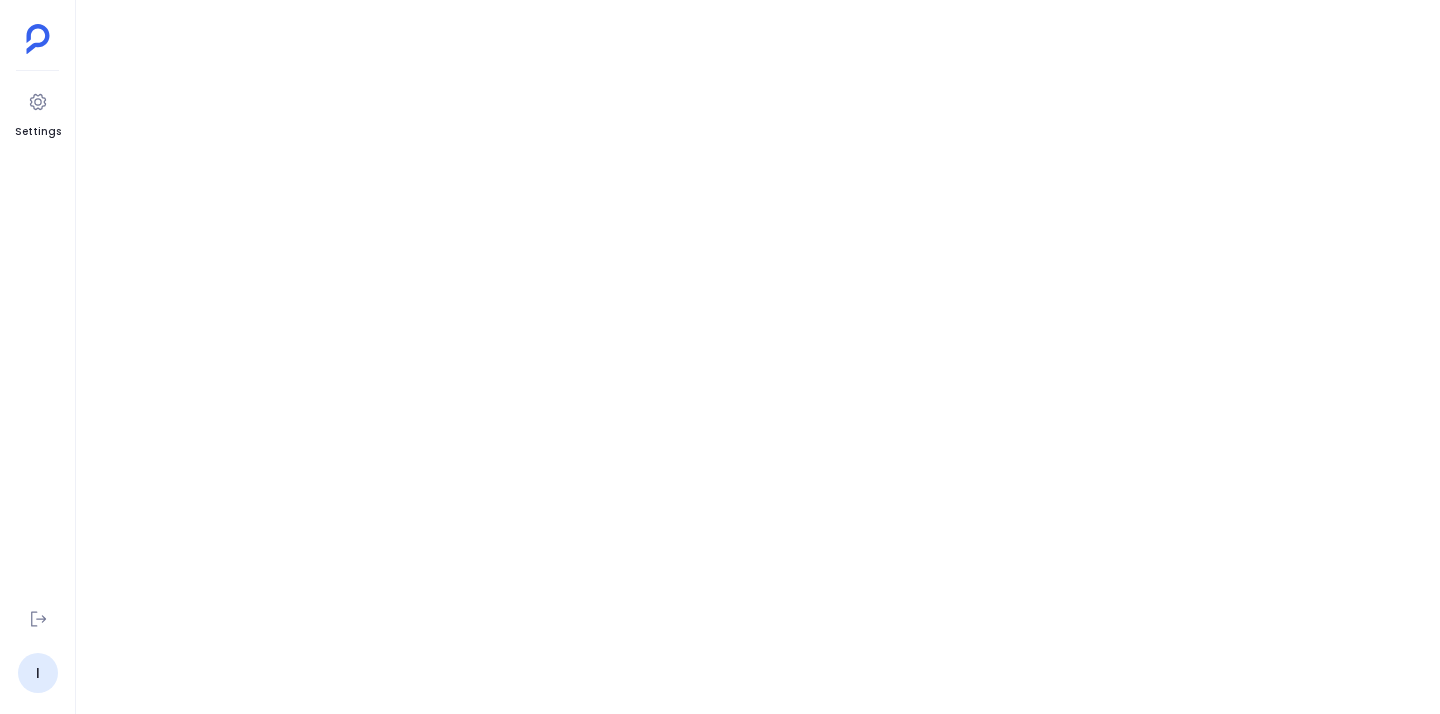 scroll, scrollTop: 0, scrollLeft: 0, axis: both 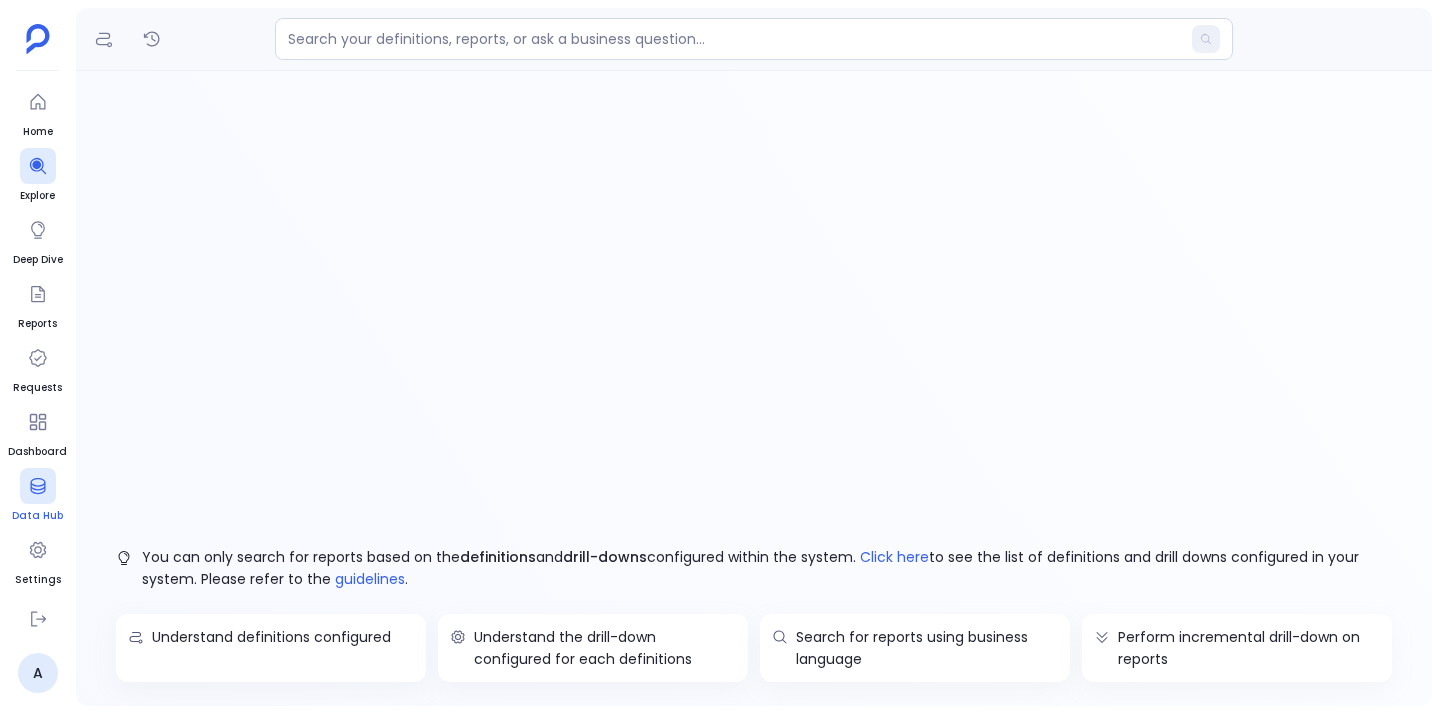 click at bounding box center [38, 486] 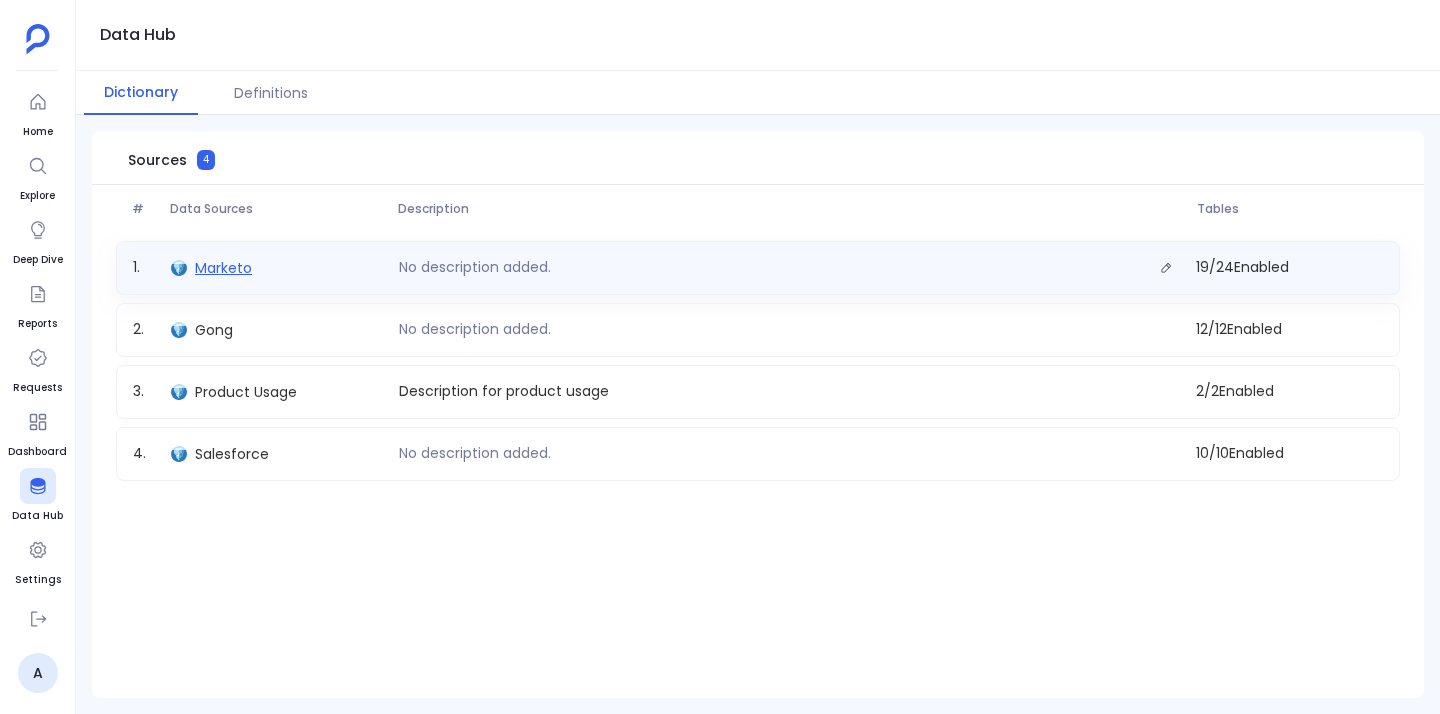 click on "Marketo" at bounding box center [223, 268] 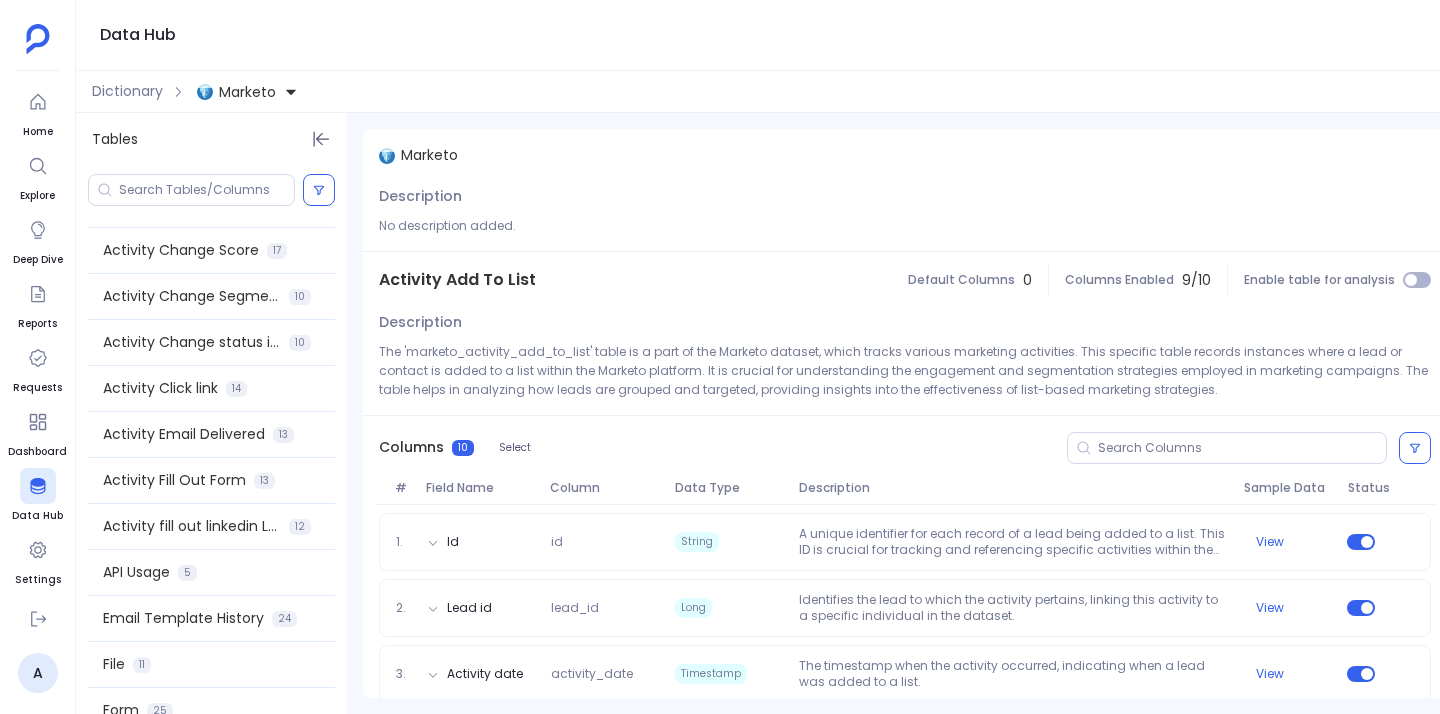 scroll, scrollTop: 0, scrollLeft: 0, axis: both 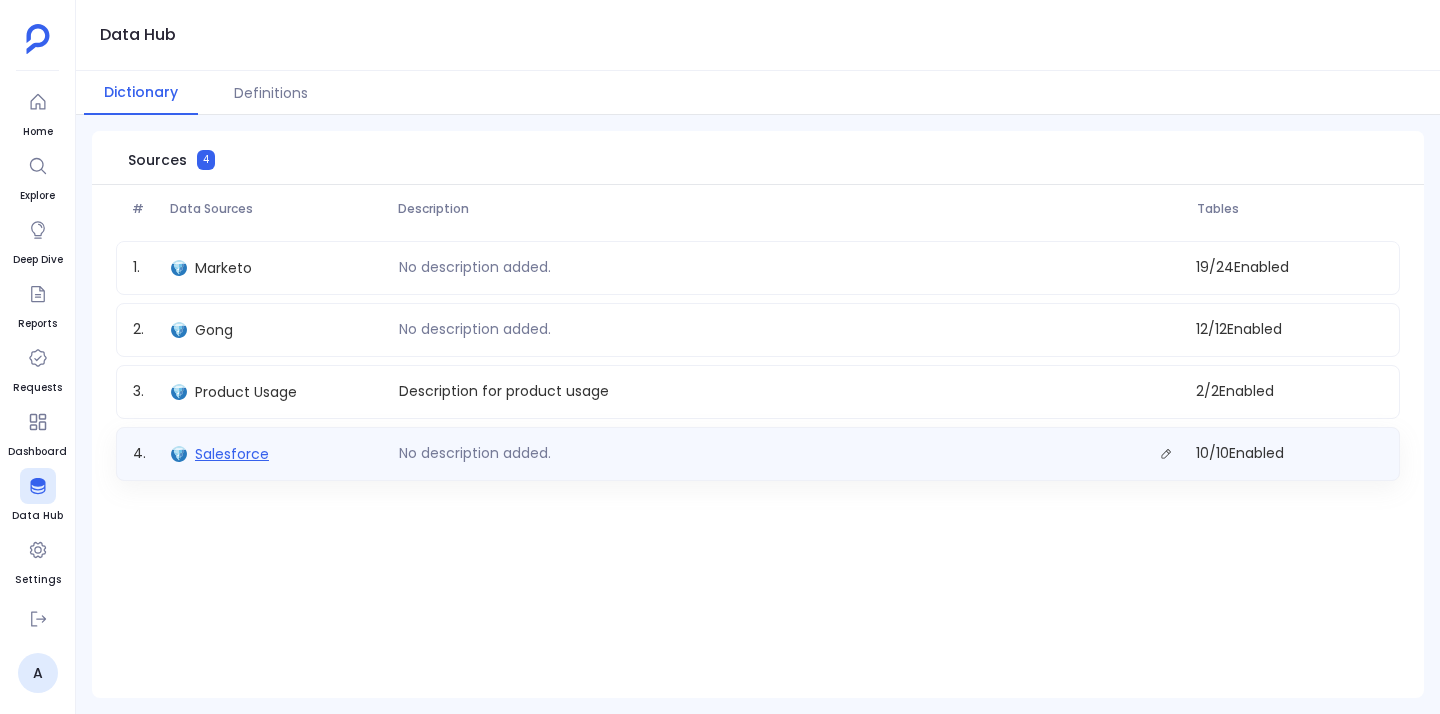 click on "Salesforce" at bounding box center (232, 454) 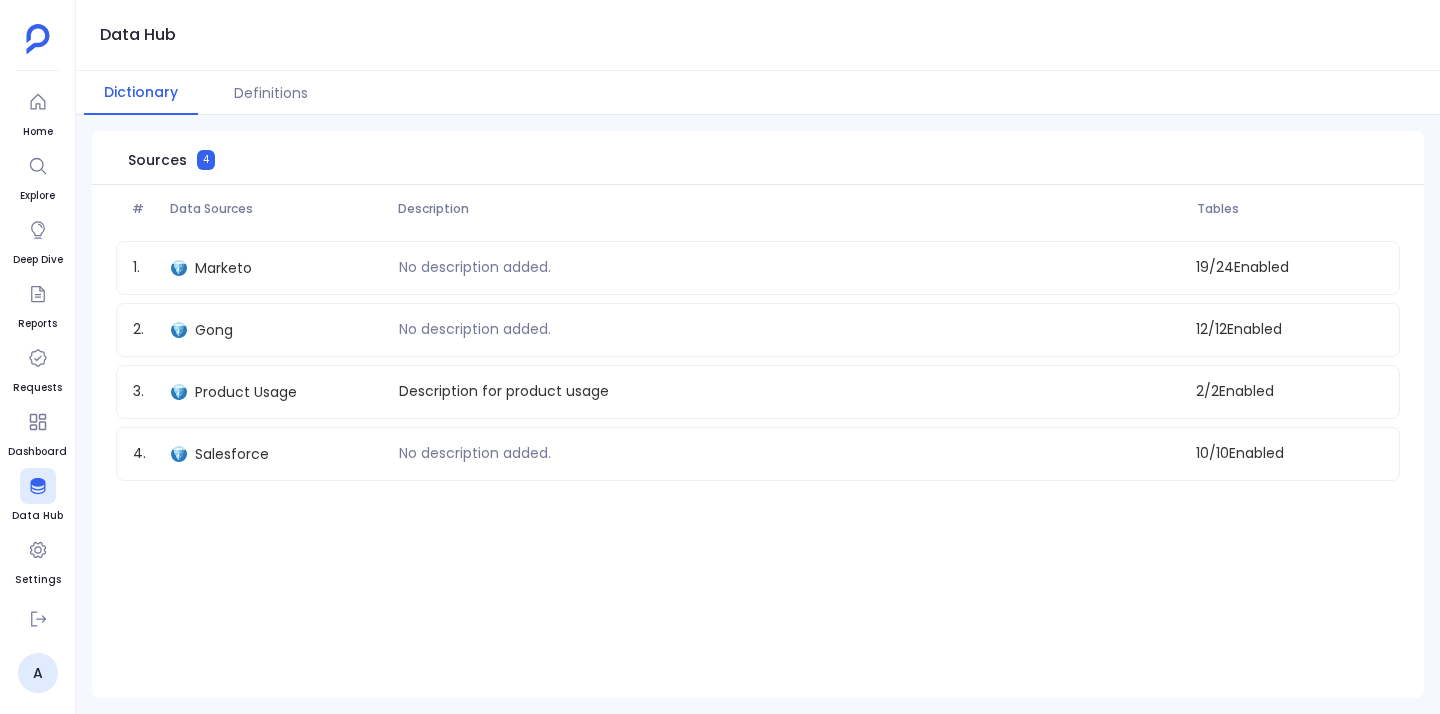 click on "# Data Sources Description Tables 1 . Marketo No description added. 19 / 24  Enabled 2 . Gong No description added. 12 / 12  Enabled 3 . Product Usage Description for product usage
2 / 2  Enabled 4 . Salesforce No description added. 10 / 10  Enabled" at bounding box center (758, 468) 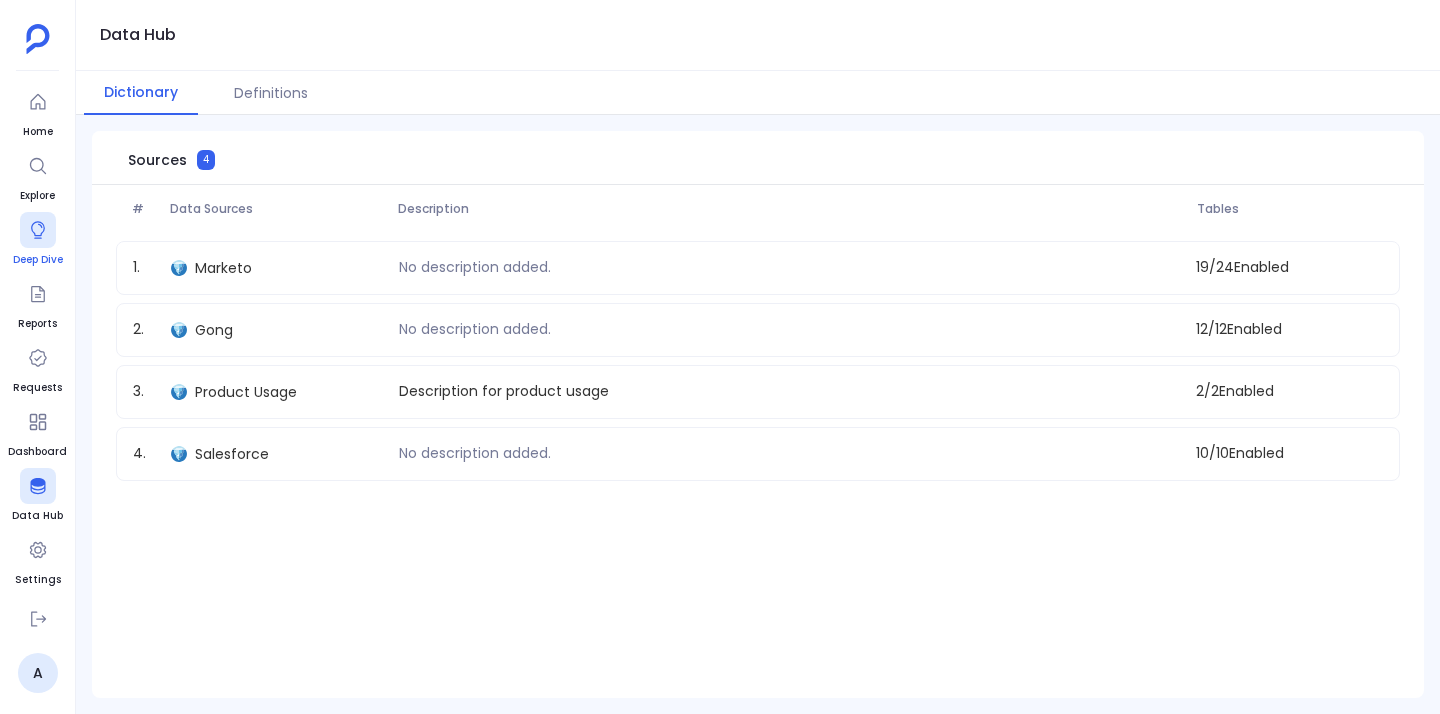 click 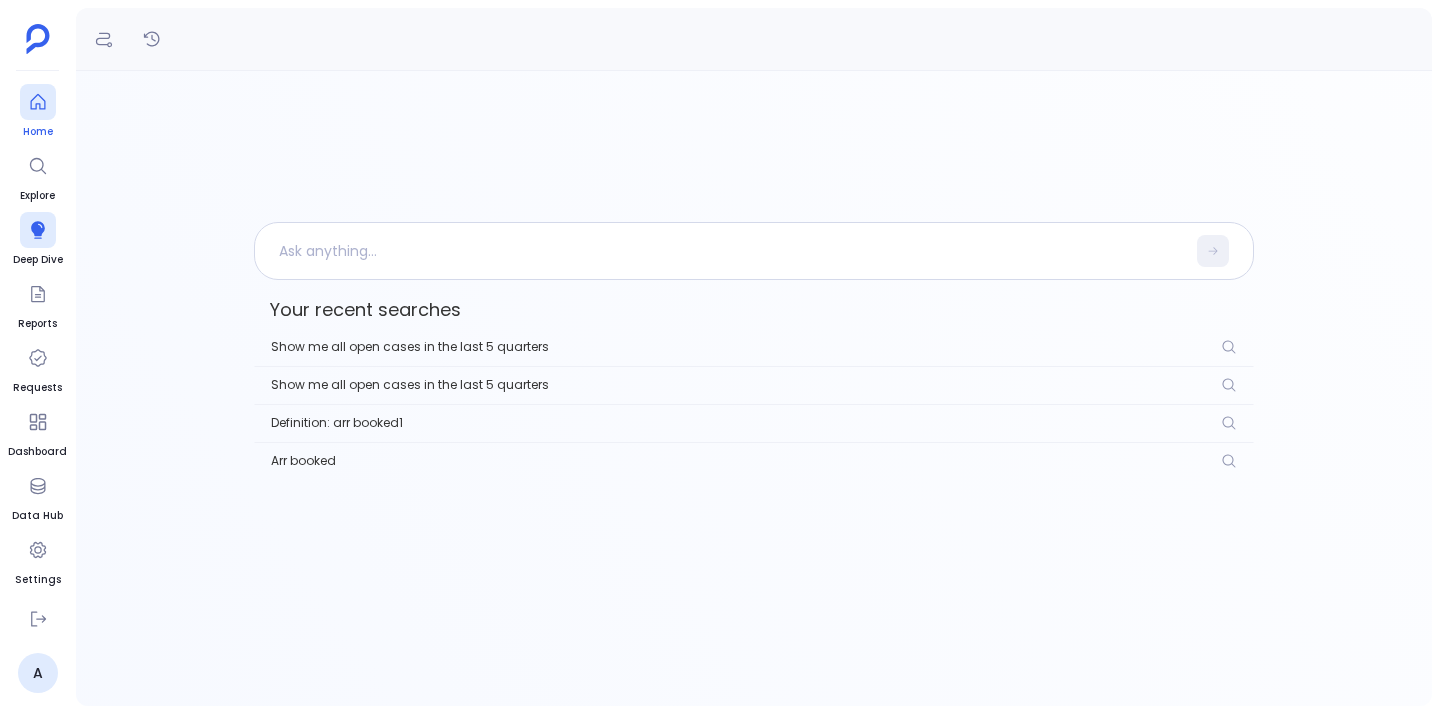 click at bounding box center (38, 102) 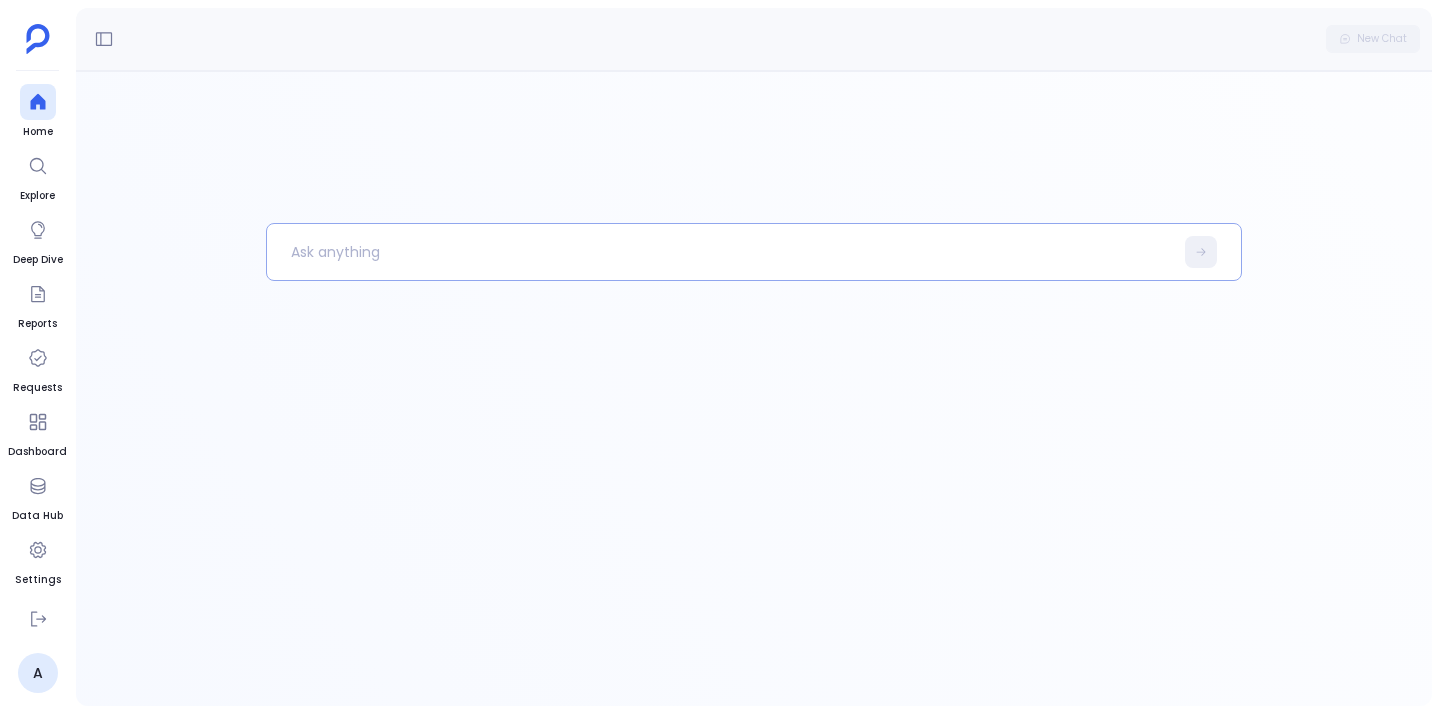 click at bounding box center (720, 252) 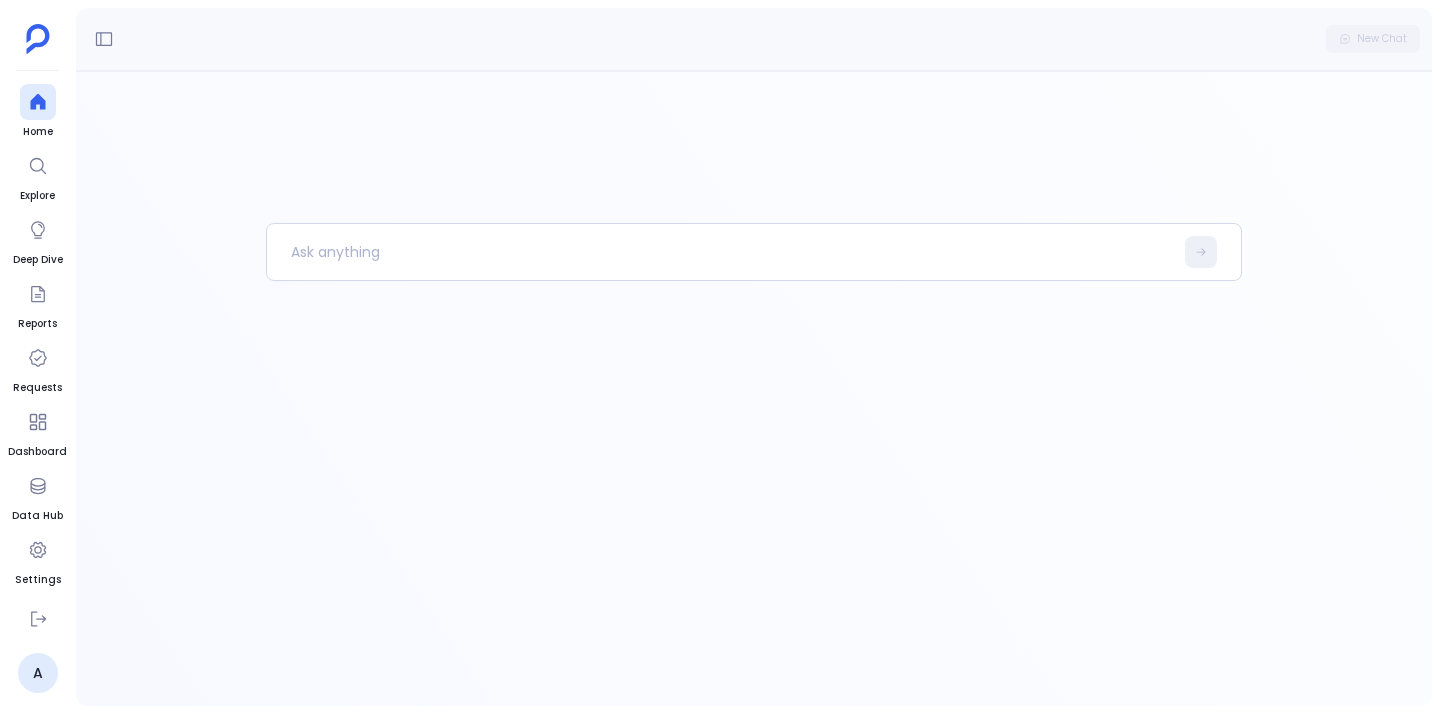 click on "Home Explore Deep Dive Reports Requests Dashboard Data Hub Settings" at bounding box center [37, 338] 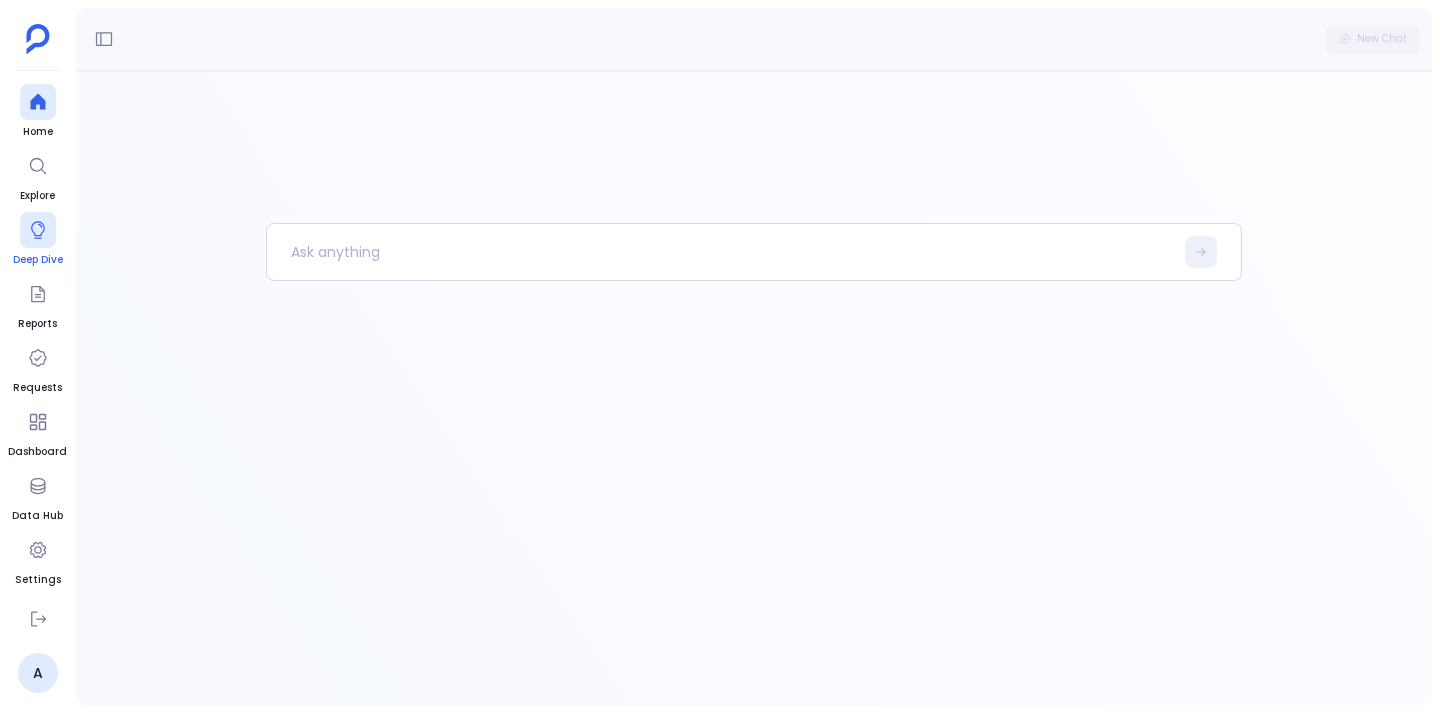 click 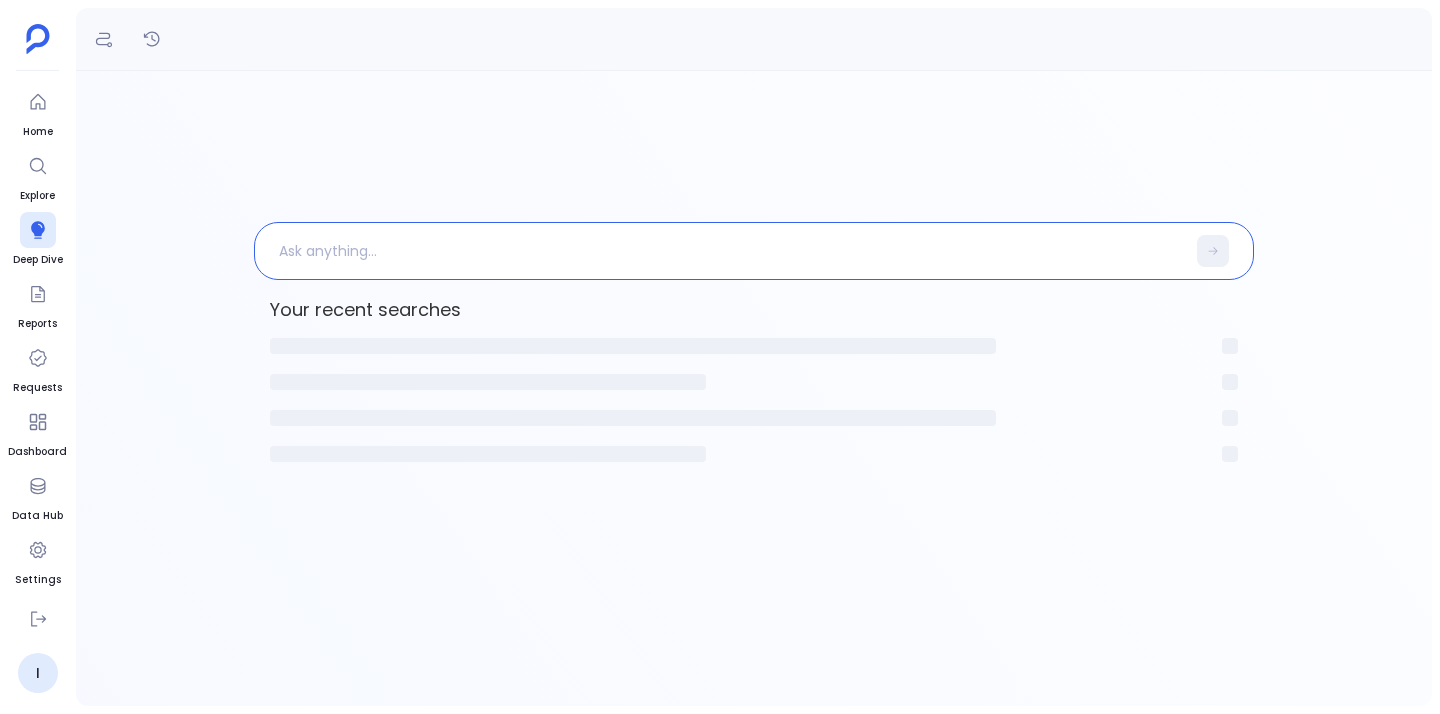 click at bounding box center (720, 251) 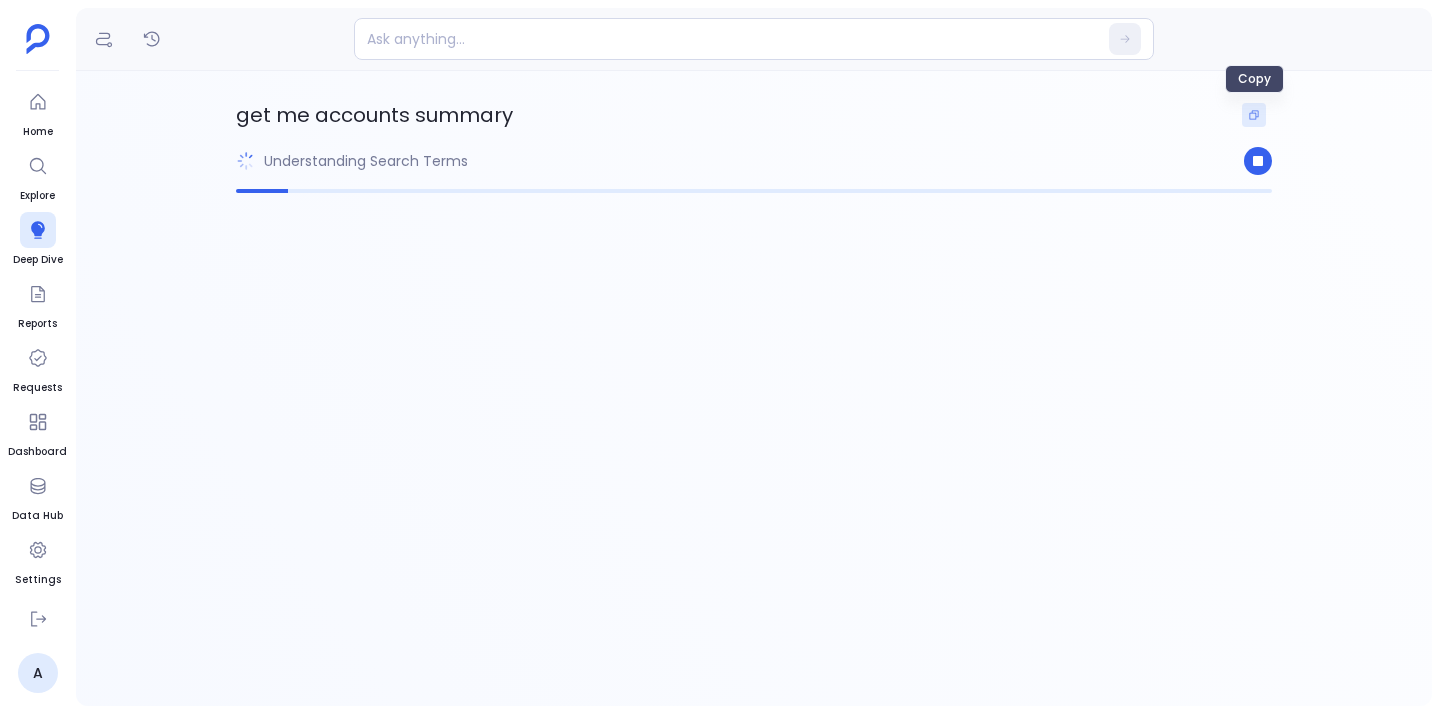 click 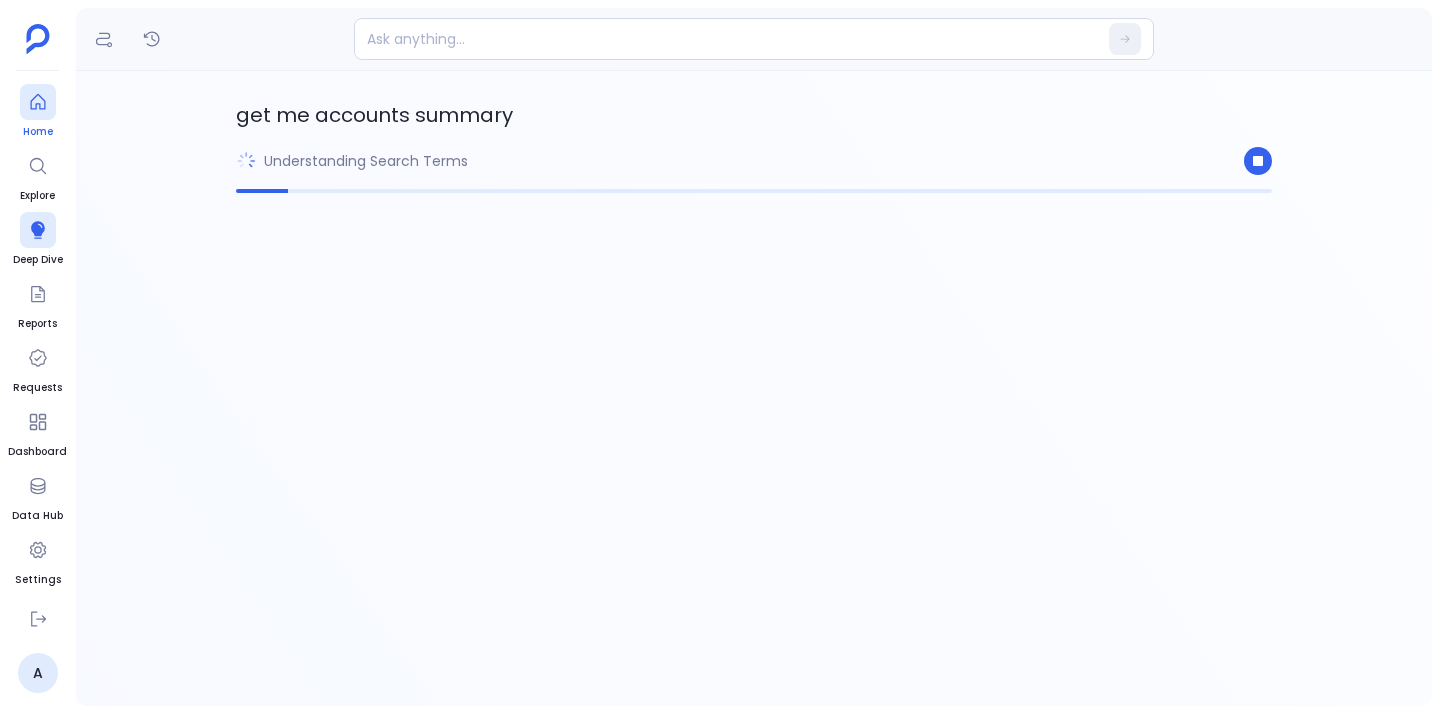 click 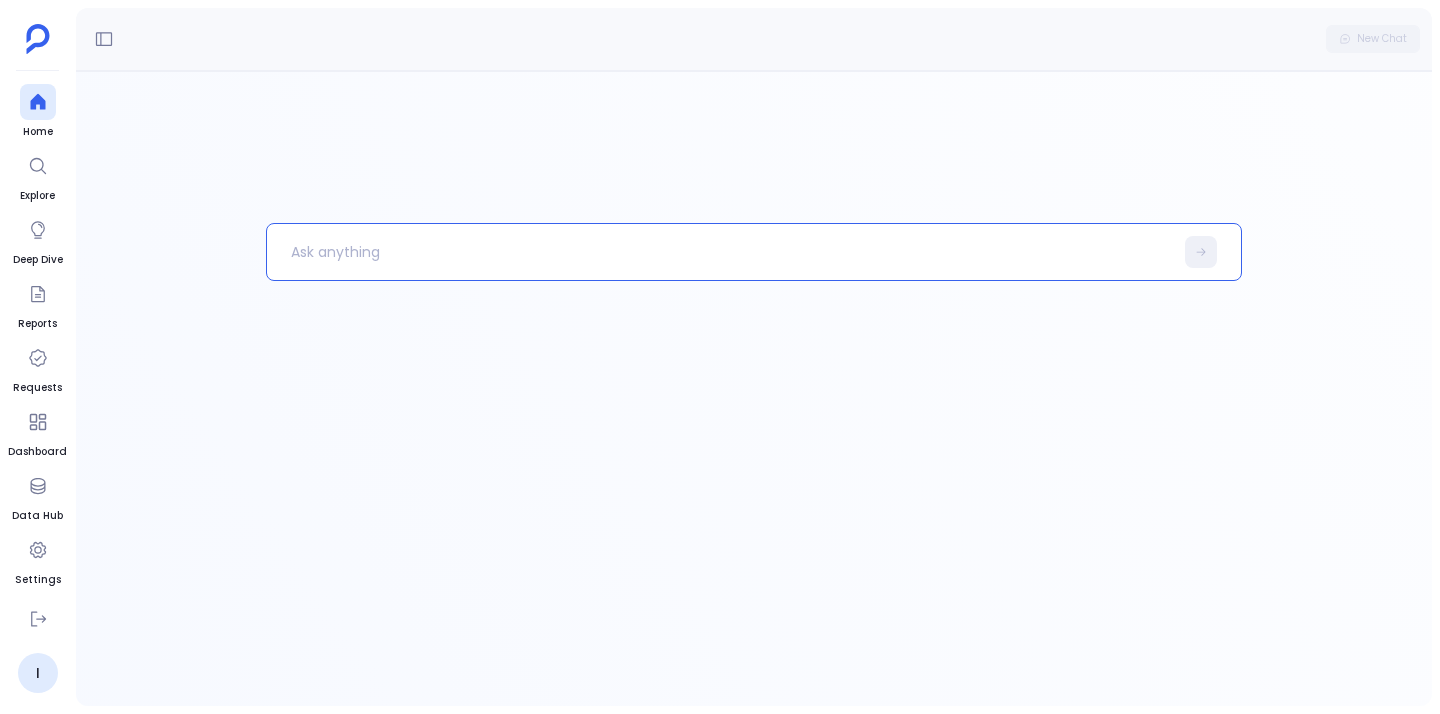 click at bounding box center (720, 252) 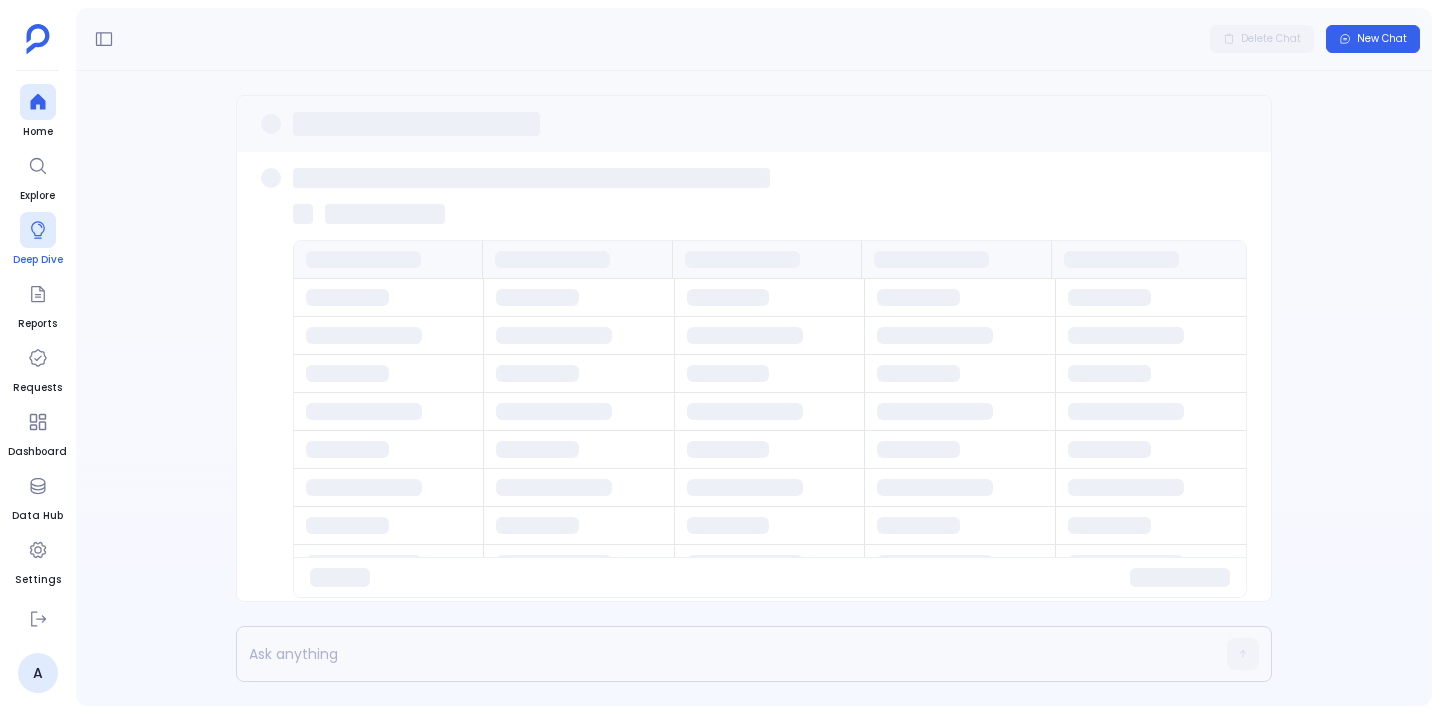 click at bounding box center [38, 230] 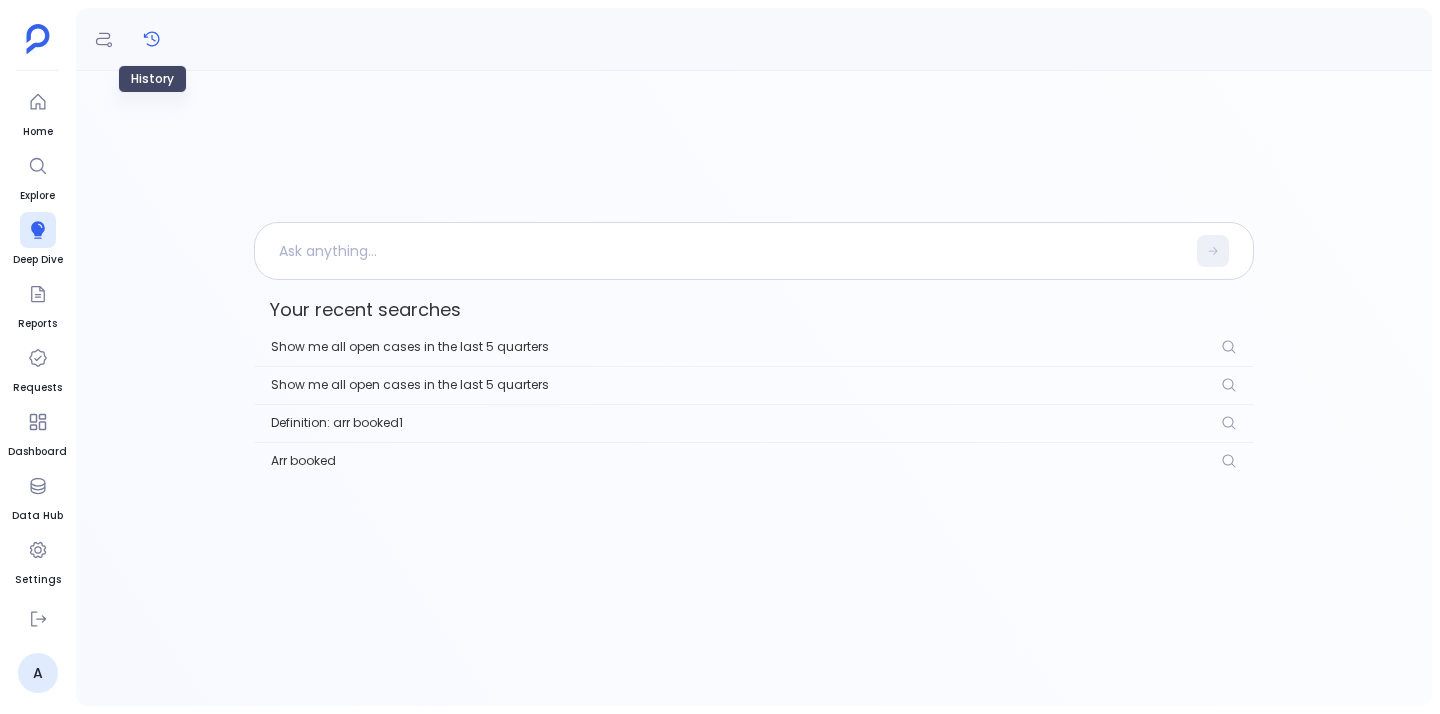 click 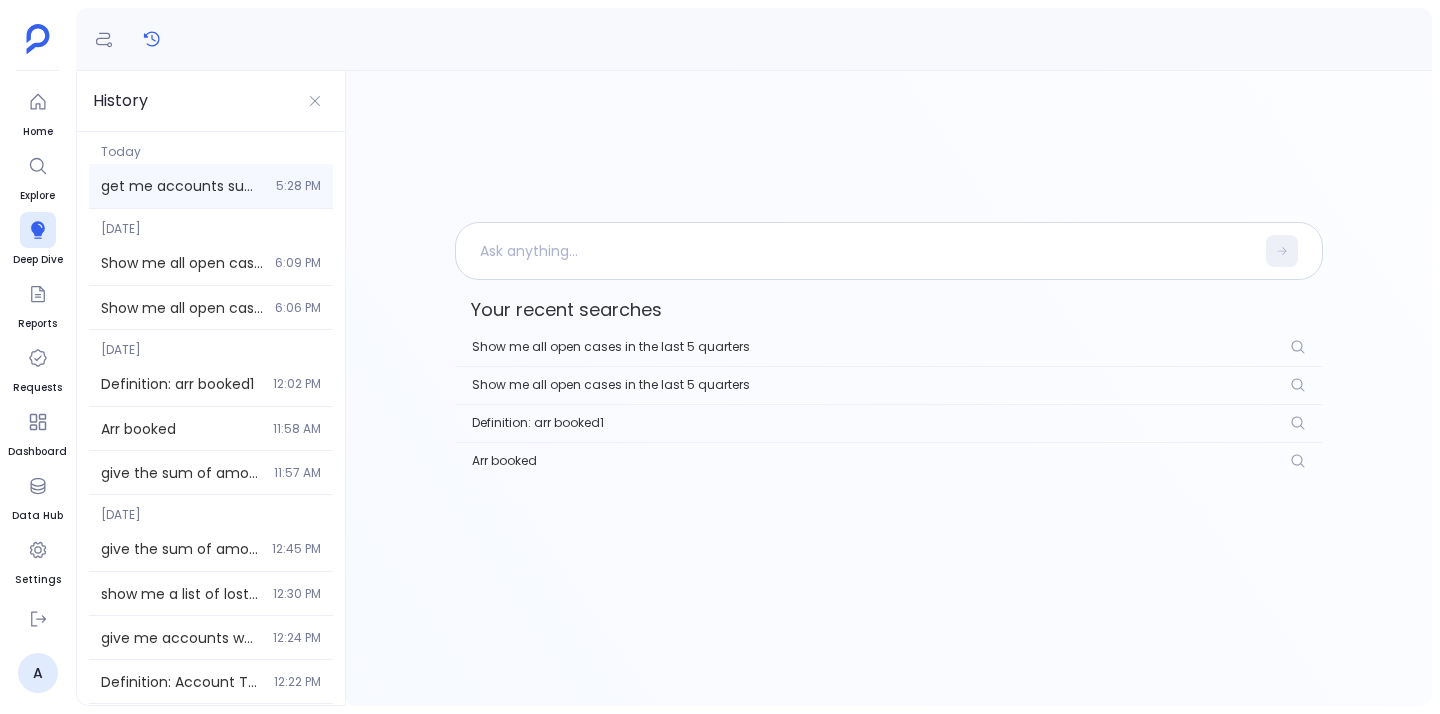 click on "get me accounts summary 5:28 PM" at bounding box center [211, 186] 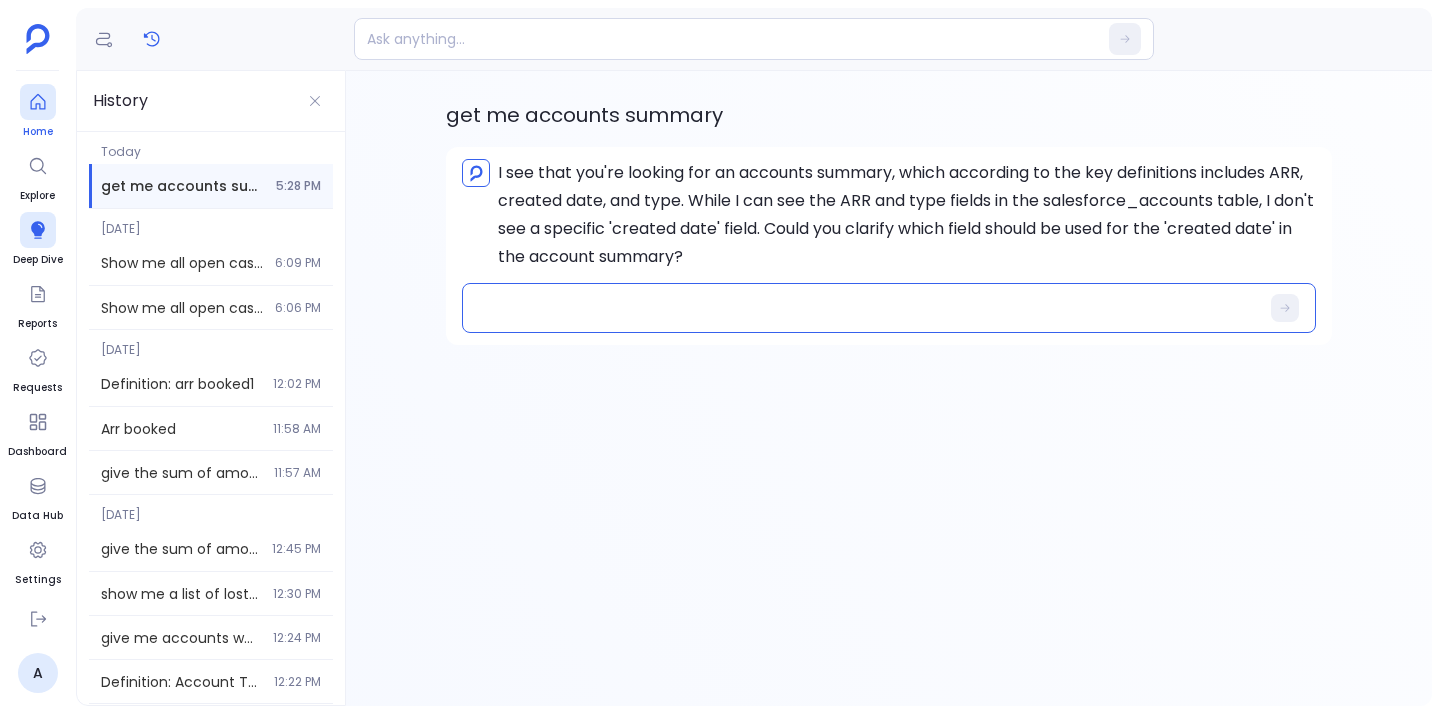 click on "Home" at bounding box center [38, 112] 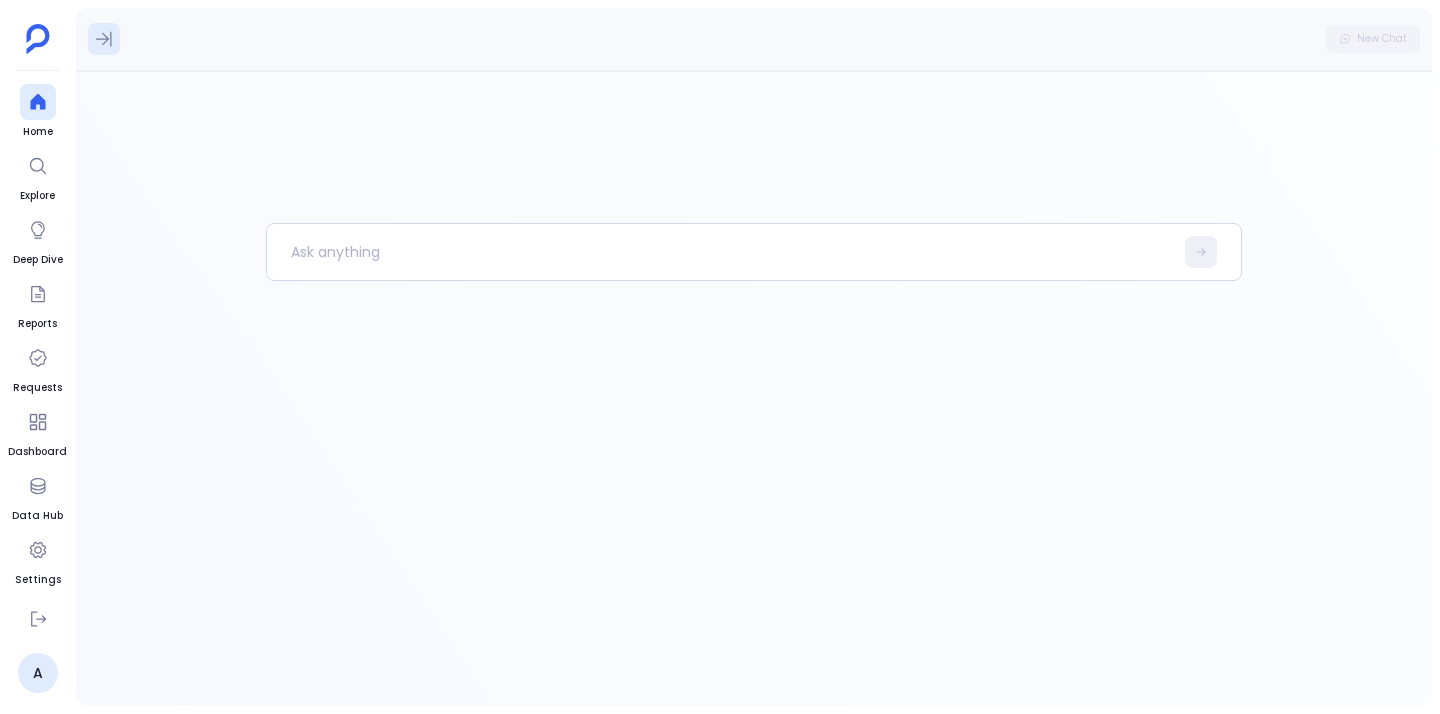 click 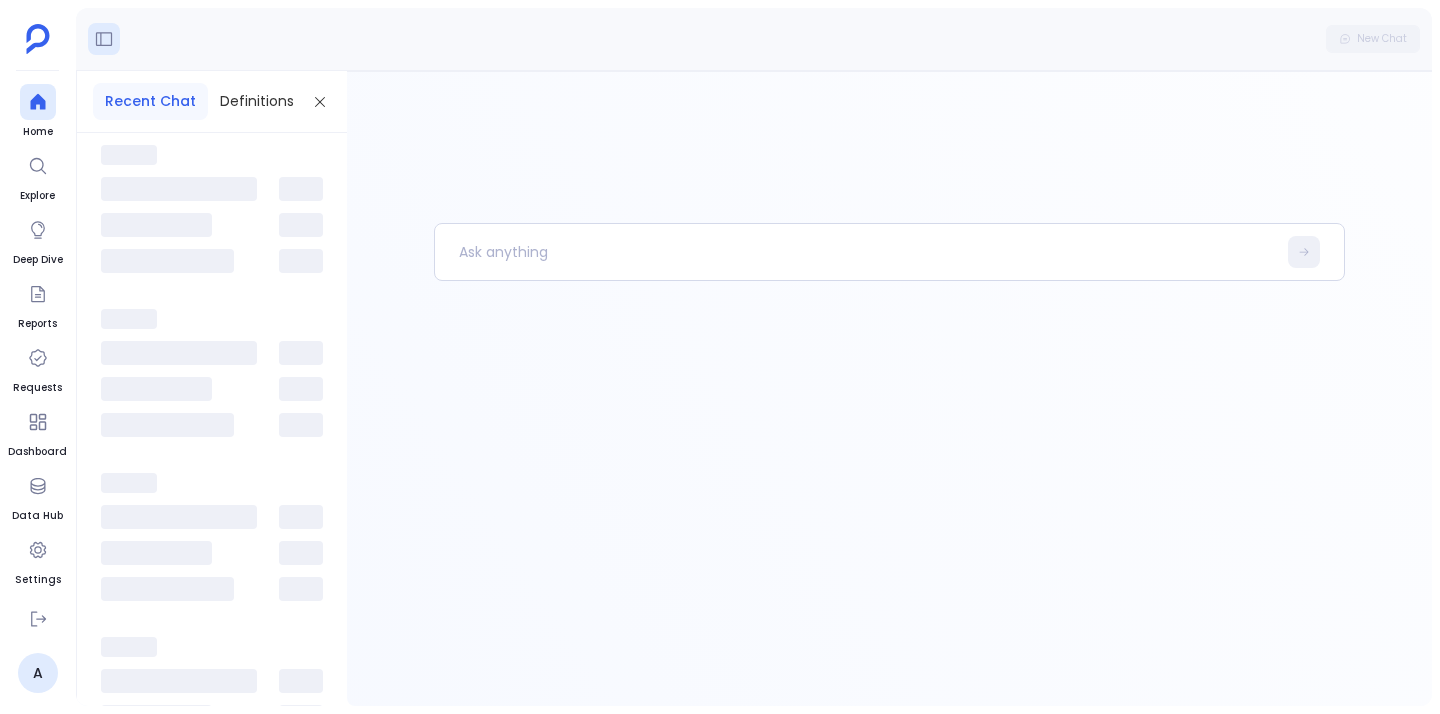 click at bounding box center [179, 189] 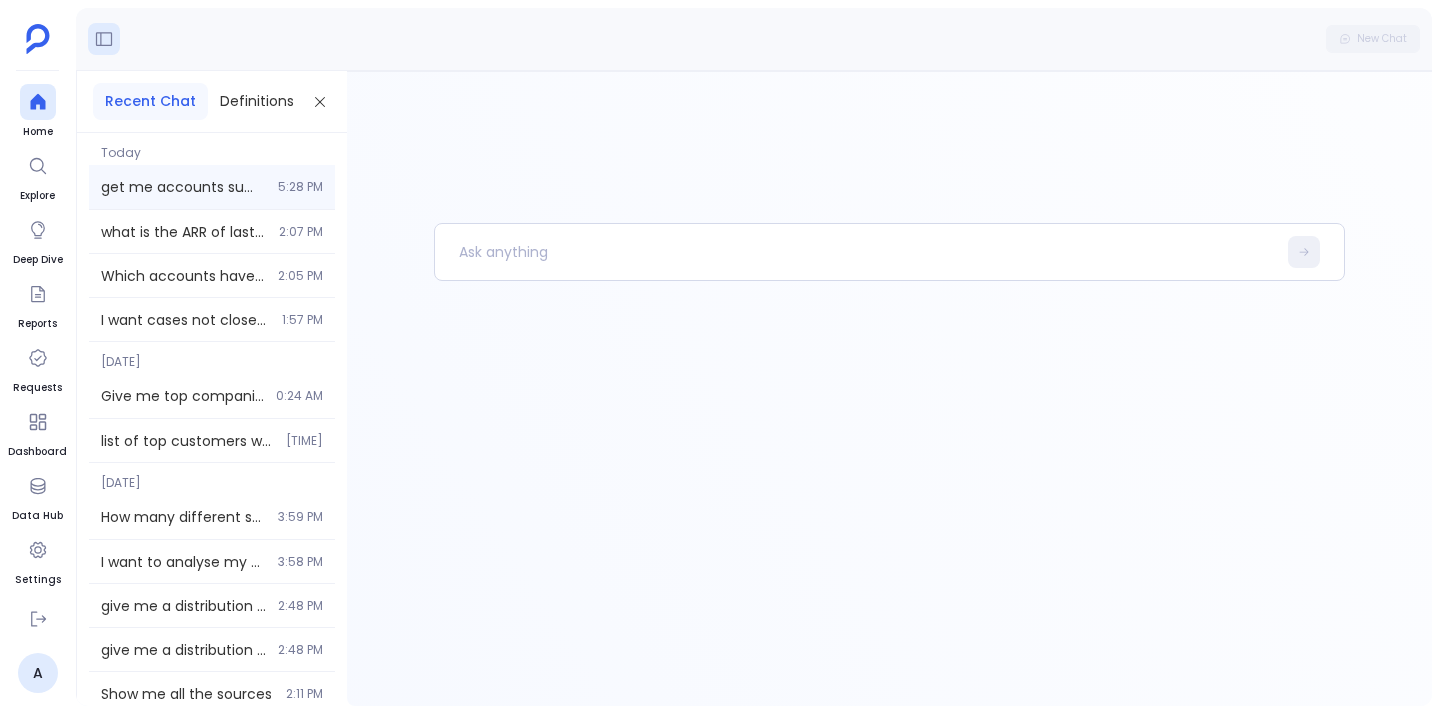 drag, startPoint x: 181, startPoint y: 216, endPoint x: 176, endPoint y: 204, distance: 13 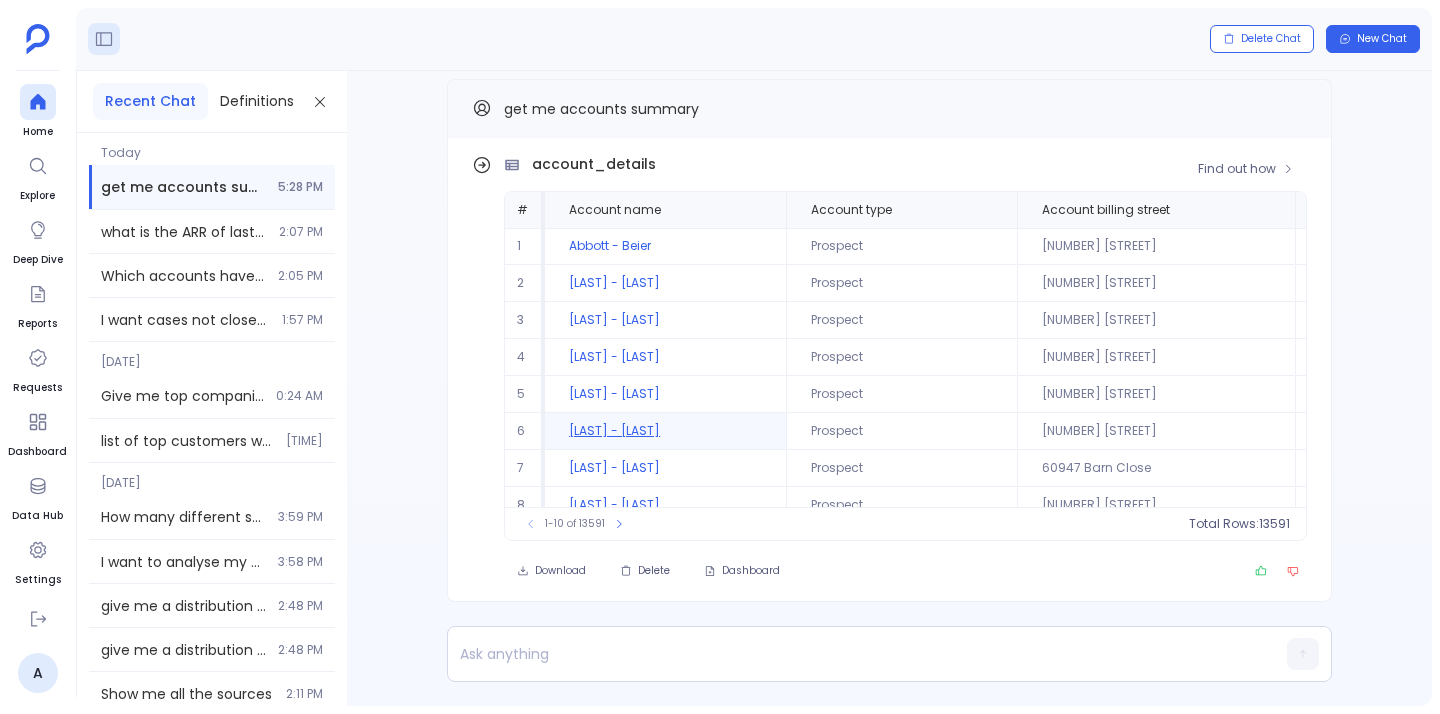 scroll, scrollTop: -16, scrollLeft: 0, axis: vertical 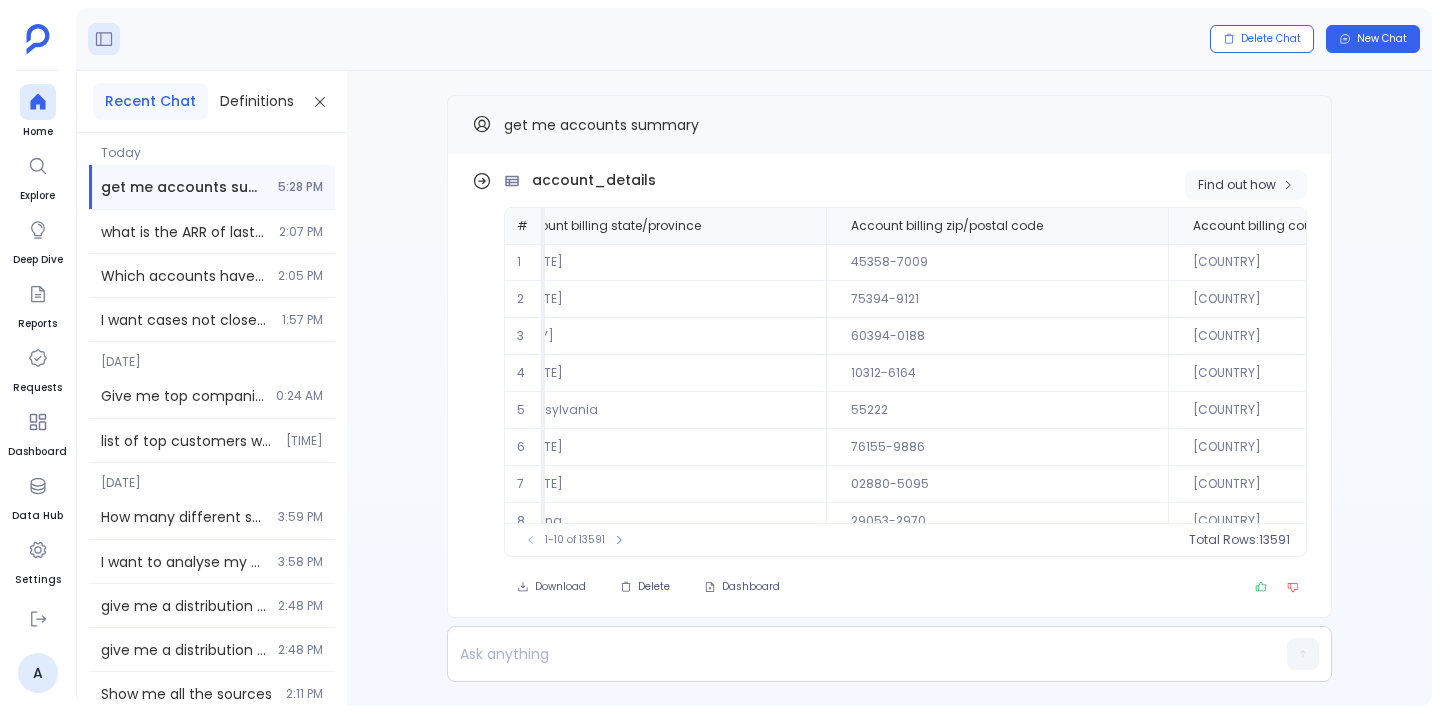 click on "Find out how" at bounding box center [1237, 185] 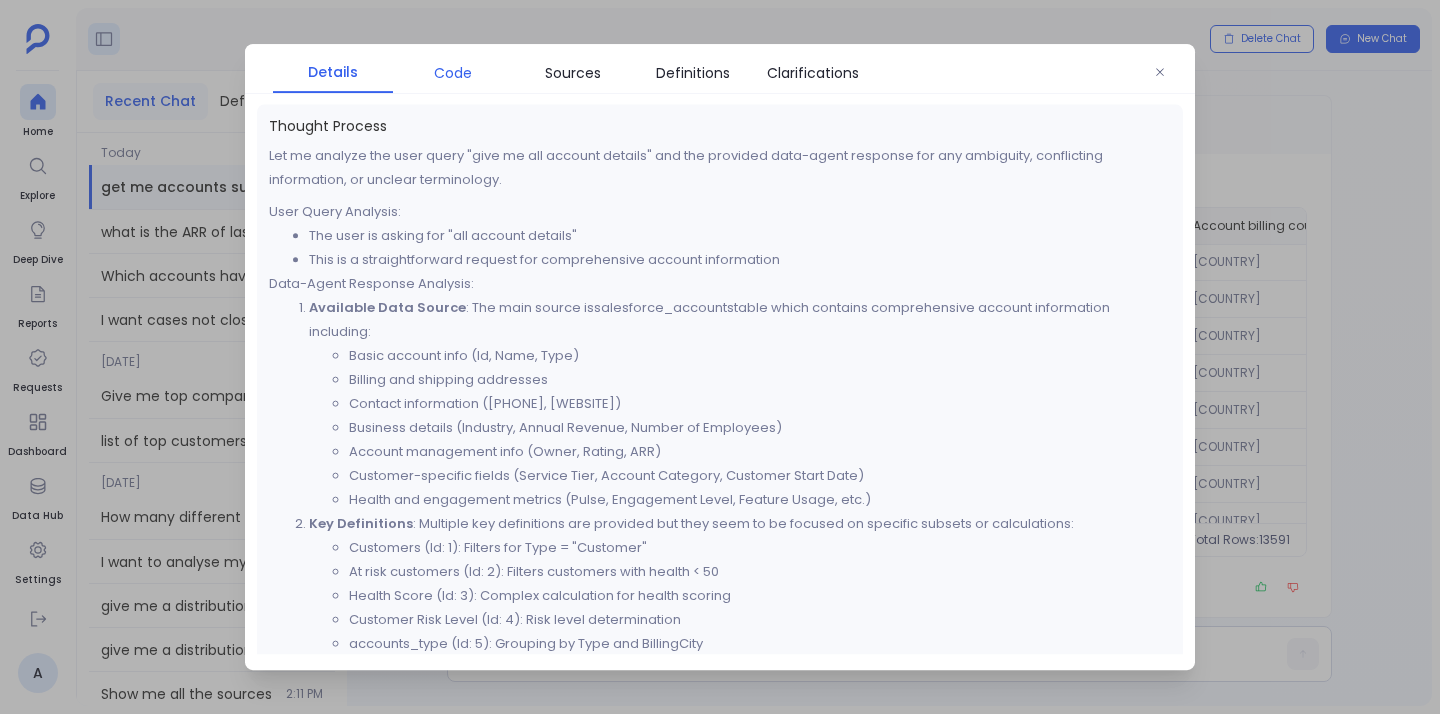 click on "Code" at bounding box center [453, 73] 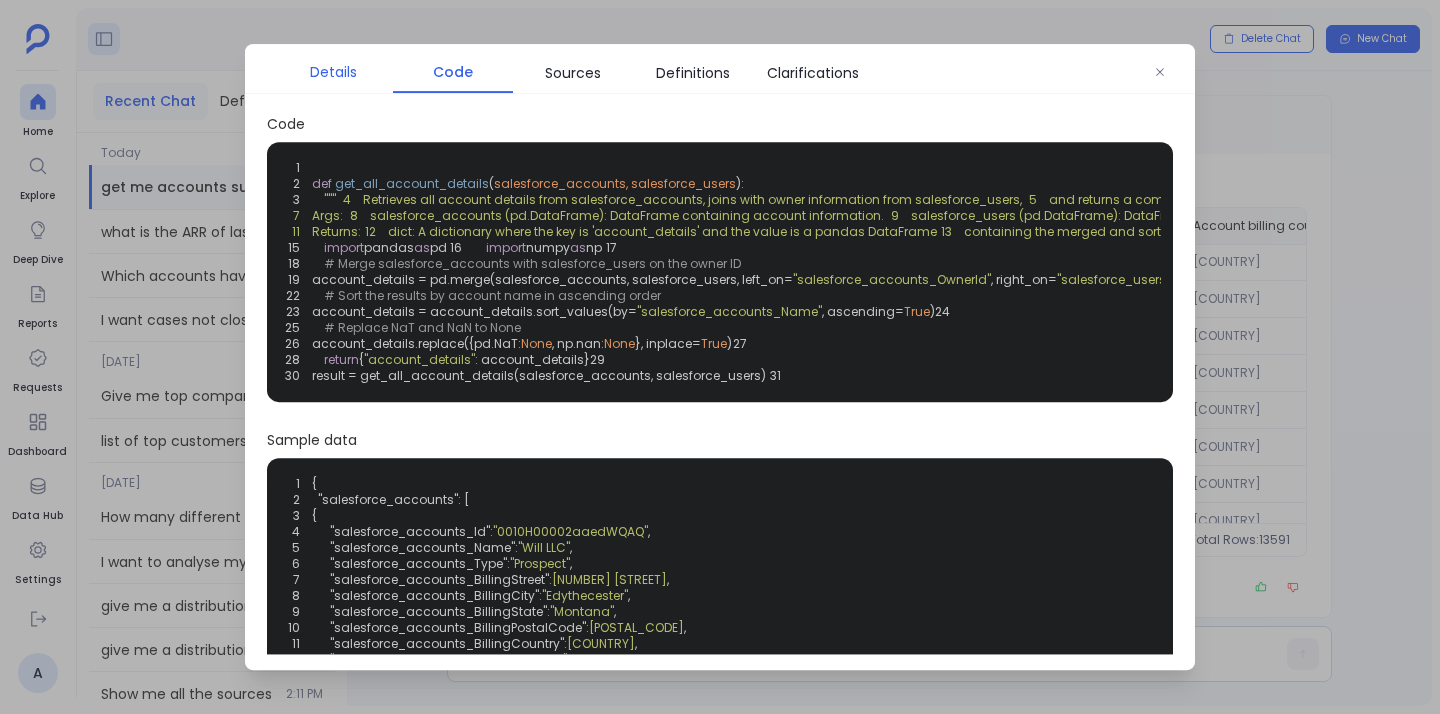 click on "Details" at bounding box center [333, 72] 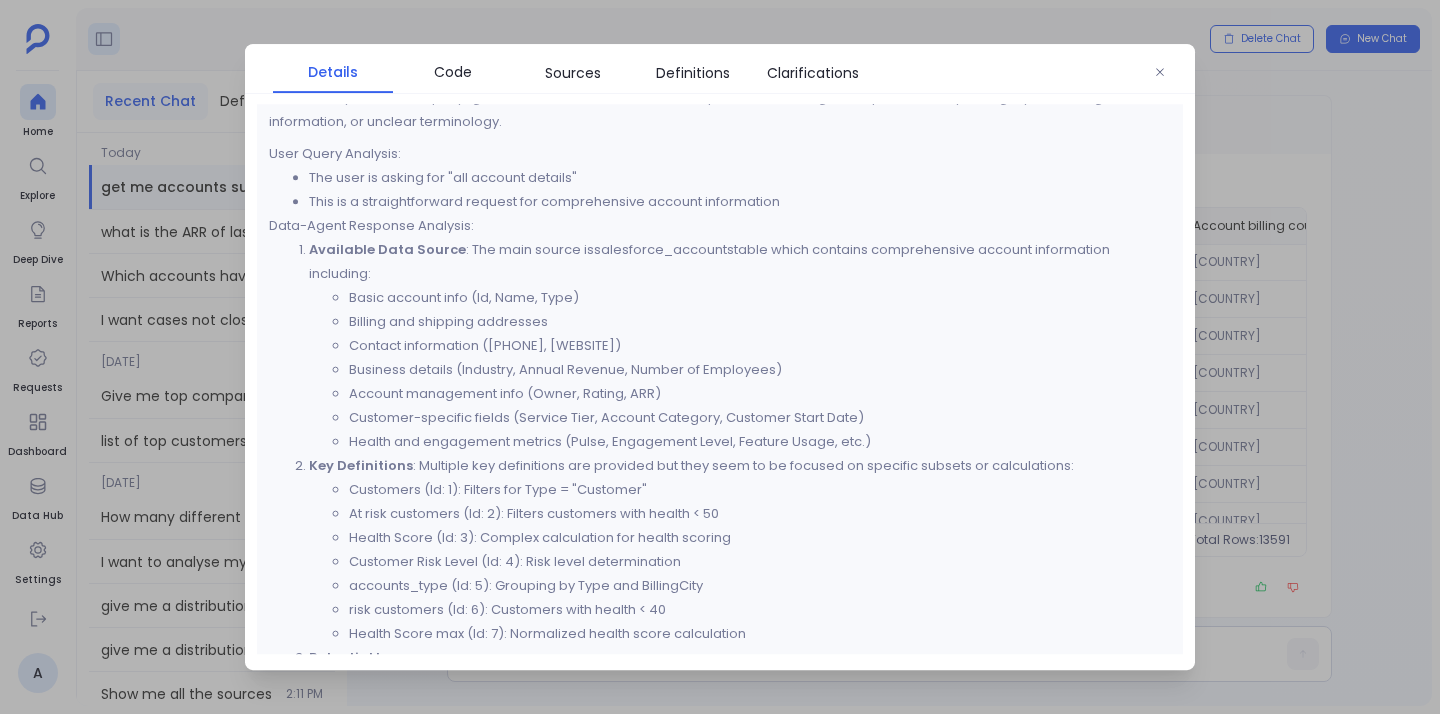 scroll, scrollTop: 73, scrollLeft: 0, axis: vertical 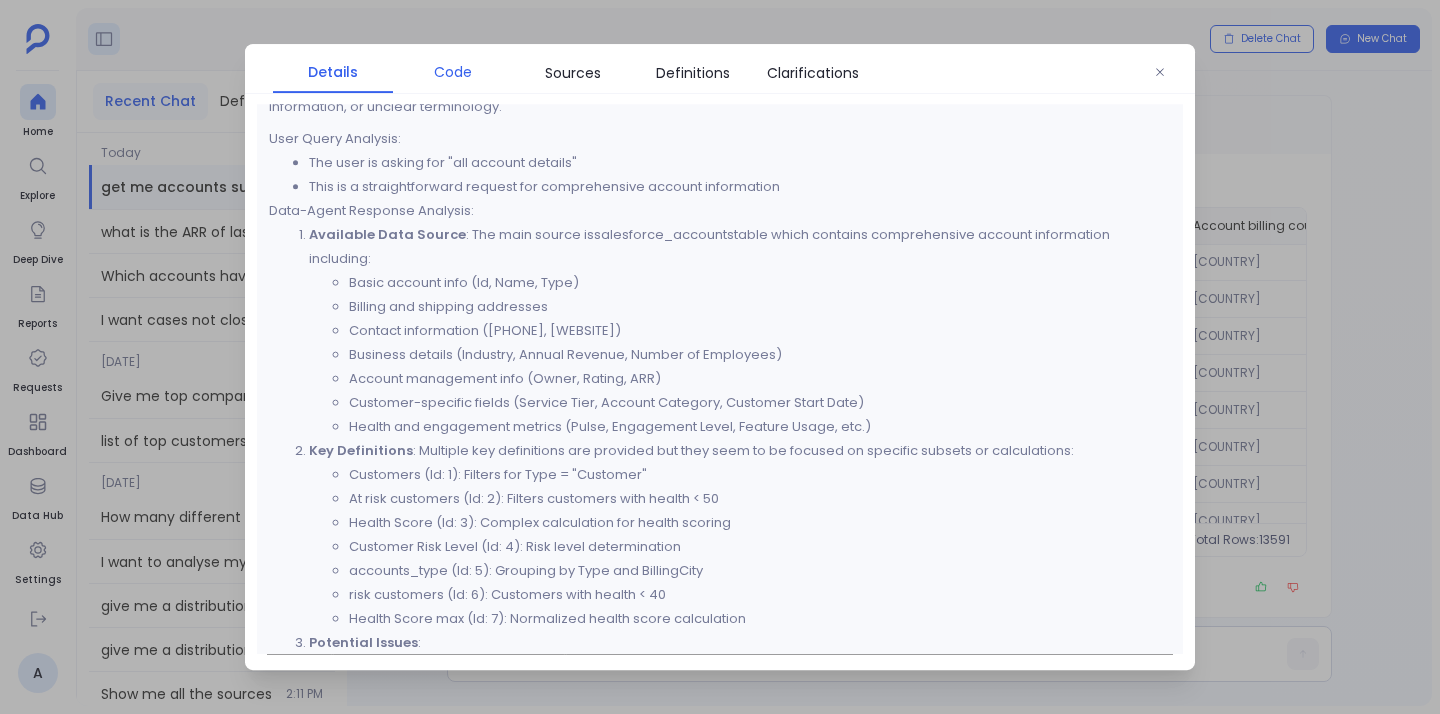 click on "Code" at bounding box center [453, 72] 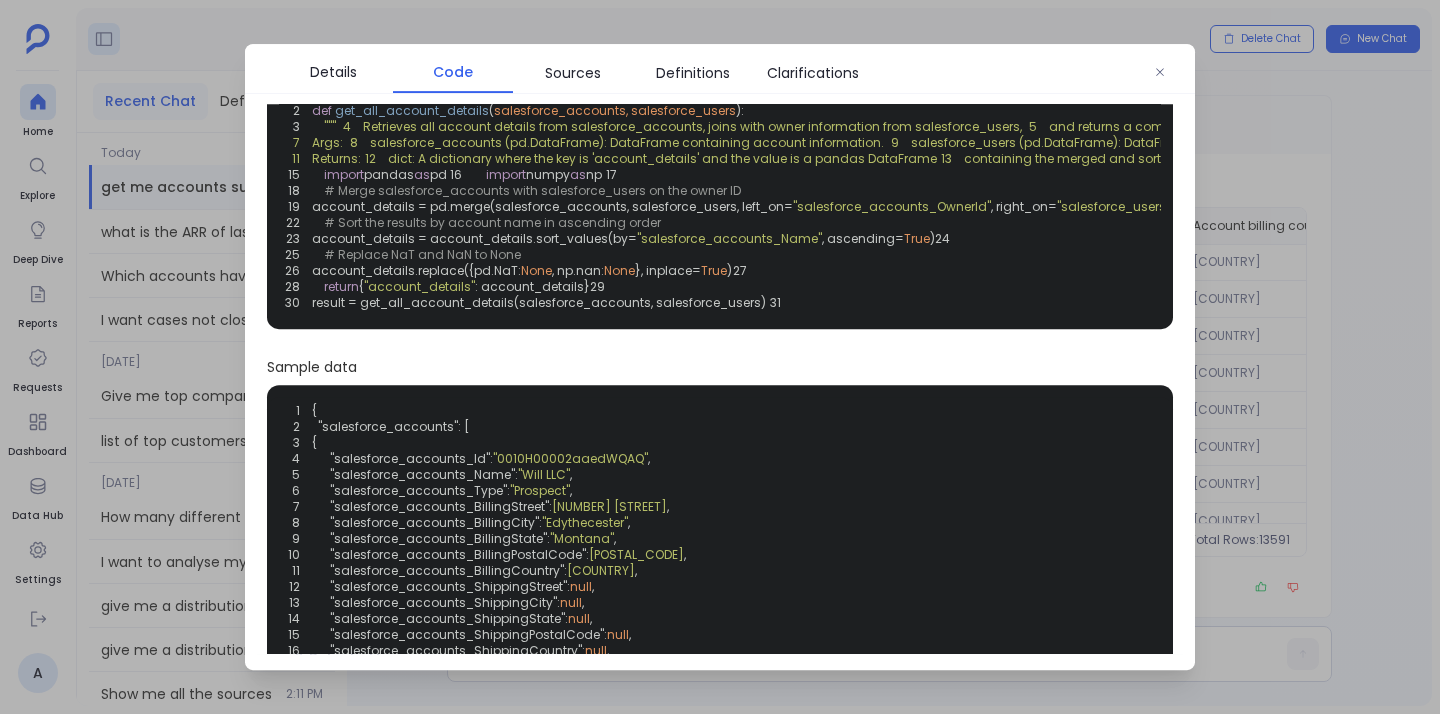 scroll, scrollTop: 0, scrollLeft: 0, axis: both 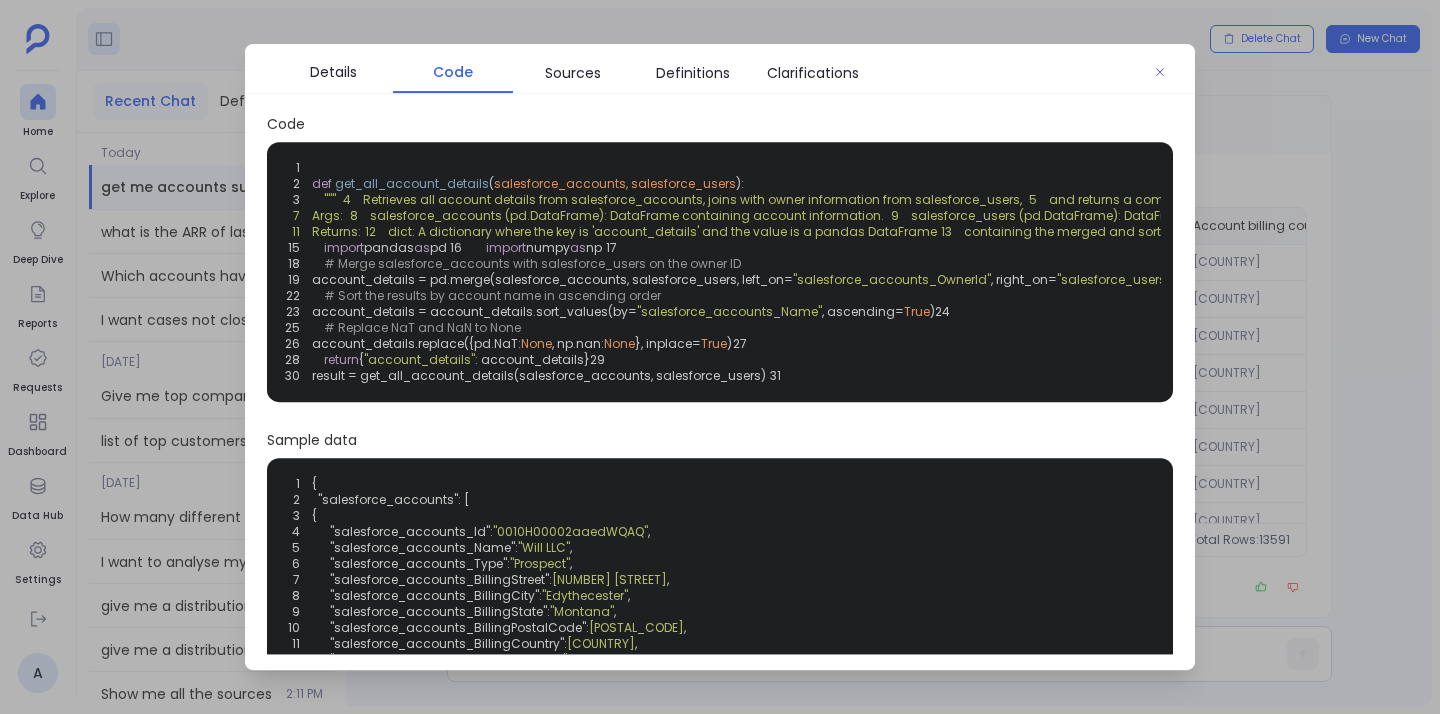 click on "4     Retrieves all account details from salesforce_accounts, joins with owner information from salesforce_users," at bounding box center (679, 199) 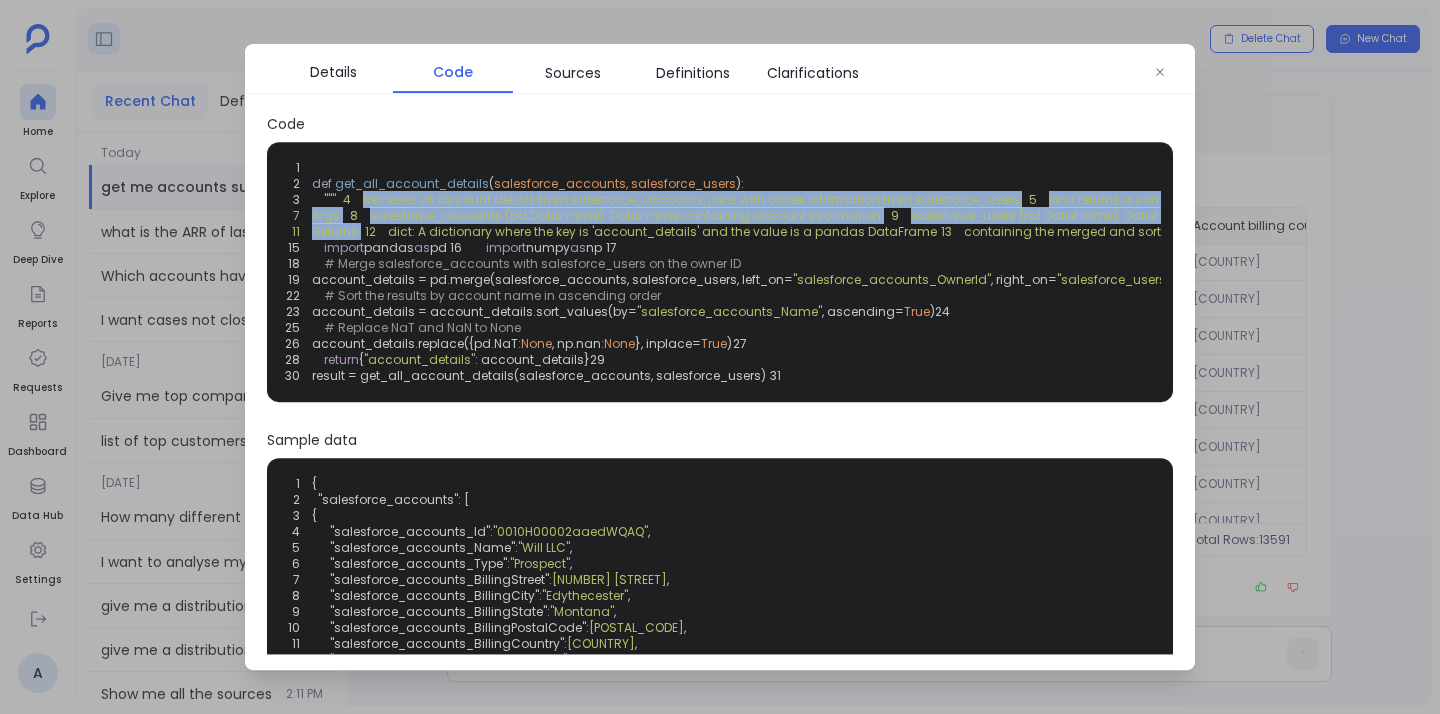 drag, startPoint x: 316, startPoint y: 217, endPoint x: 374, endPoint y: 331, distance: 127.90621 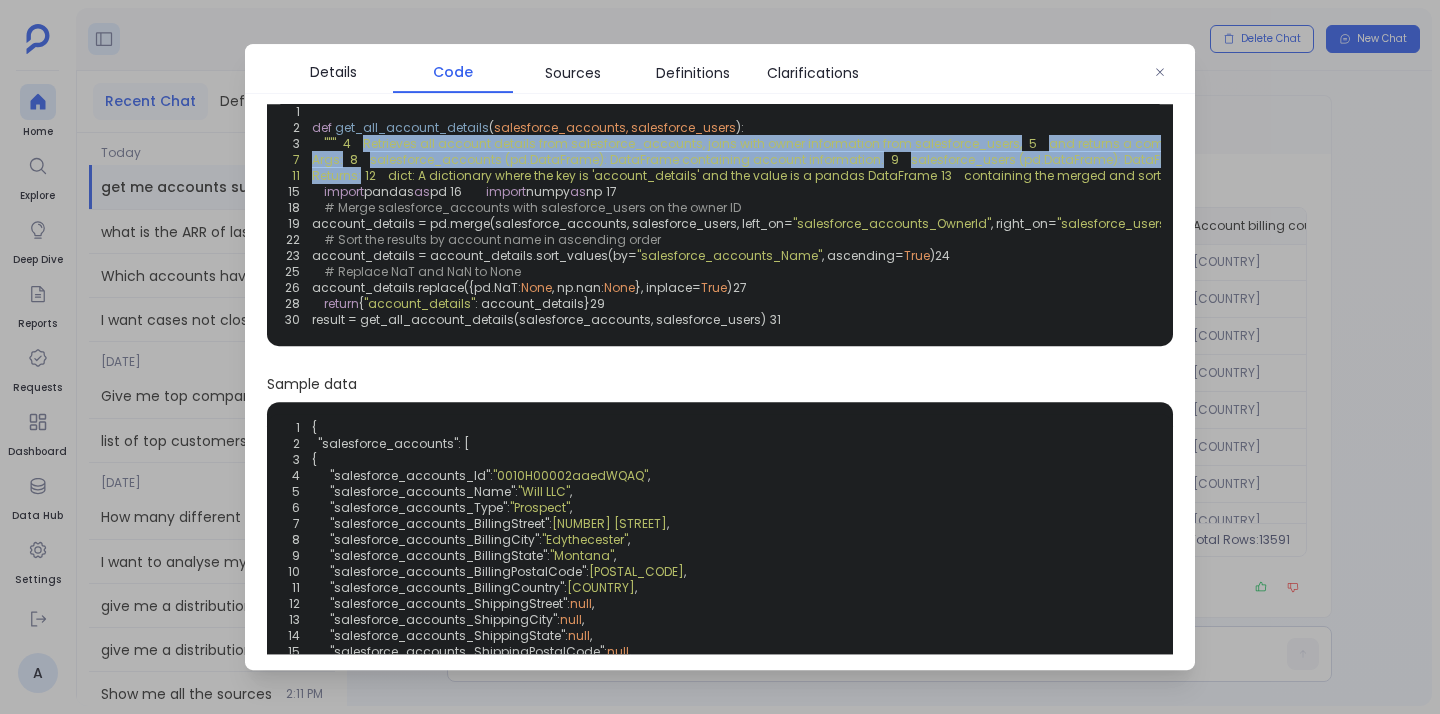 scroll, scrollTop: 145, scrollLeft: 0, axis: vertical 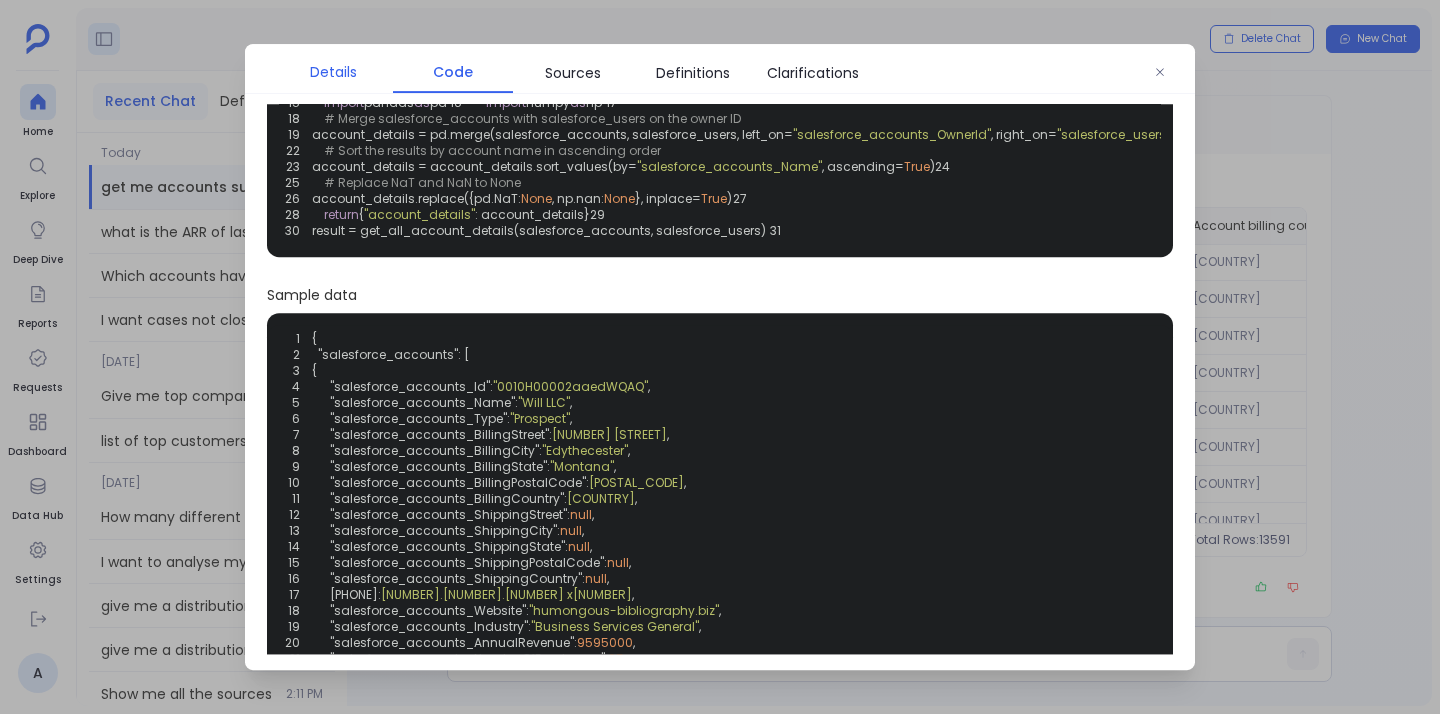click on "Details" at bounding box center (333, 72) 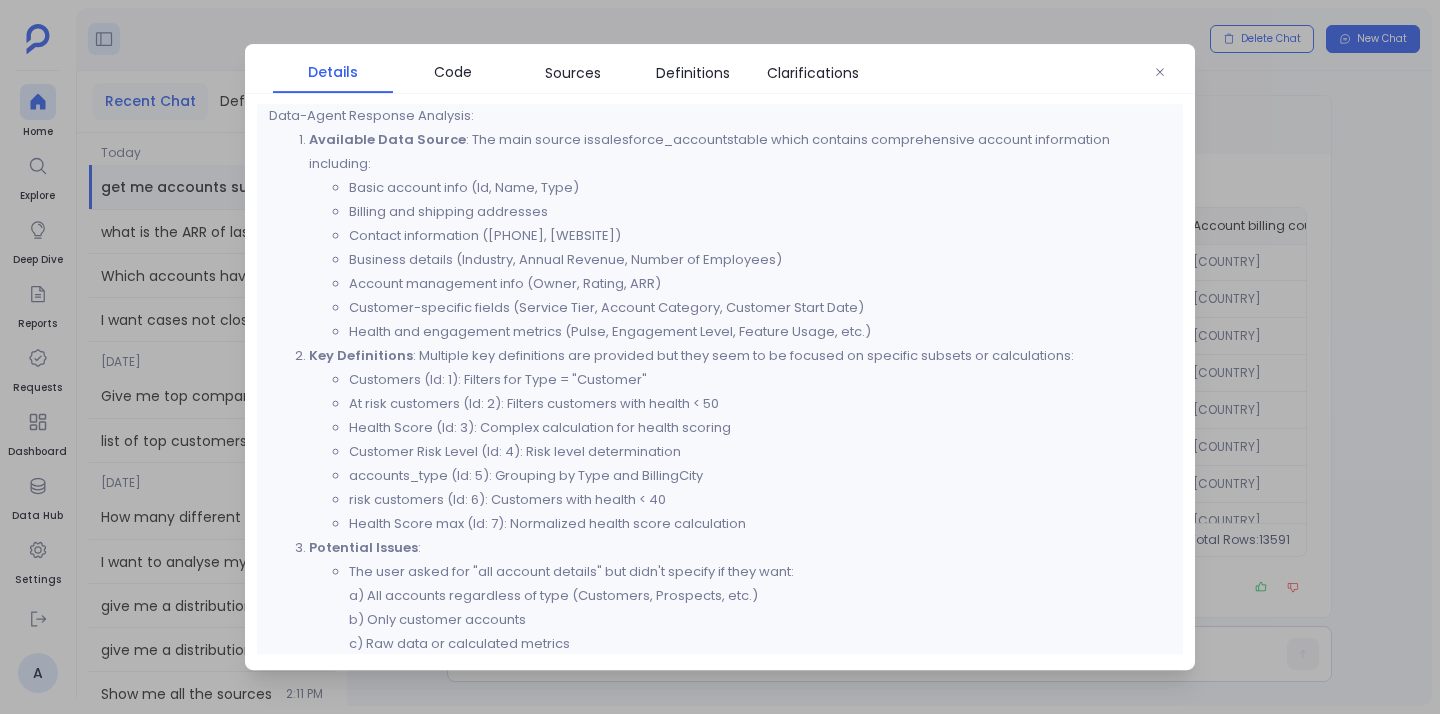 scroll, scrollTop: 167, scrollLeft: 0, axis: vertical 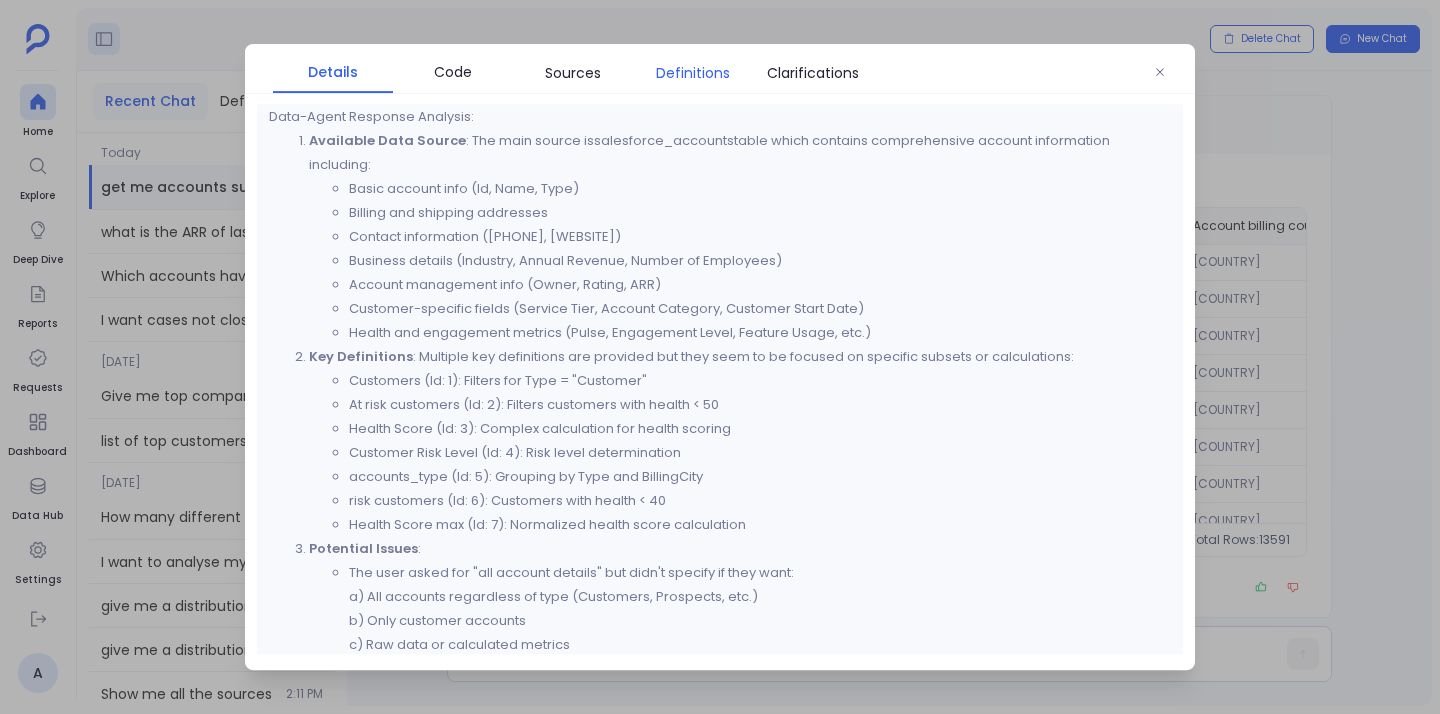 click on "Definitions" at bounding box center (693, 73) 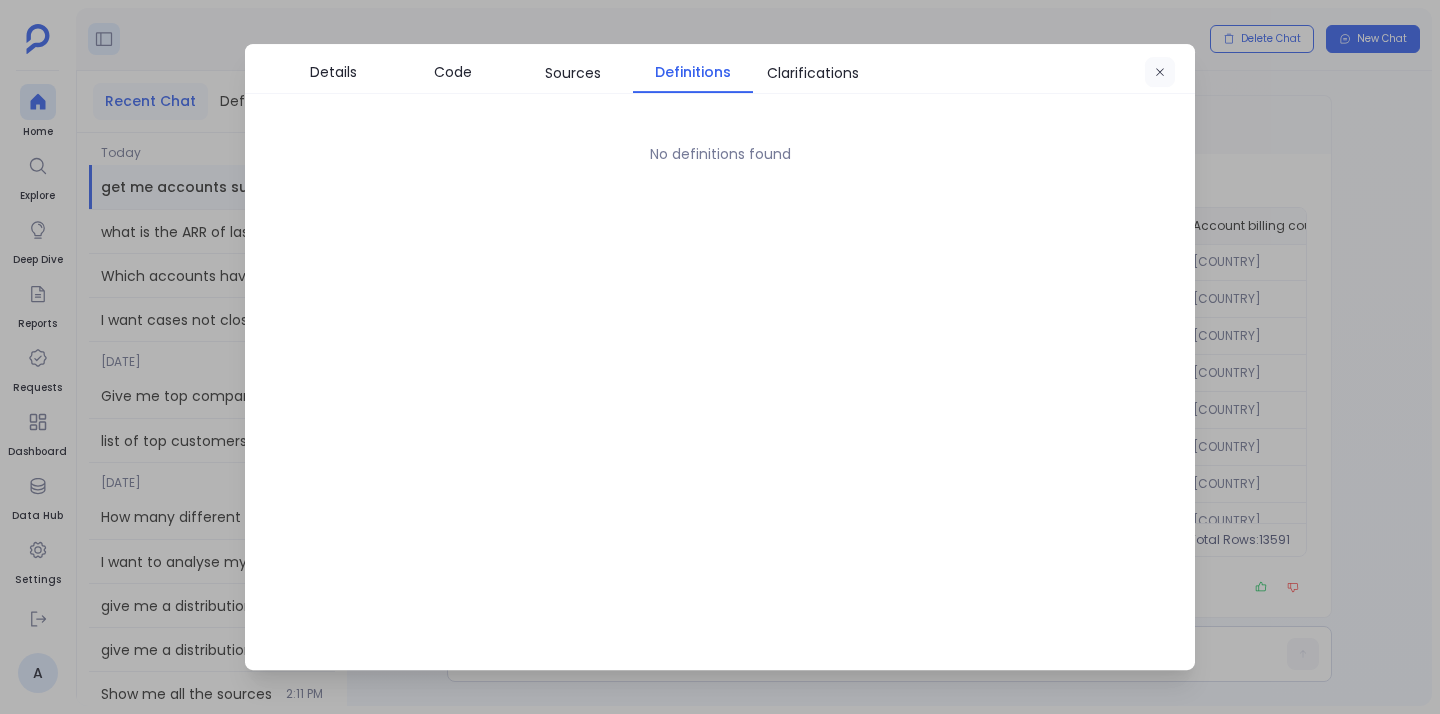 click 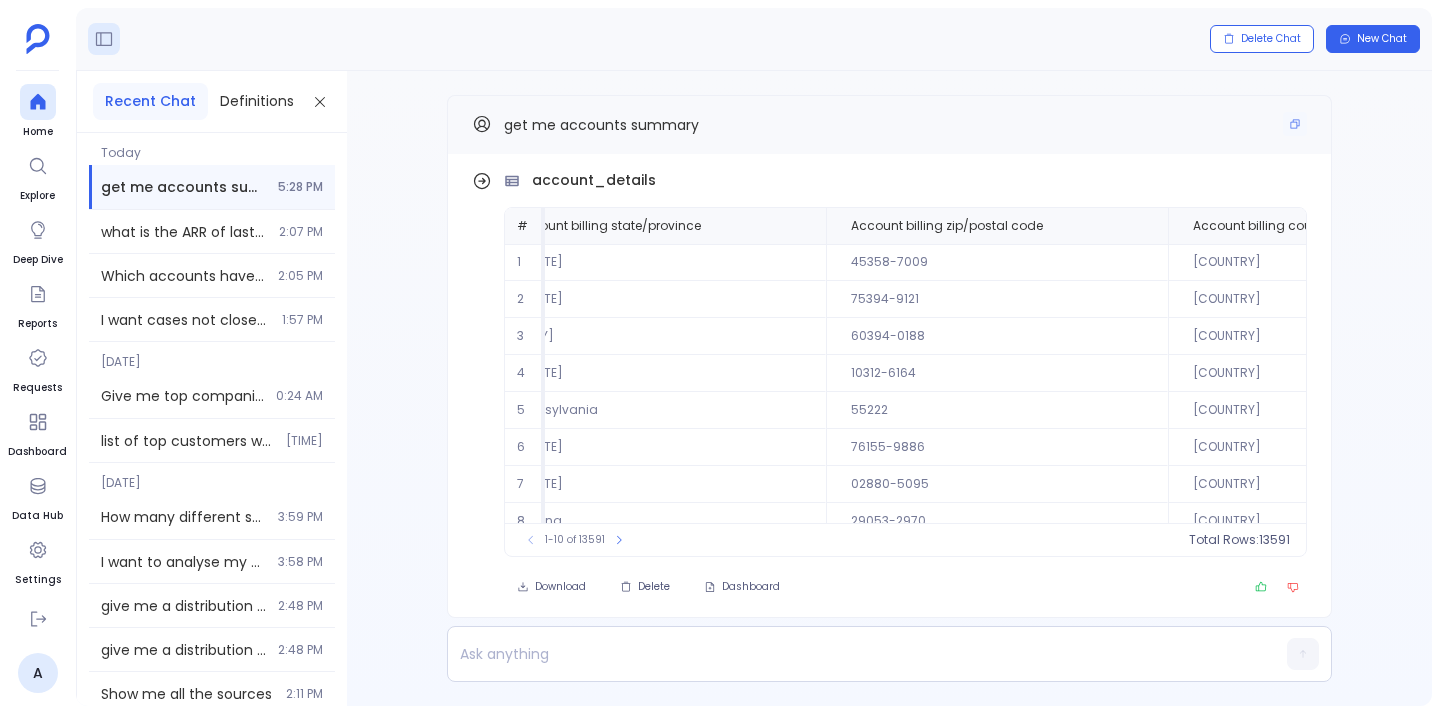 click on "get me accounts summary" at bounding box center [601, 125] 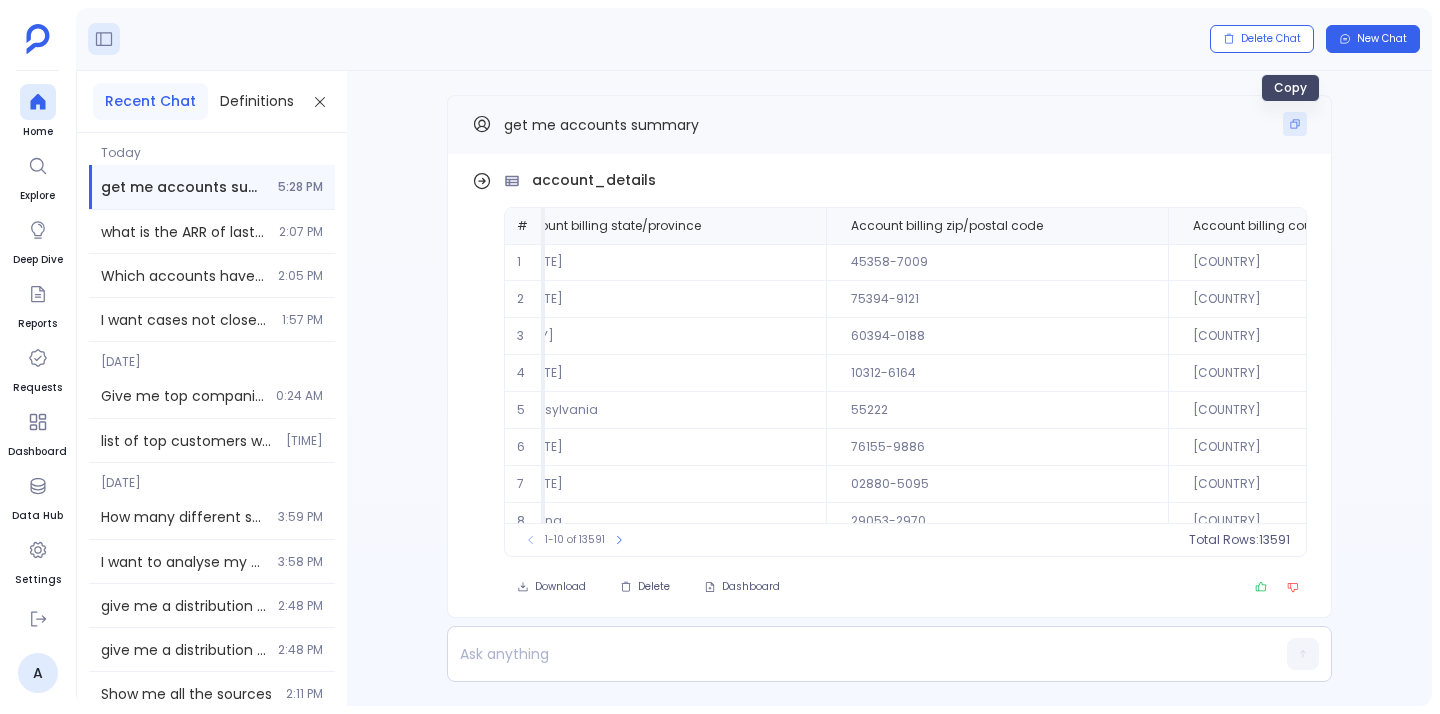 click at bounding box center [1295, 124] 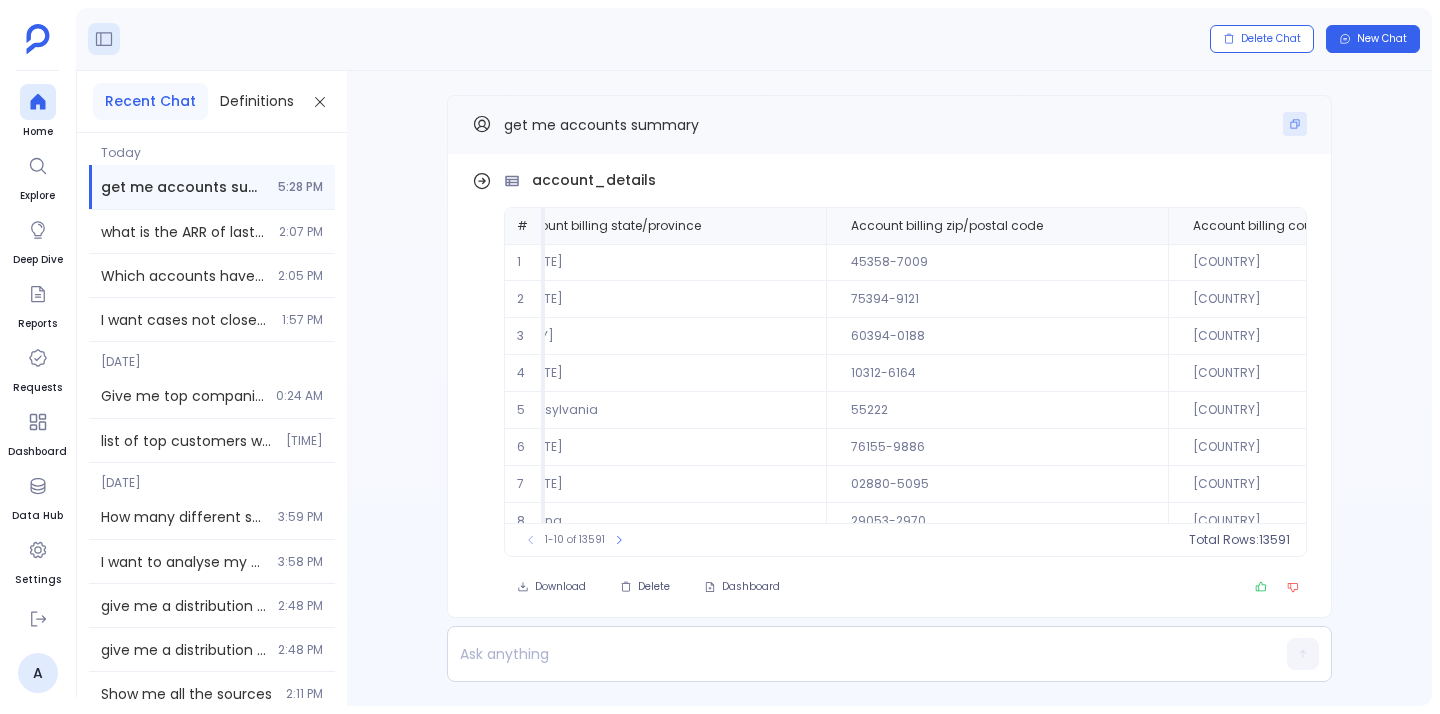 click at bounding box center [1295, 124] 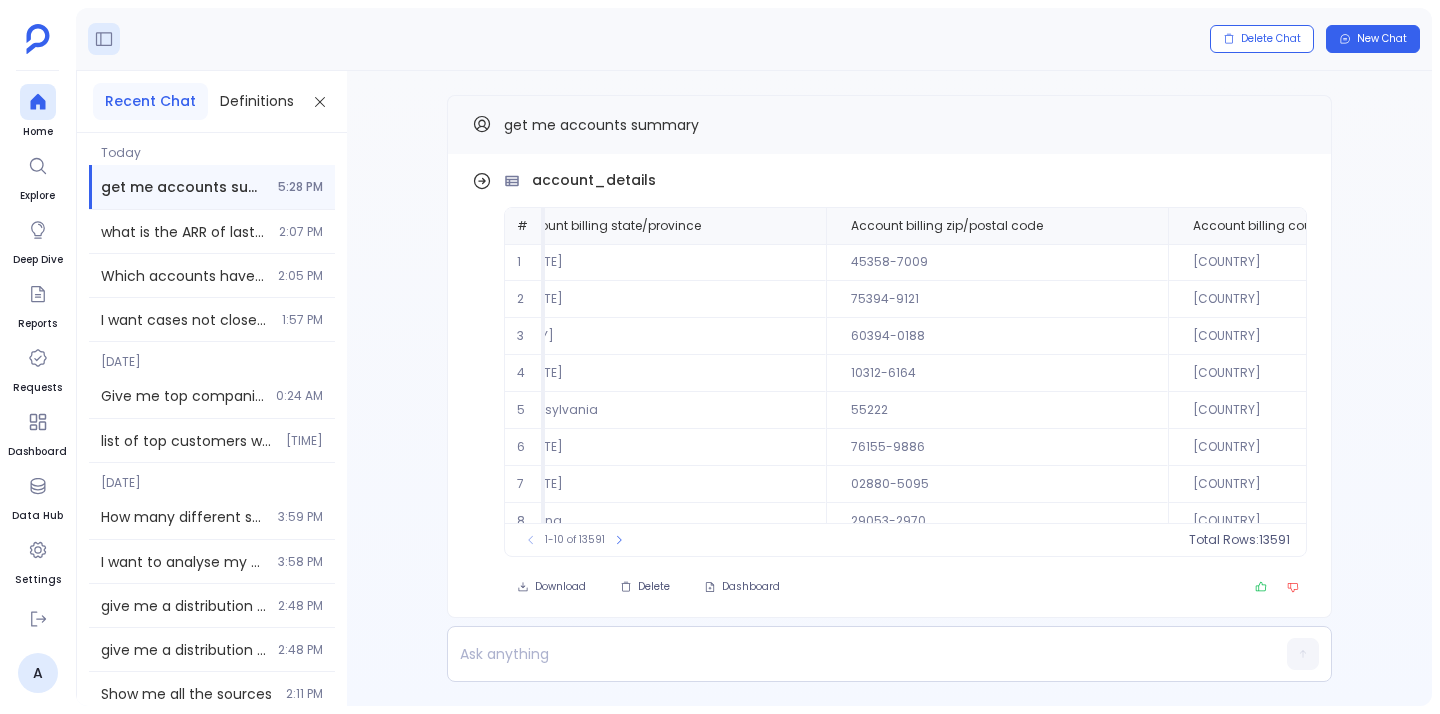 click on "Home Explore Deep Dive Reports Requests Dashboard Data Hub Settings" at bounding box center [37, 338] 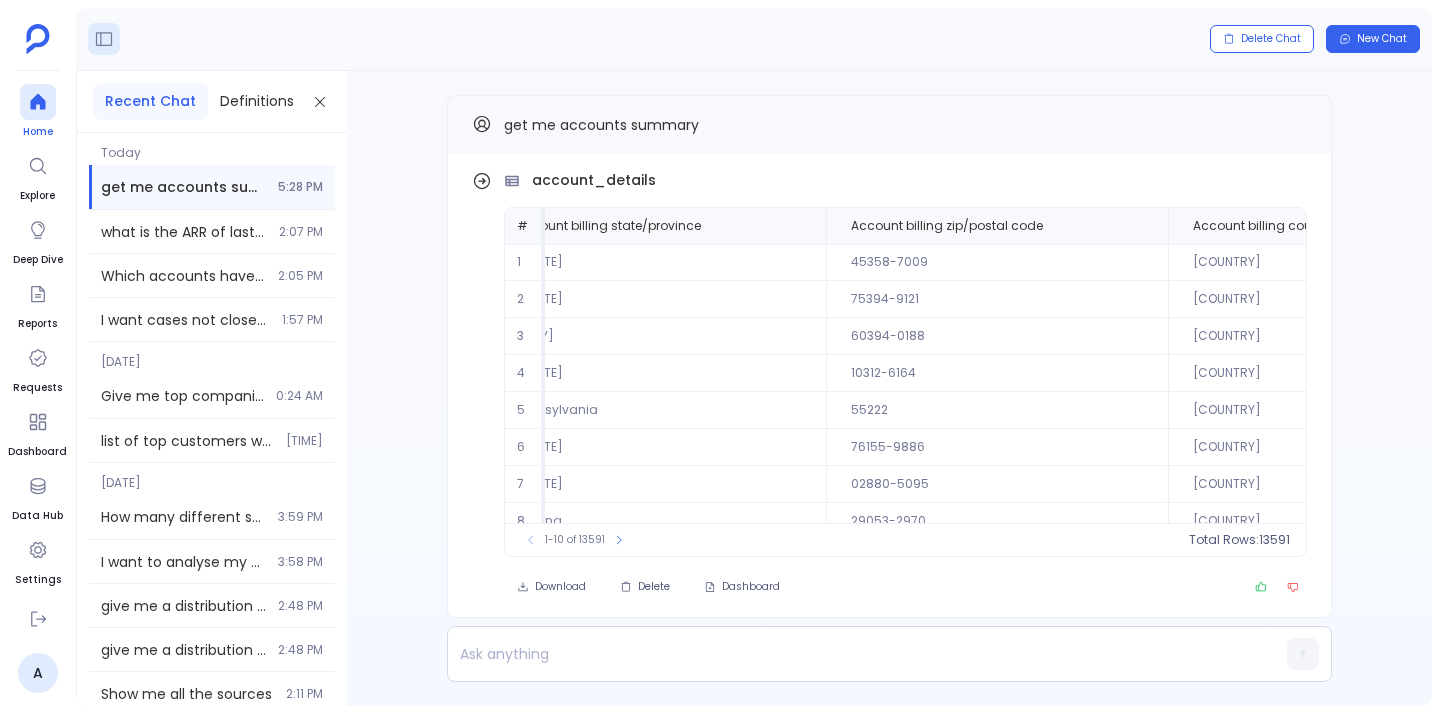 click 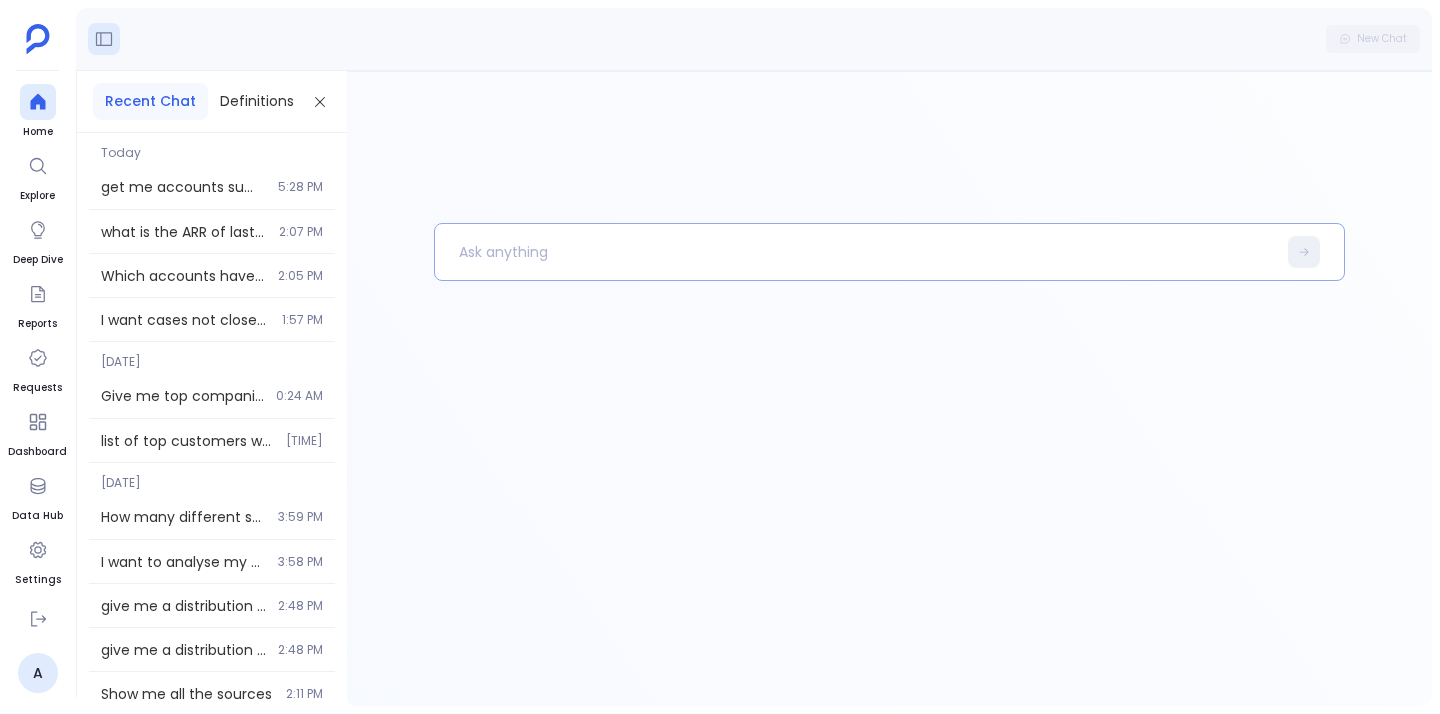 click at bounding box center (855, 252) 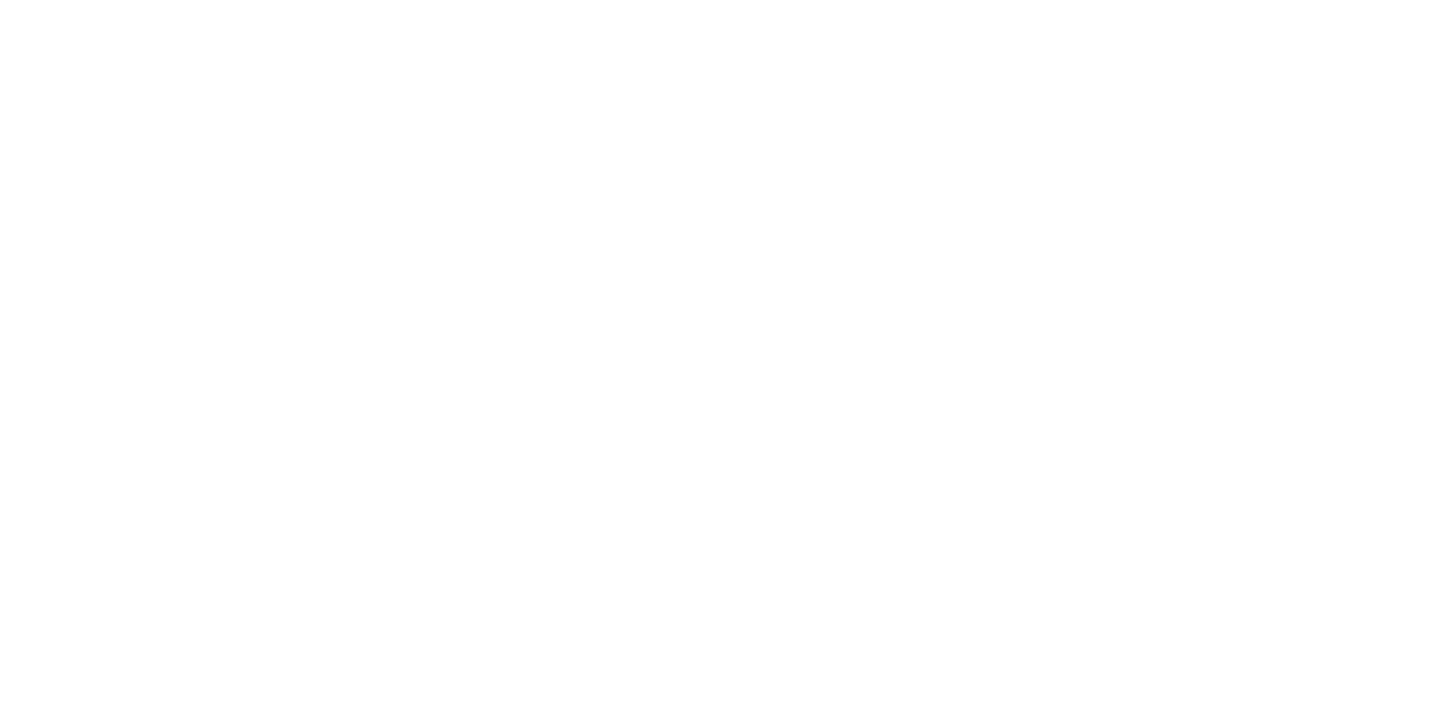scroll, scrollTop: 0, scrollLeft: 0, axis: both 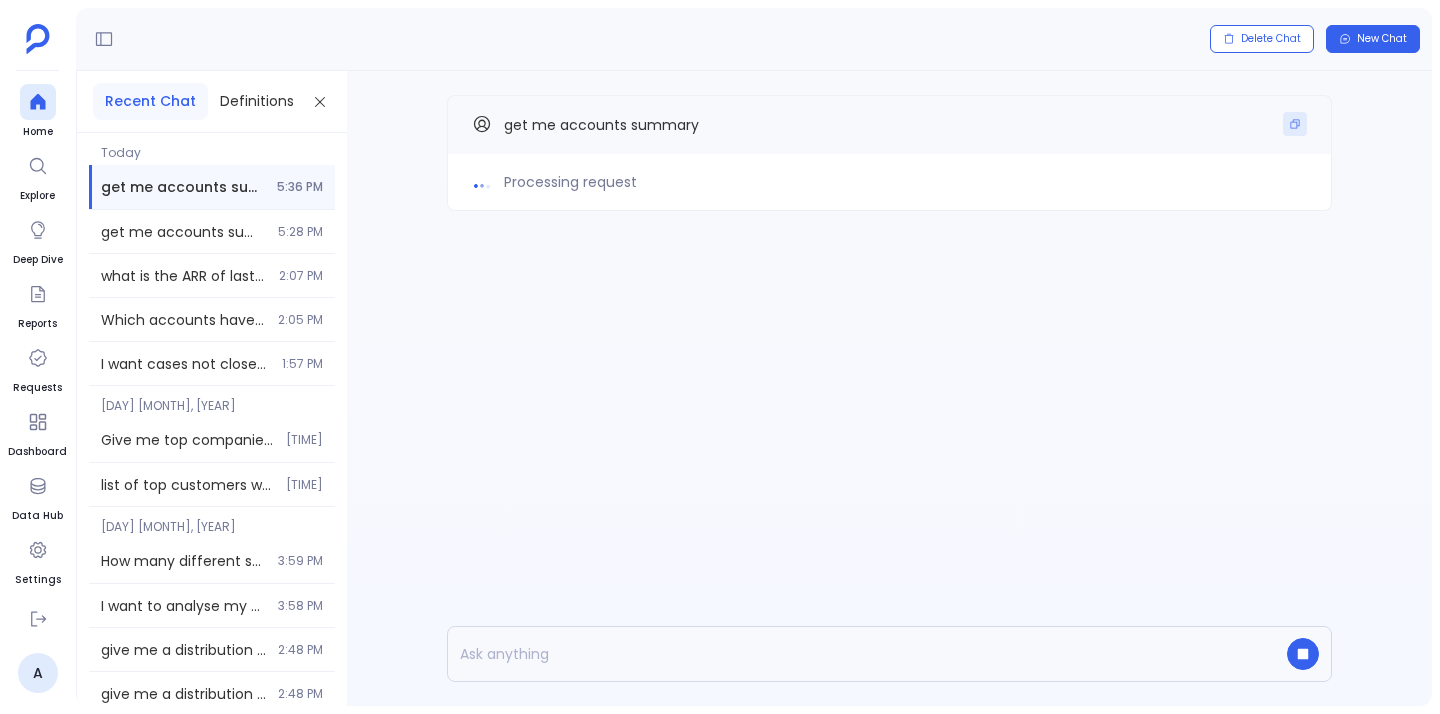 click at bounding box center [1295, 124] 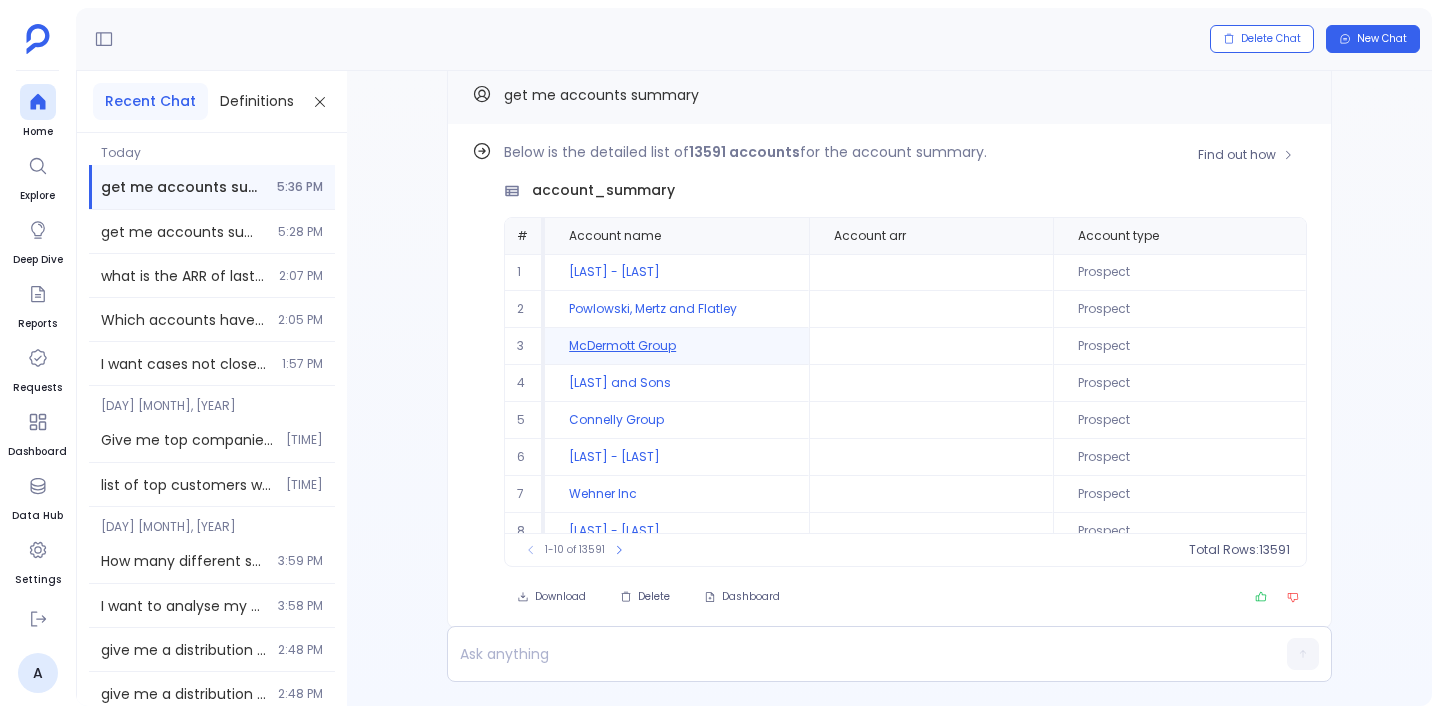 scroll, scrollTop: -32, scrollLeft: 0, axis: vertical 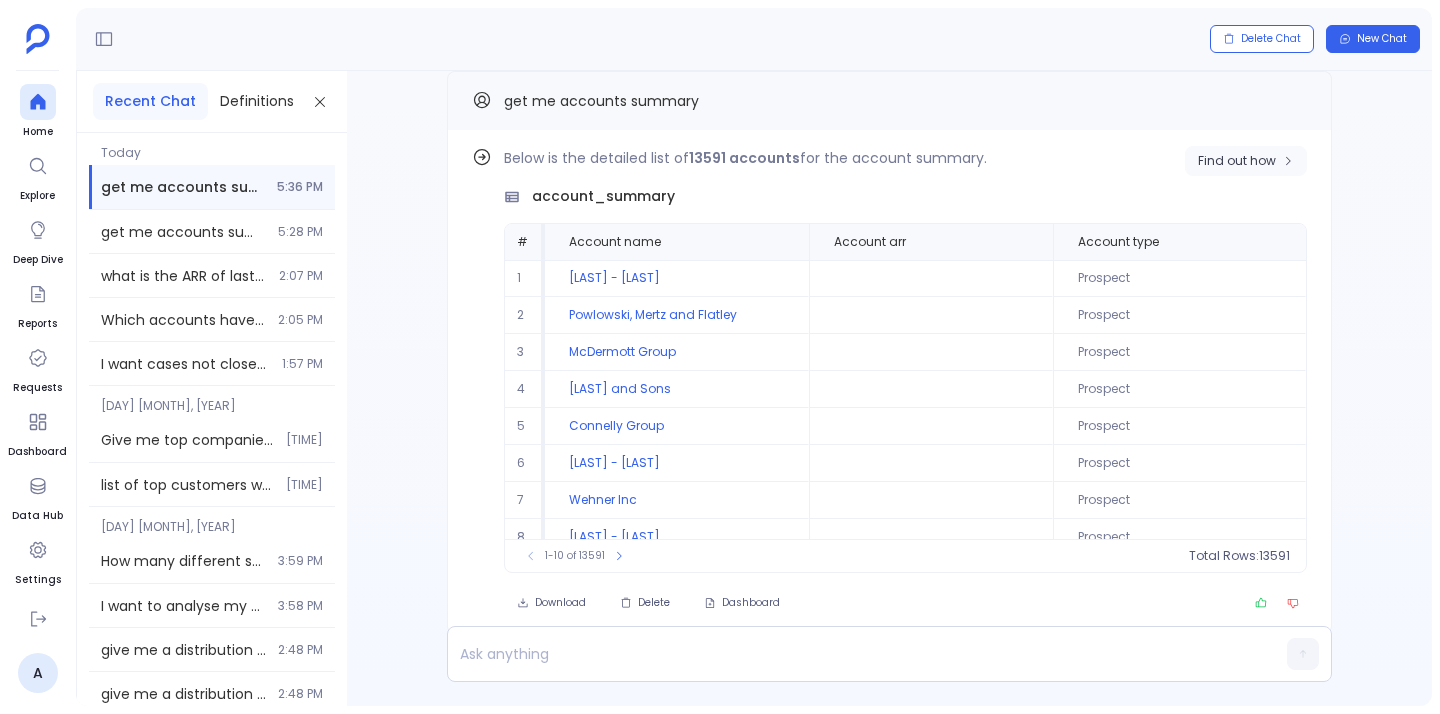 click on "Find out how" at bounding box center (1237, 161) 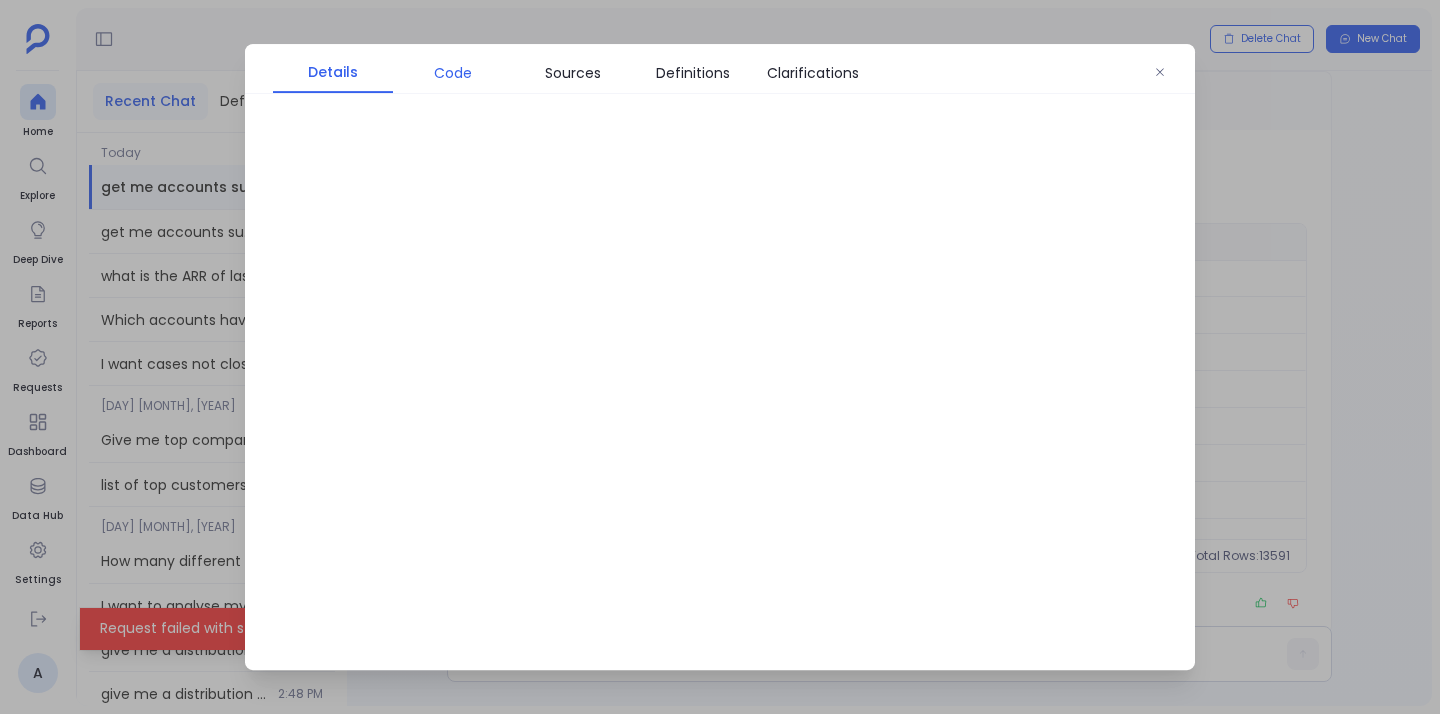 click on "Code" at bounding box center (453, 73) 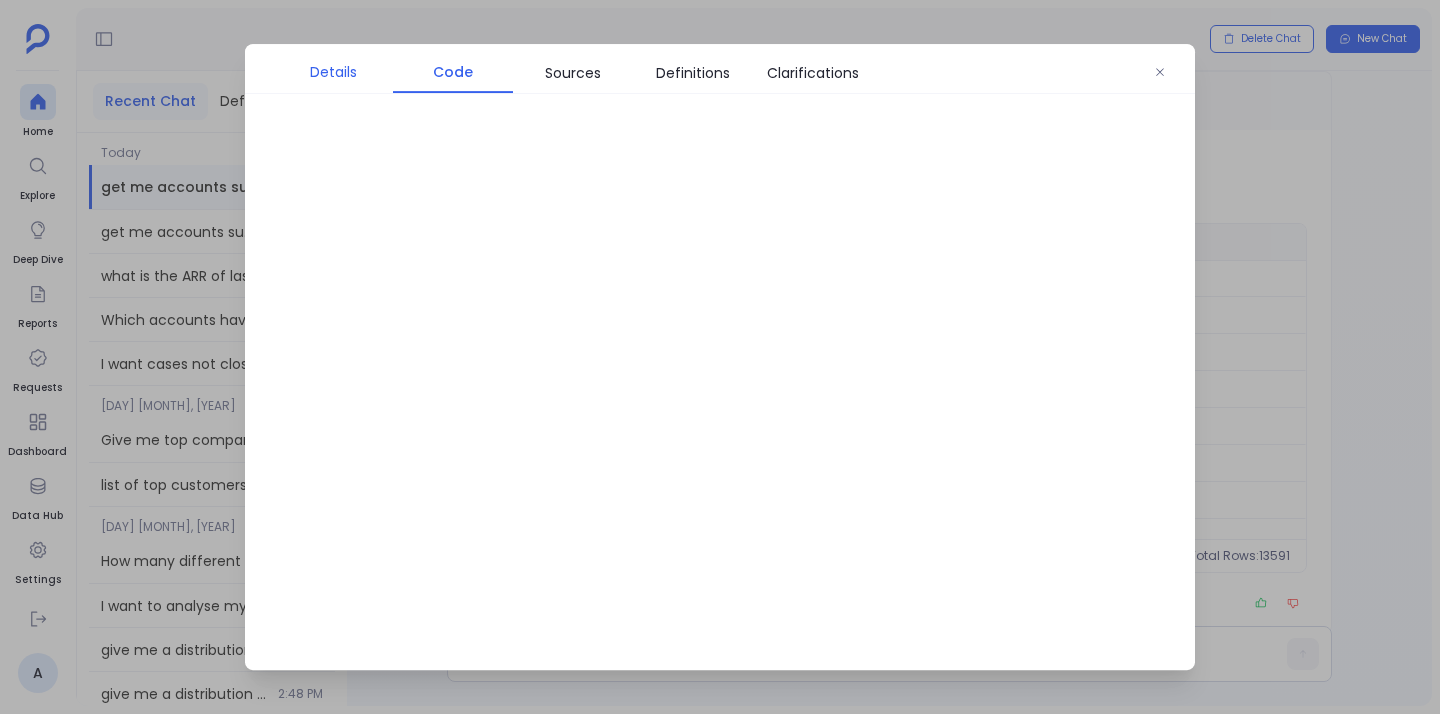 click on "Details" at bounding box center [333, 72] 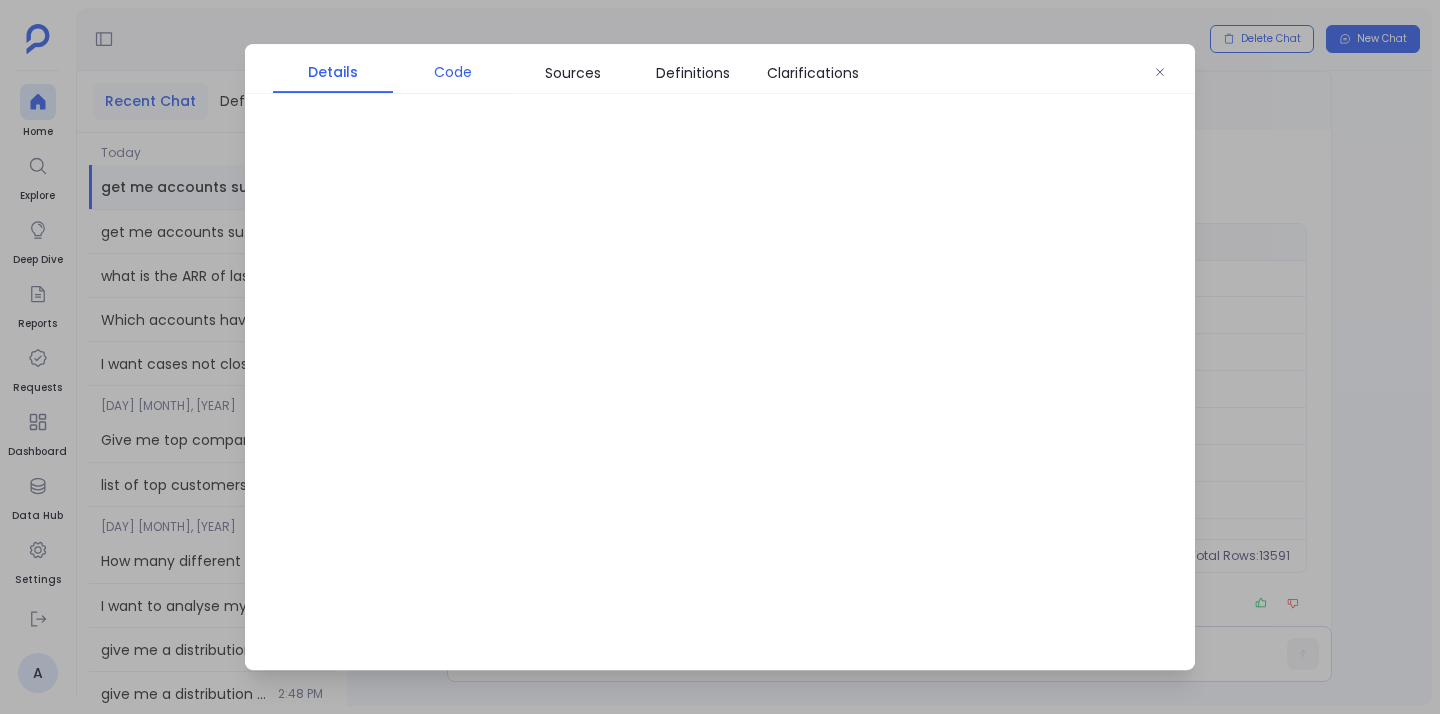 click on "Code" at bounding box center (453, 72) 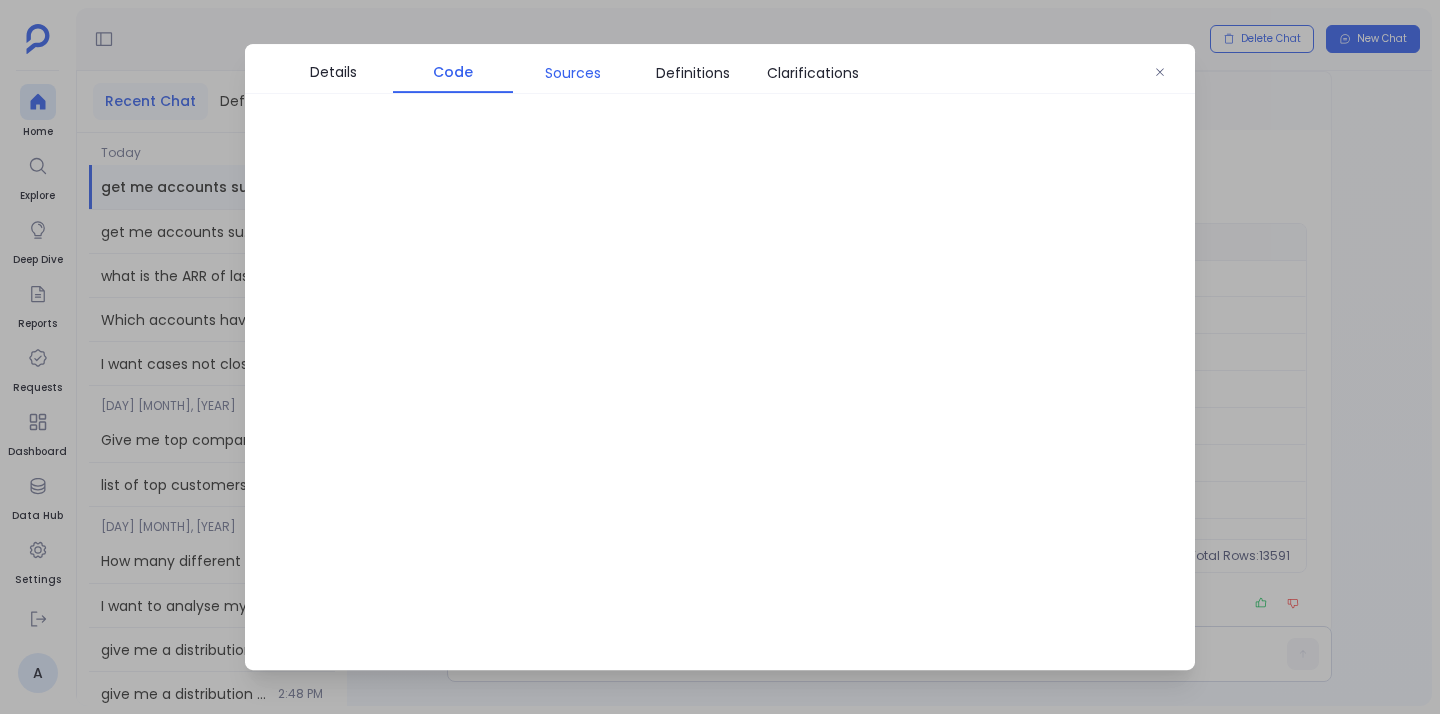 click on "Sources" at bounding box center (573, 73) 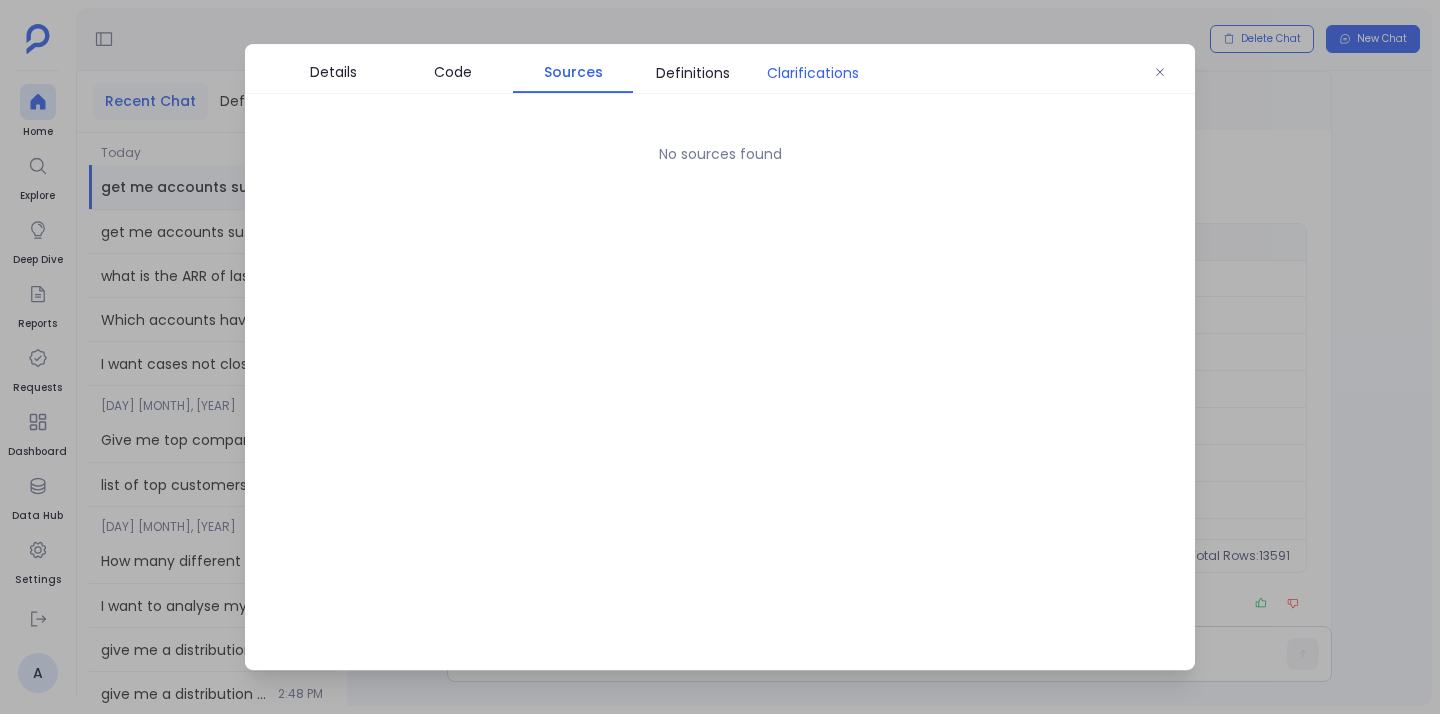 click on "Clarifications" at bounding box center (813, 73) 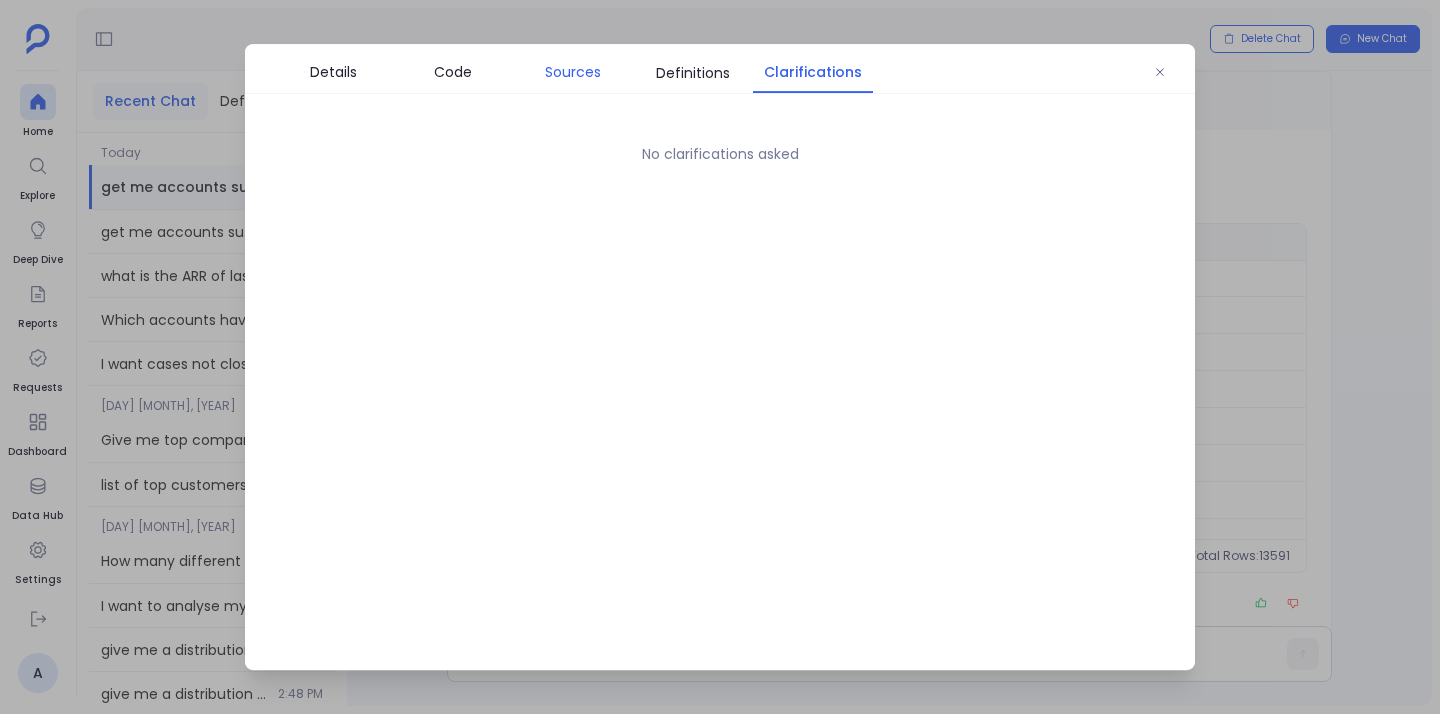 click on "Sources" at bounding box center (573, 72) 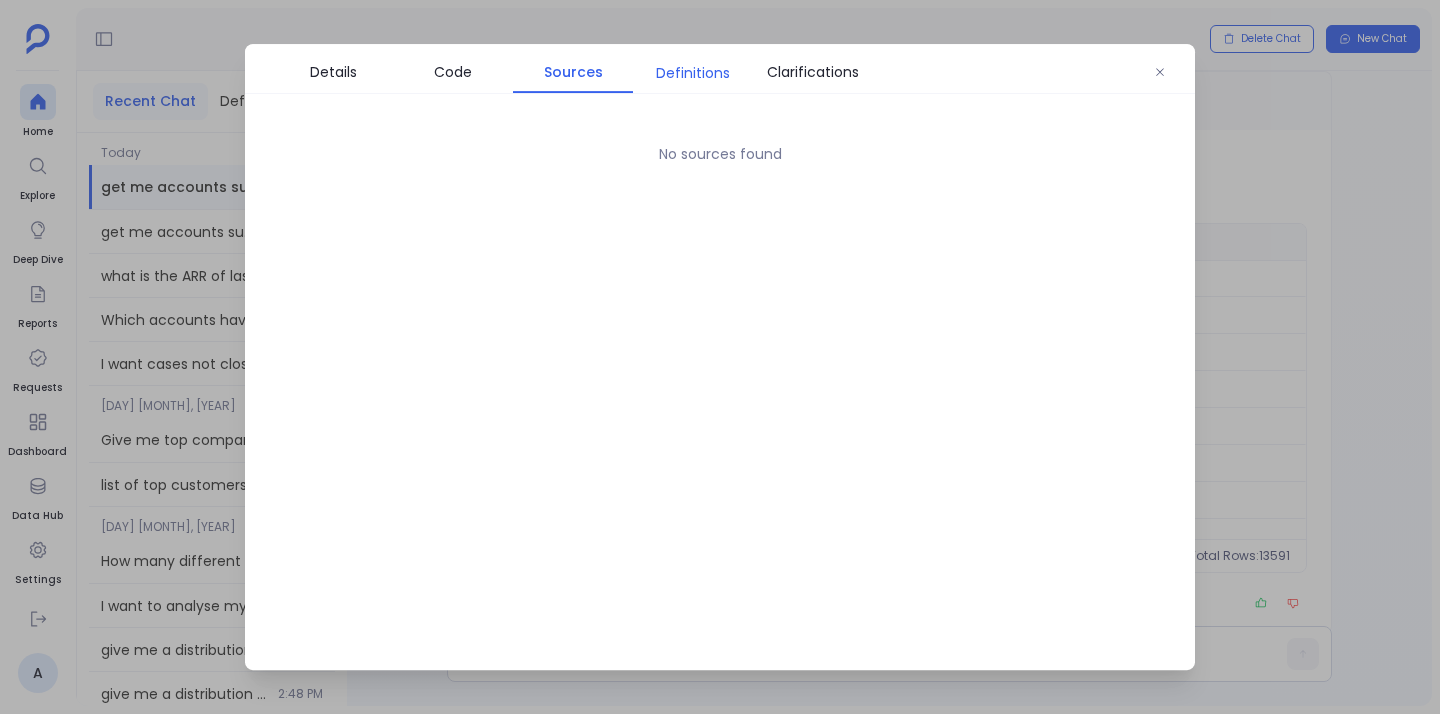 click on "Definitions" at bounding box center [693, 73] 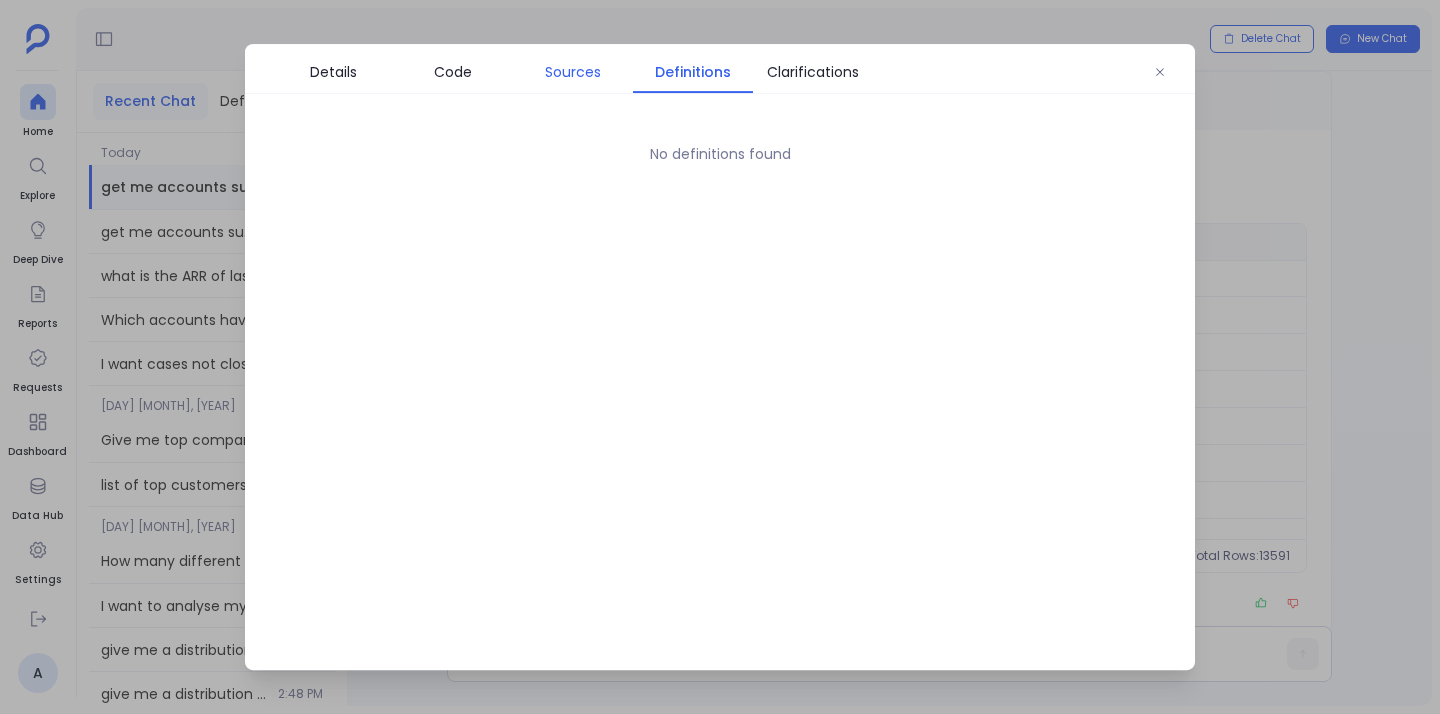 click on "Sources" at bounding box center [573, 72] 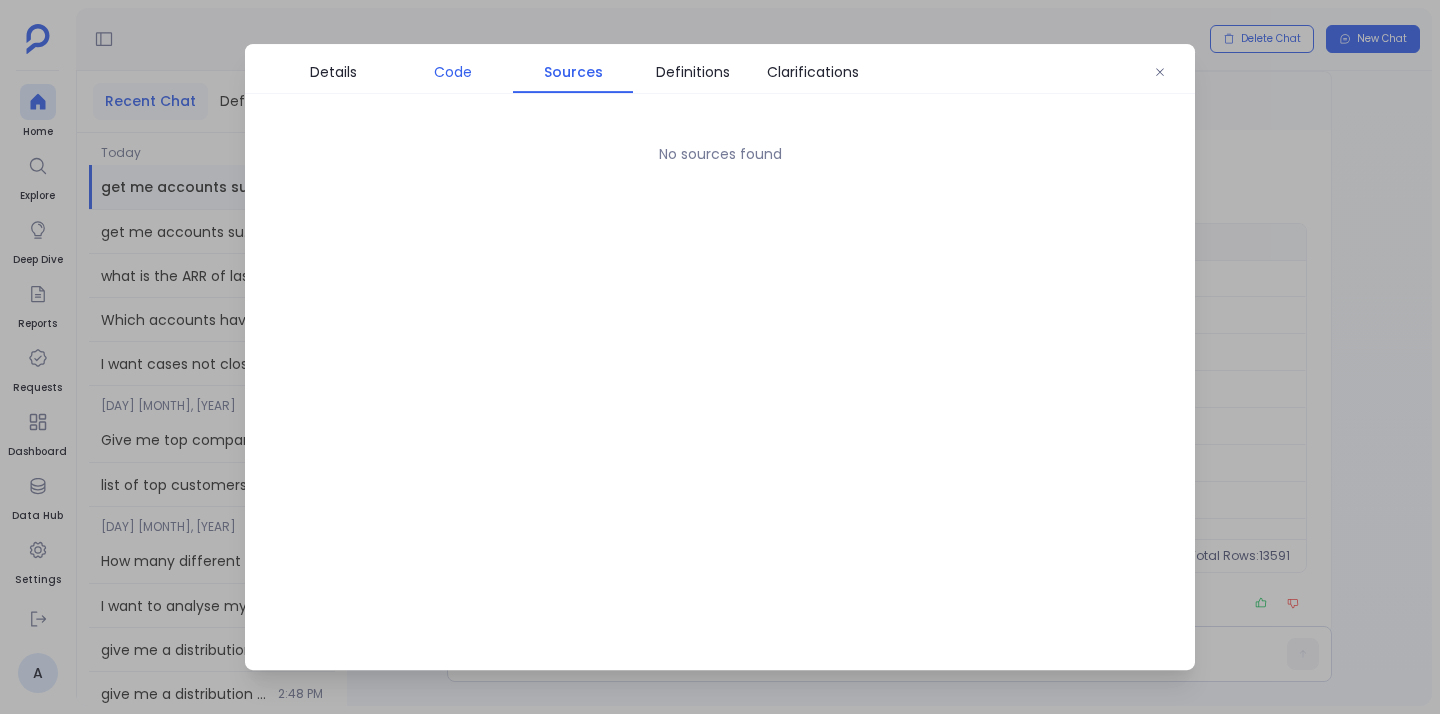 click on "Code" at bounding box center [453, 72] 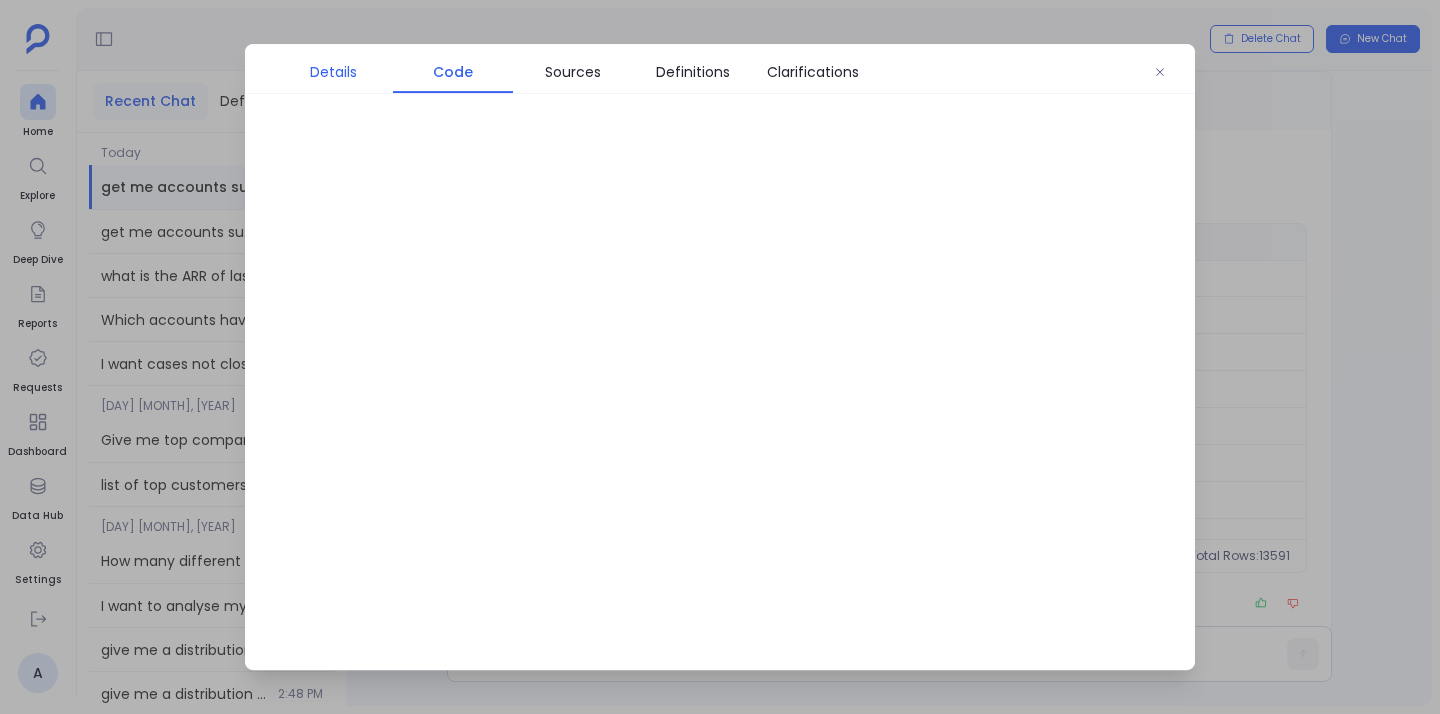click on "Details" at bounding box center [333, 72] 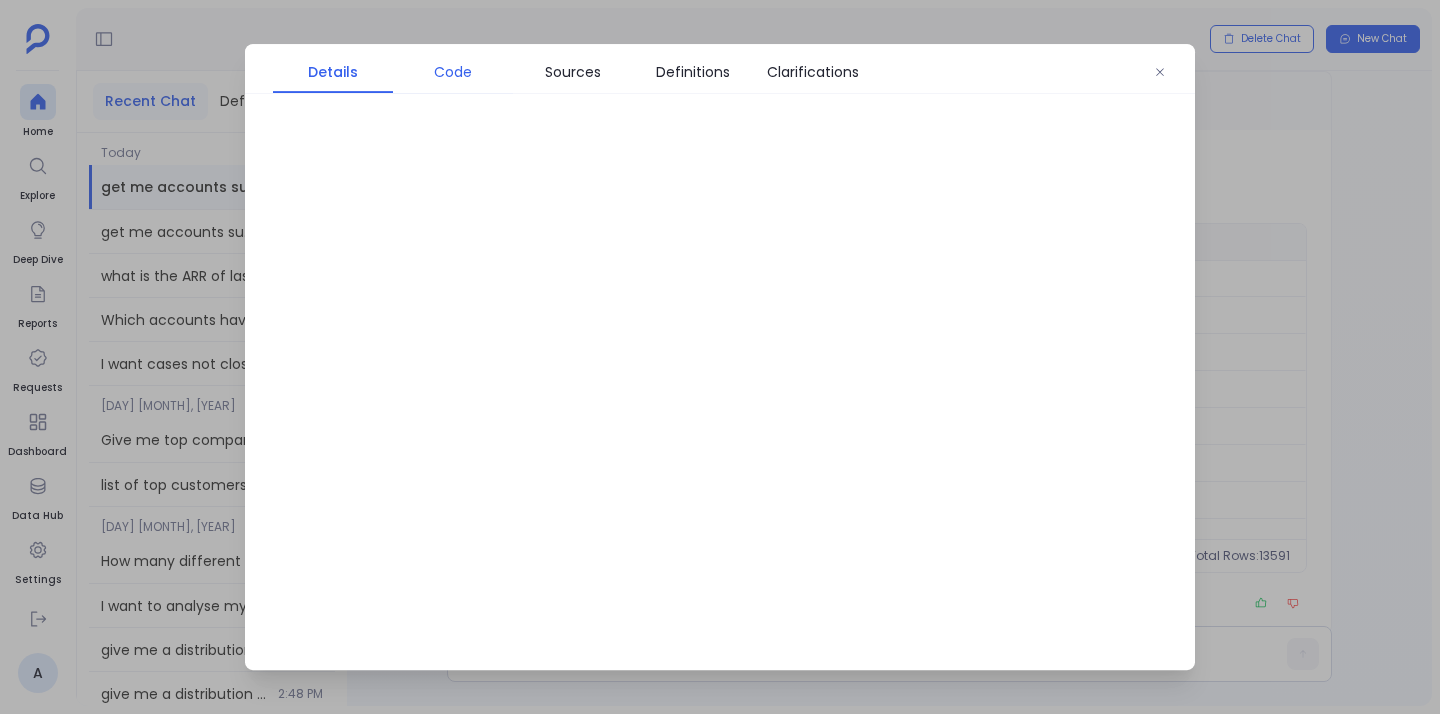 click on "Code" at bounding box center [453, 72] 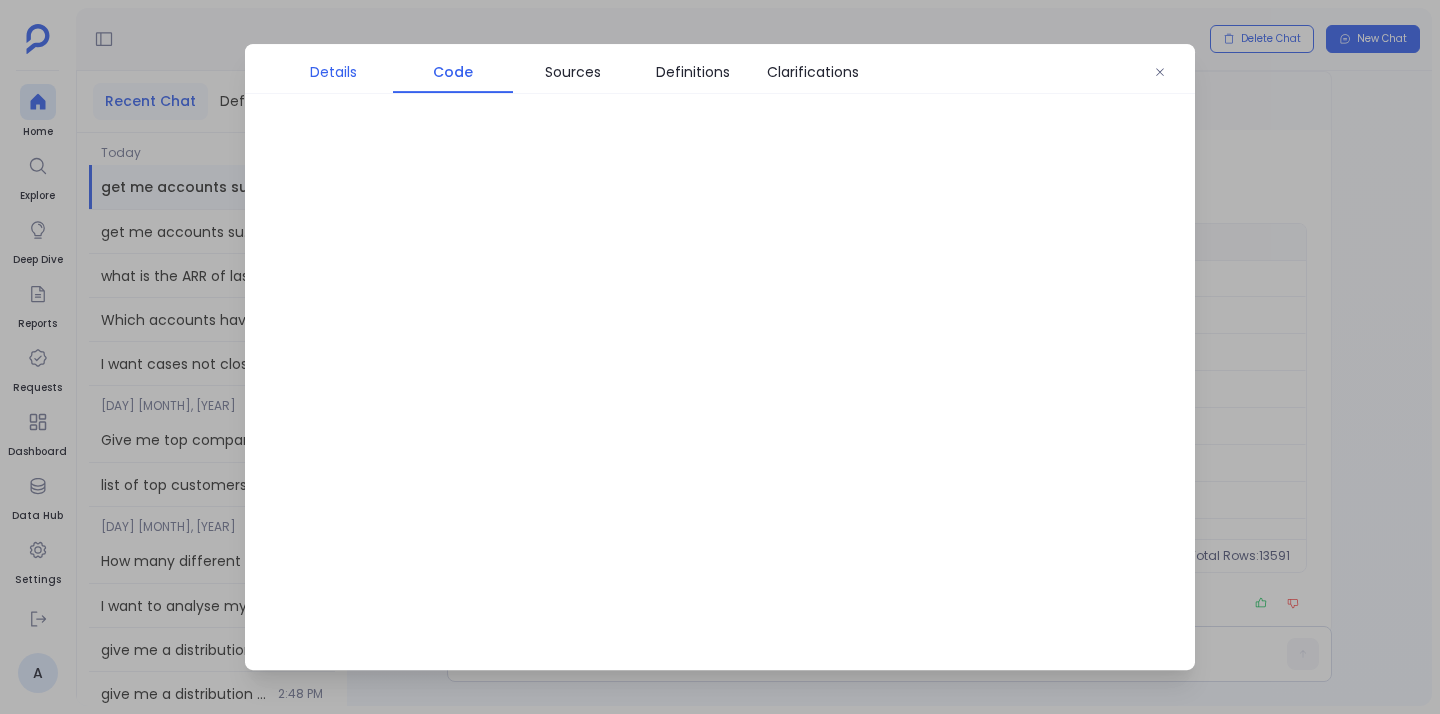 click on "Details" at bounding box center [333, 72] 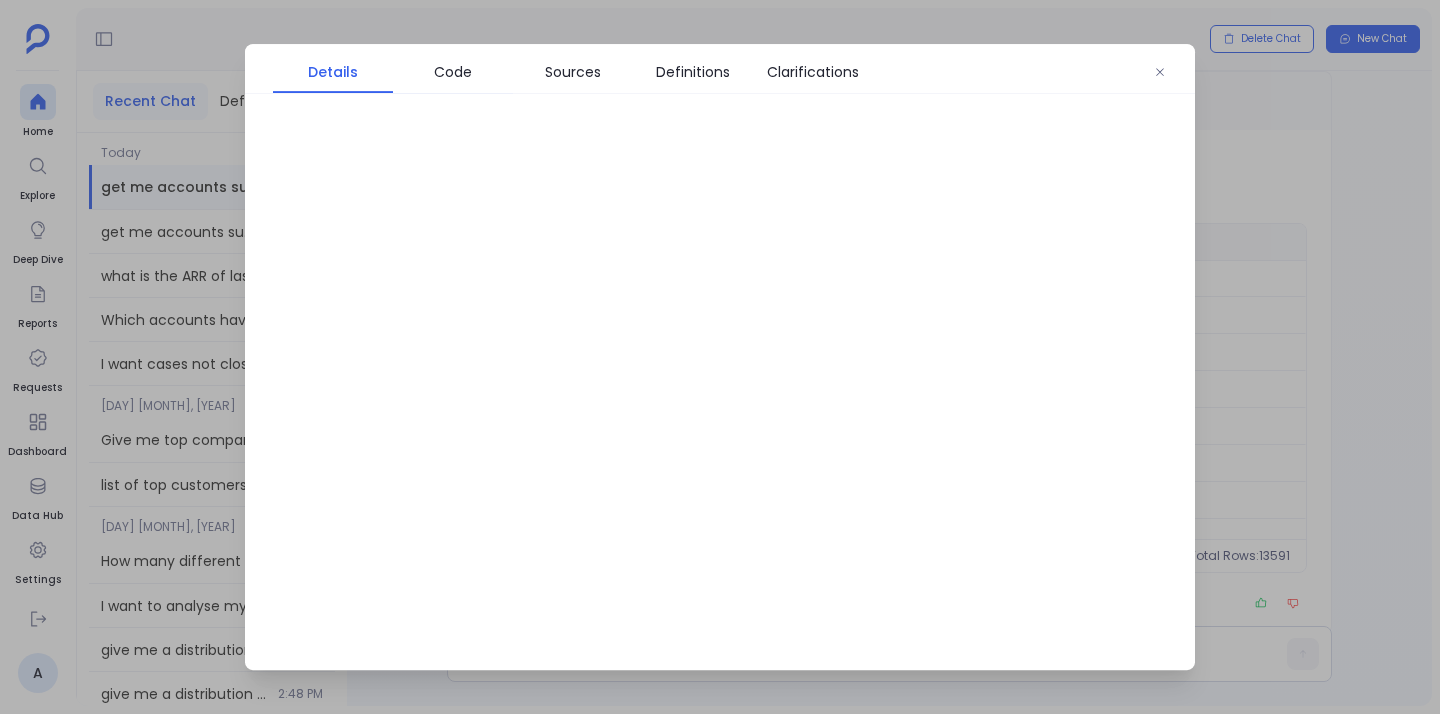 click on "Details" at bounding box center [333, 72] 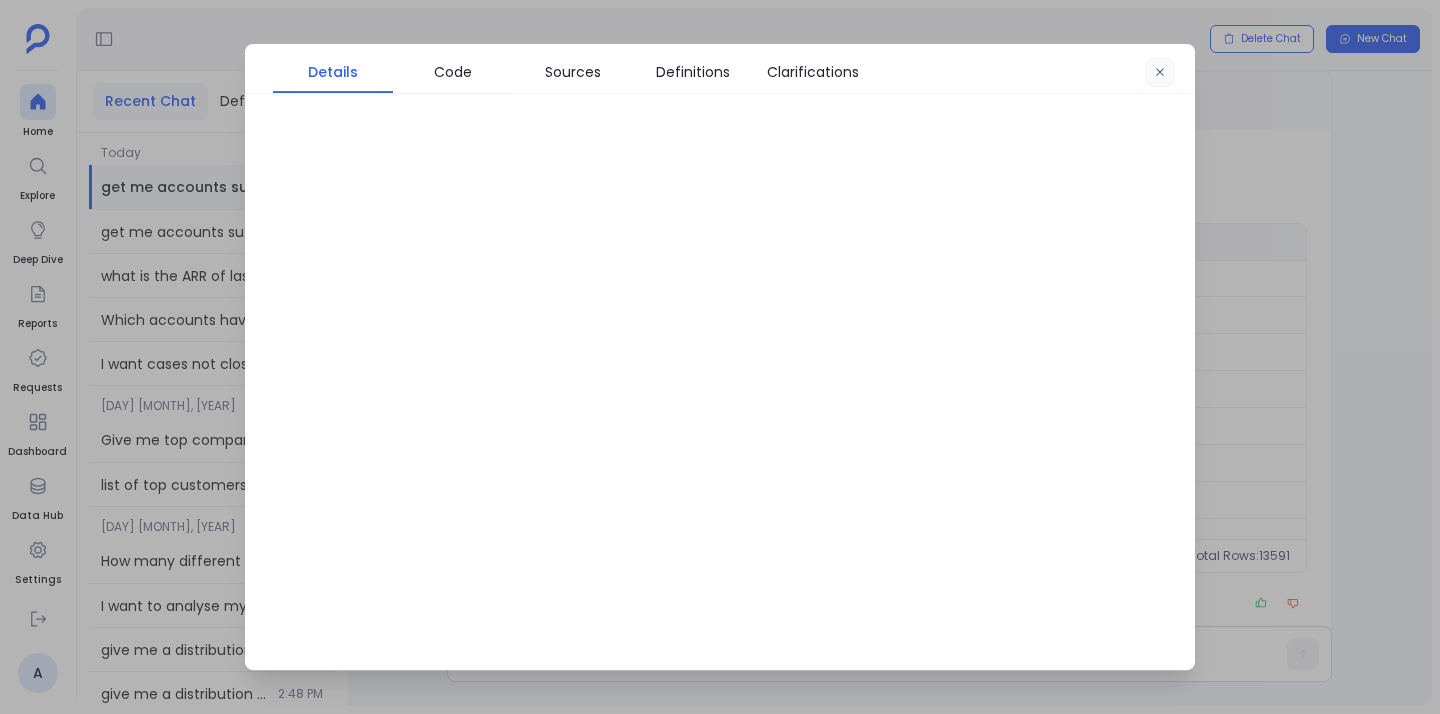 click 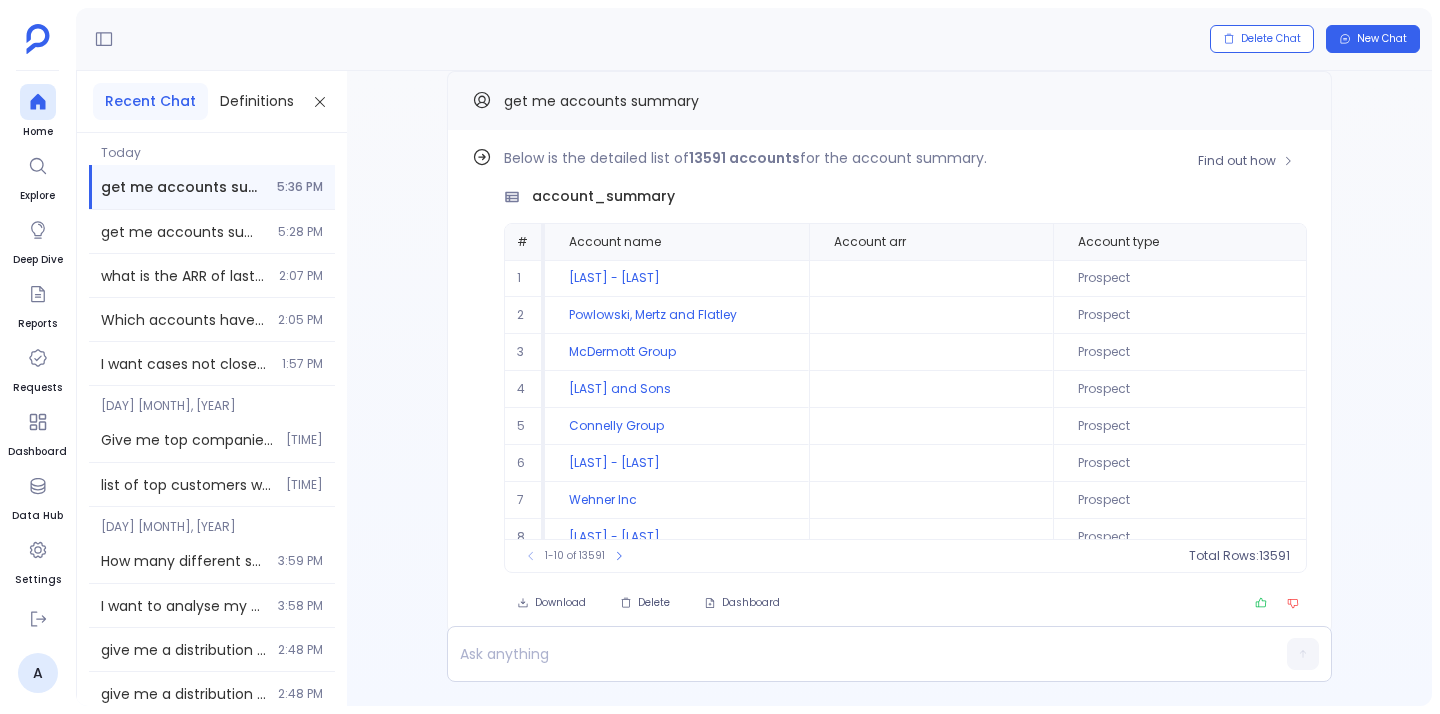 type 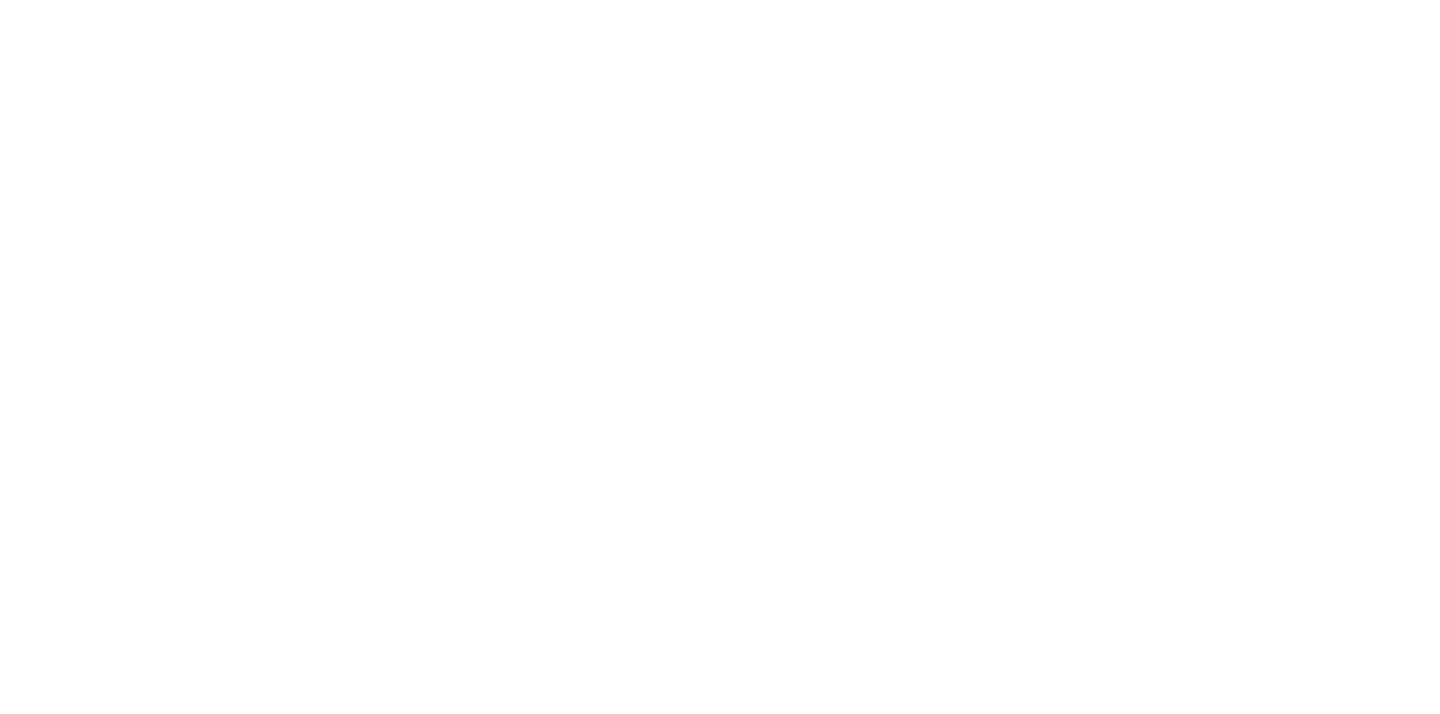scroll, scrollTop: 0, scrollLeft: 0, axis: both 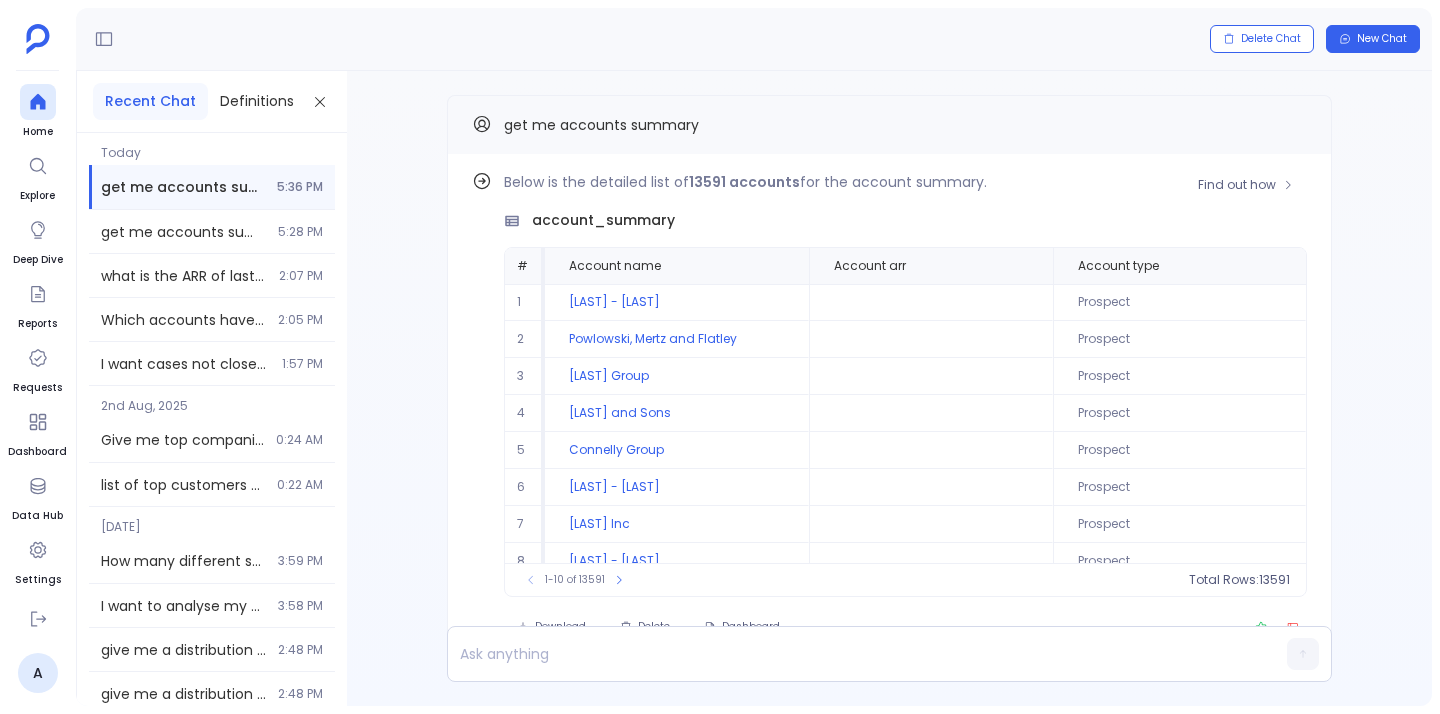 click on "1-10 of 13591 Total Rows:  13591 Download Delete Dashboard" at bounding box center (889, 406) 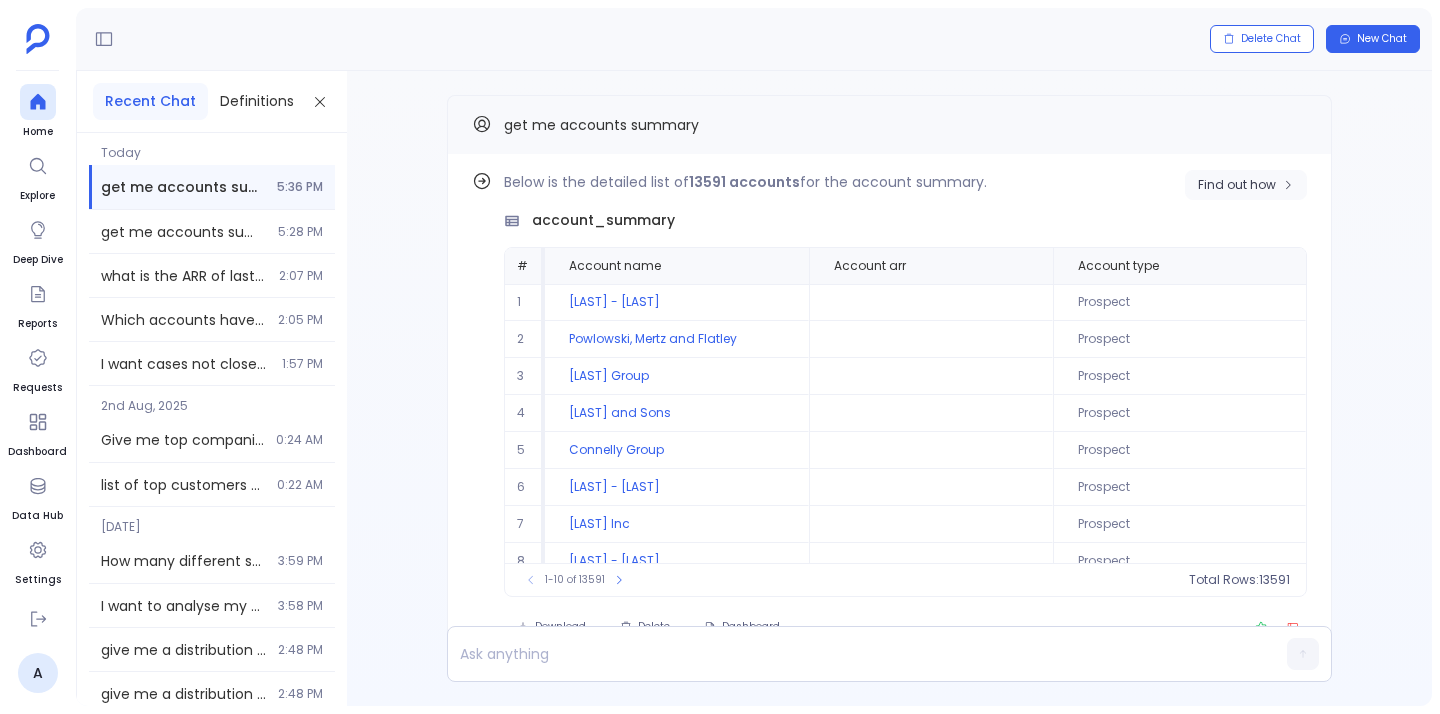click on "Find out how" at bounding box center (1237, 185) 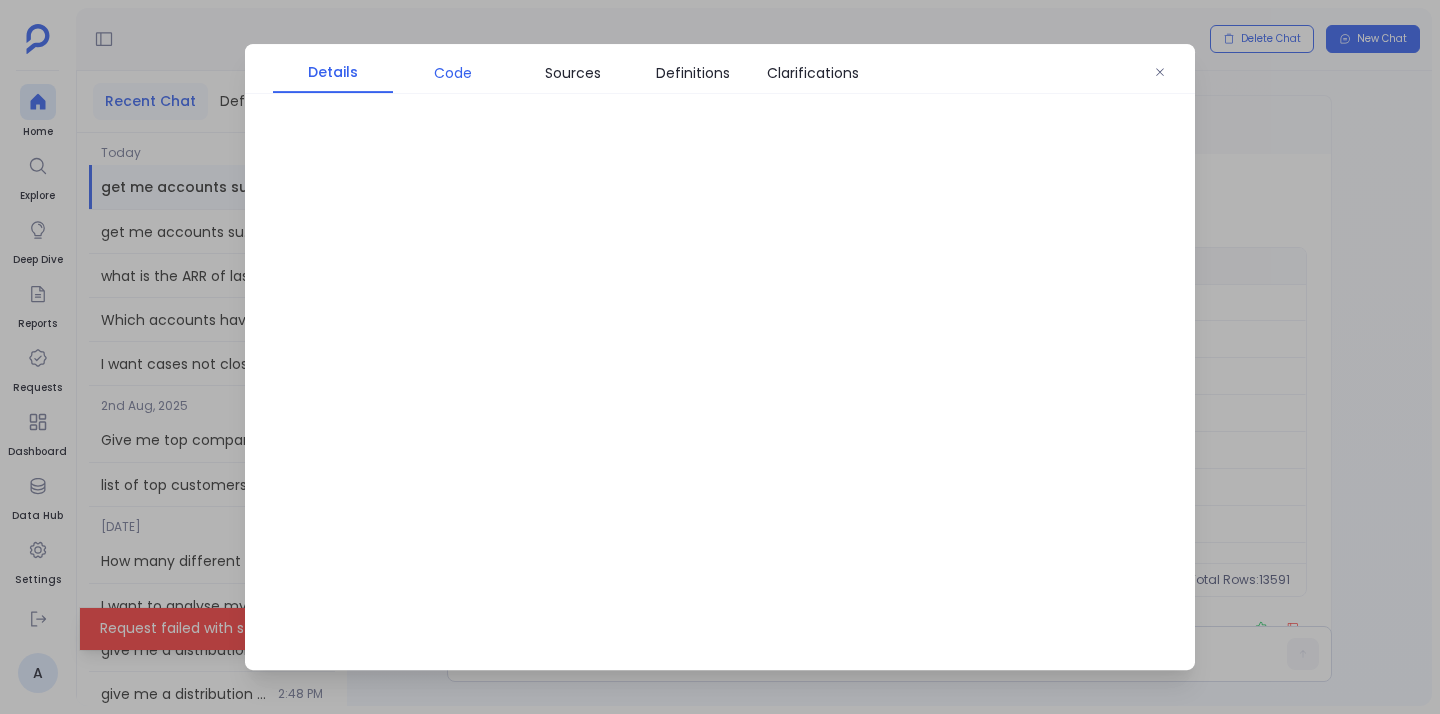 click on "Code" at bounding box center [453, 73] 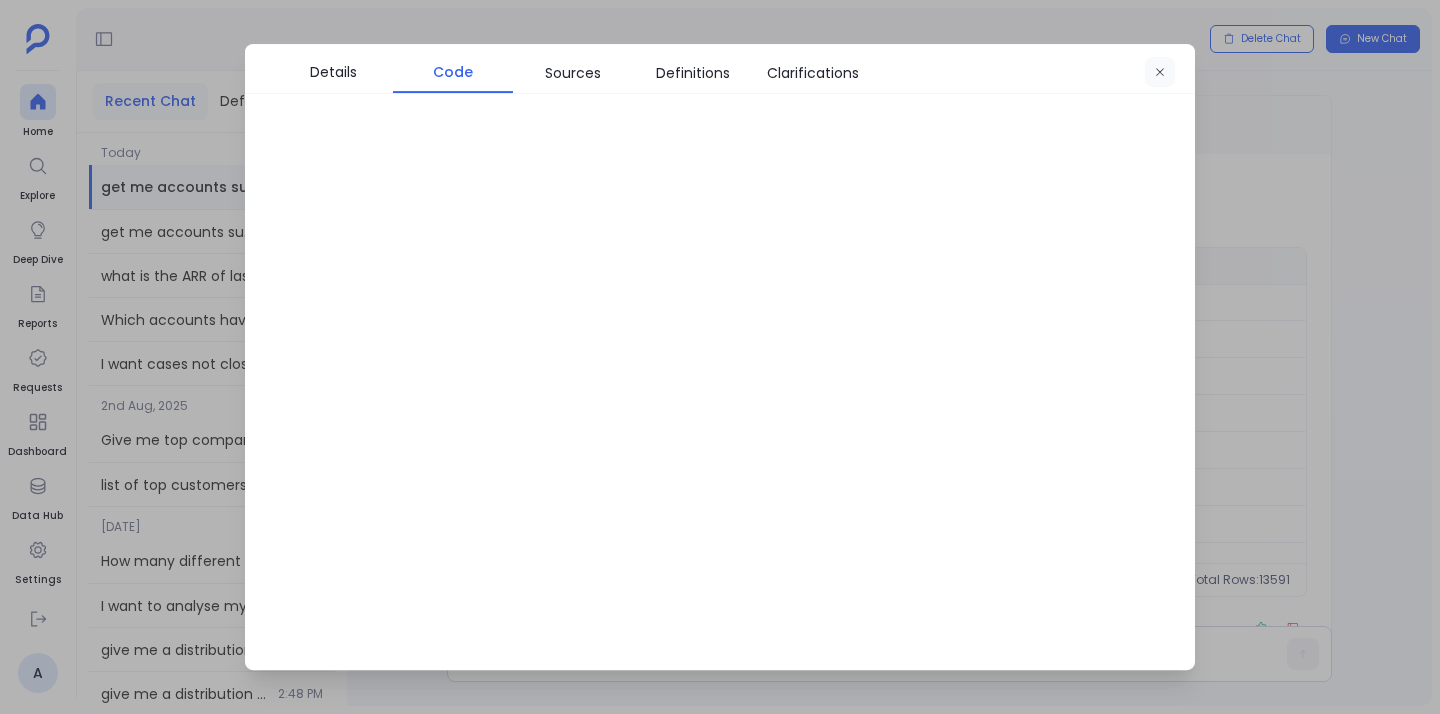 click 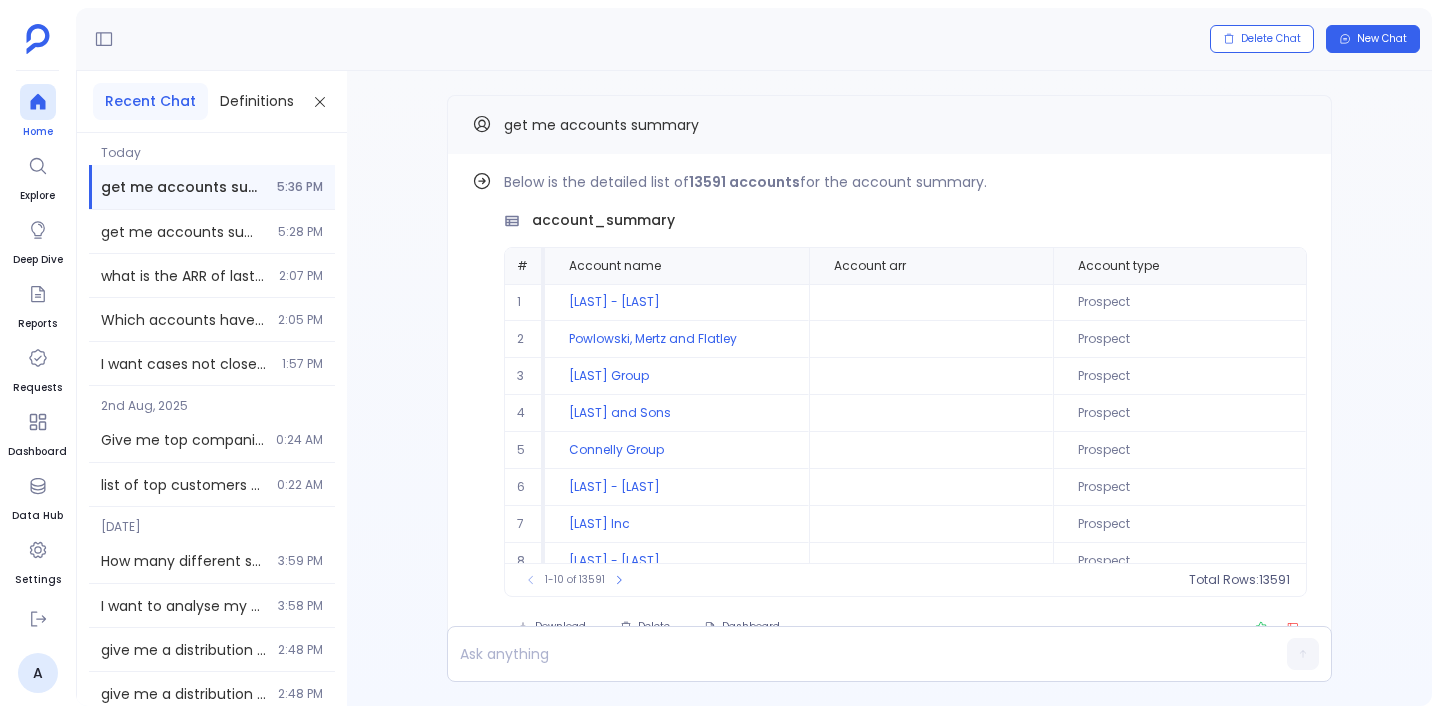 click 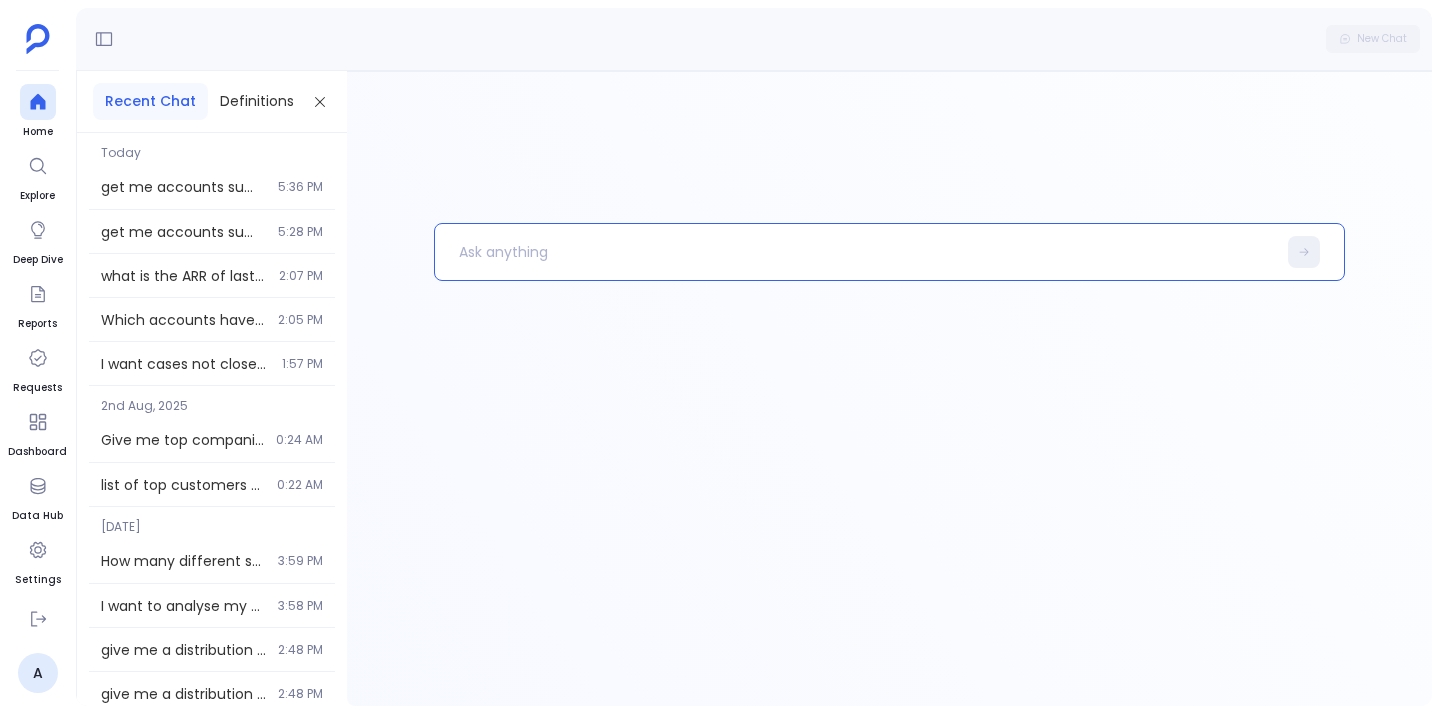 click at bounding box center [855, 252] 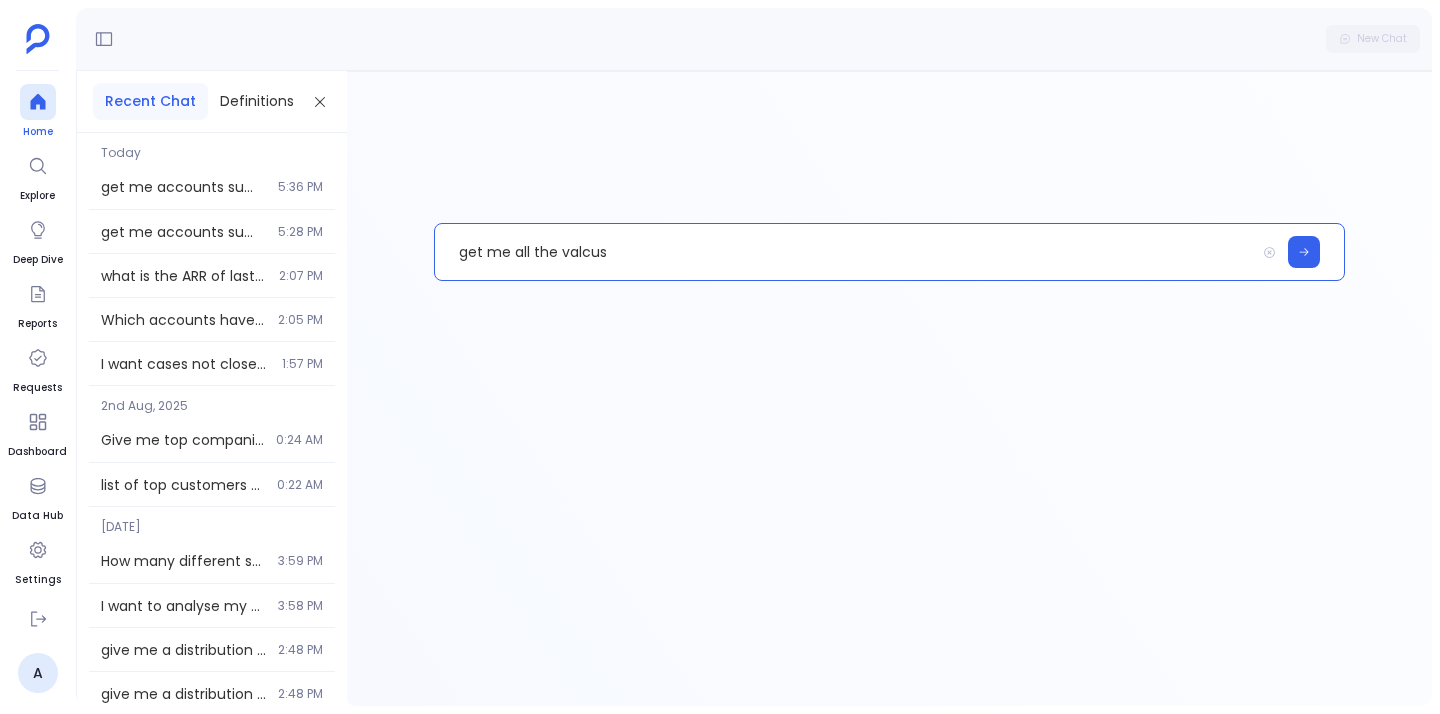 click 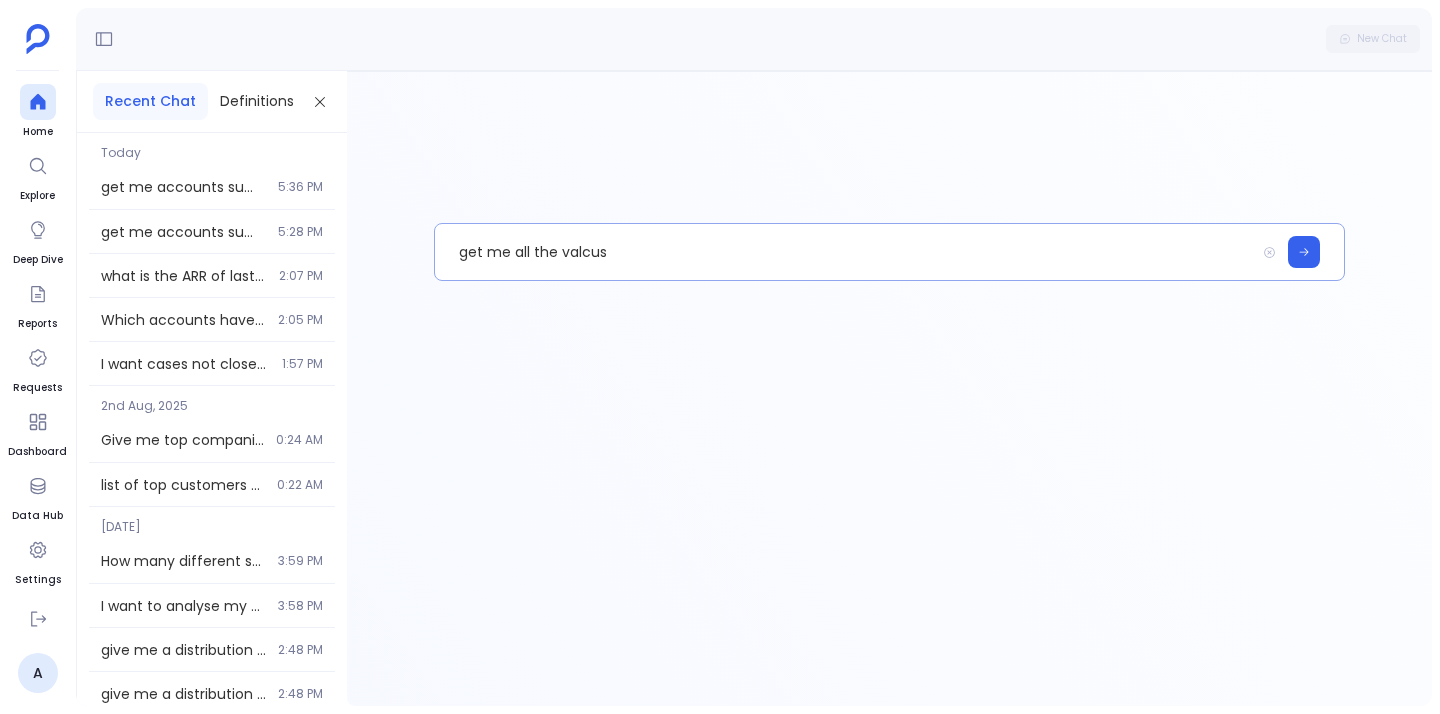 click on "get me all the valcus" at bounding box center [845, 252] 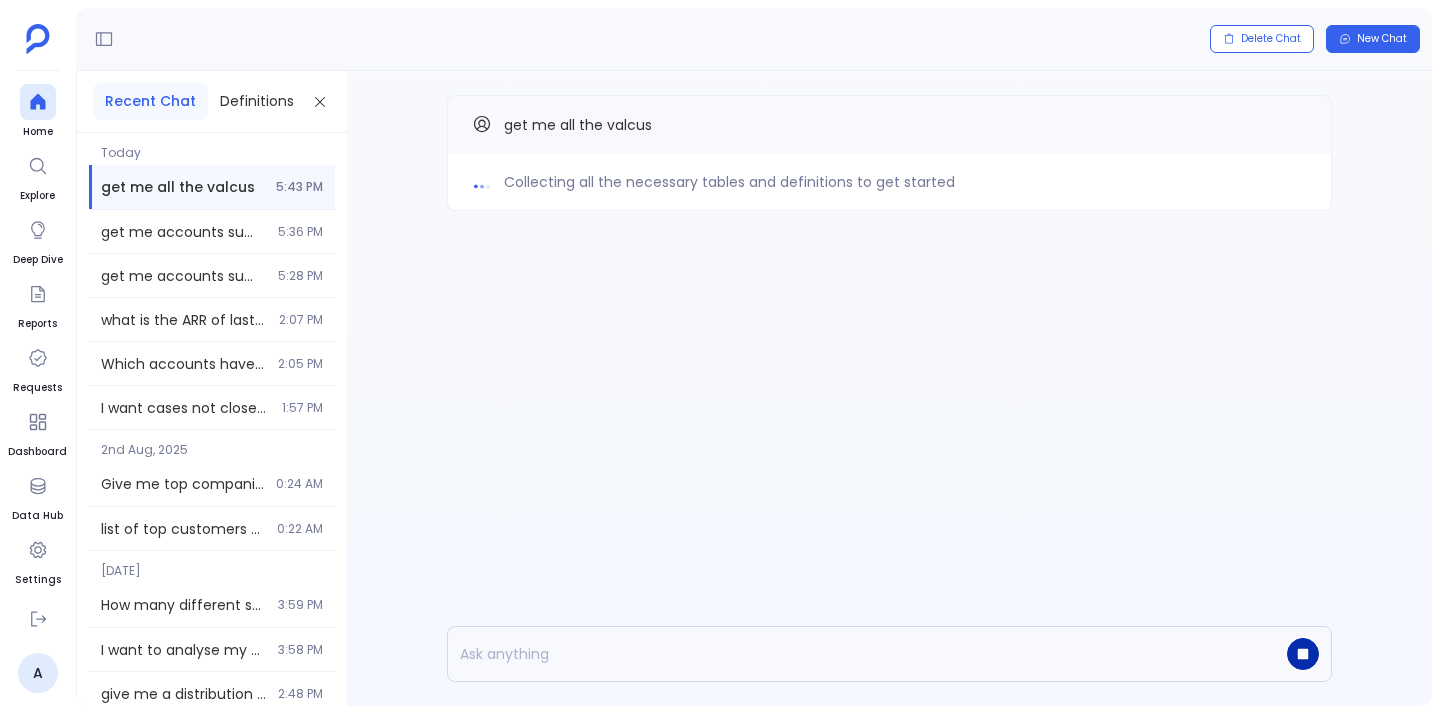 click at bounding box center [1303, 654] 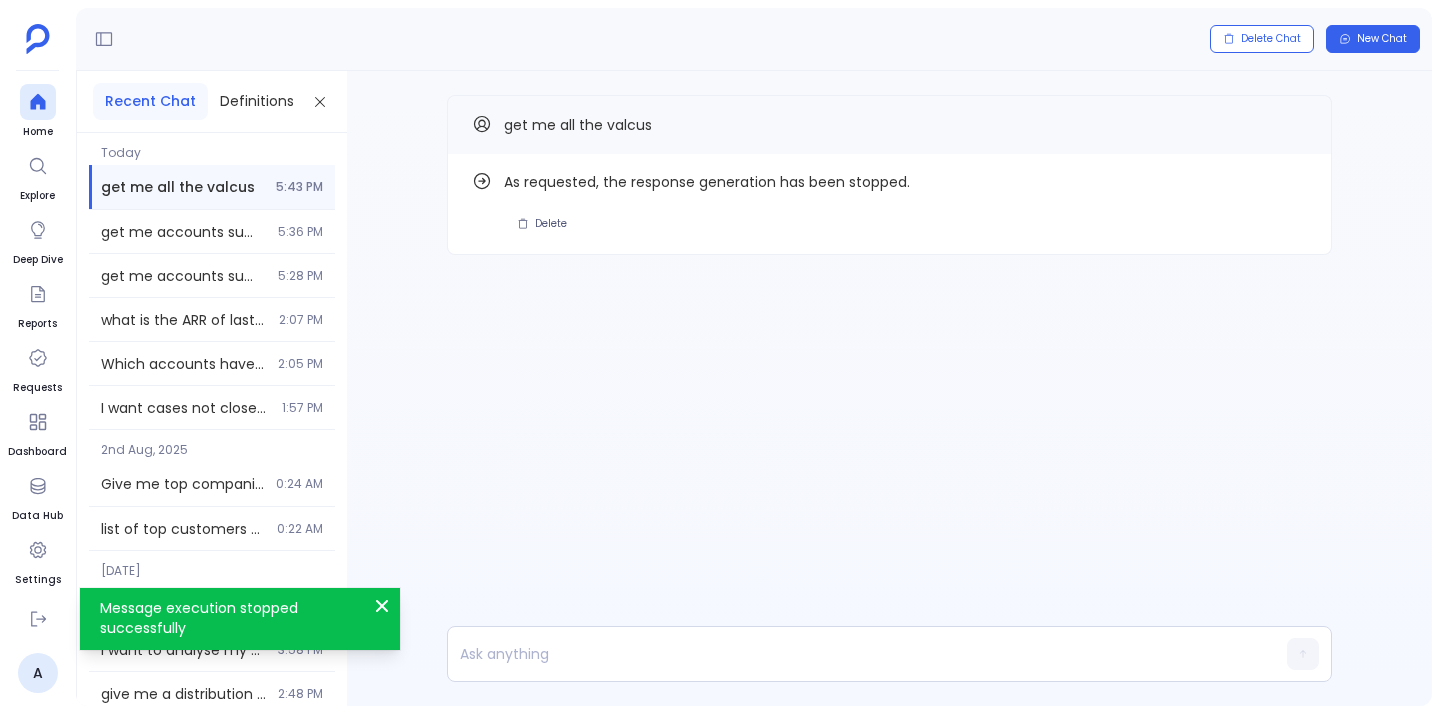 drag, startPoint x: 518, startPoint y: 213, endPoint x: 518, endPoint y: 247, distance: 34 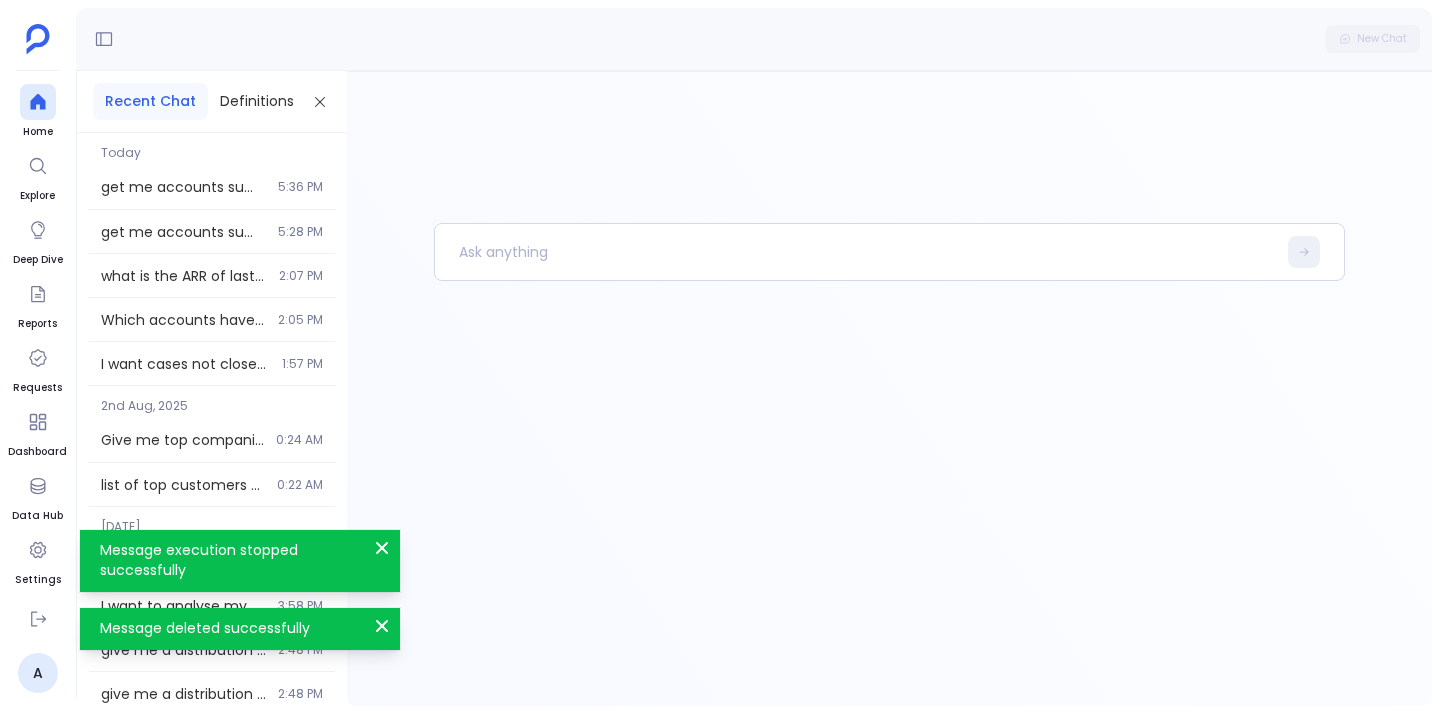 click on "Home Explore Deep Dive Reports Requests Dashboard Data Hub Settings A" at bounding box center [38, 357] 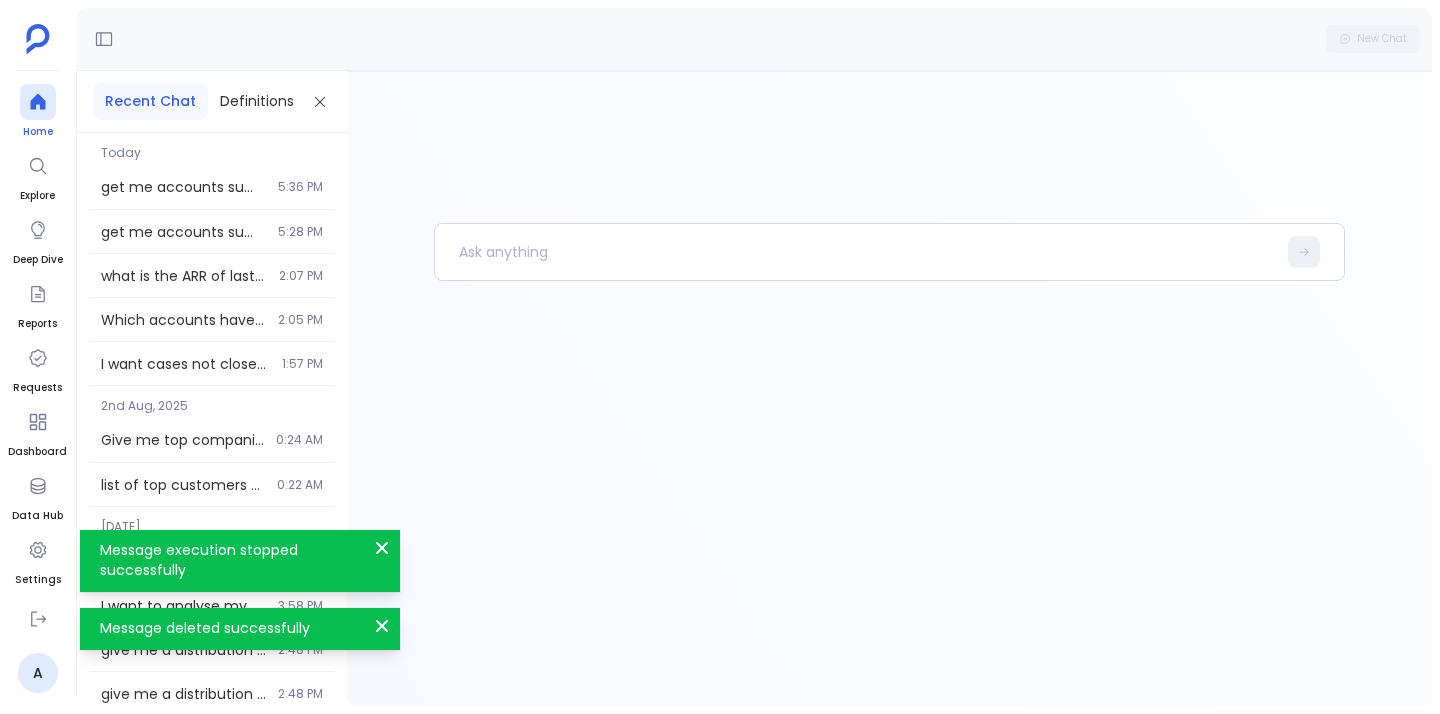 click 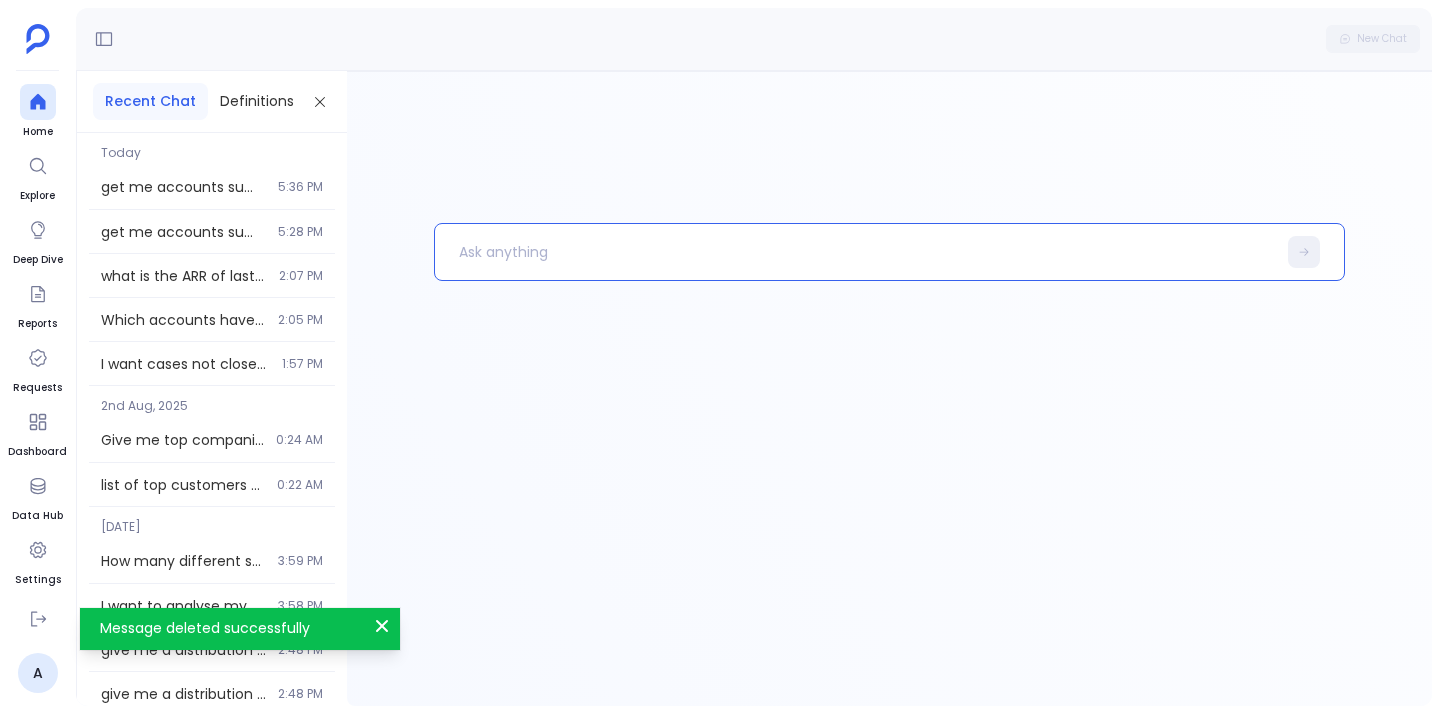 click at bounding box center [855, 252] 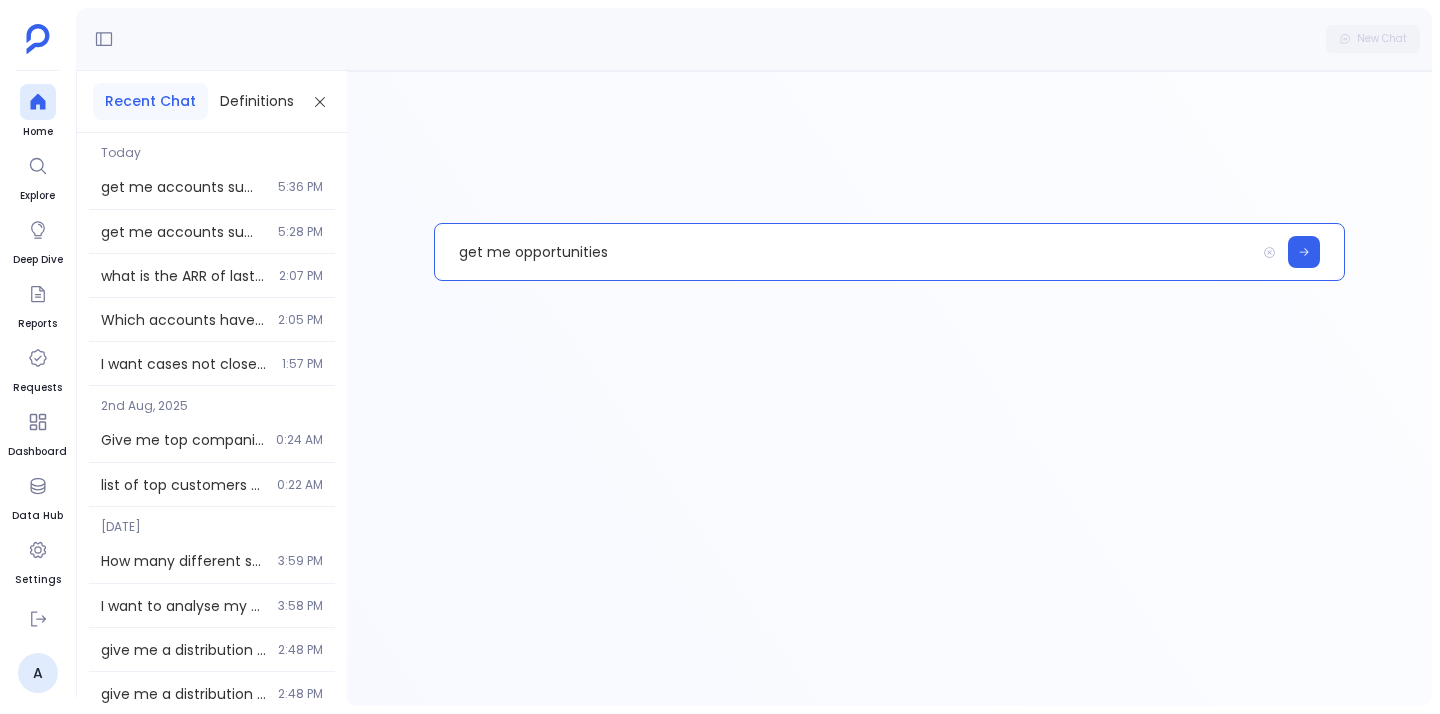 click on "get me opportunities" at bounding box center [845, 252] 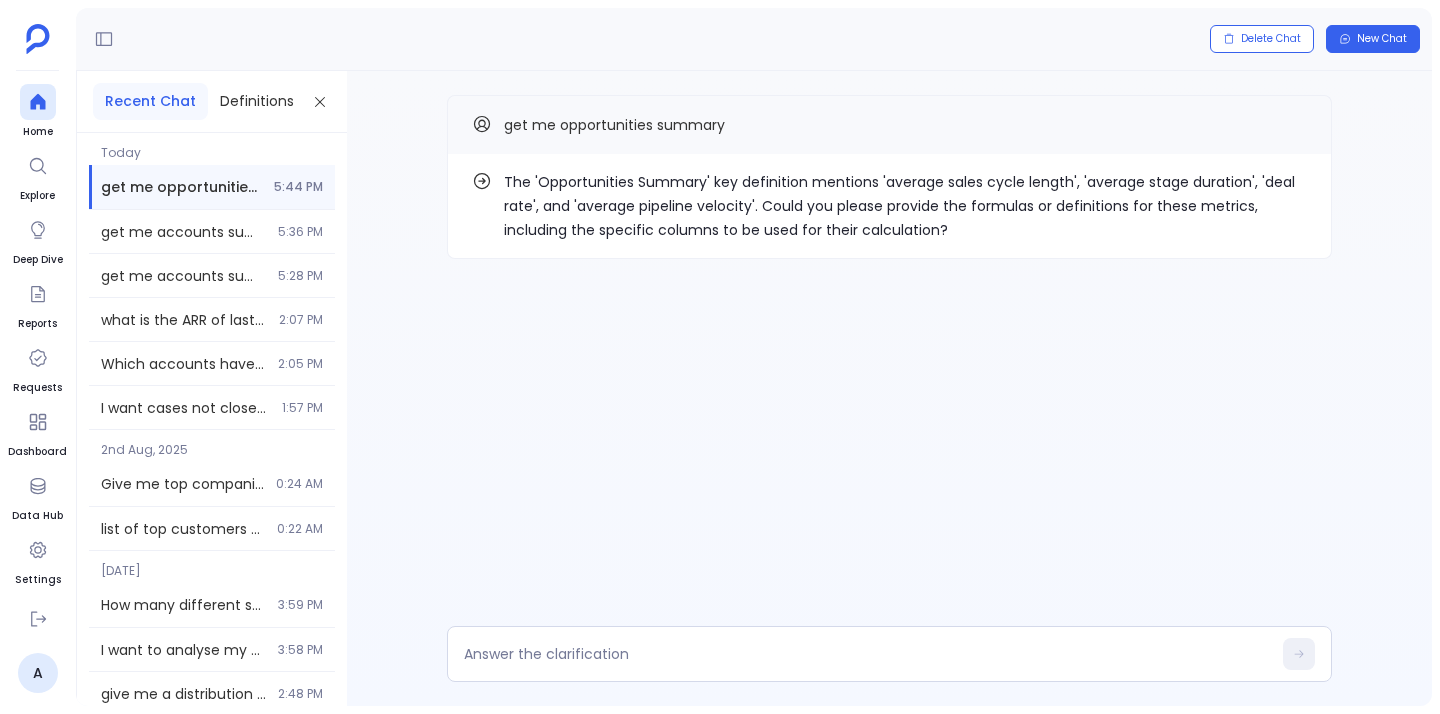 click on "The 'Opportunities Summary' key definition mentions 'average sales cycle length', 'average stage duration', 'deal rate', and 'average pipeline velocity'. Could you please provide the formulas or definitions for these metrics, including the specific columns to be used for their calculation?" at bounding box center (905, 206) 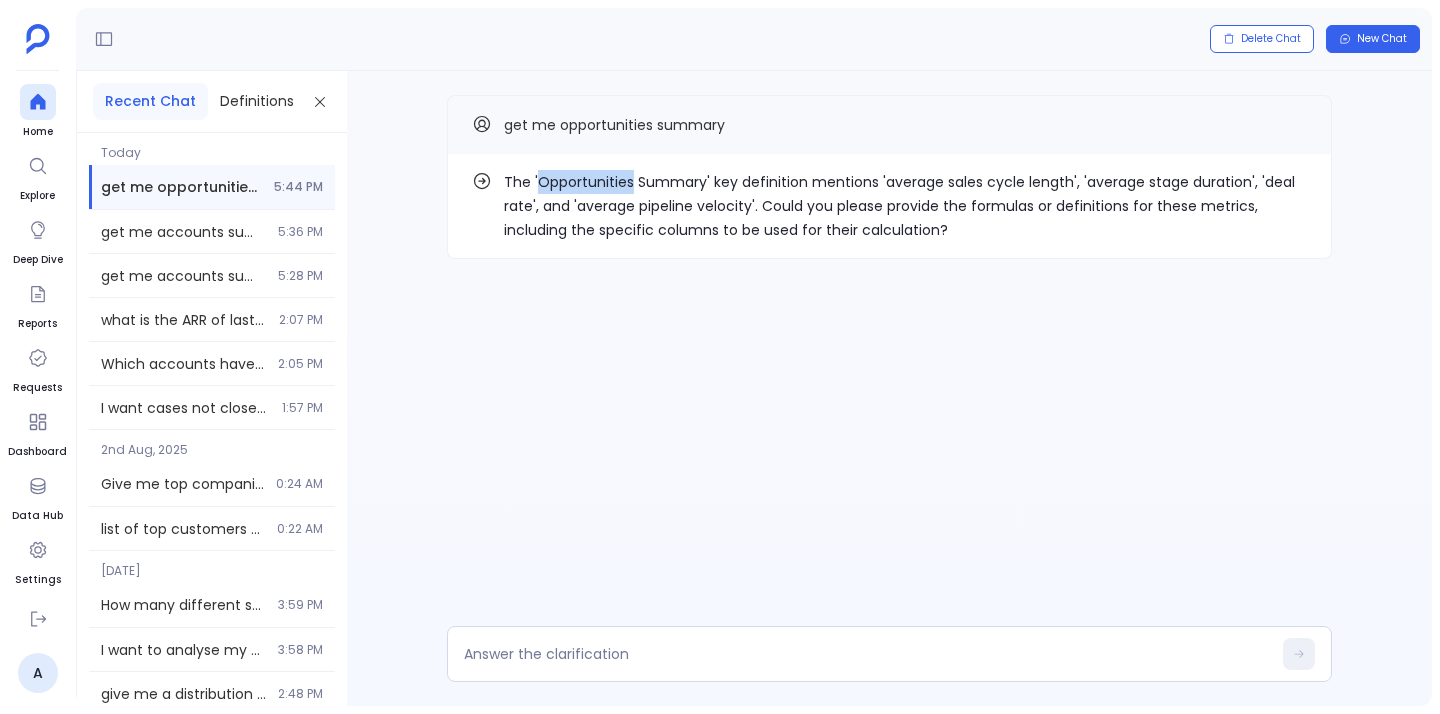 click on "The 'Opportunities Summary' key definition mentions 'average sales cycle length', 'average stage duration', 'deal rate', and 'average pipeline velocity'. Could you please provide the formulas or definitions for these metrics, including the specific columns to be used for their calculation?" at bounding box center (905, 206) 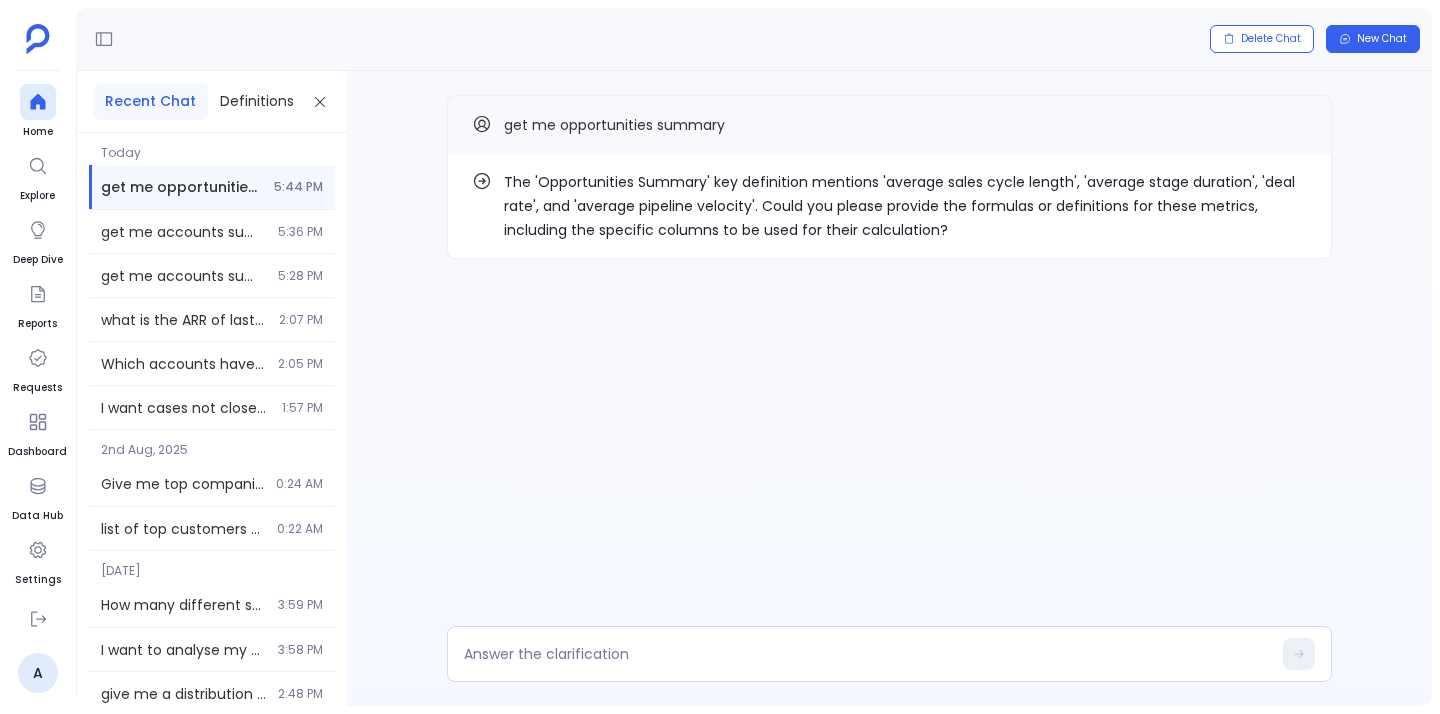click on "The 'Opportunities Summary' key definition mentions 'average sales cycle length', 'average stage duration', 'deal rate', and 'average pipeline velocity'. Could you please provide the formulas or definitions for these metrics, including the specific columns to be used for their calculation?" at bounding box center (905, 206) 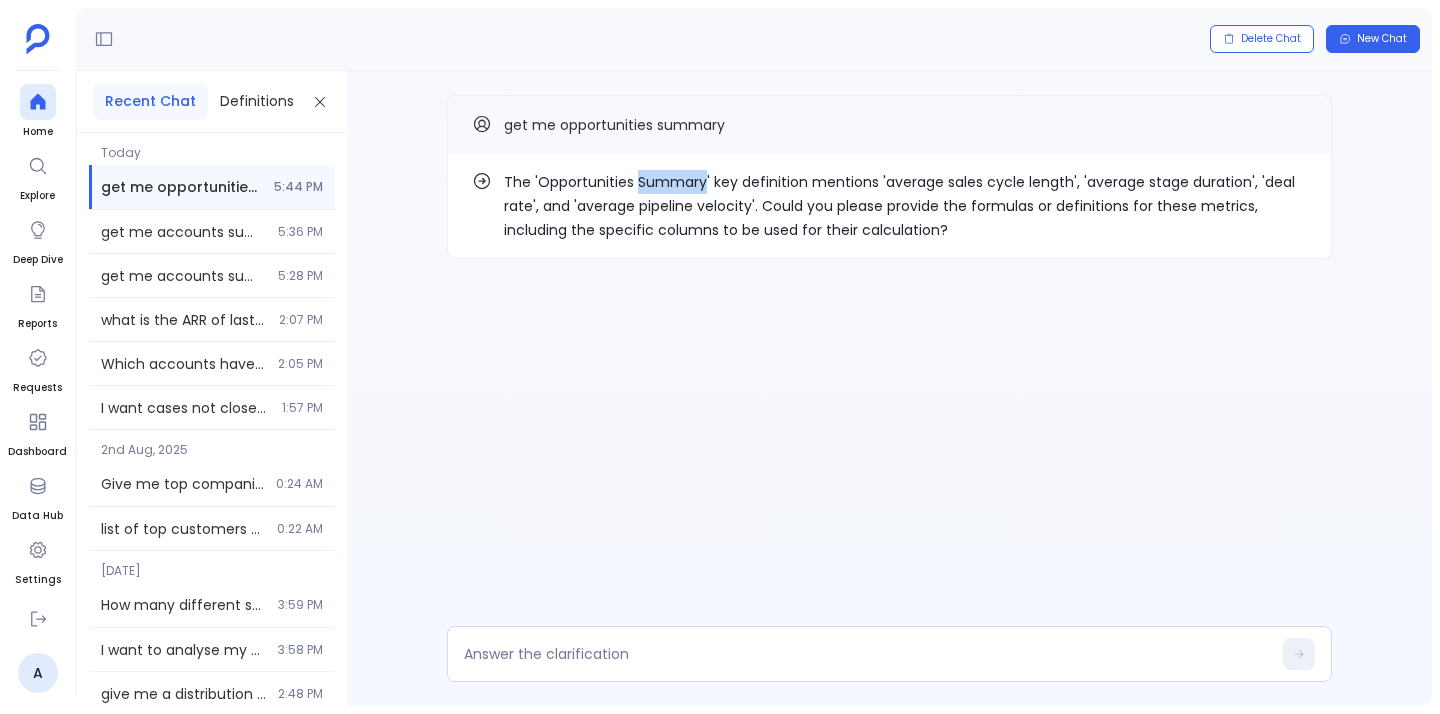 click on "The 'Opportunities Summary' key definition mentions 'average sales cycle length', 'average stage duration', 'deal rate', and 'average pipeline velocity'. Could you please provide the formulas or definitions for these metrics, including the specific columns to be used for their calculation?" at bounding box center [905, 206] 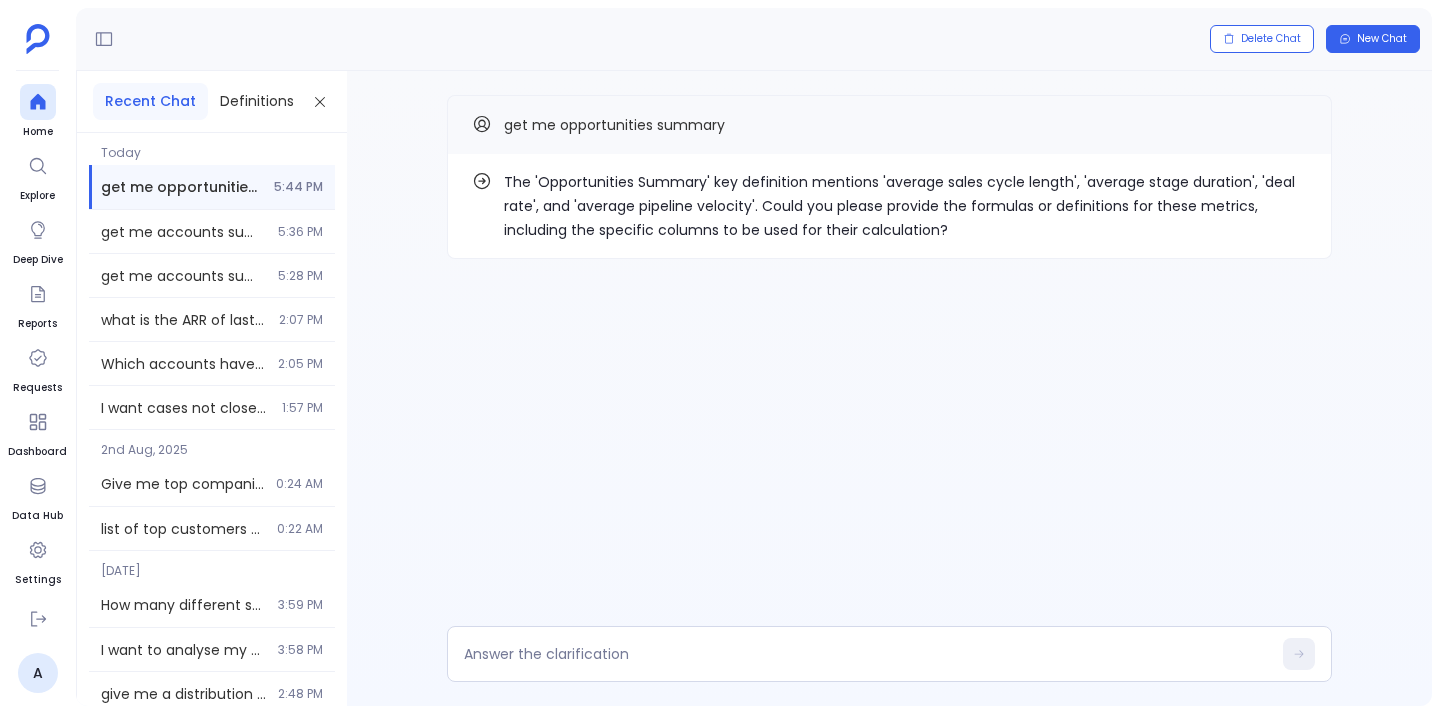 click on "The 'Opportunities Summary' key definition mentions 'average sales cycle length', 'average stage duration', 'deal rate', and 'average pipeline velocity'. Could you please provide the formulas or definitions for these metrics, including the specific columns to be used for their calculation?" at bounding box center (905, 206) 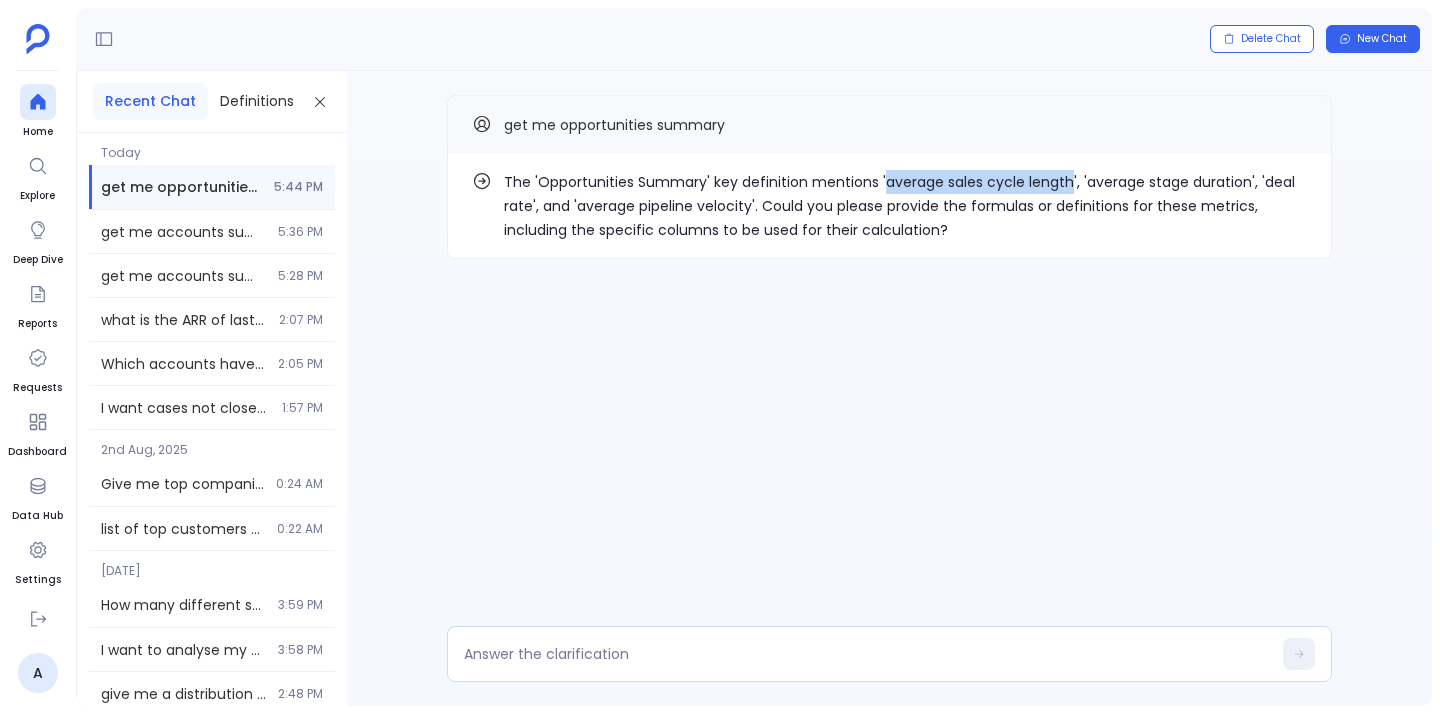 drag, startPoint x: 918, startPoint y: 178, endPoint x: 1030, endPoint y: 183, distance: 112.11155 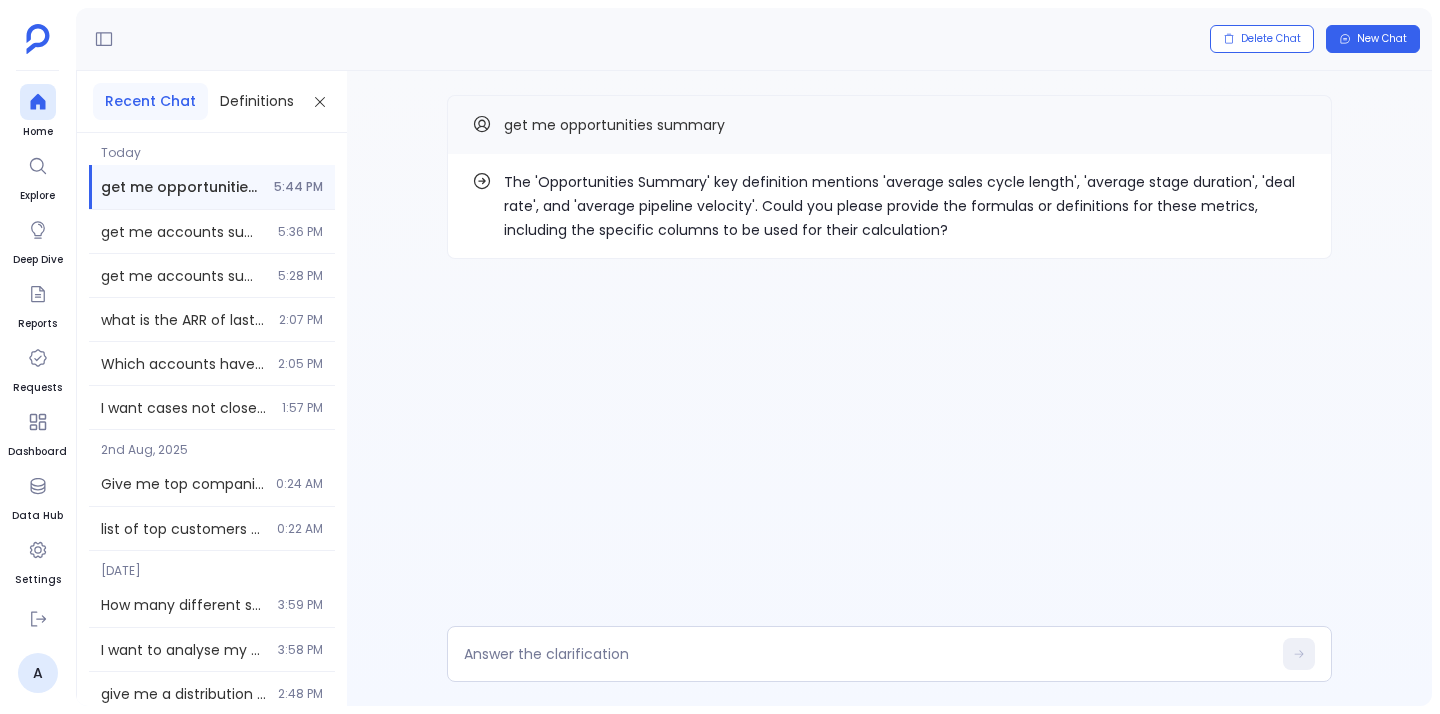 click on "The 'Opportunities Summary' key definition mentions 'average sales cycle length', 'average stage duration', 'deal rate', and 'average pipeline velocity'. Could you please provide the formulas or definitions for these metrics, including the specific columns to be used for their calculation?" at bounding box center [905, 206] 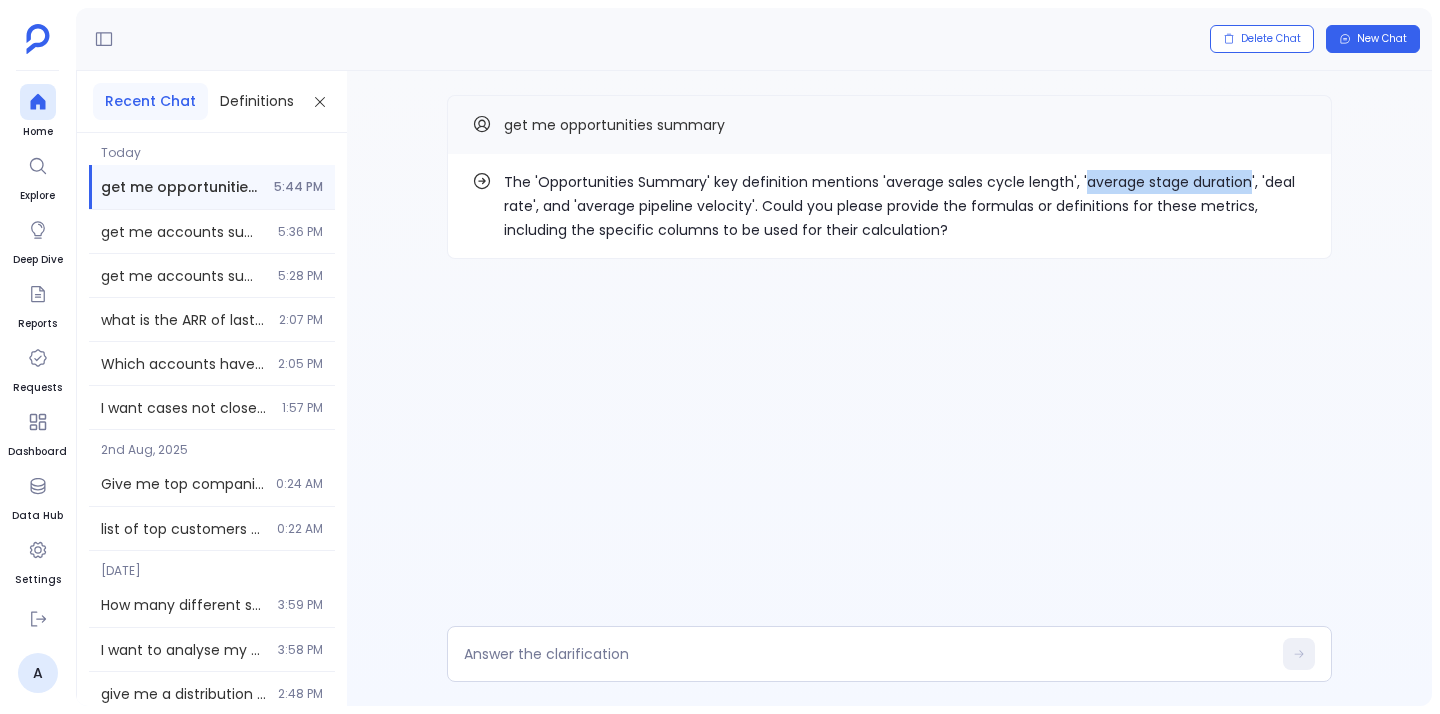 drag, startPoint x: 1103, startPoint y: 180, endPoint x: 1192, endPoint y: 180, distance: 89 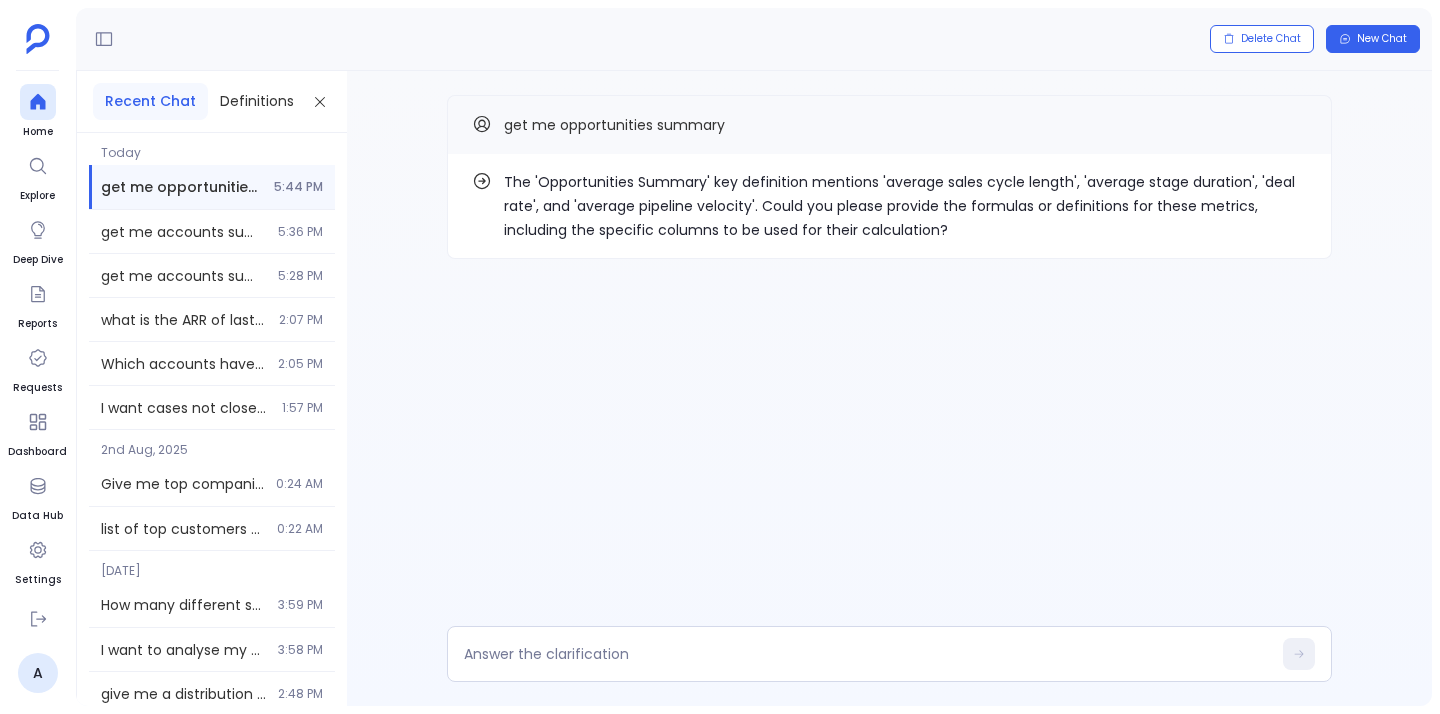 click on "The 'Opportunities Summary' key definition mentions 'average sales cycle length', 'average stage duration', 'deal rate', and 'average pipeline velocity'. Could you please provide the formulas or definitions for these metrics, including the specific columns to be used for their calculation?" at bounding box center (905, 206) 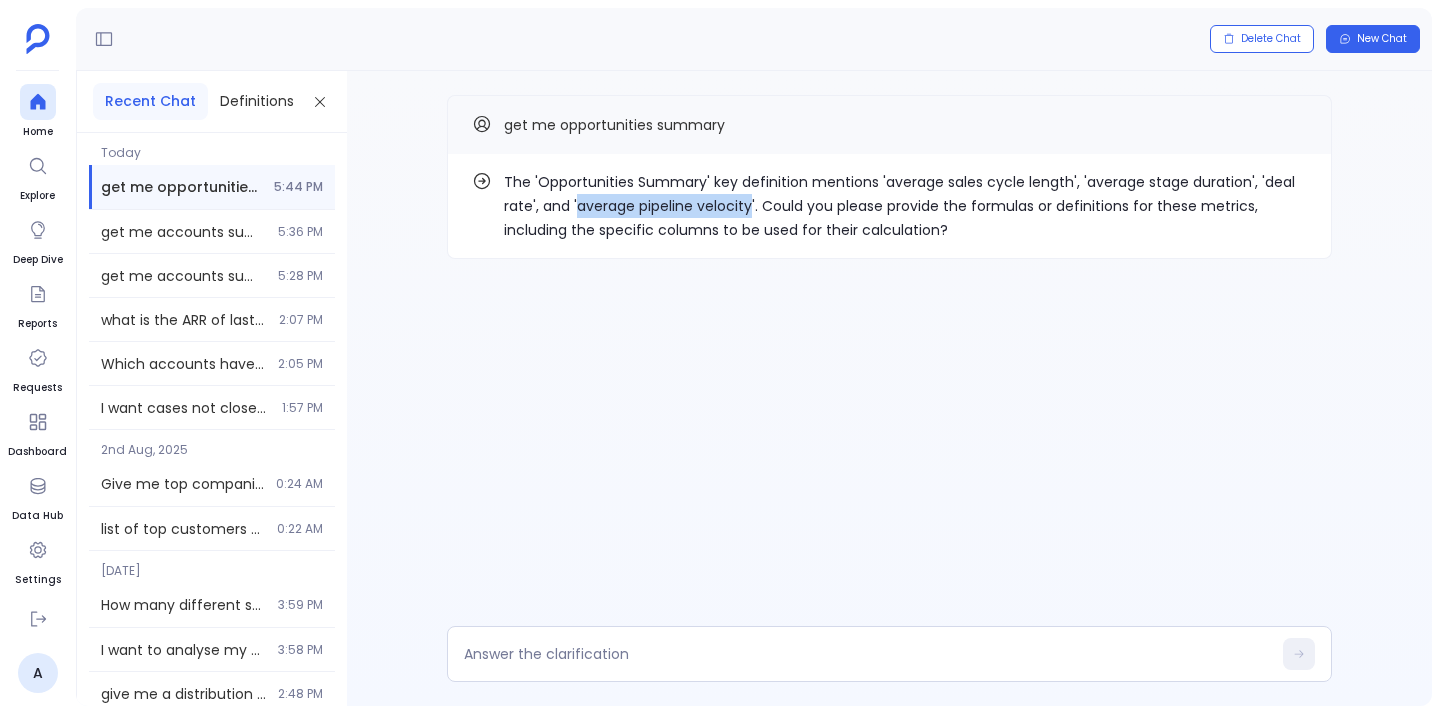 drag, startPoint x: 609, startPoint y: 204, endPoint x: 716, endPoint y: 204, distance: 107 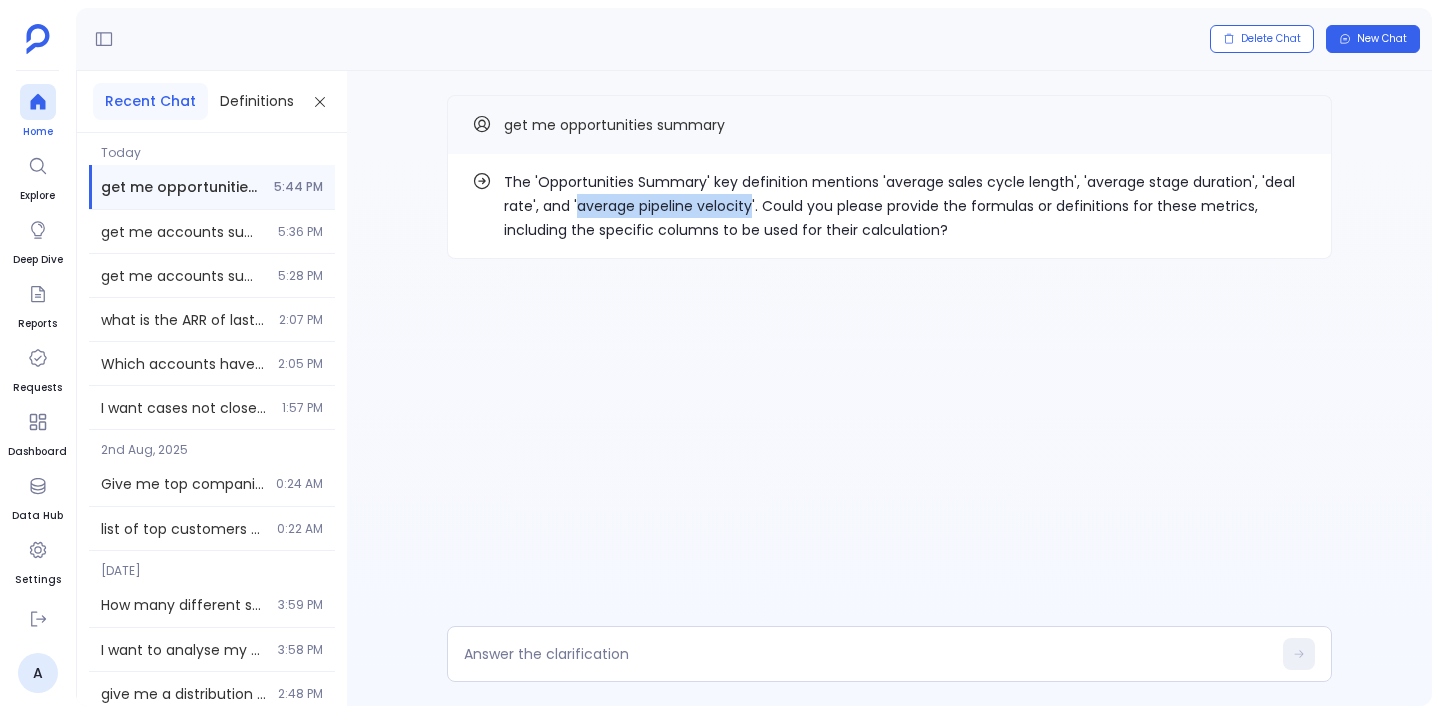 click at bounding box center (38, 102) 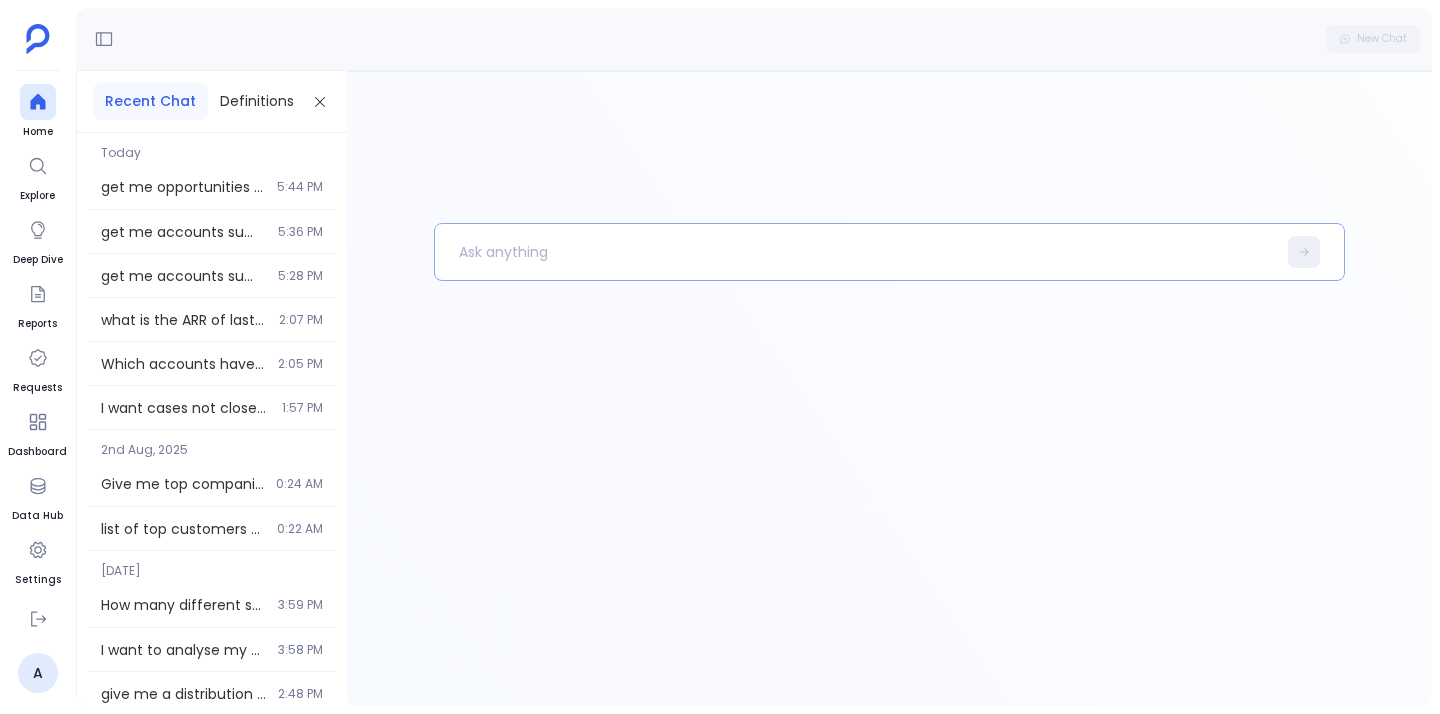 click at bounding box center (855, 252) 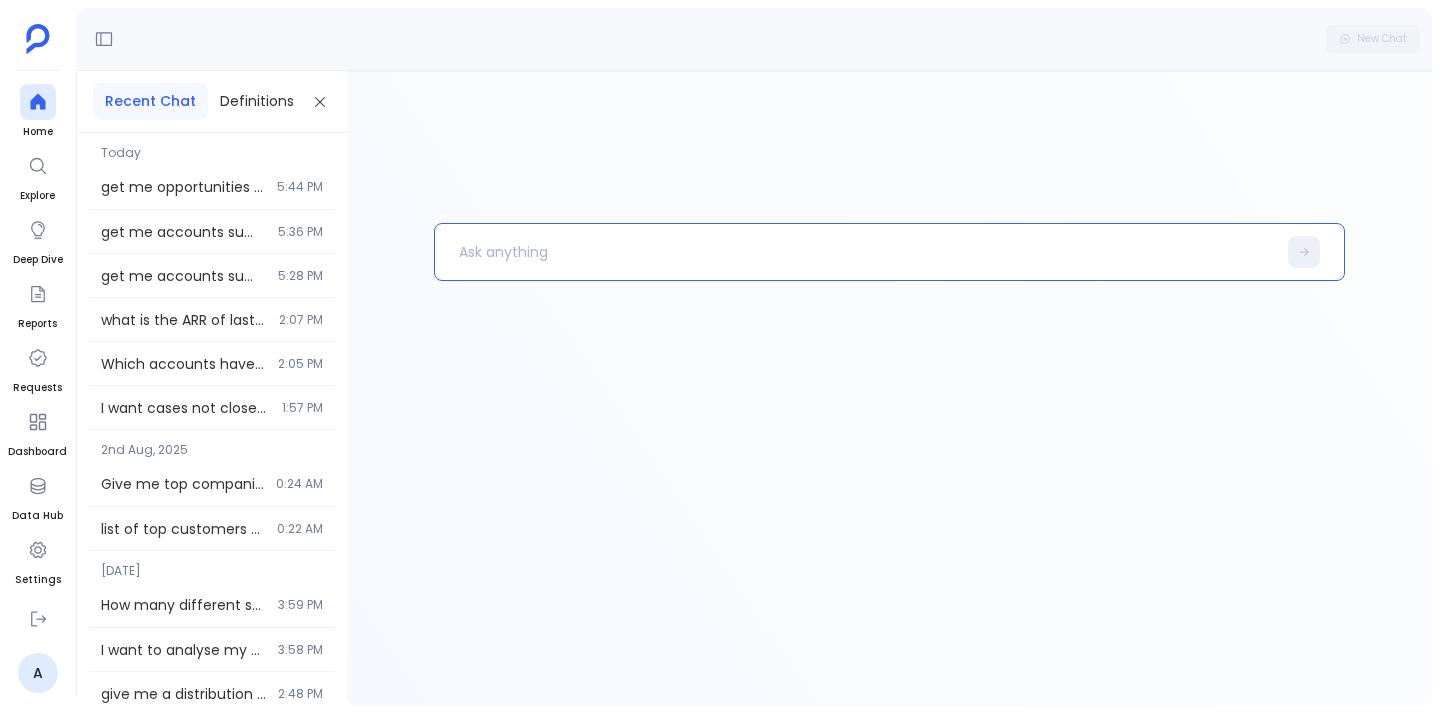 type 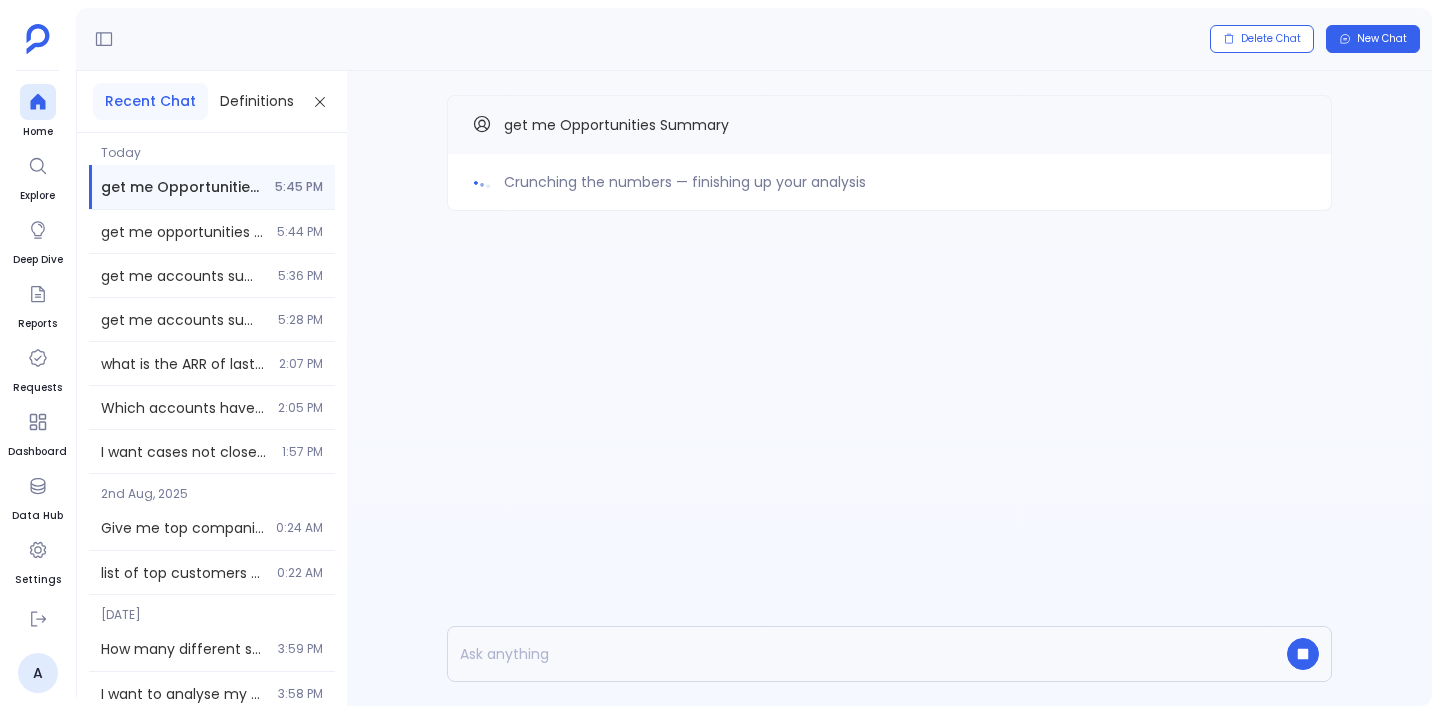 click on "Crunching the numbers — finishing up your analysis" at bounding box center [685, 182] 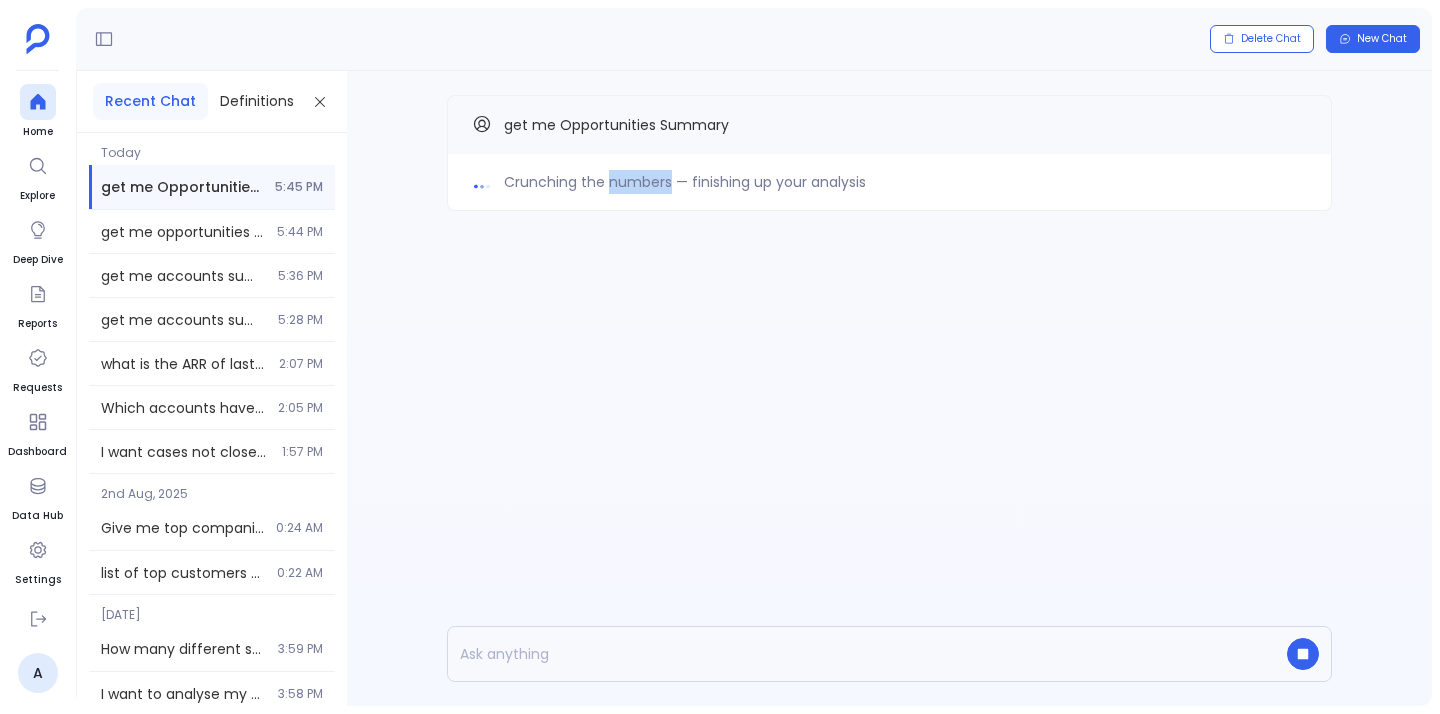 click on "Crunching the numbers — finishing up your analysis" at bounding box center (685, 182) 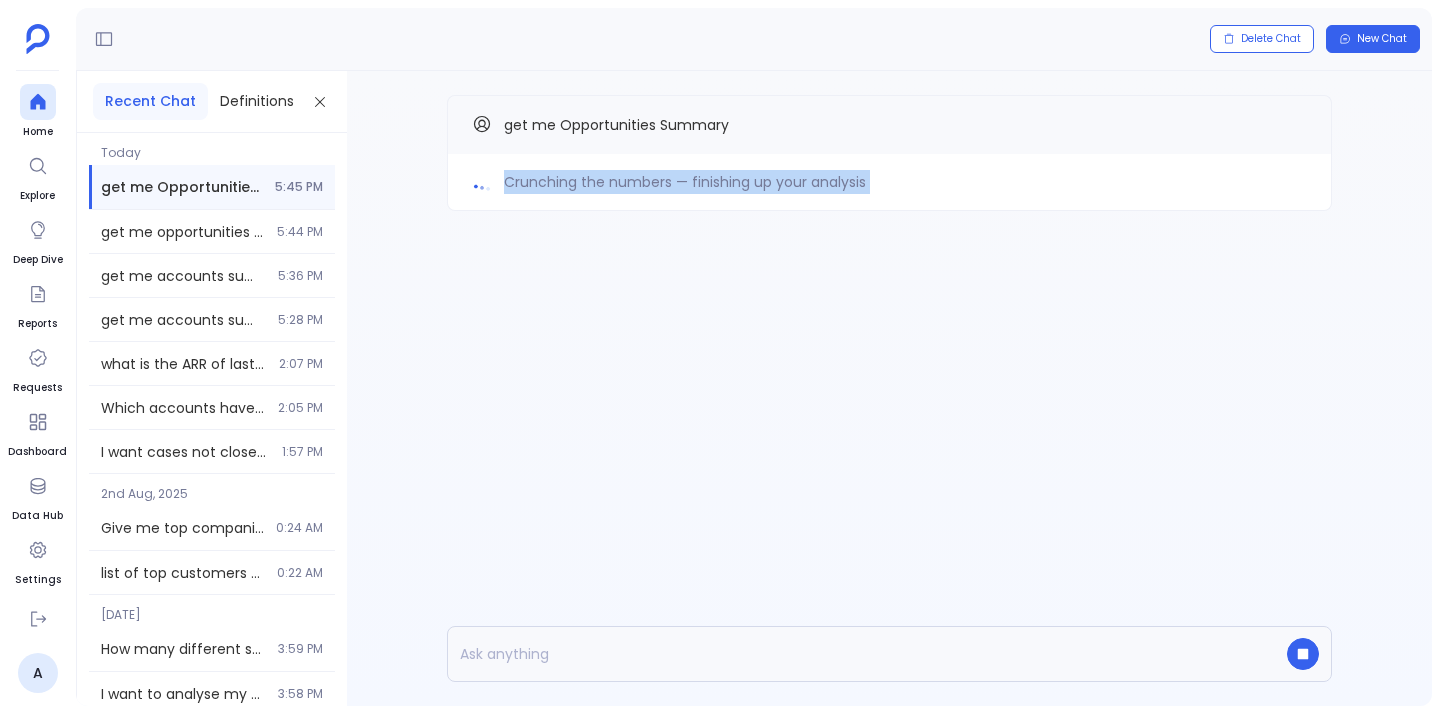 click on "Crunching the numbers — finishing up your analysis" at bounding box center (685, 182) 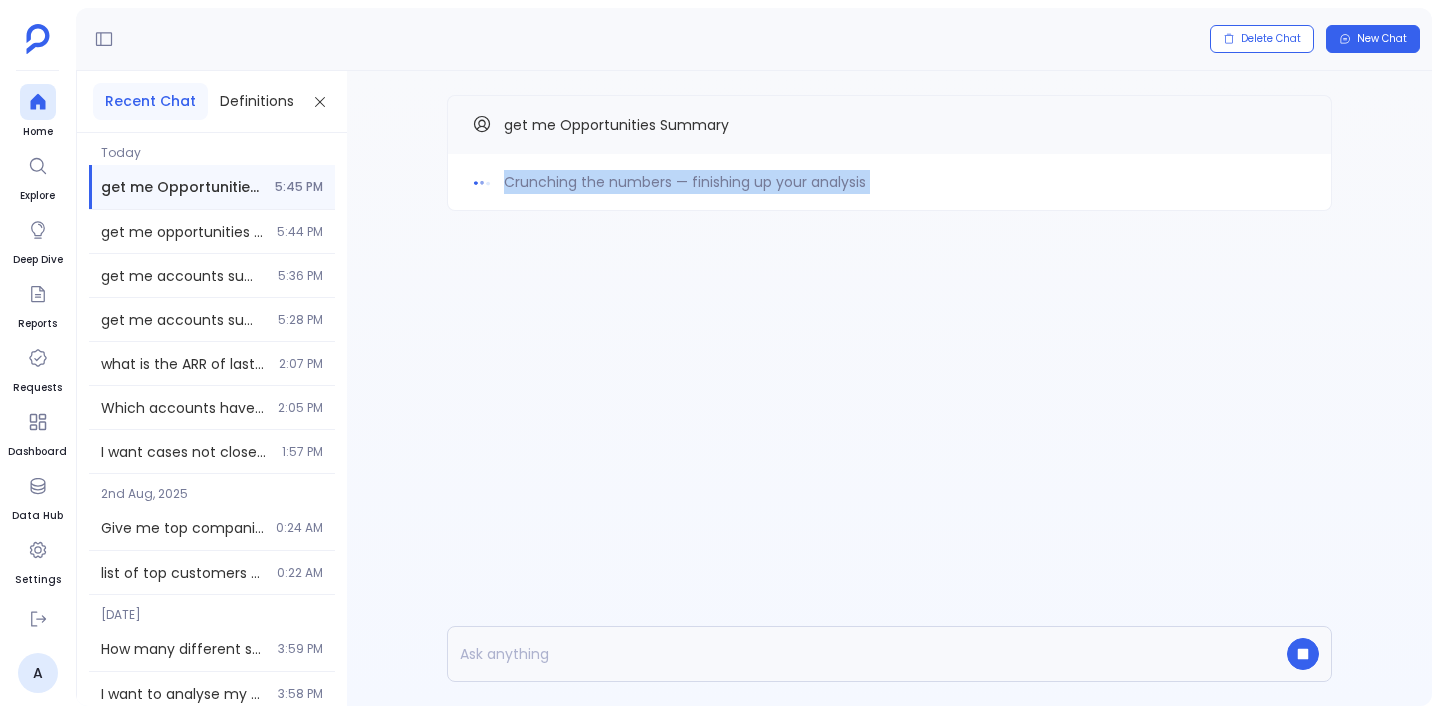click on "Crunching the numbers — finishing up your analysis get me Opportunities Summary" at bounding box center [889, 388] 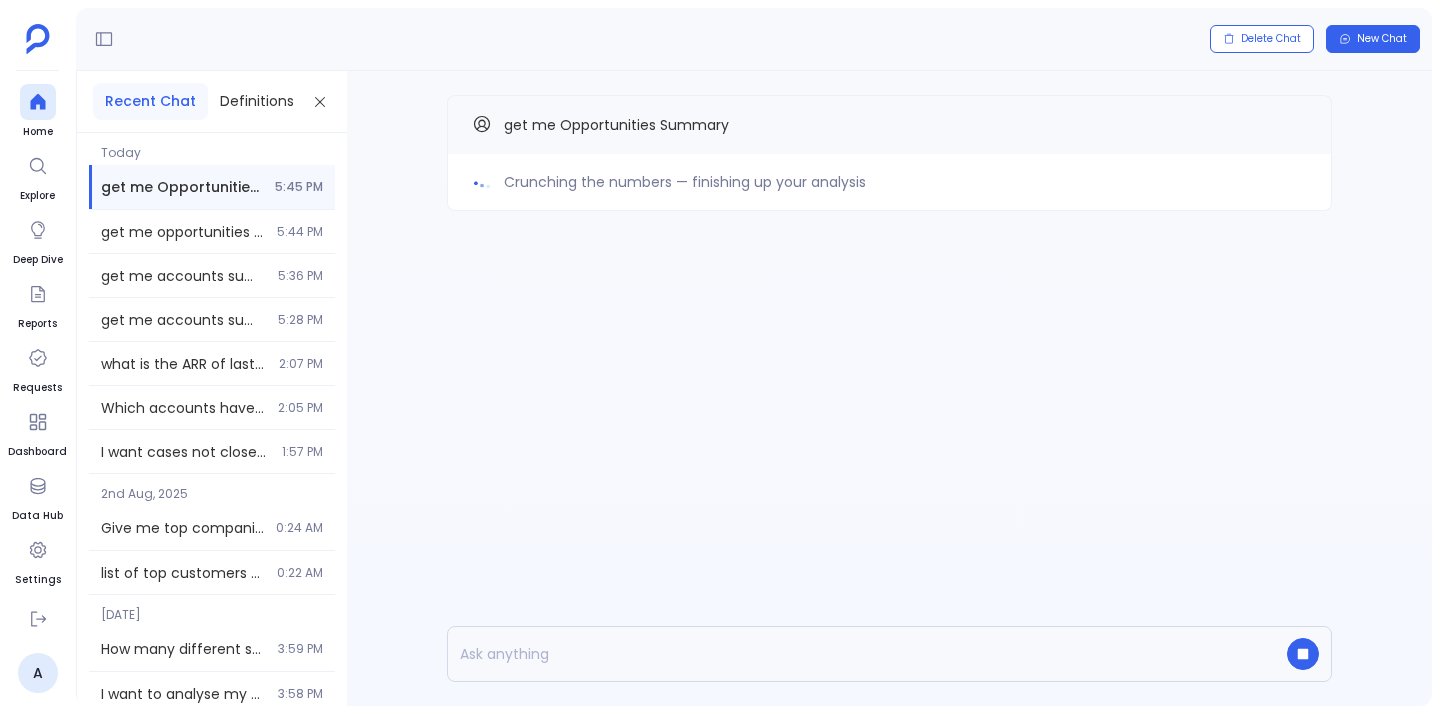 click on "Crunching the numbers — finishing up your analysis" at bounding box center [685, 182] 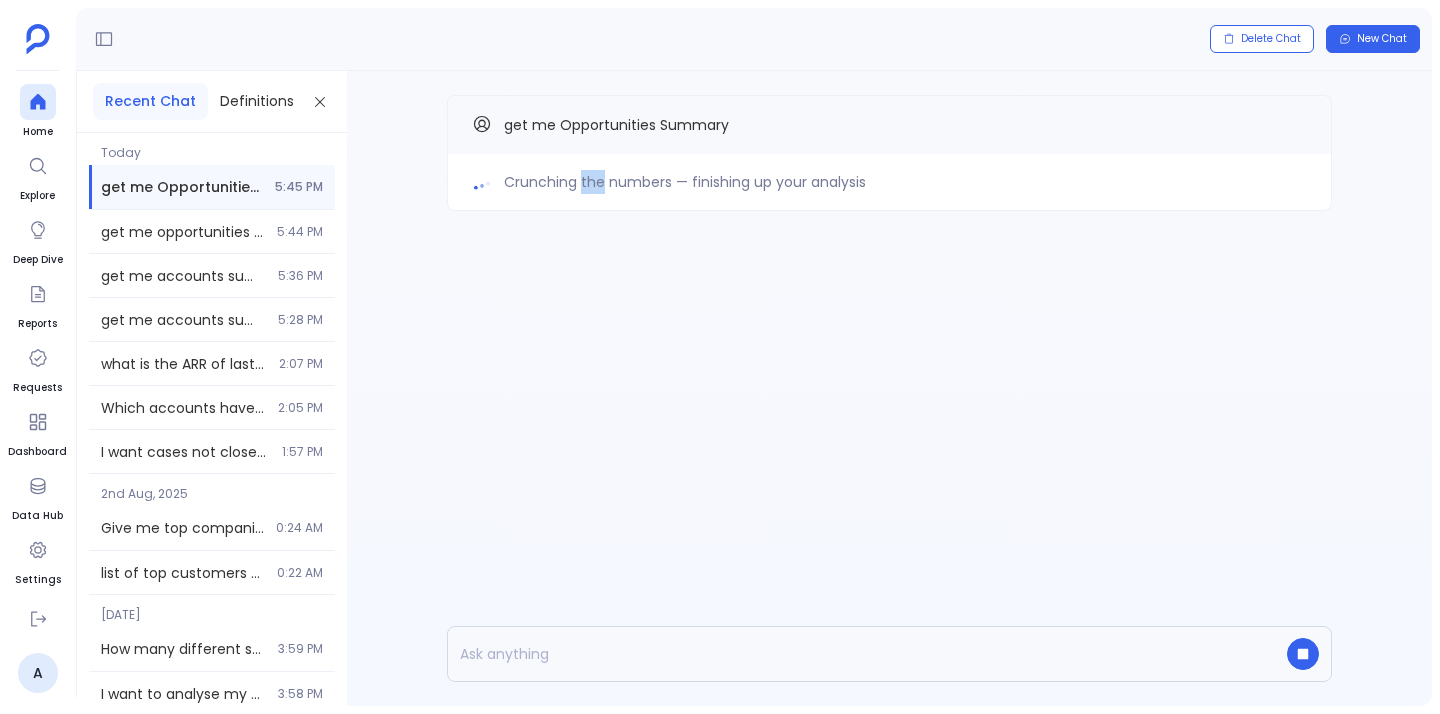 click on "Crunching the numbers — finishing up your analysis" at bounding box center (685, 182) 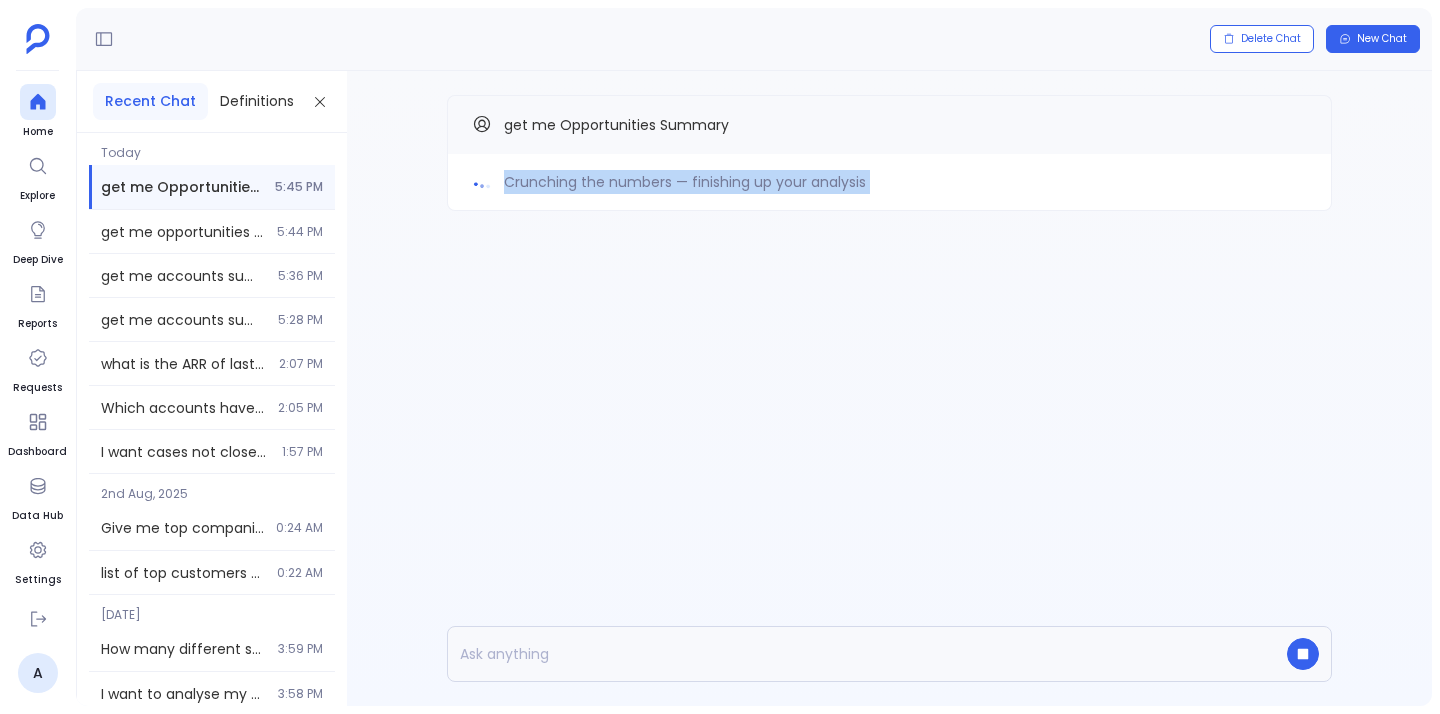 click on "Crunching the numbers — finishing up your analysis" at bounding box center [685, 182] 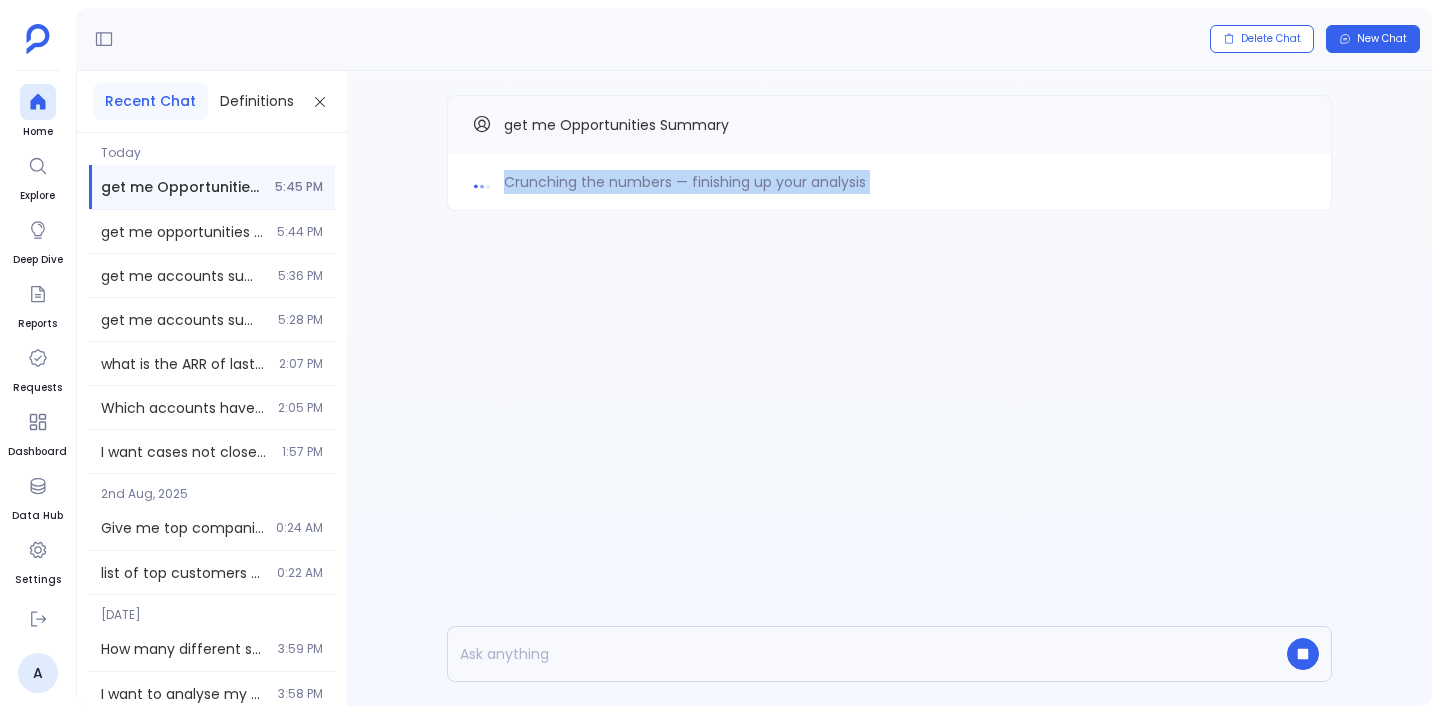 click on "Crunching the numbers — finishing up your analysis get me Opportunities Summary" at bounding box center [889, 193] 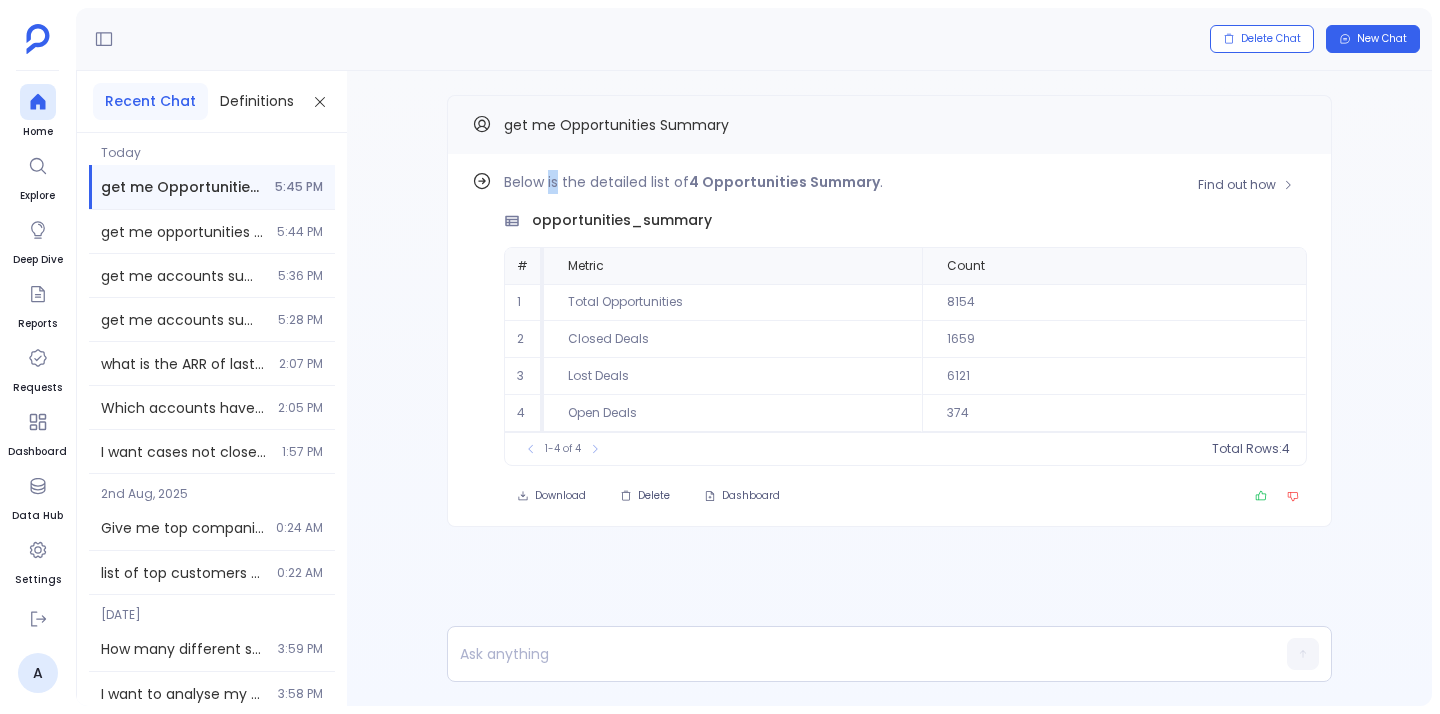 click on "Below is the detailed list of  4 Opportunities Summary ." at bounding box center (905, 182) 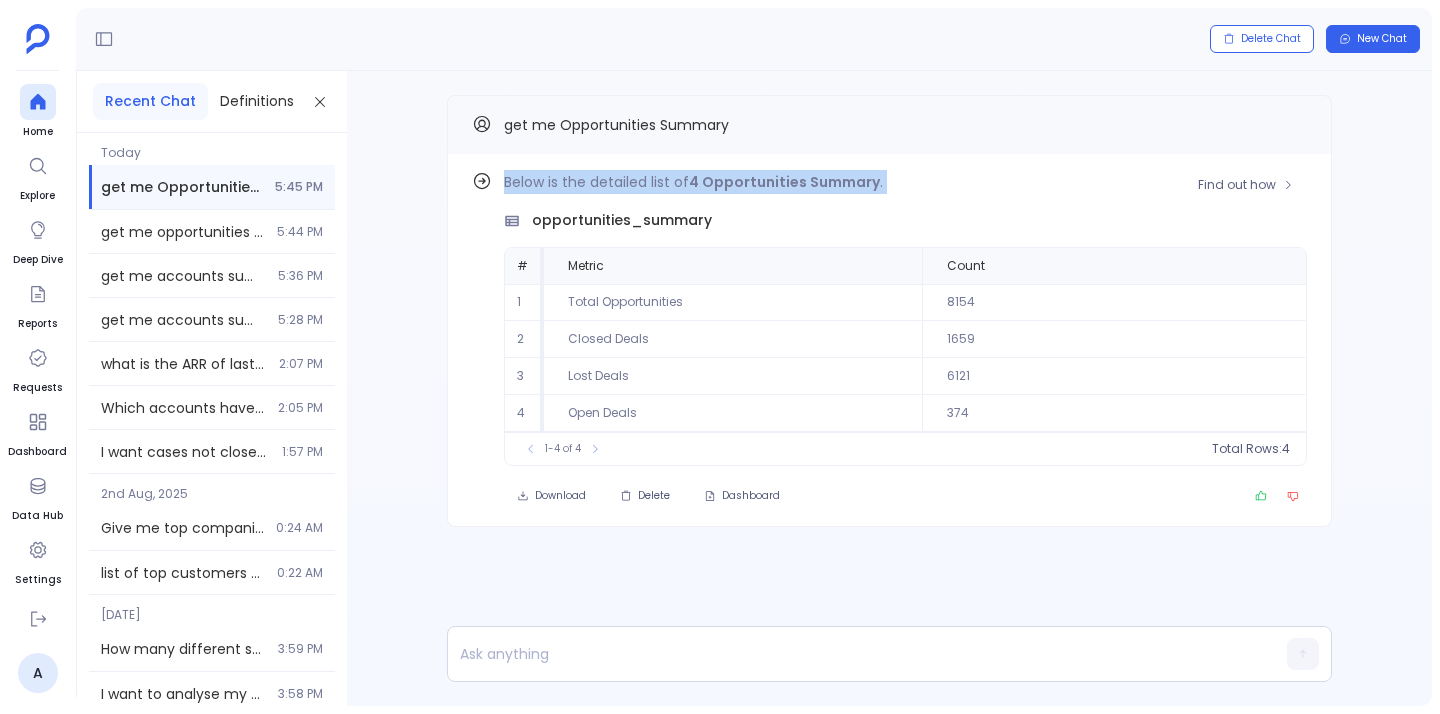click on "Below is the detailed list of  4 Opportunities Summary ." at bounding box center [905, 182] 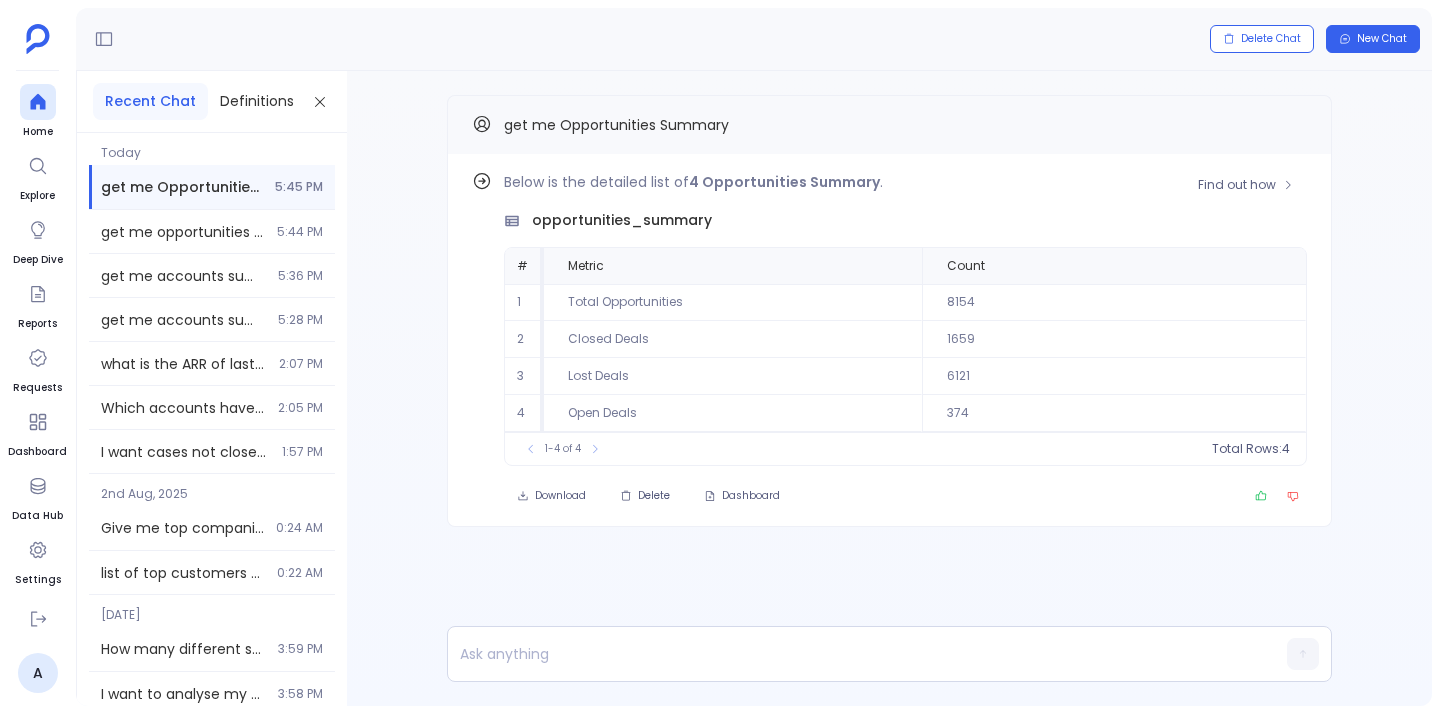 click on "Find out how Below is the detailed list of  4 Opportunities Summary . opportunities_summary # Metric Count 1 Total Opportunities 8154 2 Closed Deals 1659 3 Lost Deals 6121 4 Open Deals 374
To pick up a draggable item, press the space bar.
While dragging, use the arrow keys to move the item.
Press space again to drop the item in its new position, or press escape to cancel.
1-4 of 4 Total Rows:  4 Download Delete Dashboard get me Opportunities Summary" at bounding box center (889, 351) 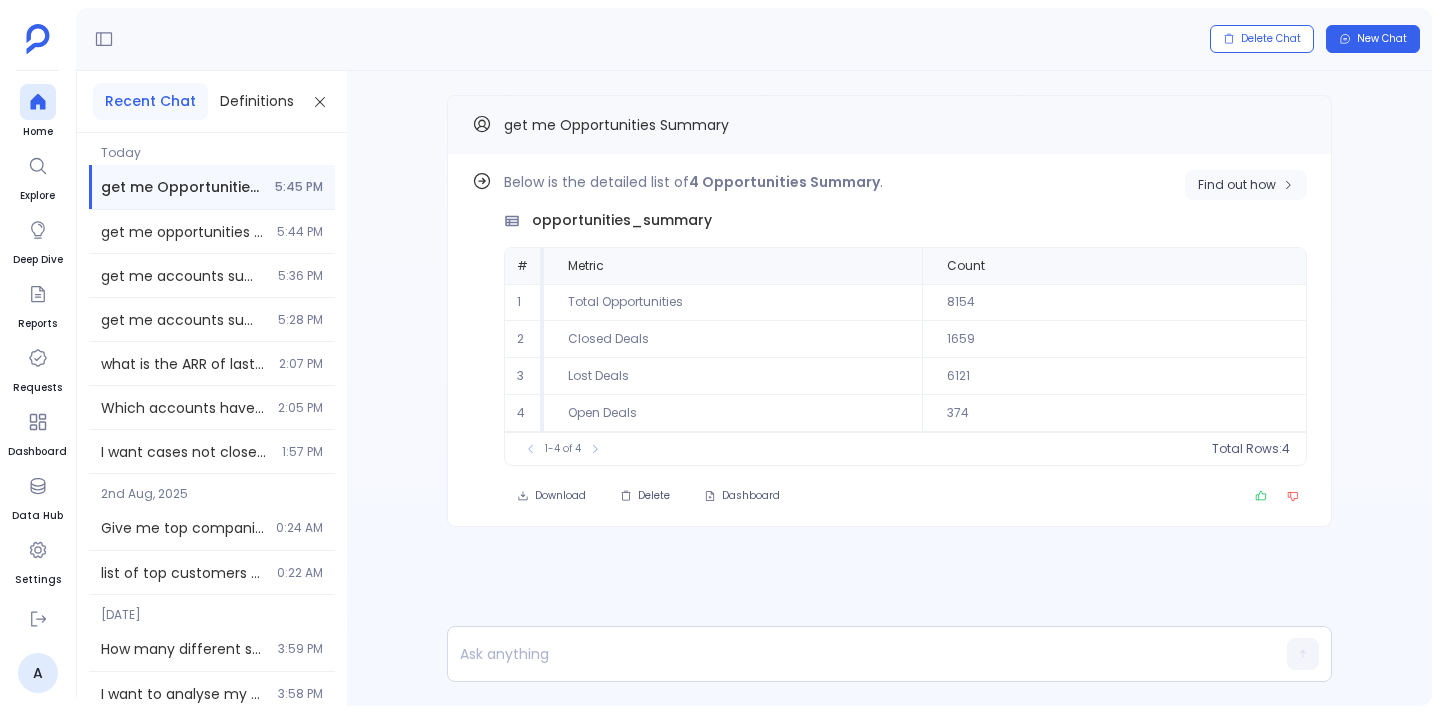 click on "Find out how" at bounding box center [1246, 185] 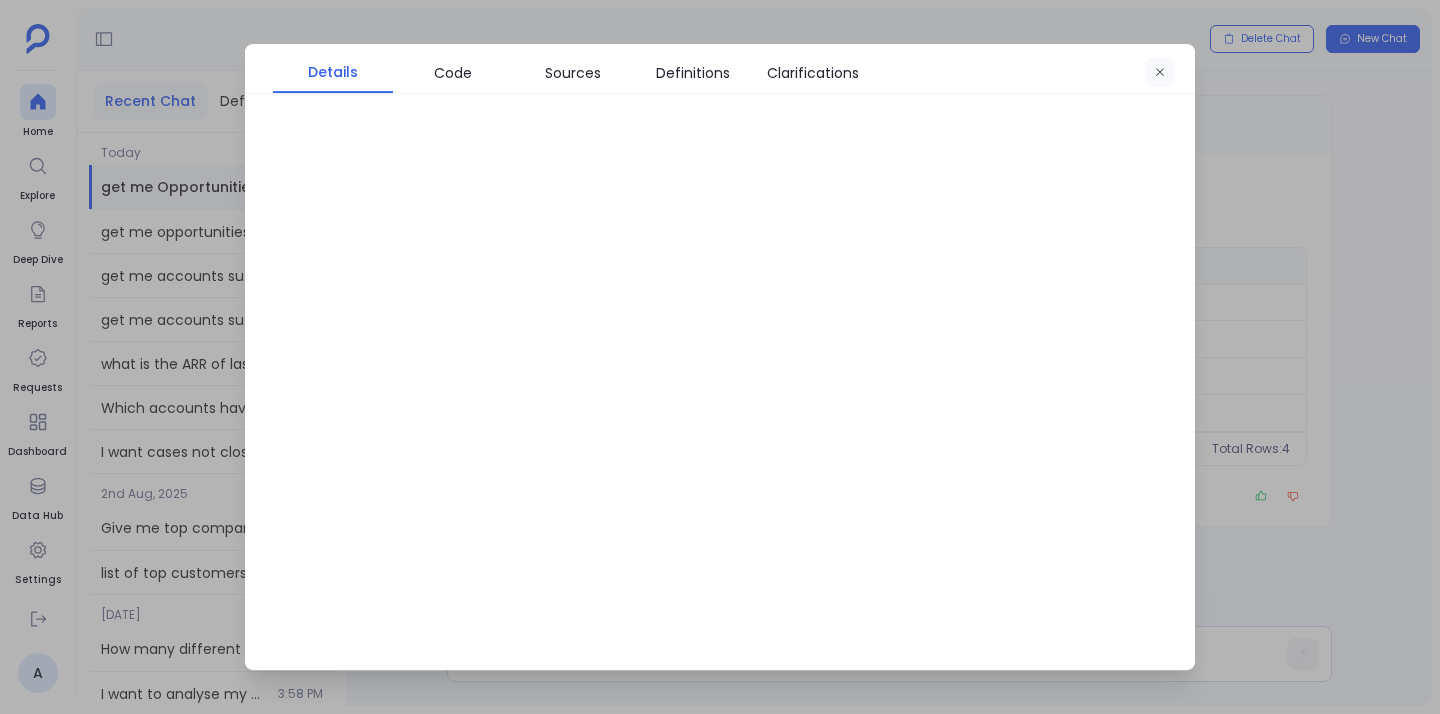 click at bounding box center [1160, 73] 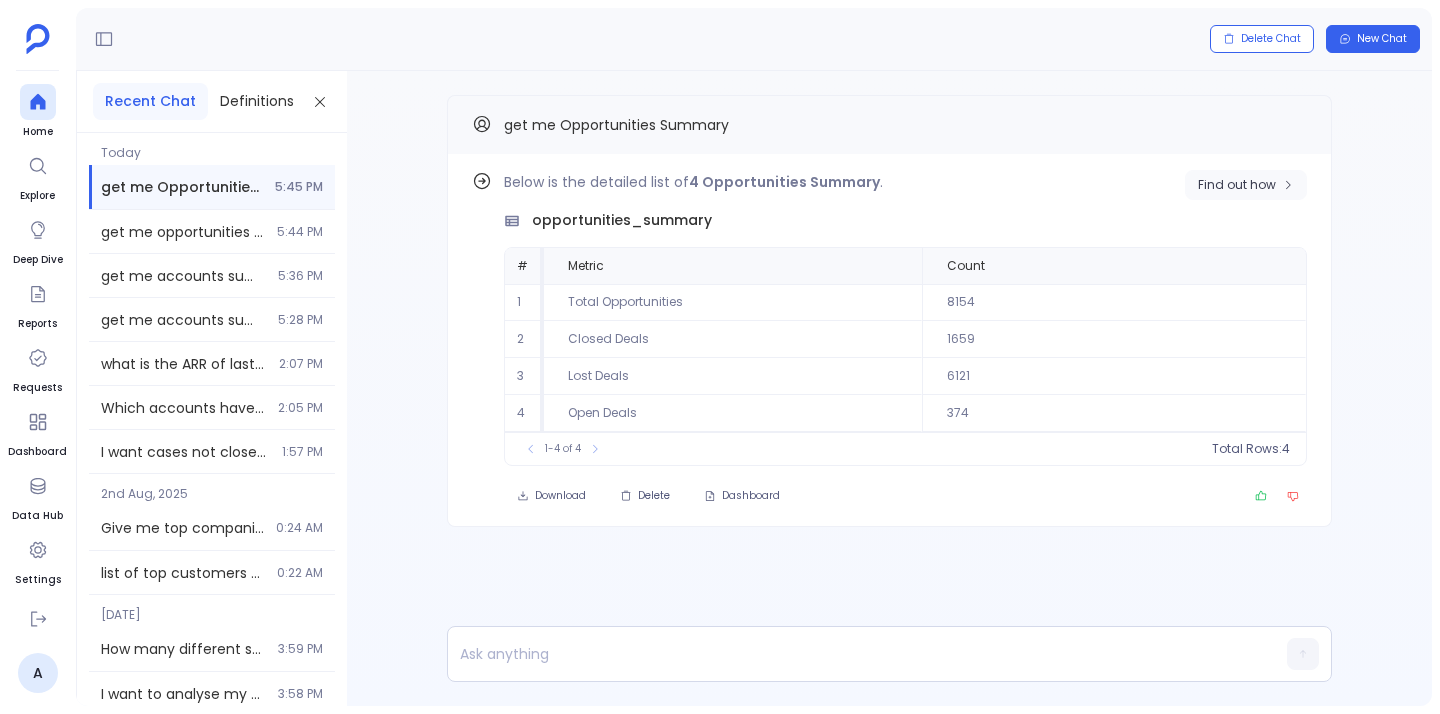 click on "Find out how" at bounding box center (1237, 185) 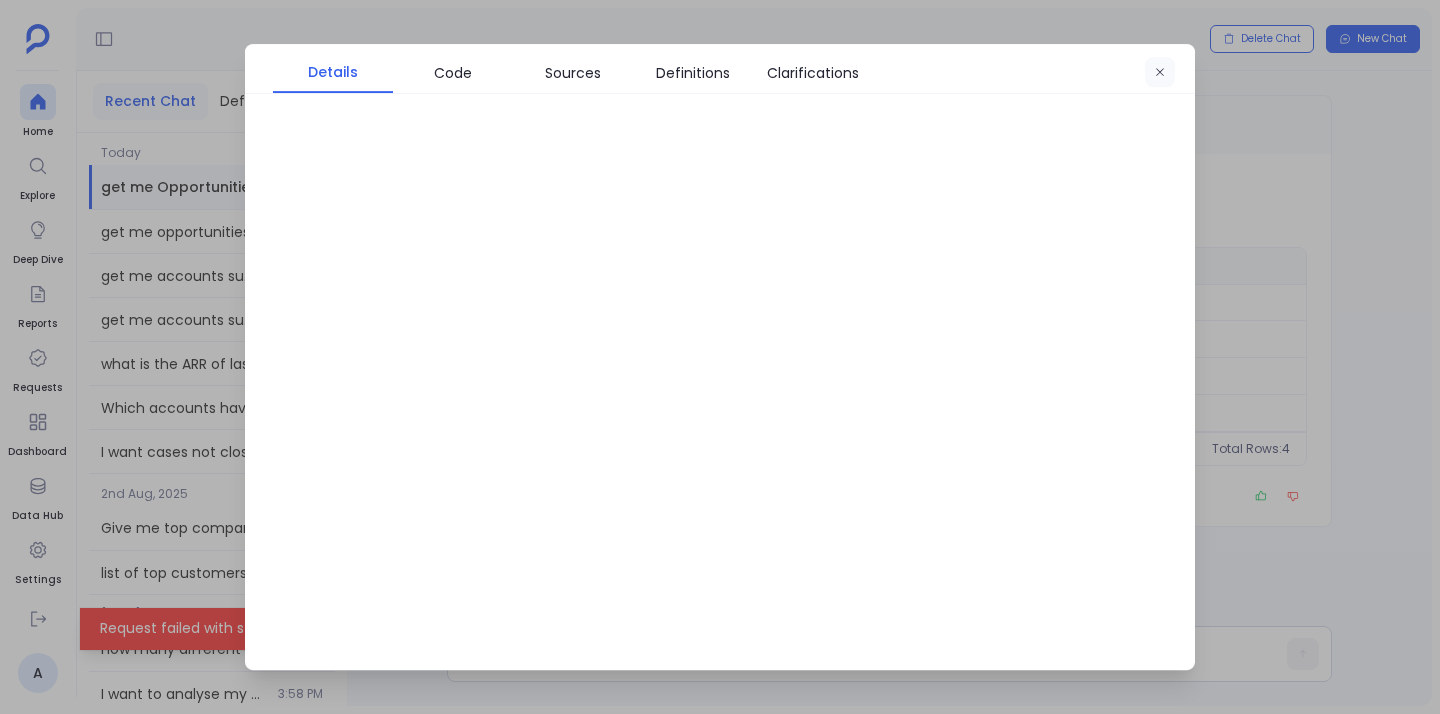 click 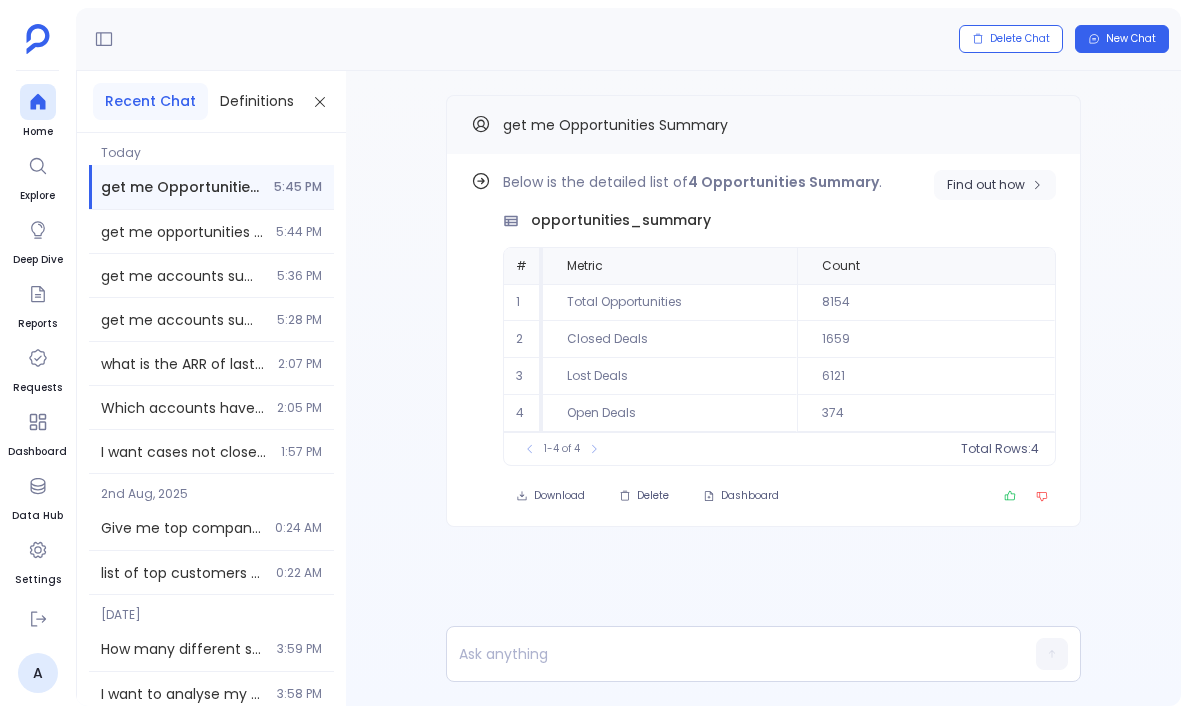 click on "Find out how" at bounding box center (986, 185) 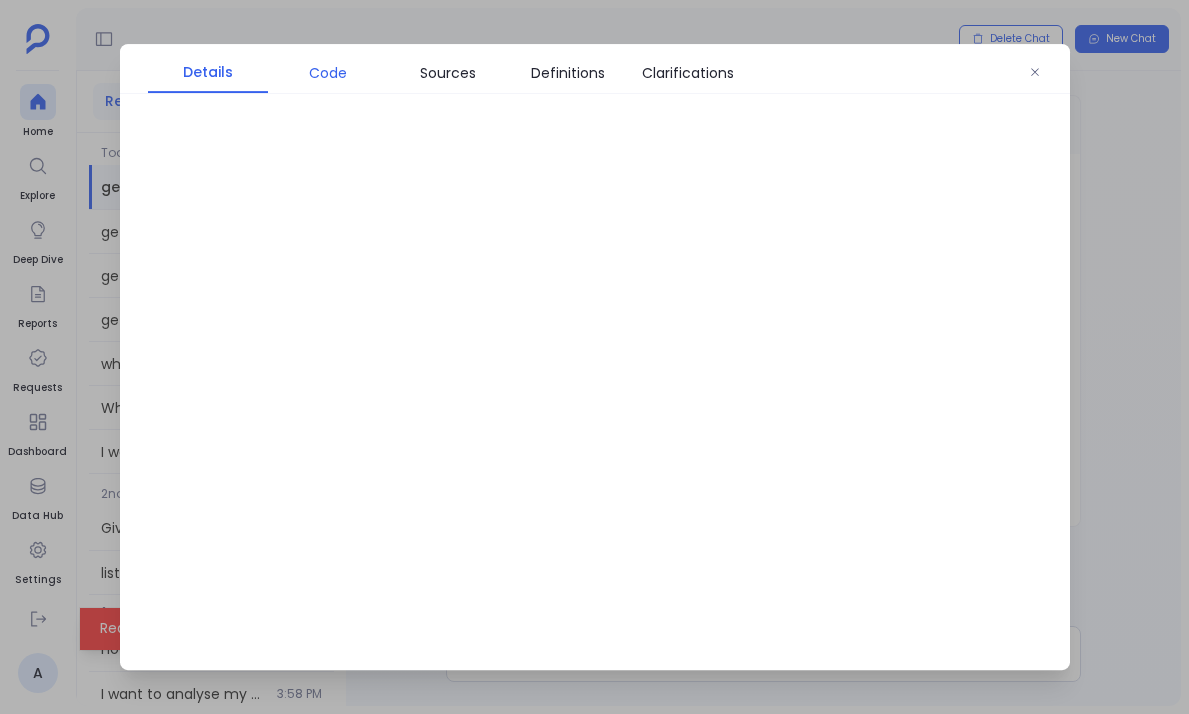 click on "Code" at bounding box center [328, 73] 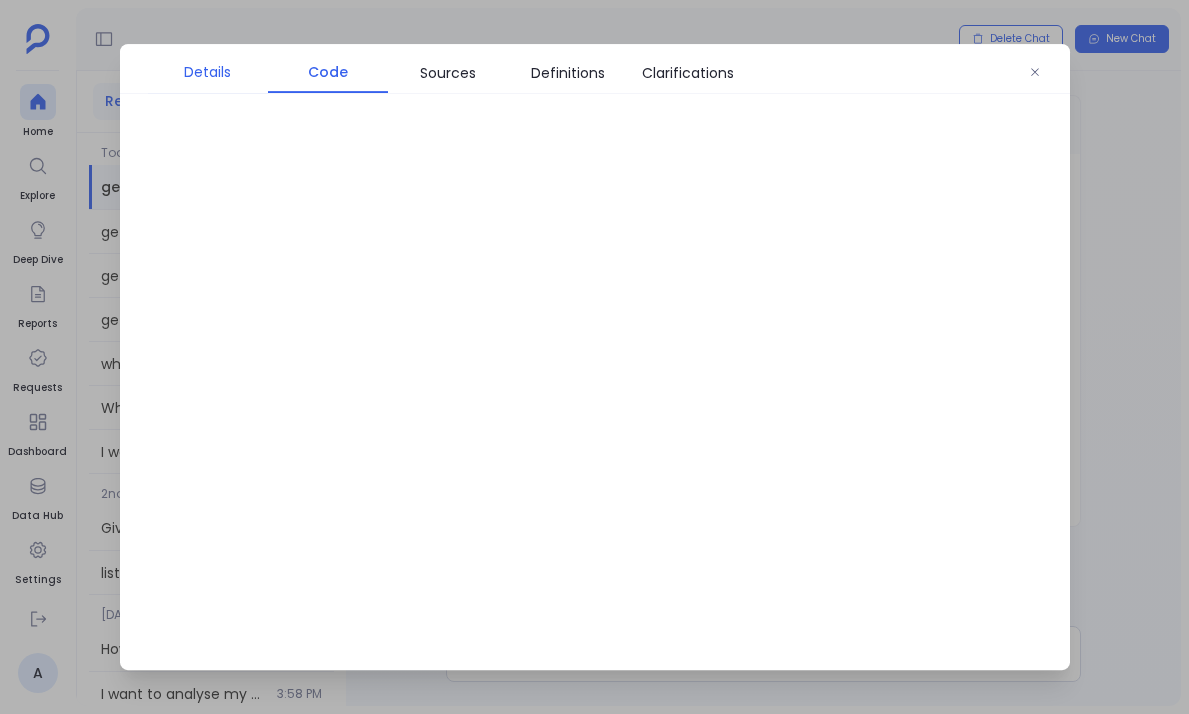 click on "Details" at bounding box center (208, 72) 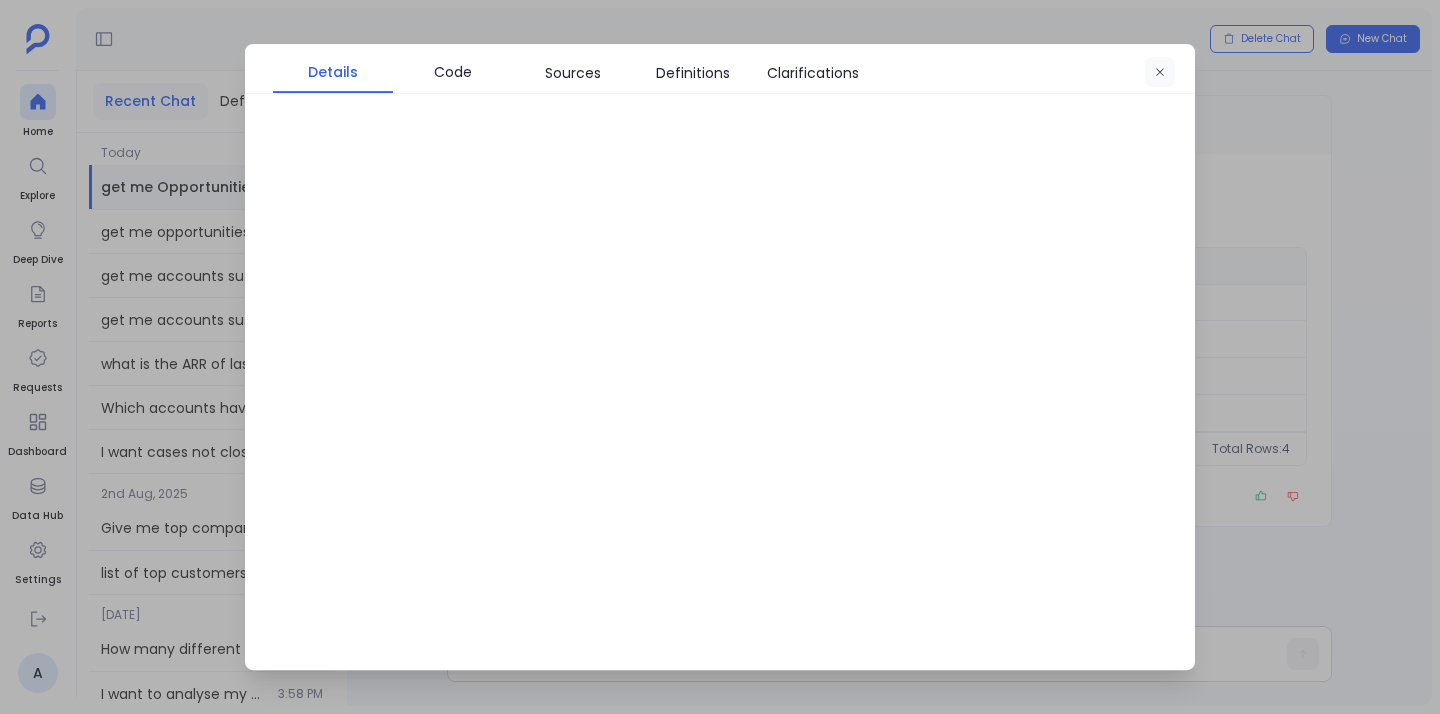 click at bounding box center [1160, 73] 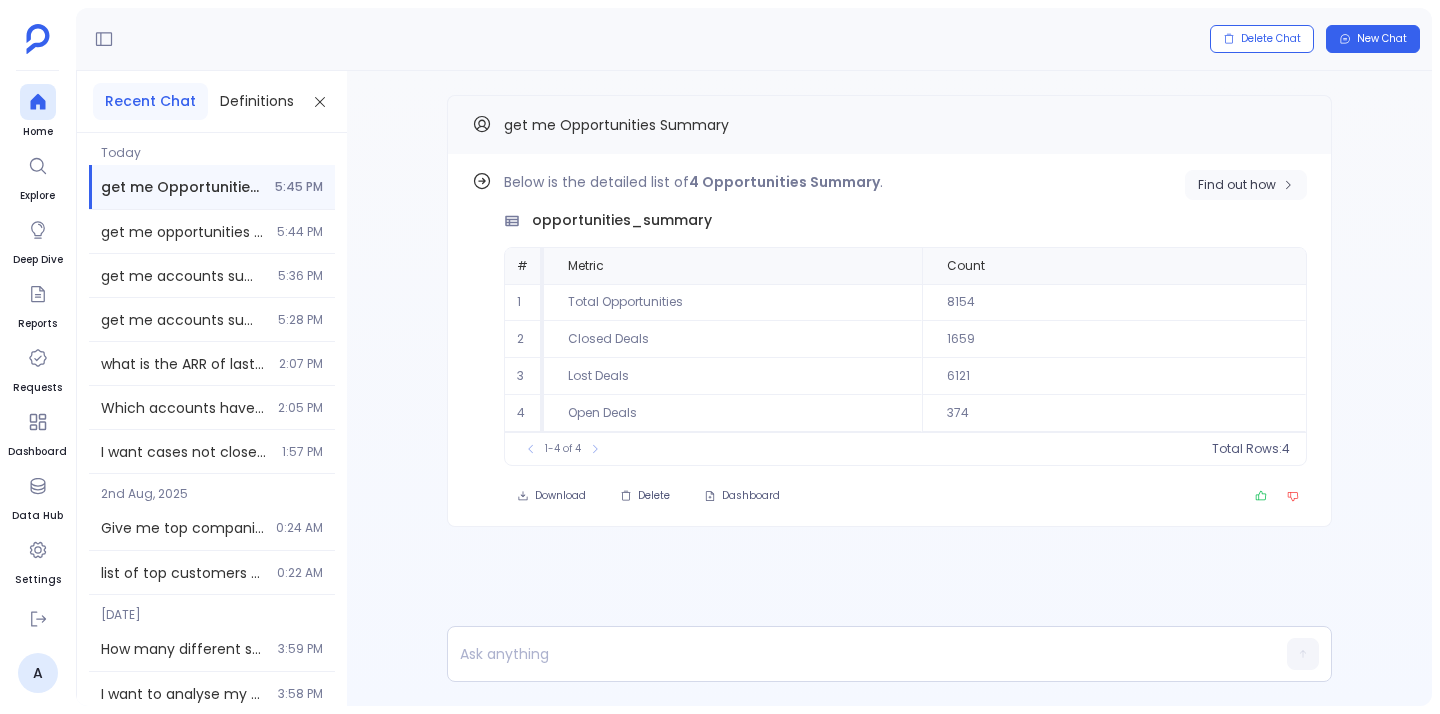 click on "Find out how" at bounding box center [1246, 185] 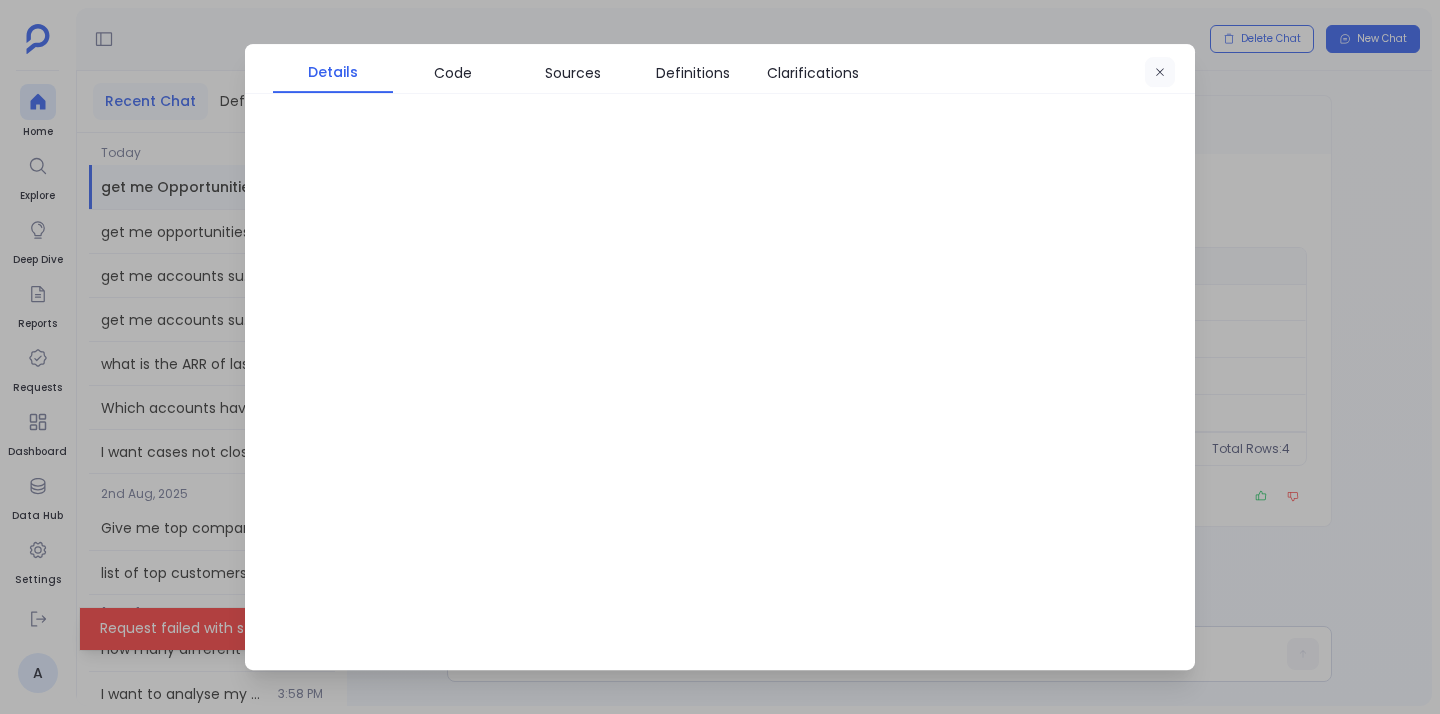 click at bounding box center [1160, 73] 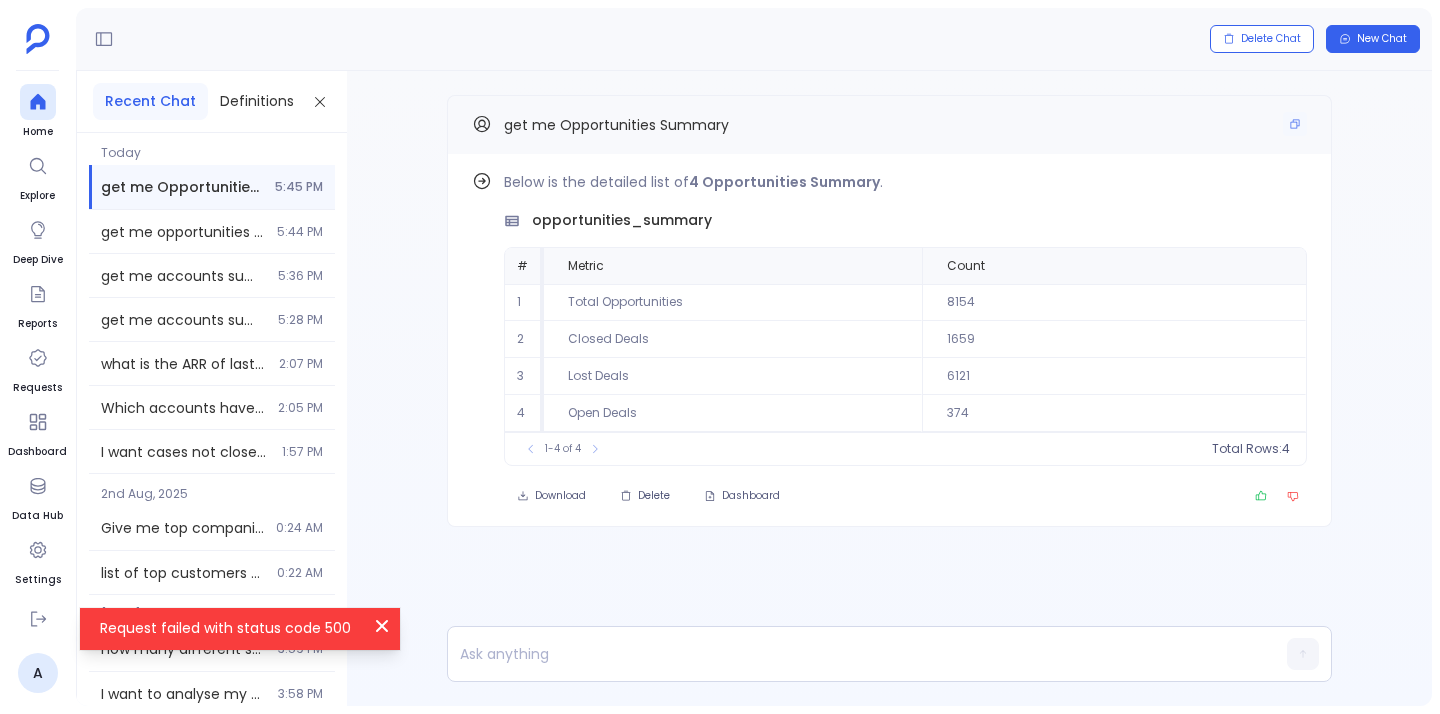 drag, startPoint x: 1297, startPoint y: 125, endPoint x: 1267, endPoint y: 126, distance: 30.016663 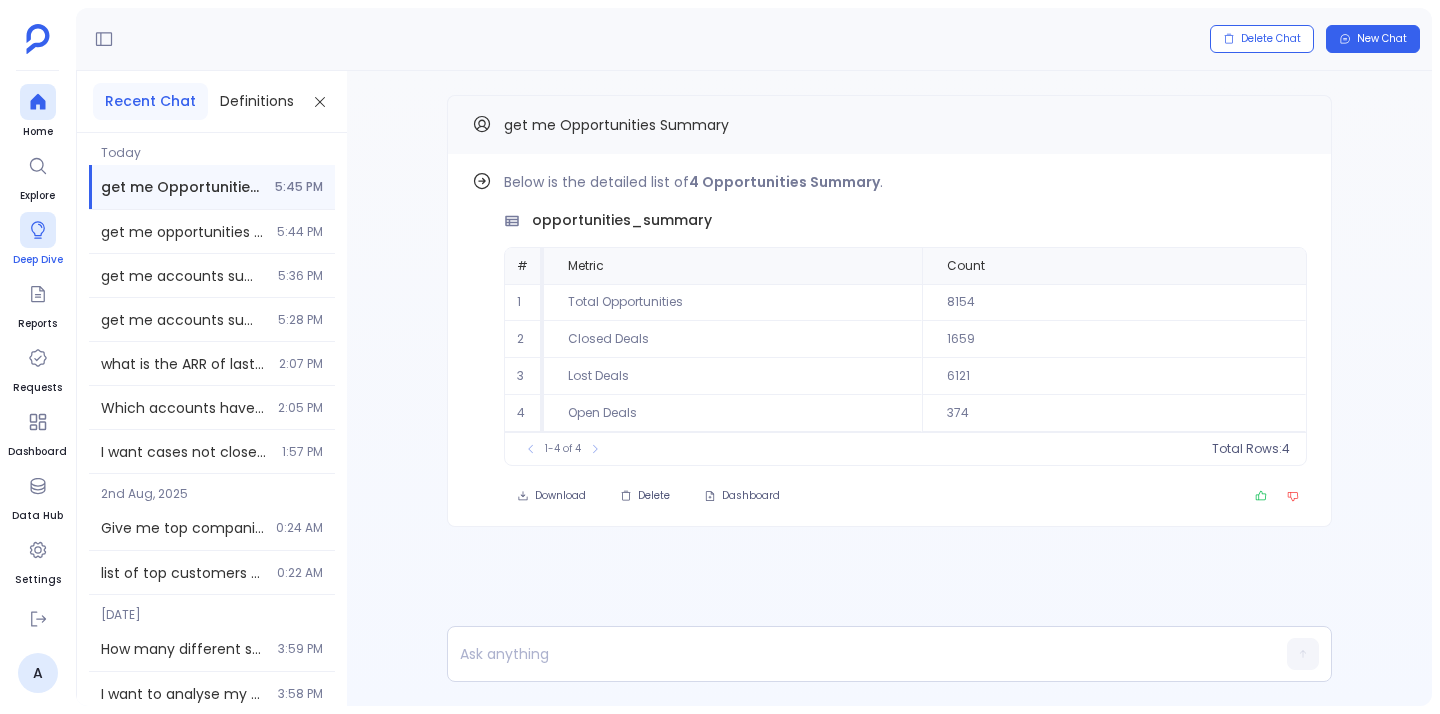 click at bounding box center (38, 230) 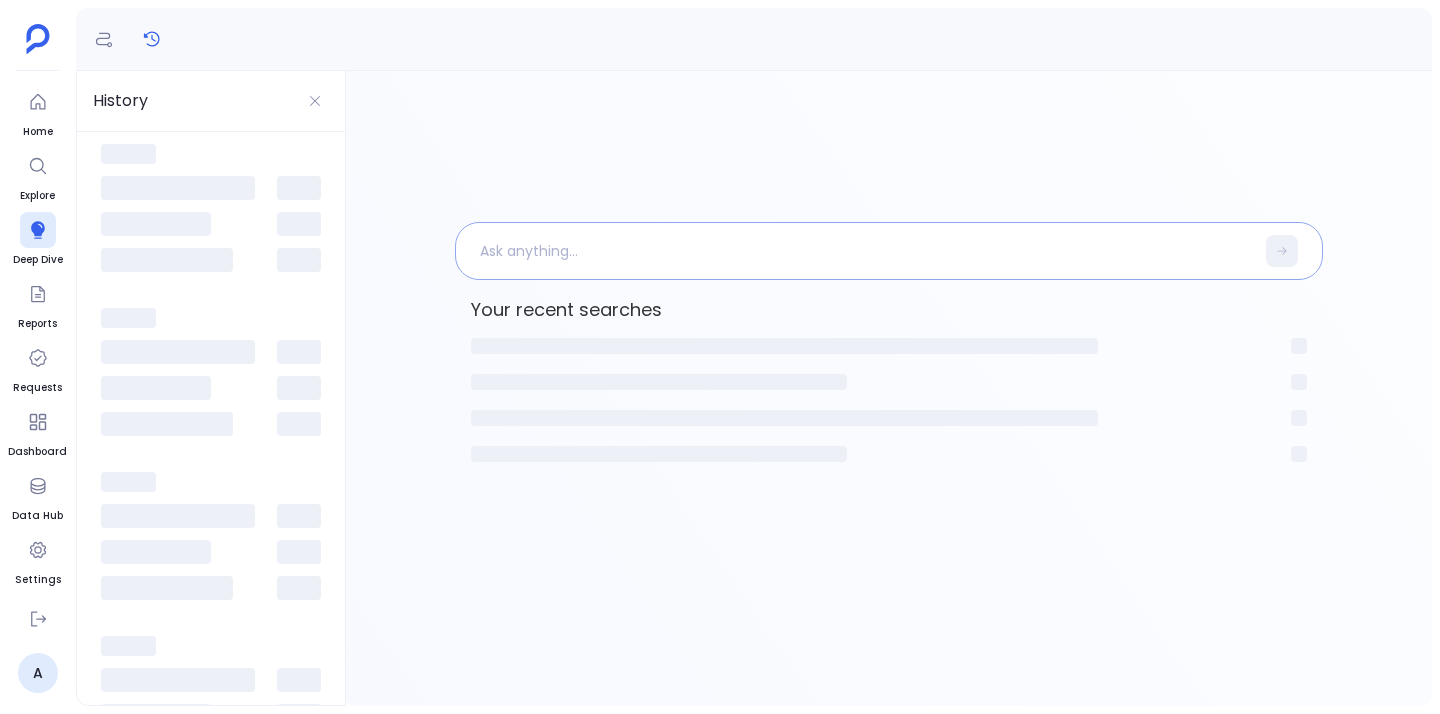 click at bounding box center (855, 251) 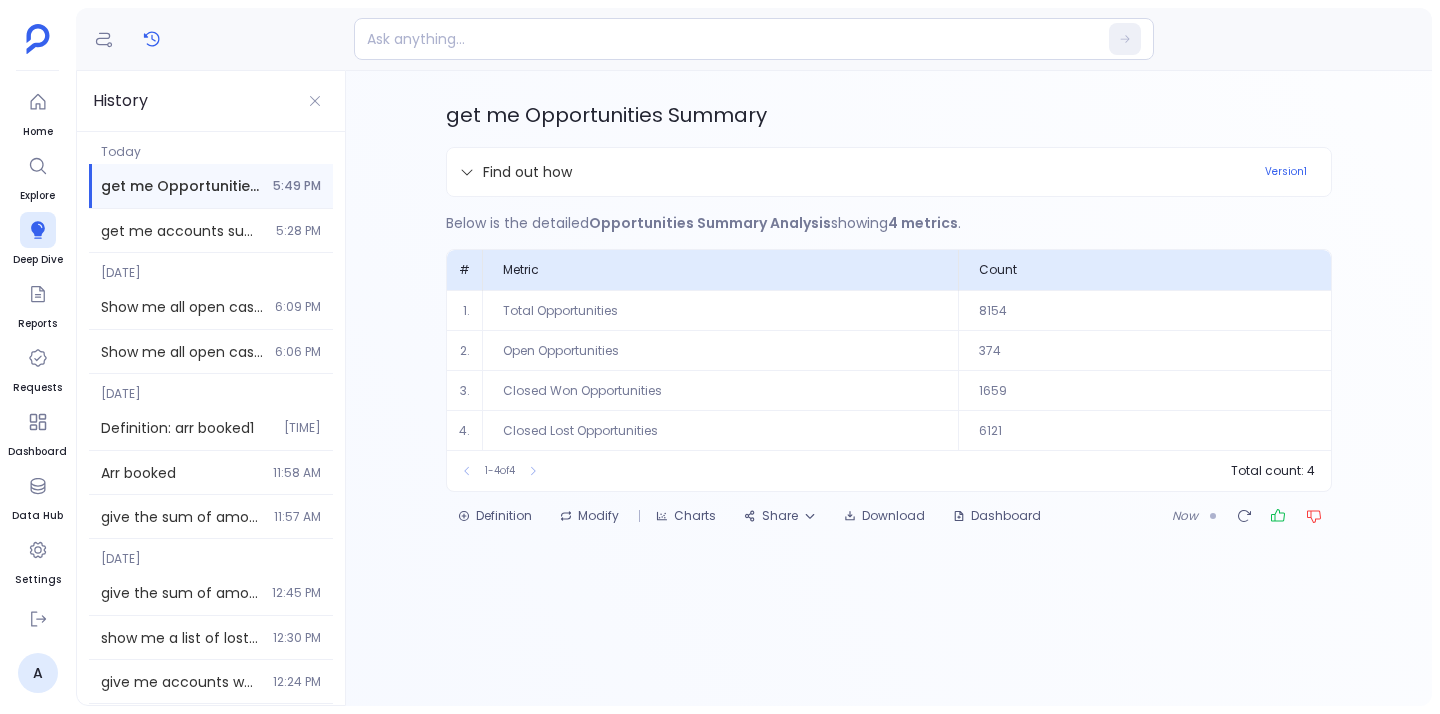 click on "Total Opportunities" at bounding box center [721, 310] 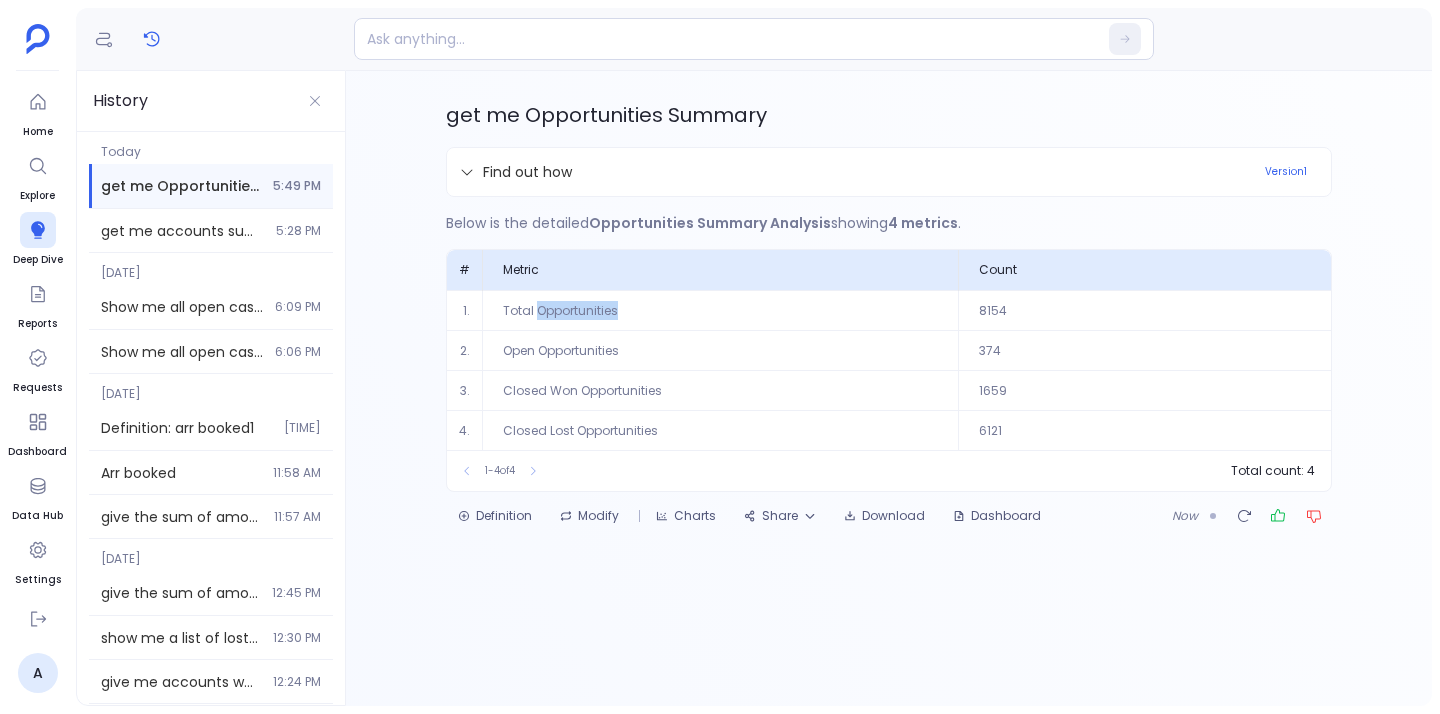 click on "Total Opportunities" at bounding box center (721, 310) 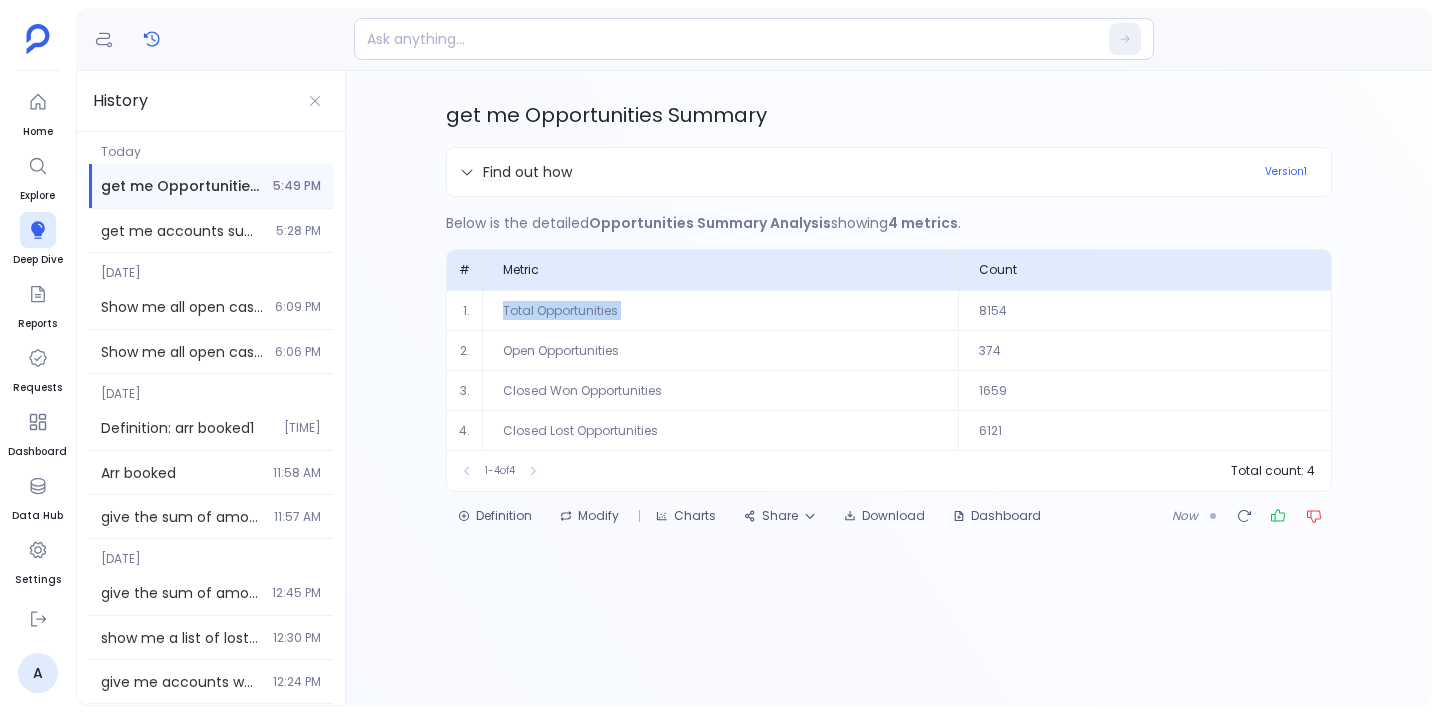 click on "Total Opportunities" at bounding box center (721, 310) 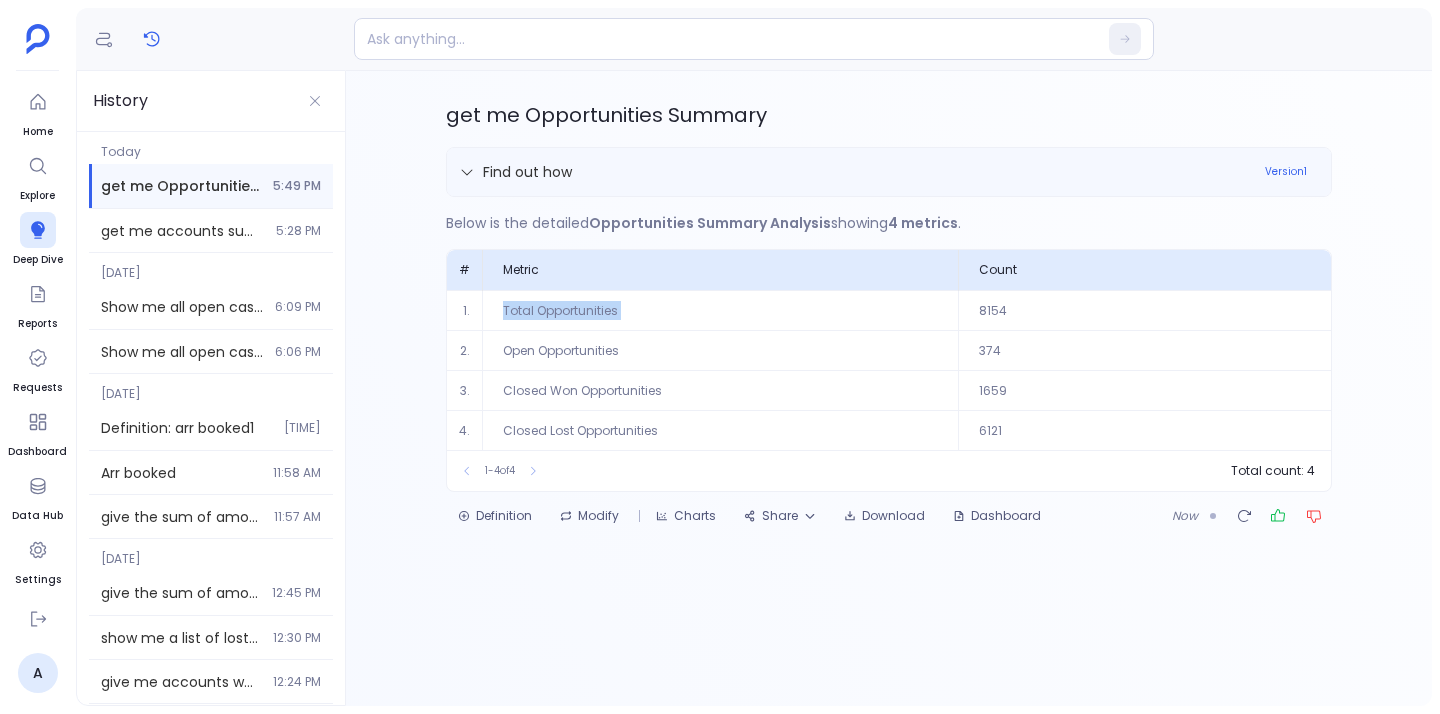 click on "Find out how" at bounding box center [856, 172] 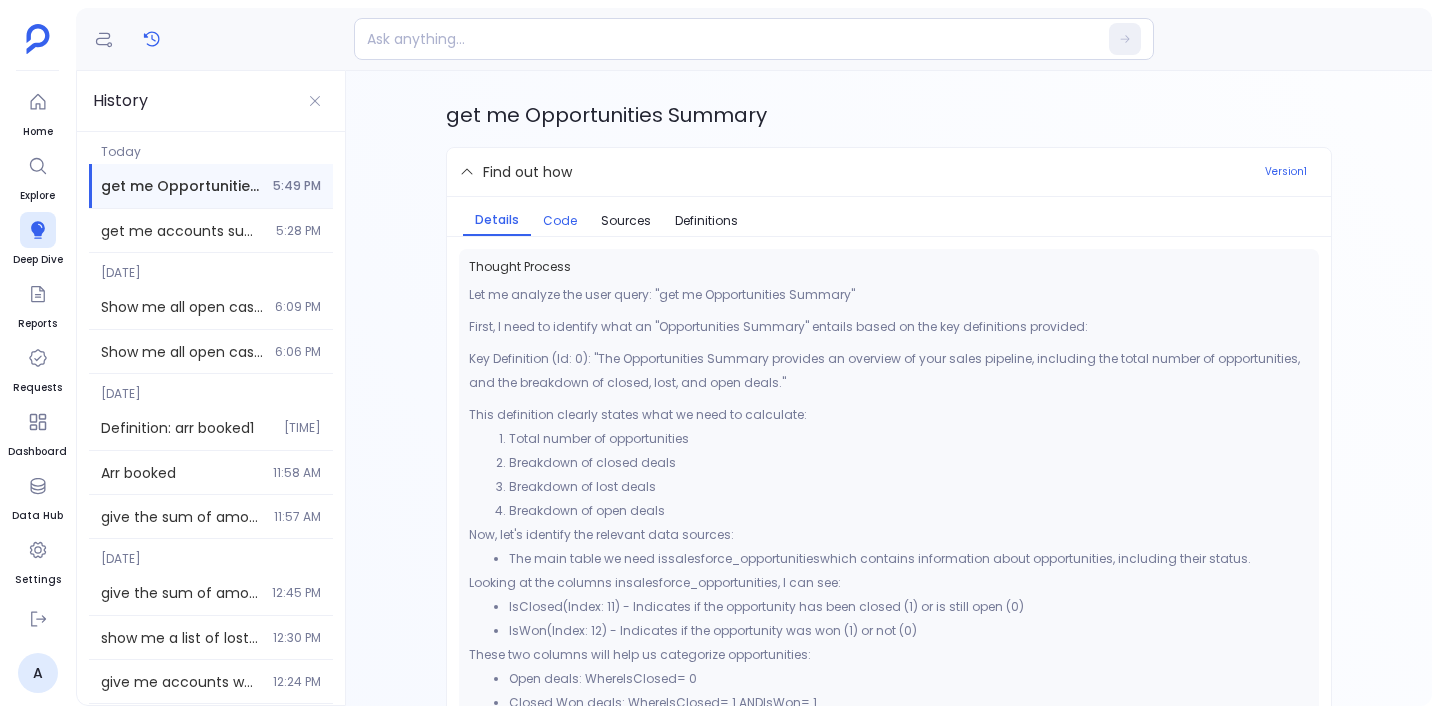 click on "Code" at bounding box center (560, 221) 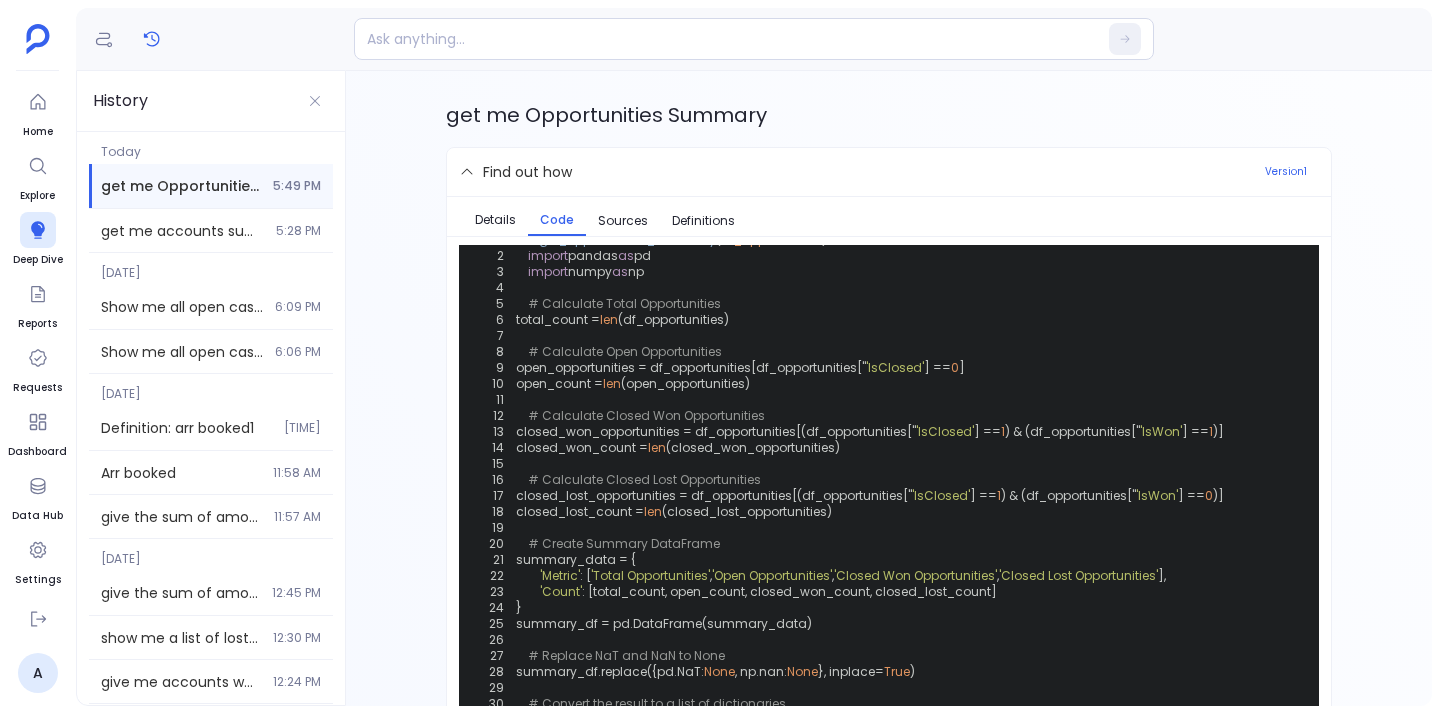 scroll, scrollTop: 103, scrollLeft: 0, axis: vertical 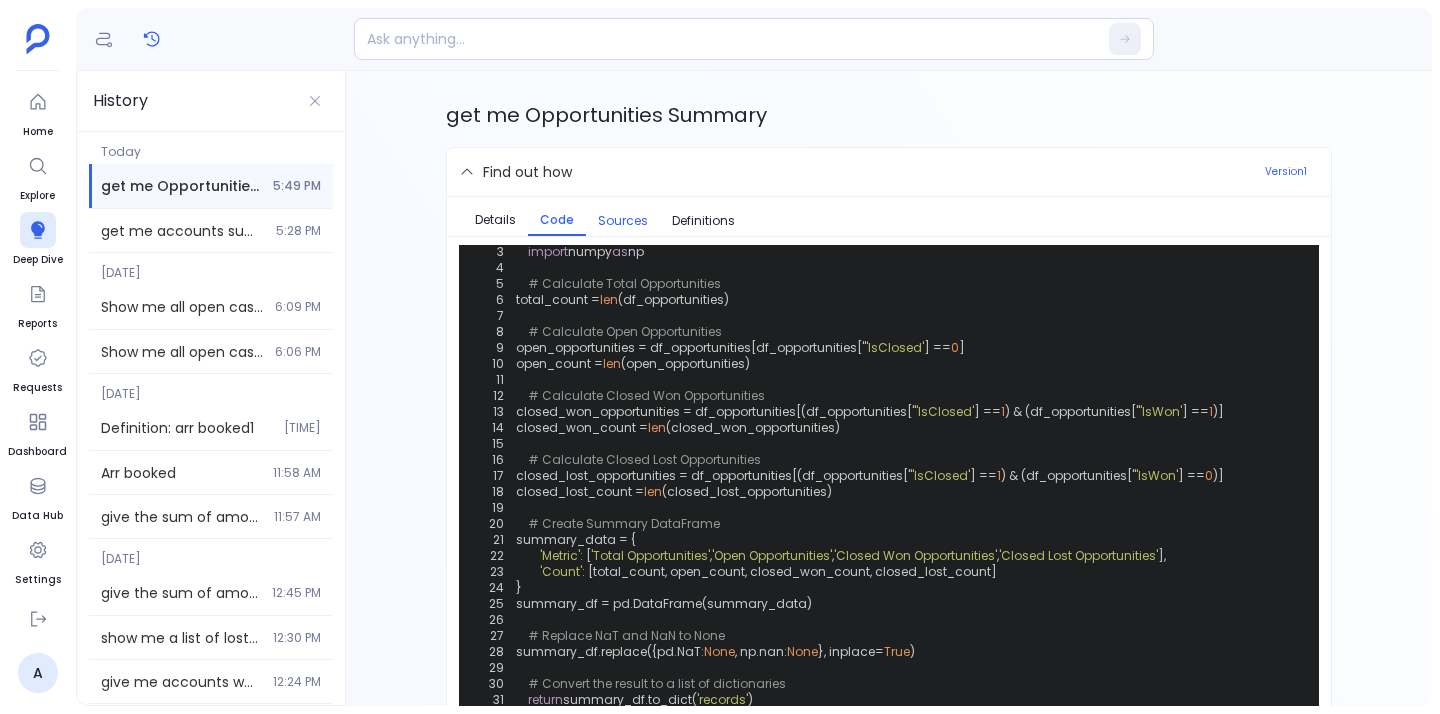 click on "Sources" at bounding box center (623, 221) 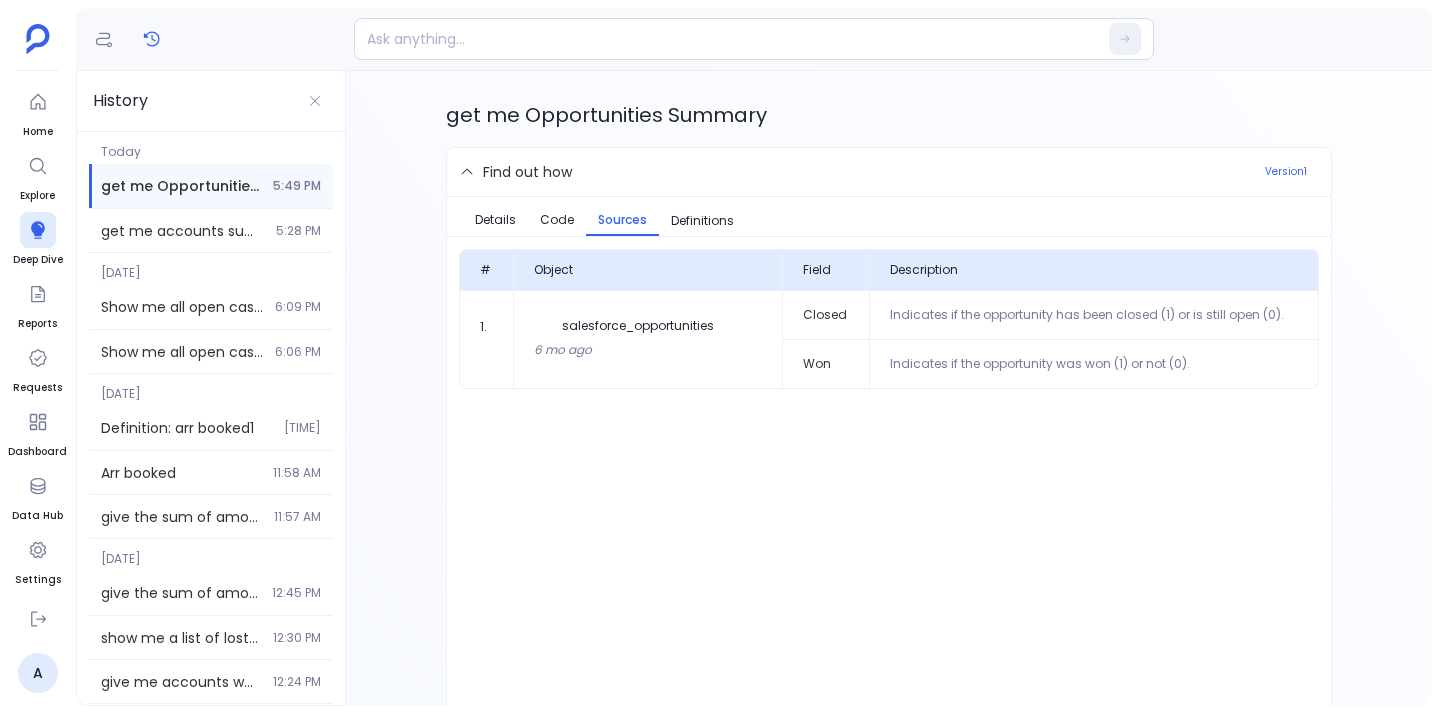 scroll, scrollTop: 0, scrollLeft: 0, axis: both 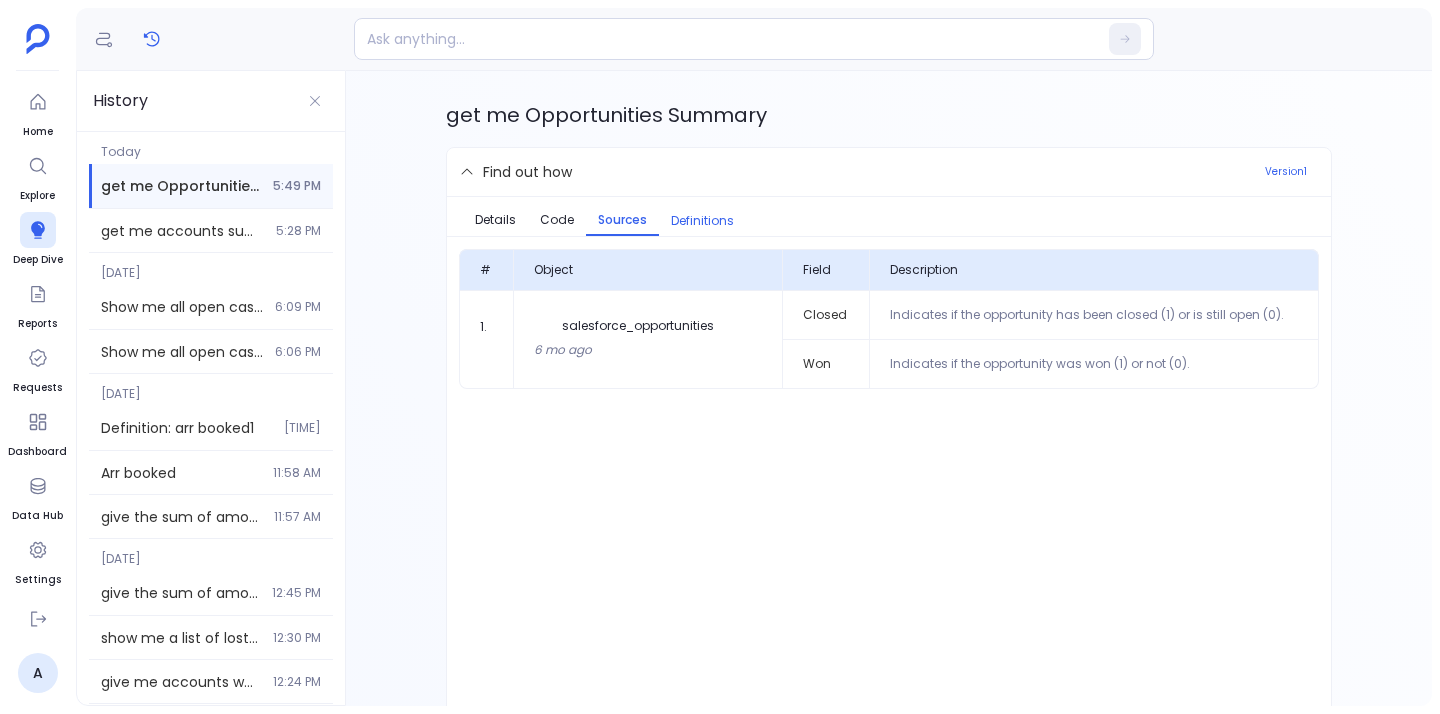 click on "Definitions" at bounding box center [702, 221] 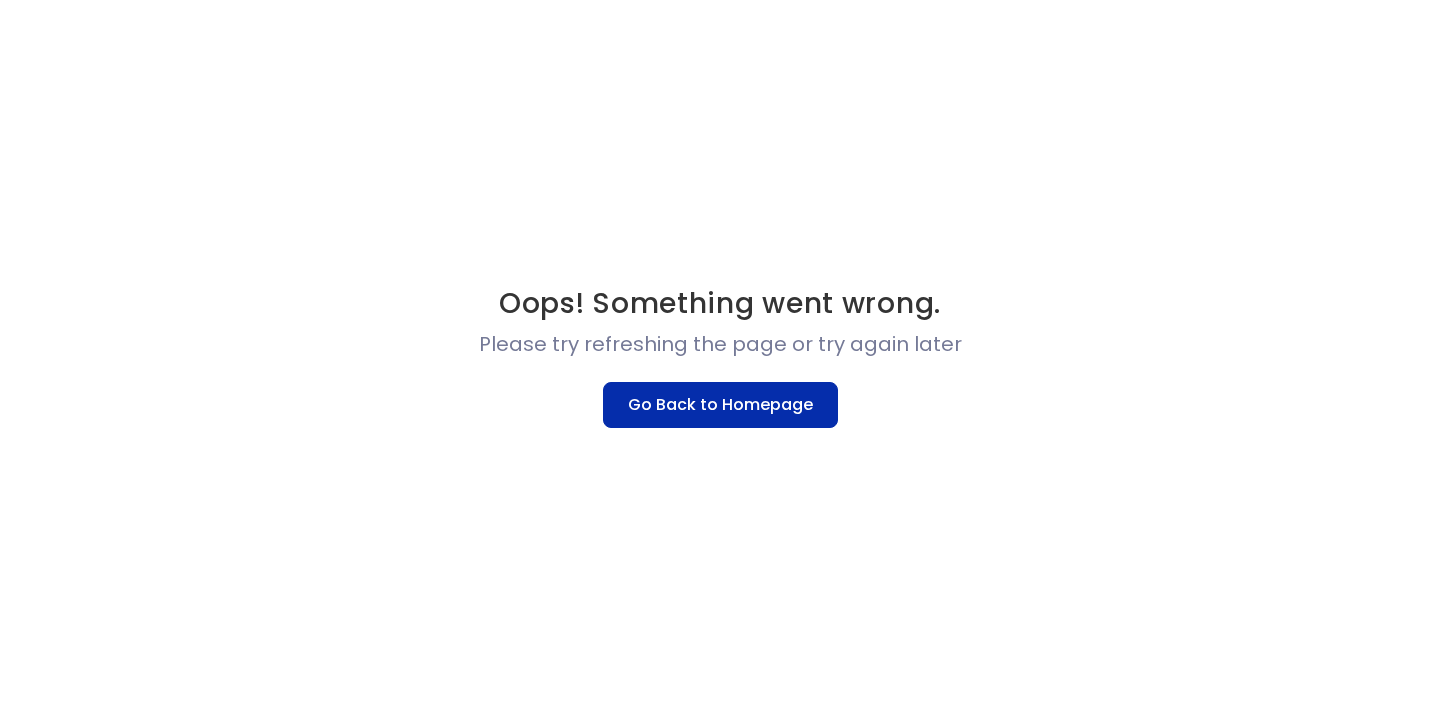 click on "Go Back to Homepage" at bounding box center (720, 405) 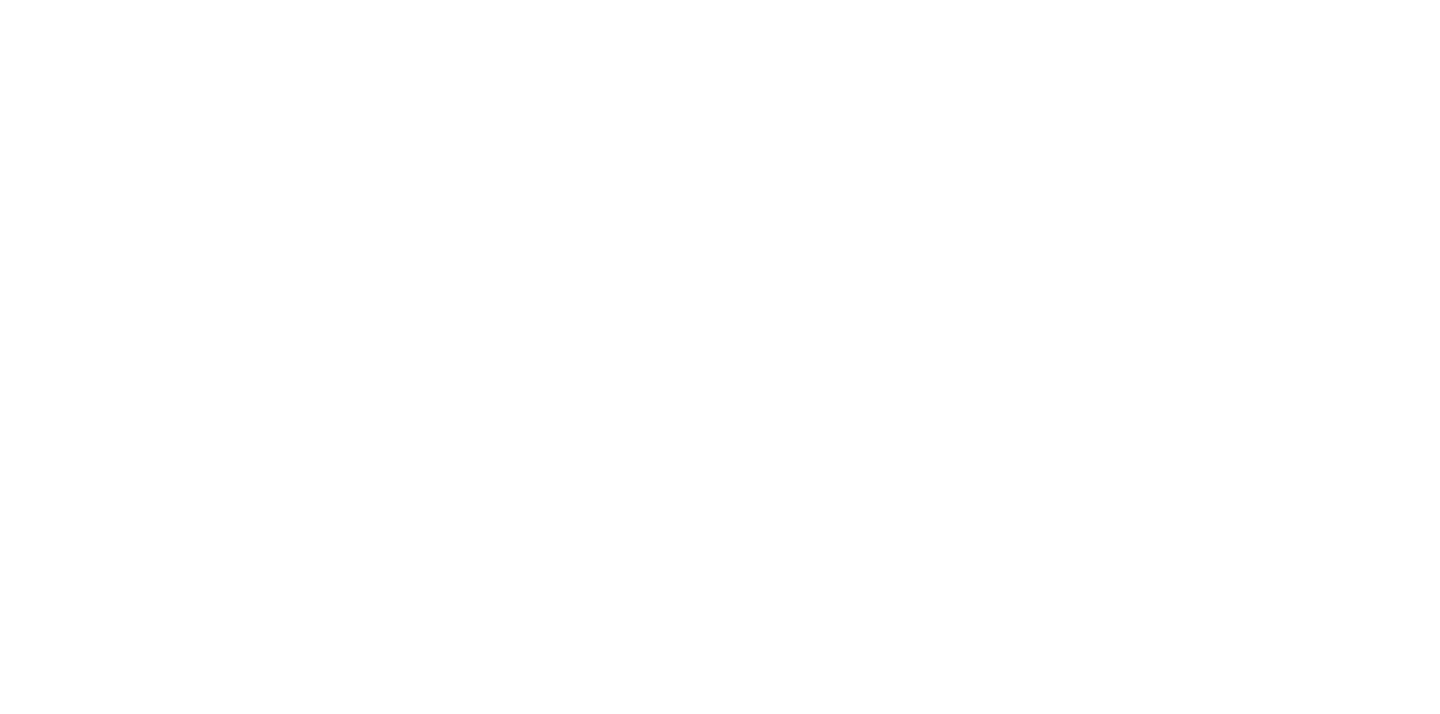 scroll, scrollTop: 0, scrollLeft: 0, axis: both 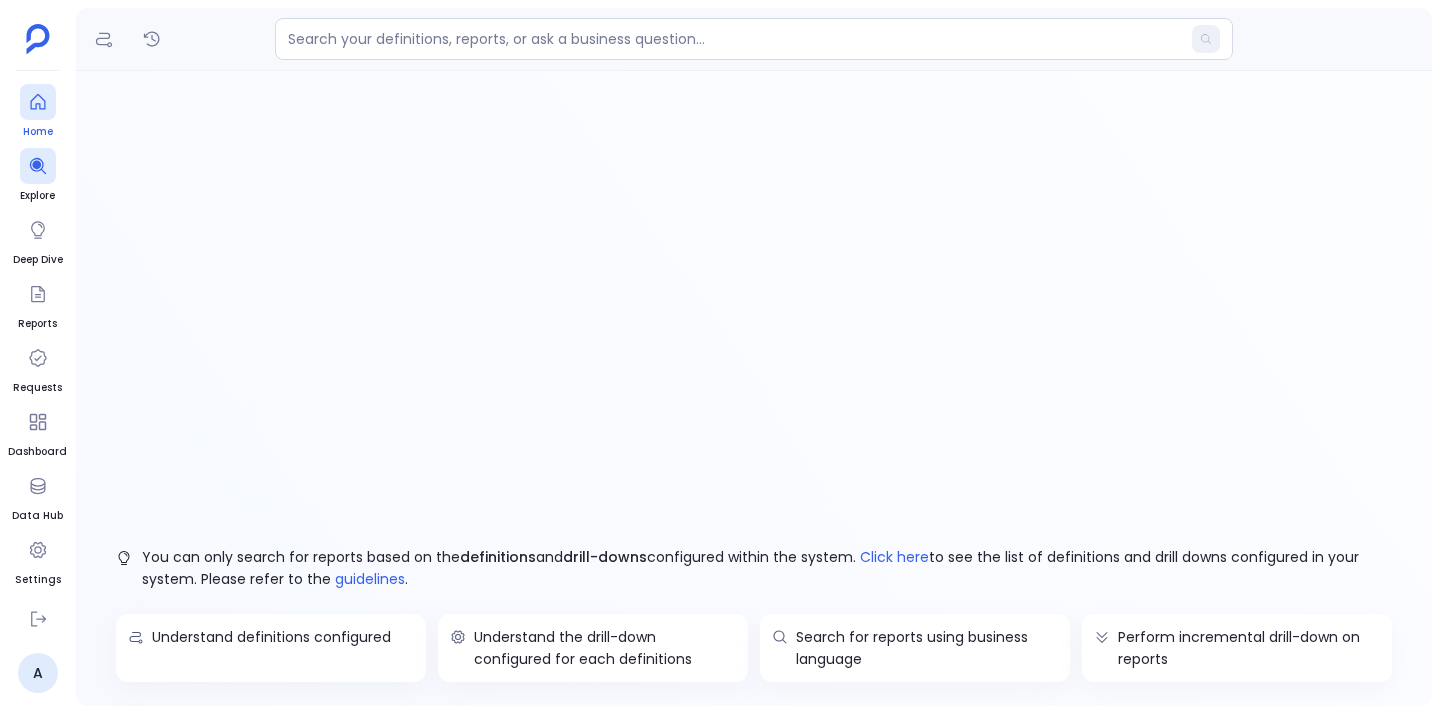 click 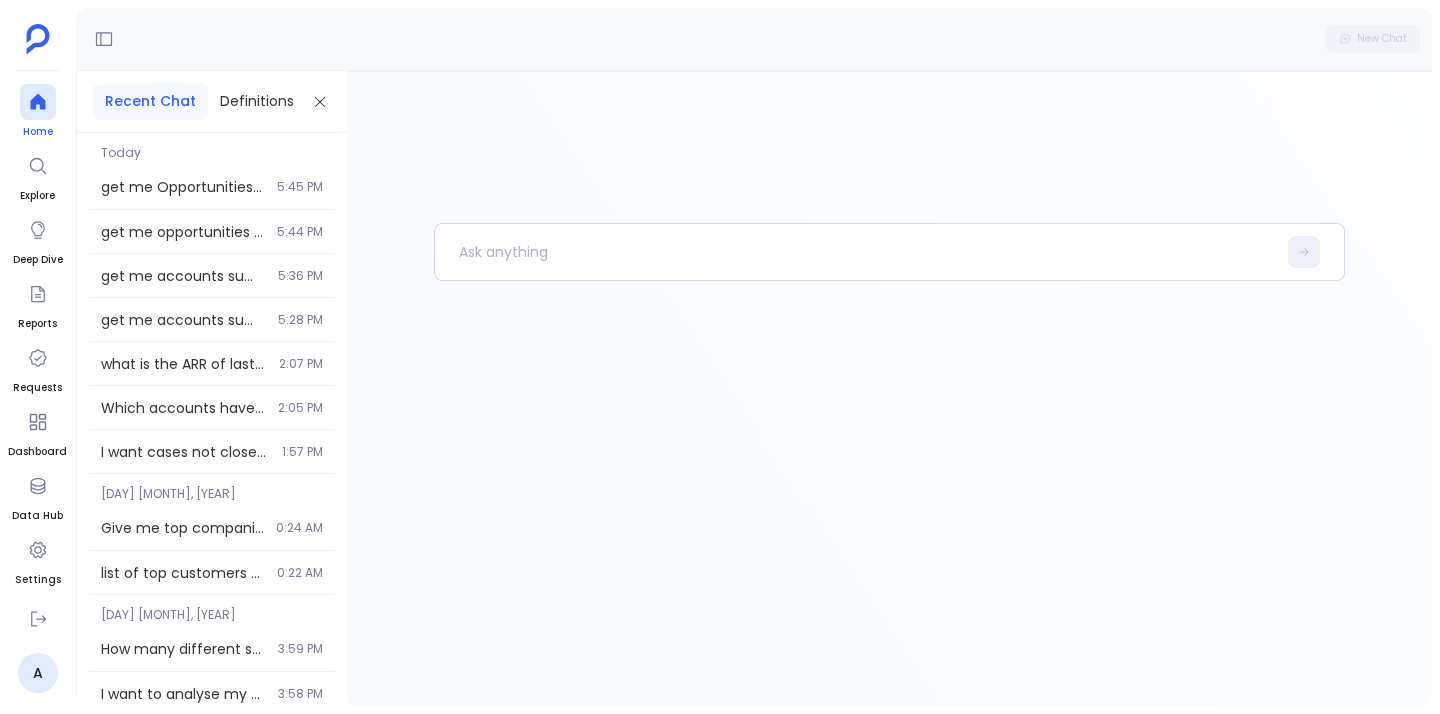 click at bounding box center (38, 102) 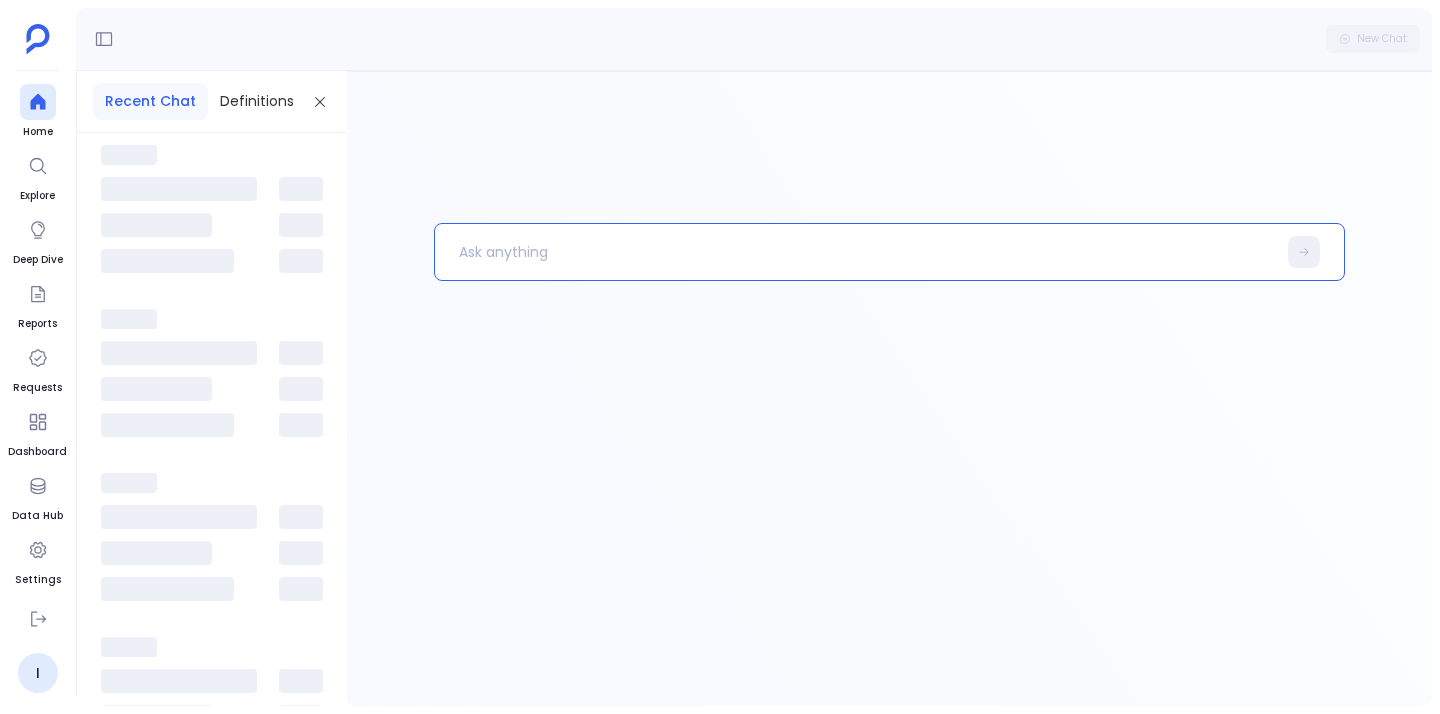 click at bounding box center [855, 252] 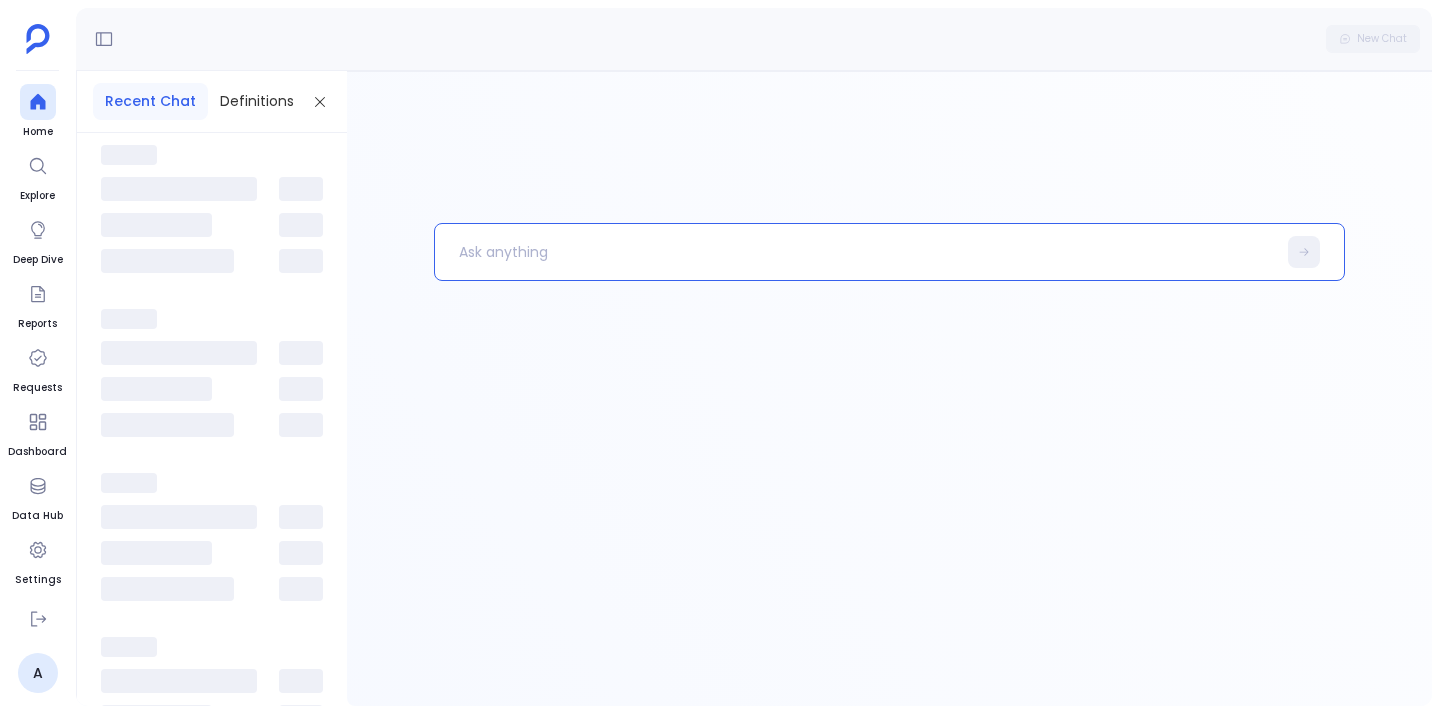 type 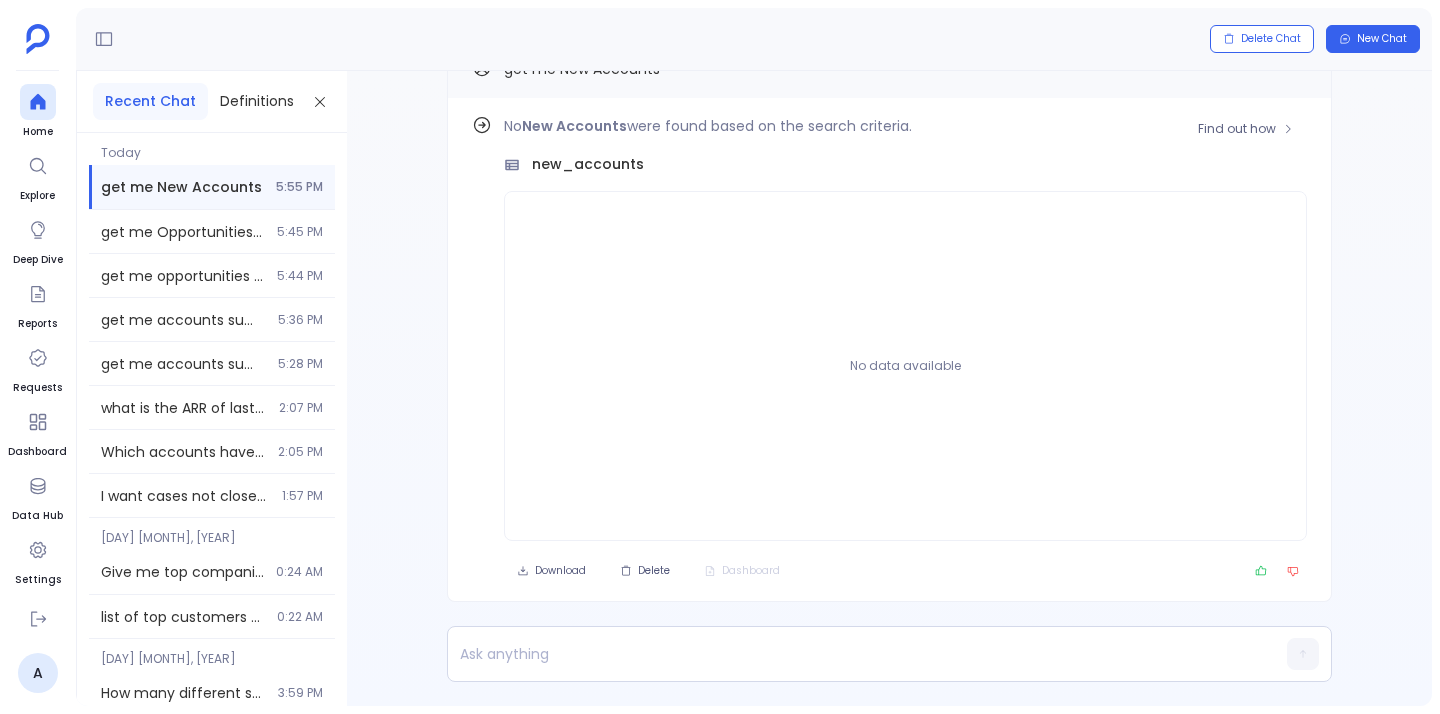 scroll, scrollTop: -56, scrollLeft: 0, axis: vertical 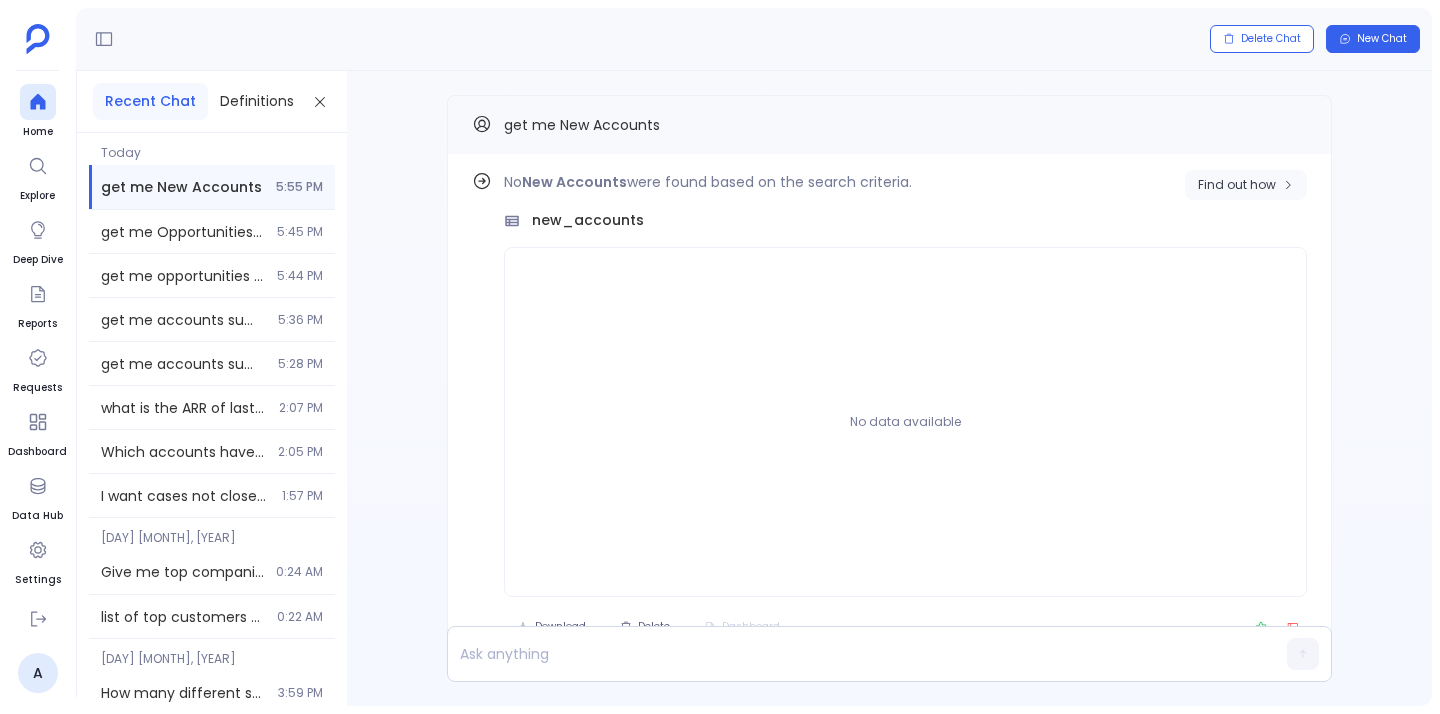 click on "Find out how" at bounding box center (1246, 185) 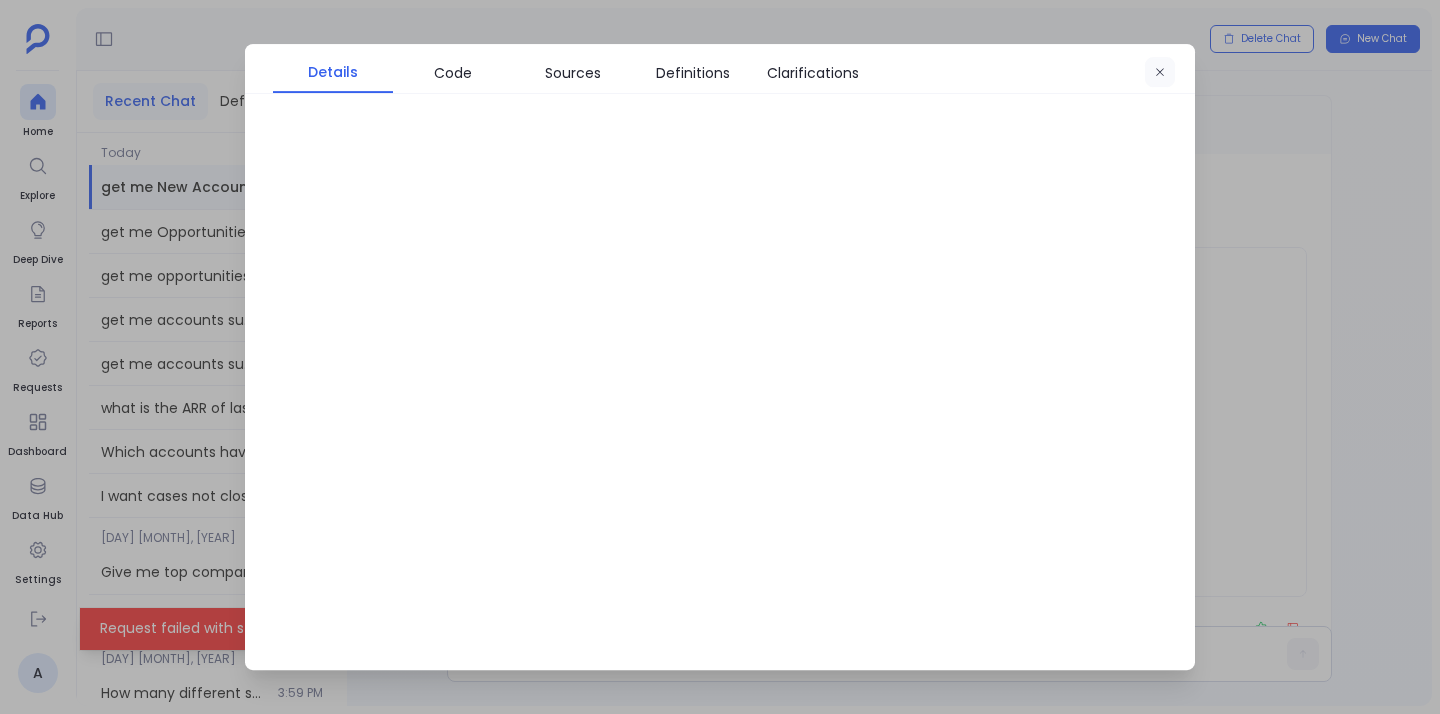 click 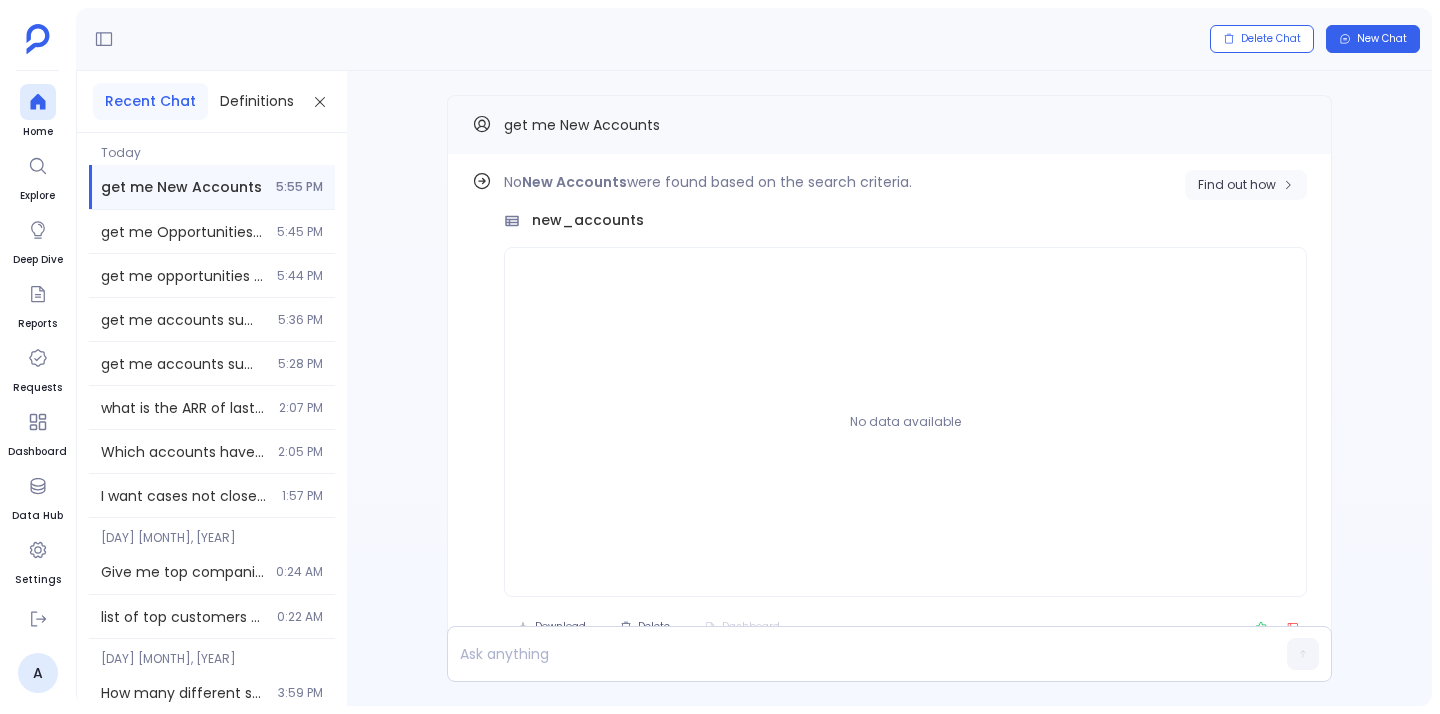 click on "Find out how" at bounding box center (1237, 185) 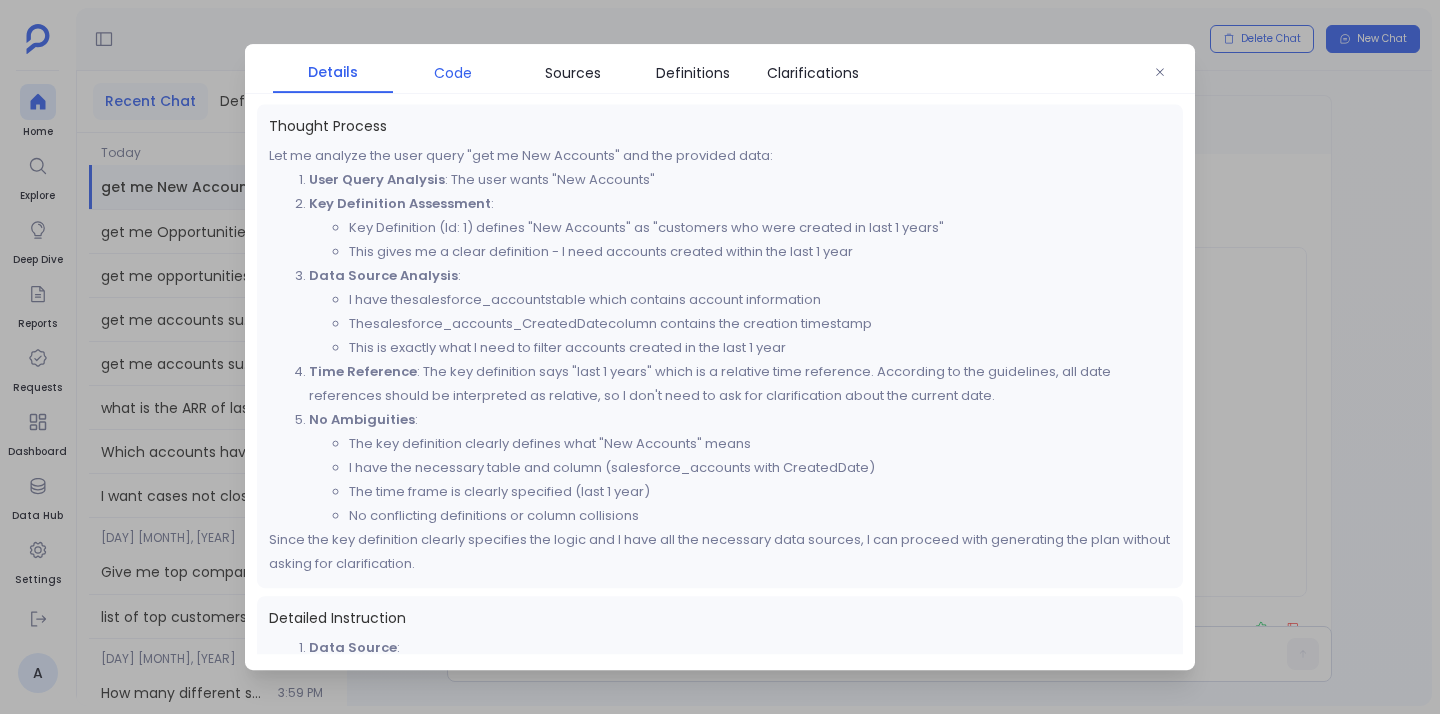 click on "Code" at bounding box center [453, 73] 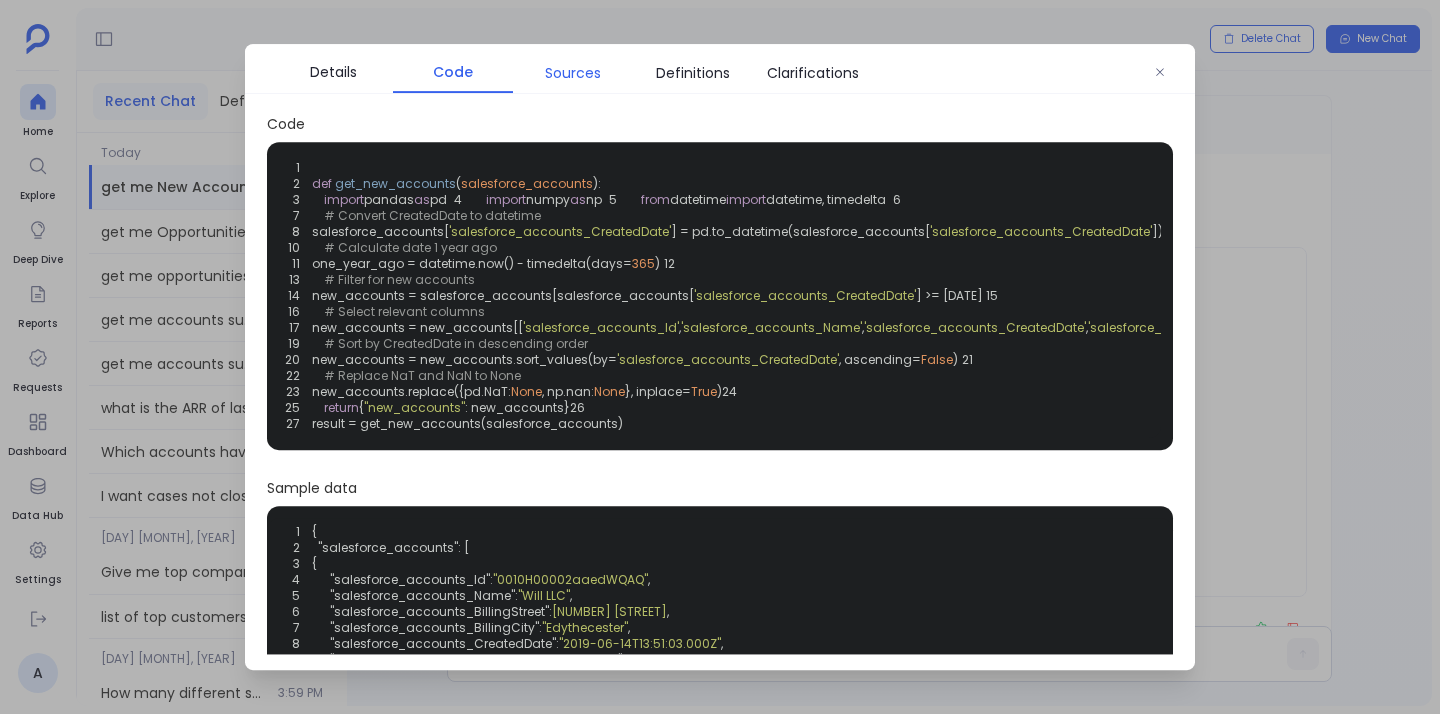 click on "Sources" at bounding box center (573, 73) 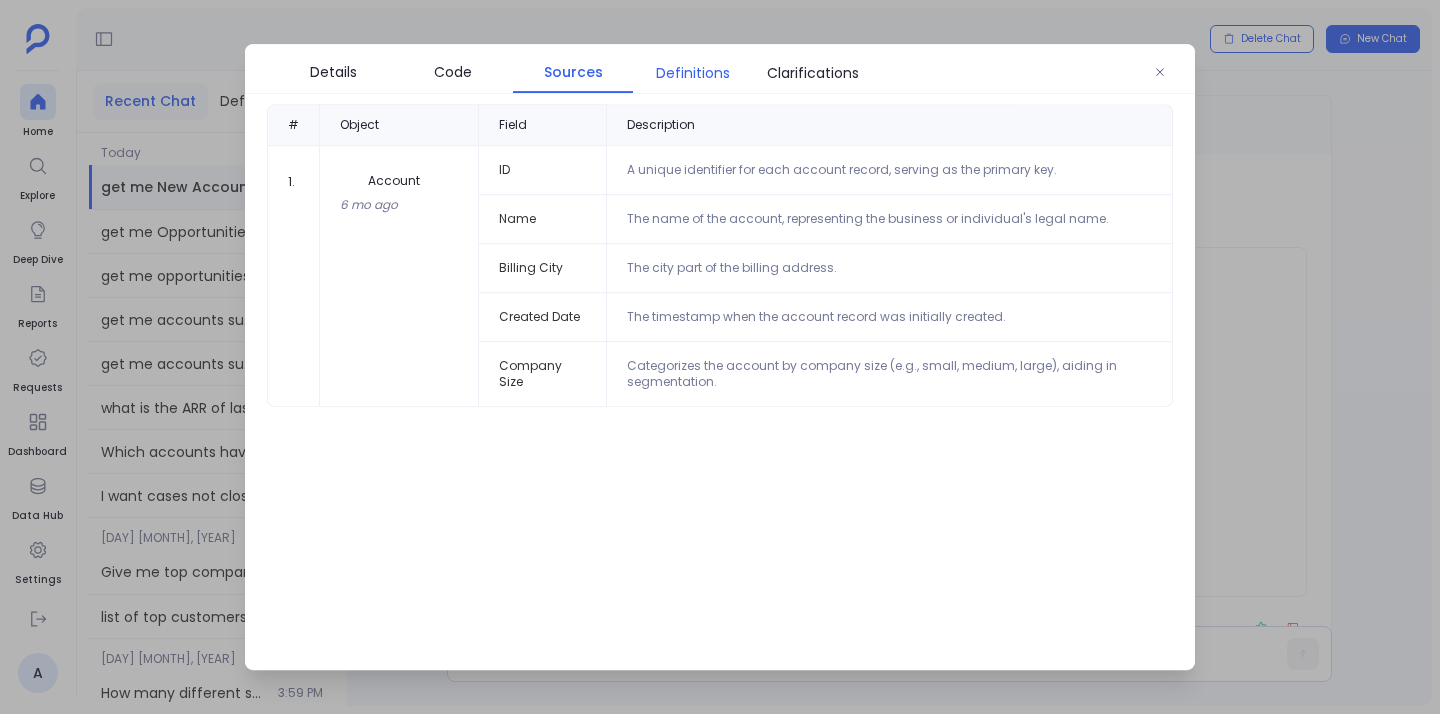 click on "Definitions" at bounding box center (693, 73) 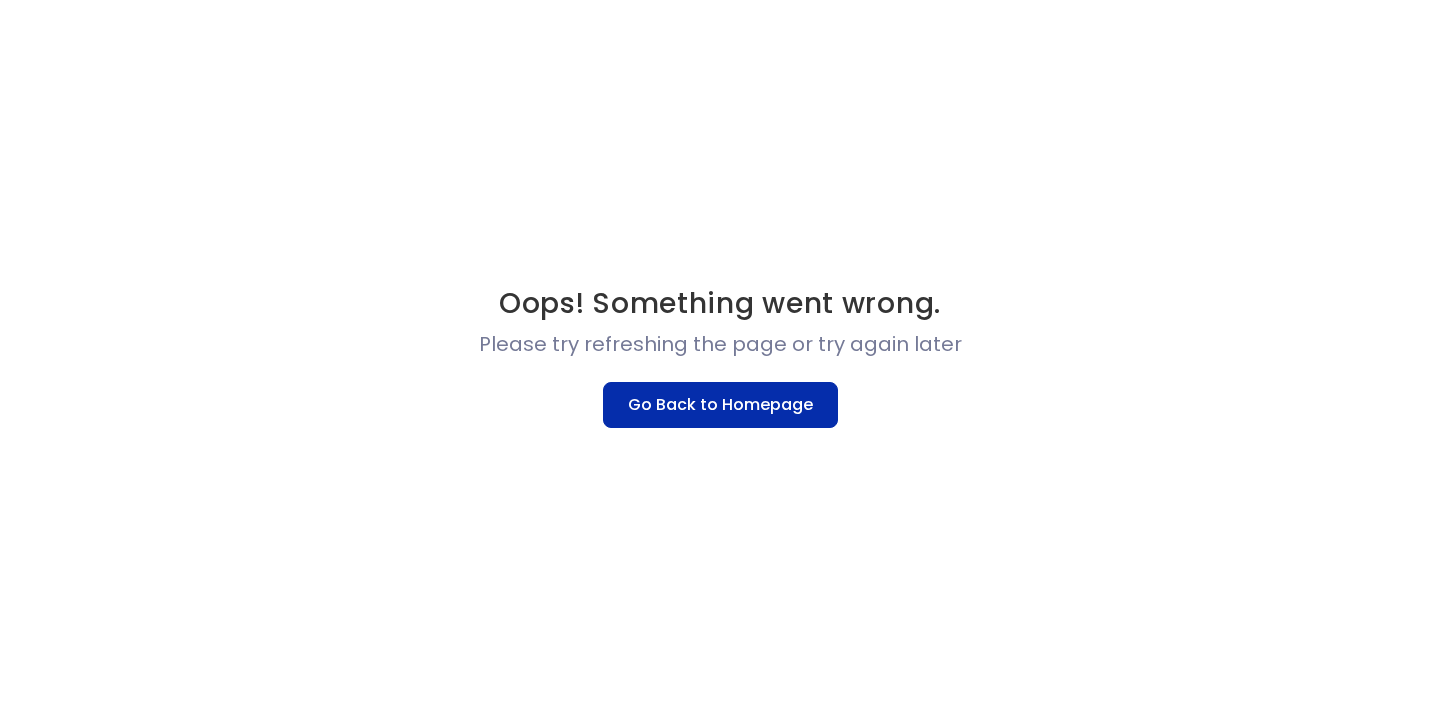 click on "Go Back to Homepage" at bounding box center (720, 405) 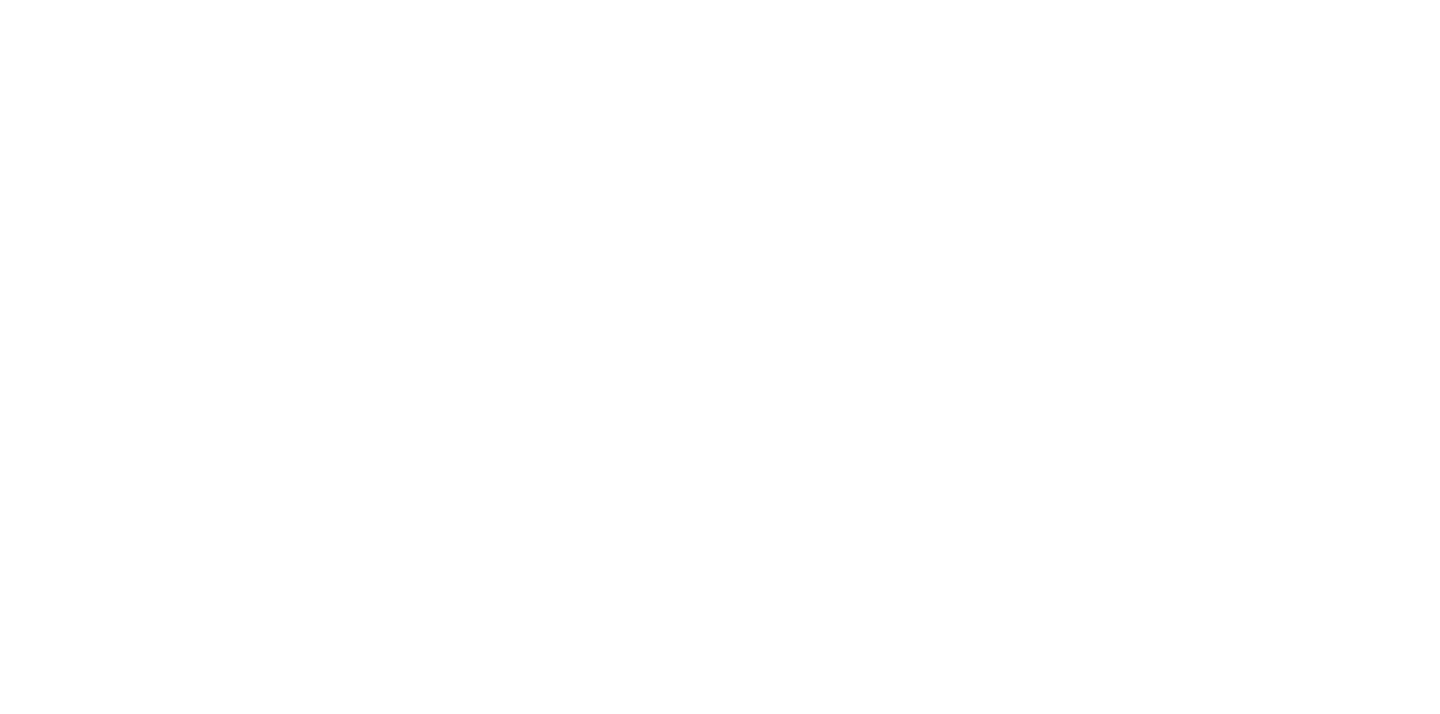 scroll, scrollTop: 0, scrollLeft: 0, axis: both 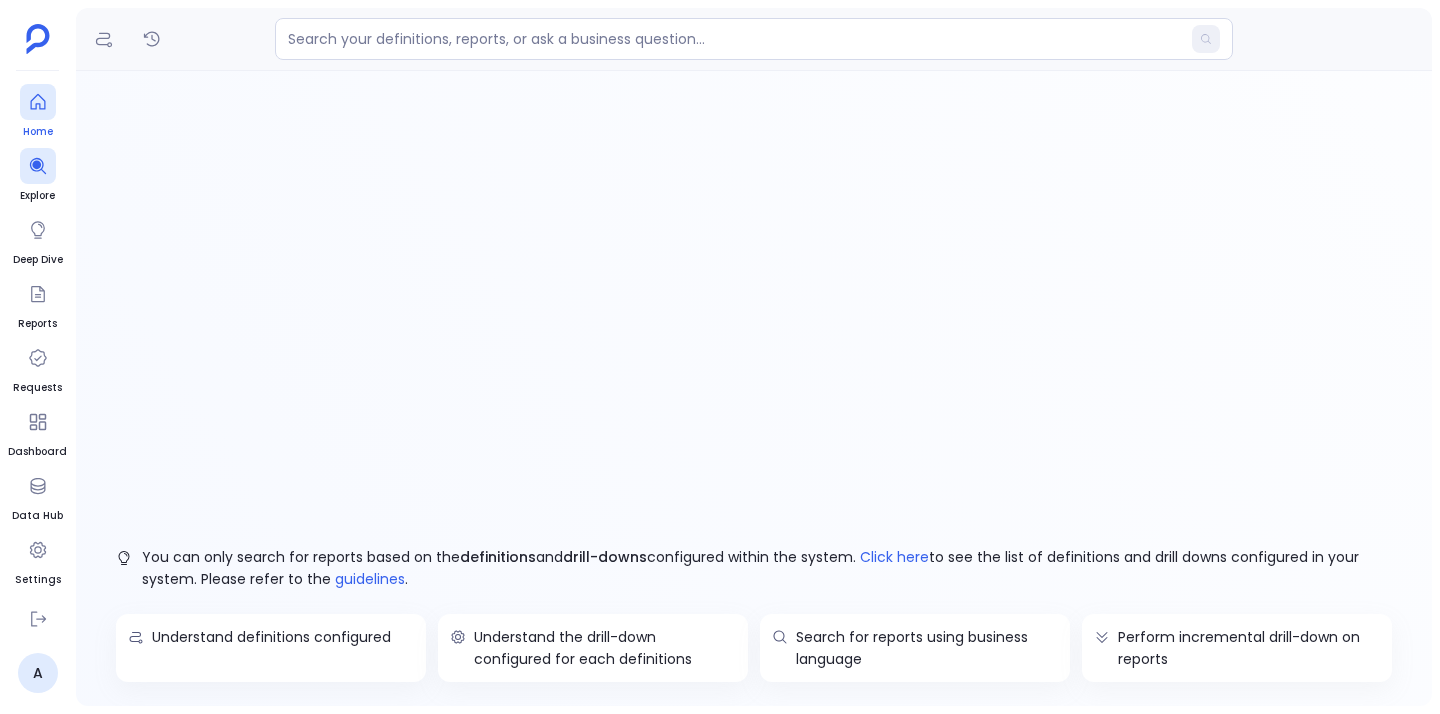 click on "Home" at bounding box center (38, 112) 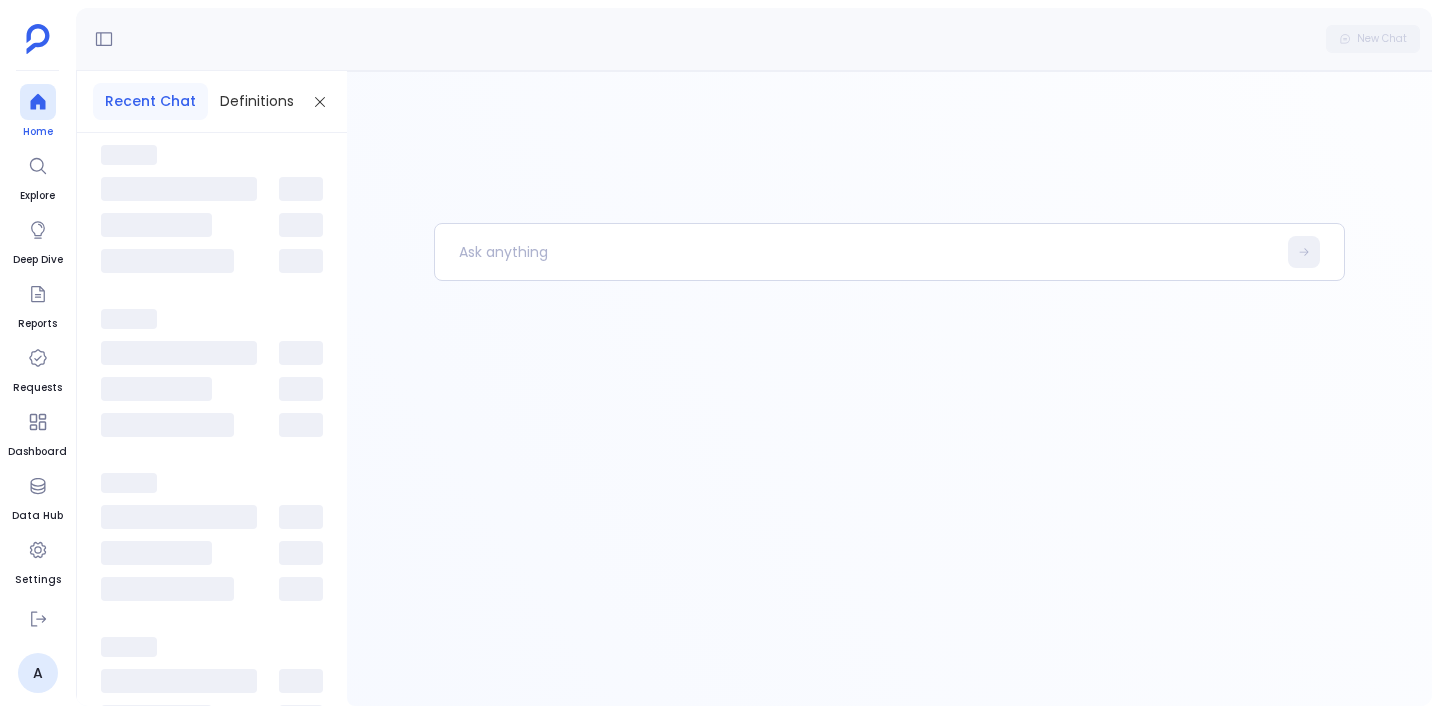 click on "Home" at bounding box center [38, 132] 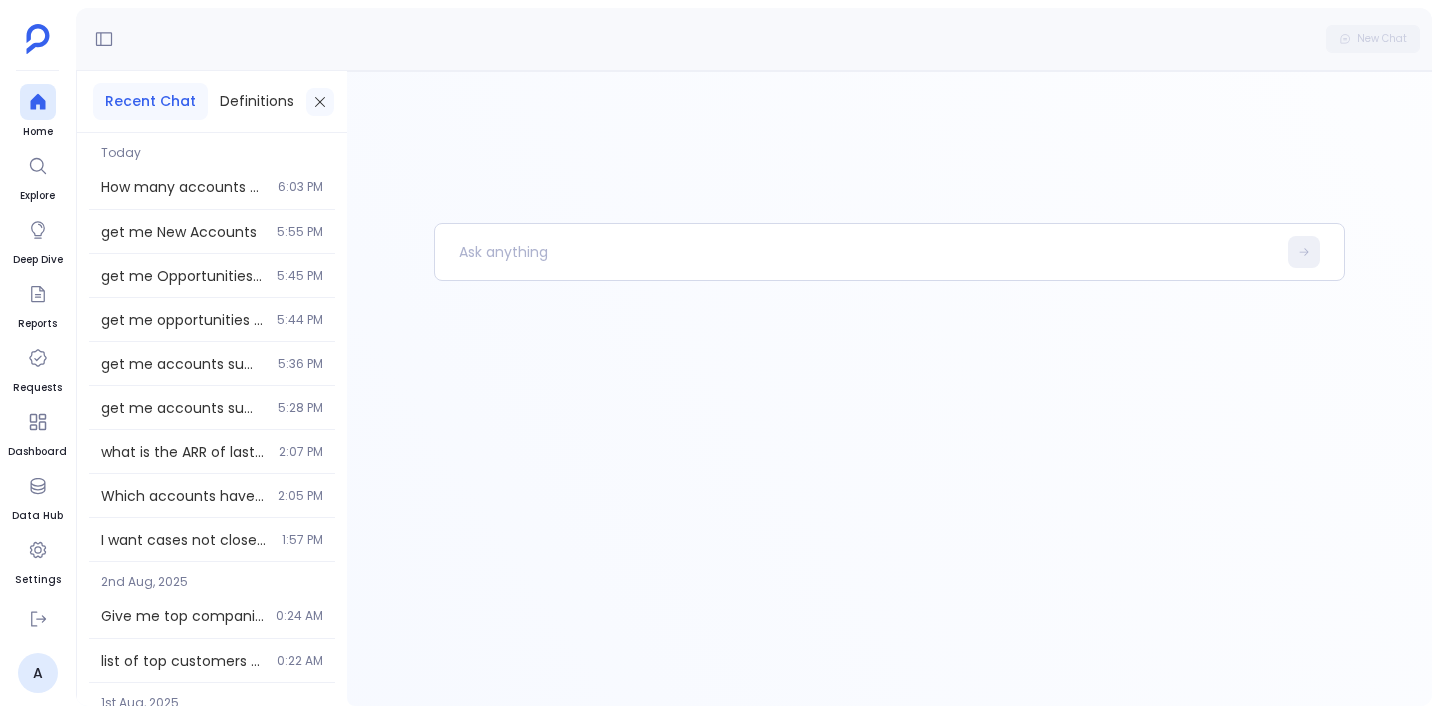click 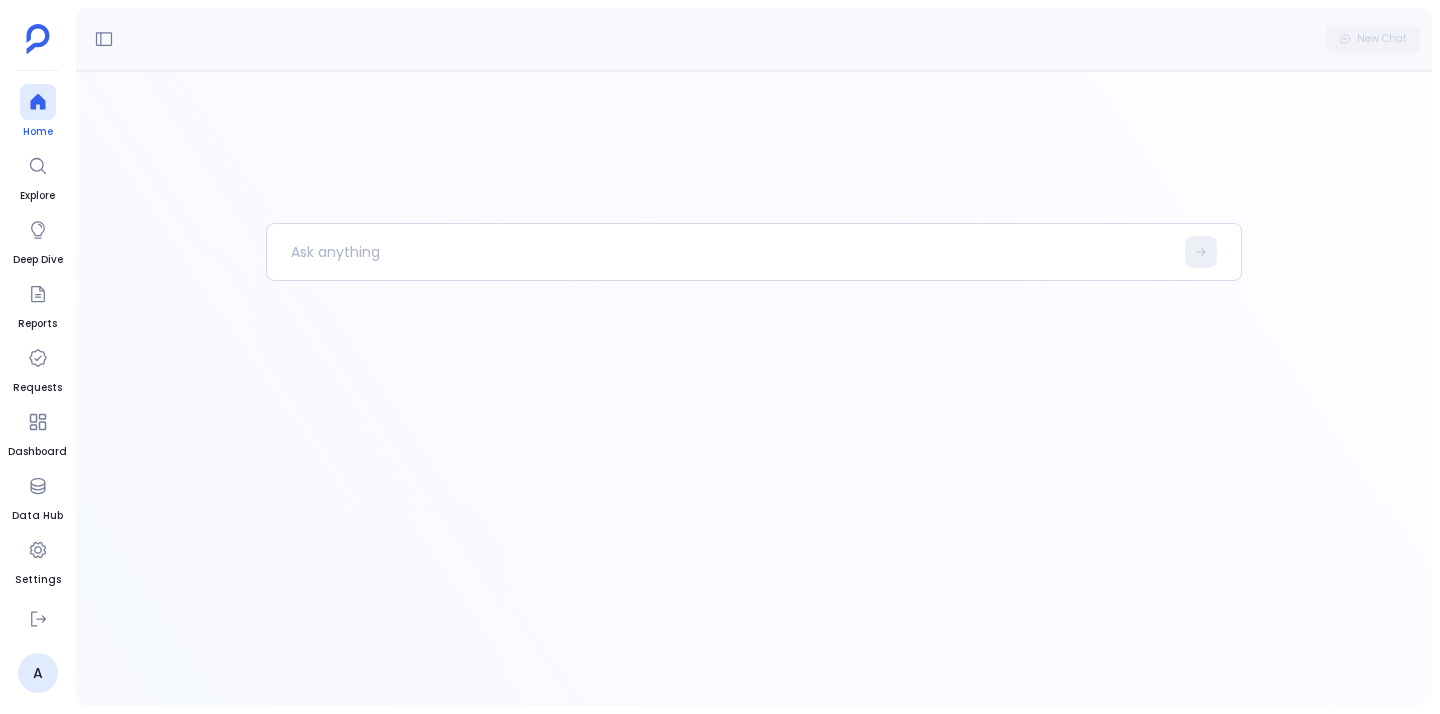 click at bounding box center (38, 102) 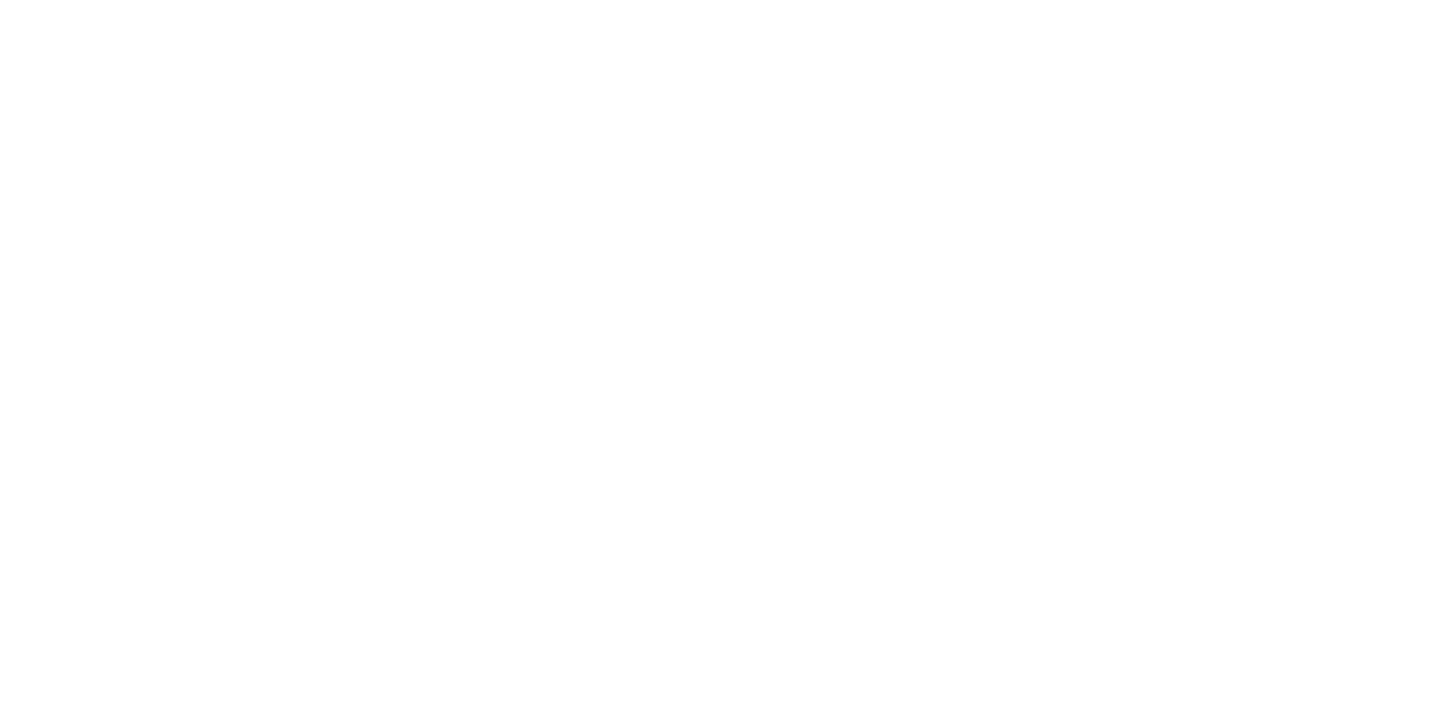 scroll, scrollTop: 0, scrollLeft: 0, axis: both 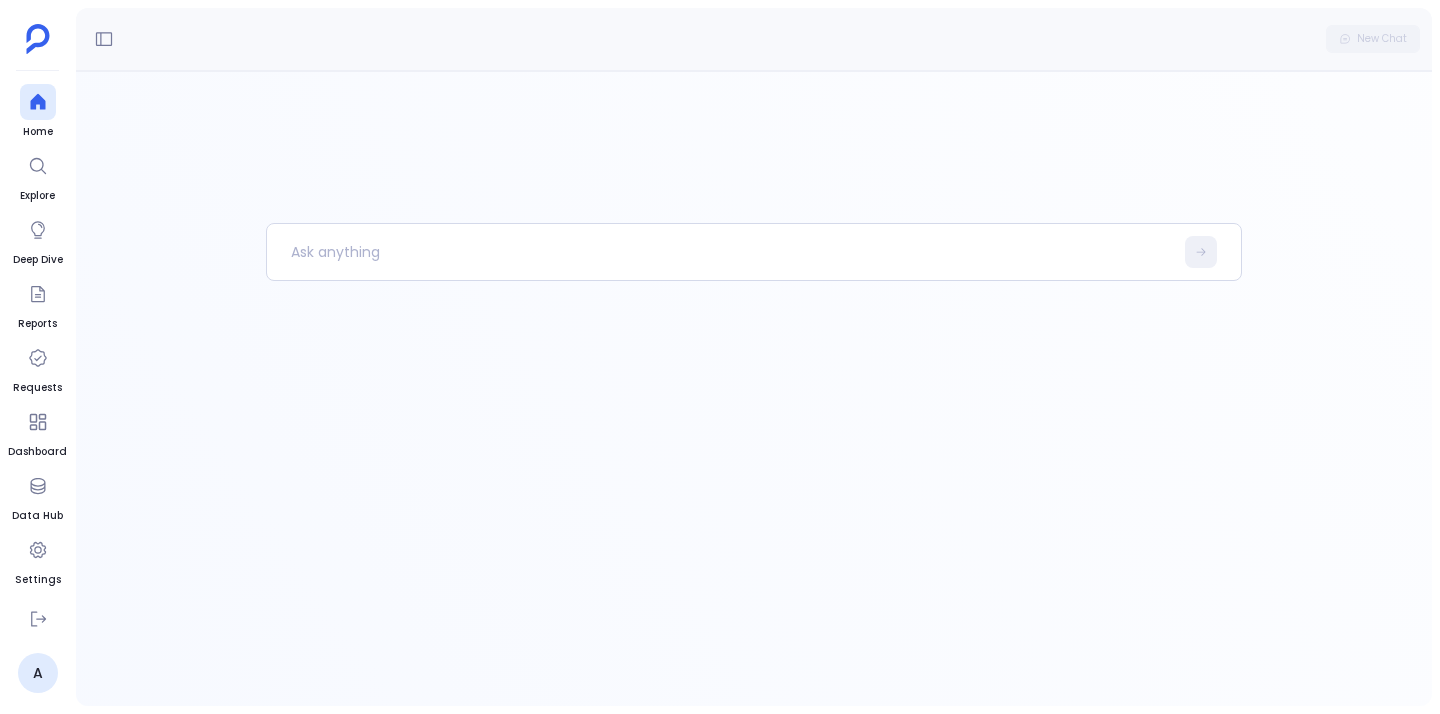 click on "Home Explore Deep Dive Reports Requests Dashboard Data Hub Settings" at bounding box center [37, 338] 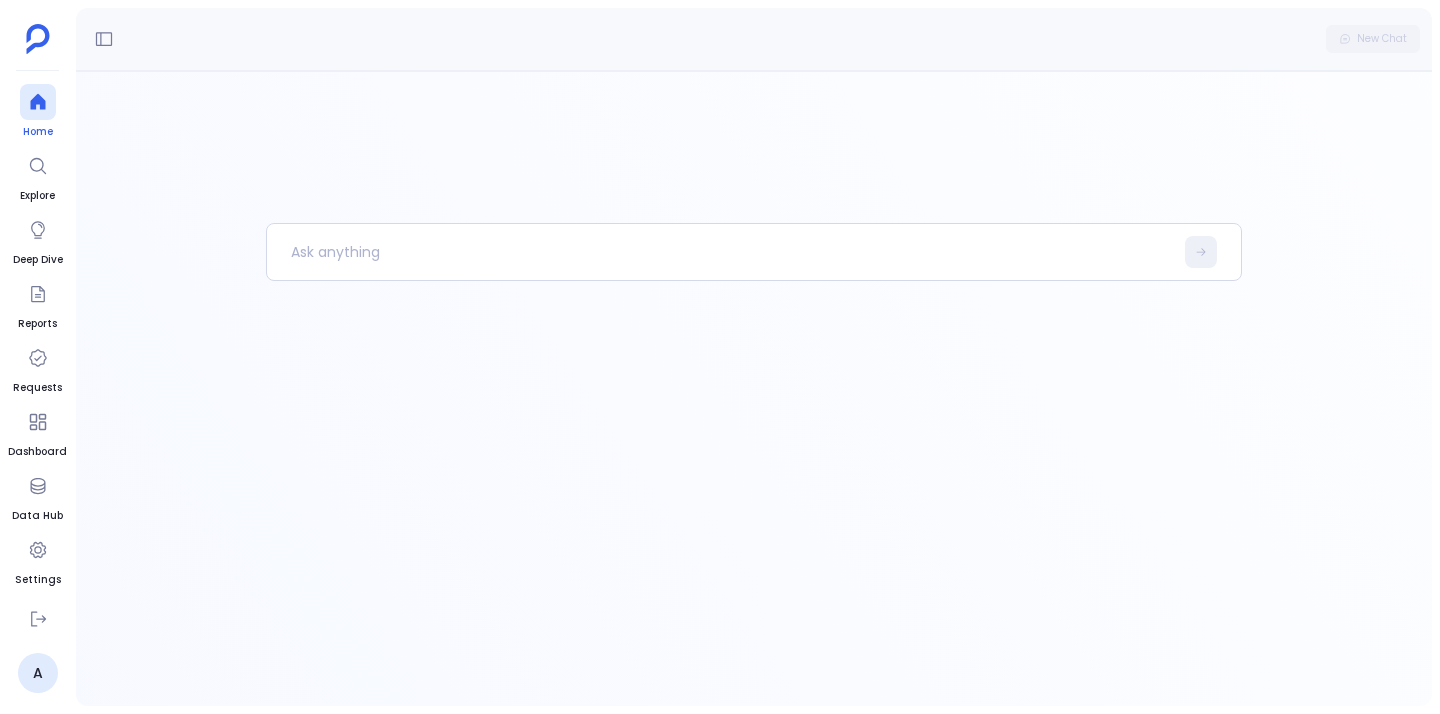 click 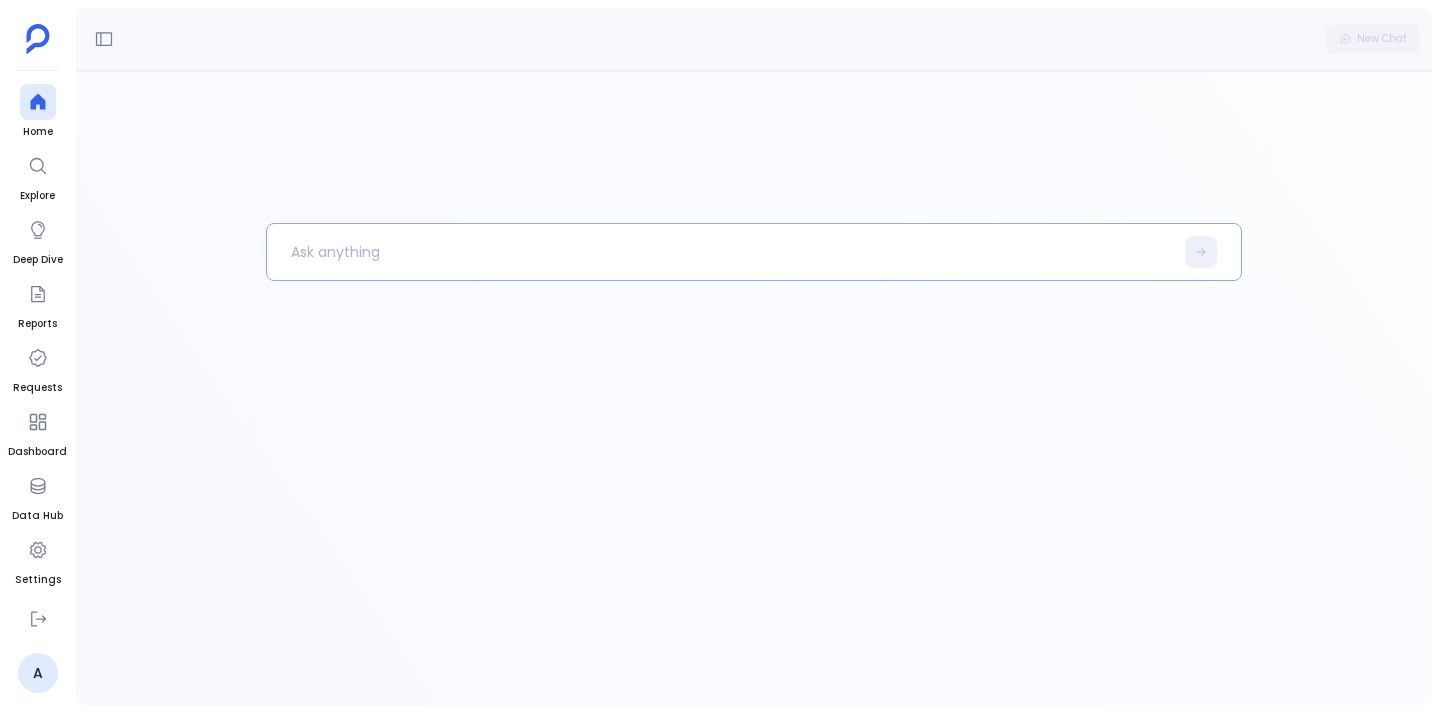 click at bounding box center [720, 252] 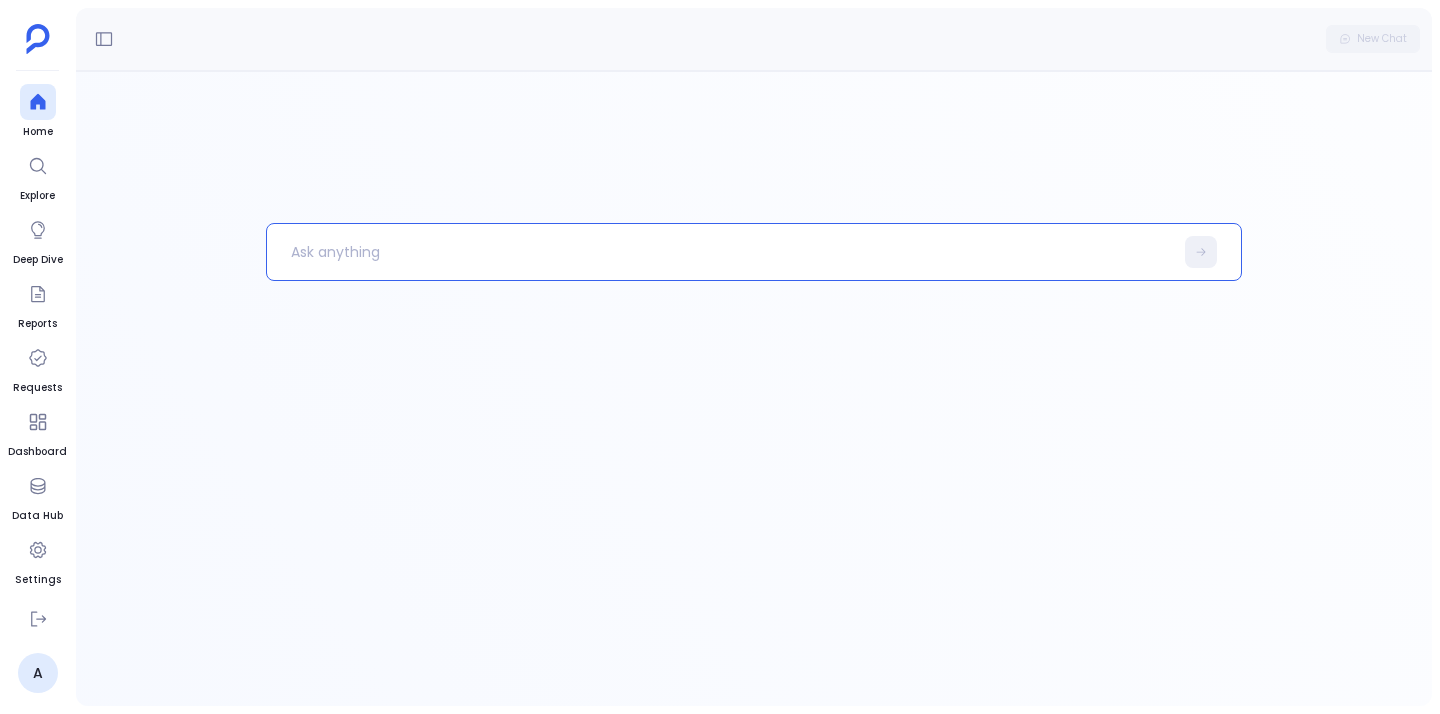 type 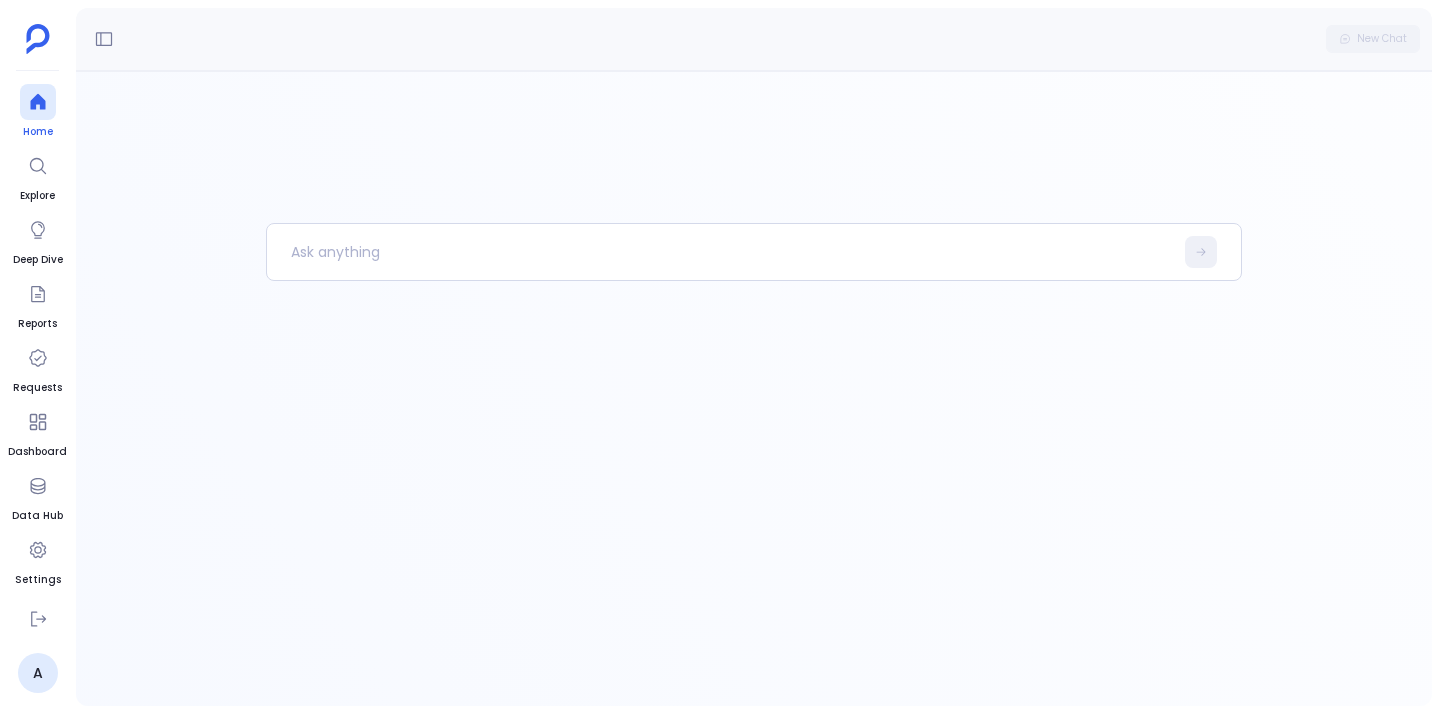 click at bounding box center [38, 102] 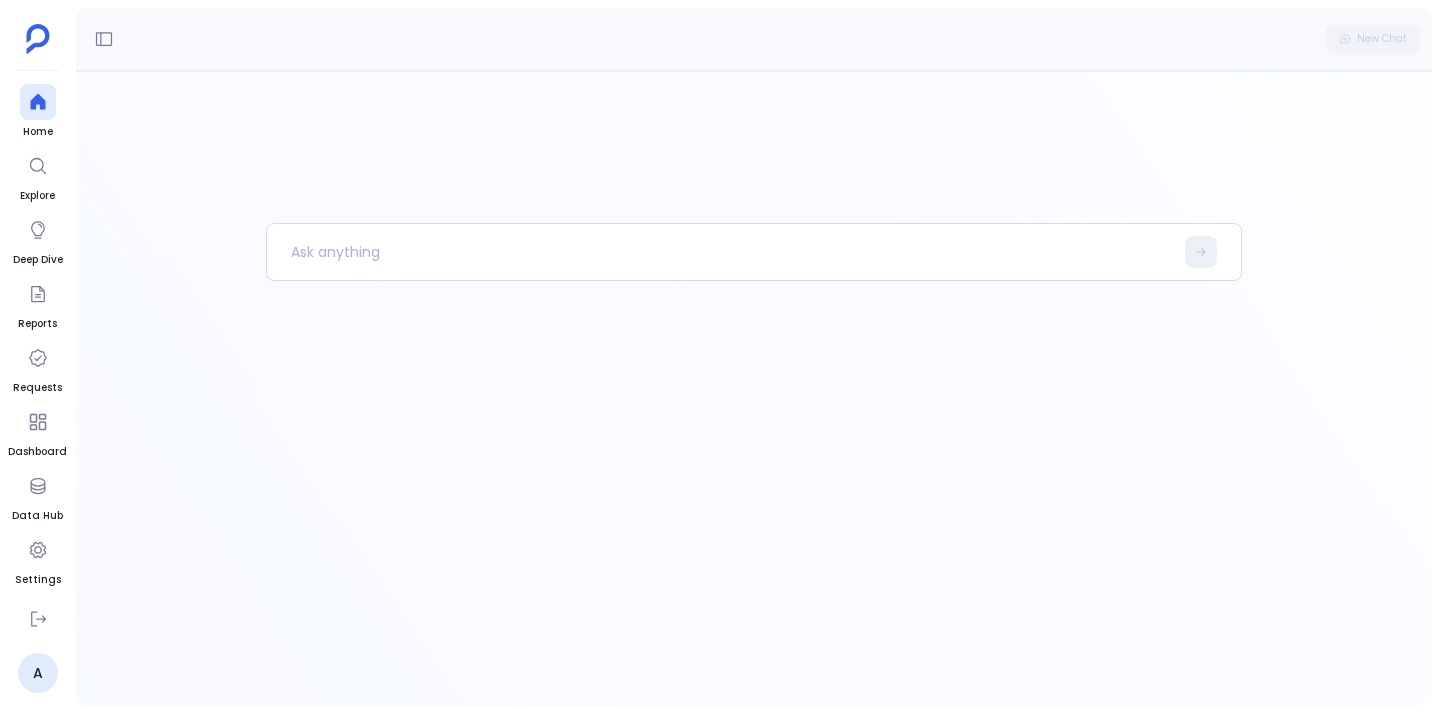 click on "Home Explore Deep Dive Reports Requests Dashboard Data Hub Settings" at bounding box center (37, 338) 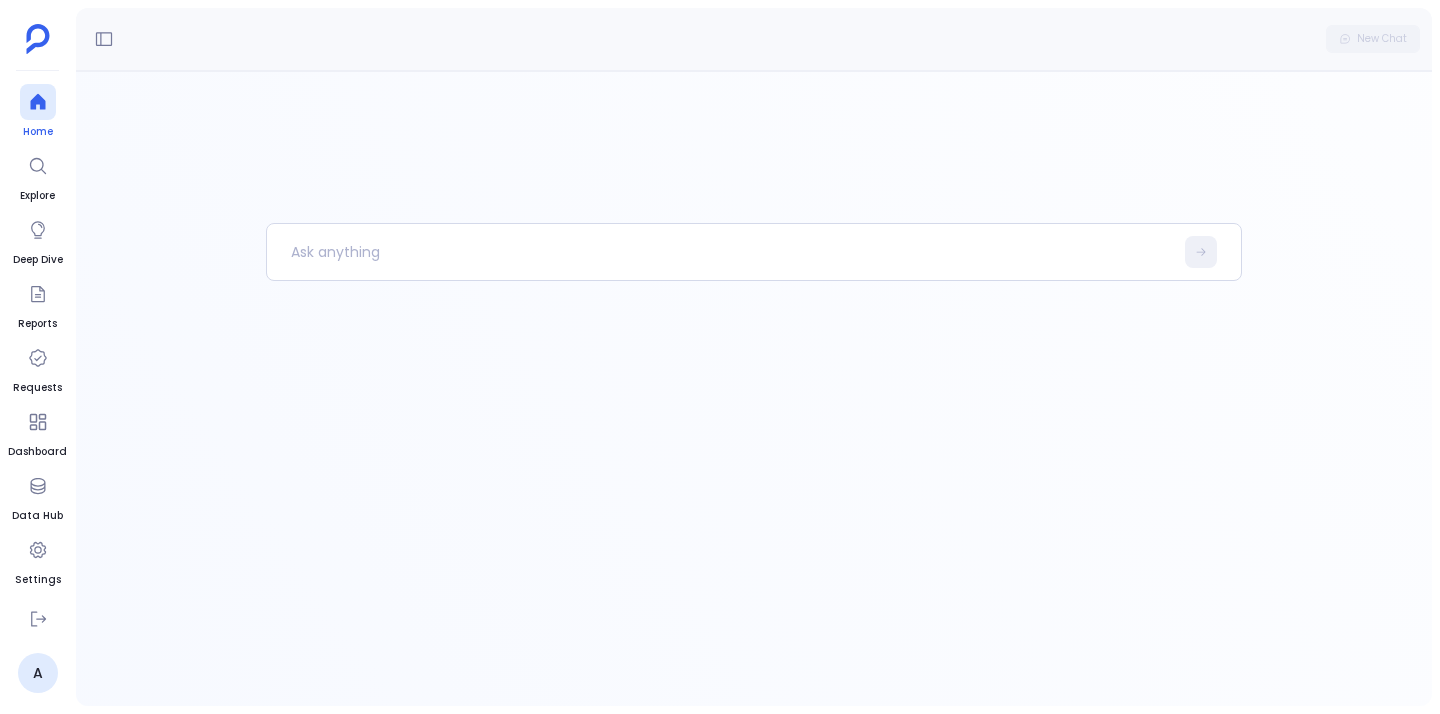 click on "Home" at bounding box center [38, 132] 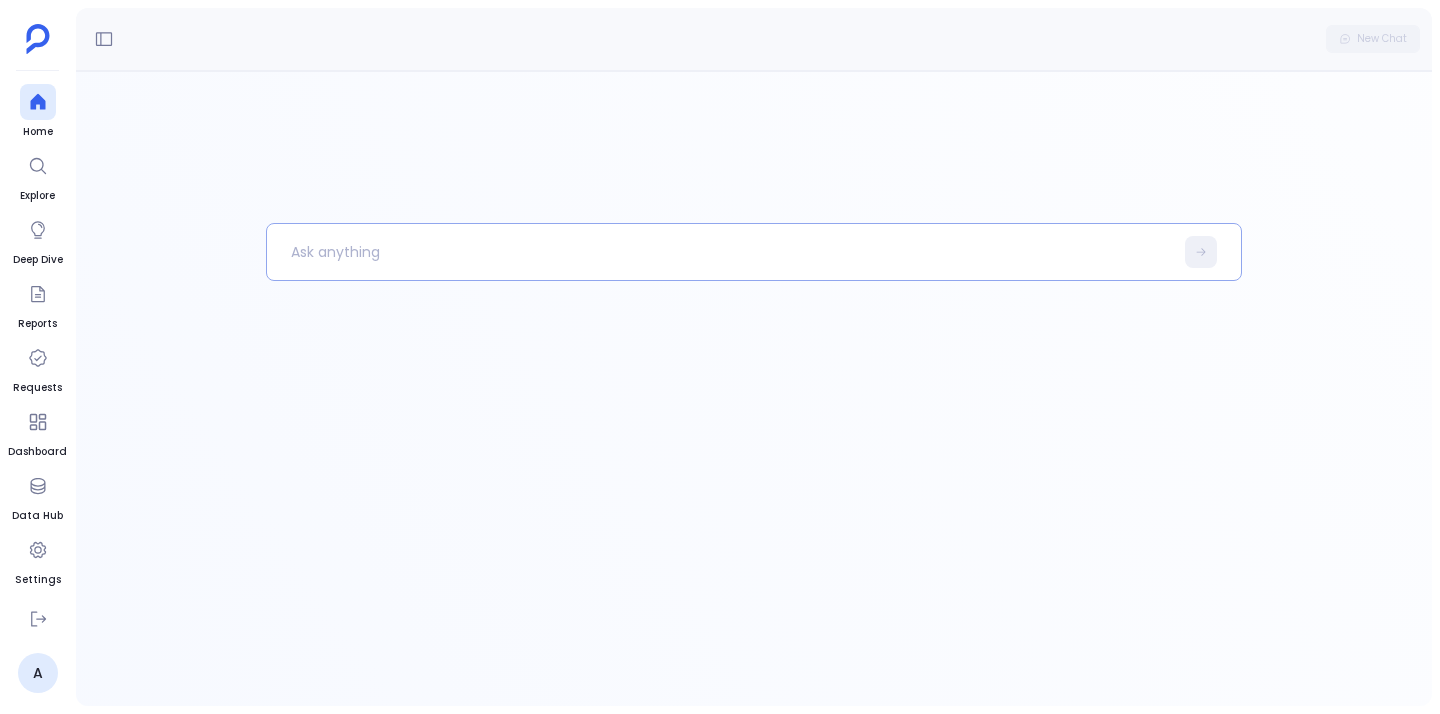 click at bounding box center [720, 252] 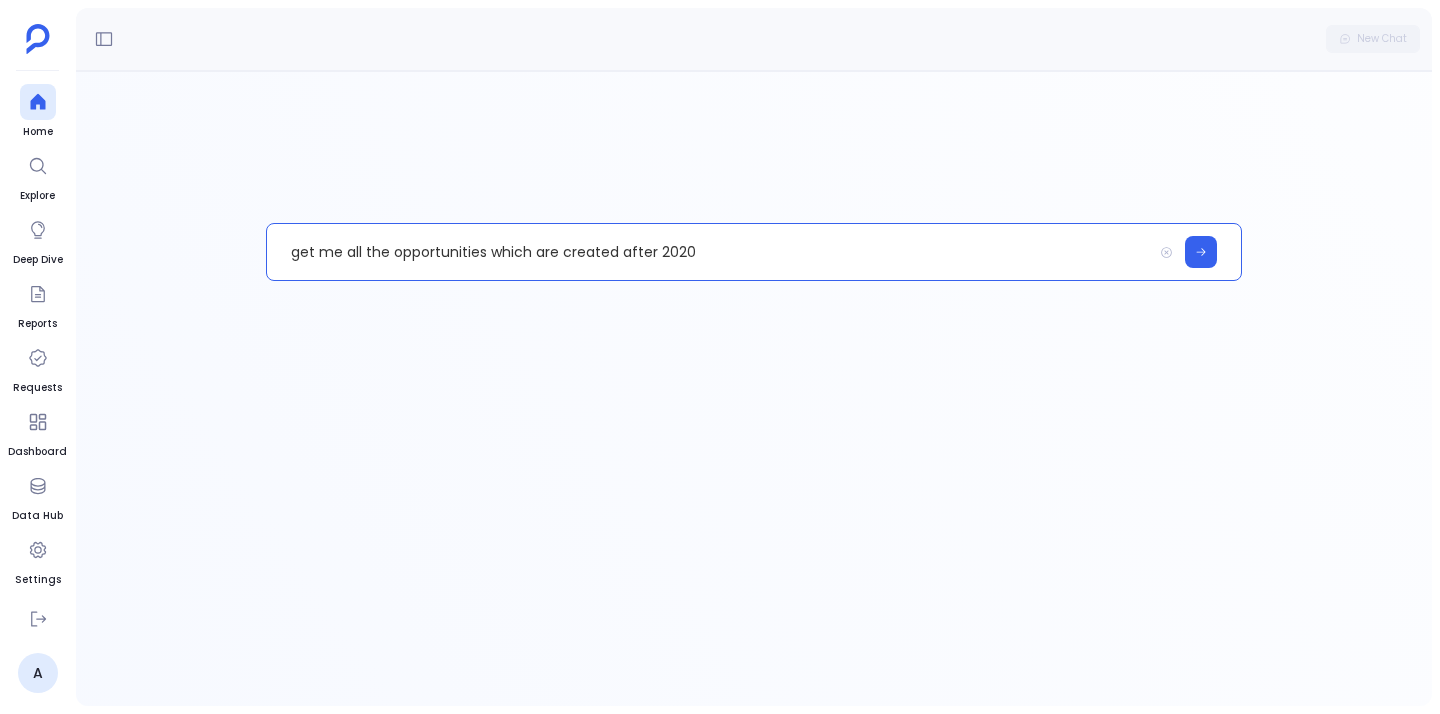 click on "get me all the opportunities which are created after 2020" at bounding box center (709, 252) 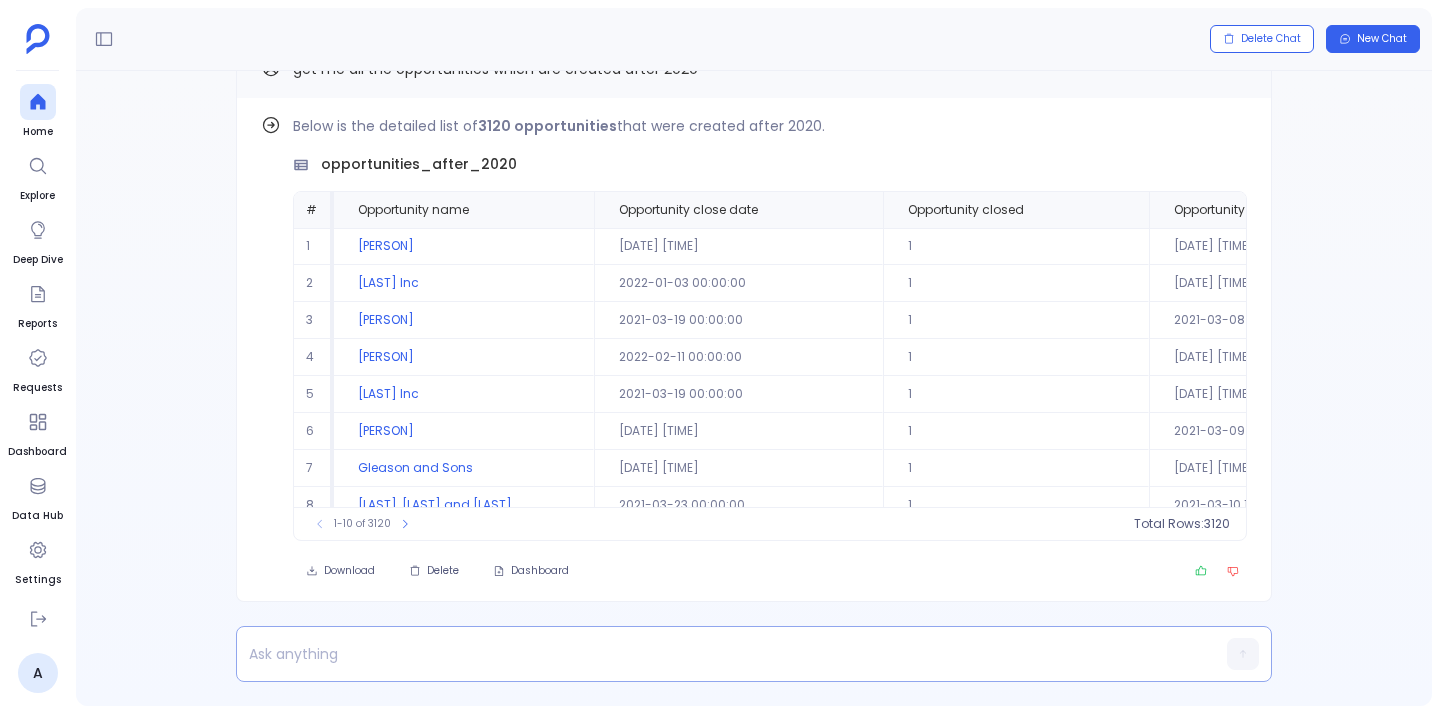 click at bounding box center (715, 654) 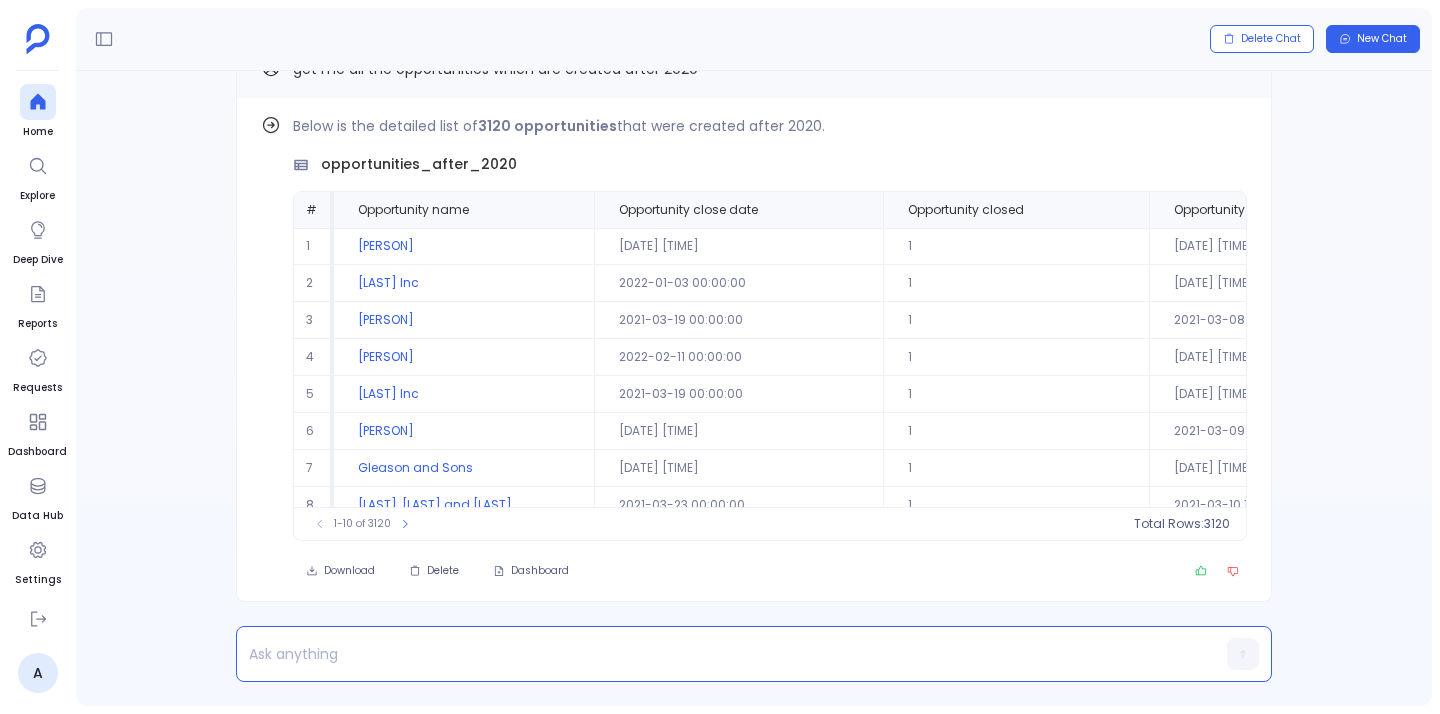 type 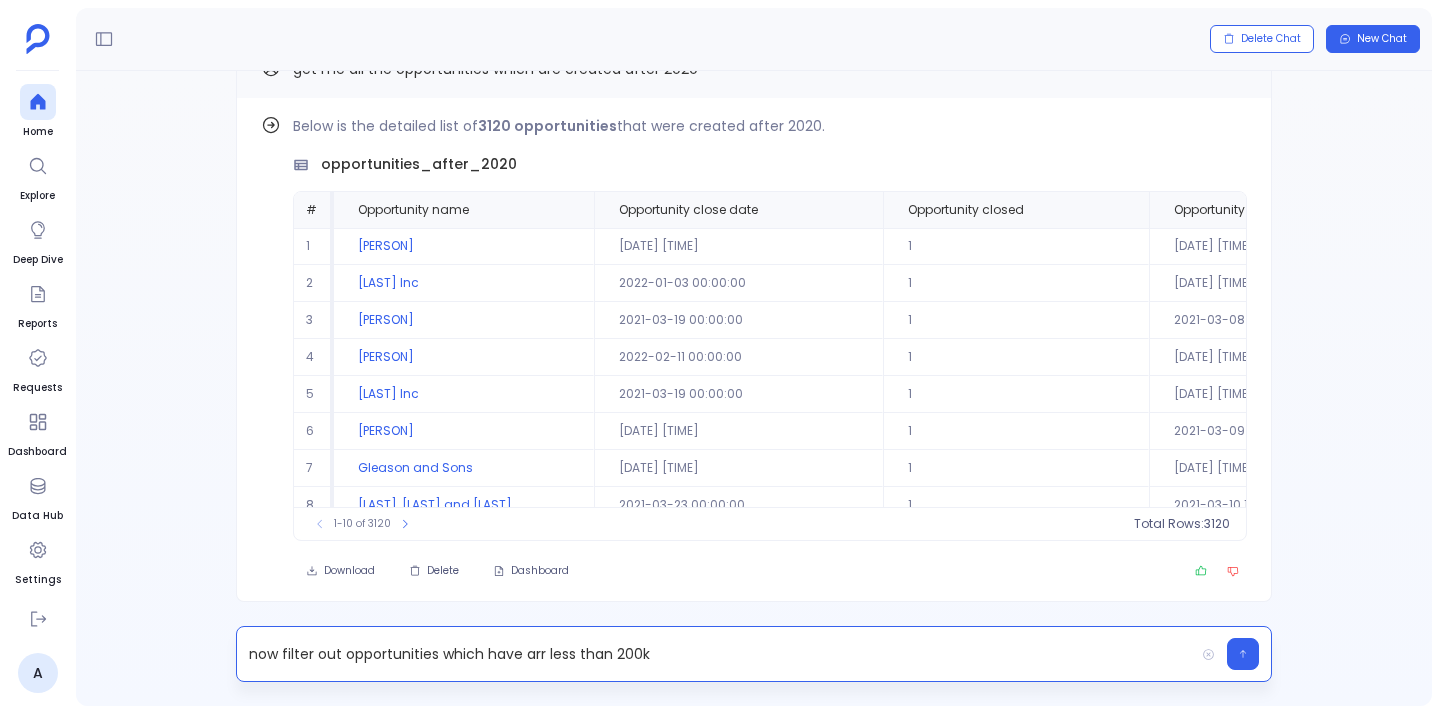 click on "now filter out opportunities which have arr less than 200k" at bounding box center [715, 654] 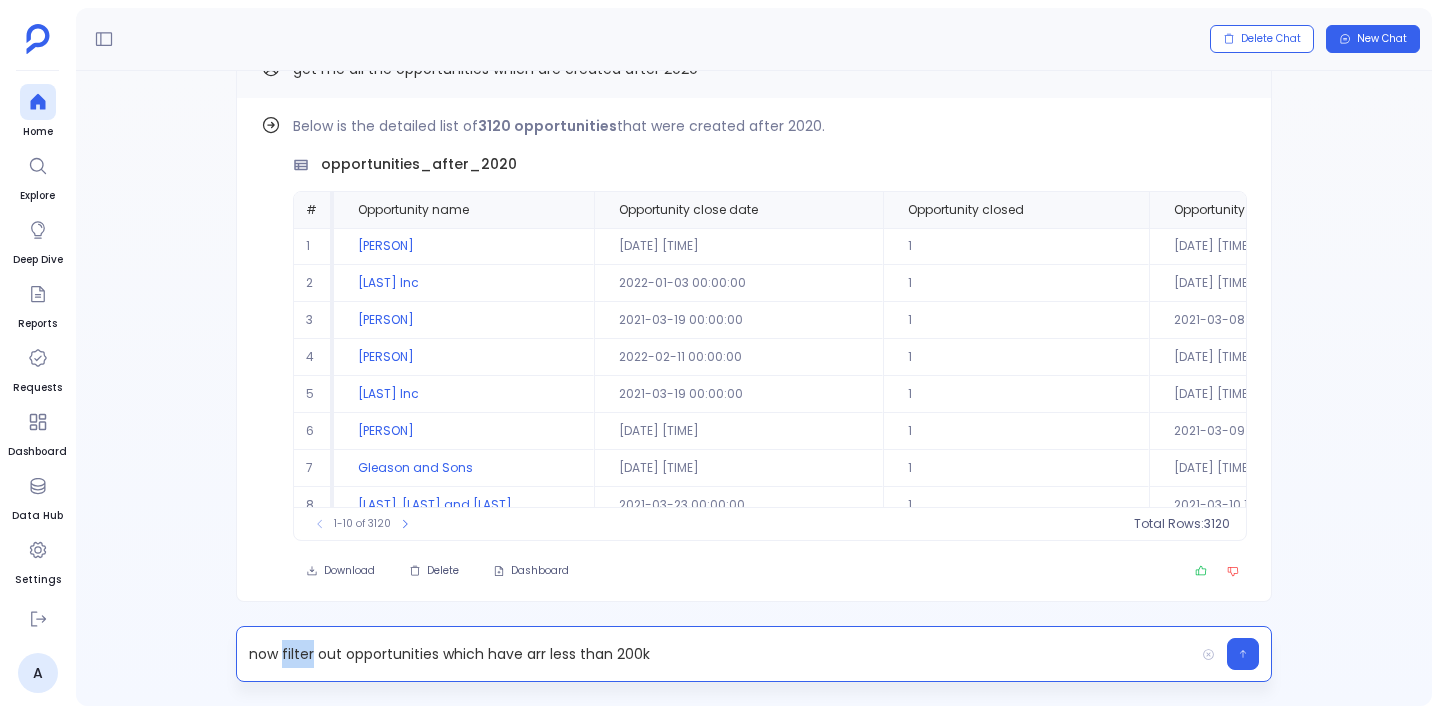 click on "now filter out opportunities which have arr less than 200k" at bounding box center [715, 654] 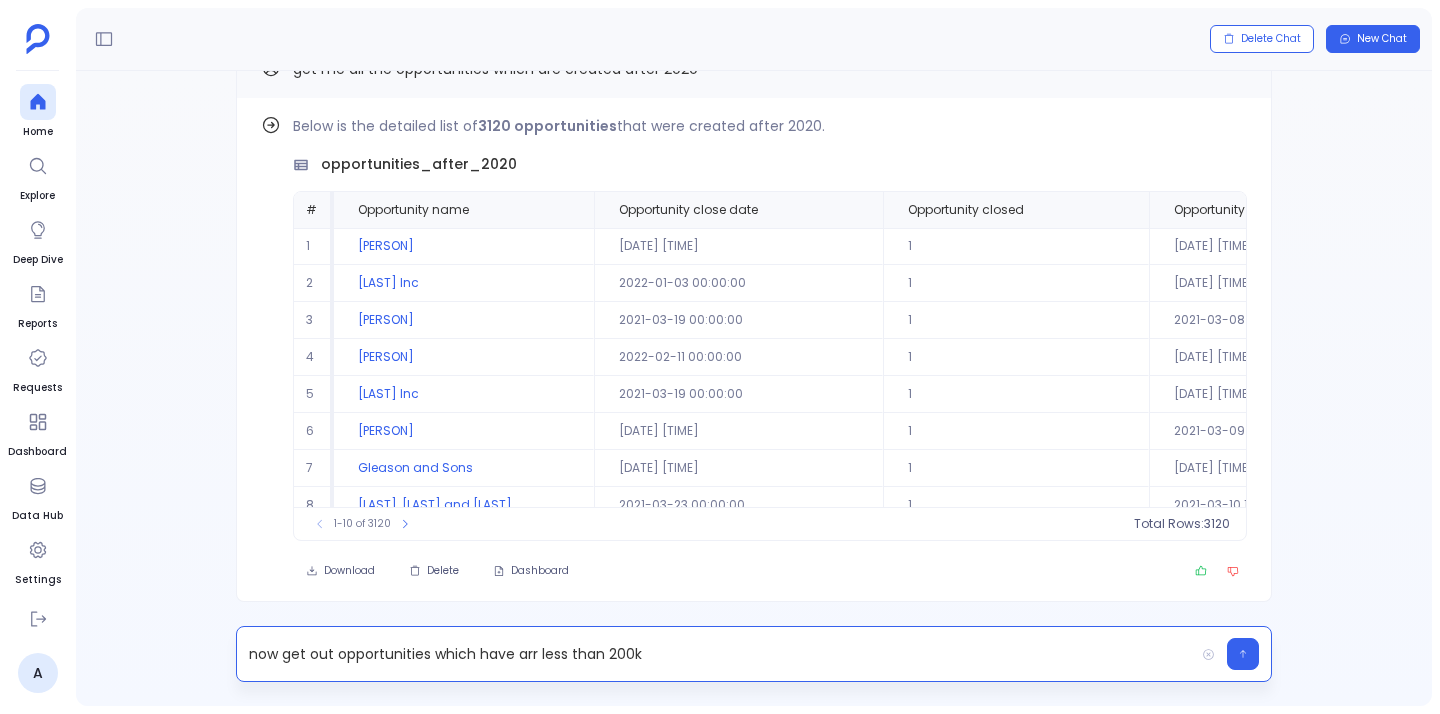 click on "now get out opportunities which have arr less than 200k" at bounding box center [715, 654] 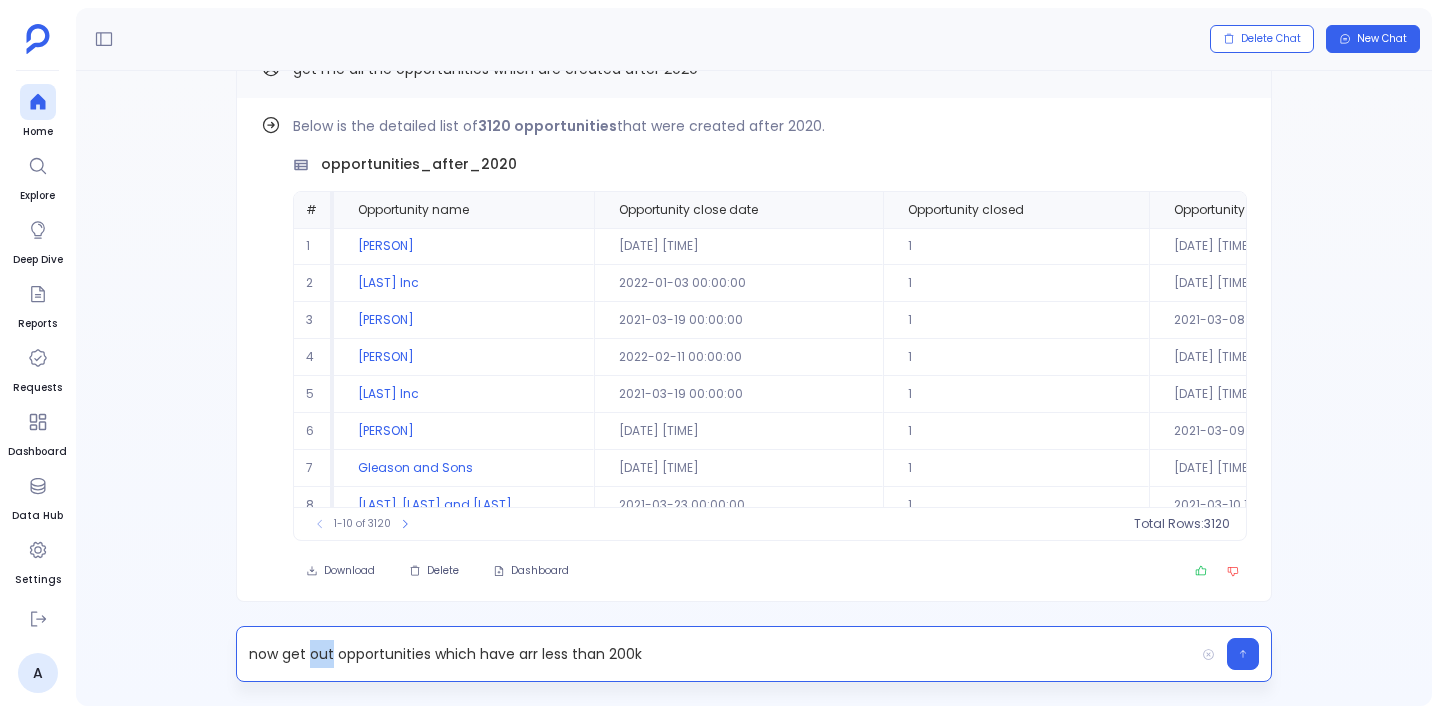 click on "now get out opportunities which have arr less than 200k" at bounding box center (715, 654) 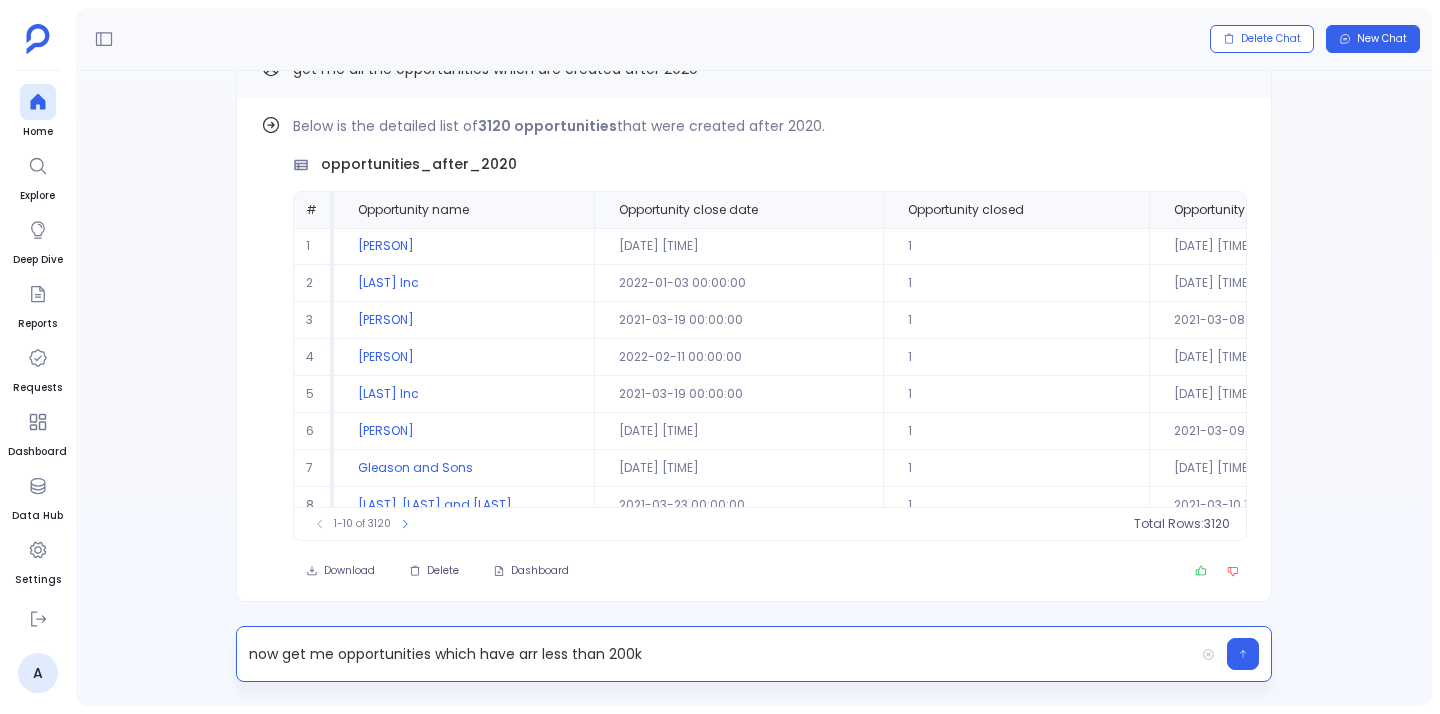 click on "now get me opportunities which have arr less than 200k" at bounding box center (715, 654) 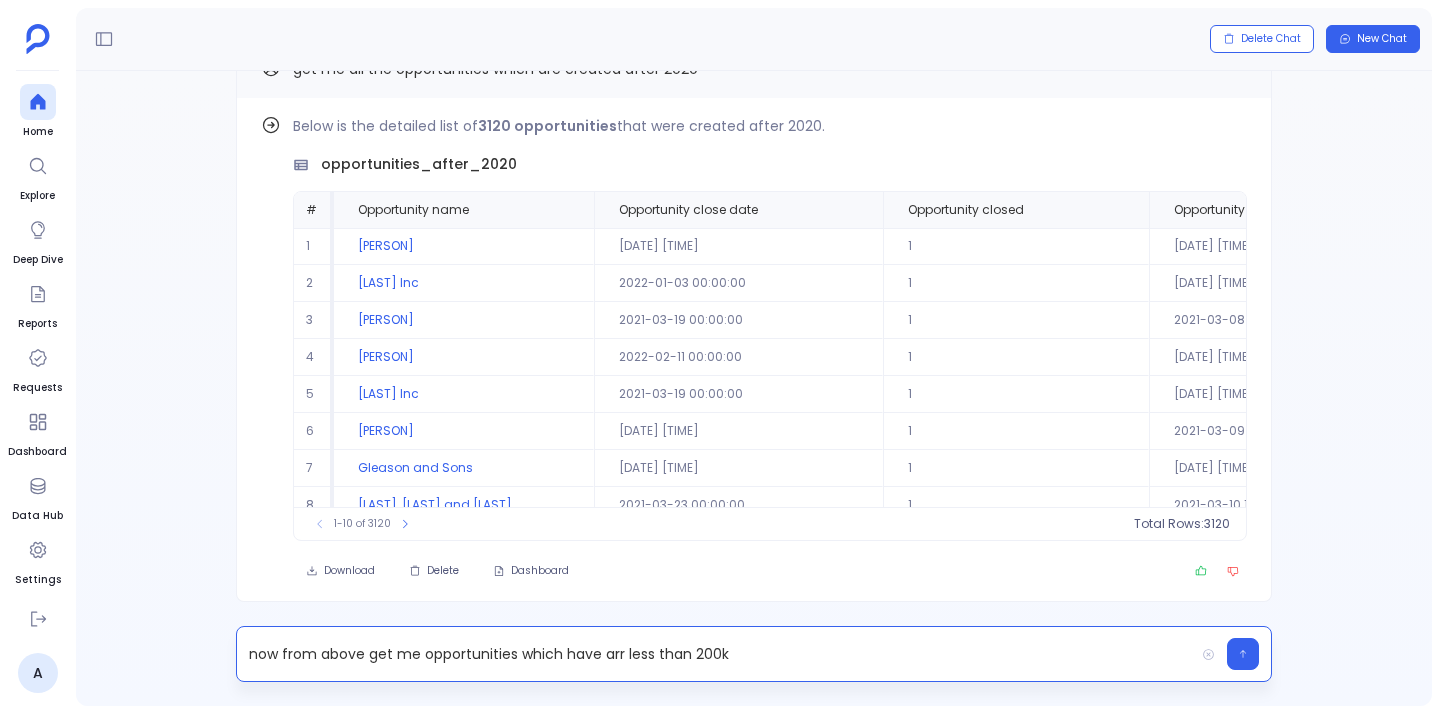 click on "now from above get me opportunities which have arr less than 200k" at bounding box center [715, 654] 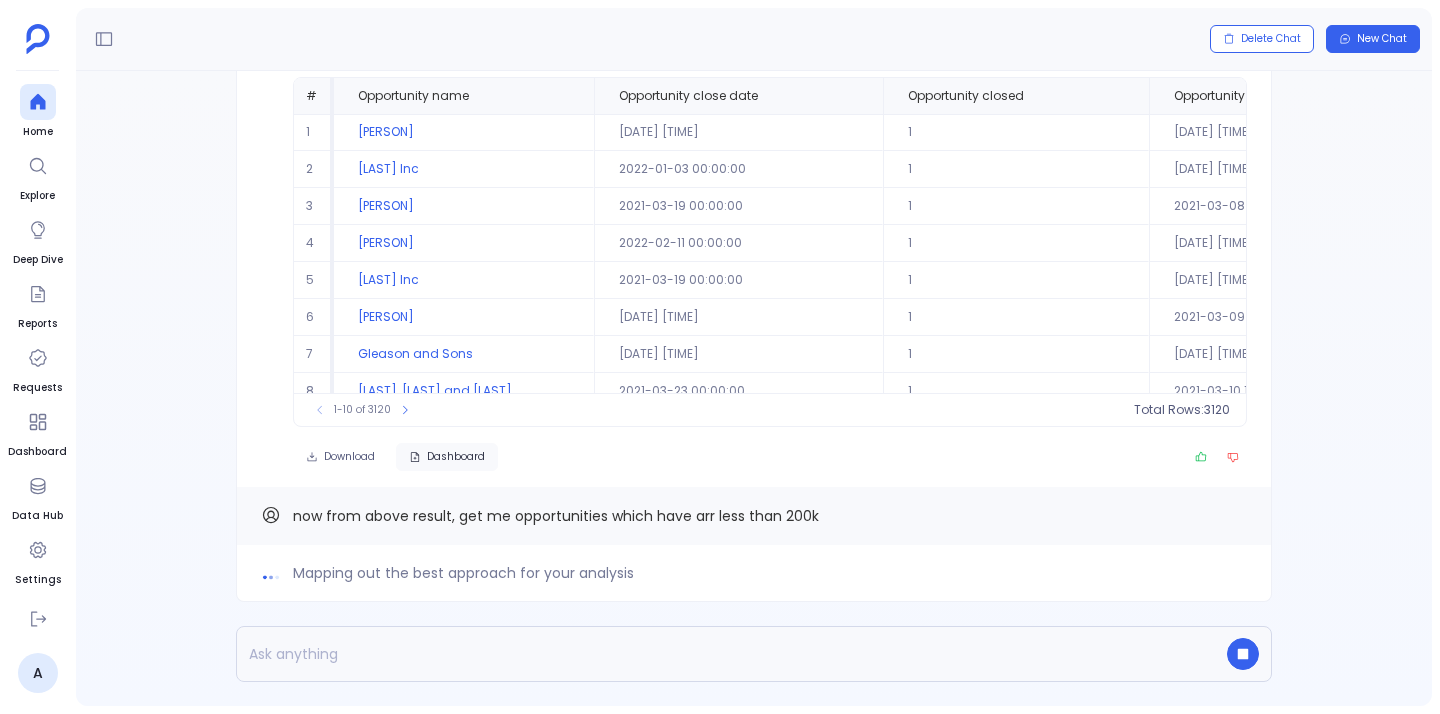scroll, scrollTop: -170, scrollLeft: 0, axis: vertical 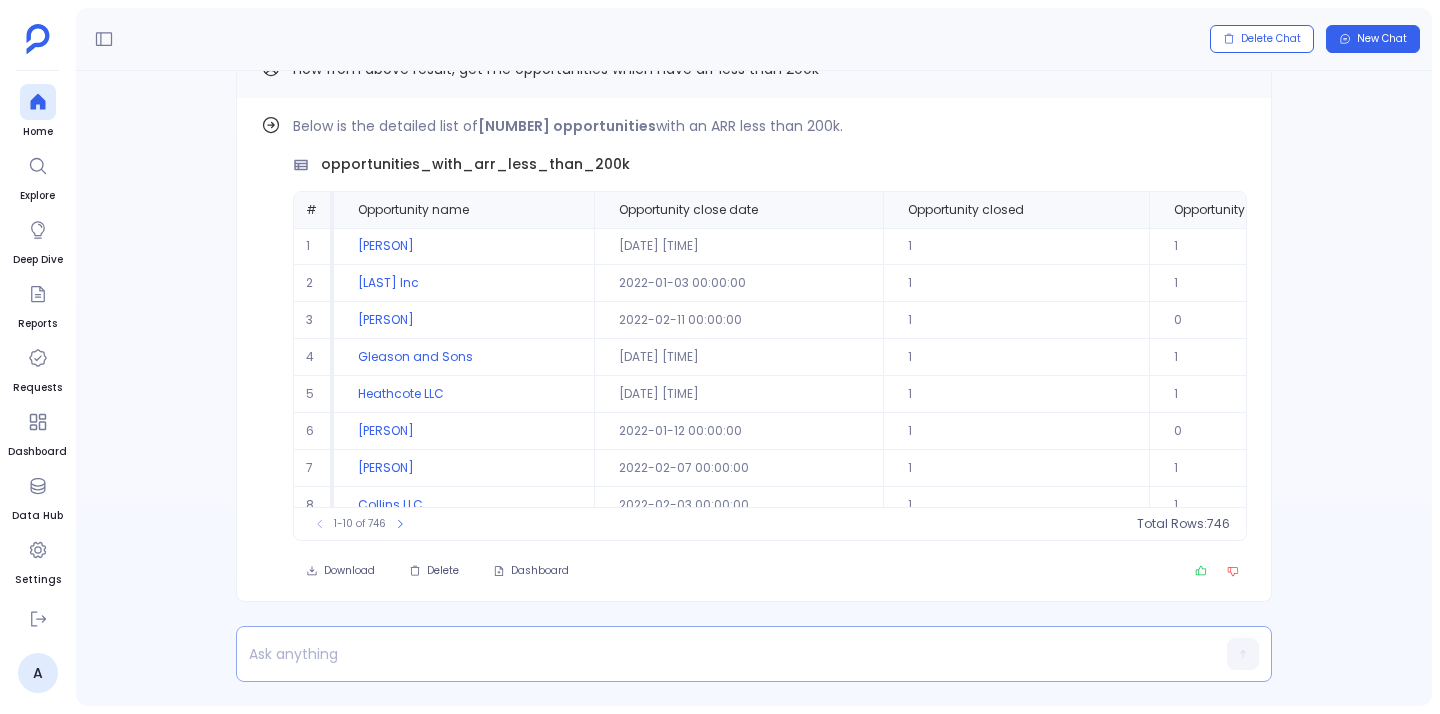 click at bounding box center (715, 654) 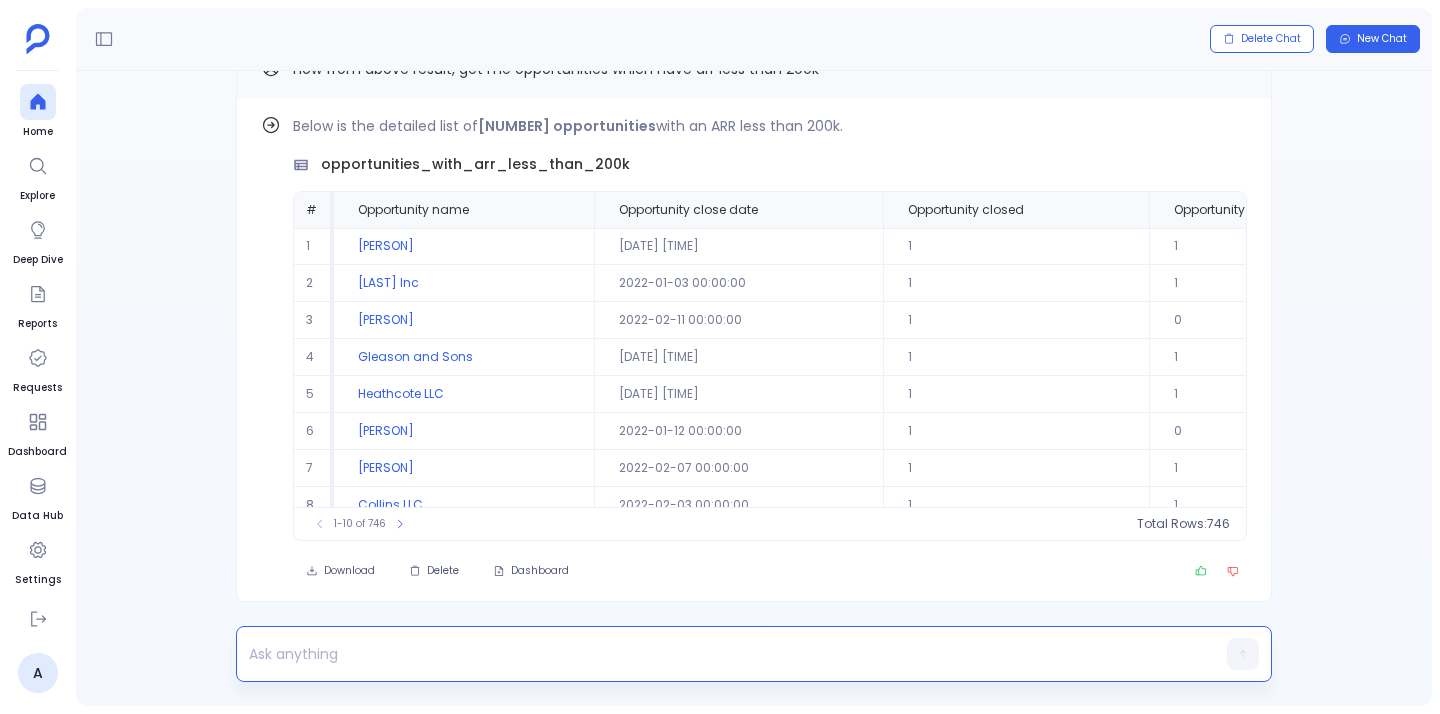 click at bounding box center [715, 654] 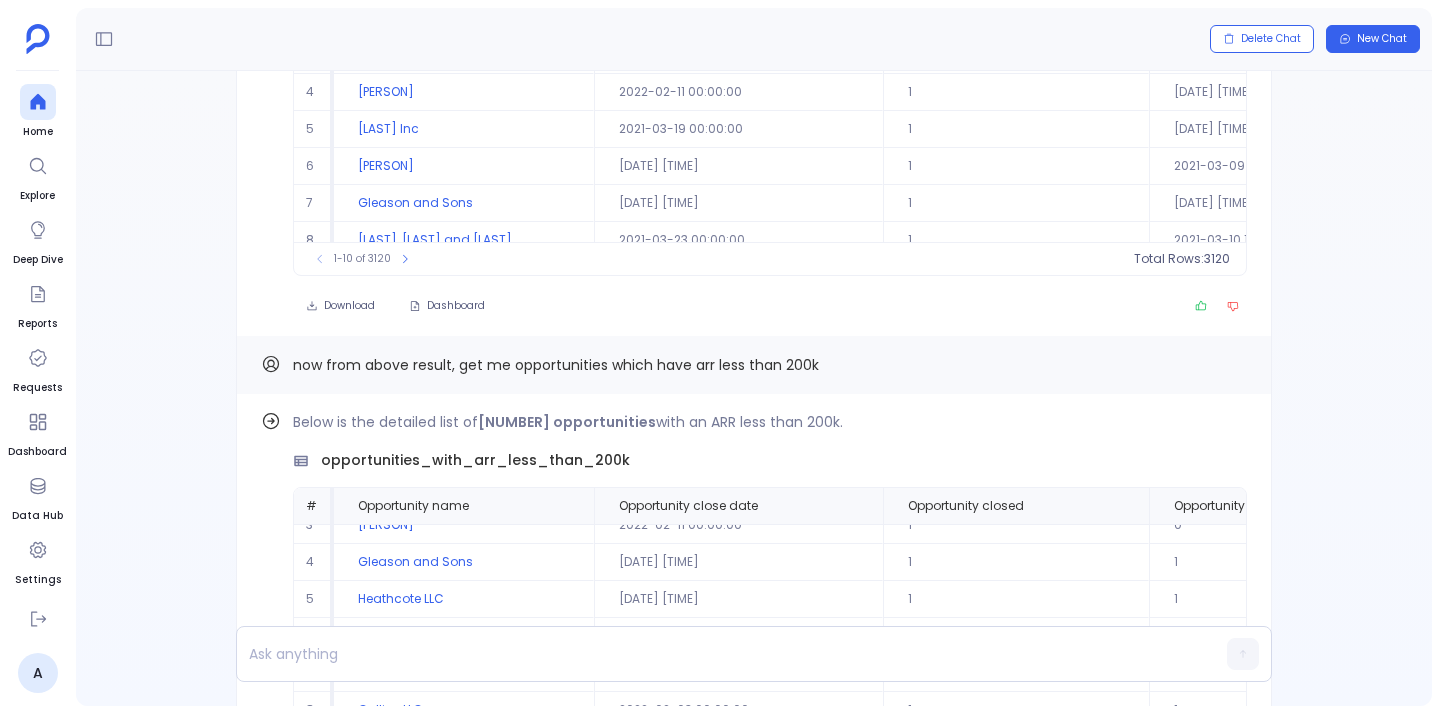 scroll, scrollTop: -858, scrollLeft: 0, axis: vertical 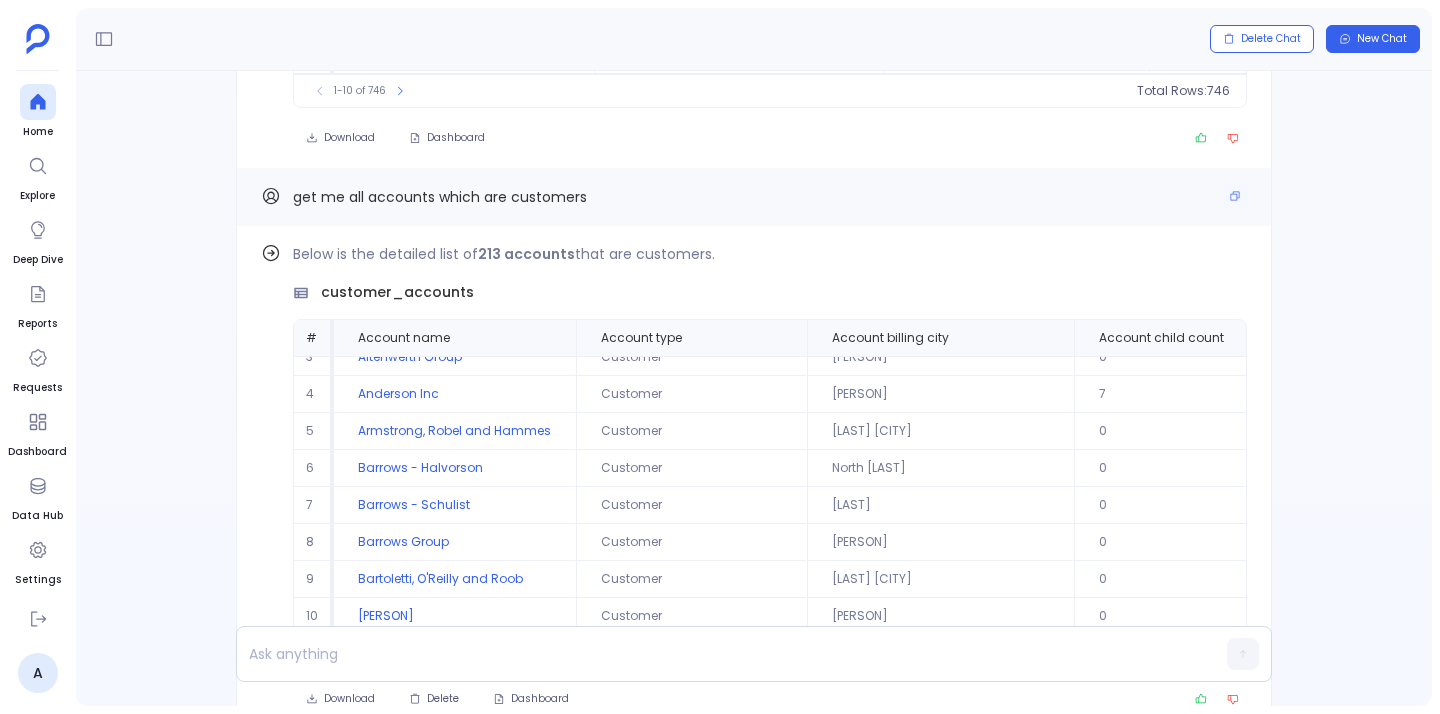 click on "get me all accounts which are customers" at bounding box center [440, 197] 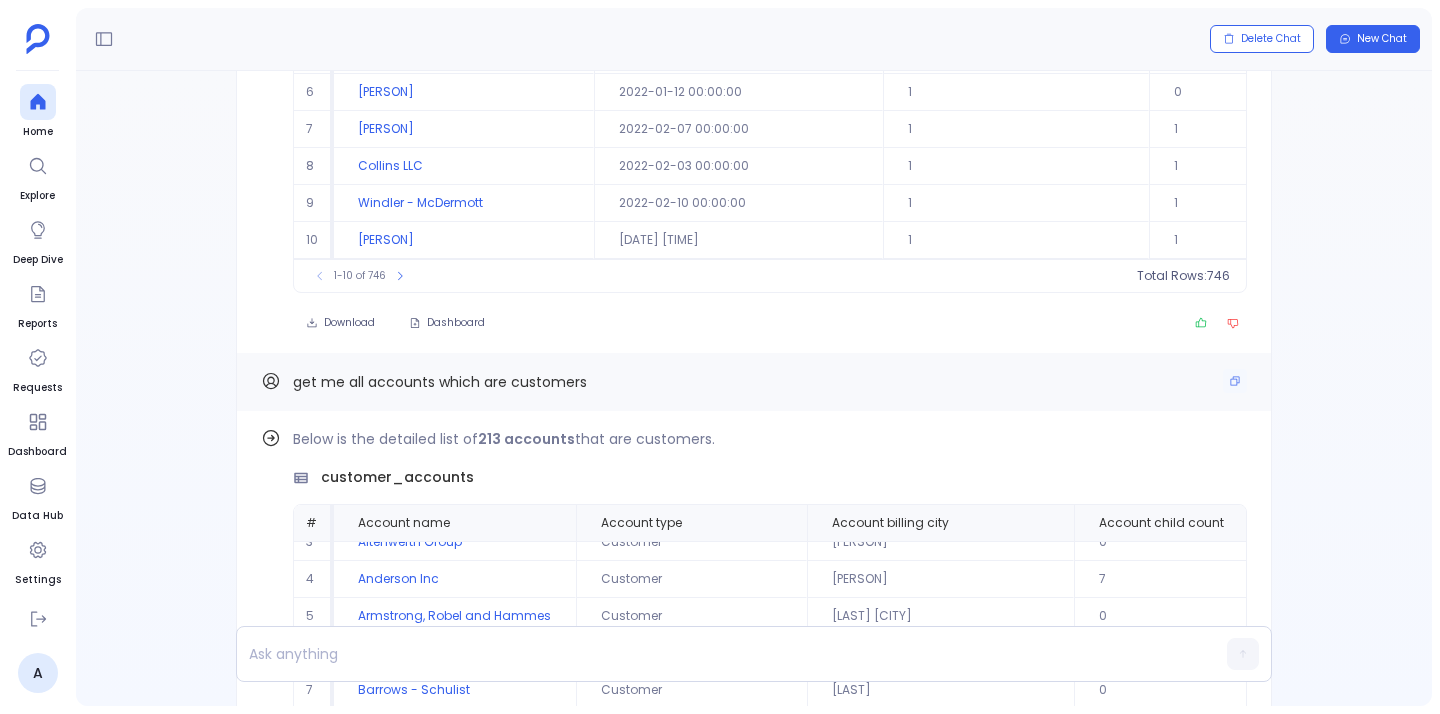 scroll, scrollTop: -314, scrollLeft: 0, axis: vertical 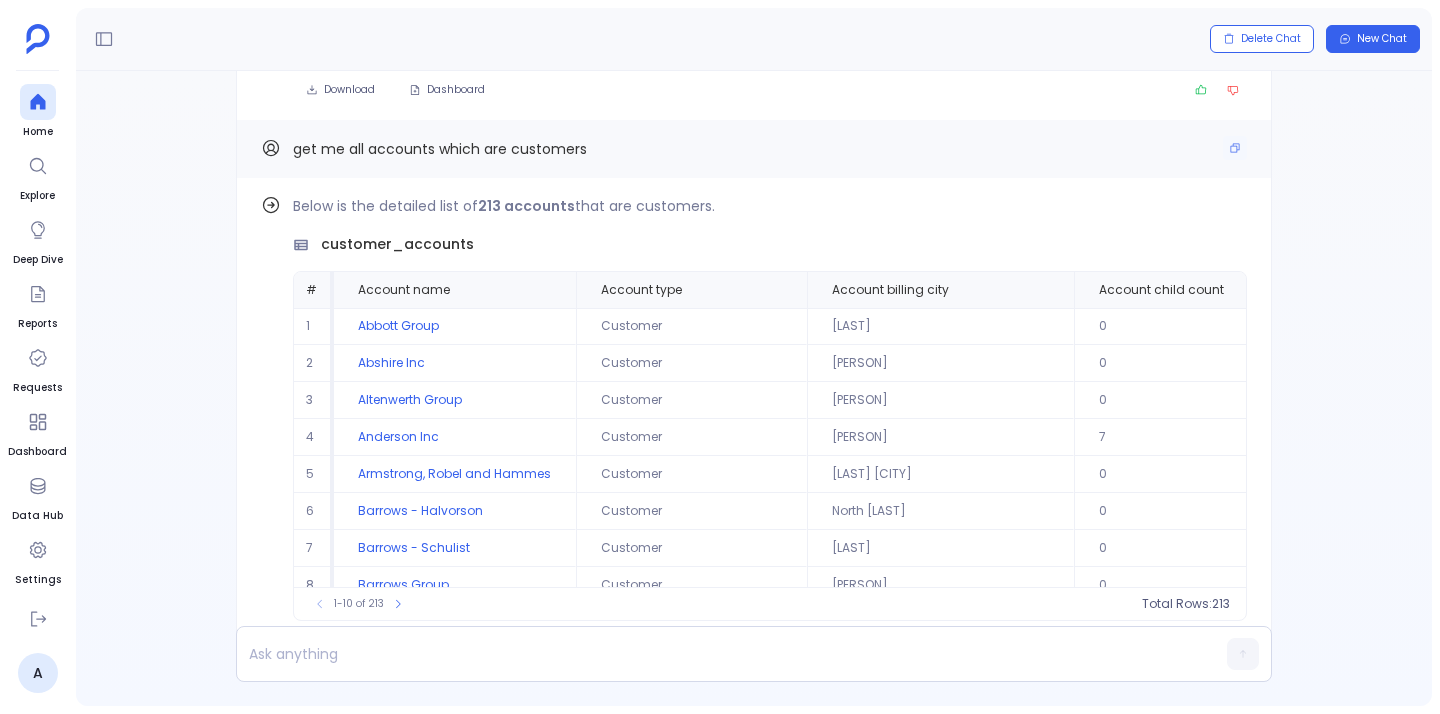 click on "get me all accounts which are customers" at bounding box center (440, 149) 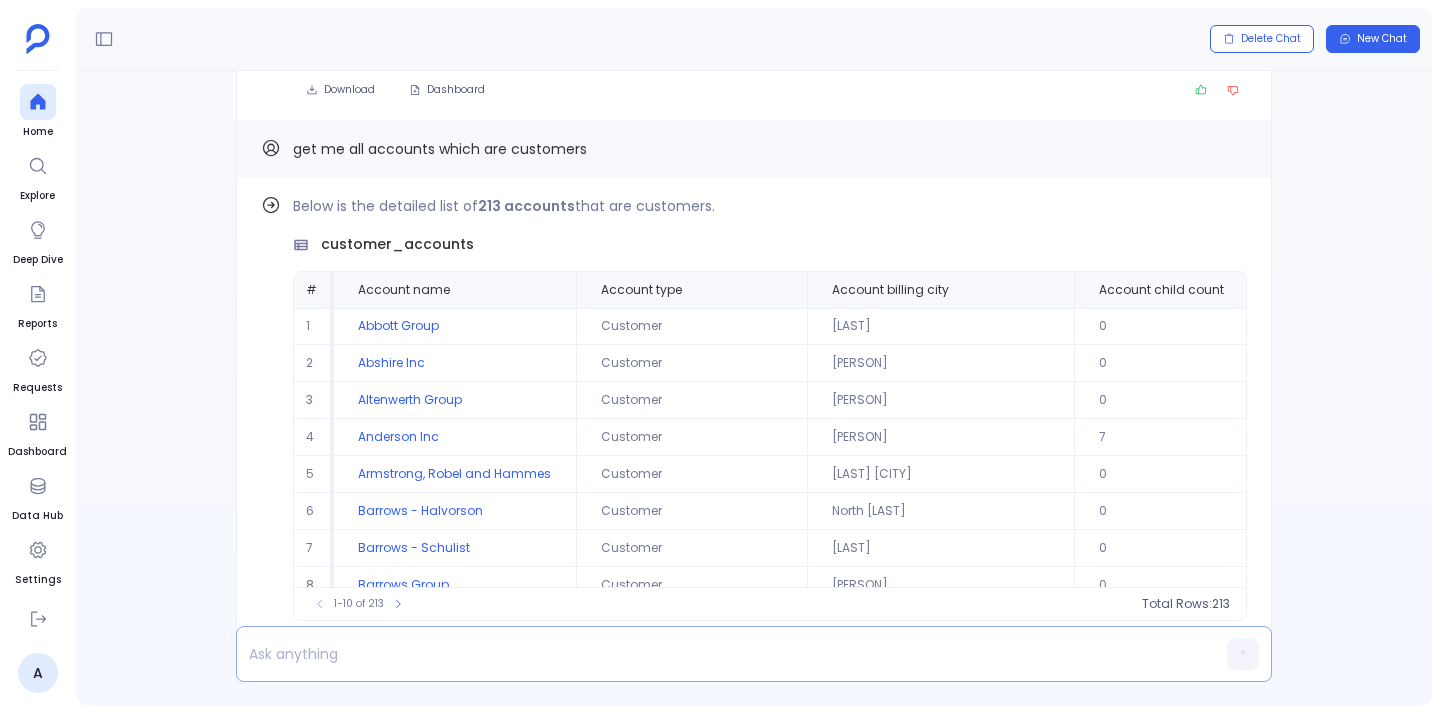 click at bounding box center [715, 654] 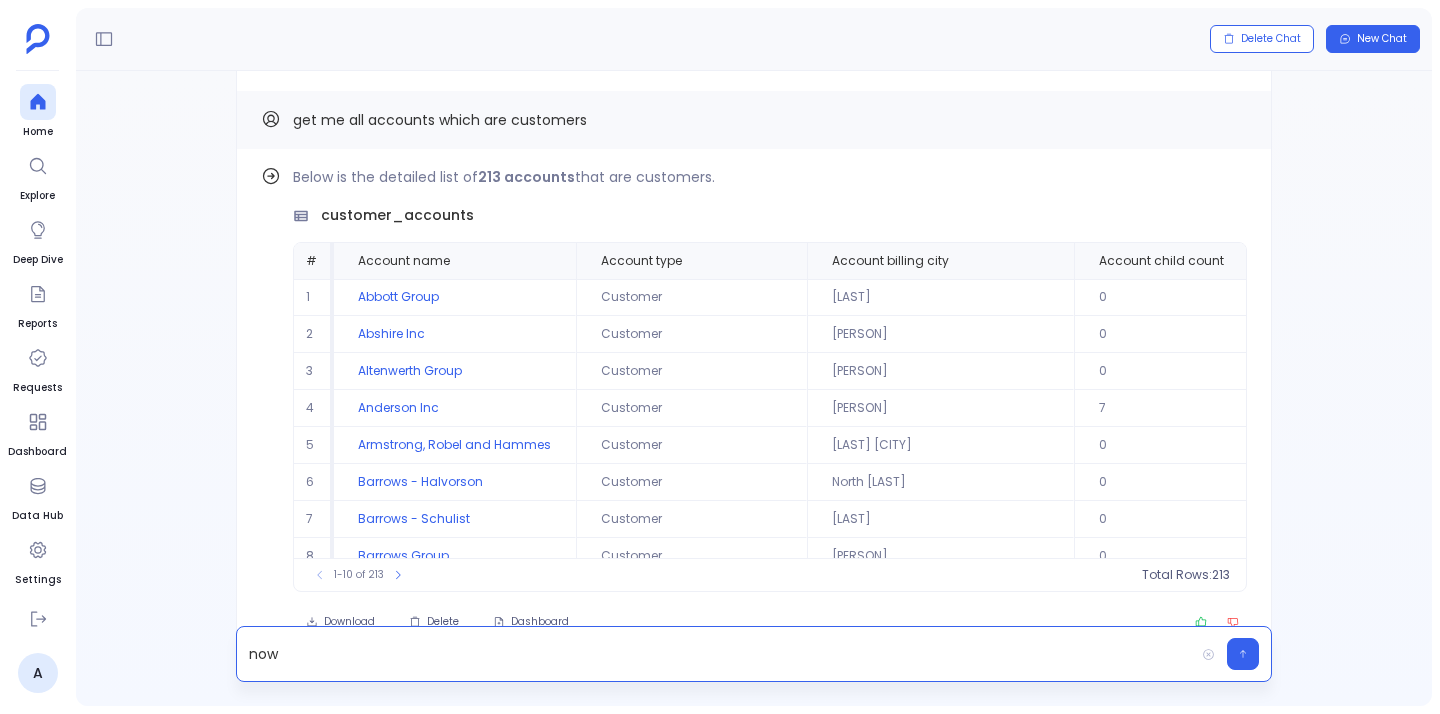 scroll, scrollTop: 0, scrollLeft: 0, axis: both 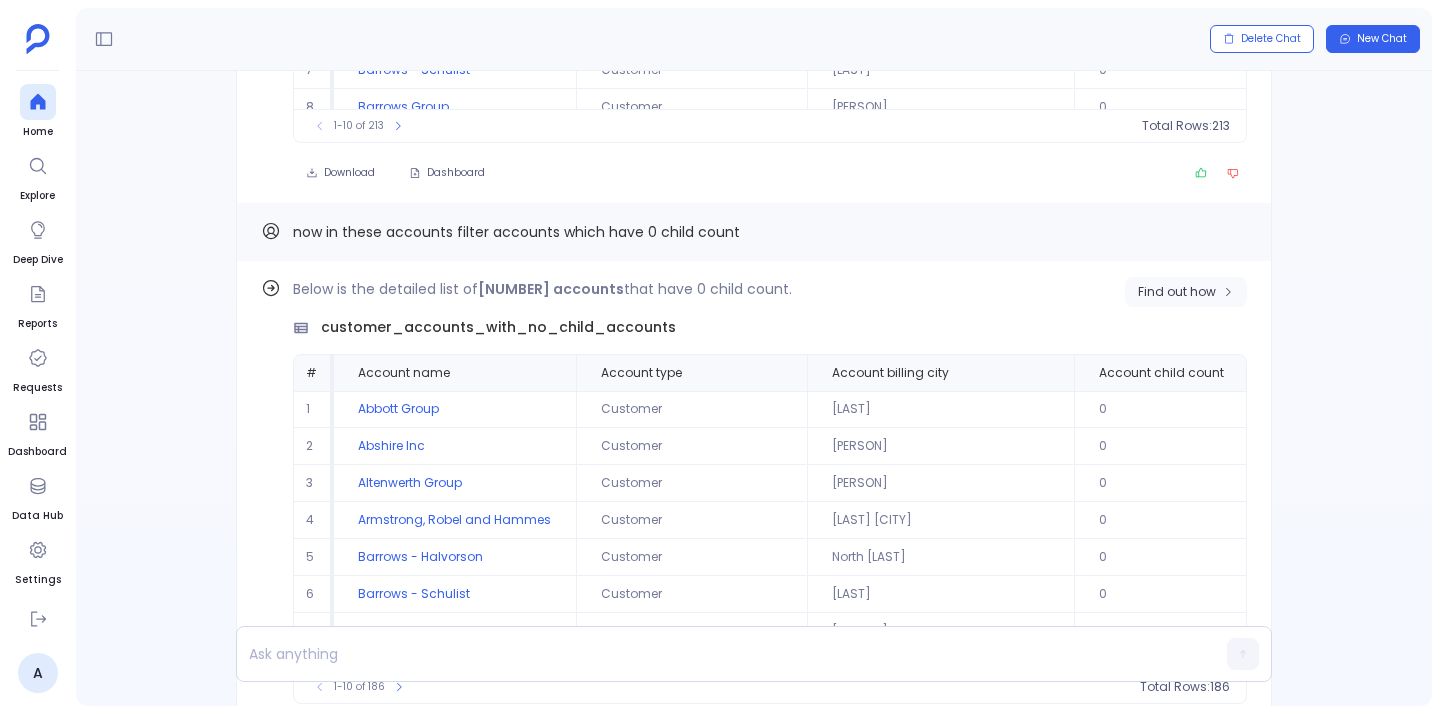 click on "Find out how" at bounding box center (1186, 292) 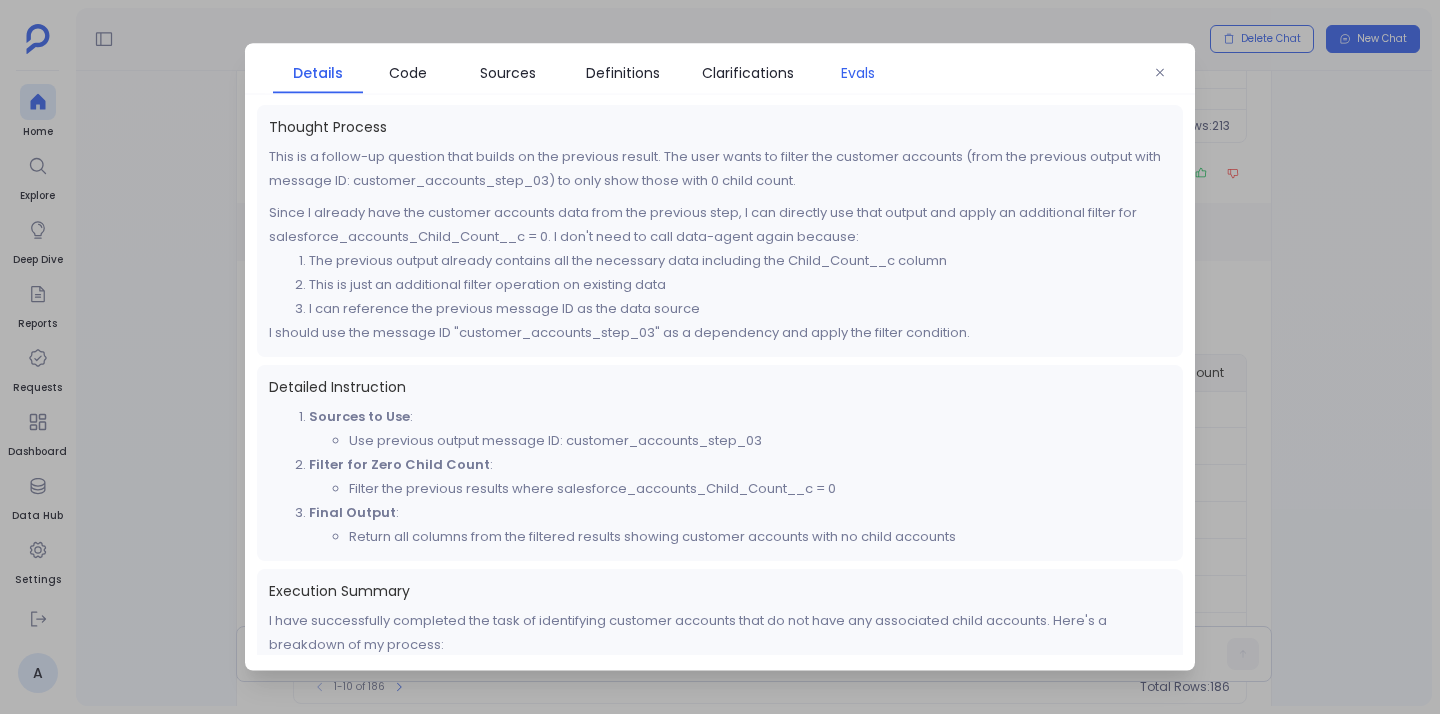 click on "Evals" at bounding box center [858, 73] 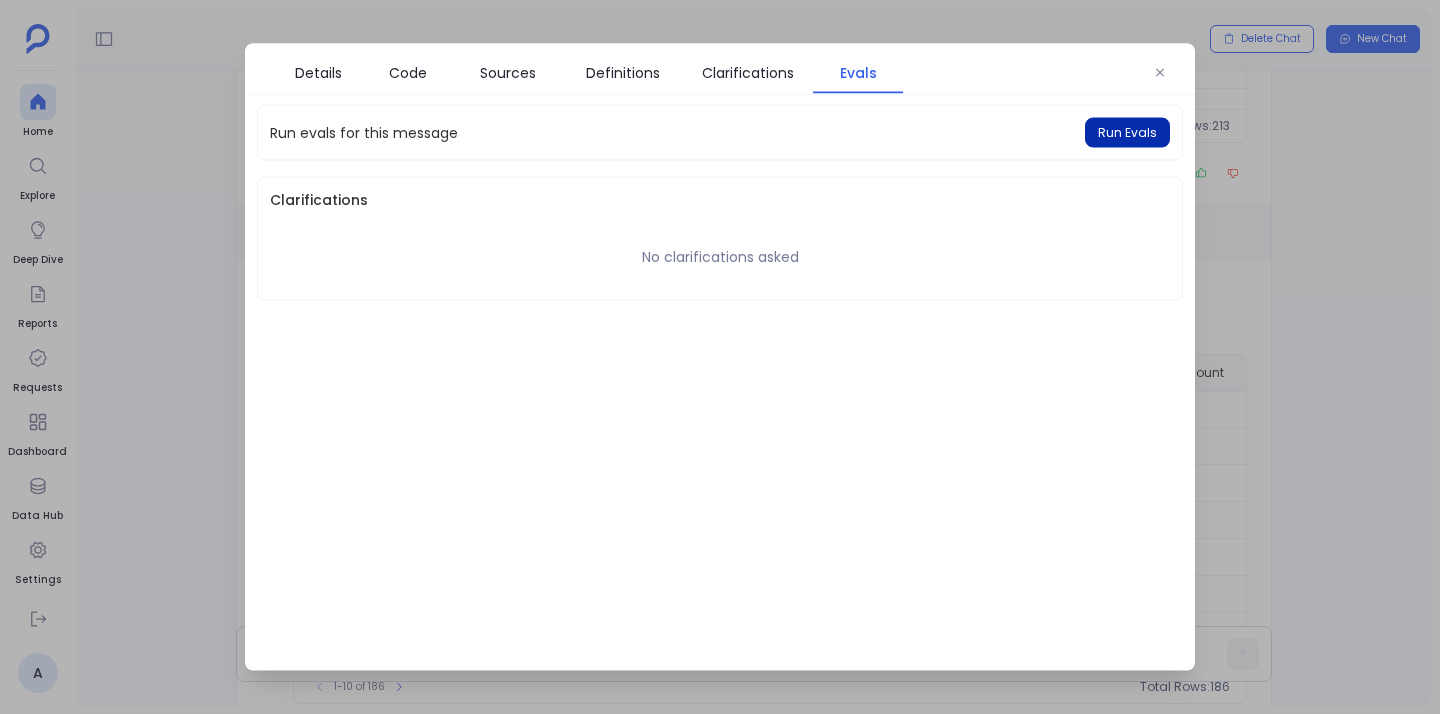 click on "Run Evals" at bounding box center (1127, 133) 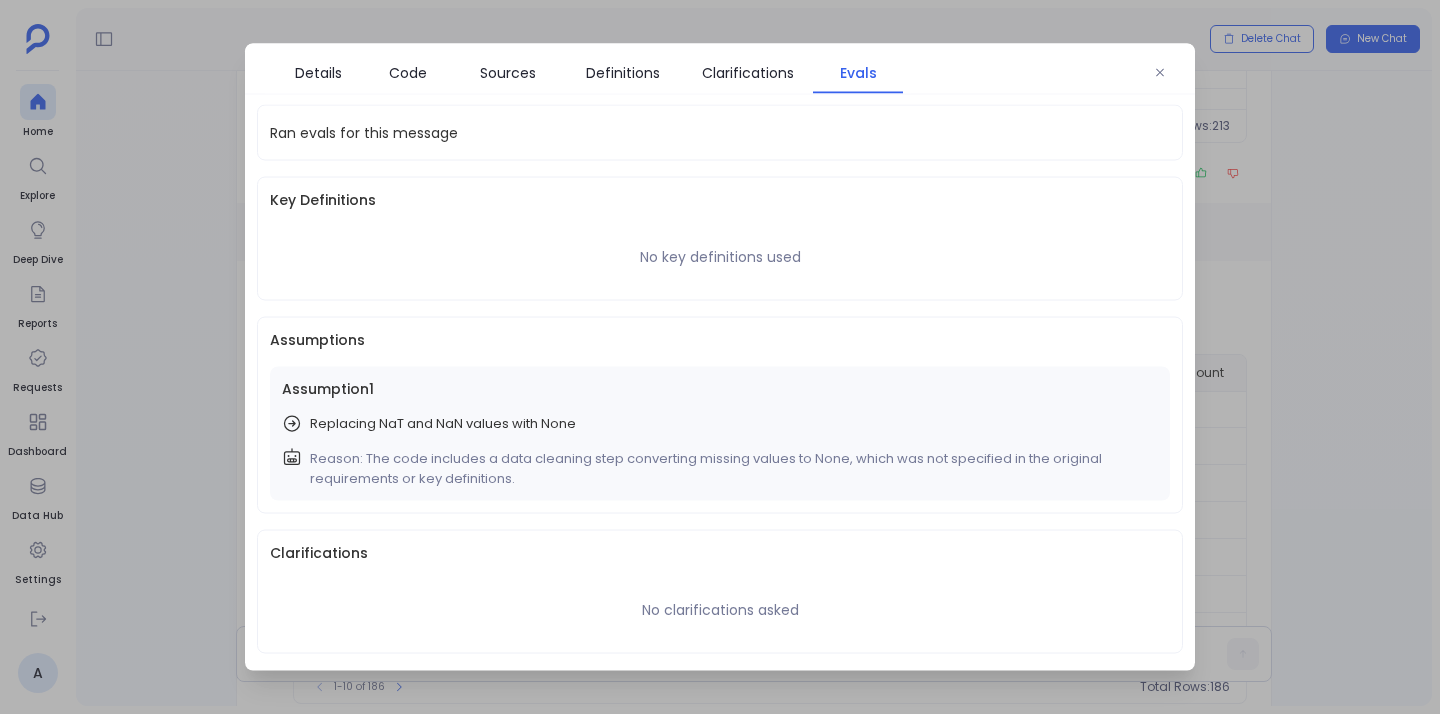 click on "Replacing NaT and NaN values with None" at bounding box center (443, 424) 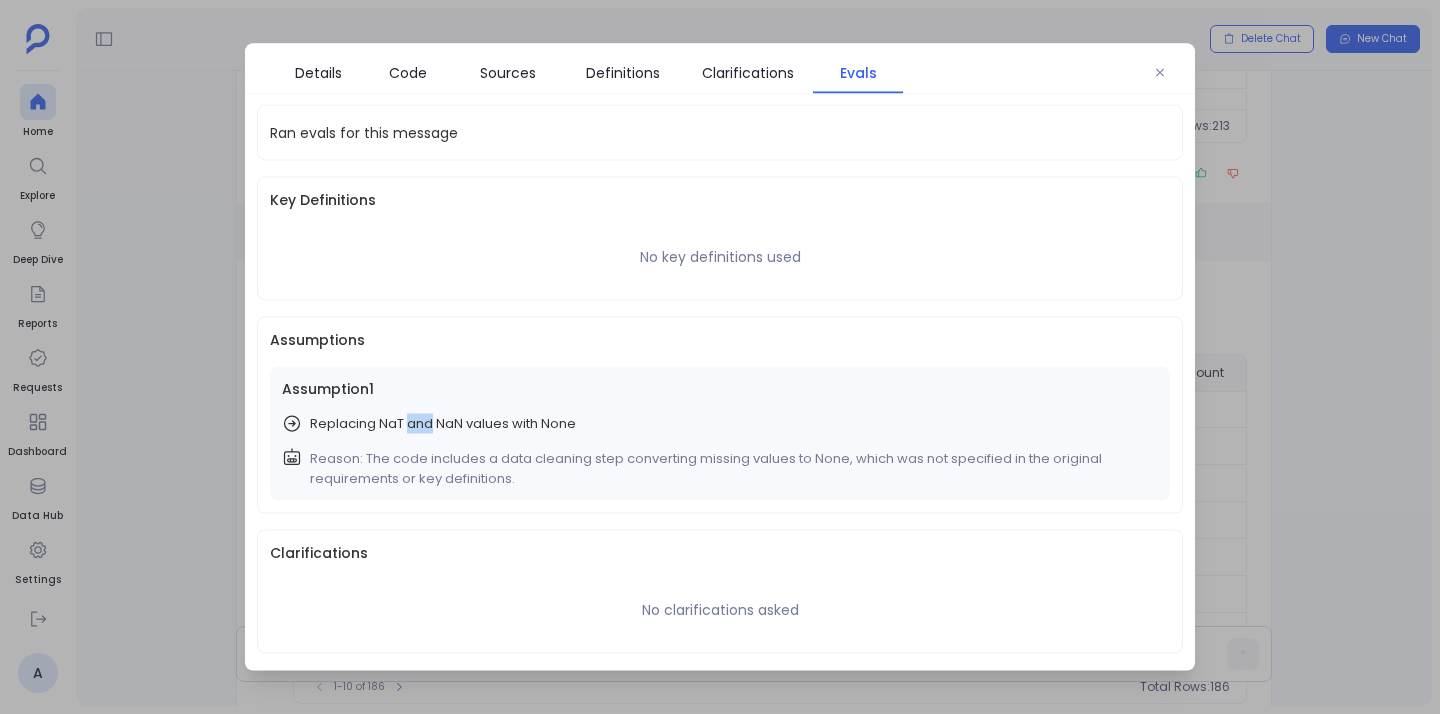 click on "Replacing NaT and NaN values with None" at bounding box center (443, 424) 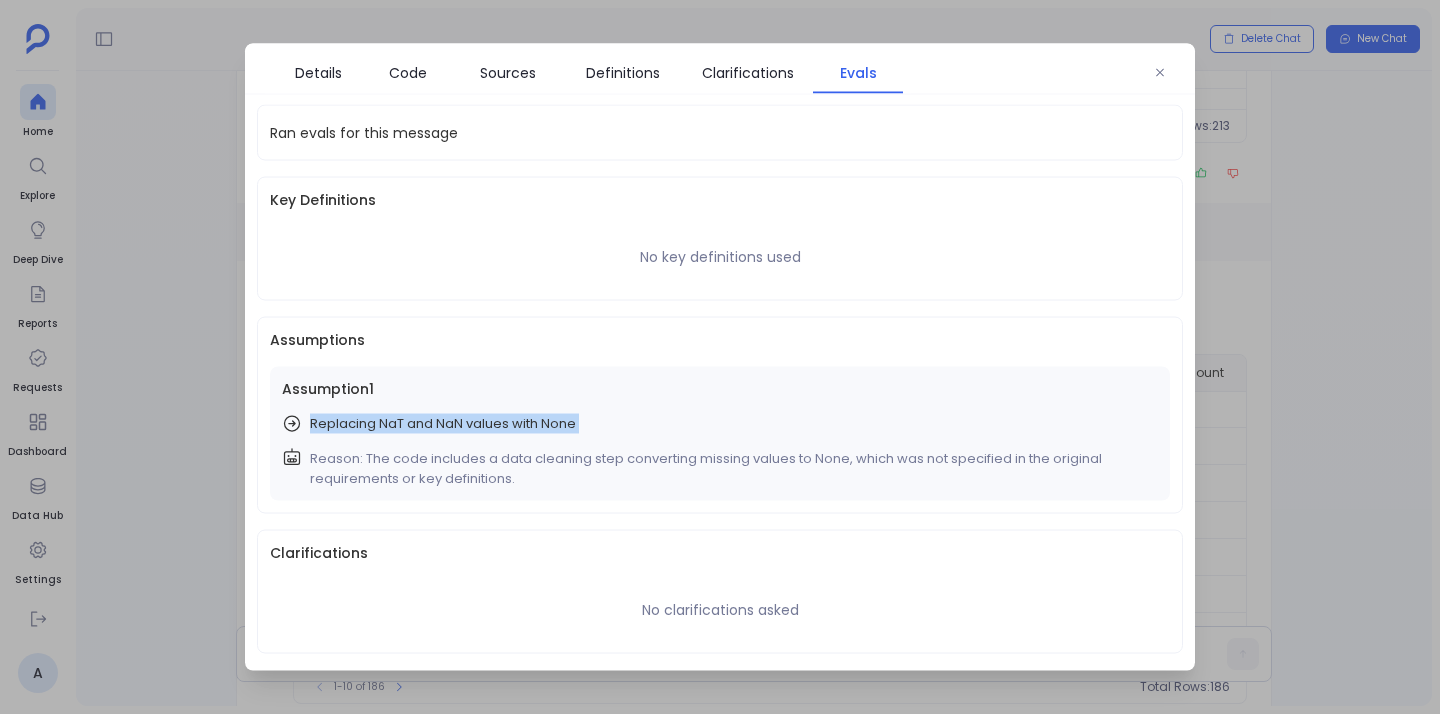 click on "Replacing NaT and NaN values with None" at bounding box center [443, 424] 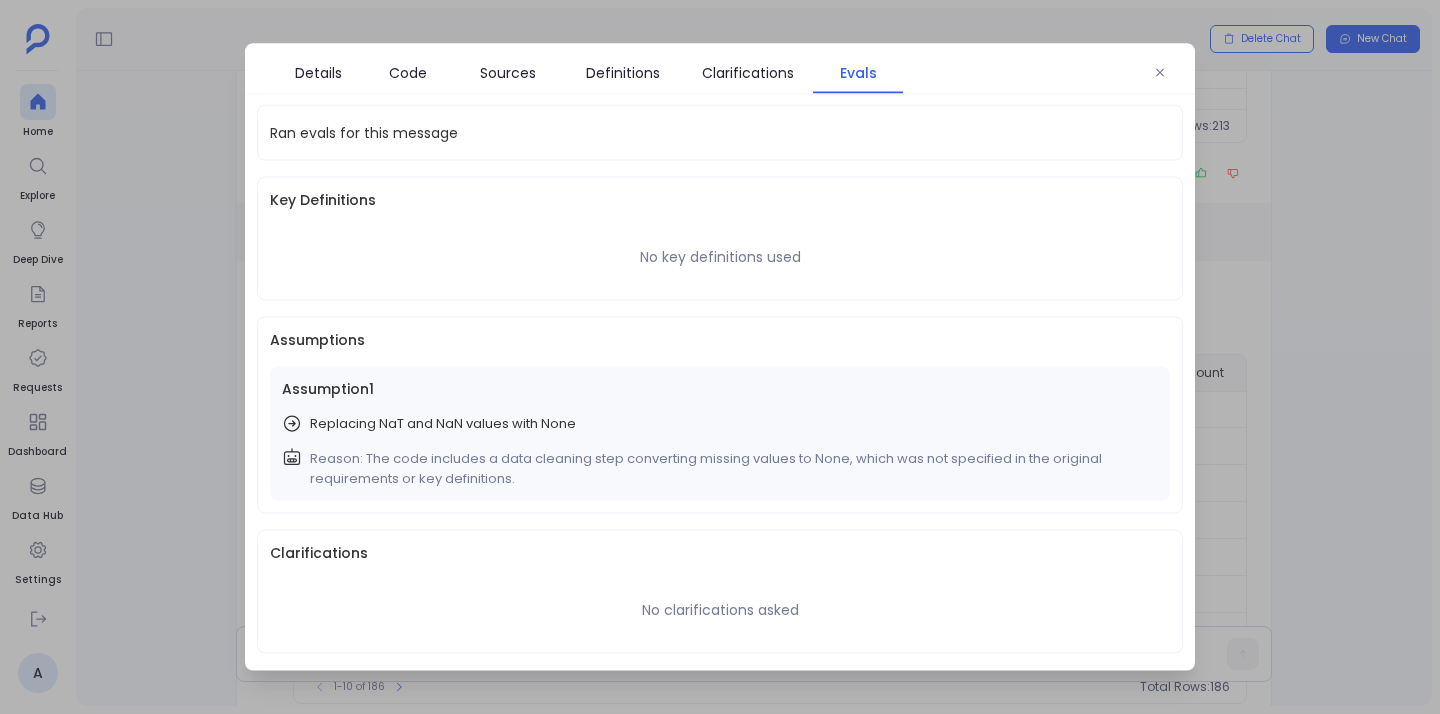 click on "Reason: The code includes a data cleaning step converting missing values to None, which was not specified in the original requirements or key definitions." at bounding box center (730, 469) 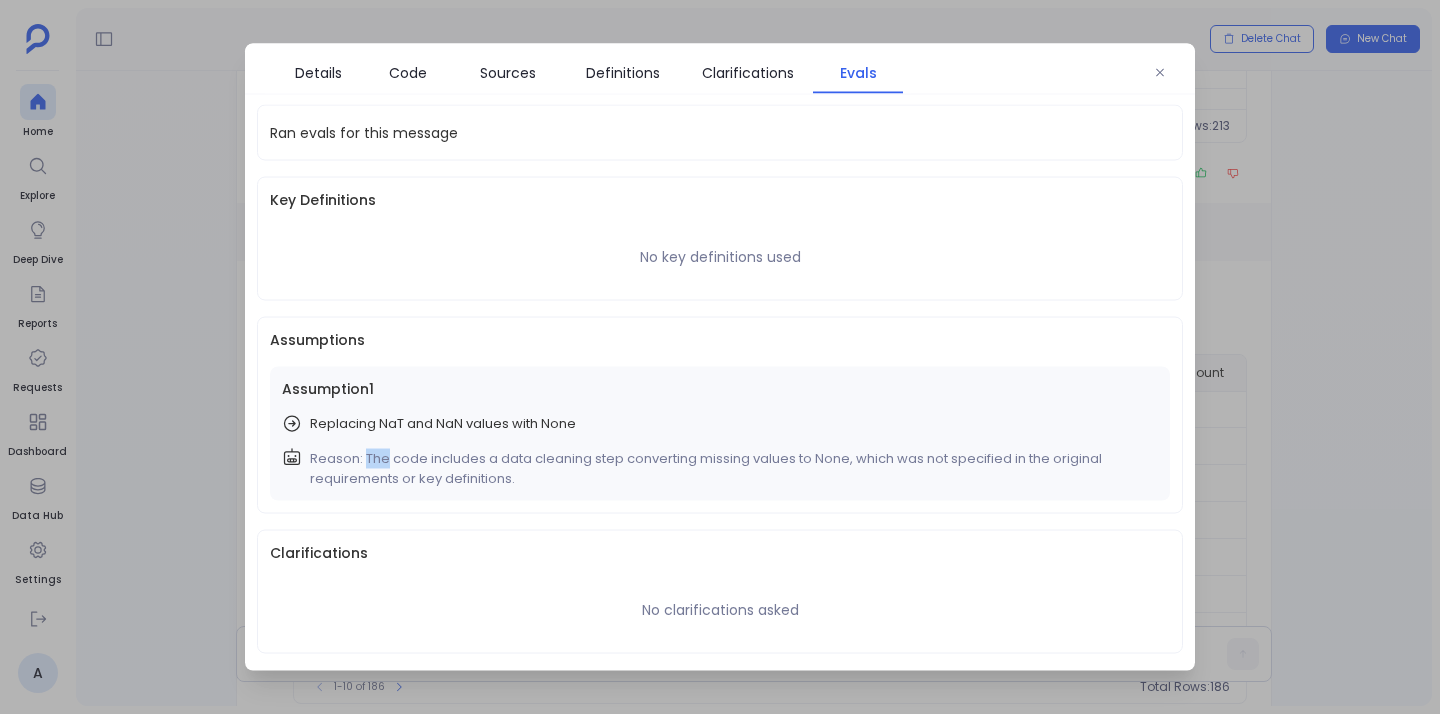 click on "Reason: The code includes a data cleaning step converting missing values to None, which was not specified in the original requirements or key definitions." at bounding box center (730, 469) 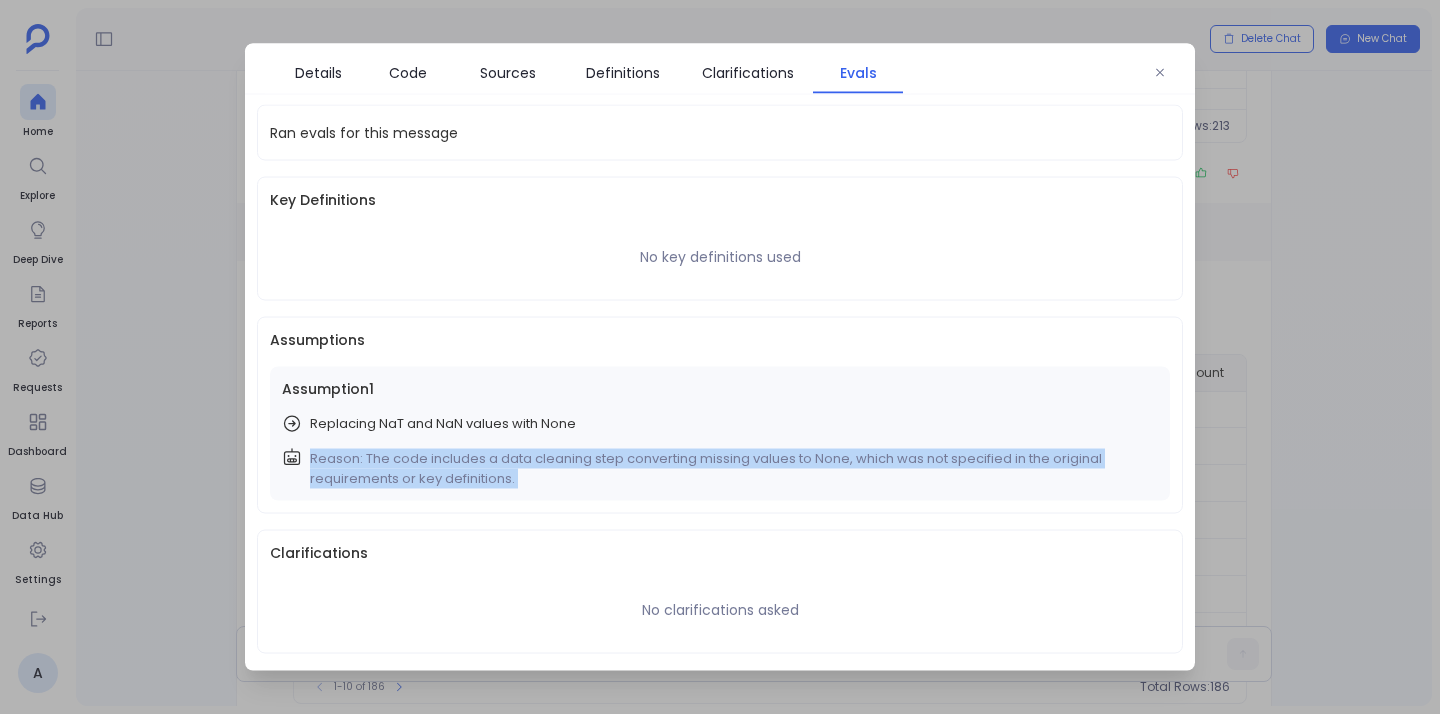 click on "Reason: The code includes a data cleaning step converting missing values to None, which was not specified in the original requirements or key definitions." at bounding box center (730, 469) 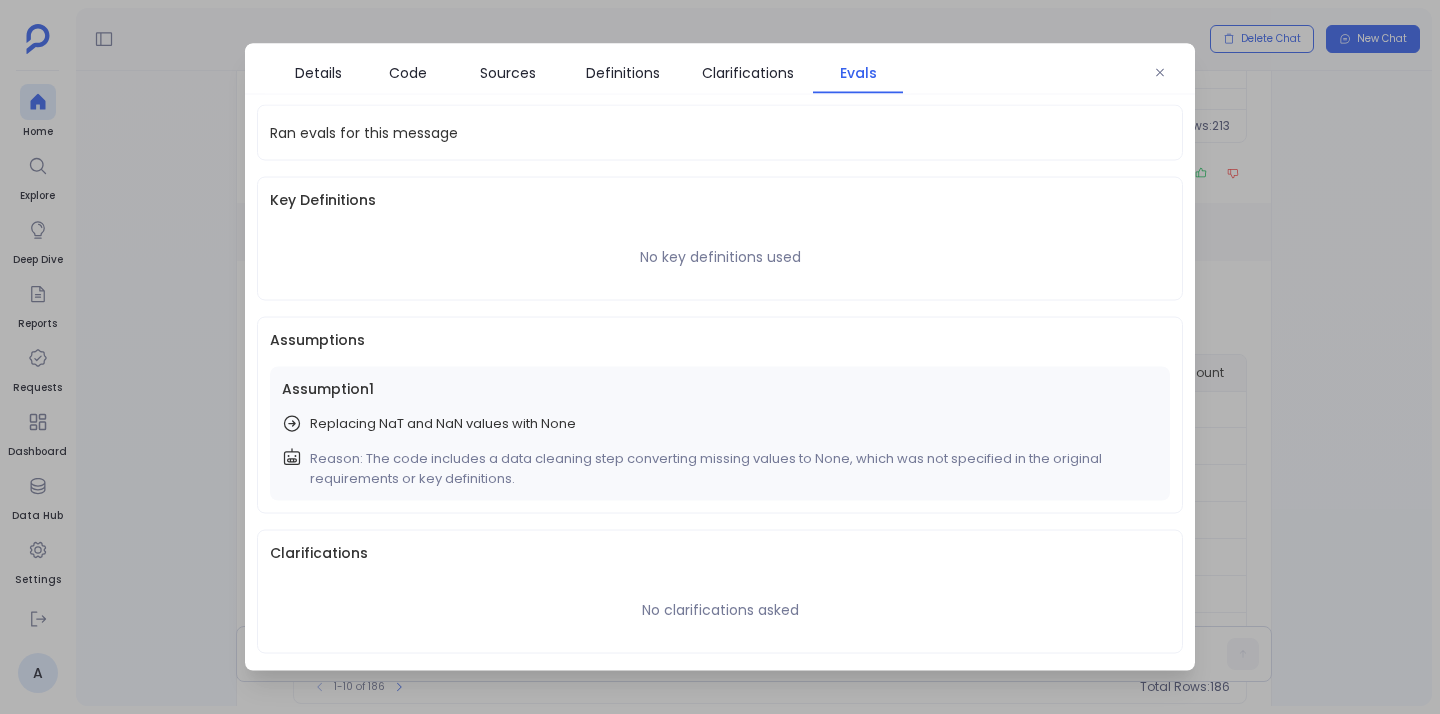 click on "Reason: The code includes a data cleaning step converting missing values to None, which was not specified in the original requirements or key definitions." at bounding box center (730, 469) 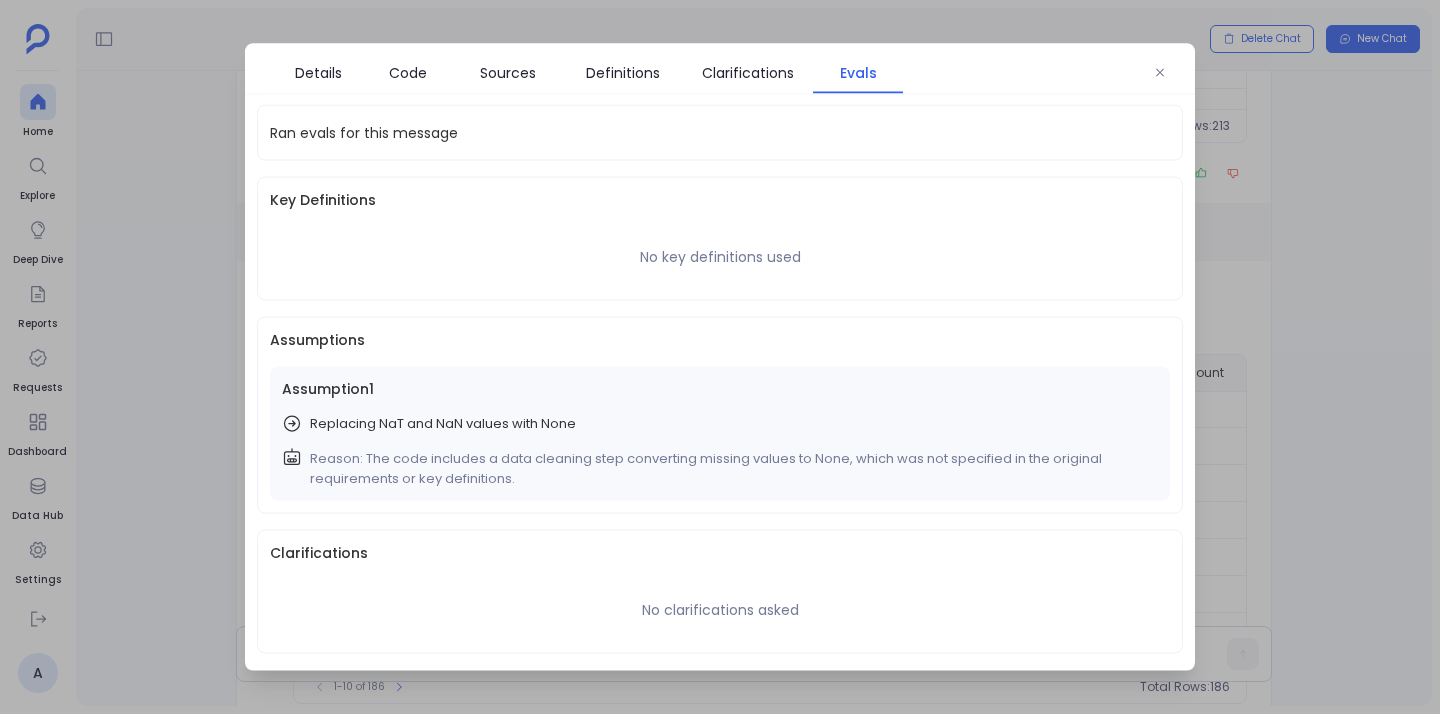 click on "Reason: The code includes a data cleaning step converting missing values to None, which was not specified in the original requirements or key definitions." at bounding box center [730, 469] 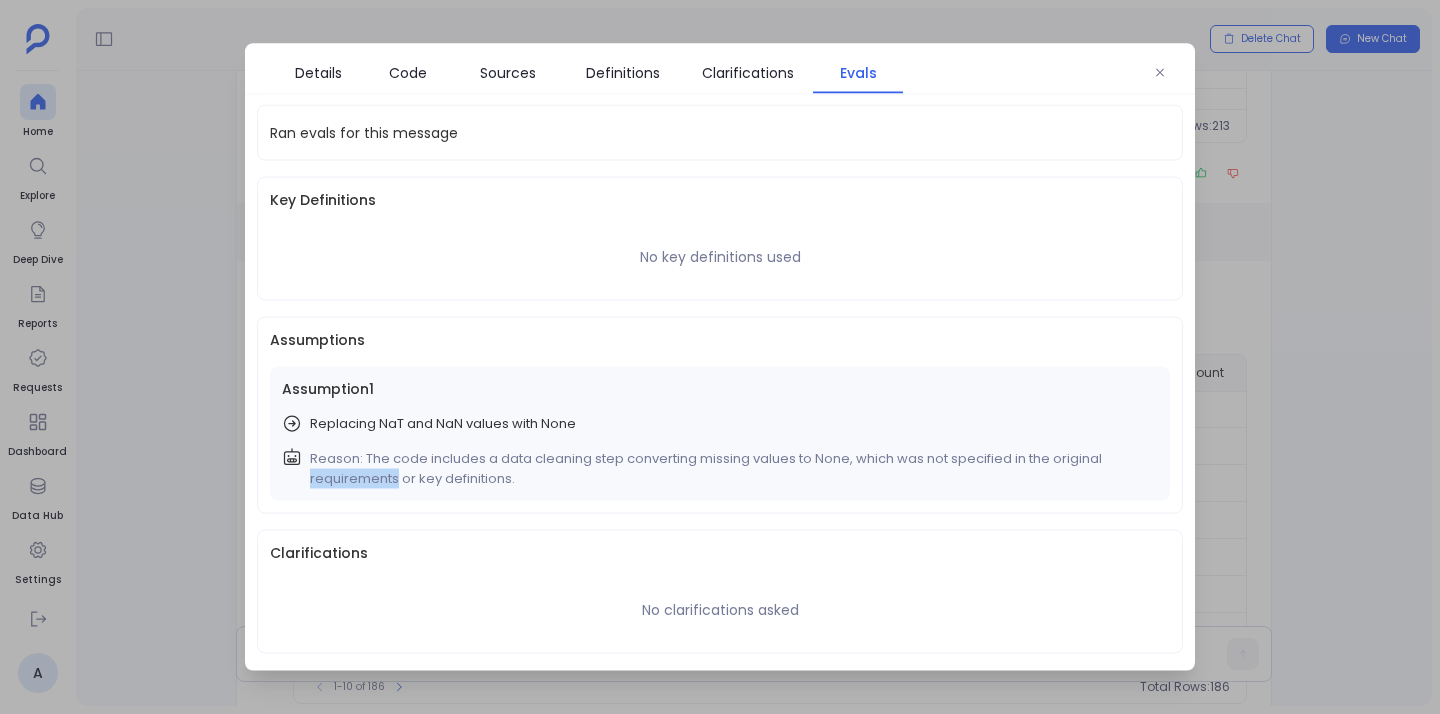 click on "Reason: The code includes a data cleaning step converting missing values to None, which was not specified in the original requirements or key definitions." at bounding box center [730, 469] 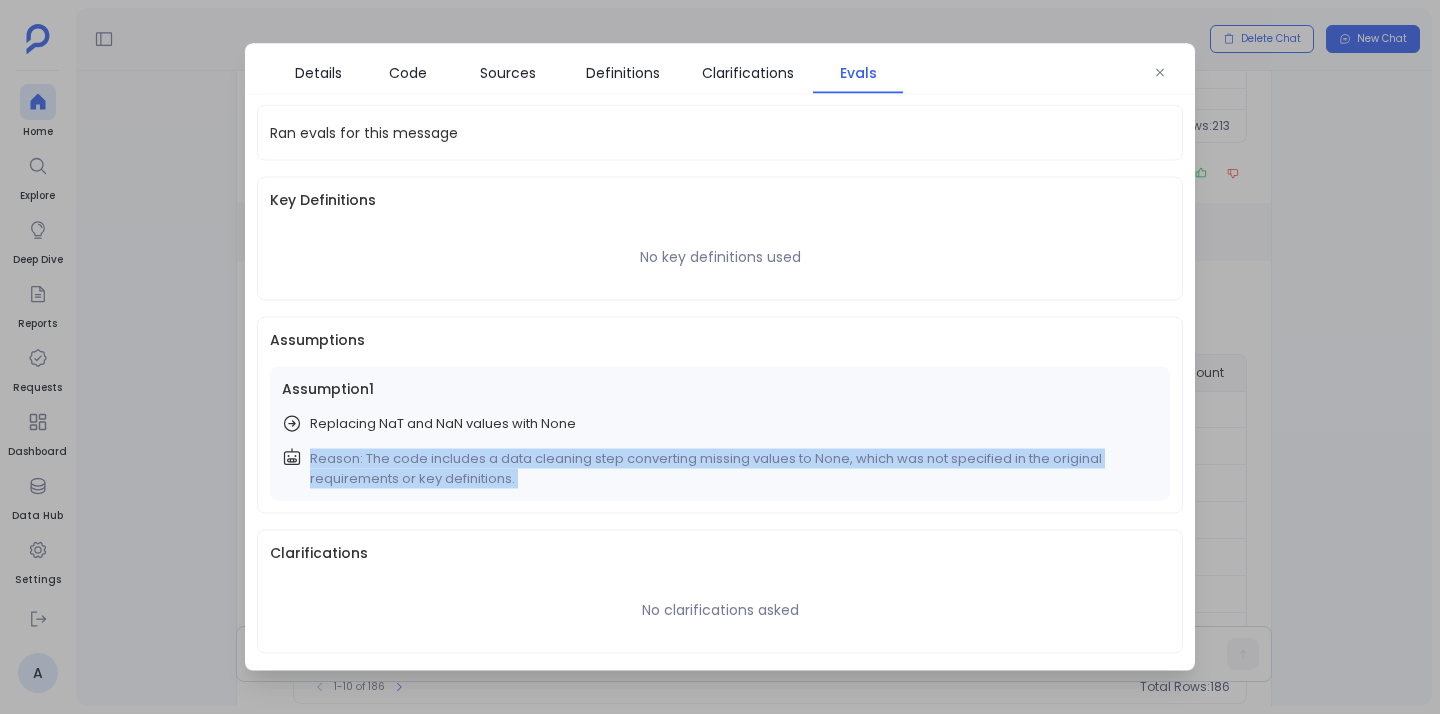 drag, startPoint x: 361, startPoint y: 477, endPoint x: 352, endPoint y: 488, distance: 14.21267 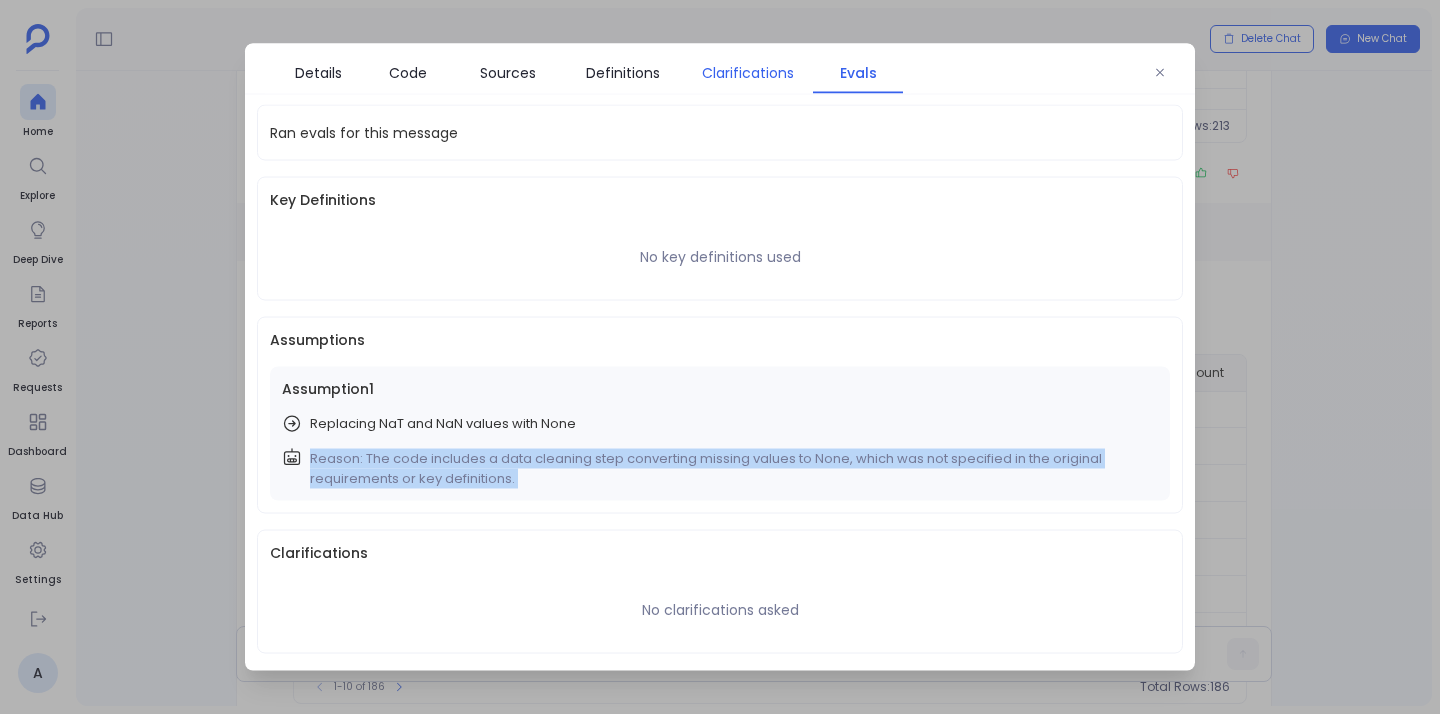 click on "Clarifications" at bounding box center [748, 73] 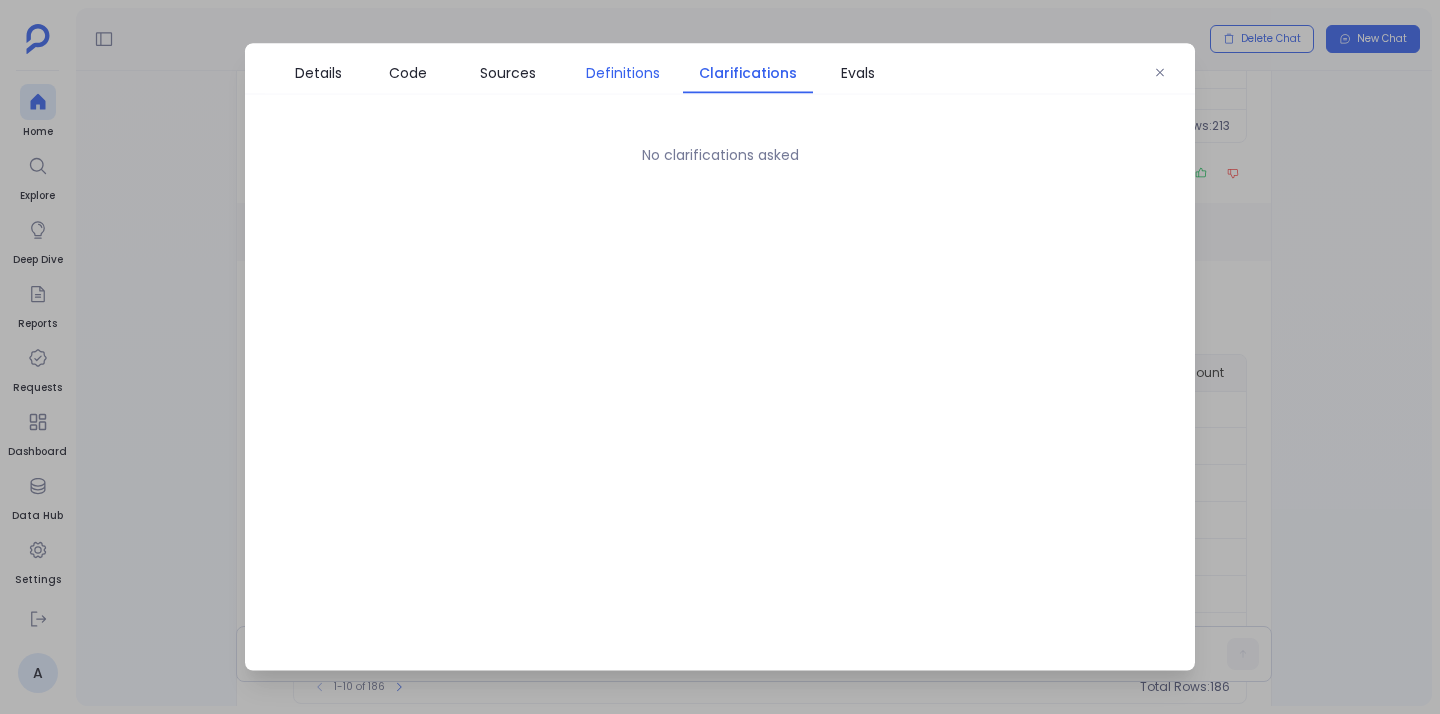 click on "Definitions" at bounding box center (623, 73) 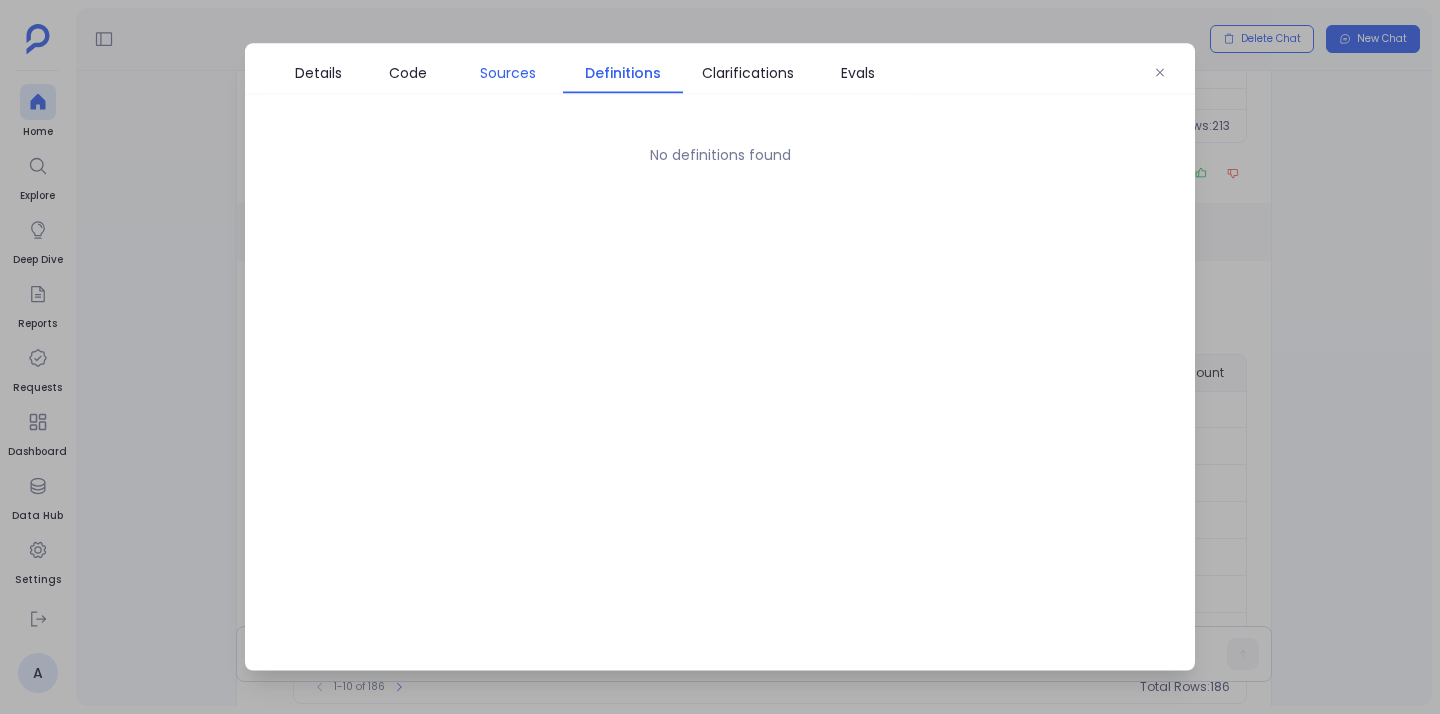 click on "Sources" at bounding box center [508, 73] 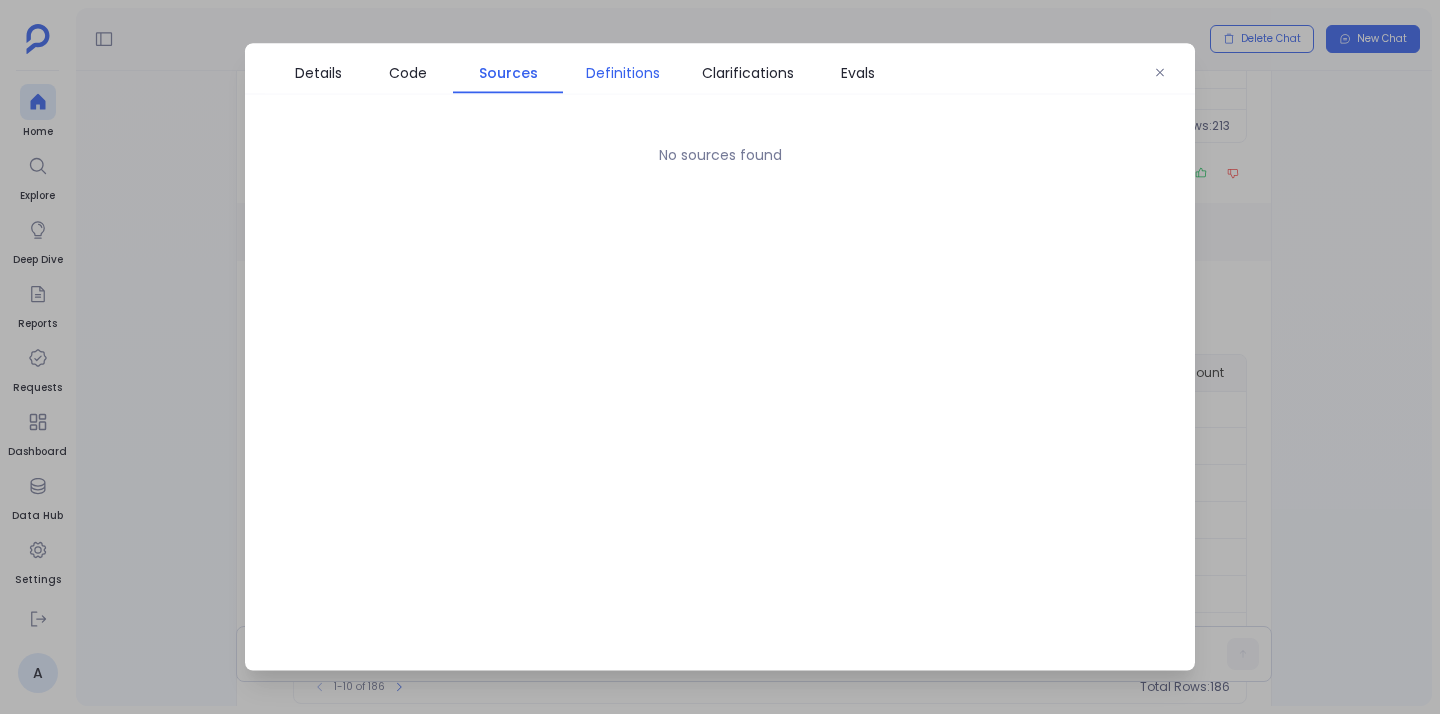 click on "Definitions" at bounding box center (623, 73) 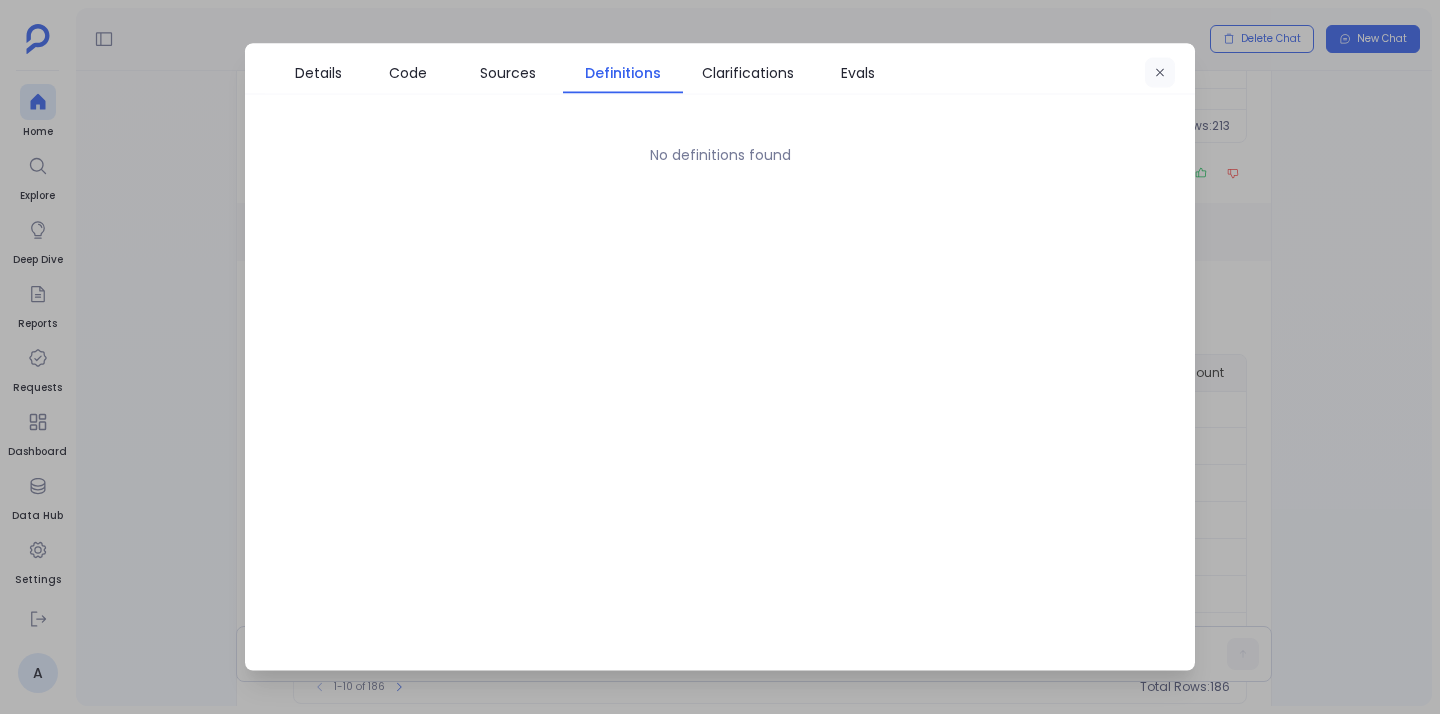 click 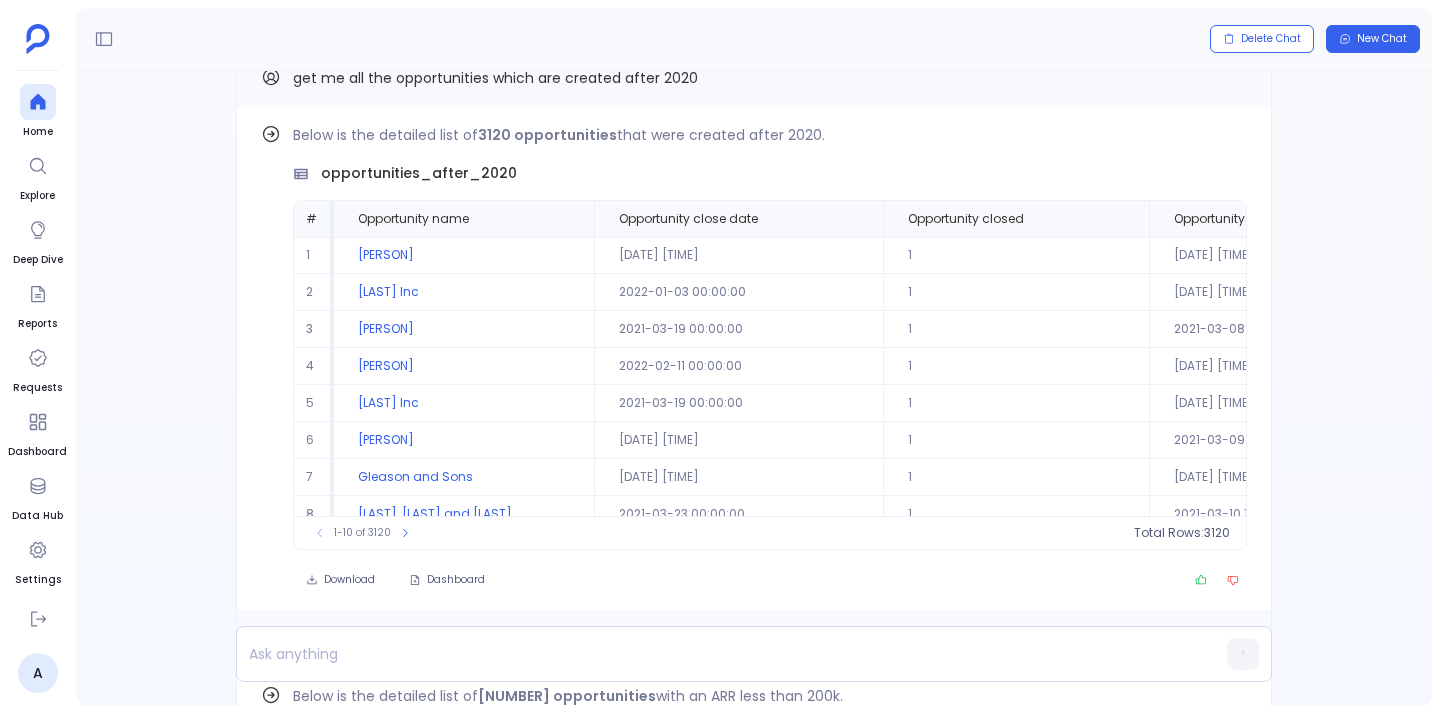 scroll, scrollTop: -1739, scrollLeft: 0, axis: vertical 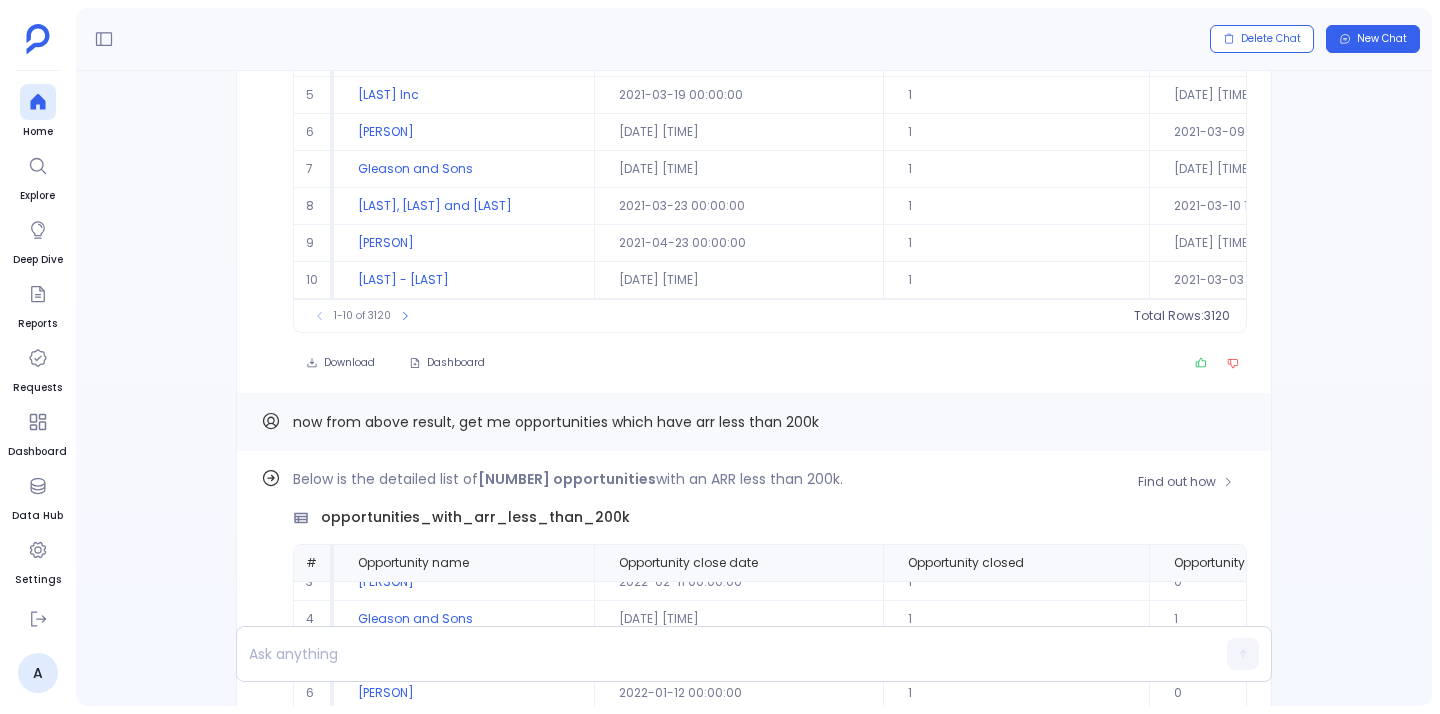 click on "opportunities_with_arr_less_than_200k" at bounding box center [475, 517] 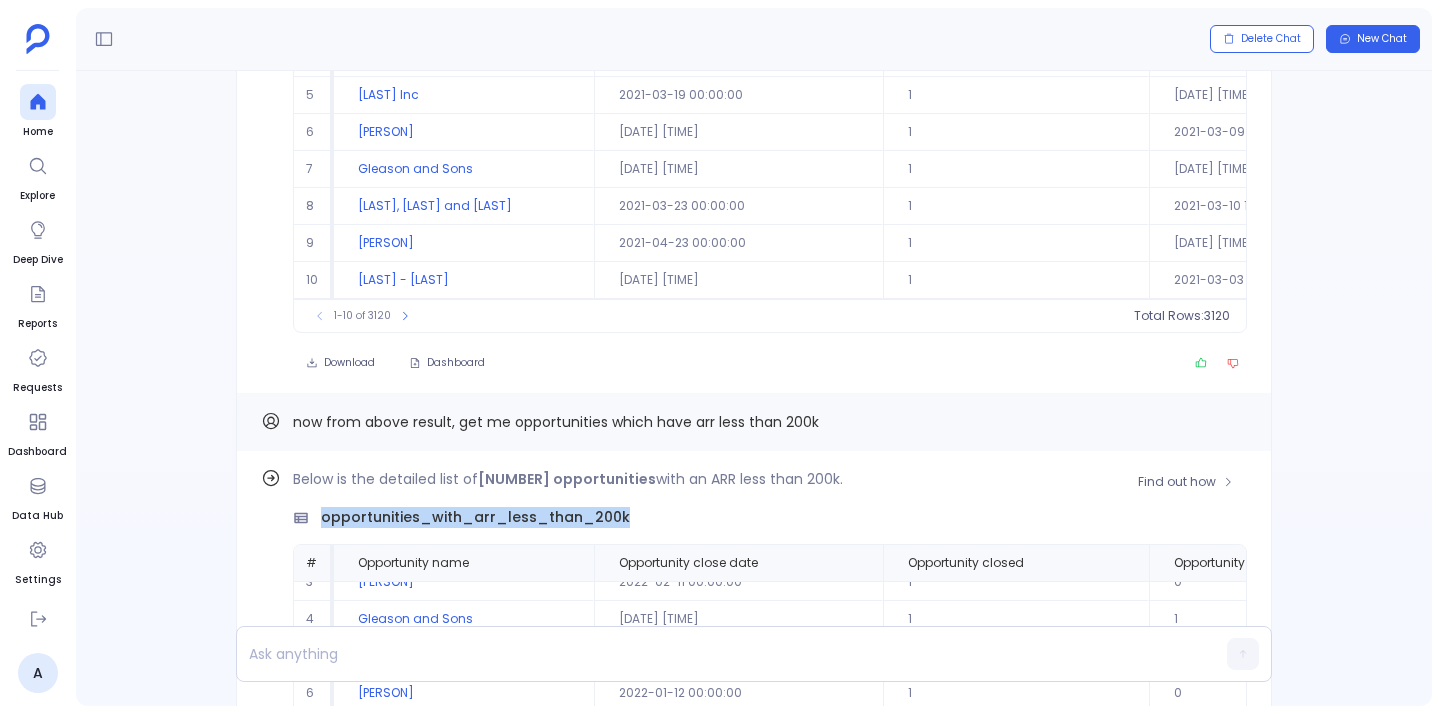 click on "opportunities_with_arr_less_than_200k" at bounding box center [475, 517] 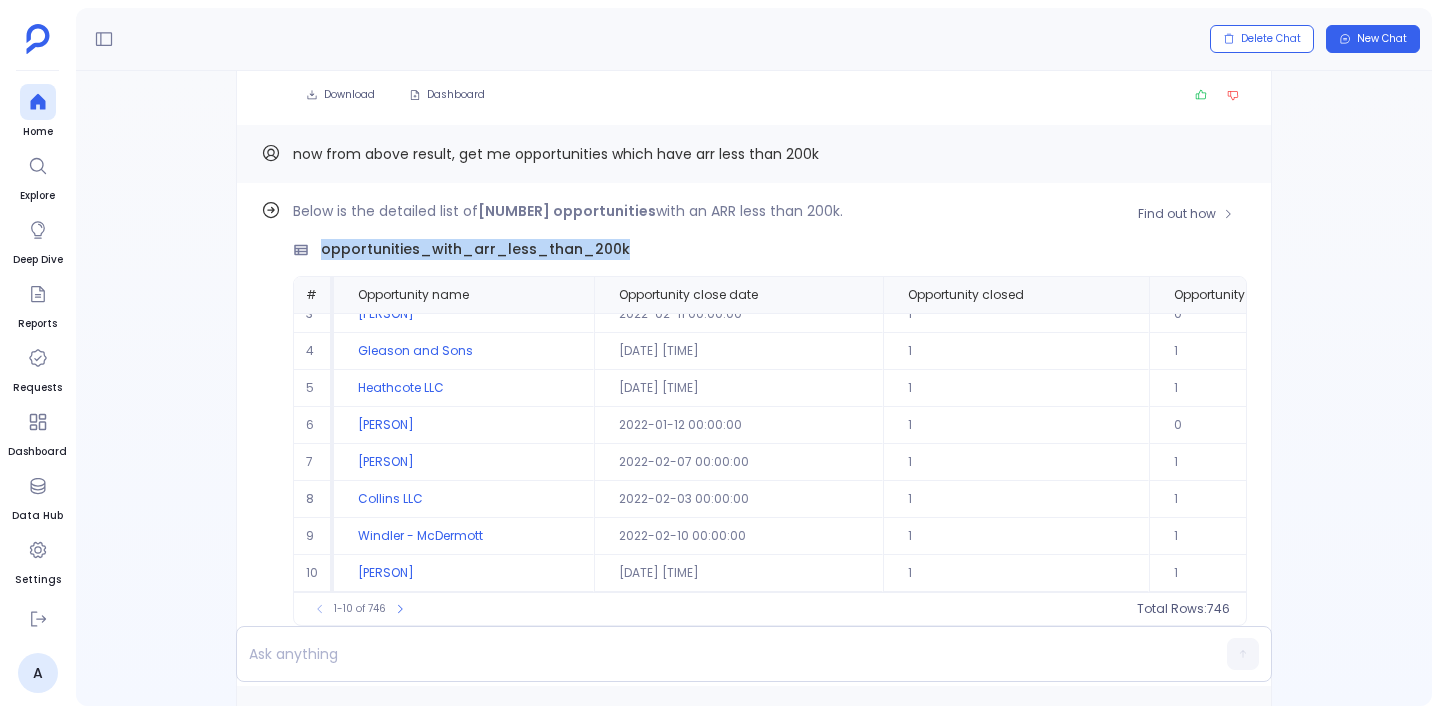 scroll, scrollTop: -873, scrollLeft: 0, axis: vertical 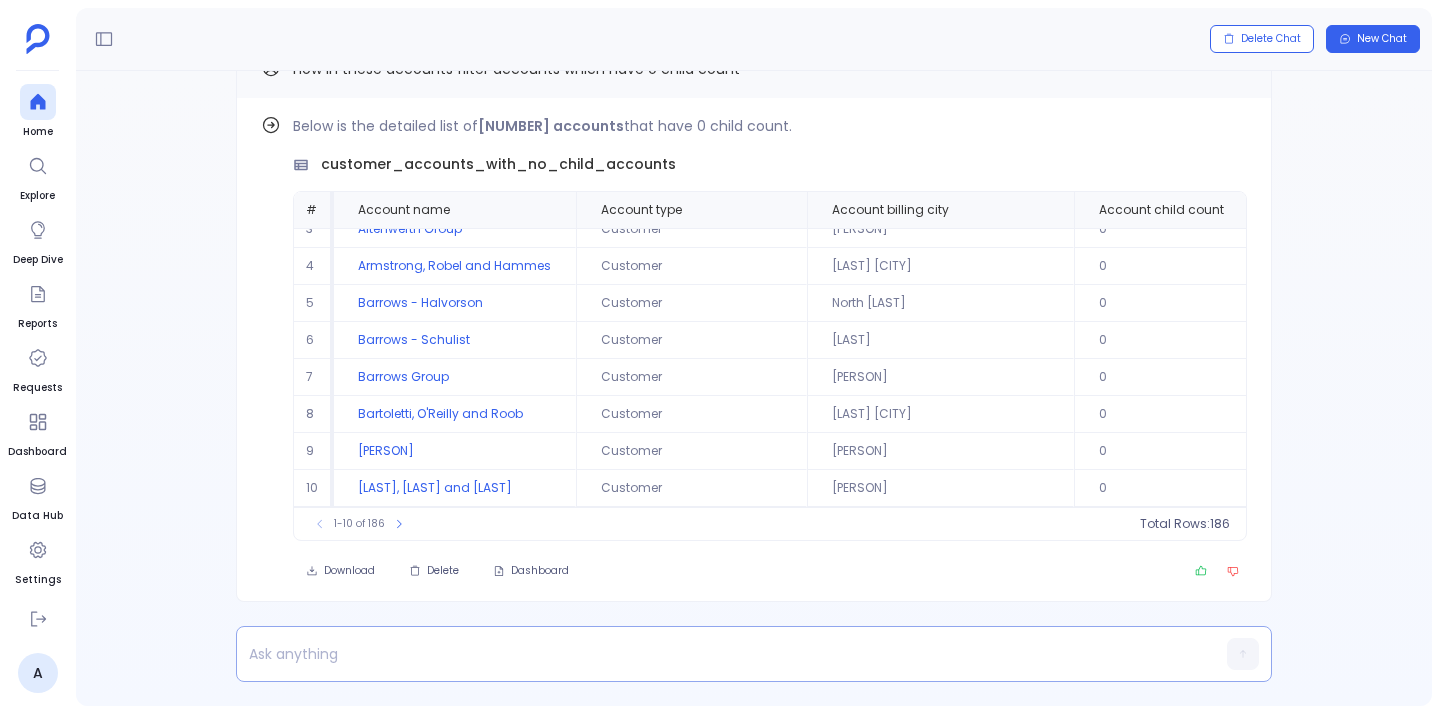 click at bounding box center (715, 654) 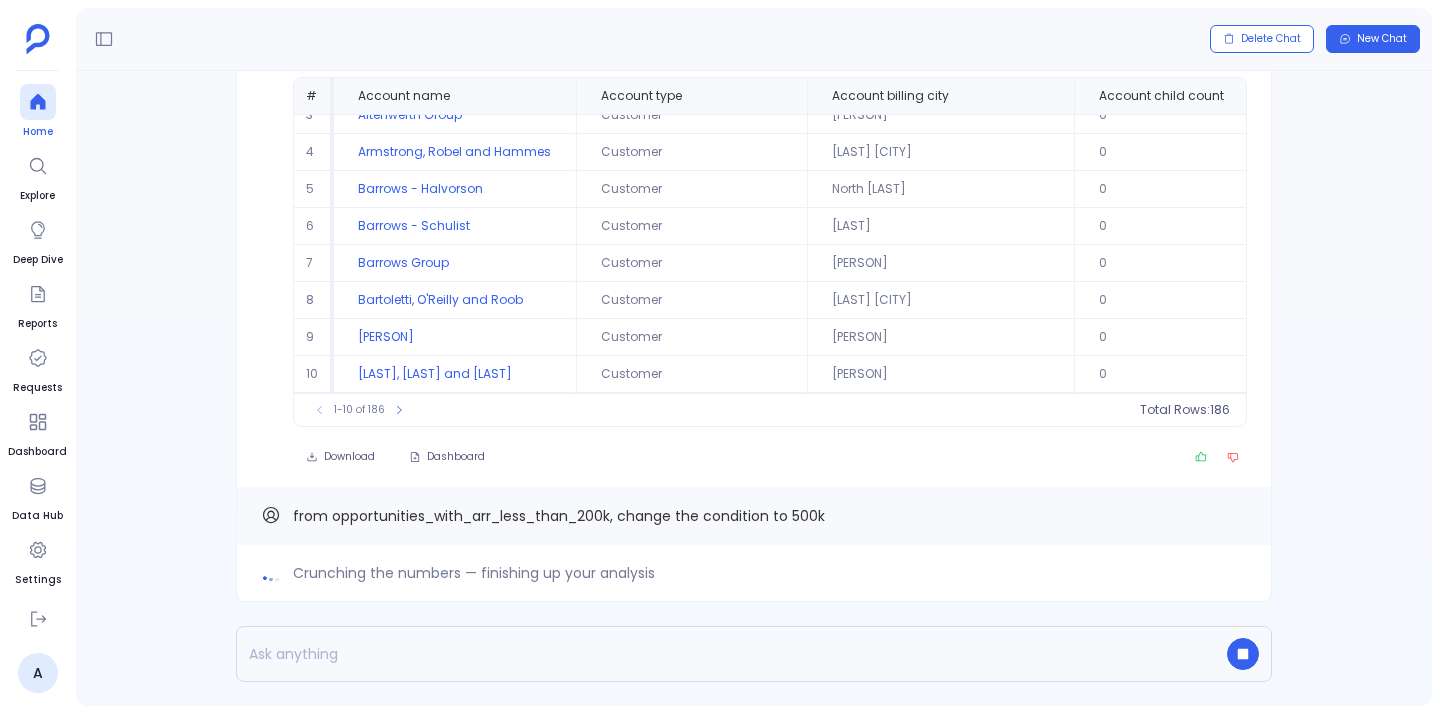 click at bounding box center (38, 102) 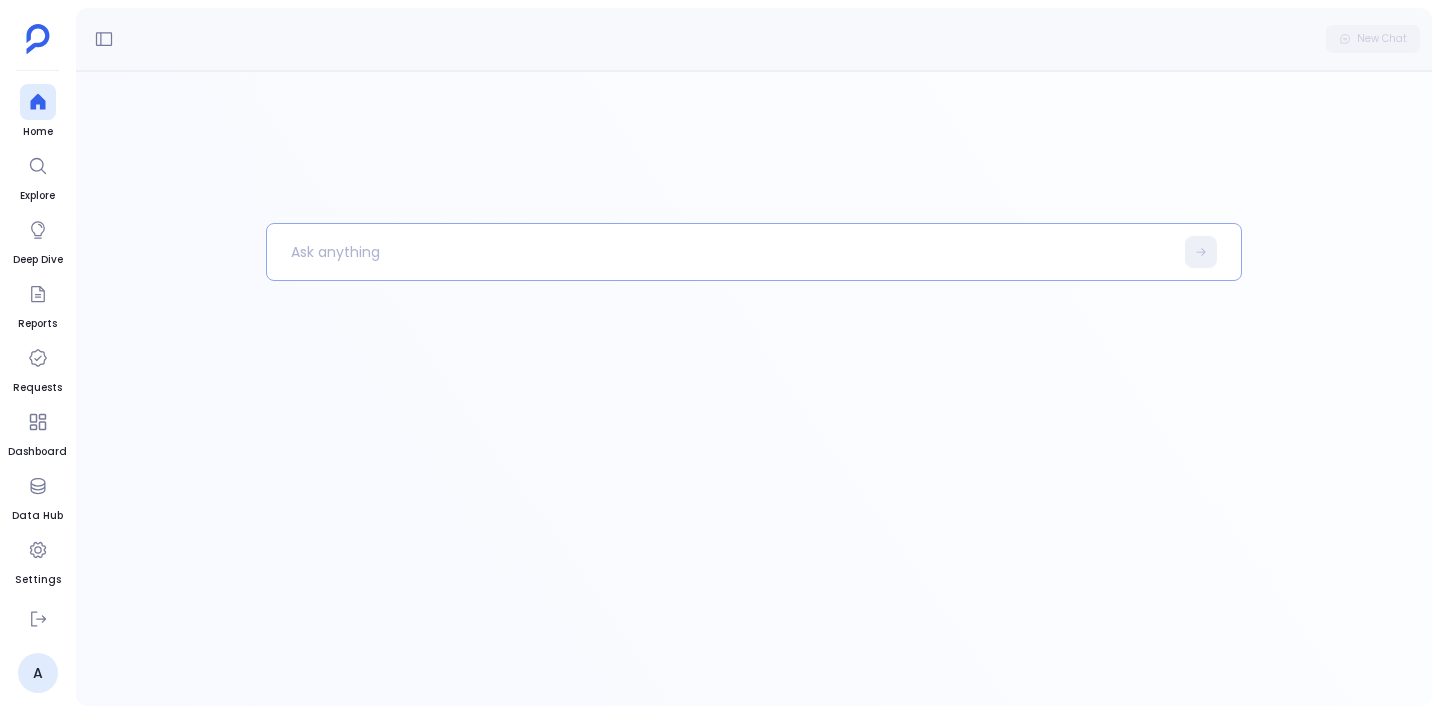 click at bounding box center (720, 252) 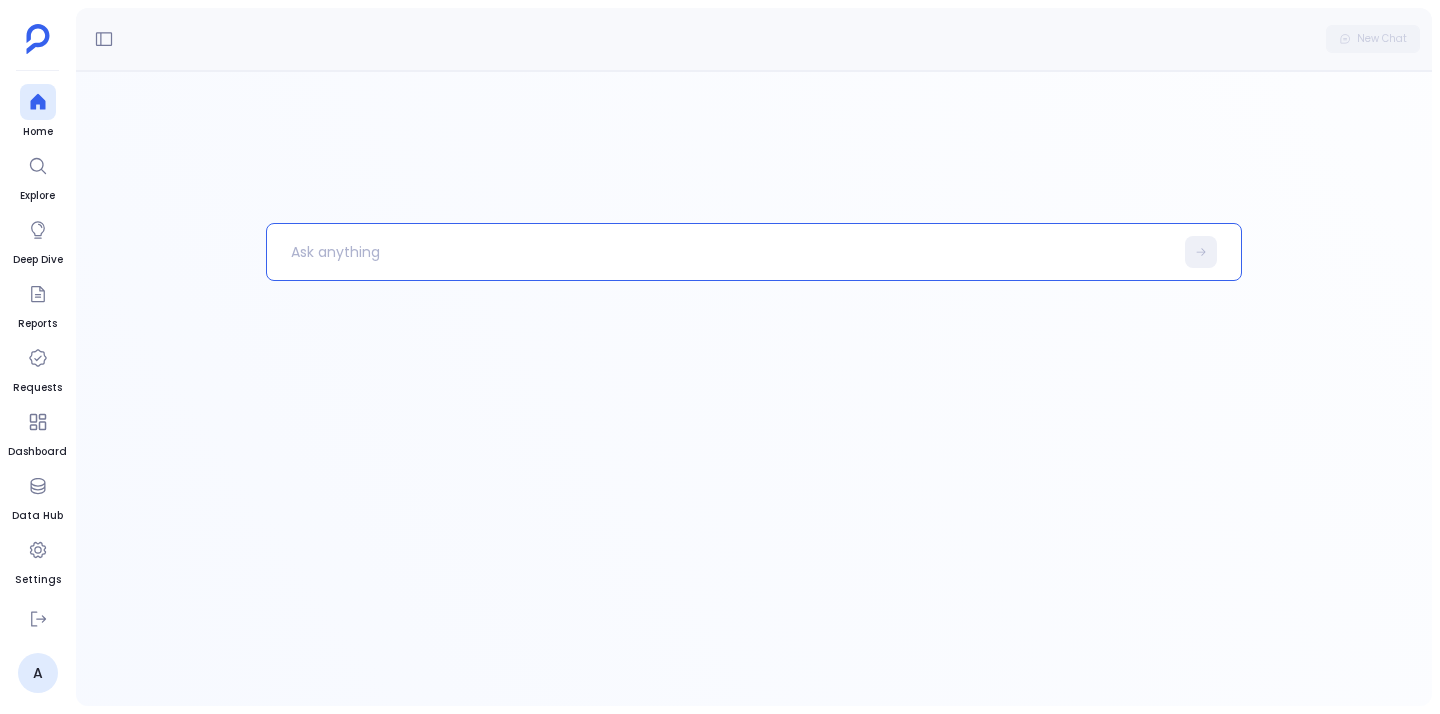 type 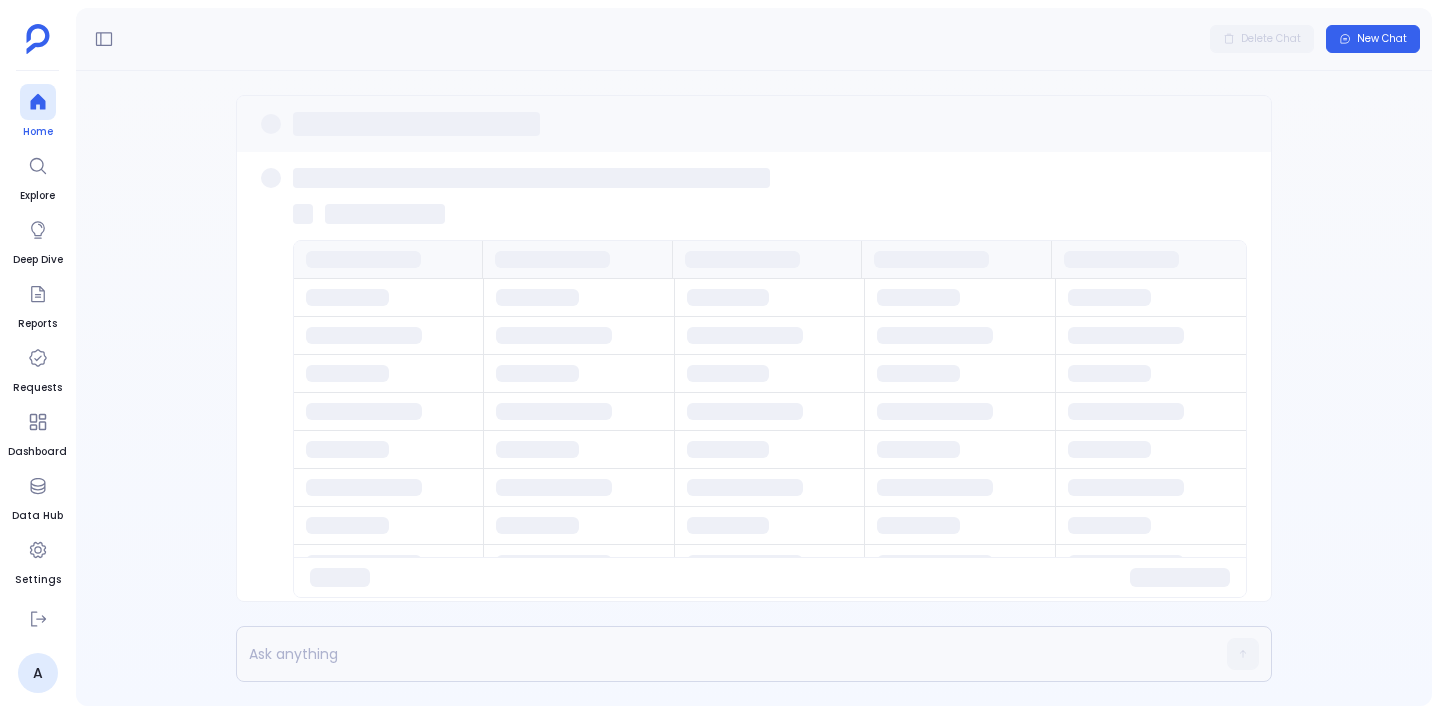 click at bounding box center [38, 102] 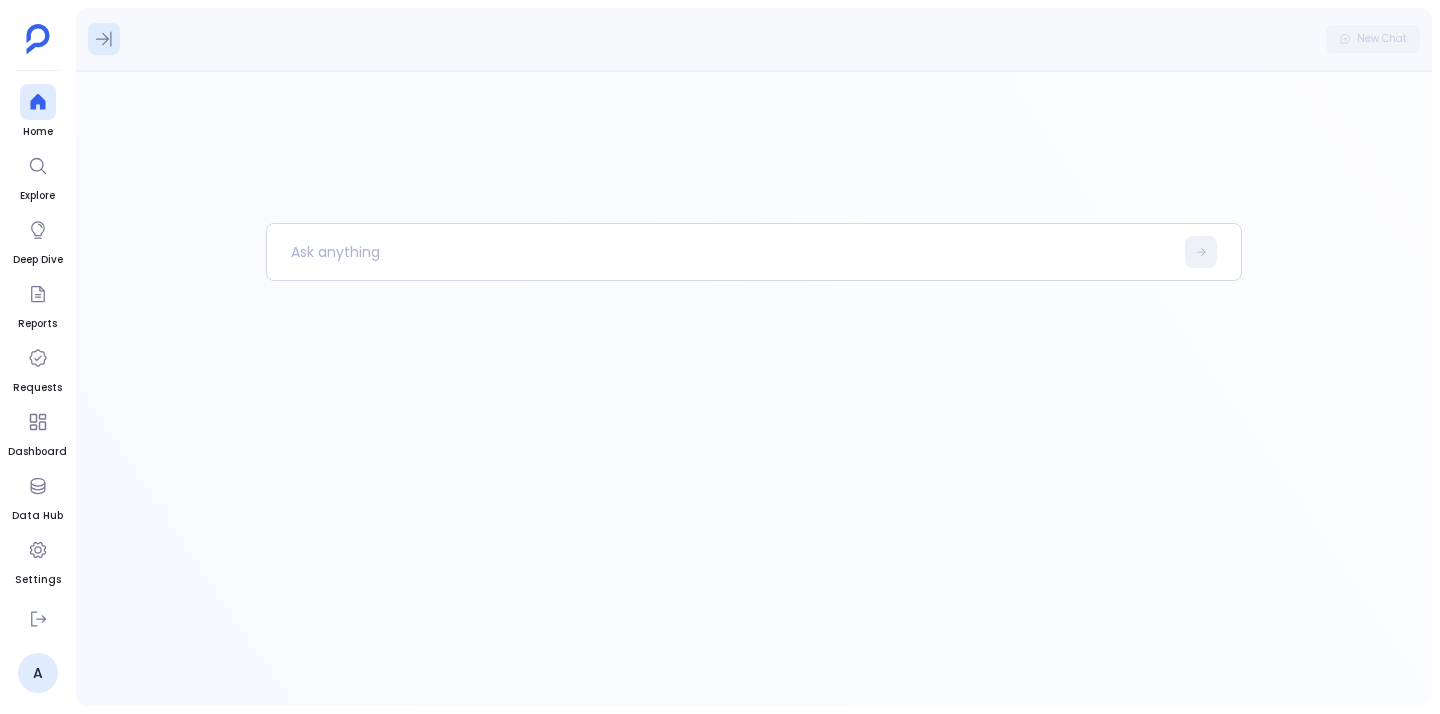 click at bounding box center (104, 39) 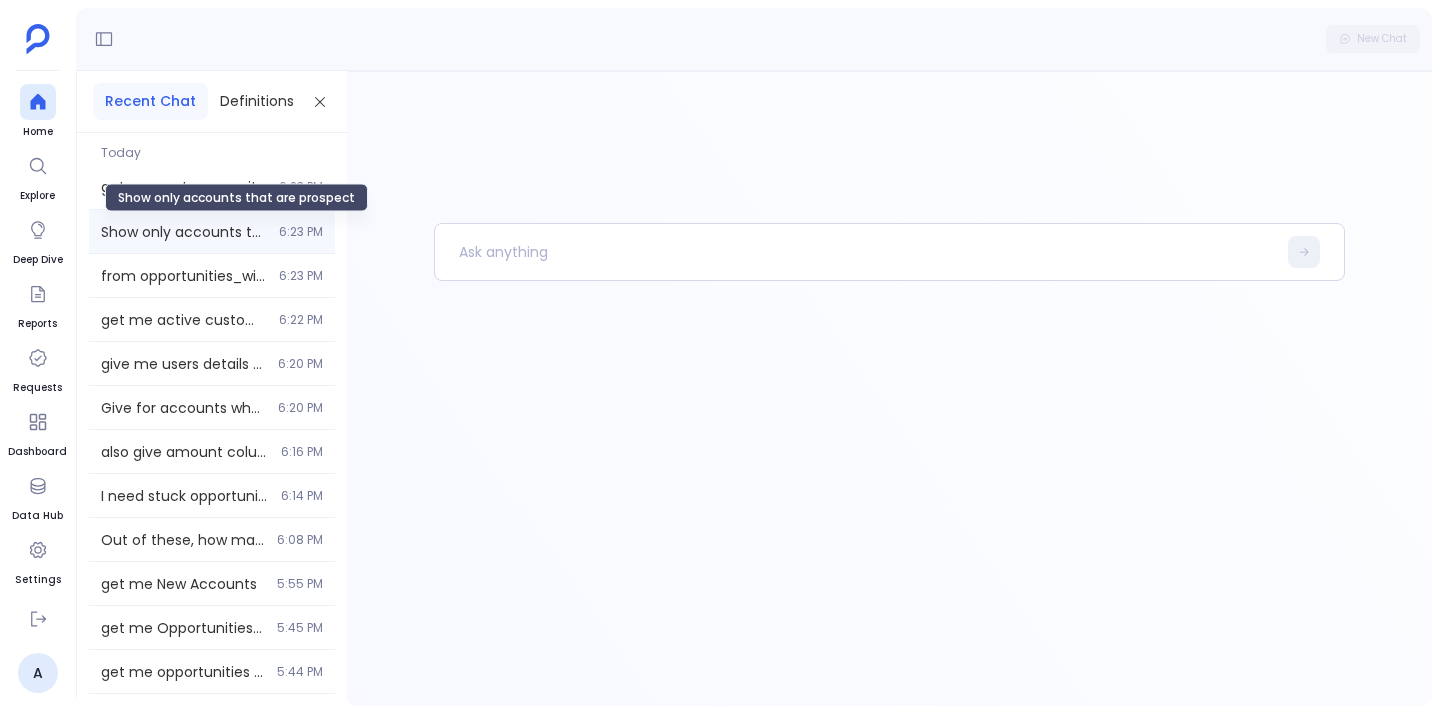 click on "Show only accounts that are prospect" at bounding box center [184, 232] 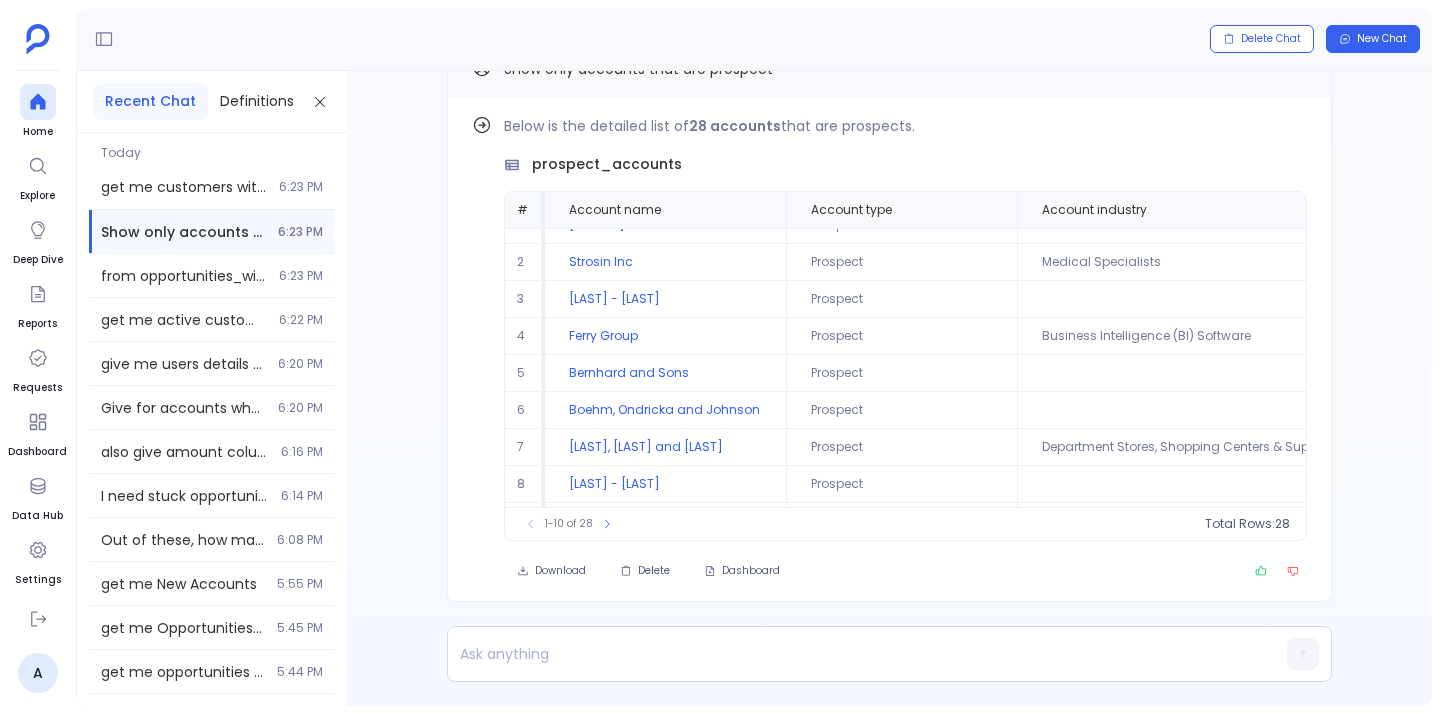 scroll, scrollTop: 0, scrollLeft: 0, axis: both 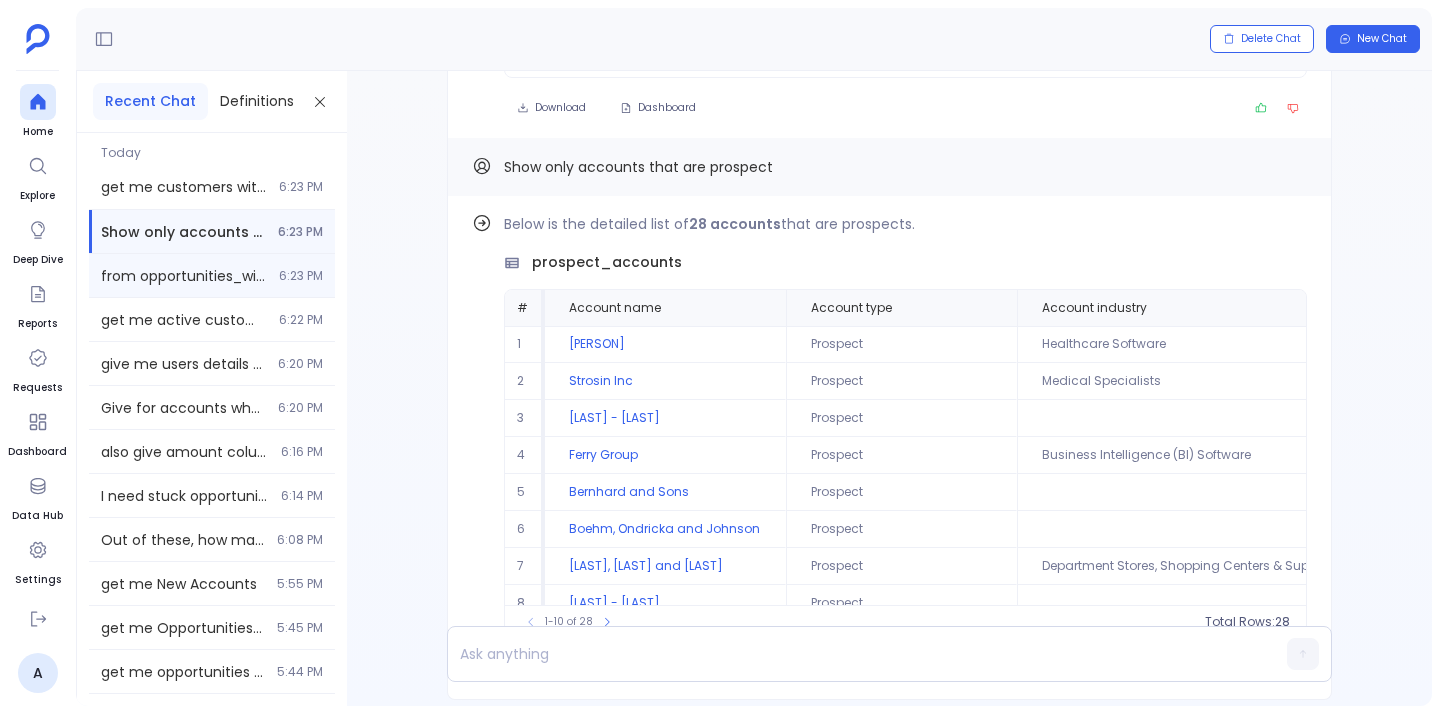 click on "6:23 PM" at bounding box center (301, 276) 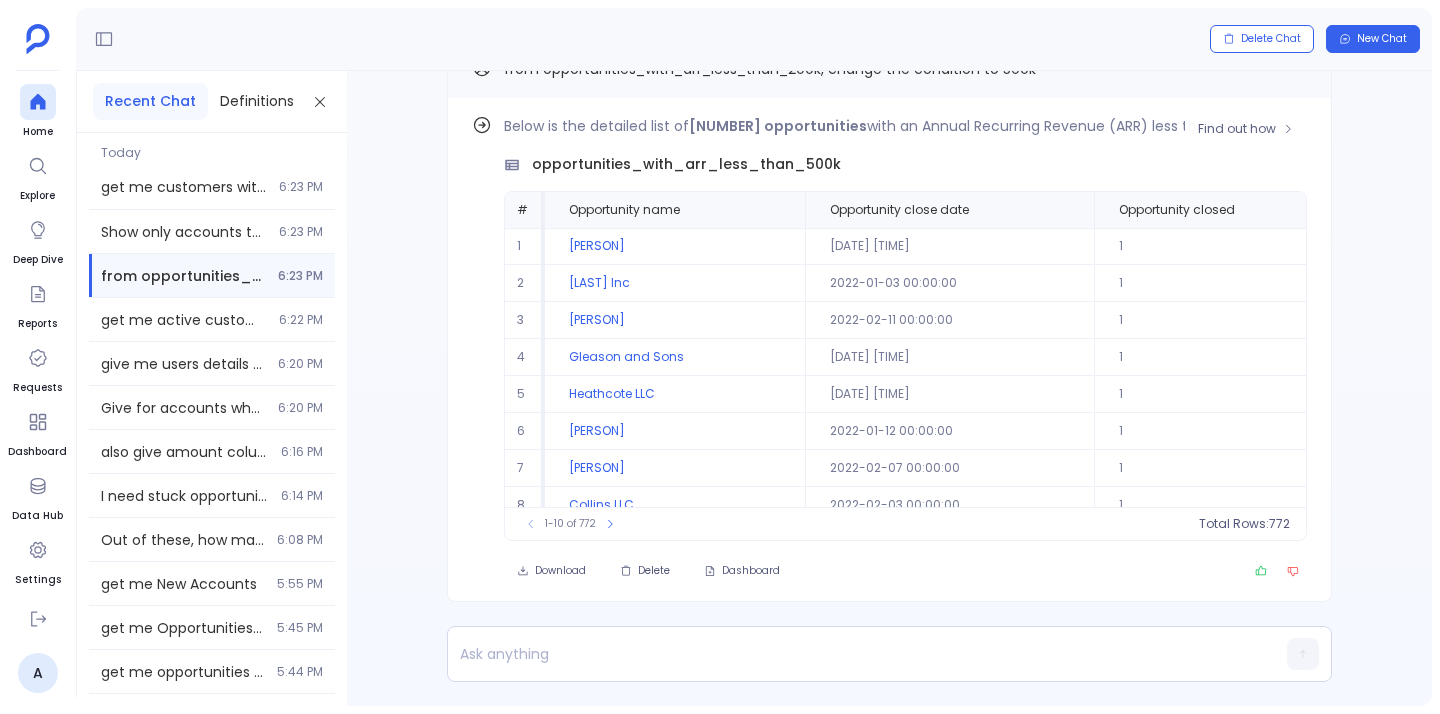 scroll, scrollTop: -55, scrollLeft: 0, axis: vertical 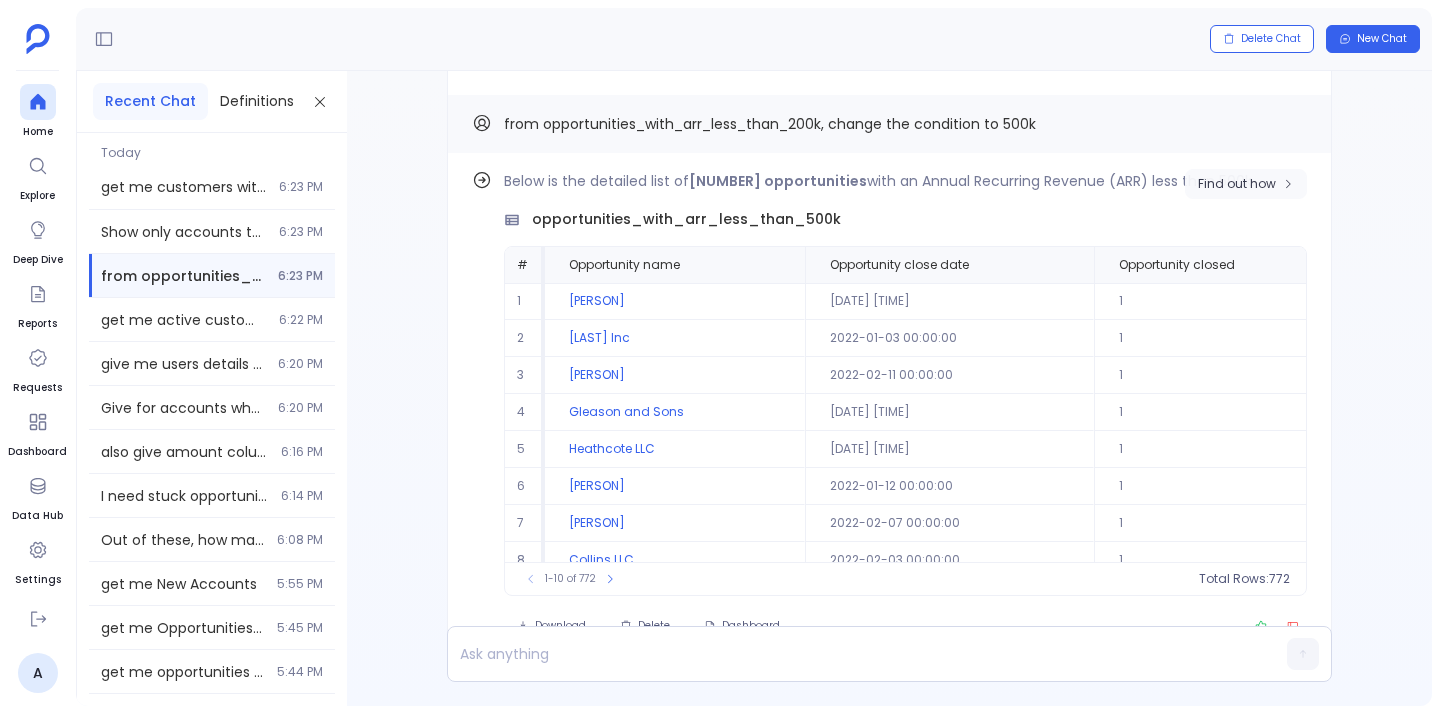 click on "Find out how" at bounding box center (1237, 184) 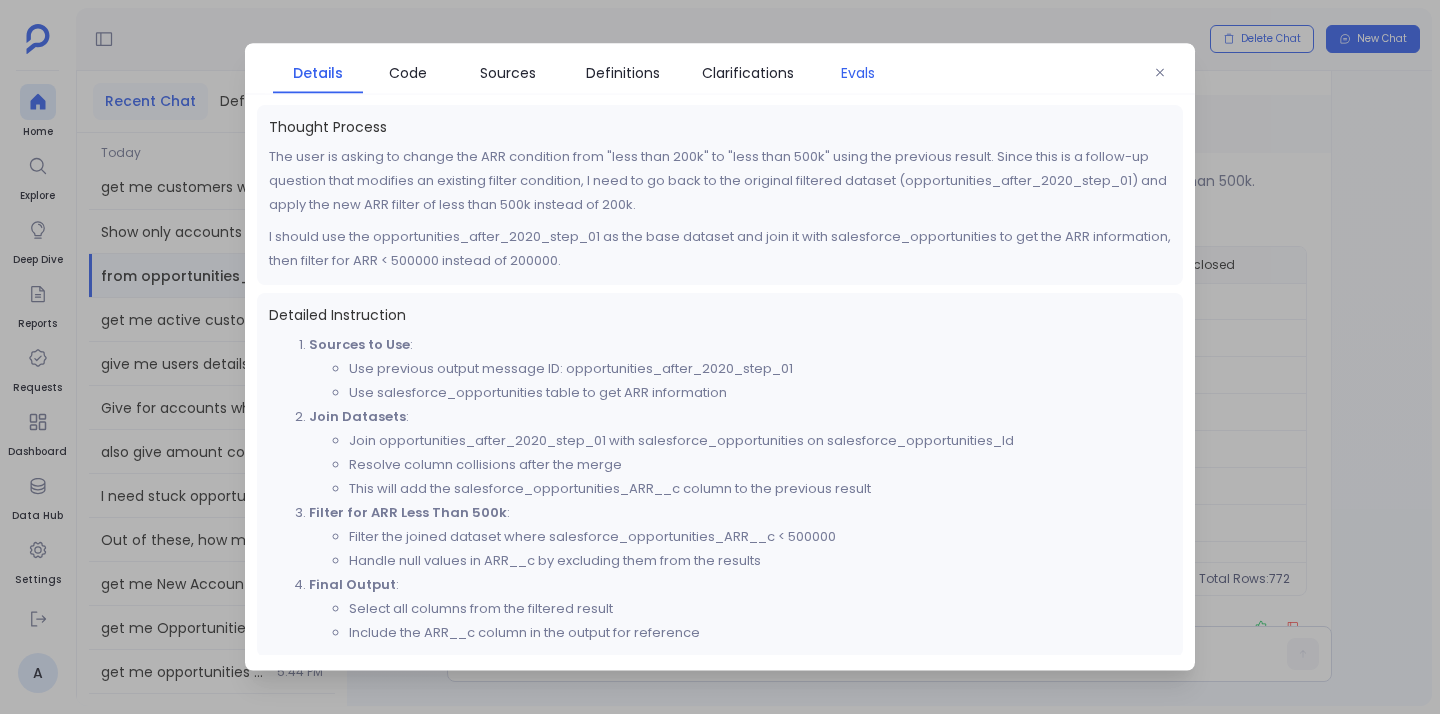 click on "Evals" at bounding box center [858, 73] 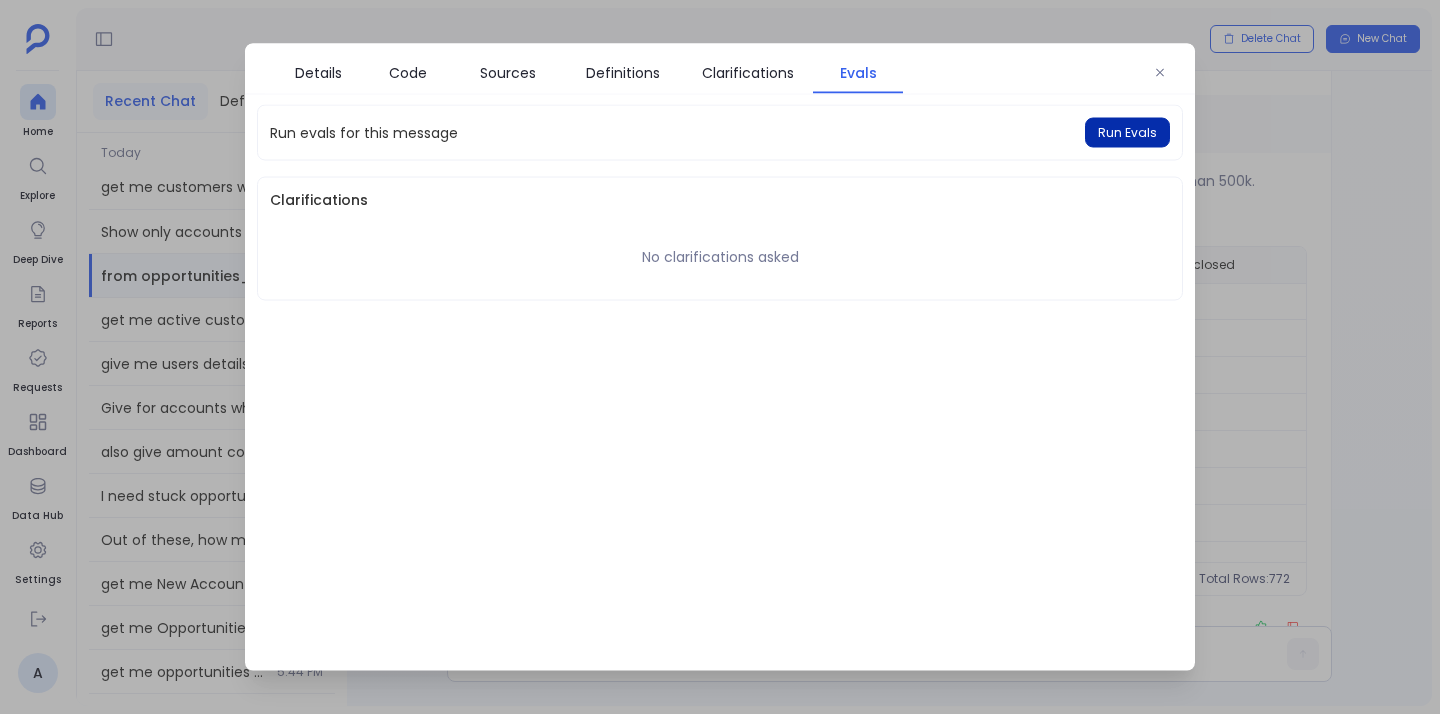 click on "Run Evals" at bounding box center [1127, 133] 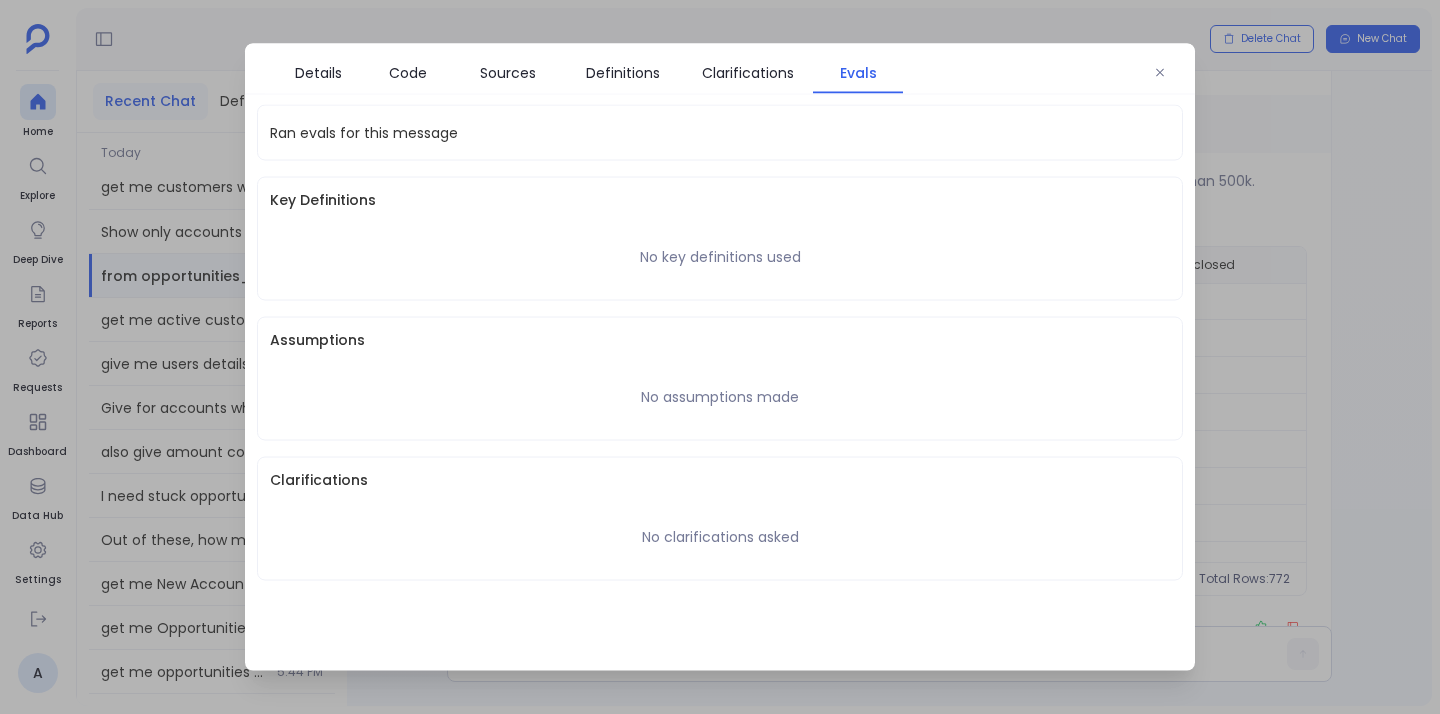 click on "No assumptions made" at bounding box center (720, 397) 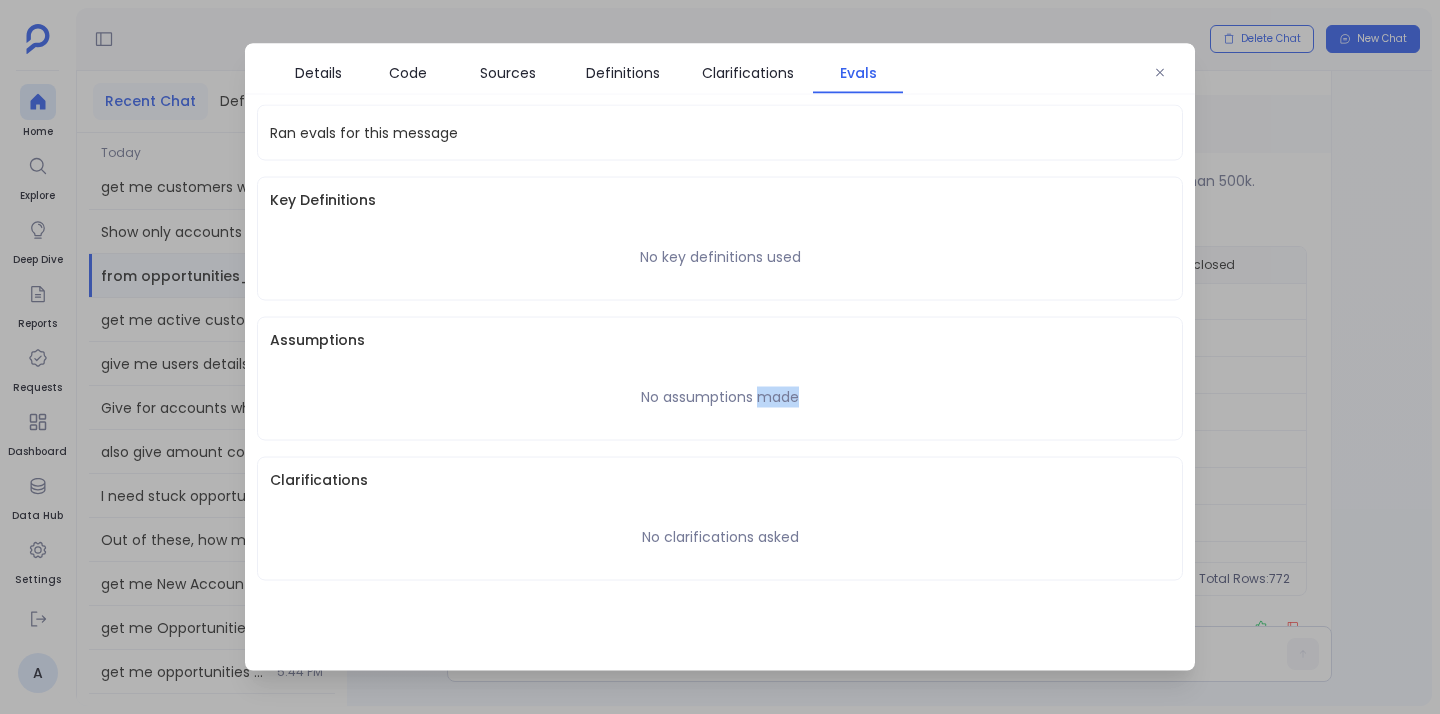 click on "No assumptions made" at bounding box center (720, 397) 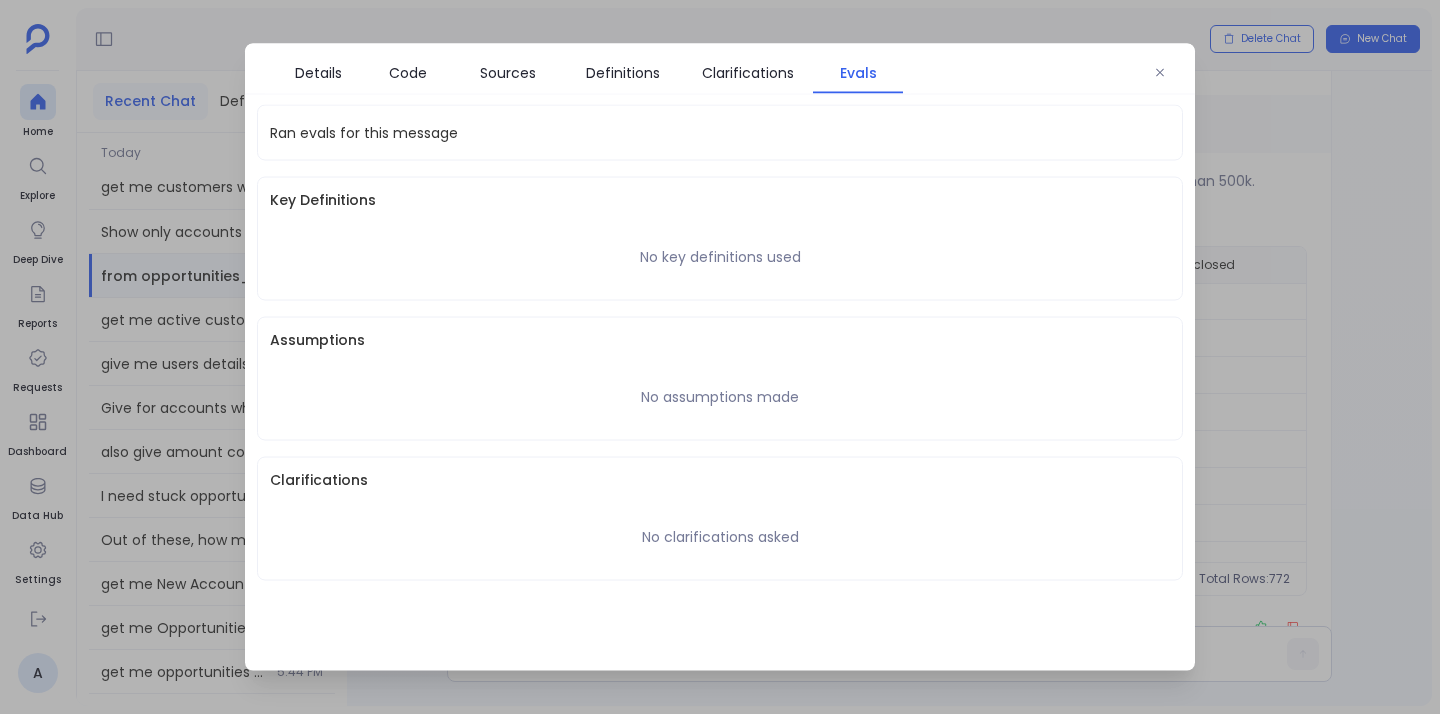 click on "Clarifications No clarifications asked" at bounding box center [720, 519] 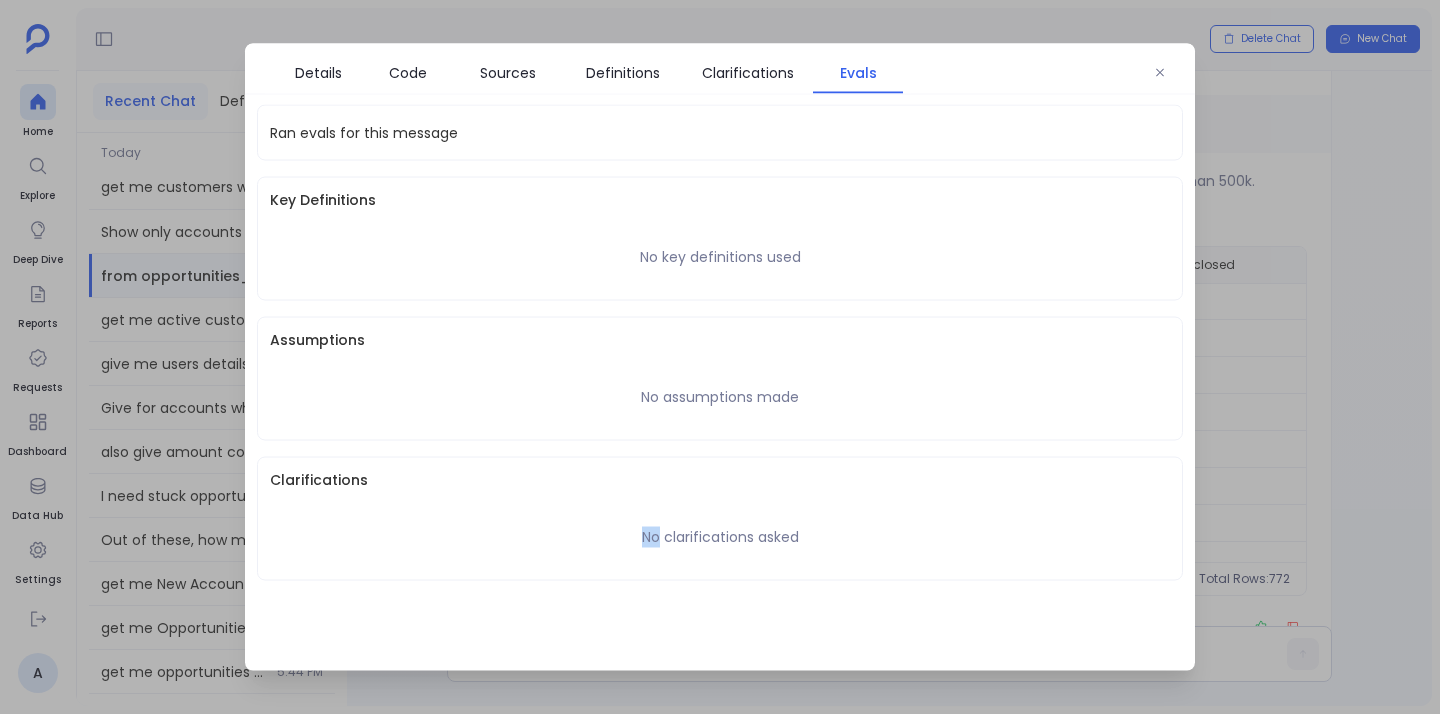 click on "Clarifications No clarifications asked" at bounding box center (720, 519) 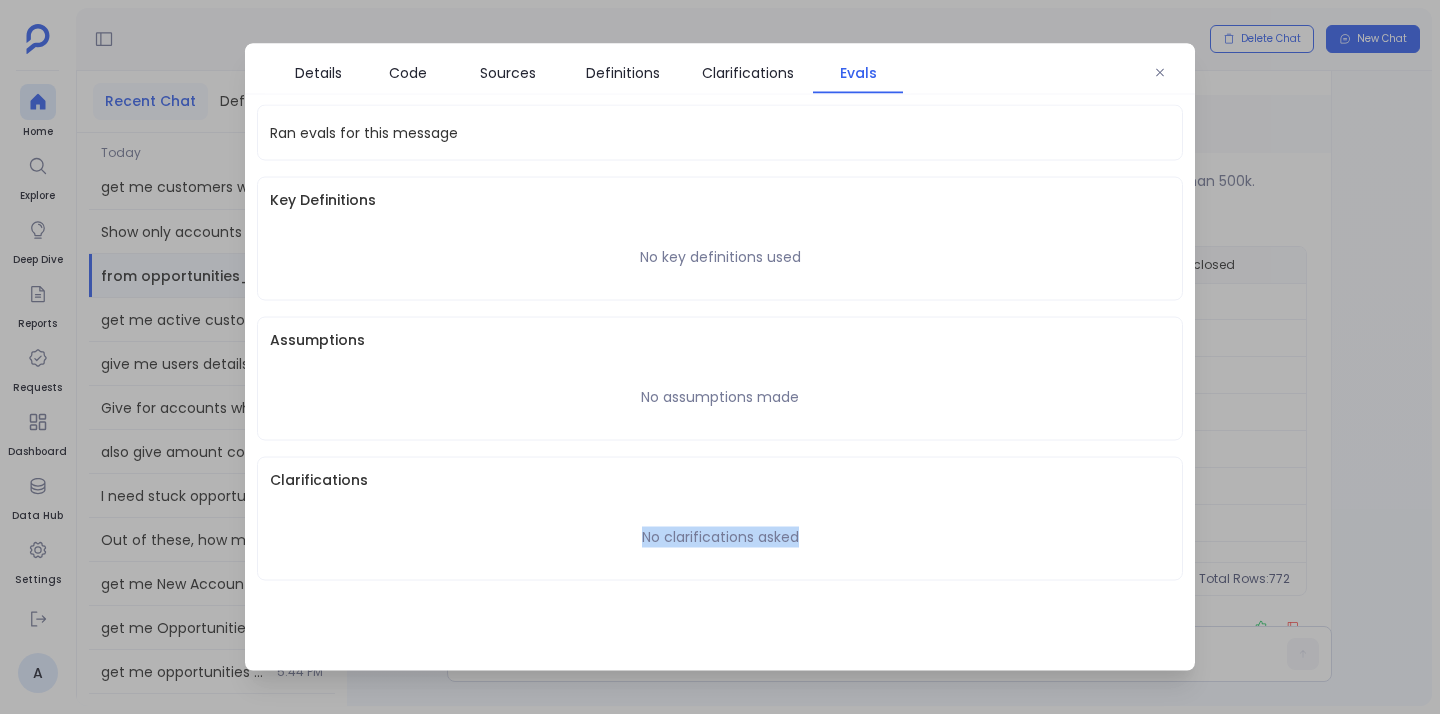click on "Clarifications No clarifications asked" at bounding box center (720, 519) 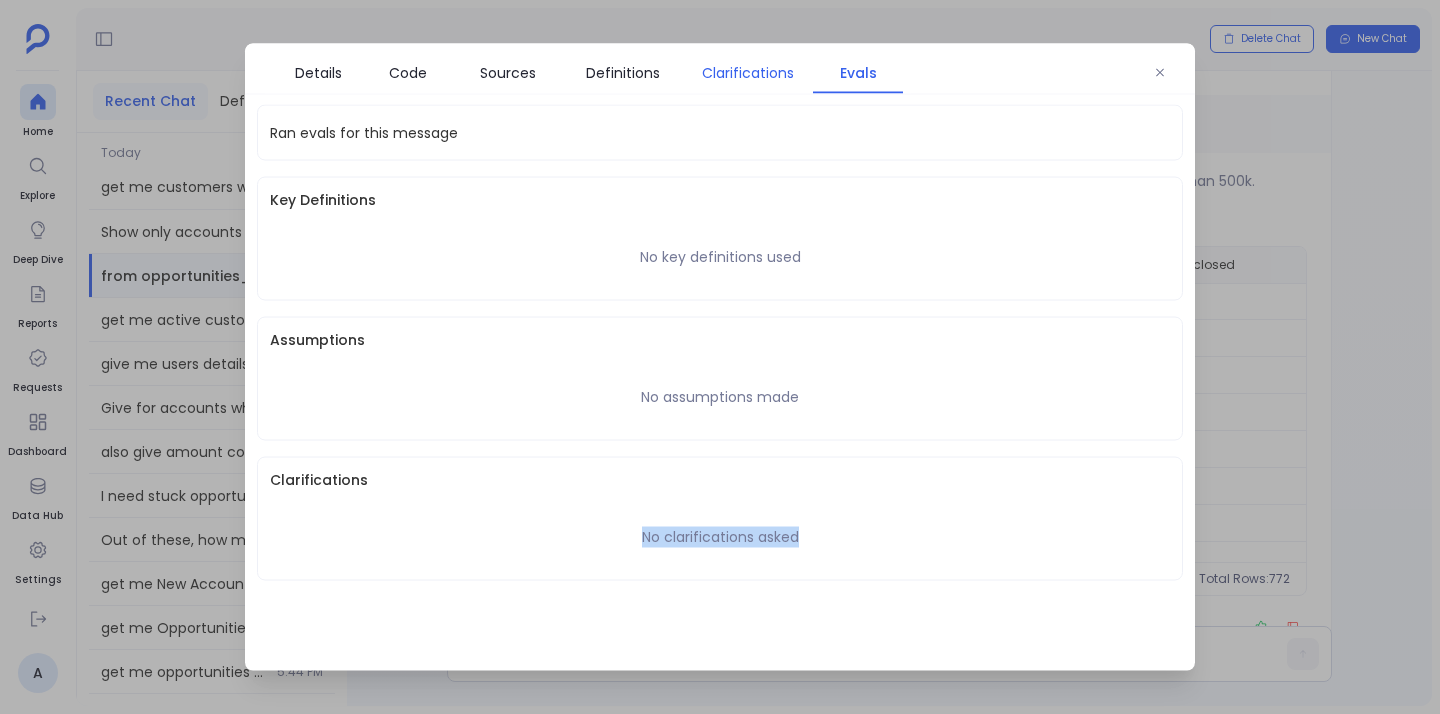 click on "Clarifications" at bounding box center (748, 73) 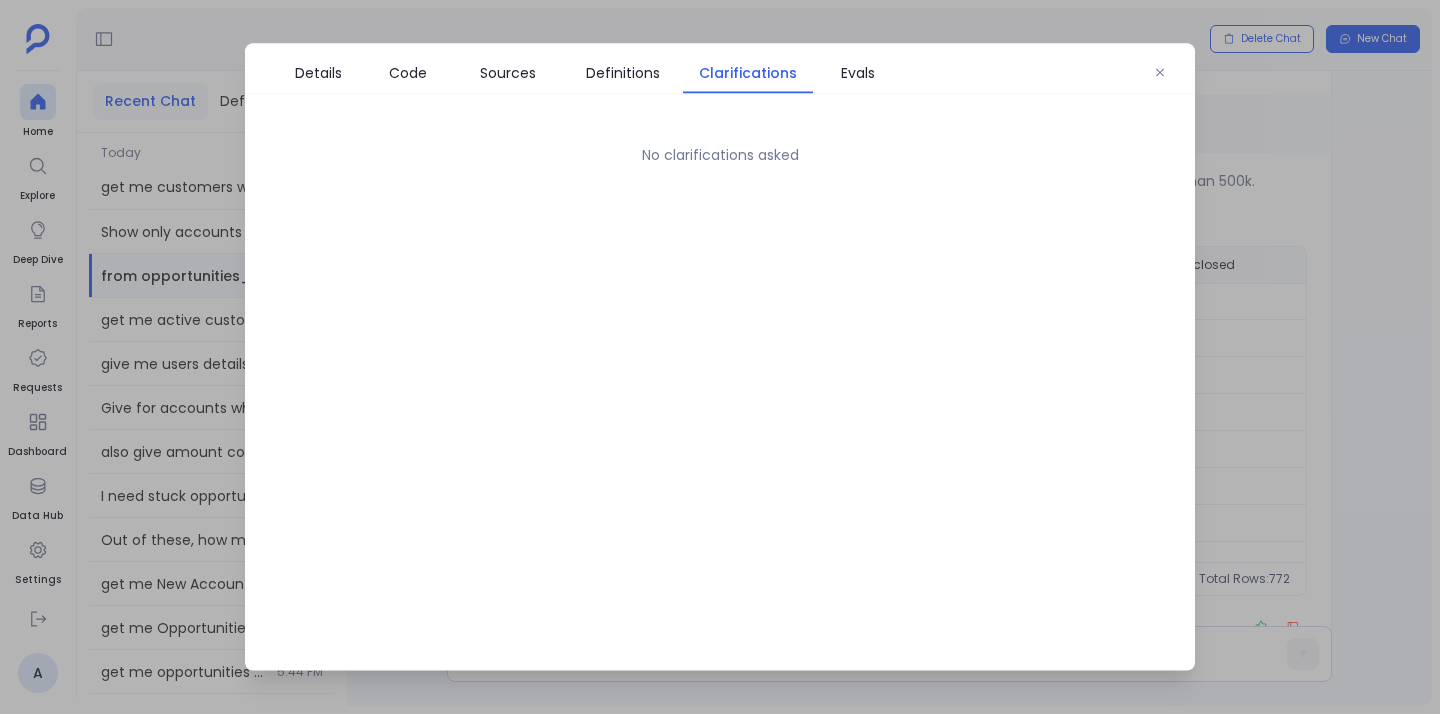 click on "Details Code Sources Definitions Clarifications Evals No clarifications asked" at bounding box center [720, 357] 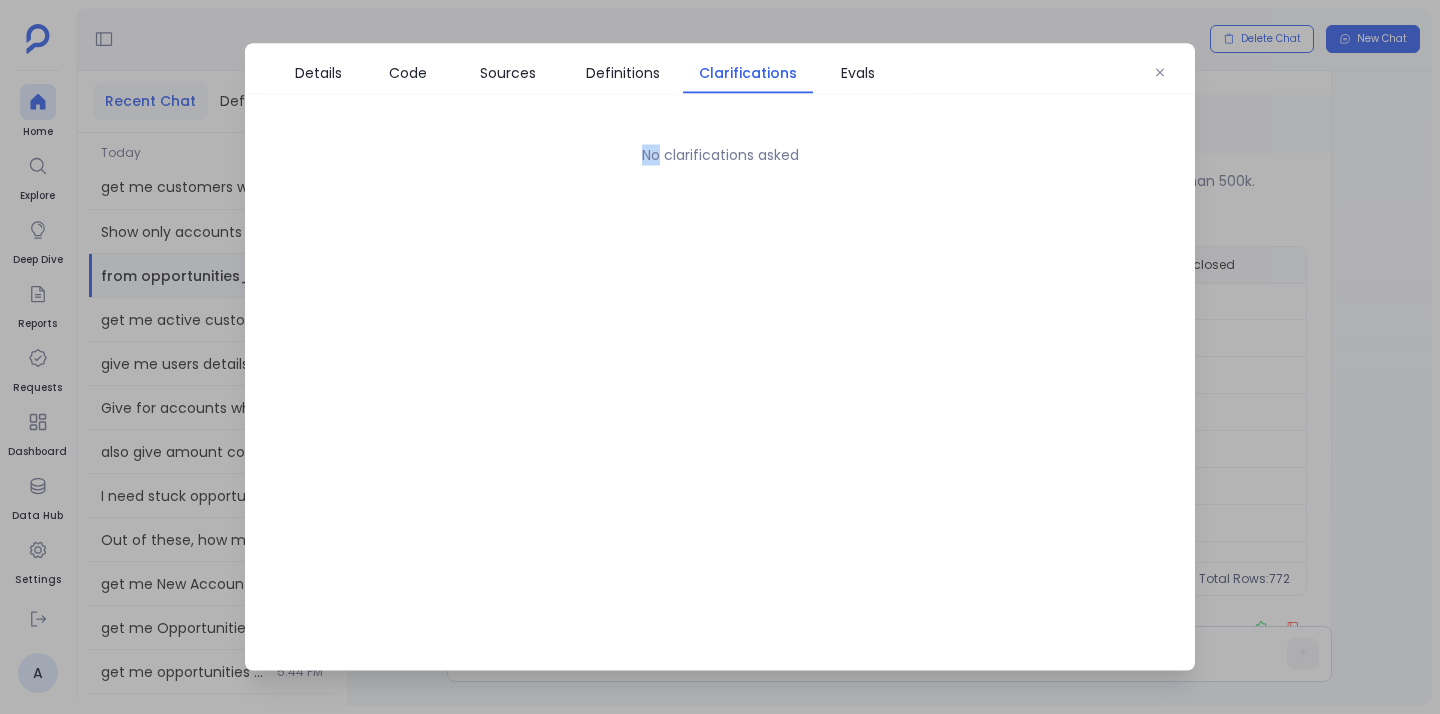 click on "Details Code Sources Definitions Clarifications Evals No clarifications asked" at bounding box center [720, 357] 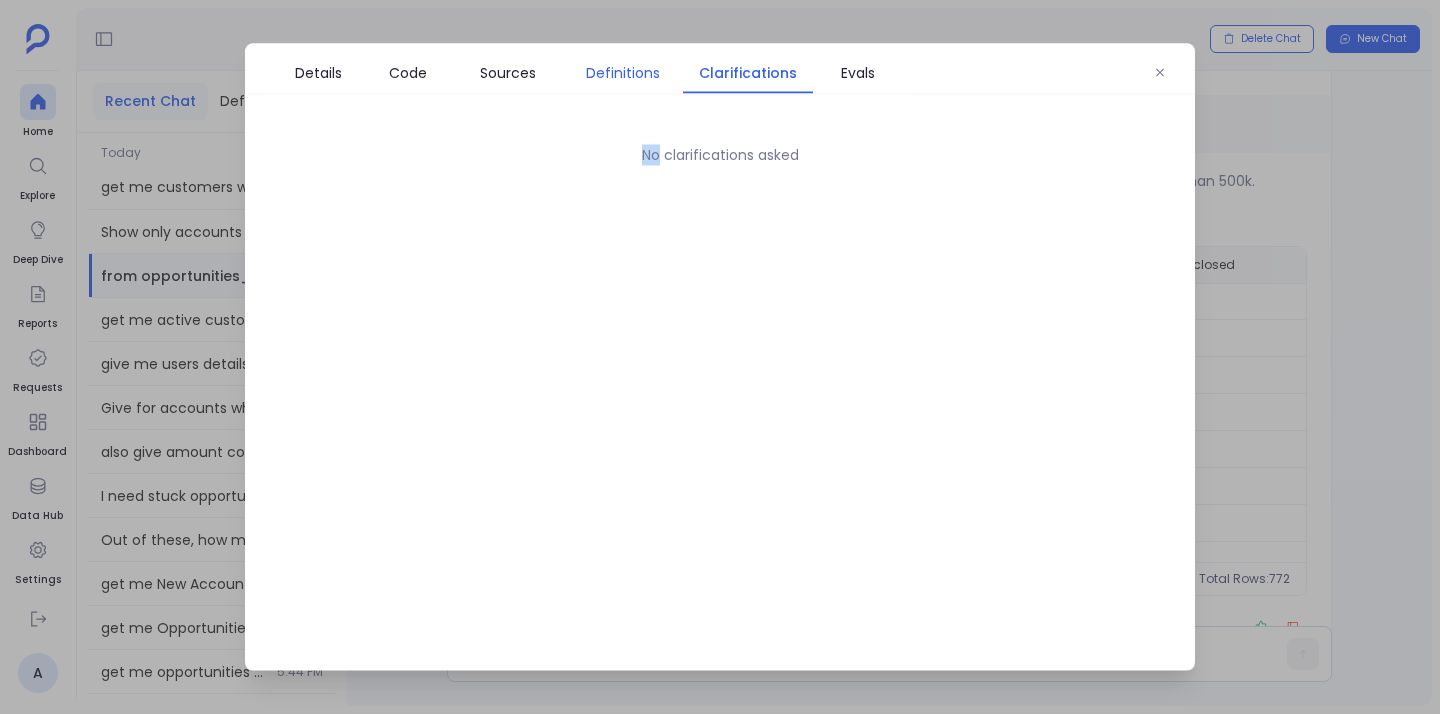click on "Definitions" at bounding box center (623, 73) 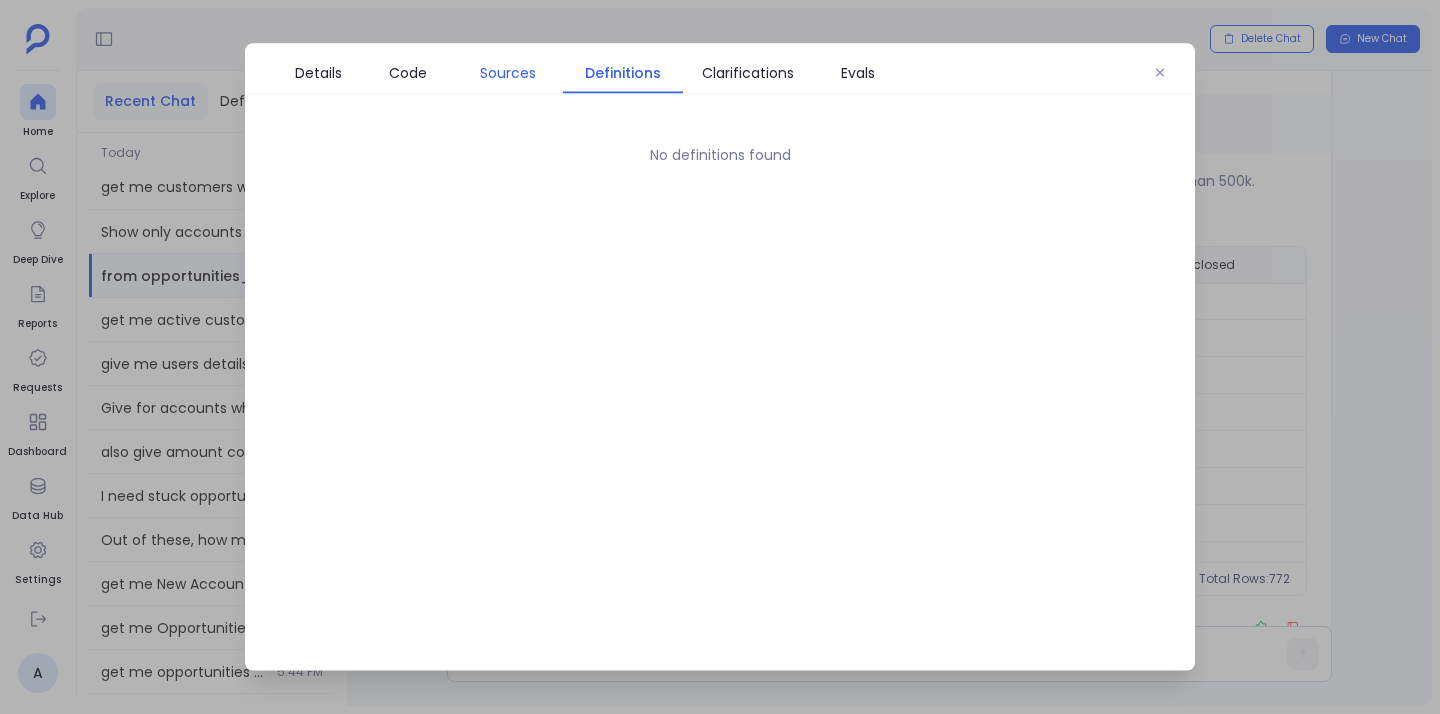 click on "Sources" at bounding box center [508, 73] 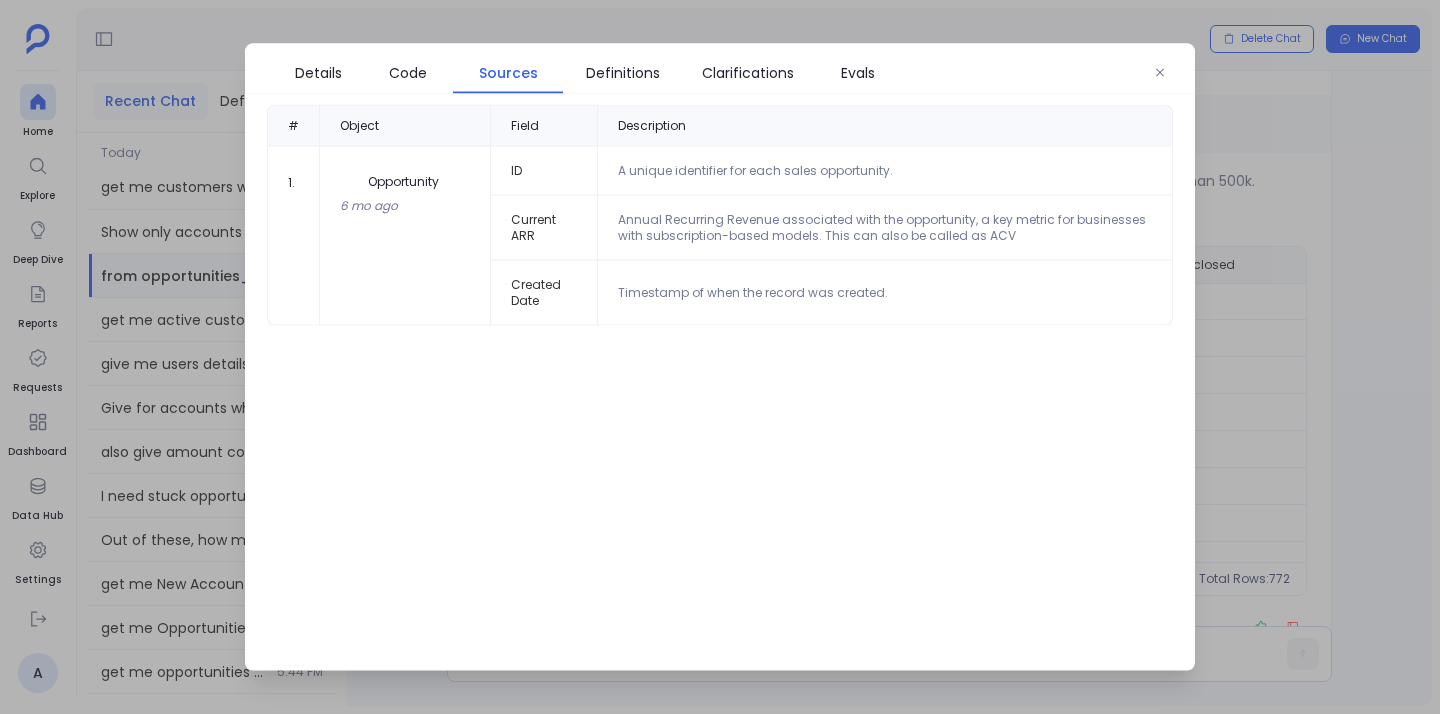 click on "Sources" at bounding box center [508, 73] 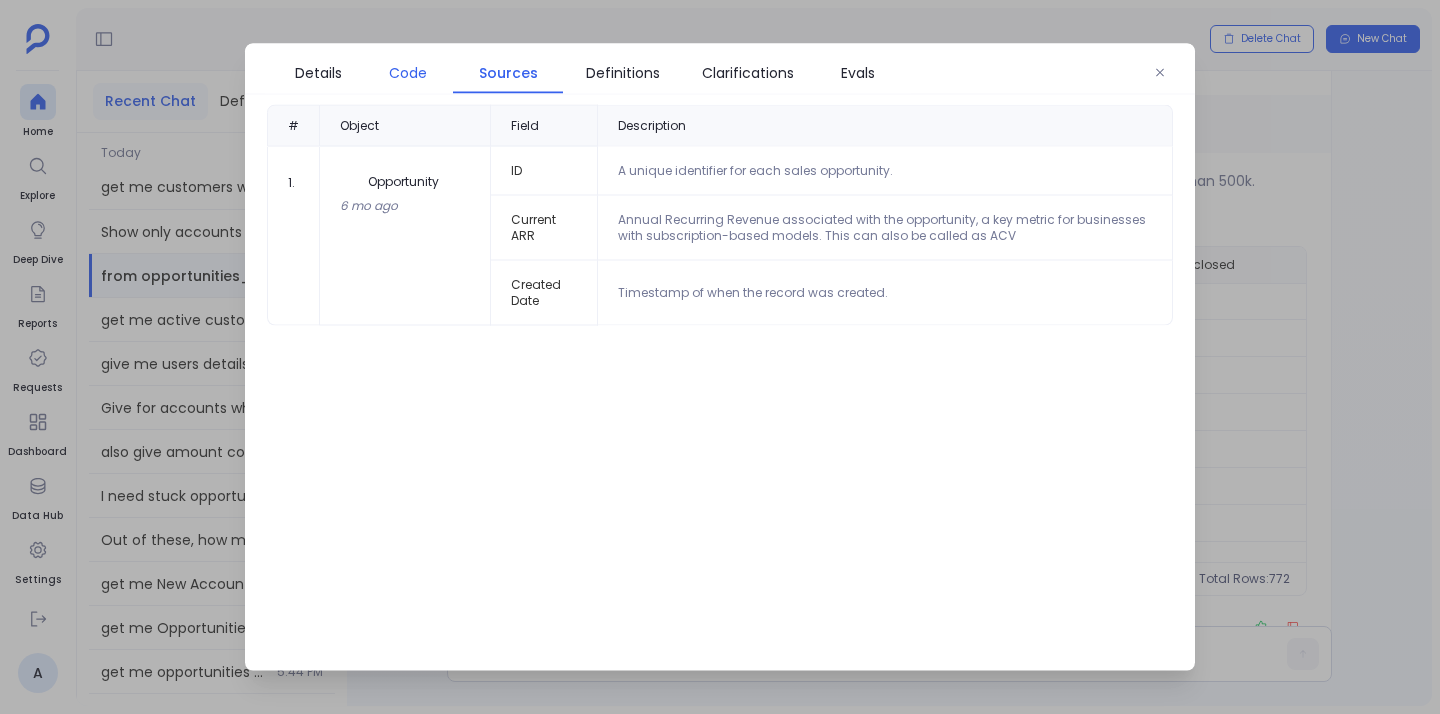 click on "Code" at bounding box center [408, 73] 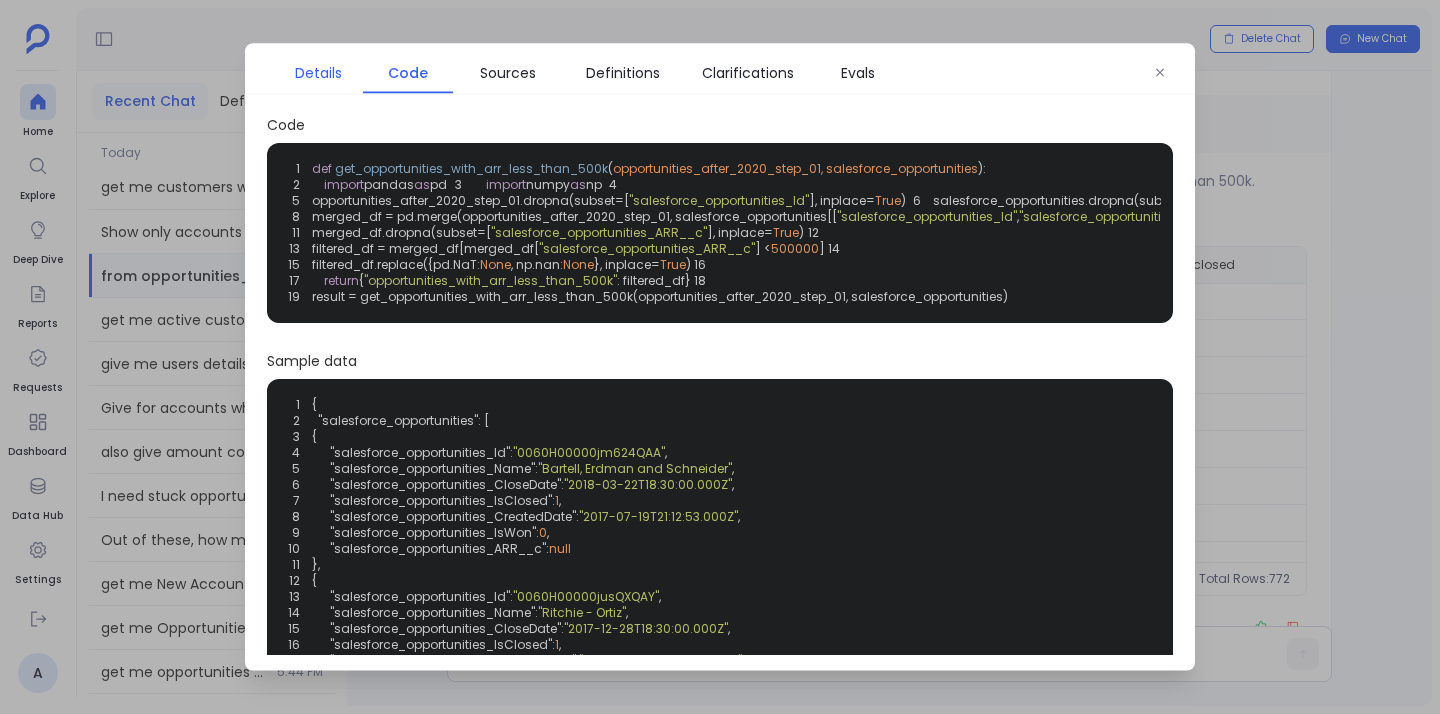 click on "Details" at bounding box center (318, 73) 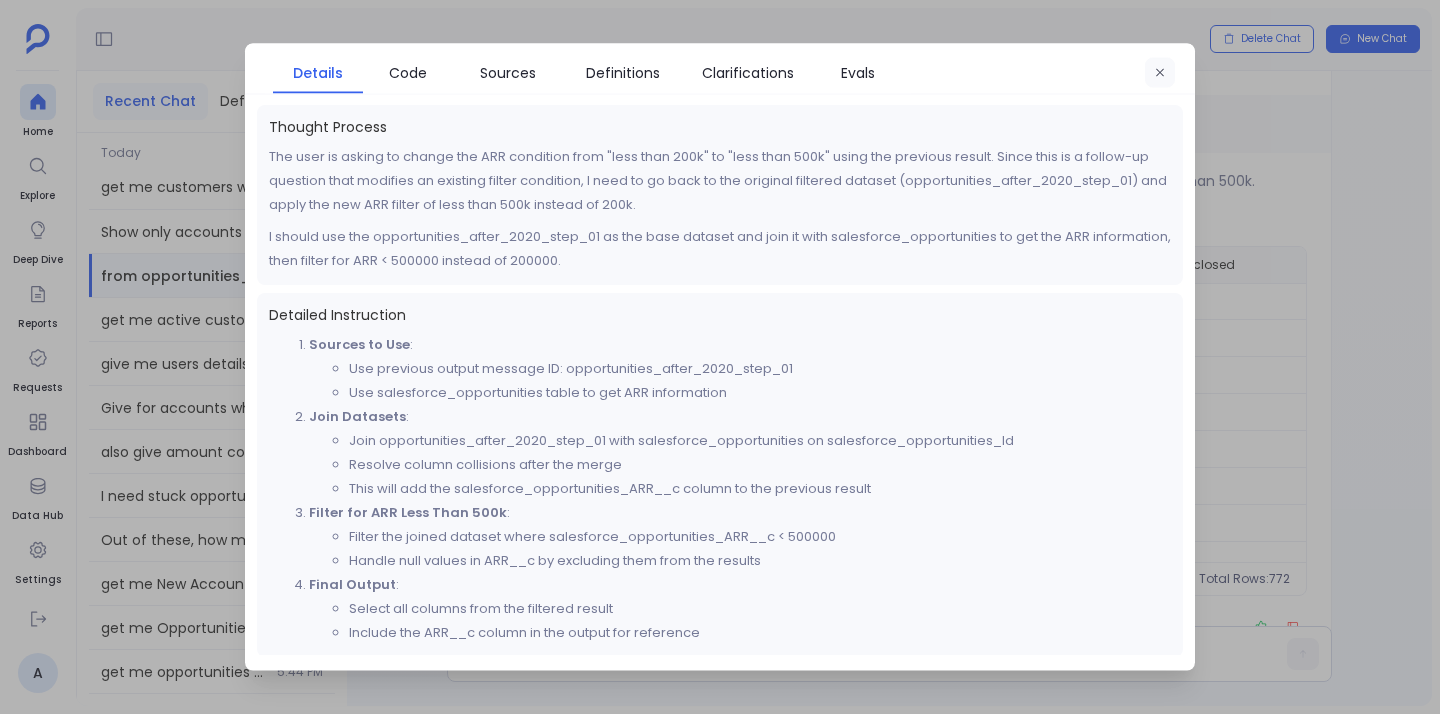 click at bounding box center [1160, 73] 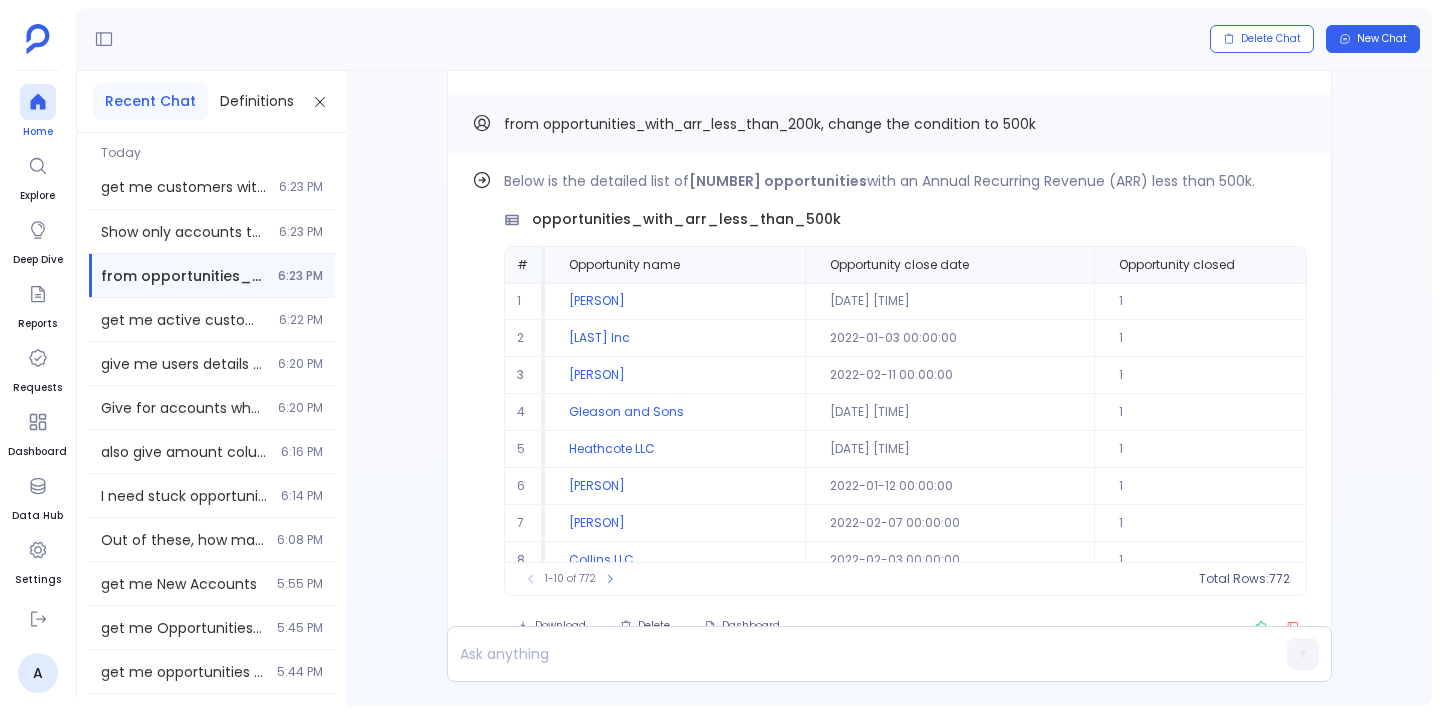 click 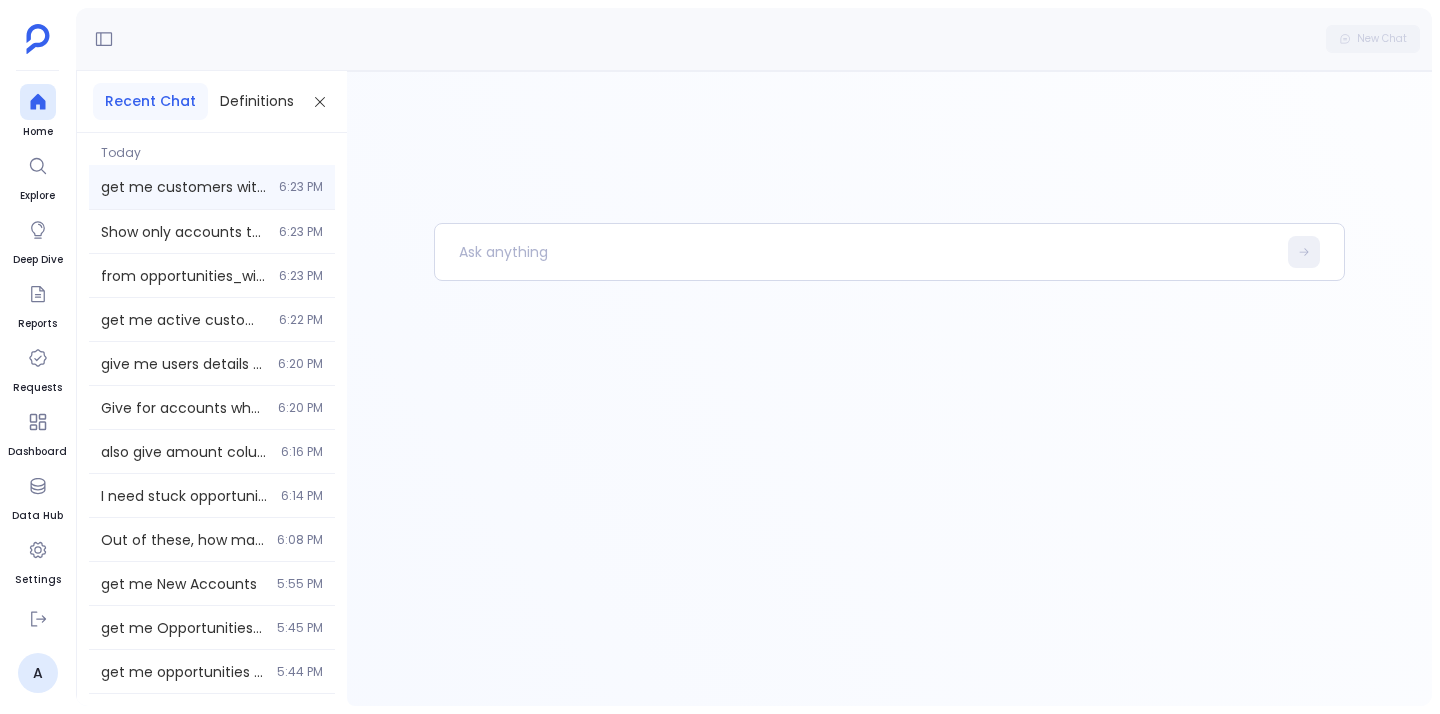 click on "get me customers with health score 6:23 PM" at bounding box center [212, 187] 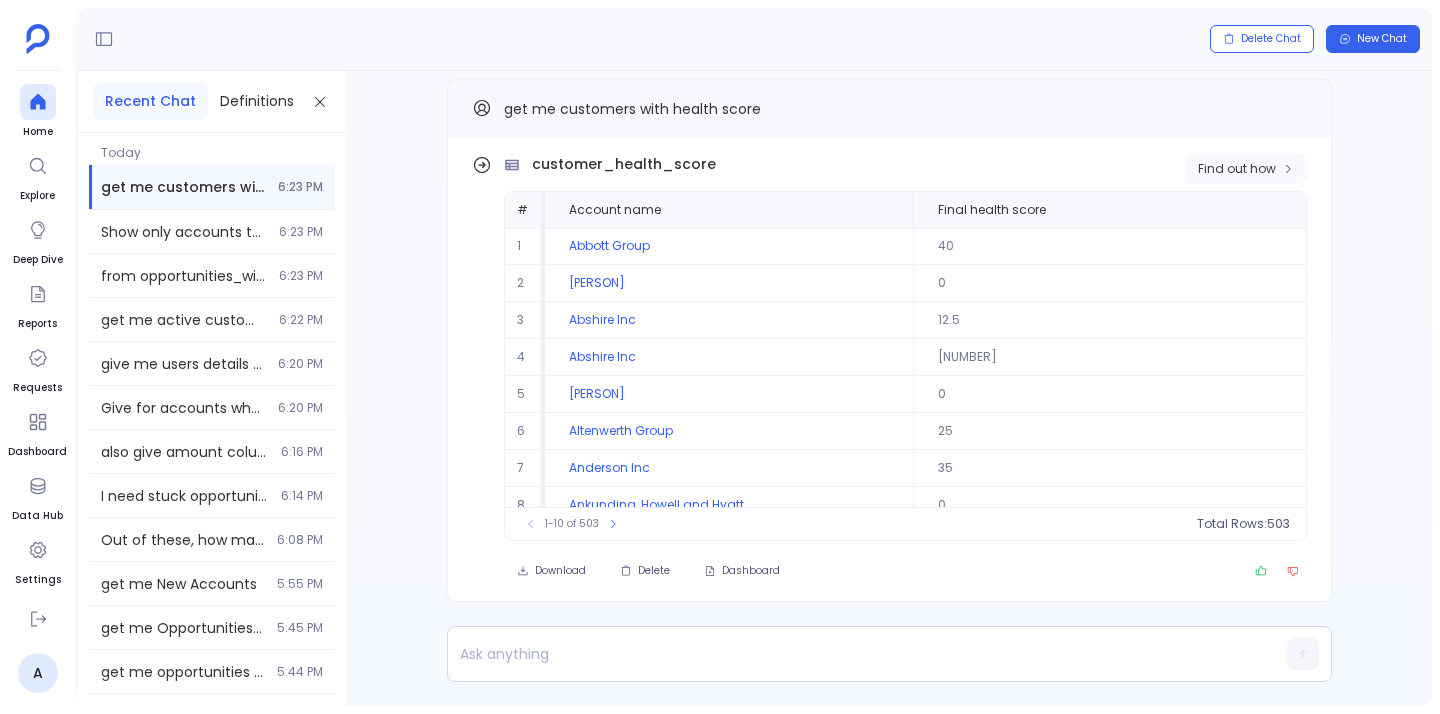click on "Find out how" at bounding box center (1237, 169) 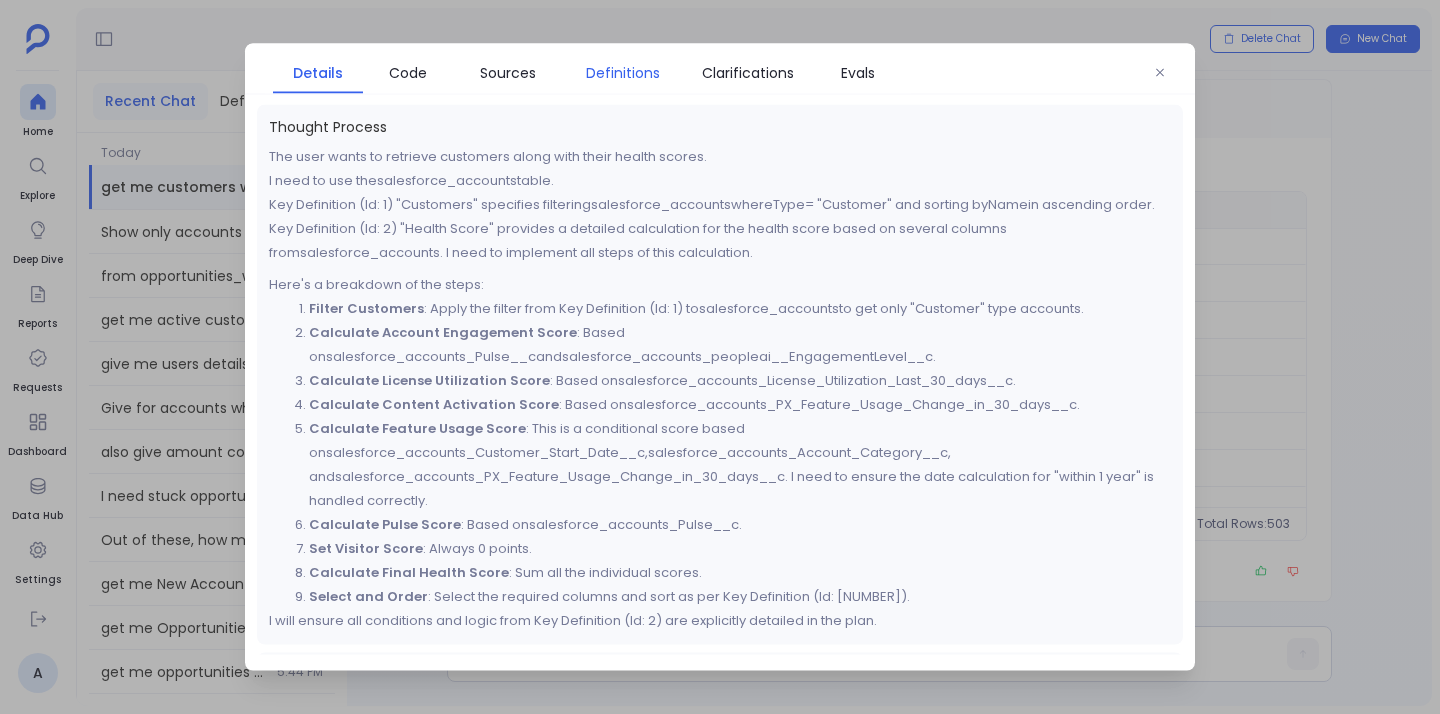 click on "Definitions" at bounding box center (623, 73) 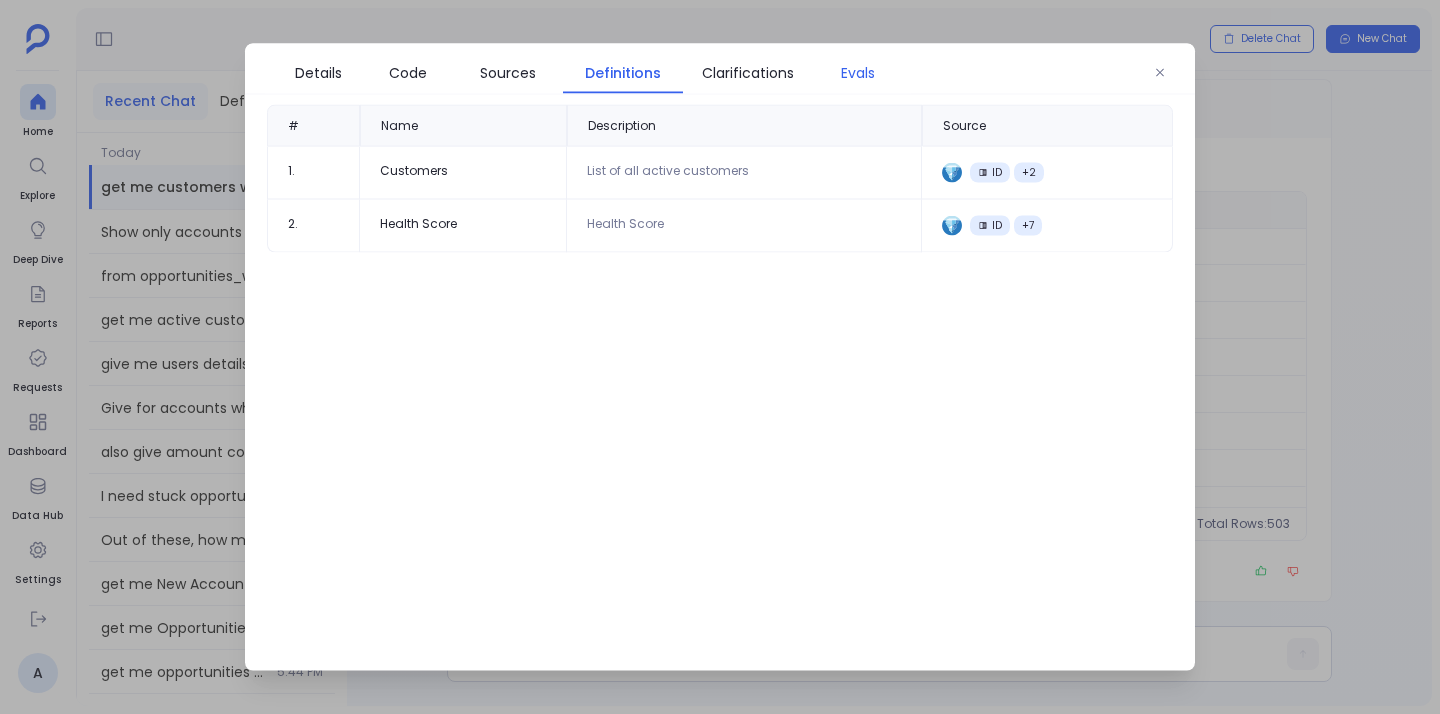 click on "Evals" at bounding box center [858, 73] 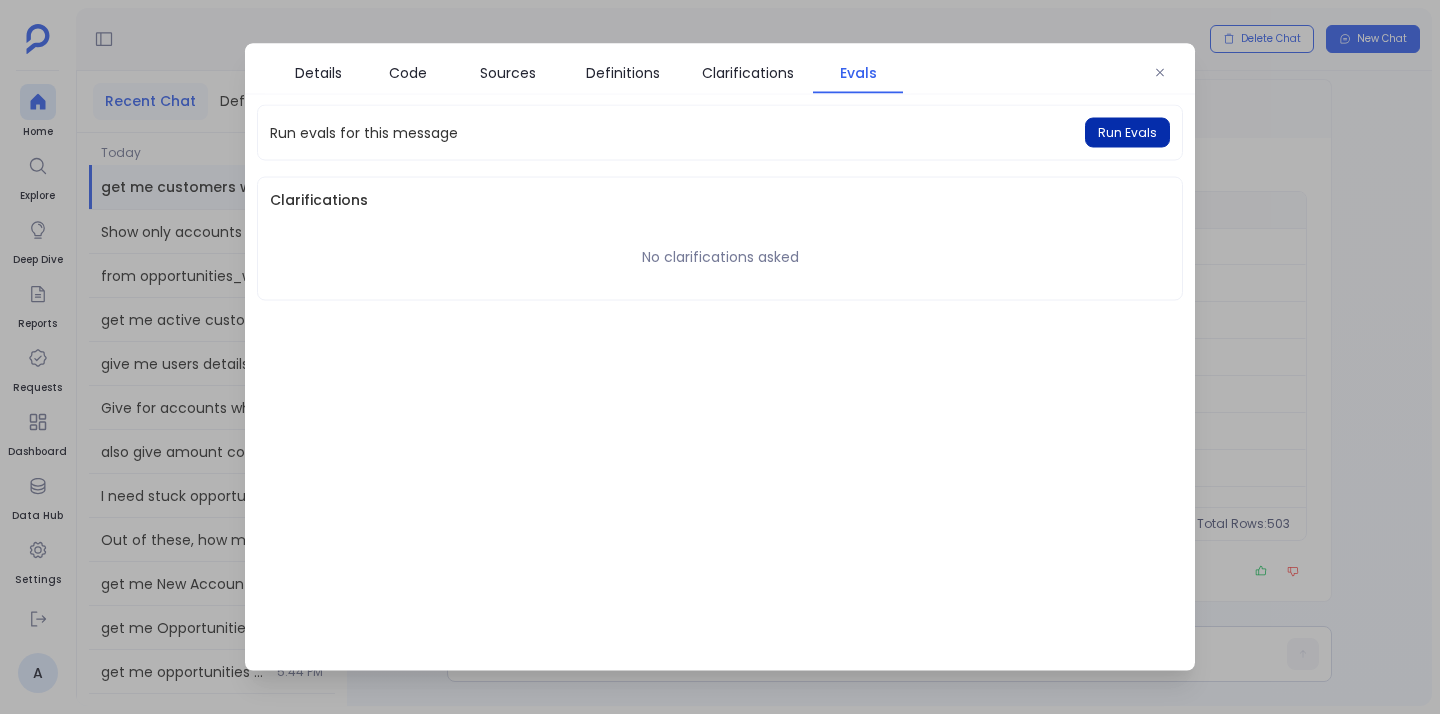 click on "Run Evals" at bounding box center [1127, 133] 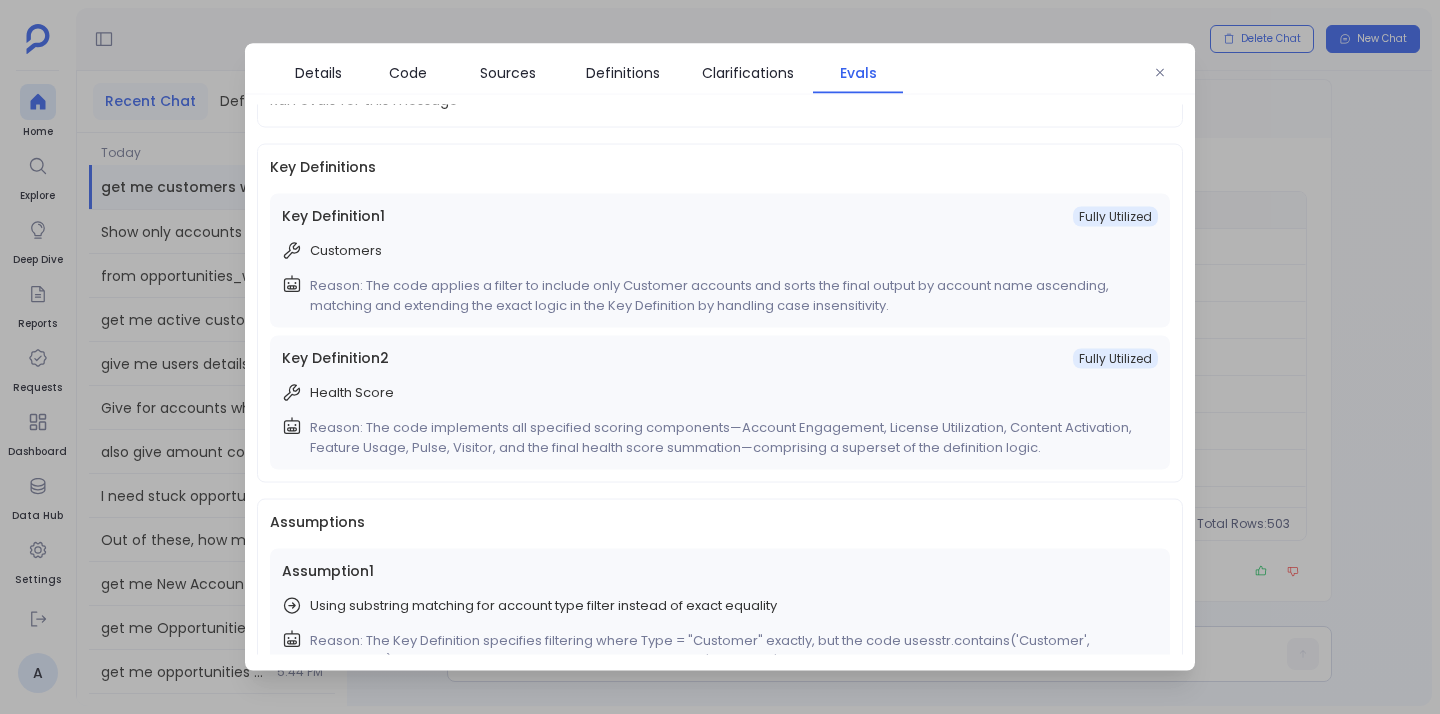 scroll, scrollTop: 30, scrollLeft: 0, axis: vertical 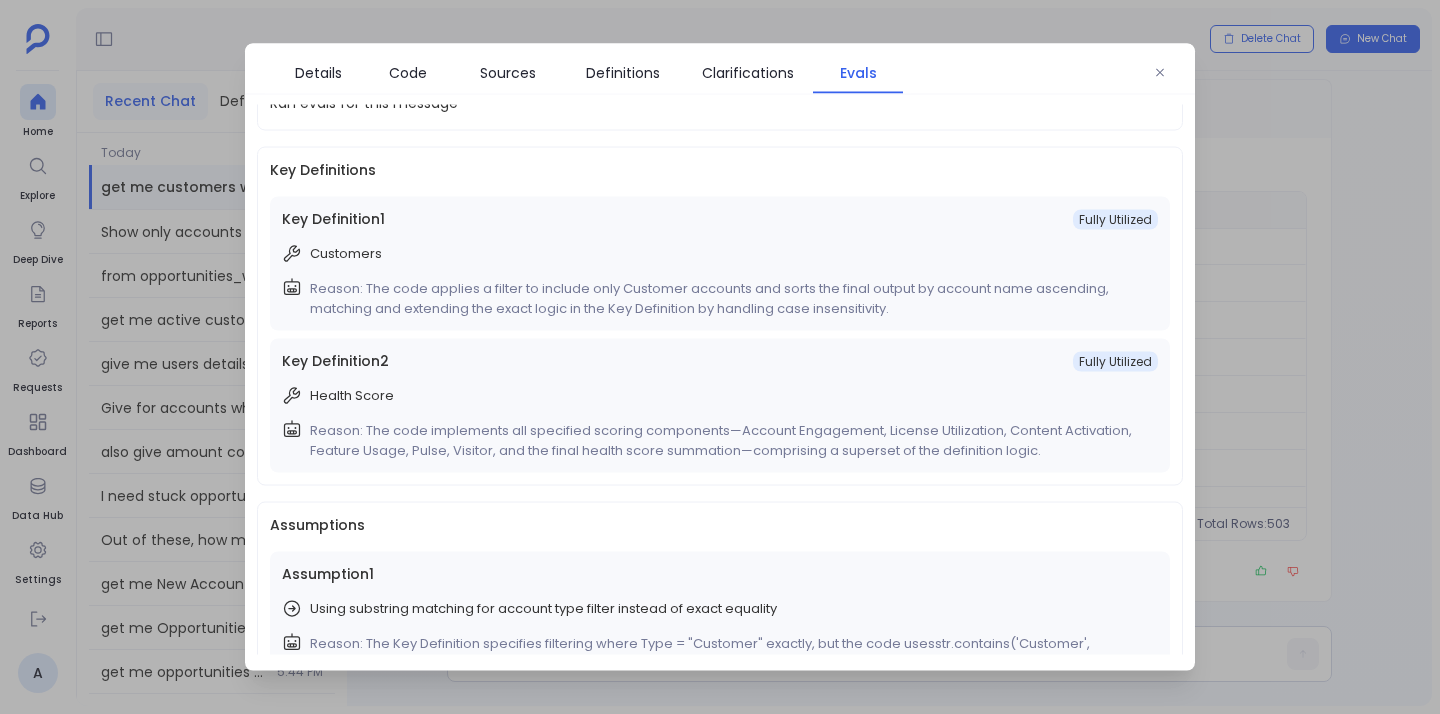 click on "Reason: The code applies a filter to include only Customer accounts and sorts the final output by account name ascending, matching and extending the exact logic in the Key Definition by handling case insensitivity." at bounding box center (730, 299) 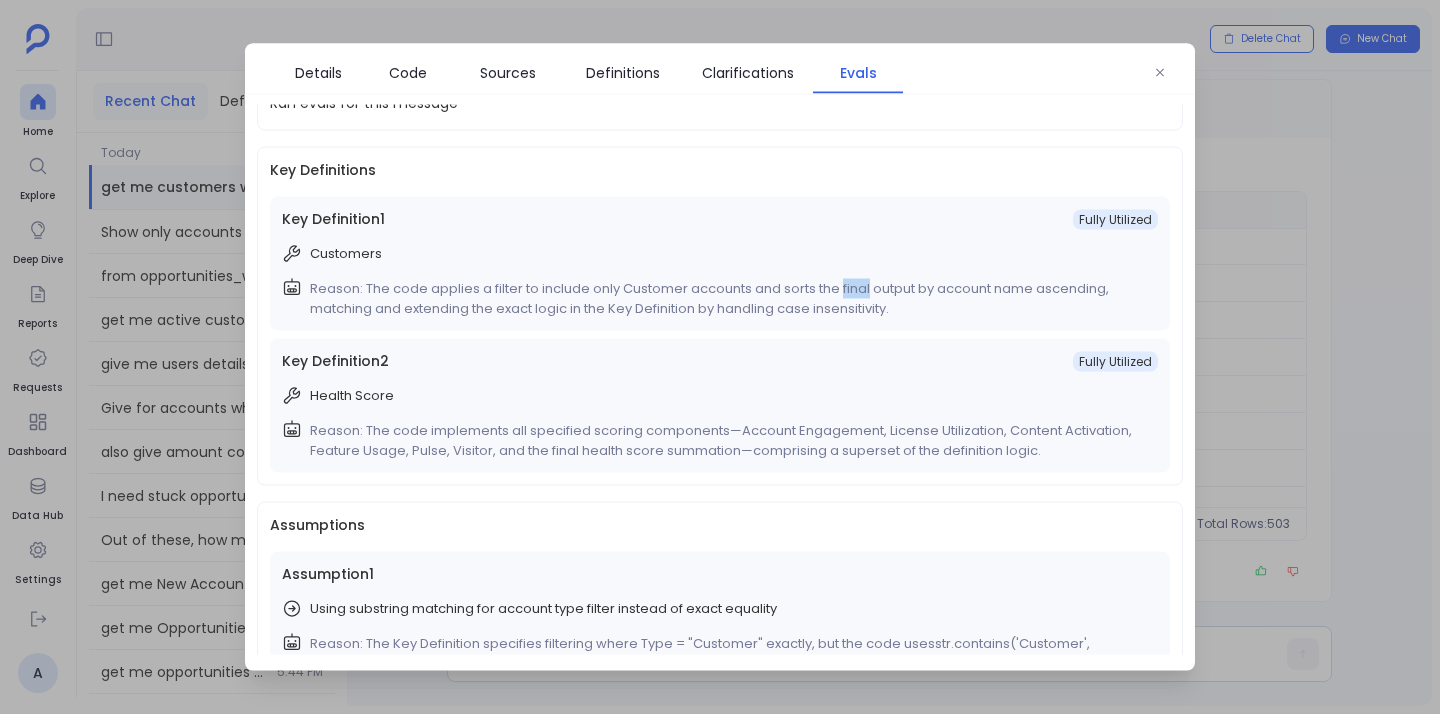click on "Reason: The code applies a filter to include only Customer accounts and sorts the final output by account name ascending, matching and extending the exact logic in the Key Definition by handling case insensitivity." at bounding box center [730, 299] 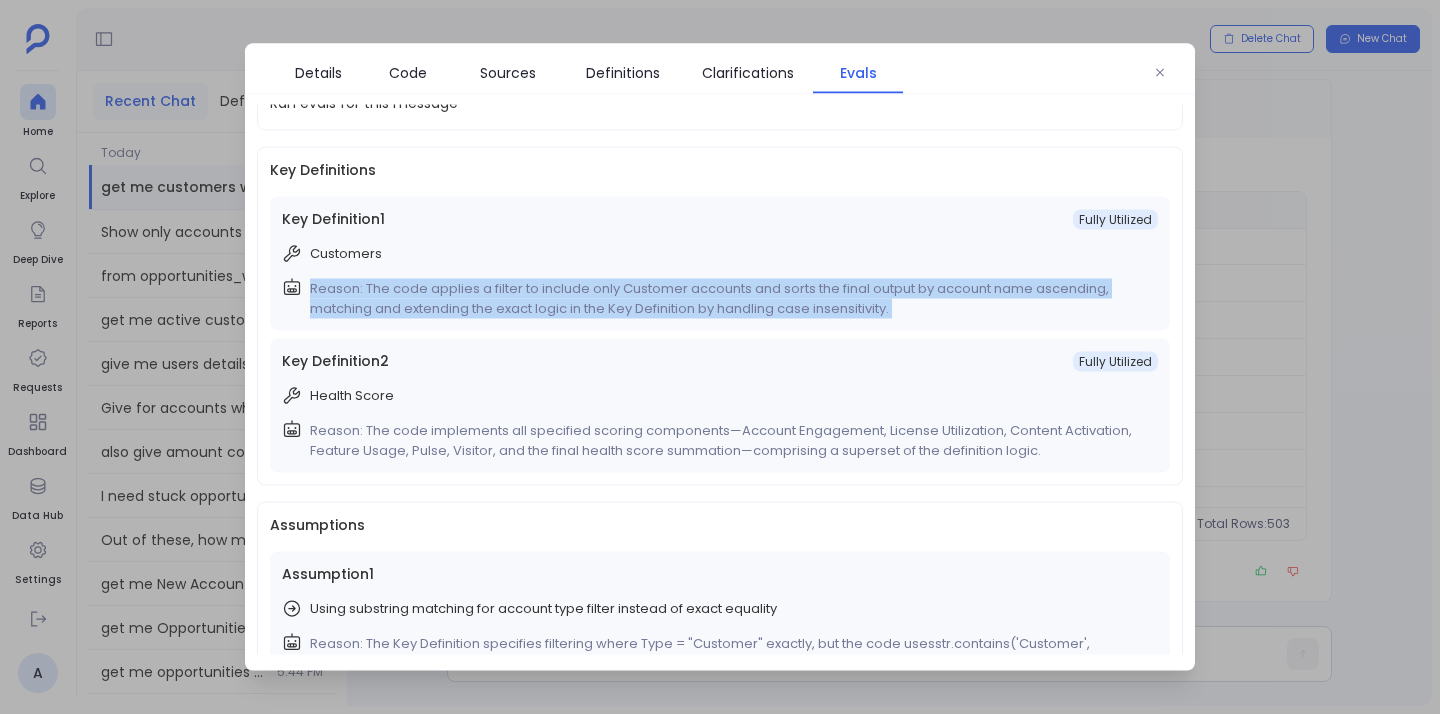 click on "Reason: The code applies a filter to include only Customer accounts and sorts the final output by account name ascending, matching and extending the exact logic in the Key Definition by handling case insensitivity." at bounding box center [730, 299] 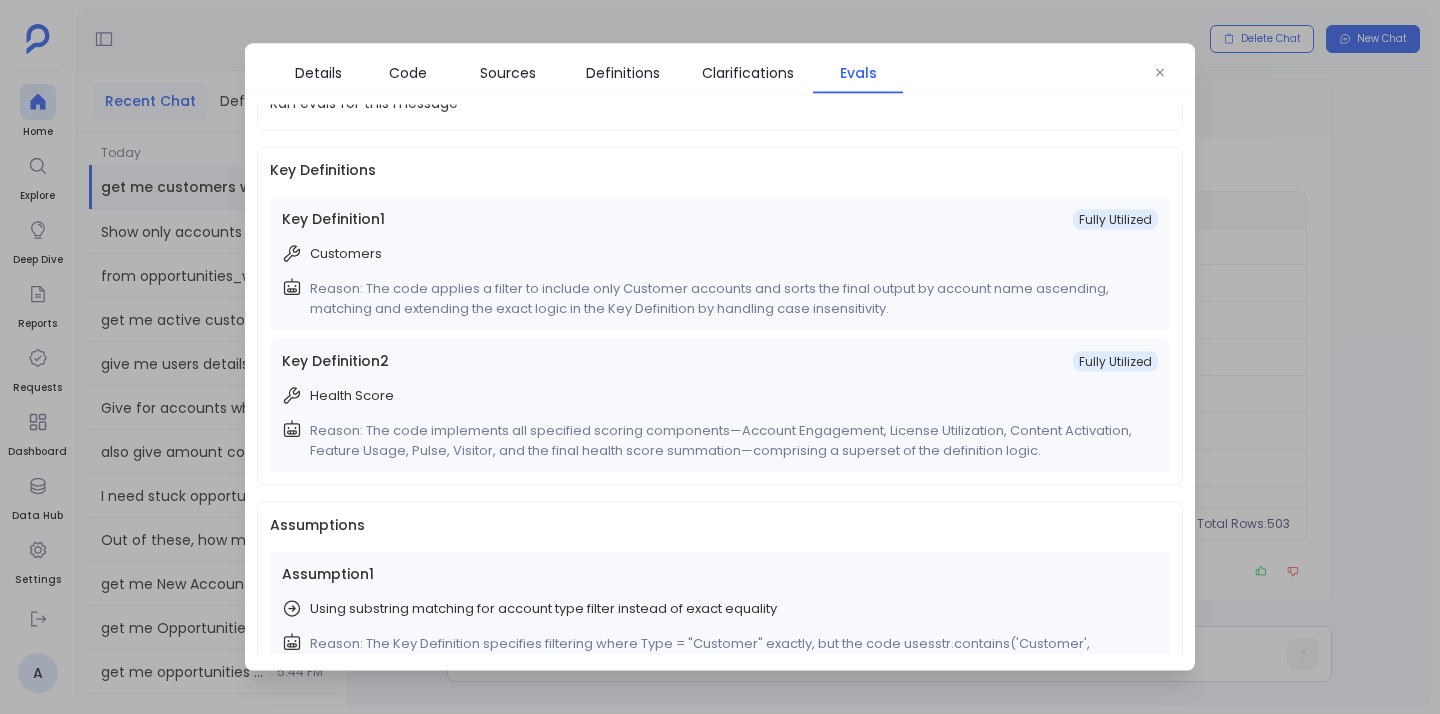 click on "Customers" at bounding box center (346, 254) 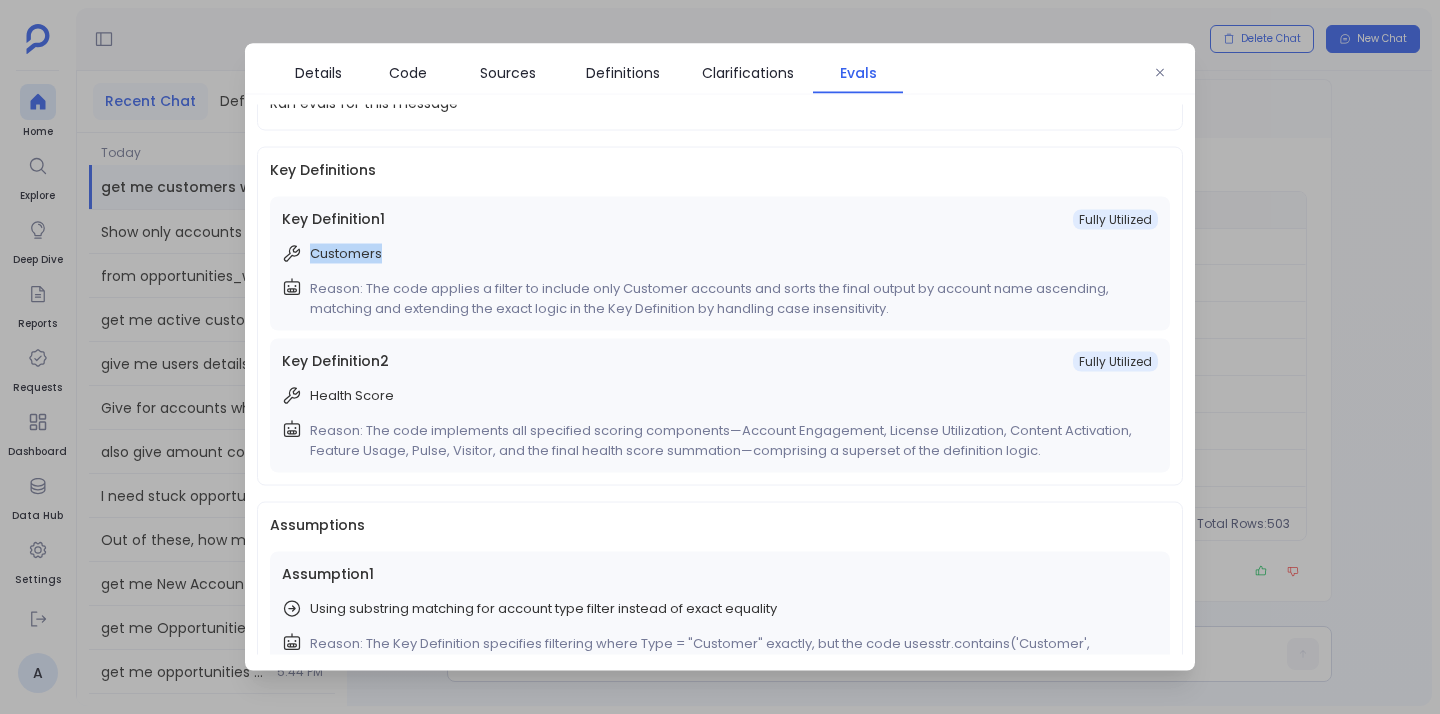 click on "Customers" at bounding box center (346, 254) 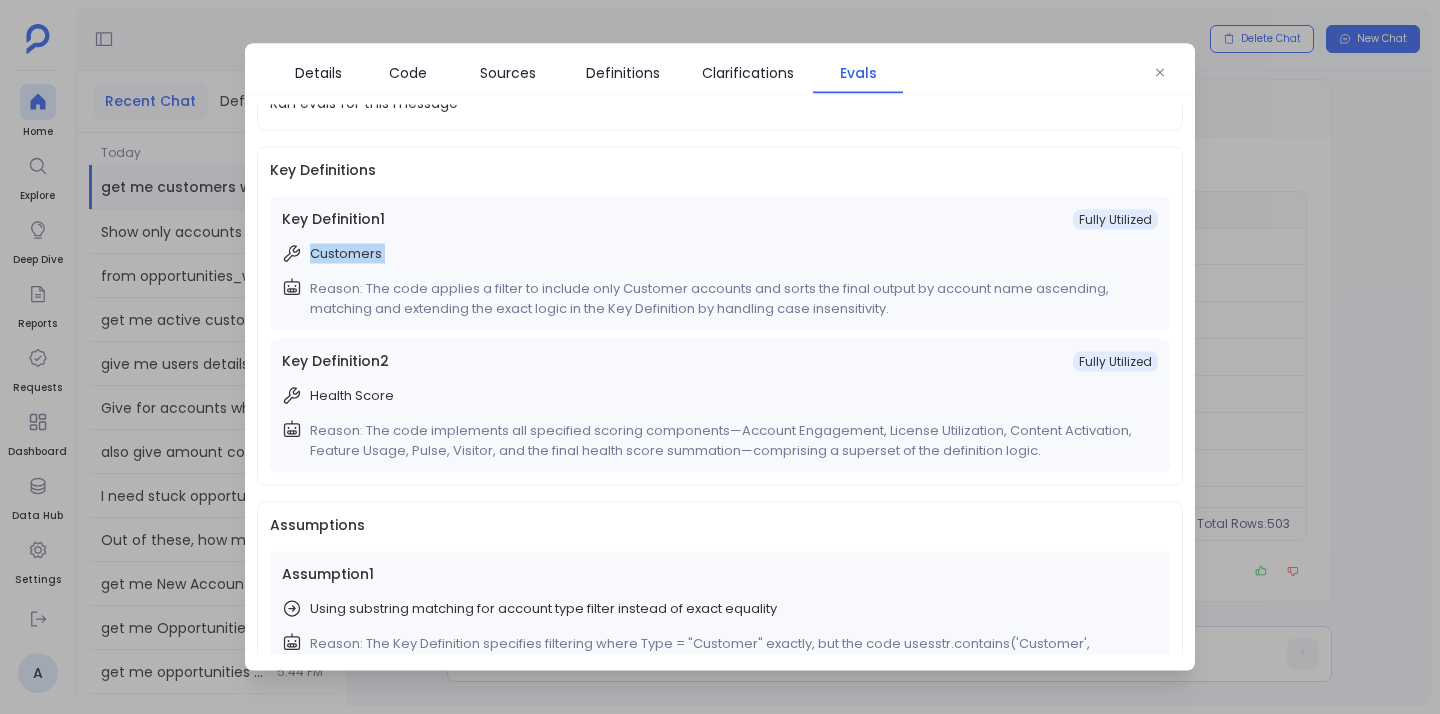 click on "Customers" at bounding box center (346, 254) 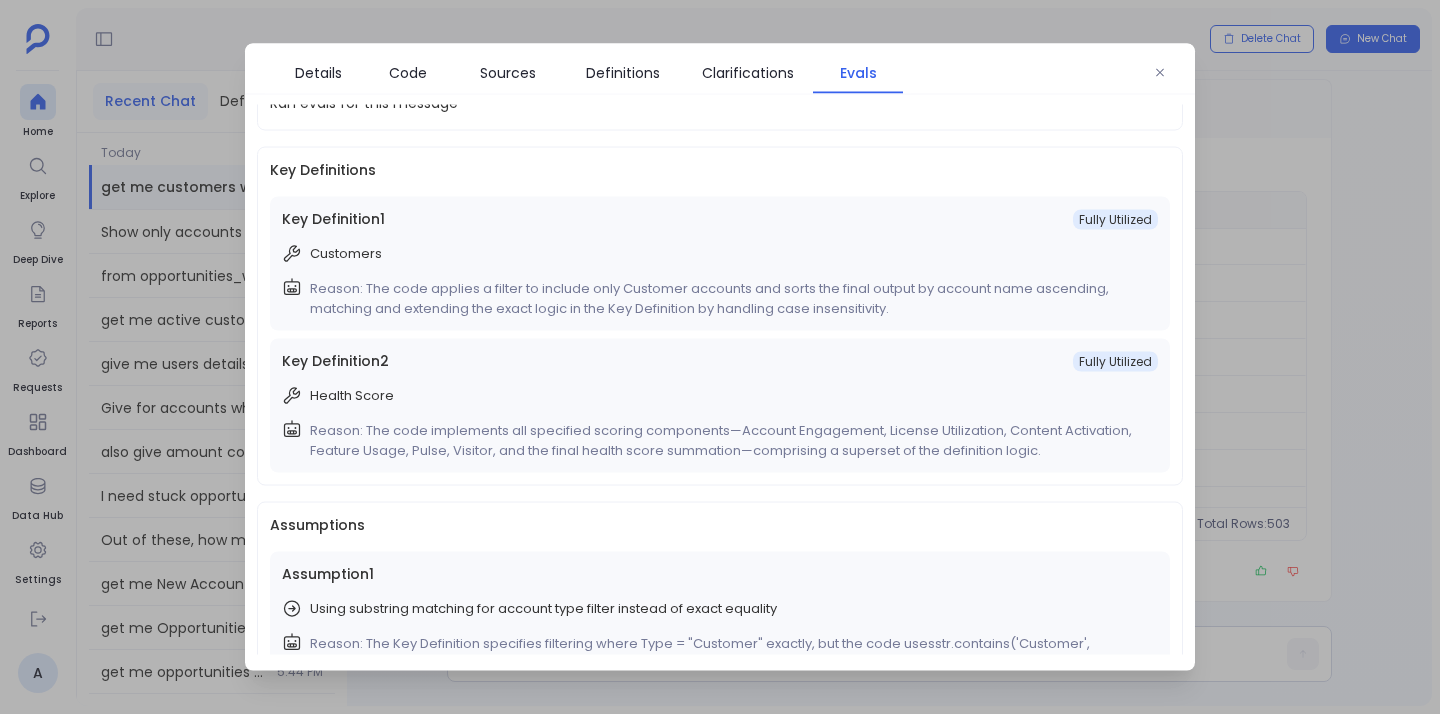 click on "Key Definition  1 Fully Utilized Customers Reason: The code applies a filter to include only Customer accounts and sorts the final output by account name ascending, matching and extending the exact logic in the Key Definition by handling case insensitivity." at bounding box center (720, 264) 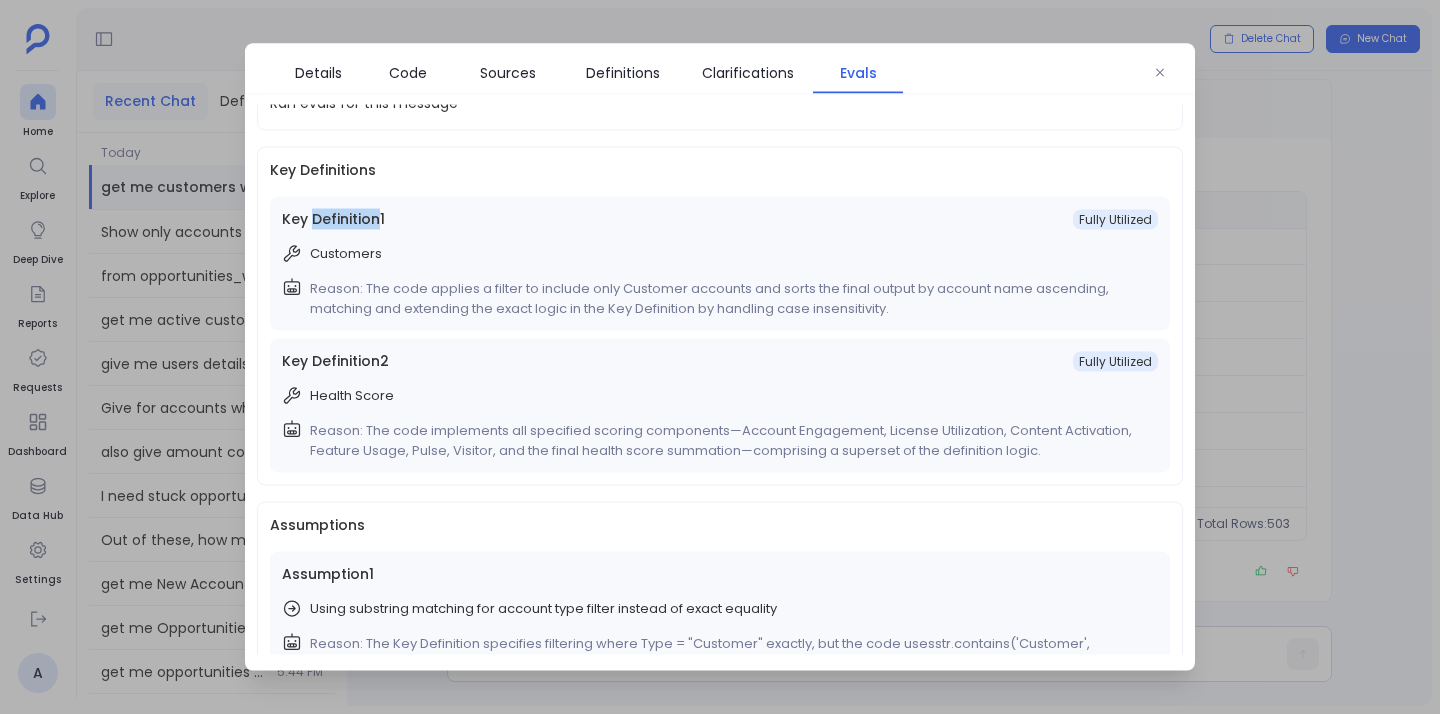 click on "Key Definition  1" at bounding box center (333, 219) 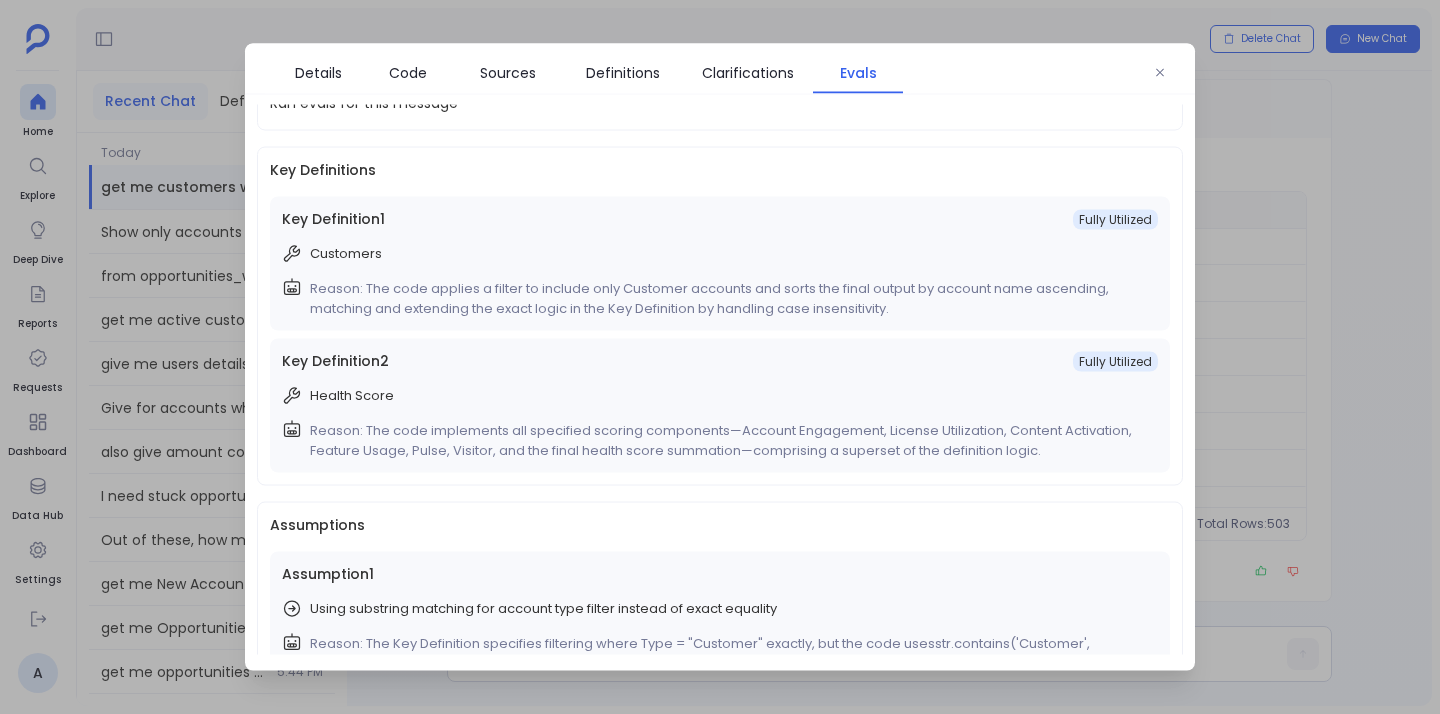 click on "Key Definition  1" at bounding box center (333, 219) 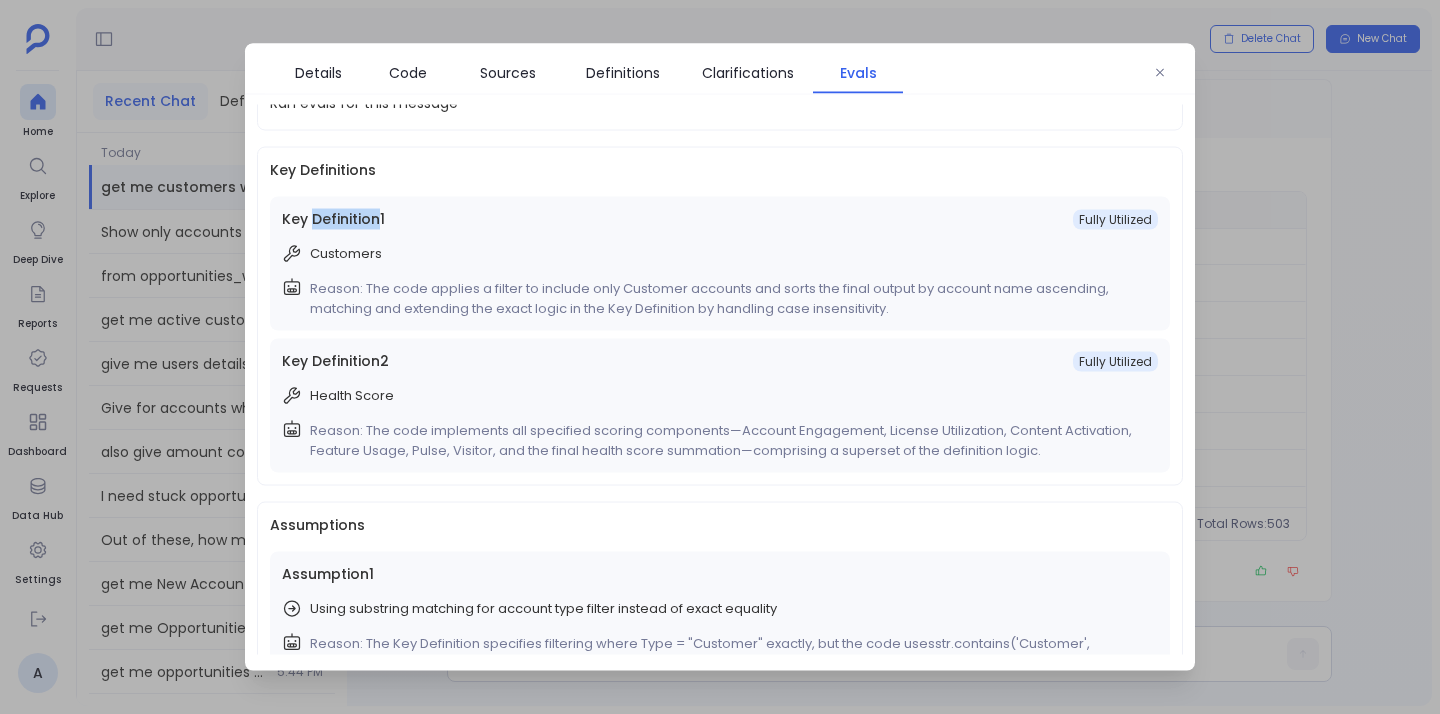 click on "Key Definition  1" at bounding box center [333, 219] 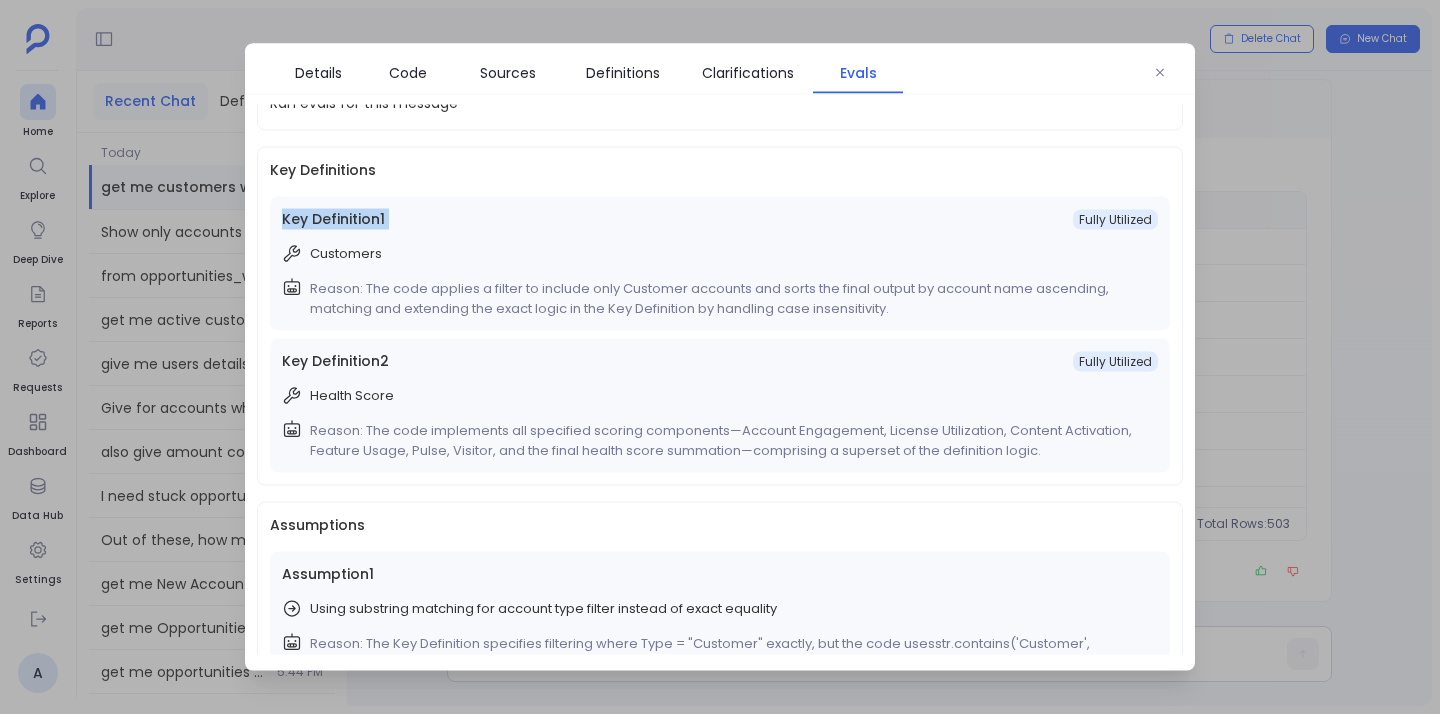 click on "Key Definition  1" at bounding box center (333, 219) 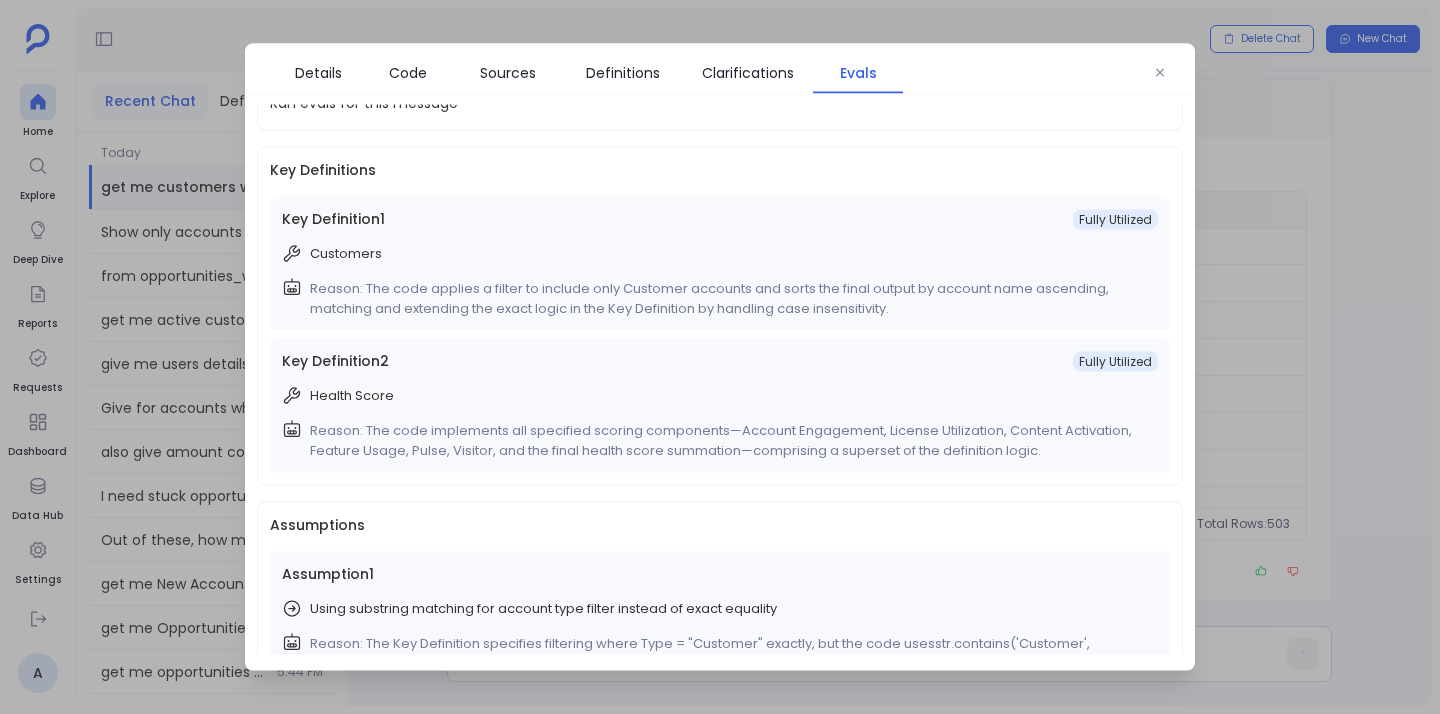 click on "Reason: The code implements all specified scoring components—Account Engagement, License Utilization, Content Activation, Feature Usage, Pulse, Visitor, and the final health score summation—comprising a superset of the definition logic." at bounding box center [730, 441] 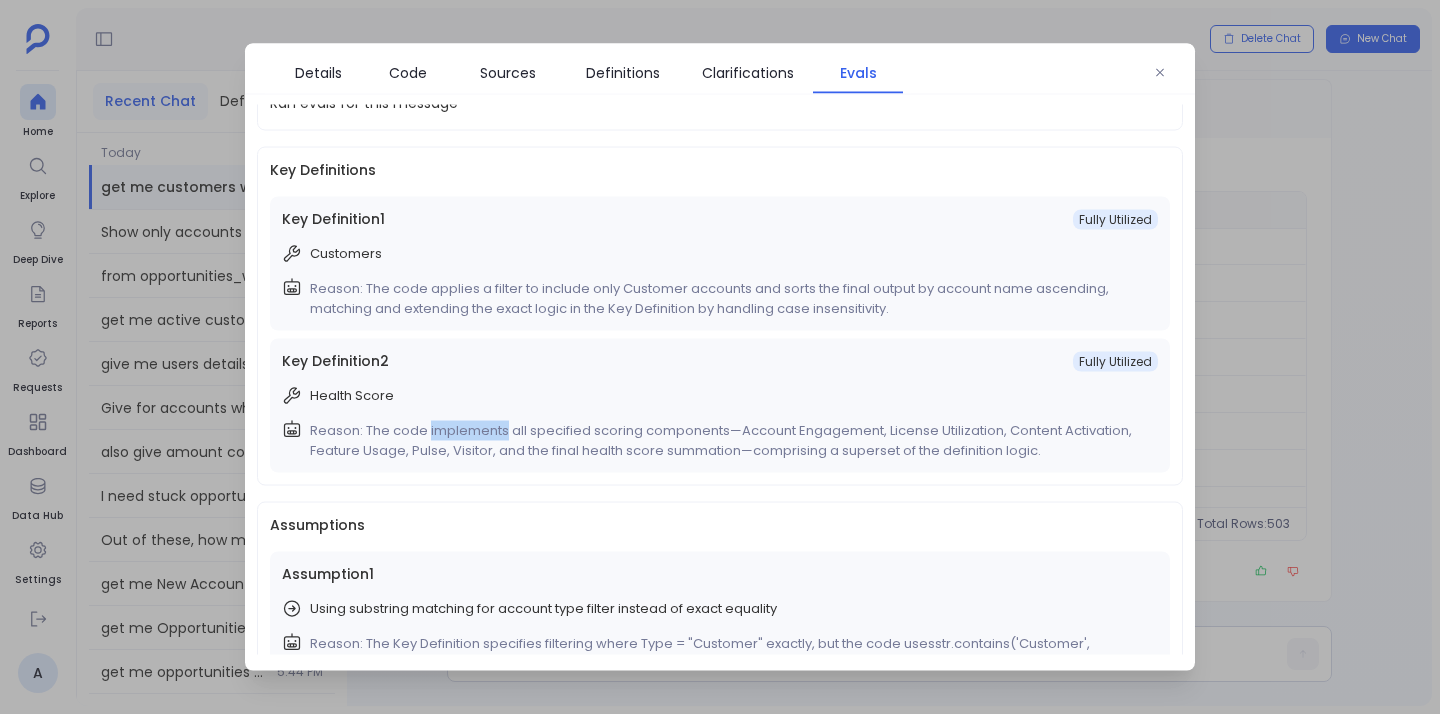 click on "Reason: The code implements all specified scoring components—Account Engagement, License Utilization, Content Activation, Feature Usage, Pulse, Visitor, and the final health score summation—comprising a superset of the definition logic." at bounding box center [730, 441] 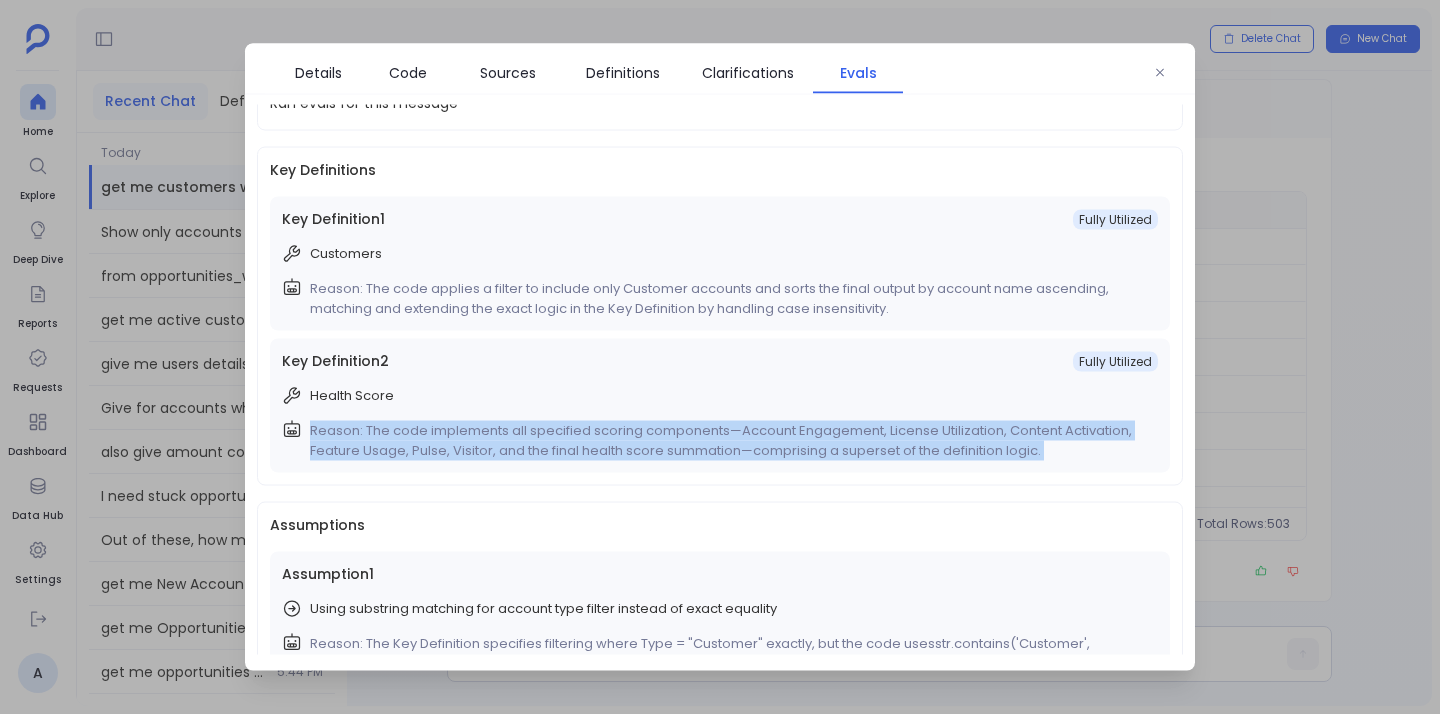 click on "Reason: The code implements all specified scoring components—Account Engagement, License Utilization, Content Activation, Feature Usage, Pulse, Visitor, and the final health score summation—comprising a superset of the definition logic." at bounding box center [730, 441] 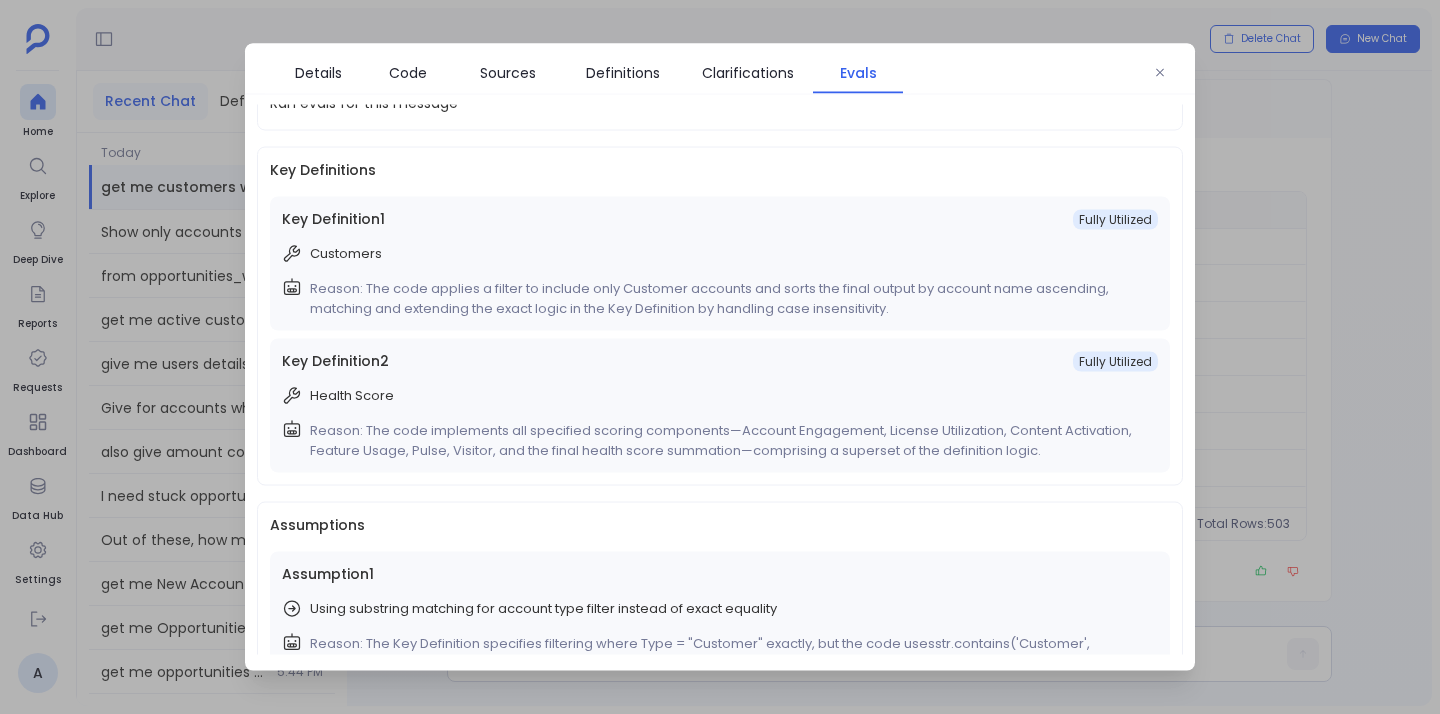 click on "Key Definition  1 Fully Utilized Customers Reason: The code applies a filter to include only Customer accounts and sorts the final output by account name ascending, matching and extending the exact logic in the Key Definition by handling case insensitivity." at bounding box center (720, 264) 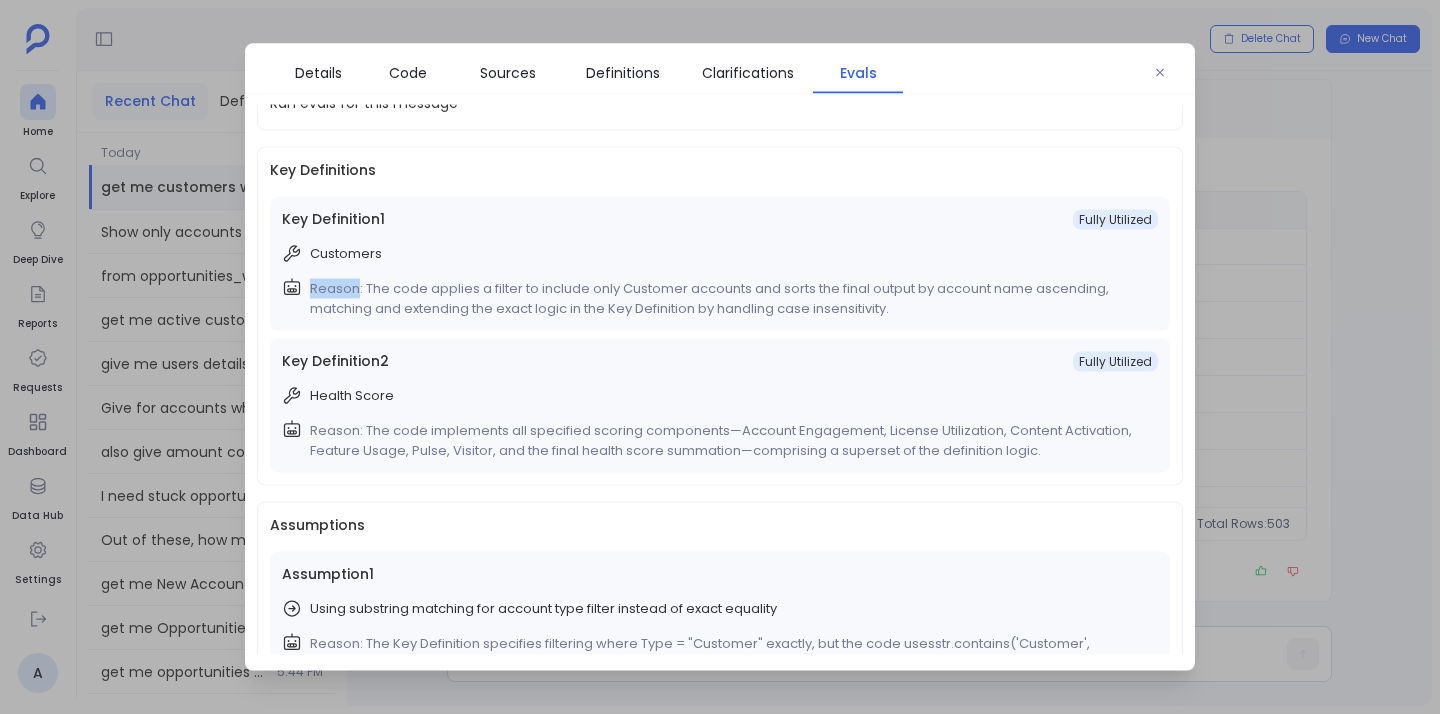 click on "Key Definition  1 Fully Utilized Customers Reason: The code applies a filter to include only Customer accounts and sorts the final output by account name ascending, matching and extending the exact logic in the Key Definition by handling case insensitivity." at bounding box center (720, 264) 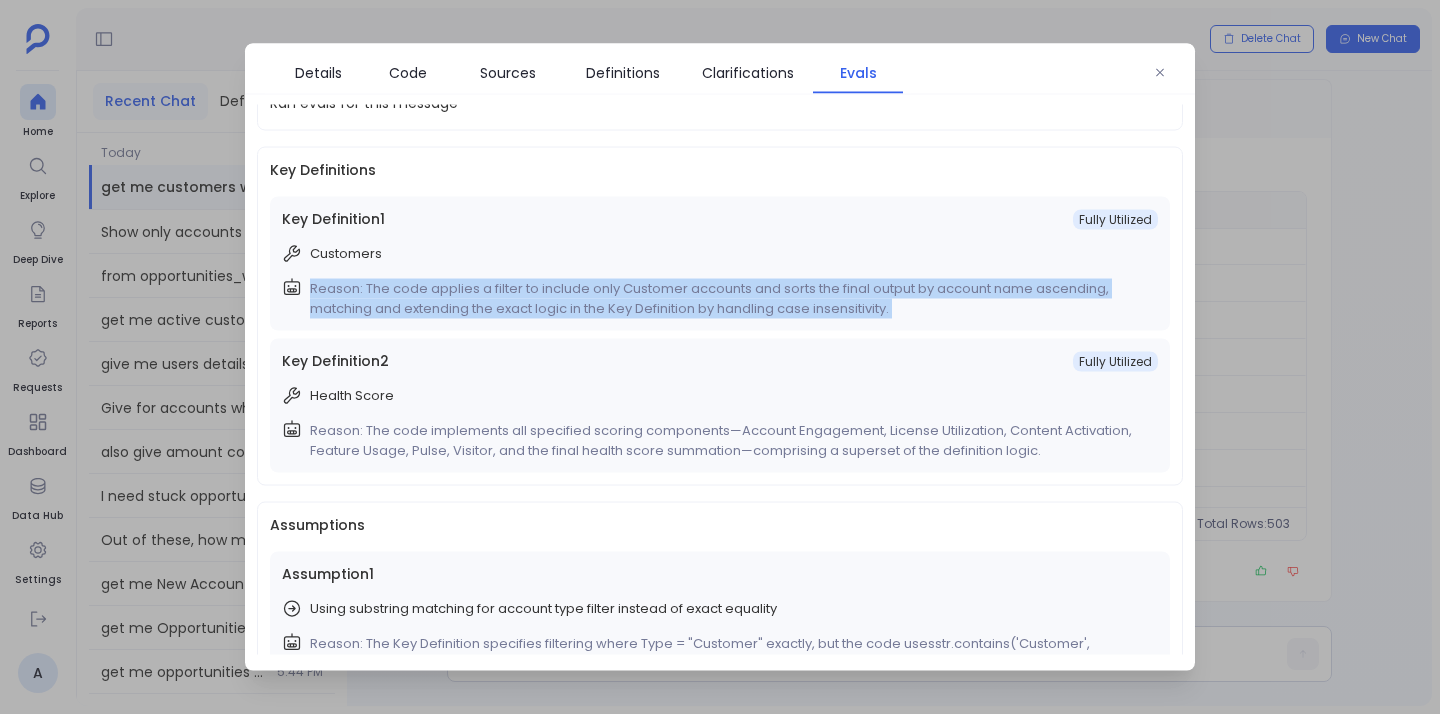 click on "Key Definition  1 Fully Utilized Customers Reason: The code applies a filter to include only Customer accounts and sorts the final output by account name ascending, matching and extending the exact logic in the Key Definition by handling case insensitivity." at bounding box center (720, 264) 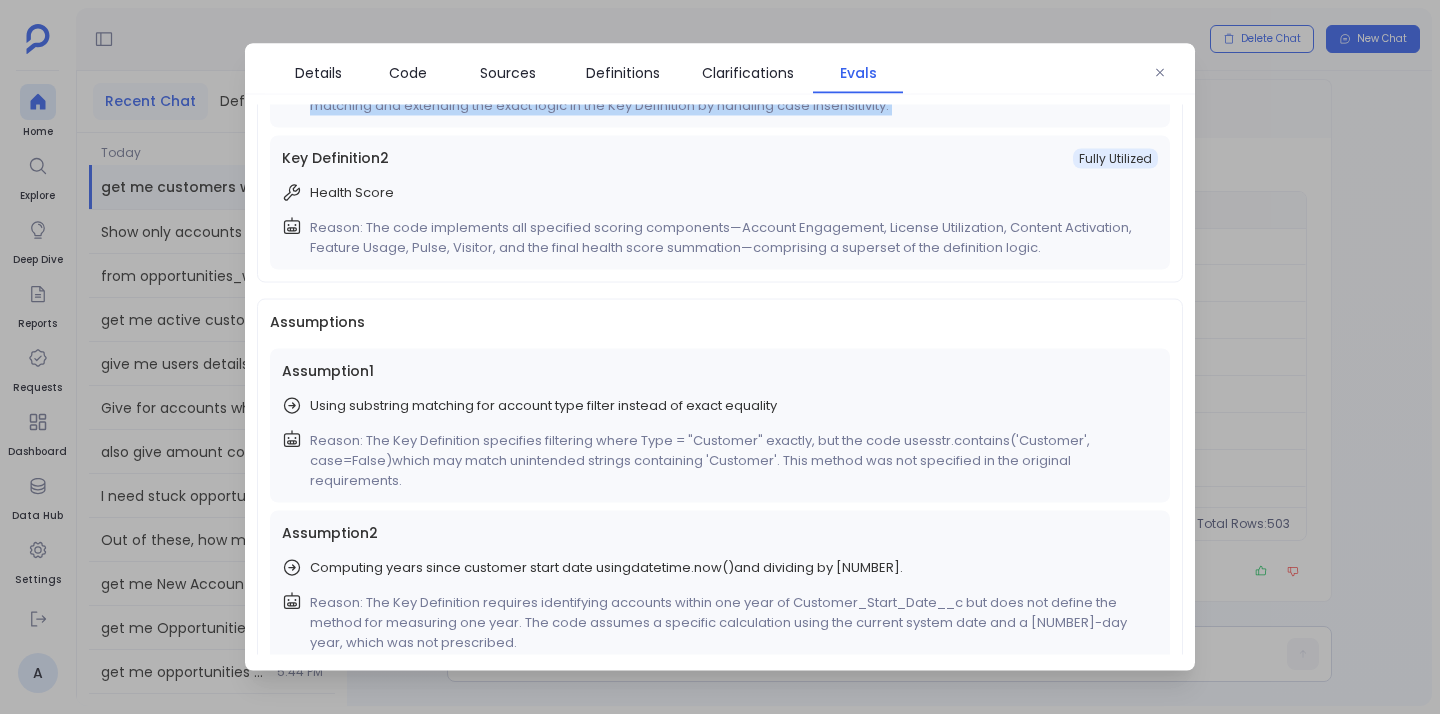scroll, scrollTop: 235, scrollLeft: 0, axis: vertical 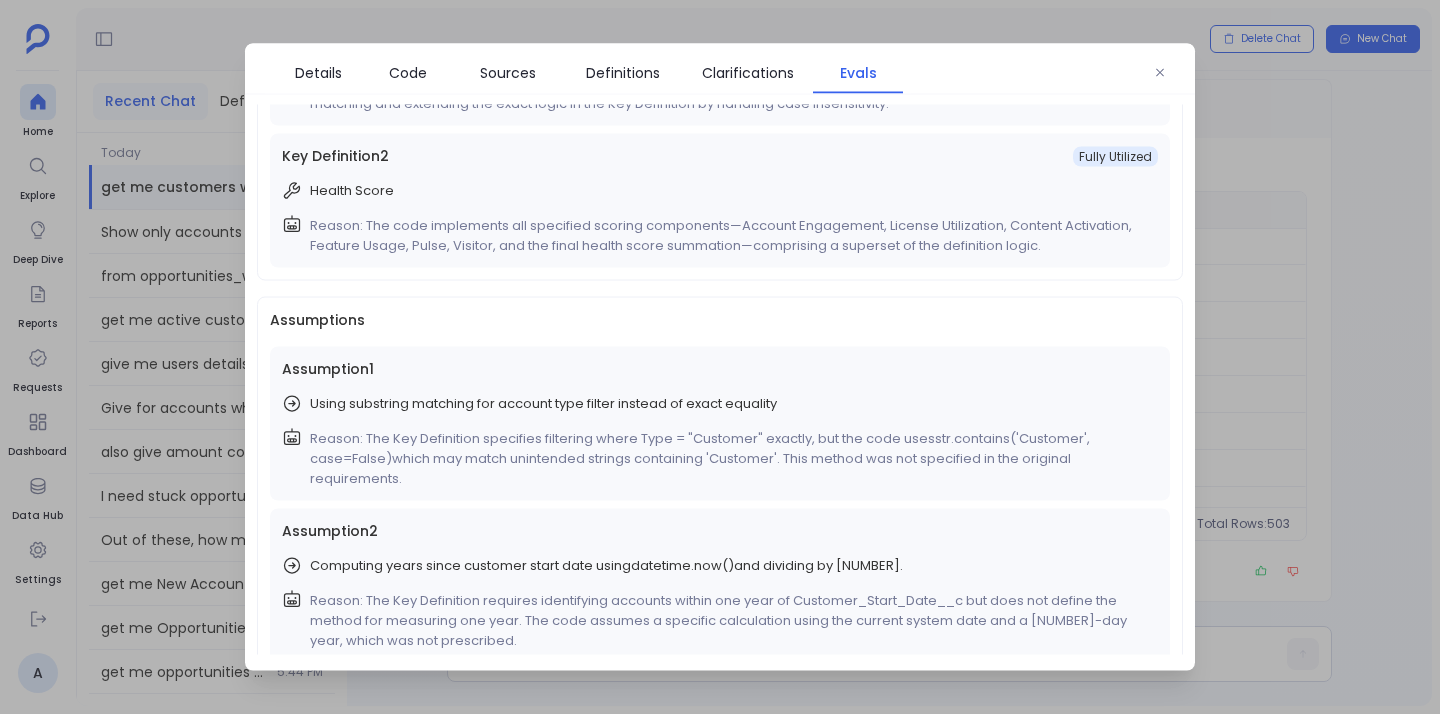 click on "Reason: The Key Definition specifies filtering where Type = "Customer" exactly, but the code uses  str.contains('Customer', case=False)  which may match unintended strings containing 'Customer'. This method was not specified in the original requirements." at bounding box center [730, 459] 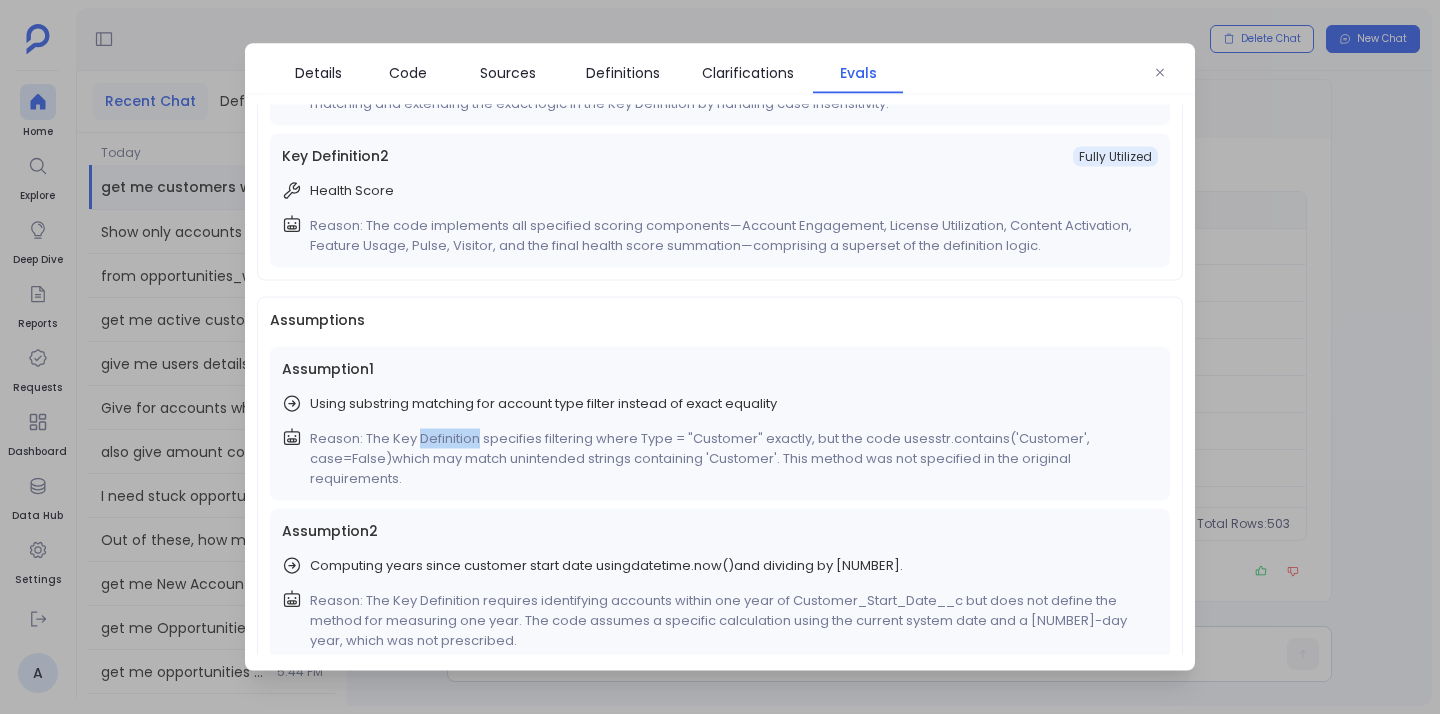 click on "Reason: The Key Definition specifies filtering where Type = "Customer" exactly, but the code uses  str.contains('Customer', case=False)  which may match unintended strings containing 'Customer'. This method was not specified in the original requirements." at bounding box center (730, 459) 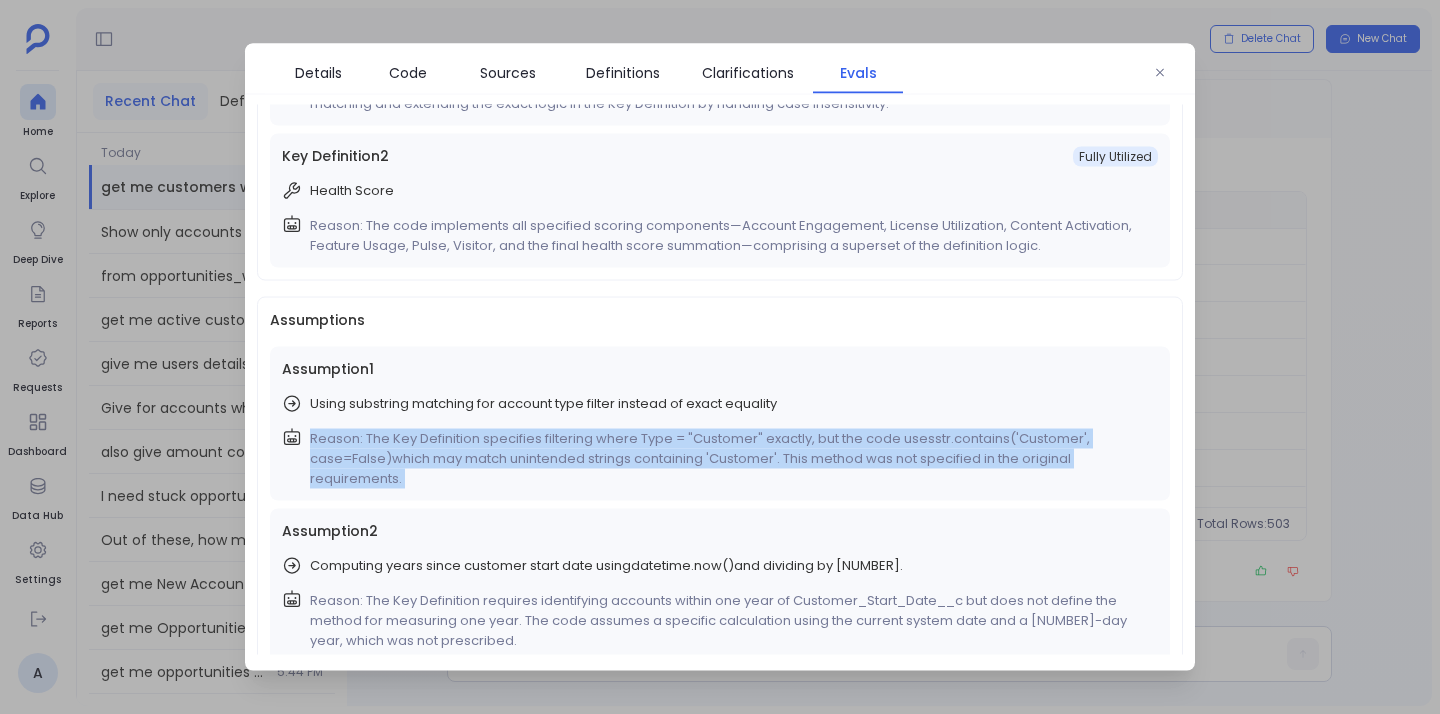 click on "Reason: The Key Definition specifies filtering where Type = "Customer" exactly, but the code uses  str.contains('Customer', case=False)  which may match unintended strings containing 'Customer'. This method was not specified in the original requirements." at bounding box center (730, 459) 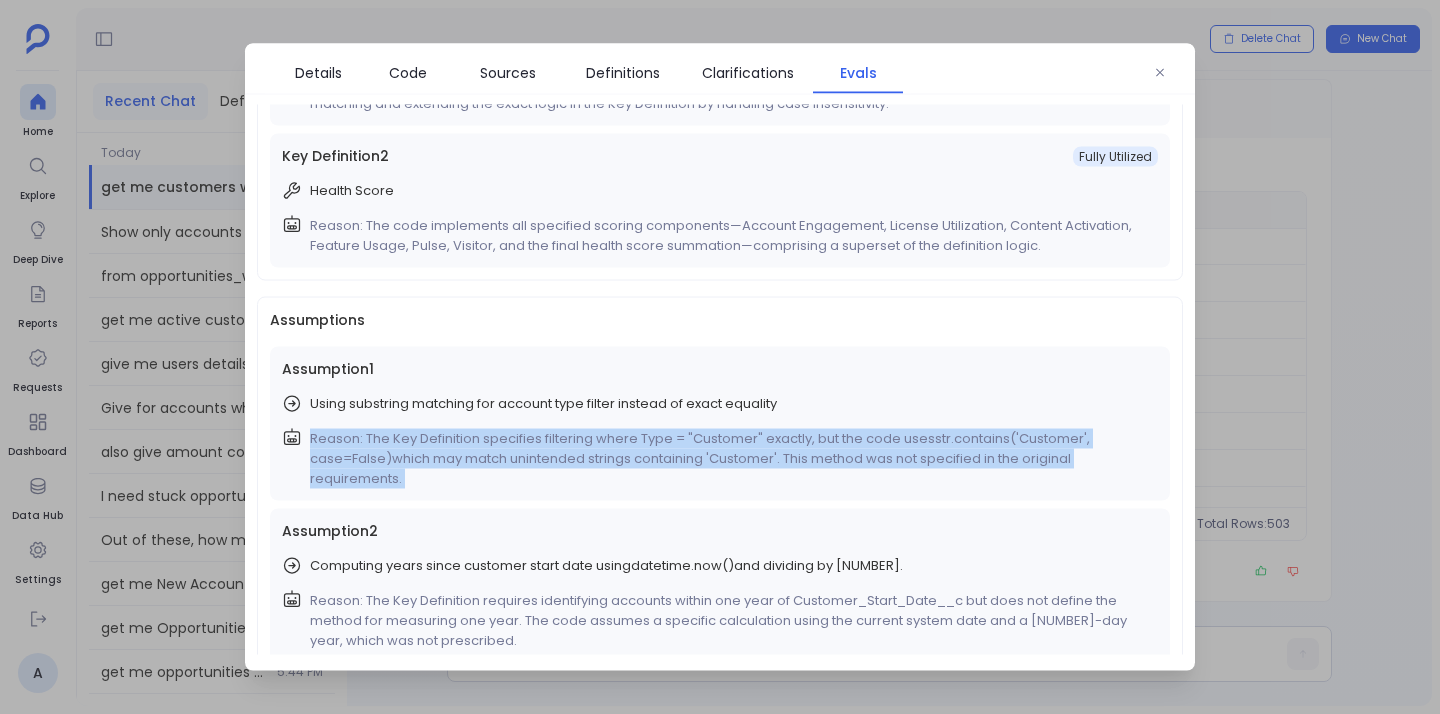 scroll, scrollTop: 396, scrollLeft: 0, axis: vertical 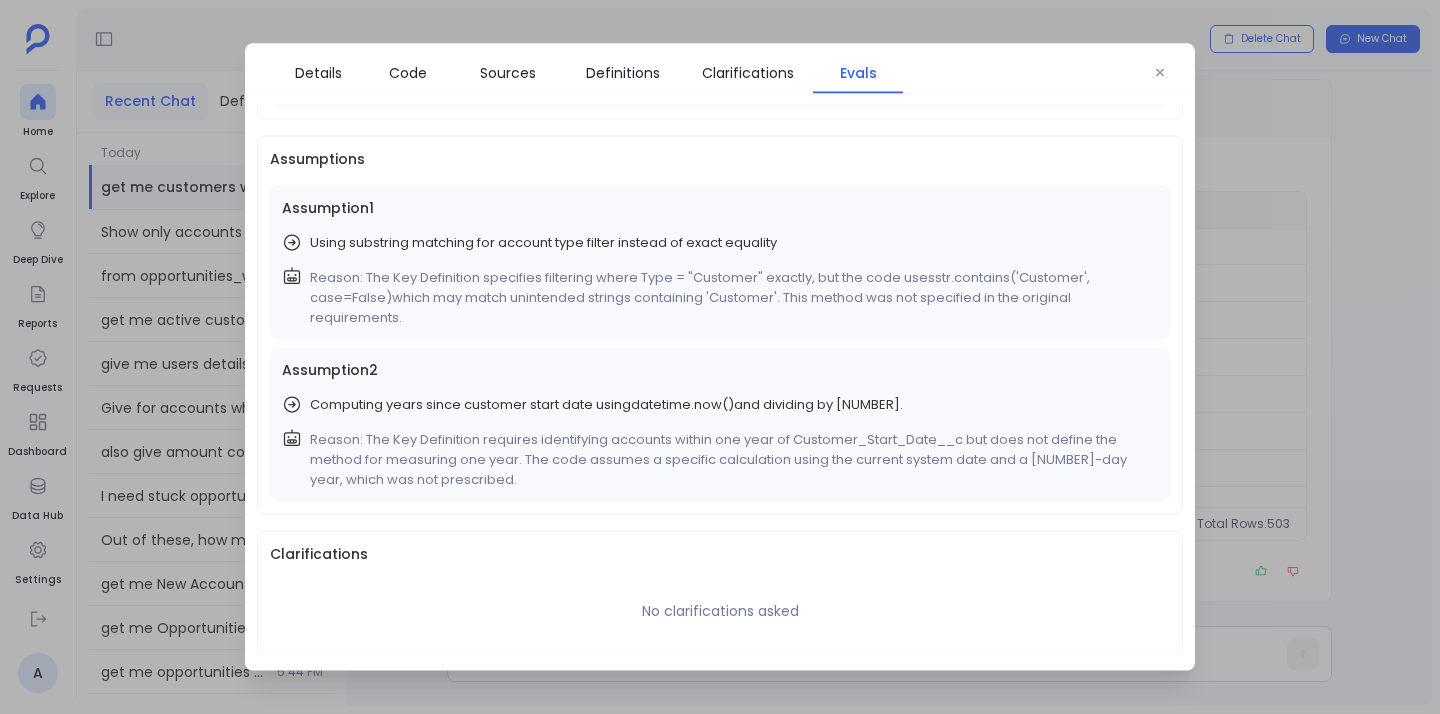 click on "Computing years since customer start date using  datetime.now()  and dividing by 365.25" at bounding box center [606, 405] 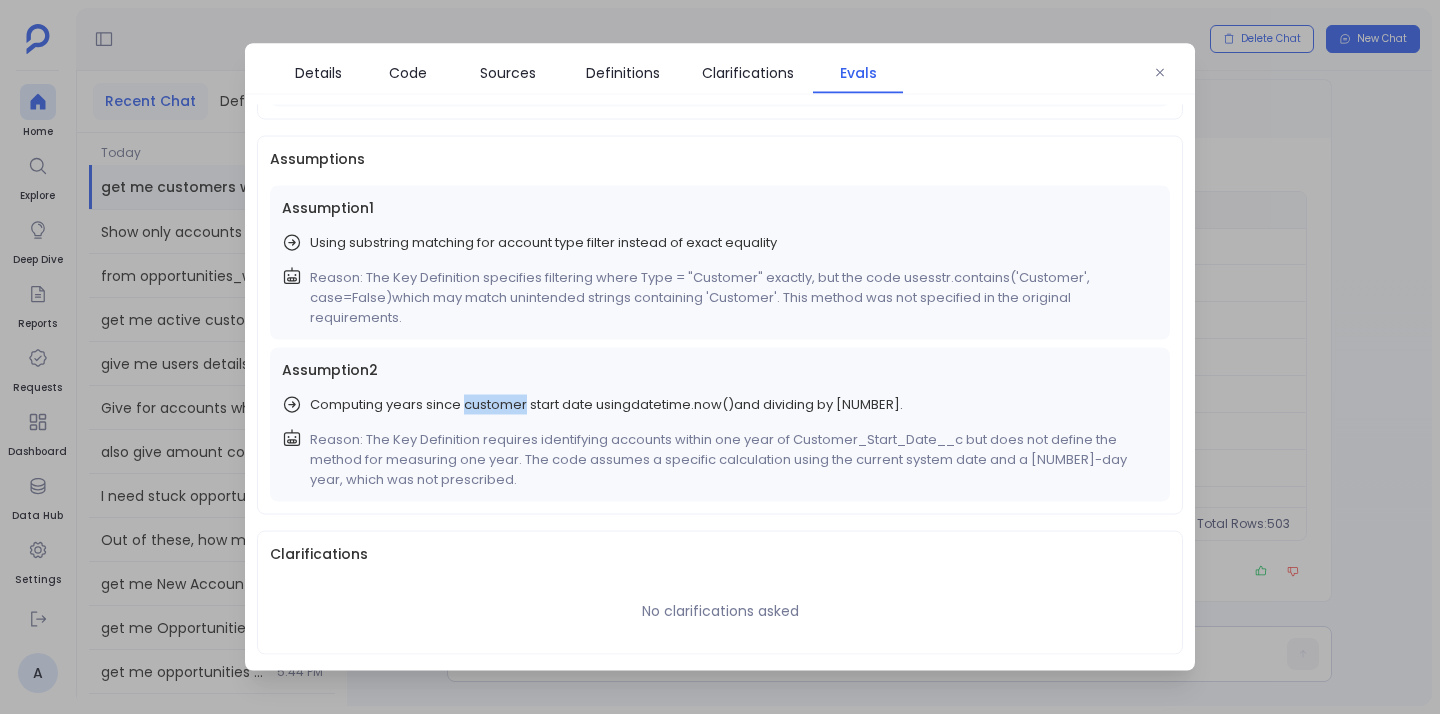 click on "Computing years since customer start date using  datetime.now()  and dividing by 365.25" at bounding box center (606, 405) 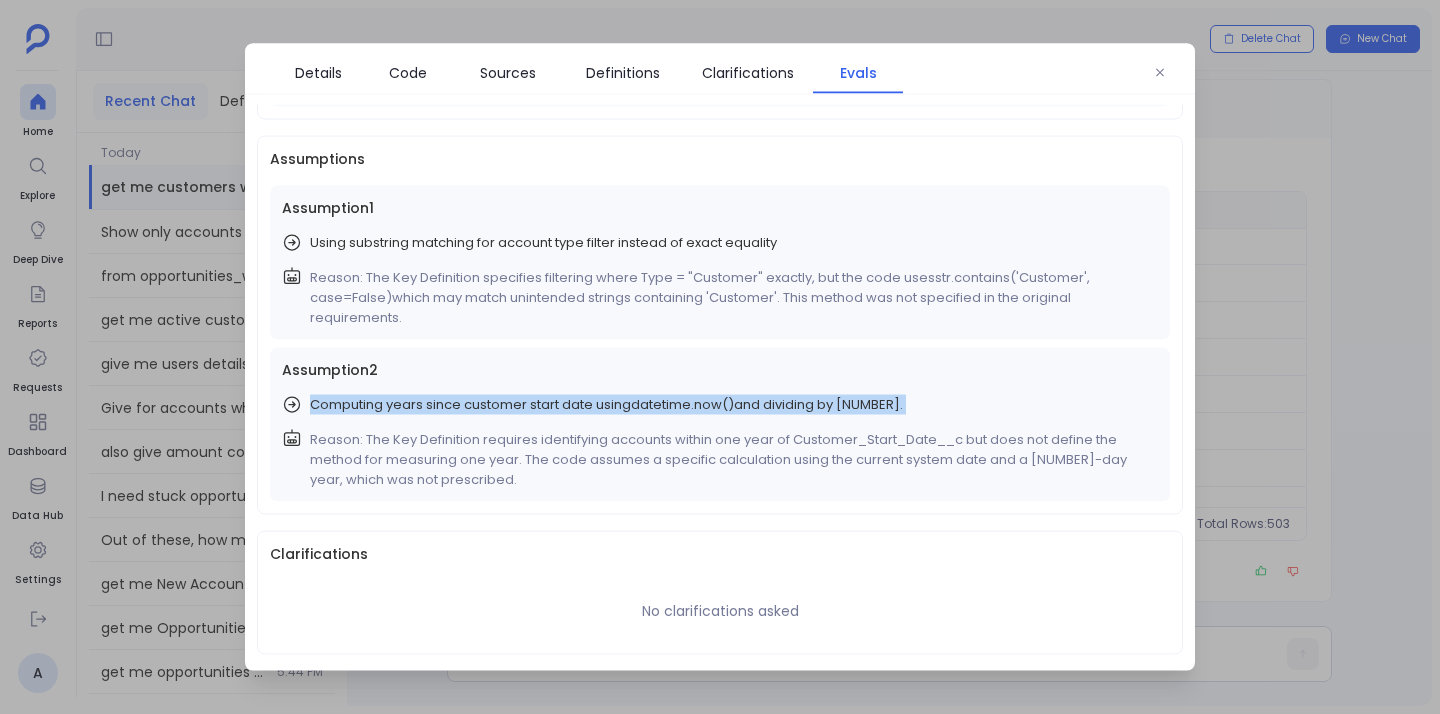 click on "Computing years since customer start date using  datetime.now()  and dividing by 365.25" at bounding box center (606, 405) 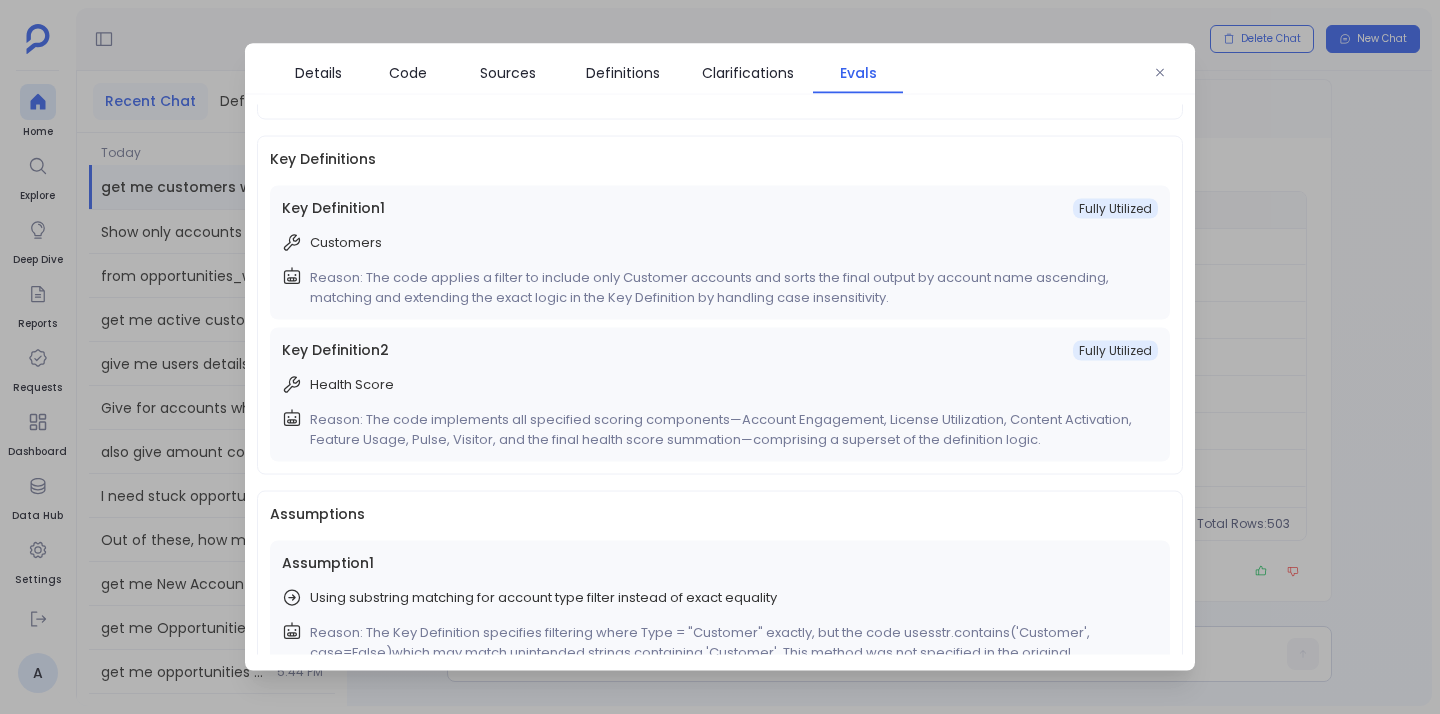 scroll, scrollTop: 0, scrollLeft: 0, axis: both 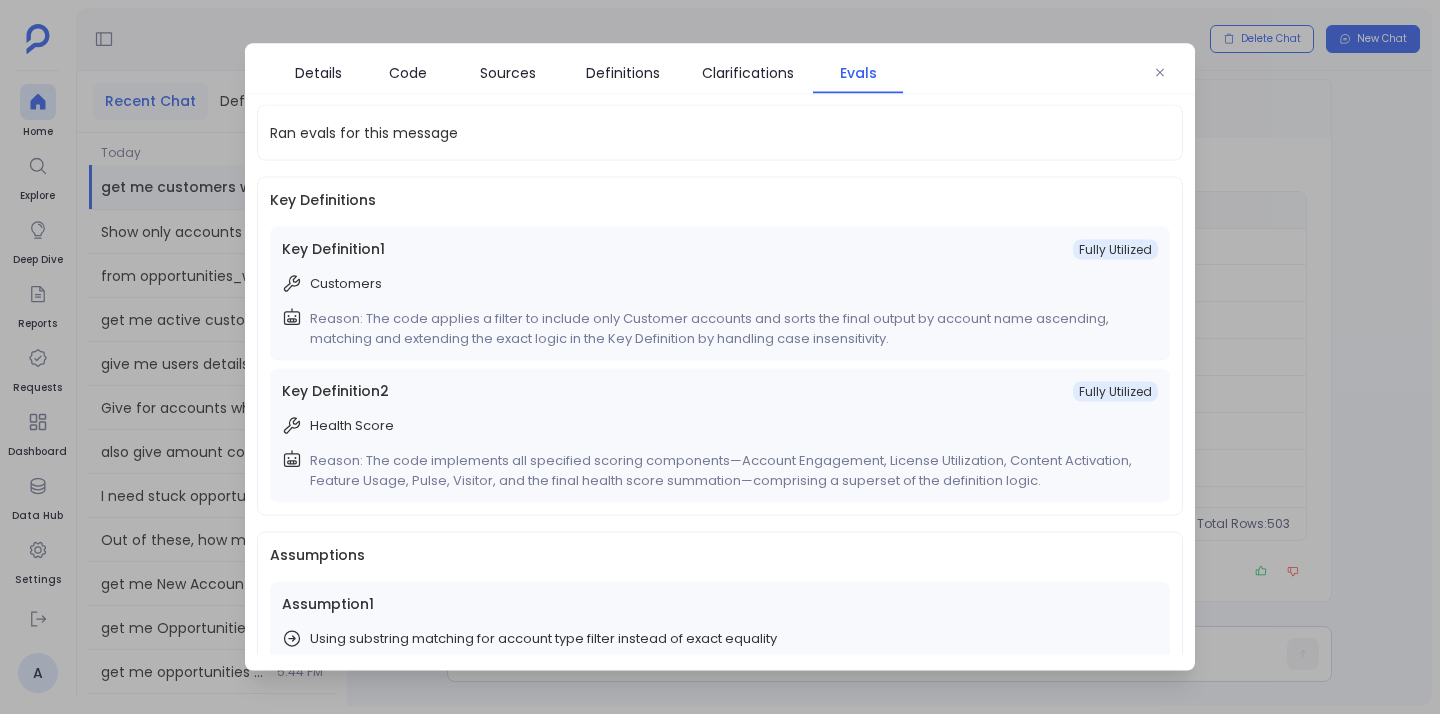 click on "Fully Utilized" at bounding box center [1115, 249] 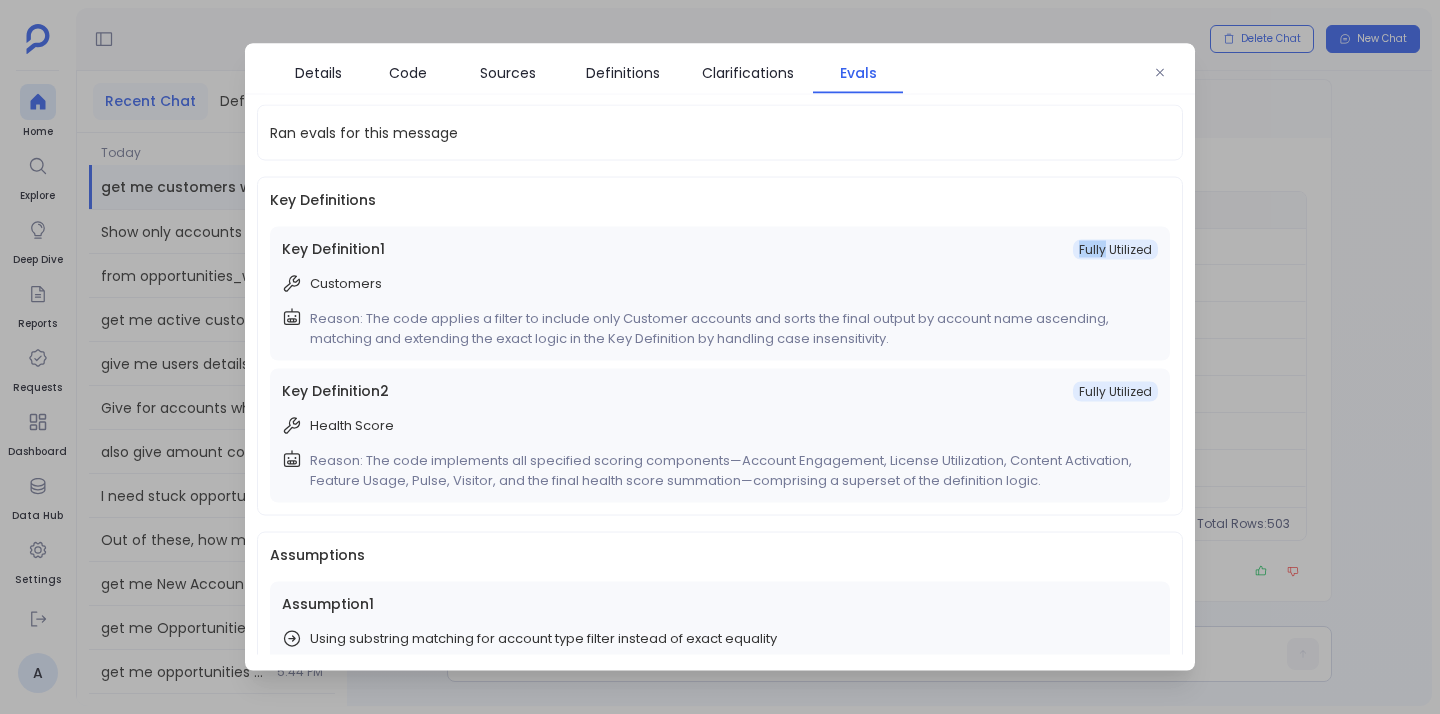 click on "Fully Utilized" at bounding box center [1115, 249] 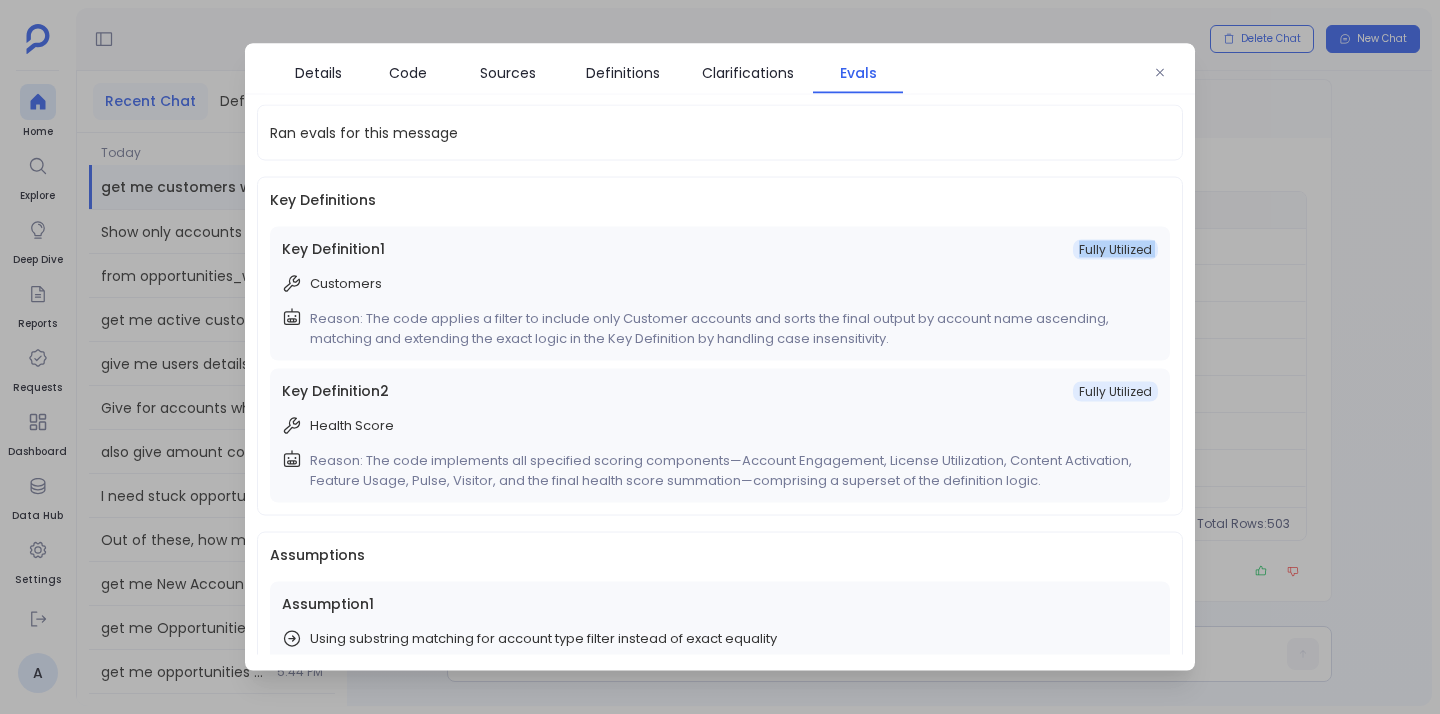 click on "Fully Utilized" at bounding box center [1115, 249] 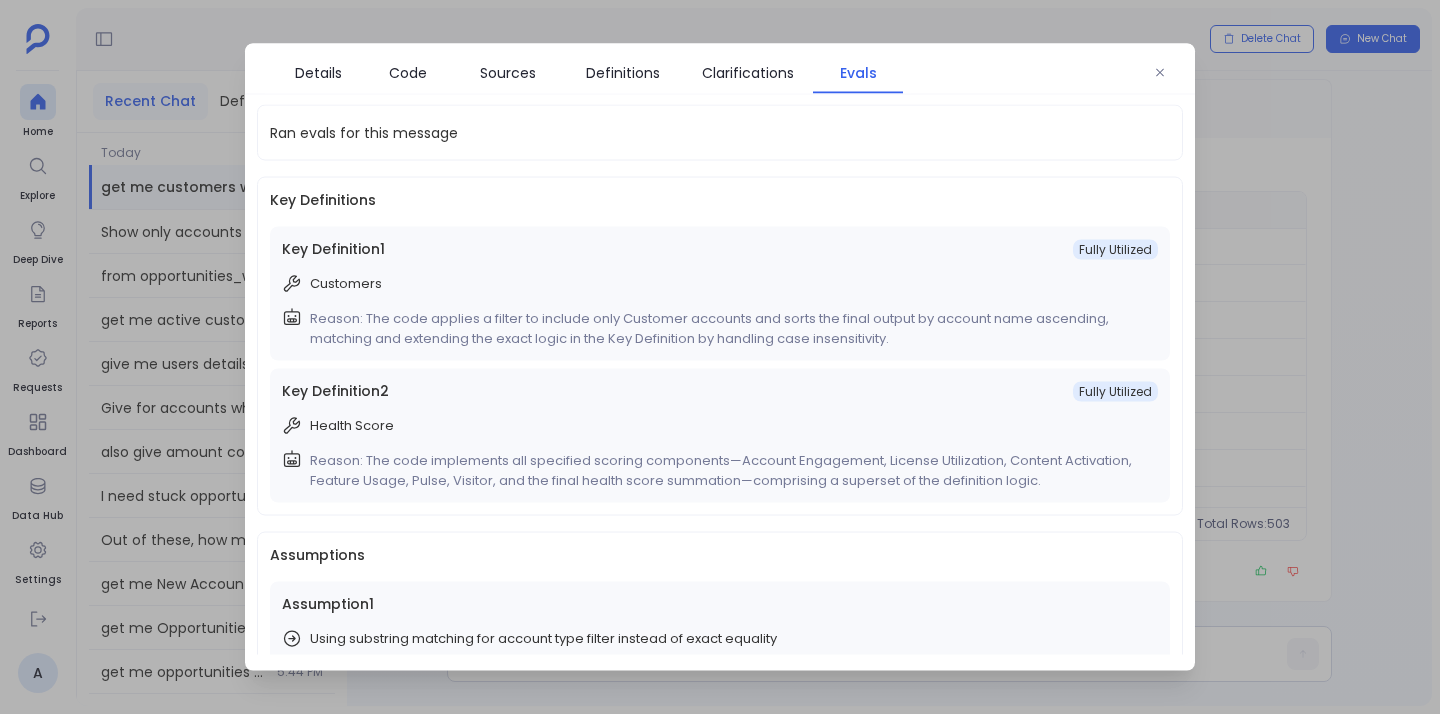 click on "Fully Utilized" at bounding box center [1115, 391] 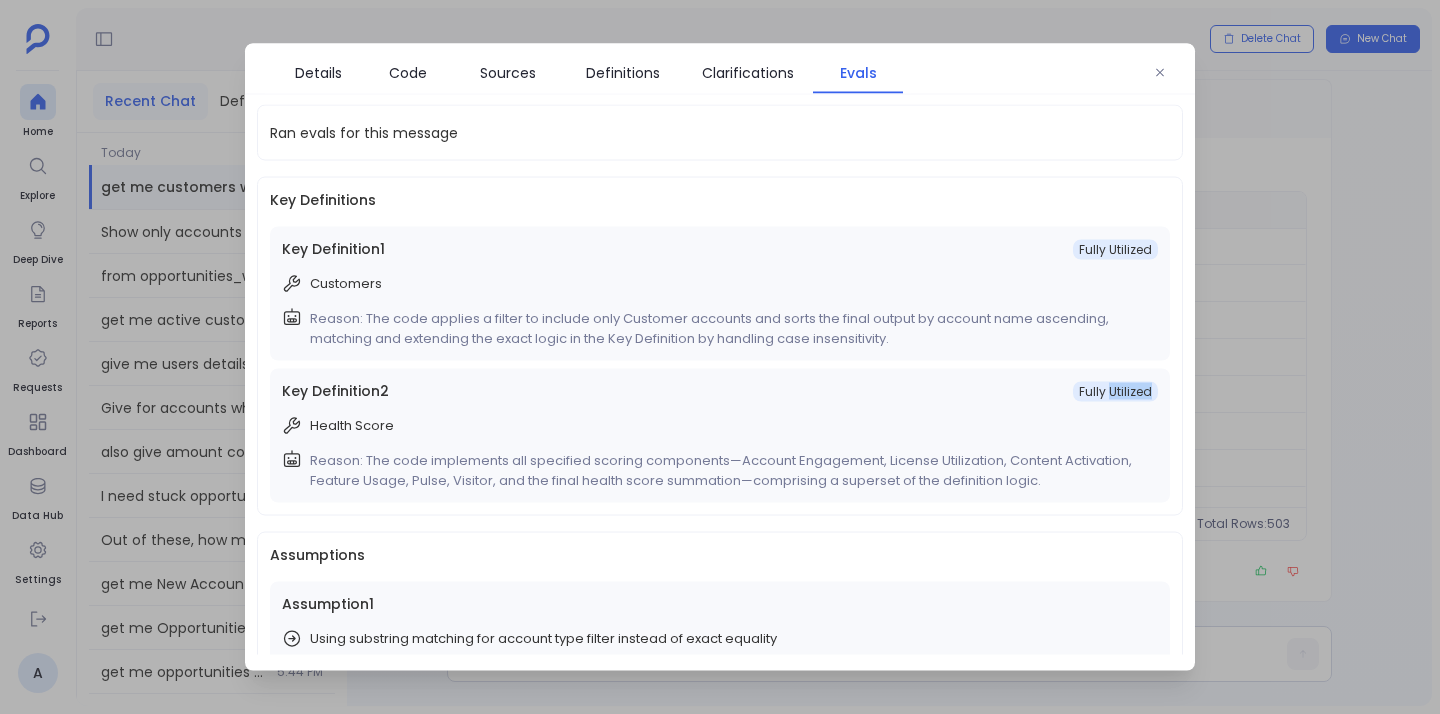 click on "Fully Utilized" at bounding box center (1115, 391) 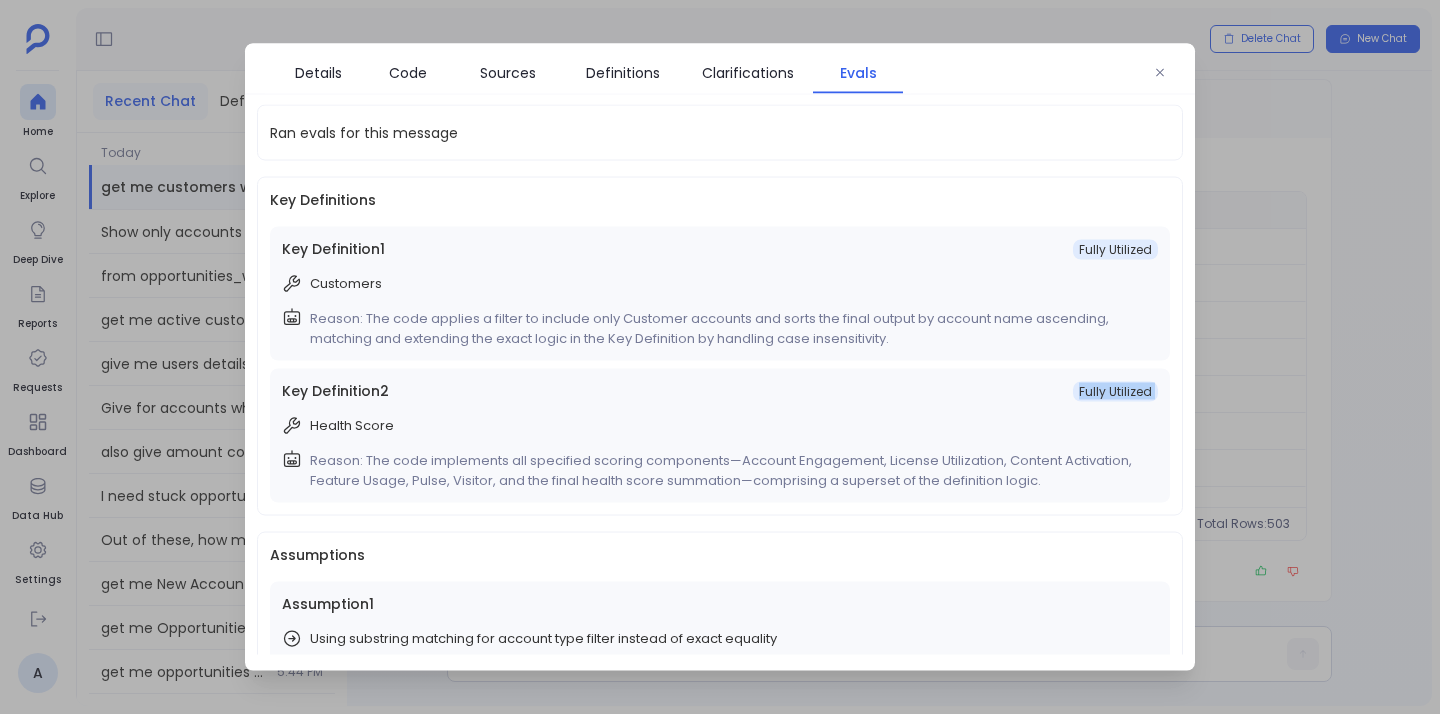 click on "Fully Utilized" at bounding box center [1115, 391] 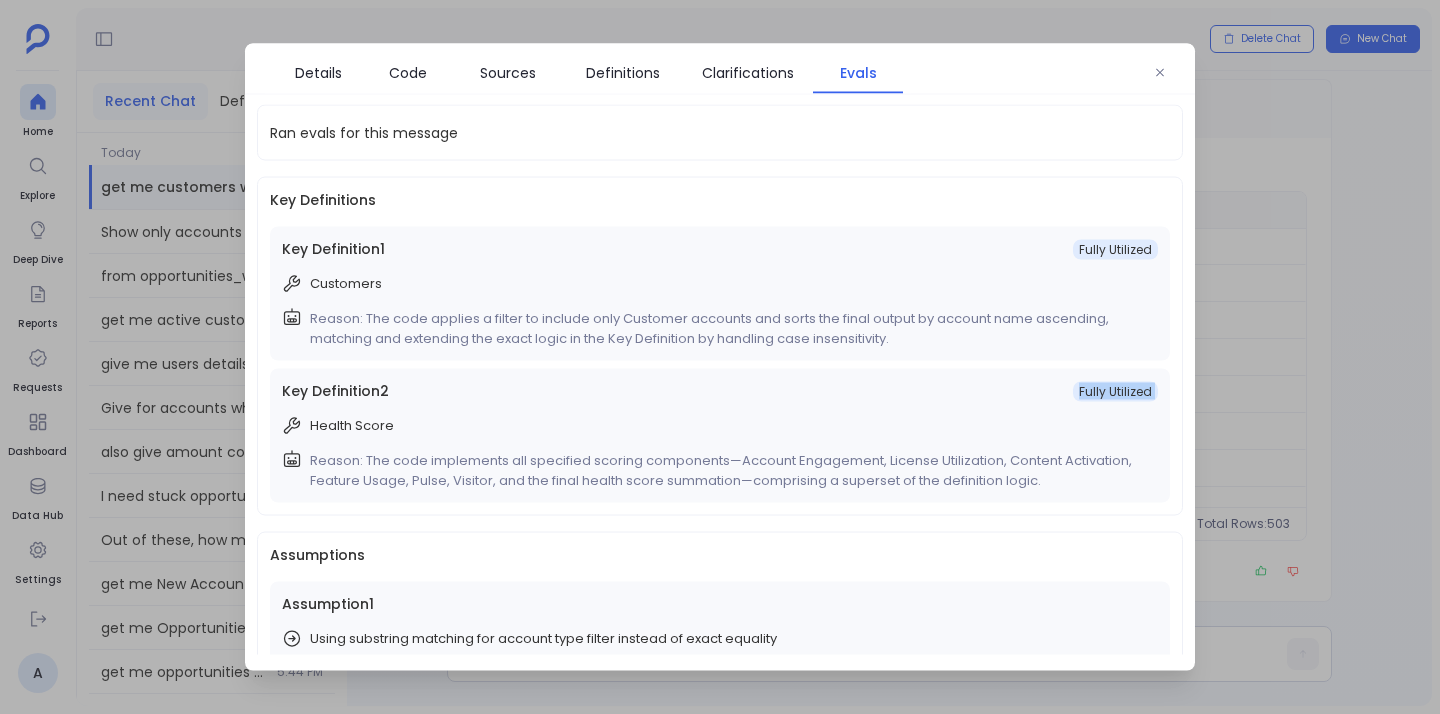 click on "Fully Utilized" at bounding box center [1115, 391] 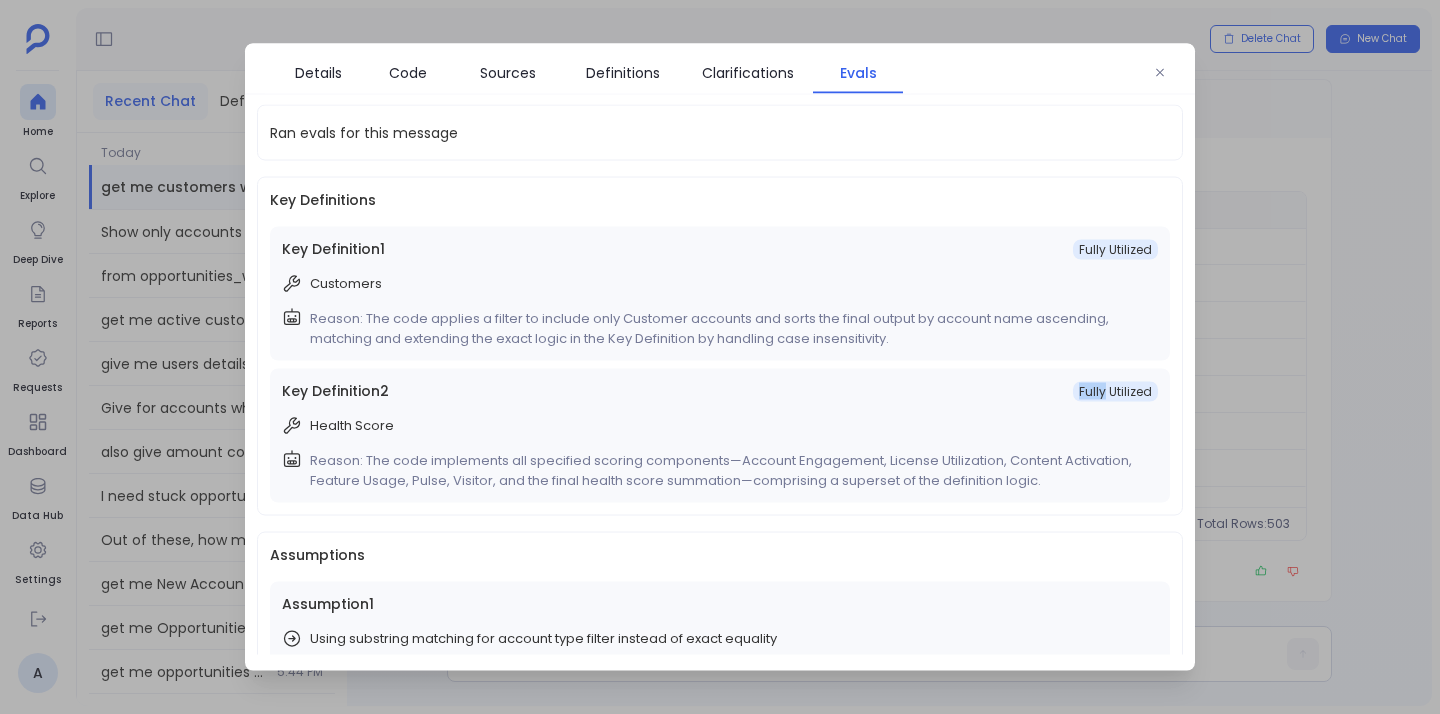click on "Fully Utilized" at bounding box center [1115, 391] 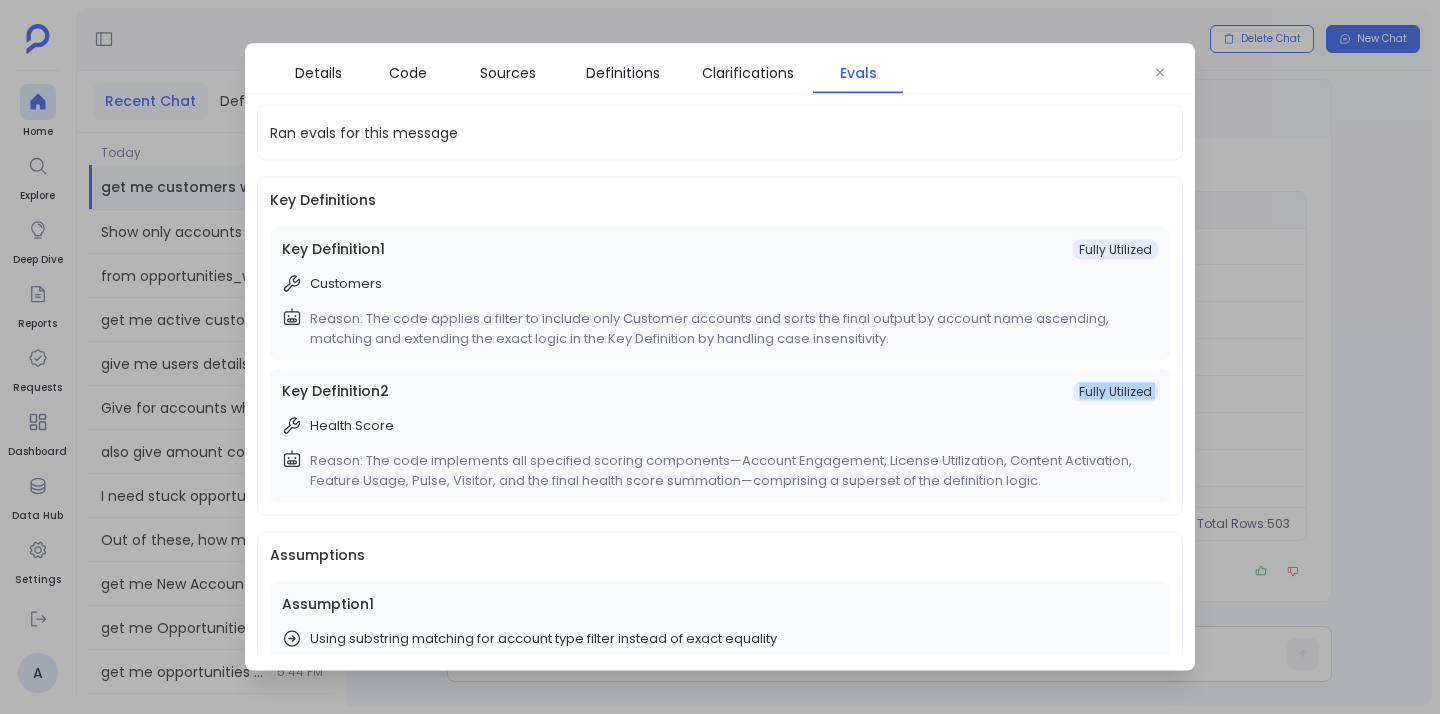 click on "Fully Utilized" at bounding box center [1115, 391] 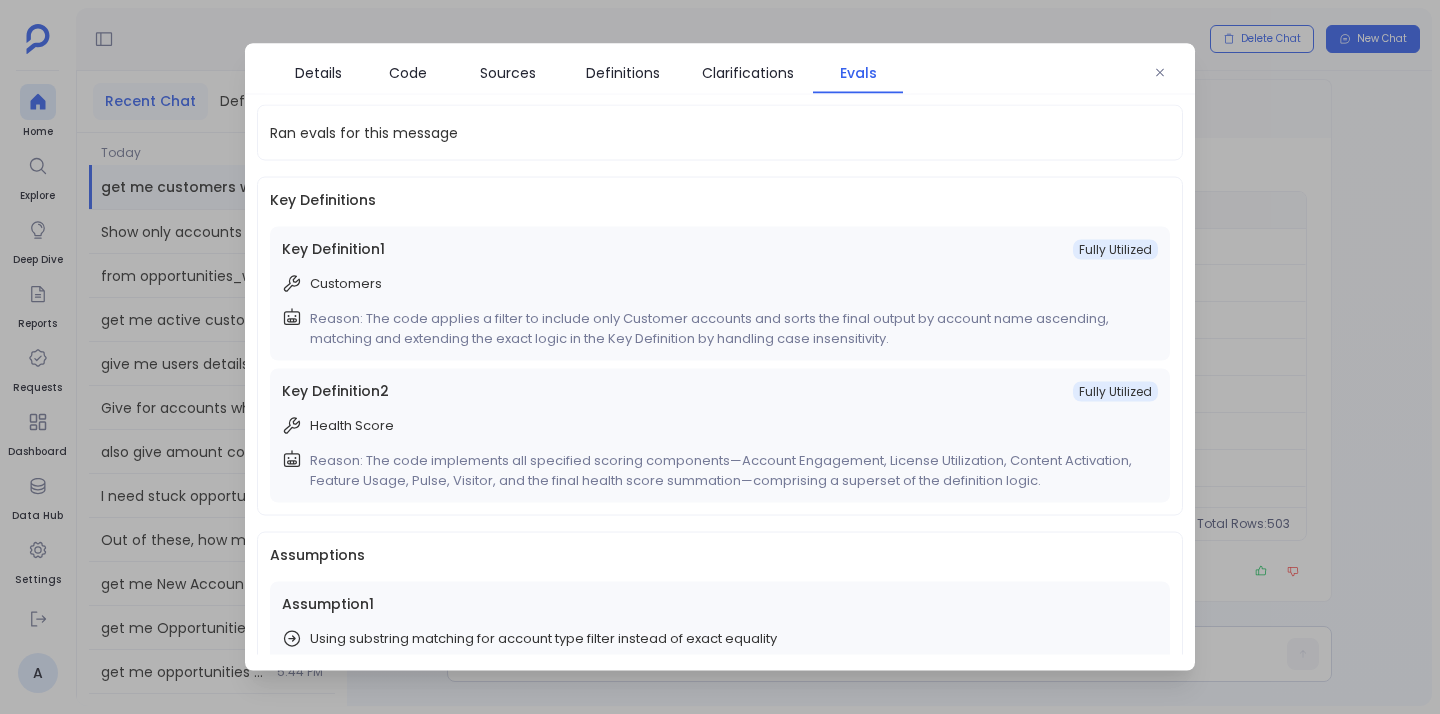 click on "Fully Utilized" at bounding box center [1115, 391] 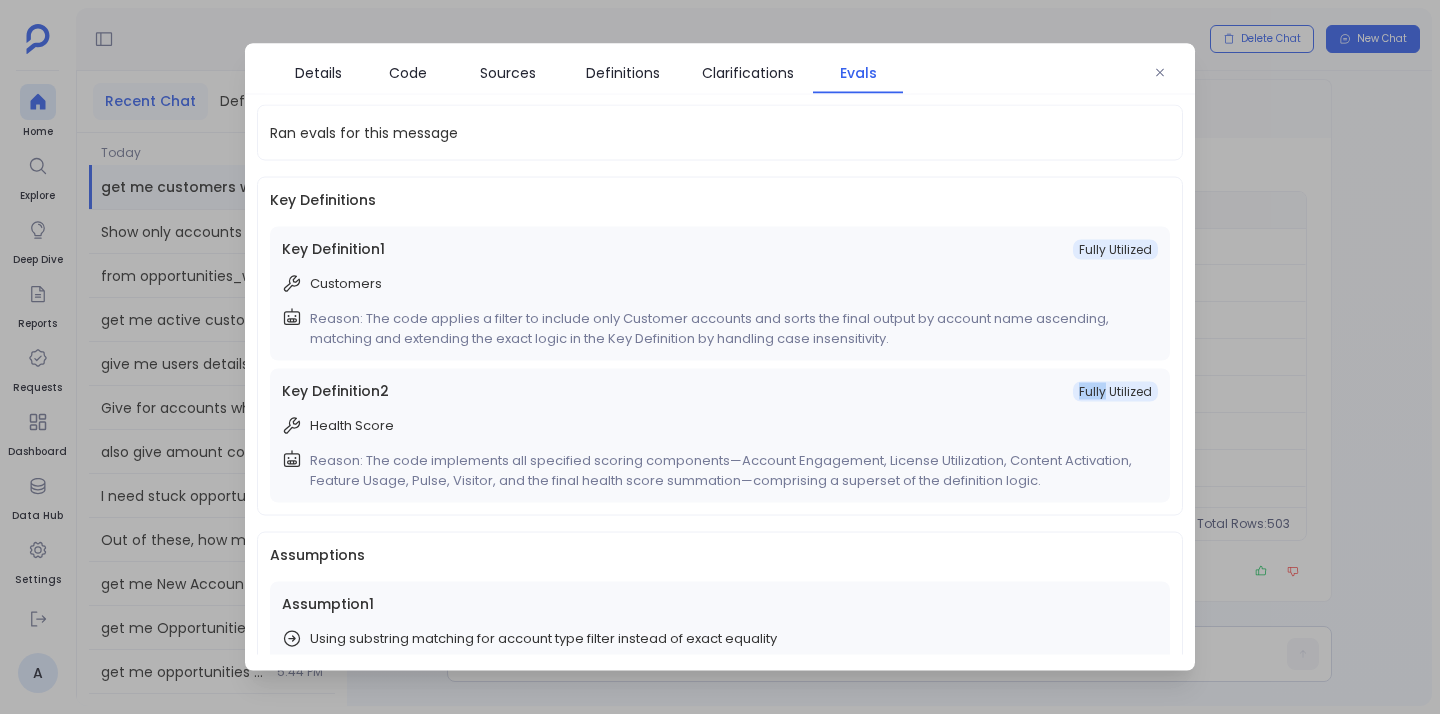 click on "Fully Utilized" at bounding box center (1115, 391) 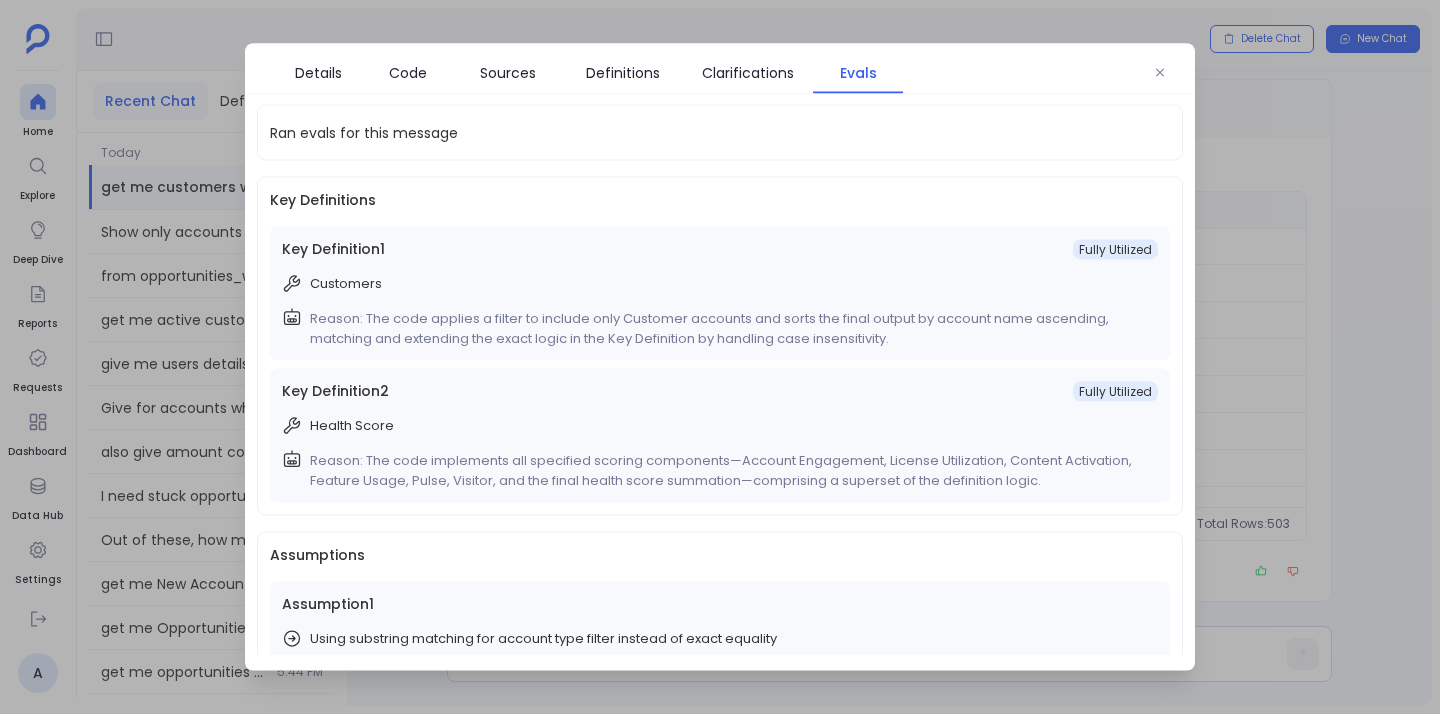 click on "Fully Utilized" at bounding box center (1115, 391) 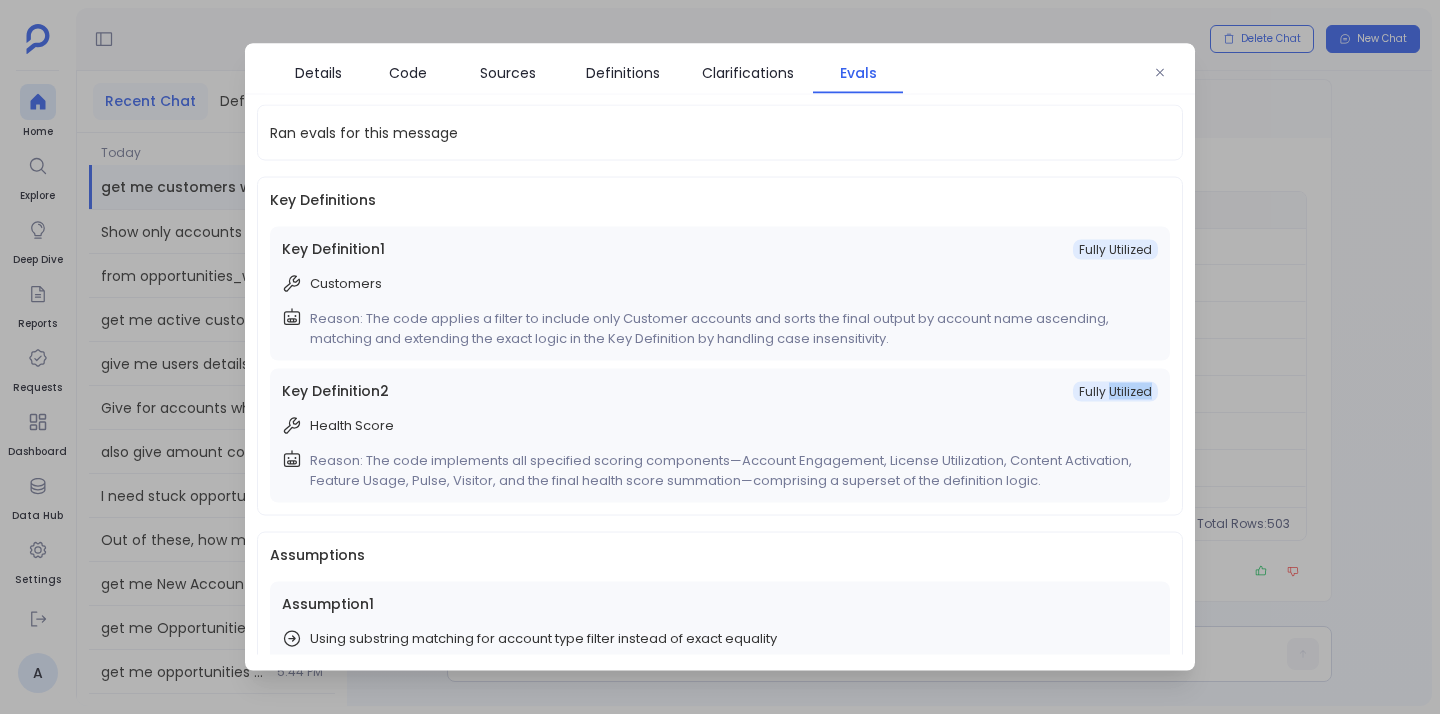 click on "Fully Utilized" at bounding box center [1115, 391] 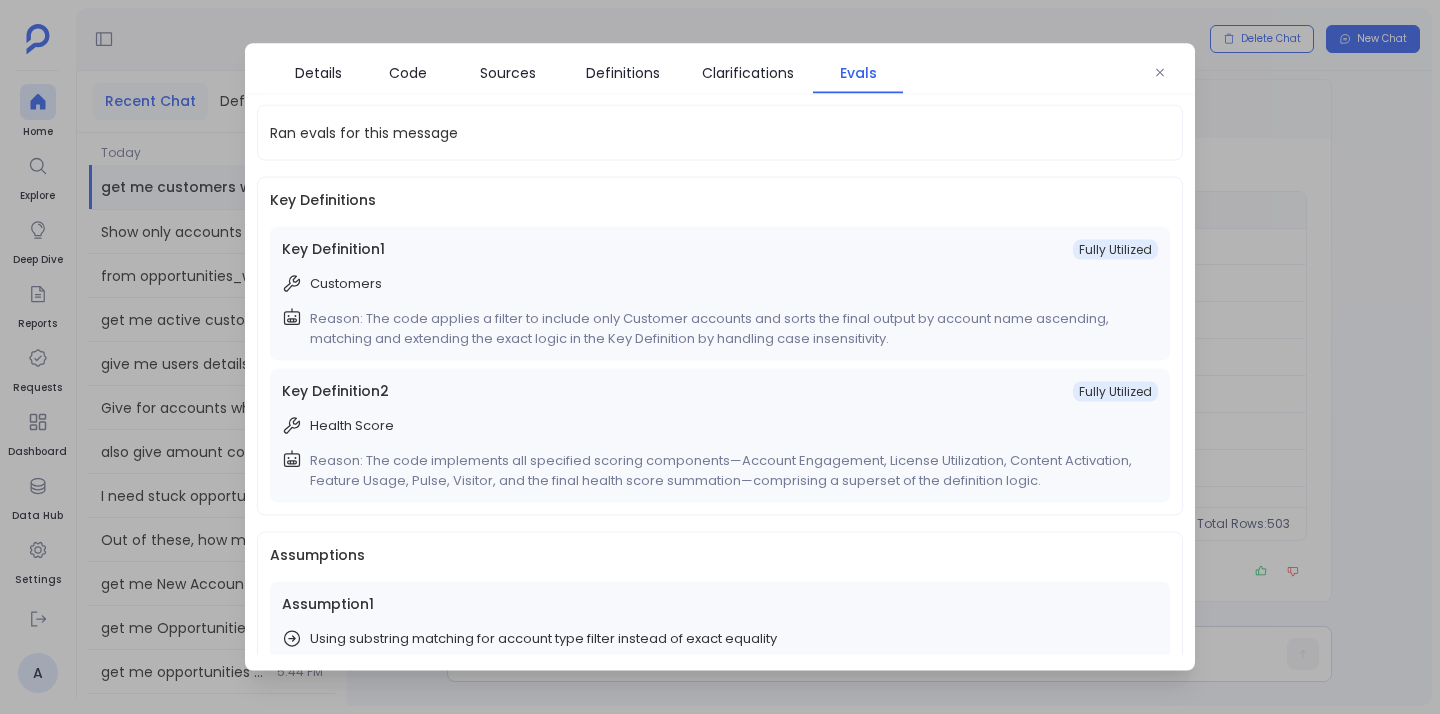 click on "Key Definition  2 Fully Utilized" at bounding box center [720, 391] 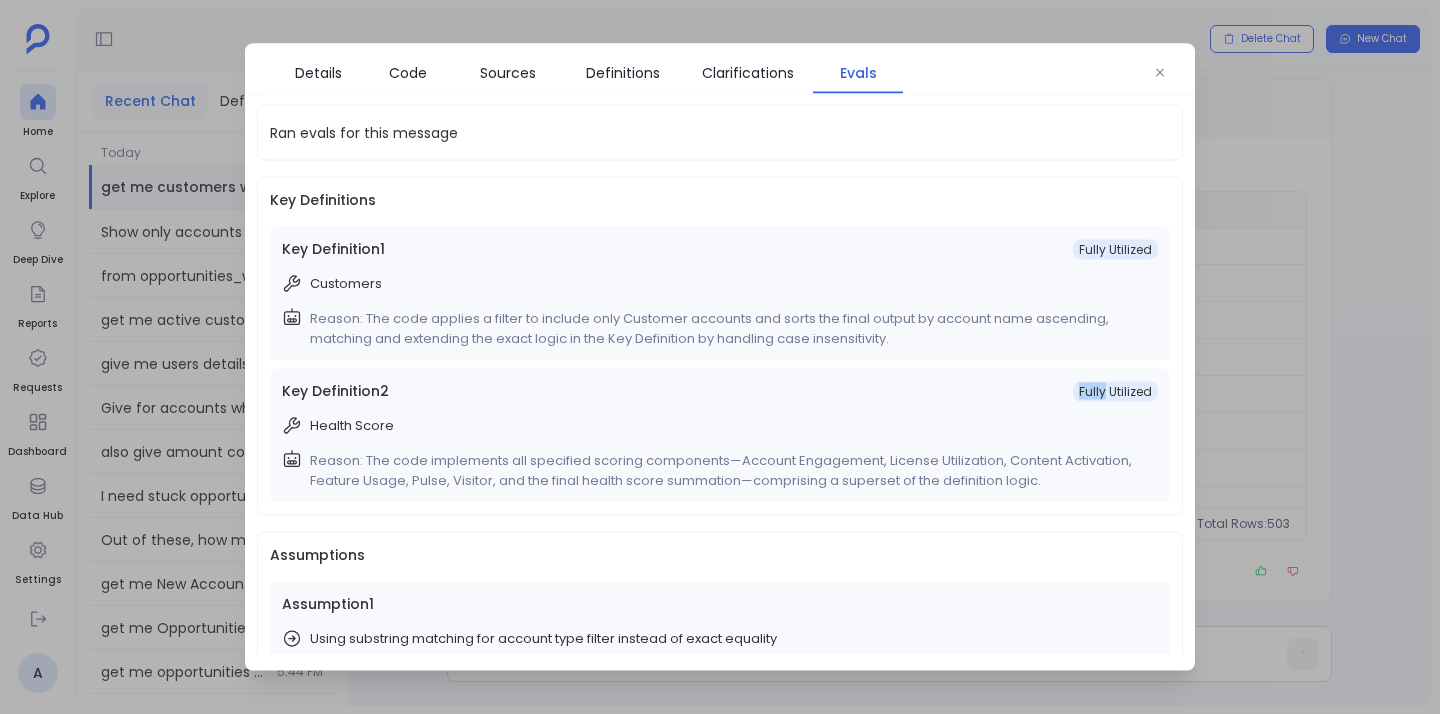 click on "Fully Utilized" at bounding box center [1115, 391] 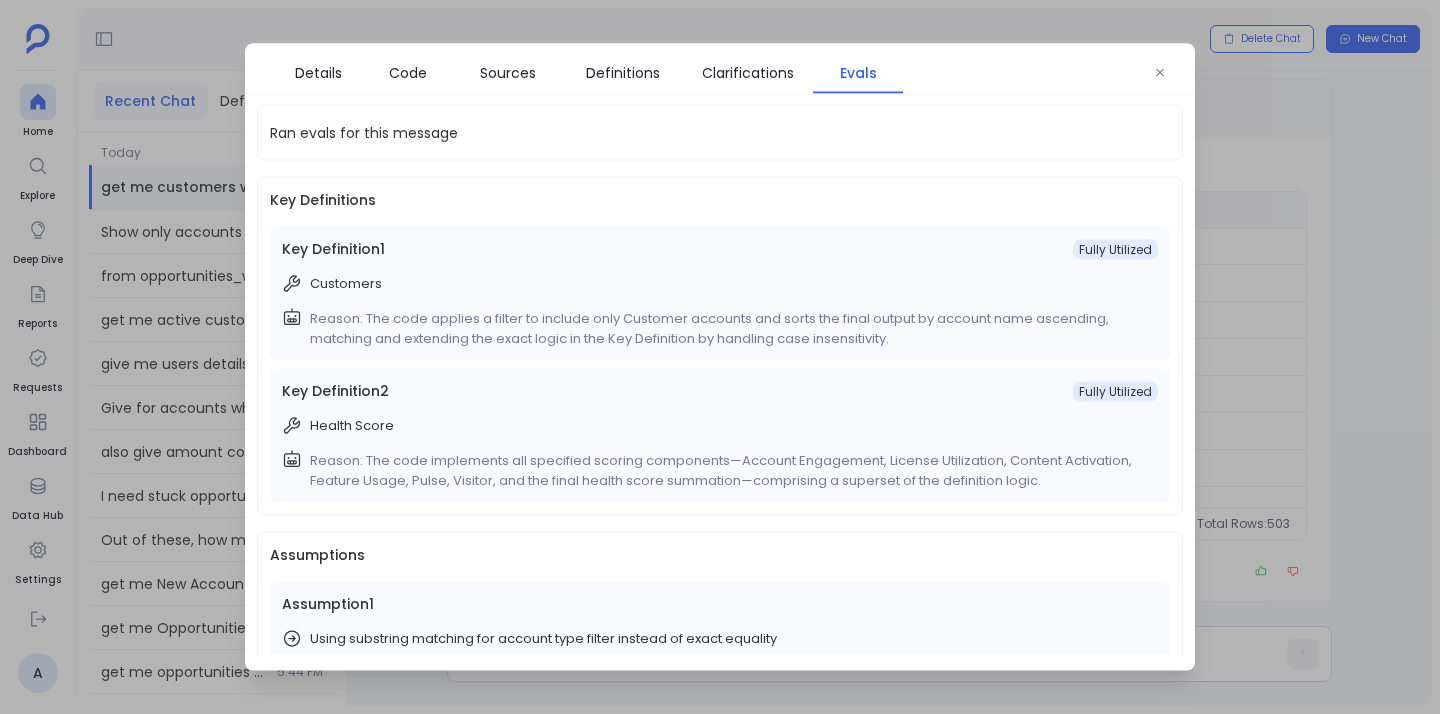 click on "Fully Utilized" at bounding box center [1115, 391] 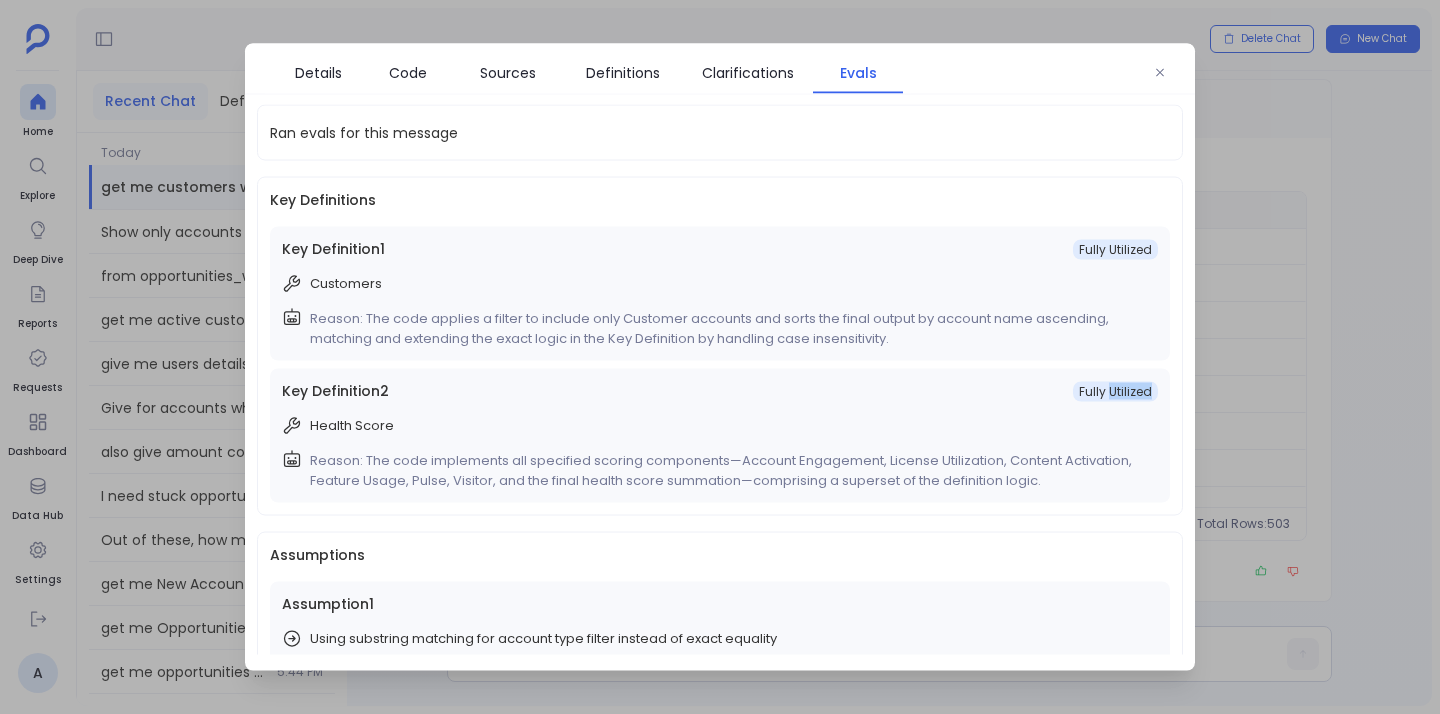click on "Fully Utilized" at bounding box center [1115, 391] 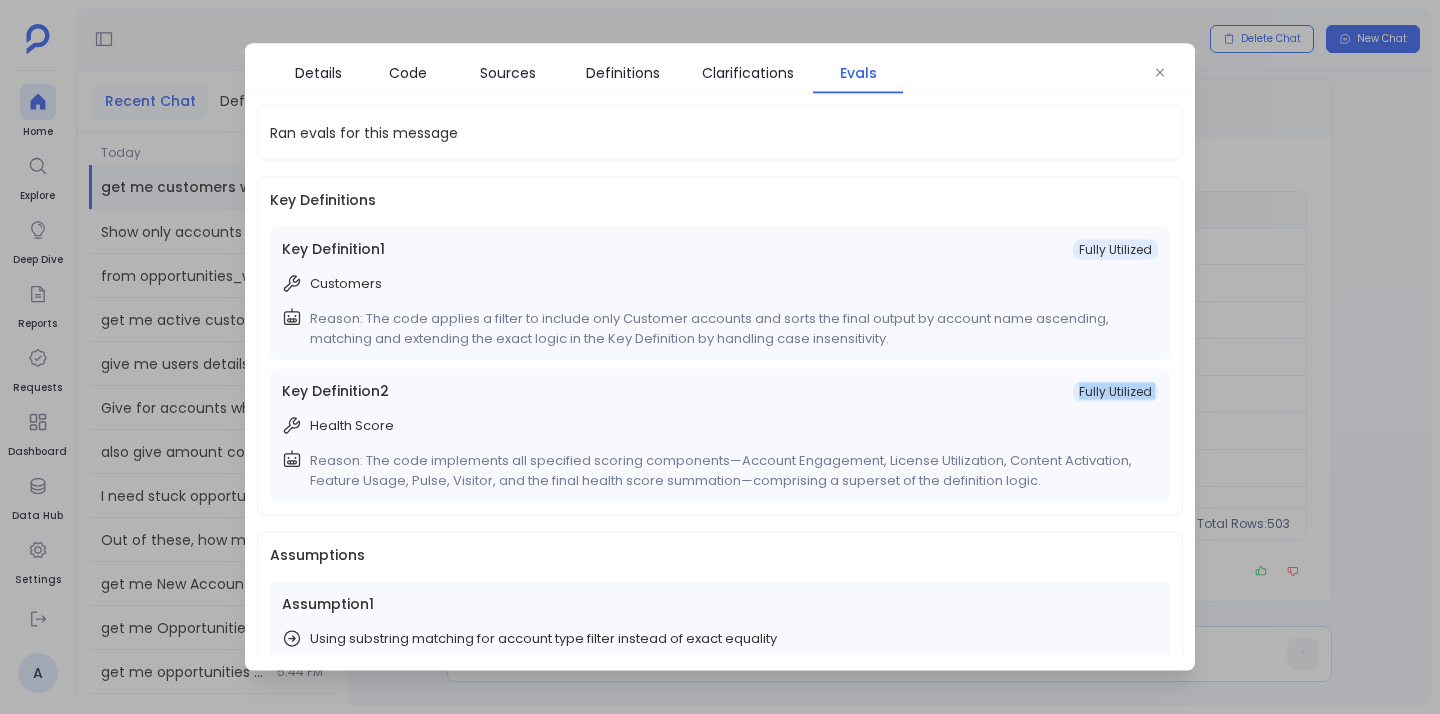 click on "Fully Utilized" at bounding box center [1115, 391] 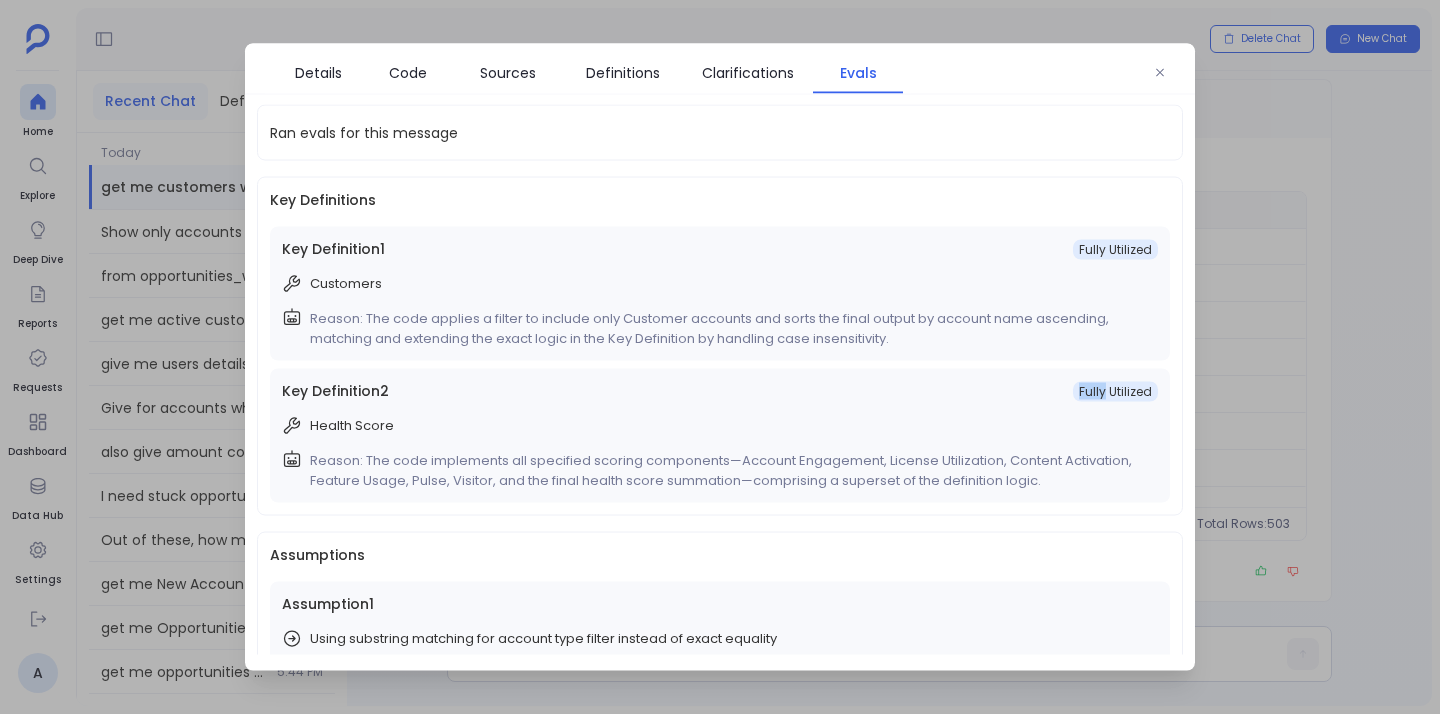 click on "Fully Utilized" at bounding box center [1115, 391] 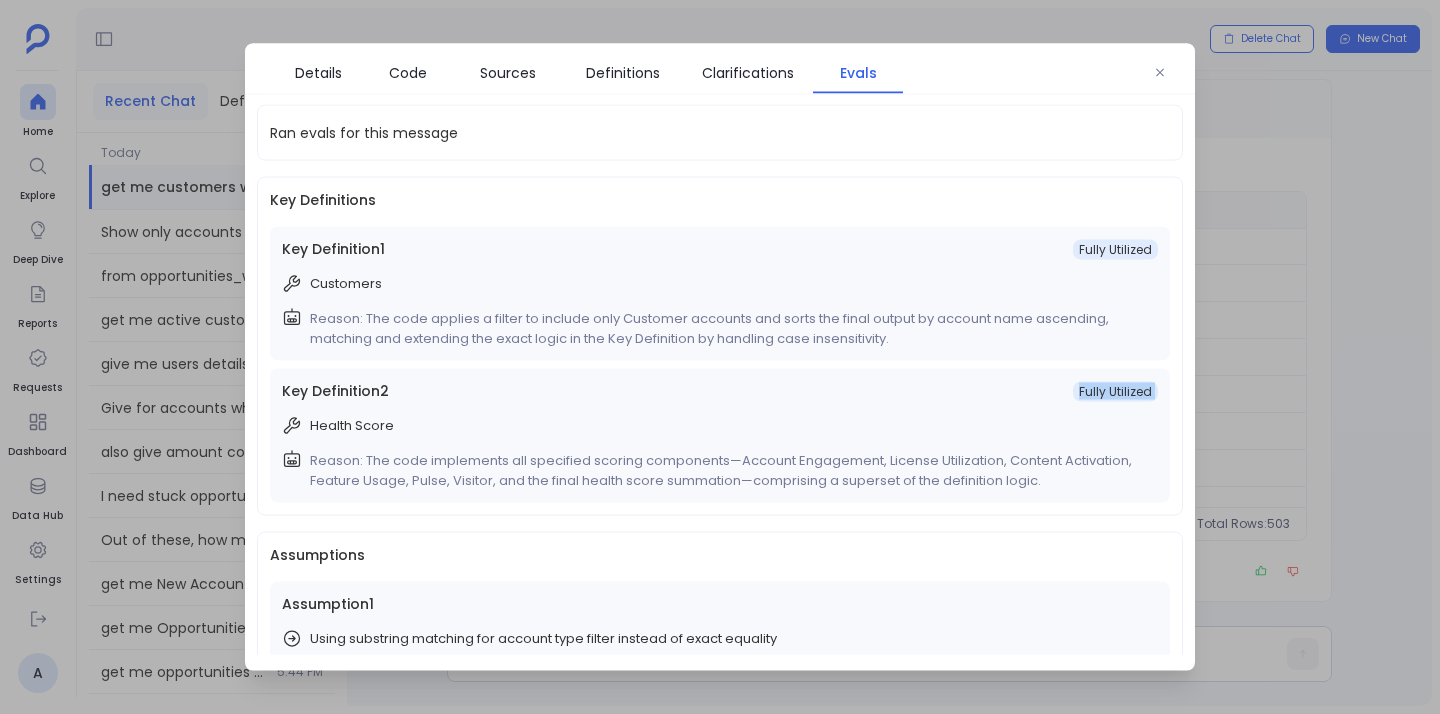 click on "Fully Utilized" at bounding box center [1115, 391] 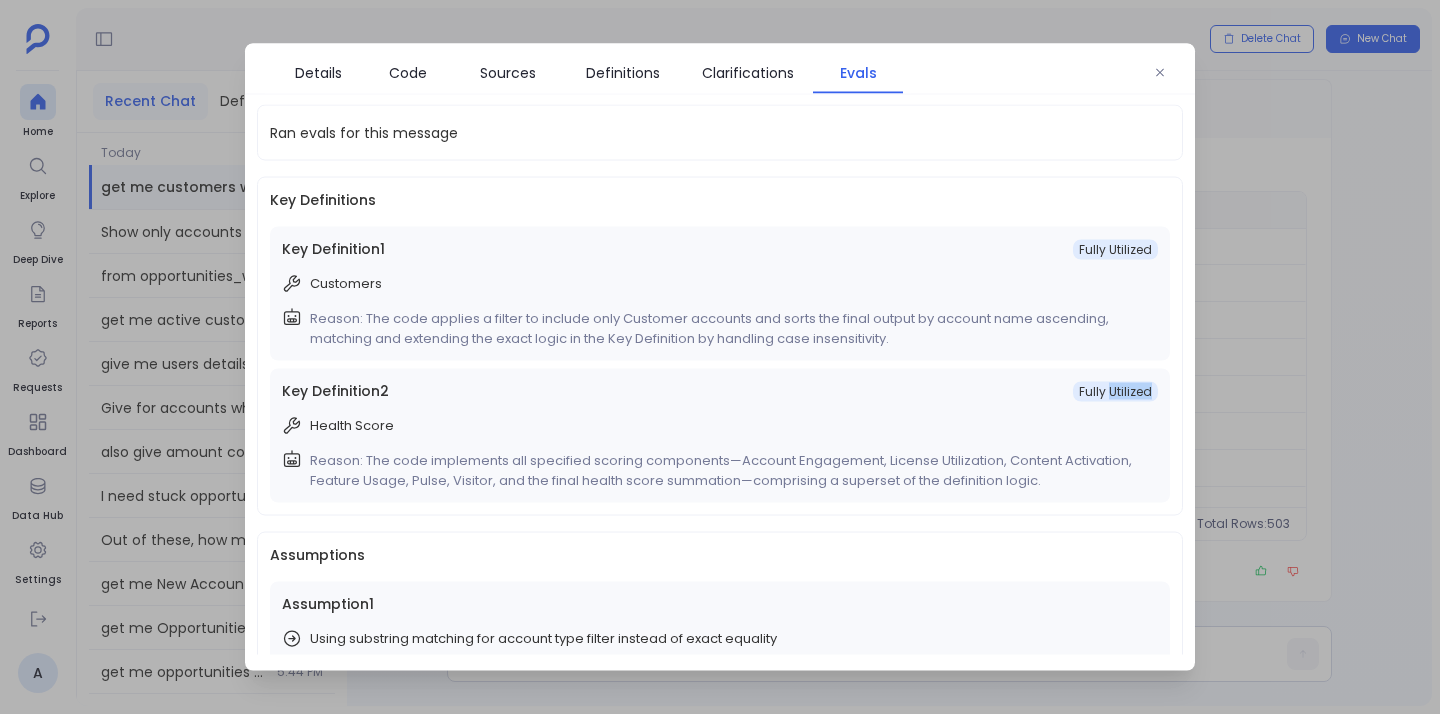 click on "Fully Utilized" at bounding box center [1115, 391] 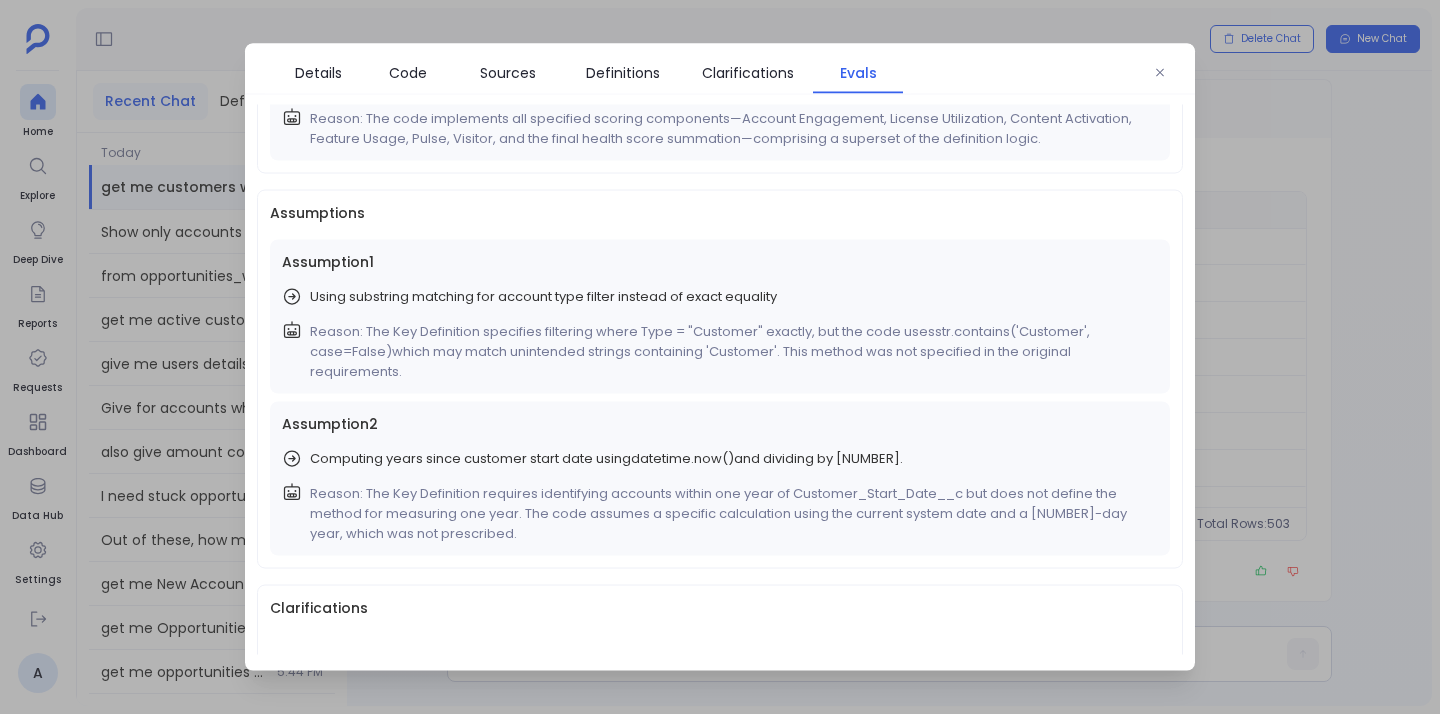 scroll, scrollTop: 396, scrollLeft: 0, axis: vertical 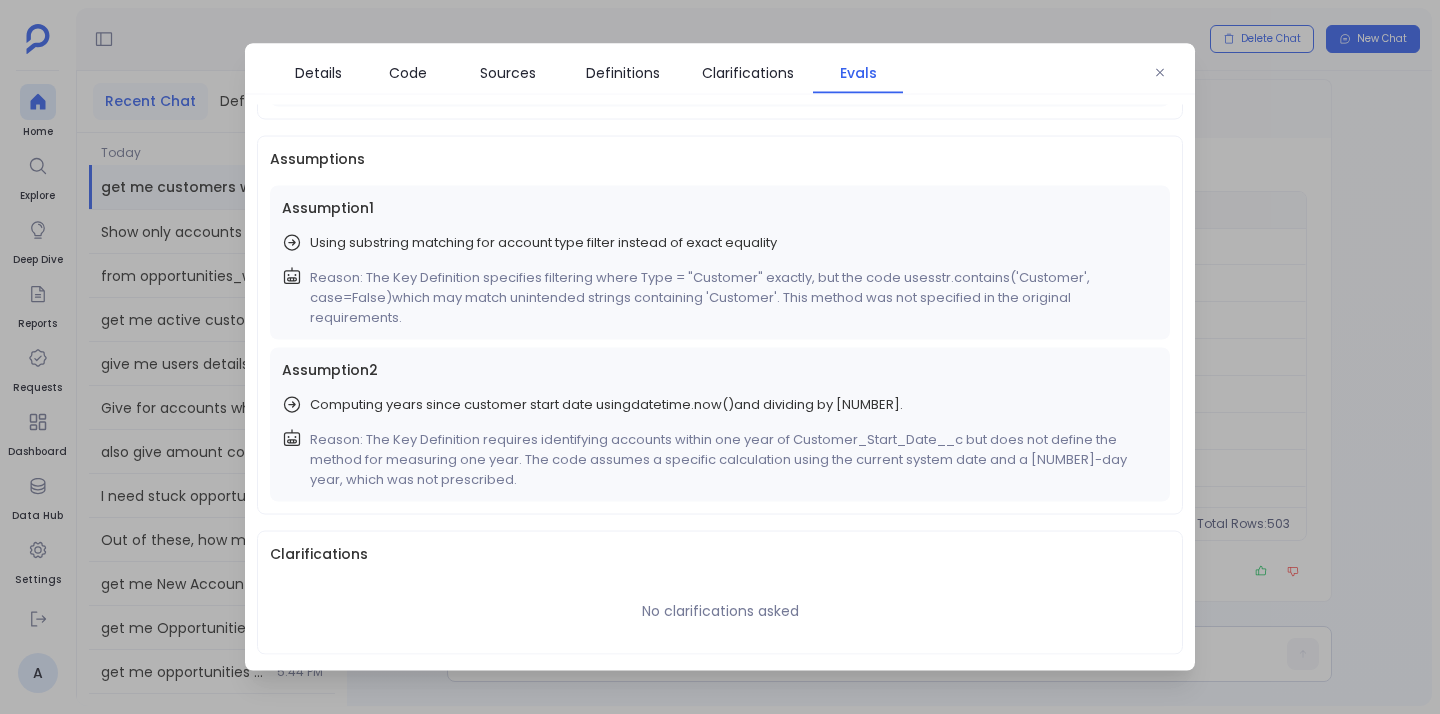 click on "Computing years since customer start date using  datetime.now()  and dividing by 365.25" at bounding box center [606, 405] 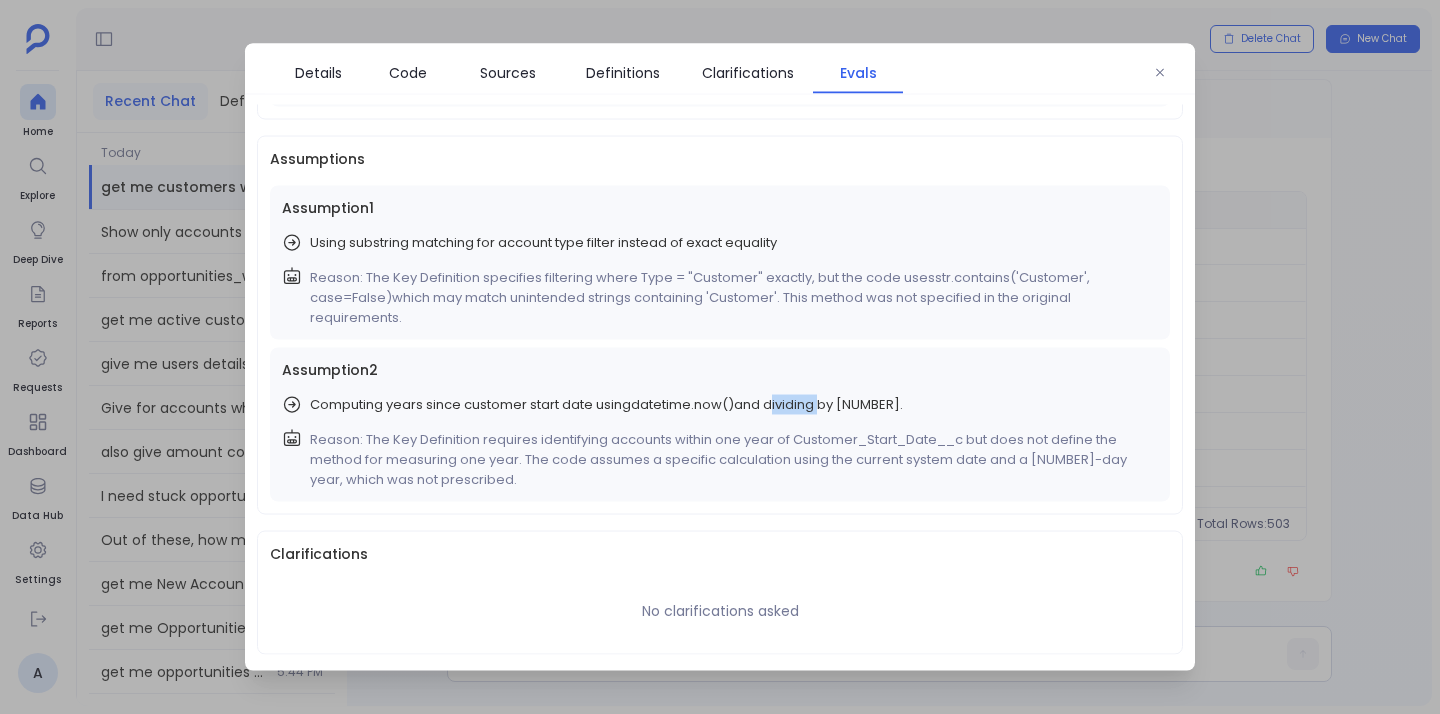 click on "Computing years since customer start date using  datetime.now()  and dividing by 365.25" at bounding box center [606, 405] 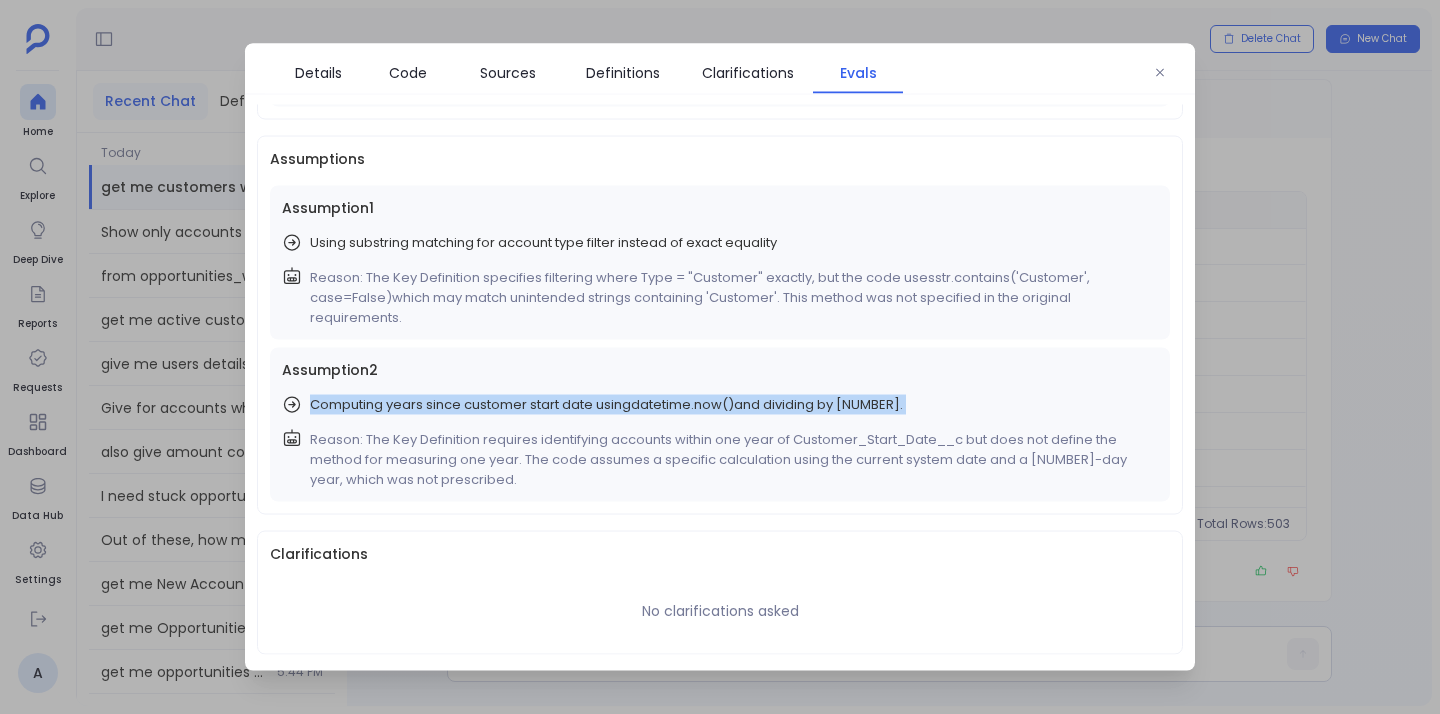 click on "Computing years since customer start date using  datetime.now()  and dividing by 365.25" at bounding box center [606, 405] 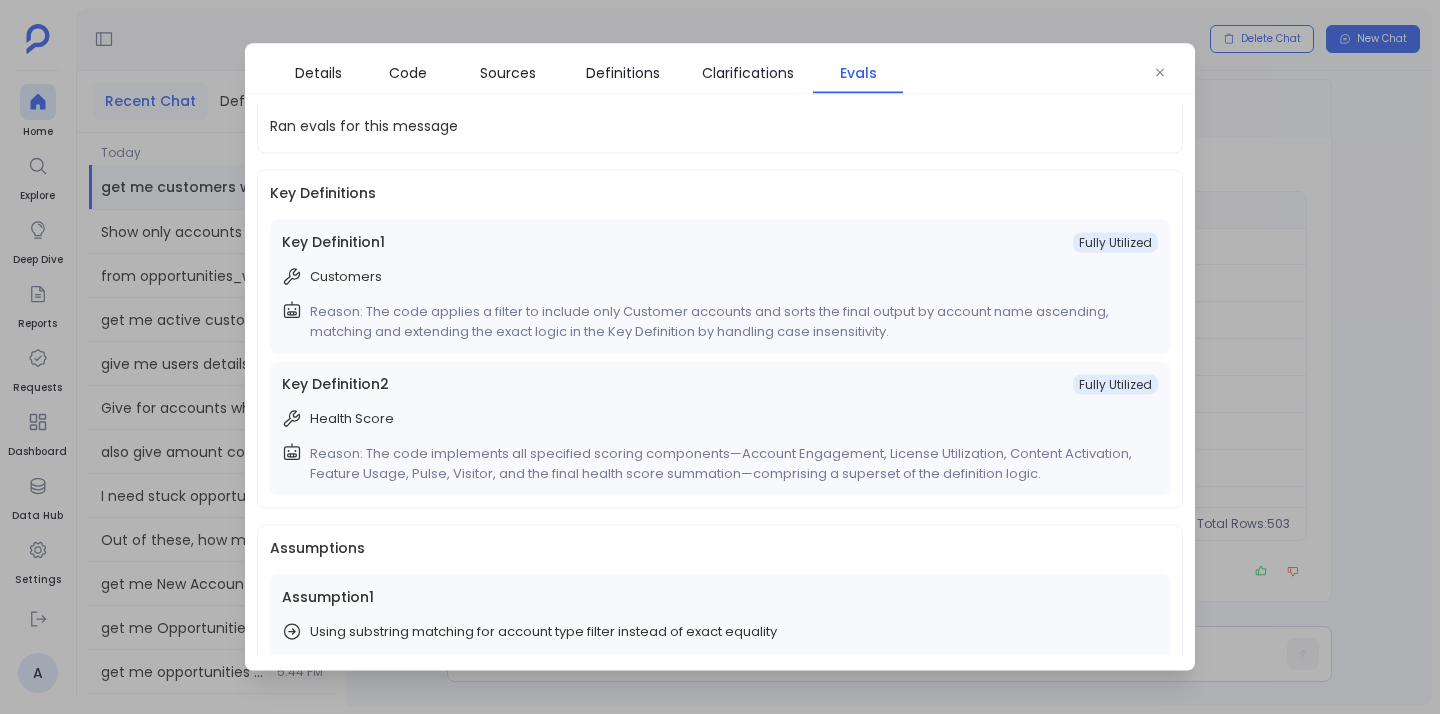 scroll, scrollTop: 0, scrollLeft: 0, axis: both 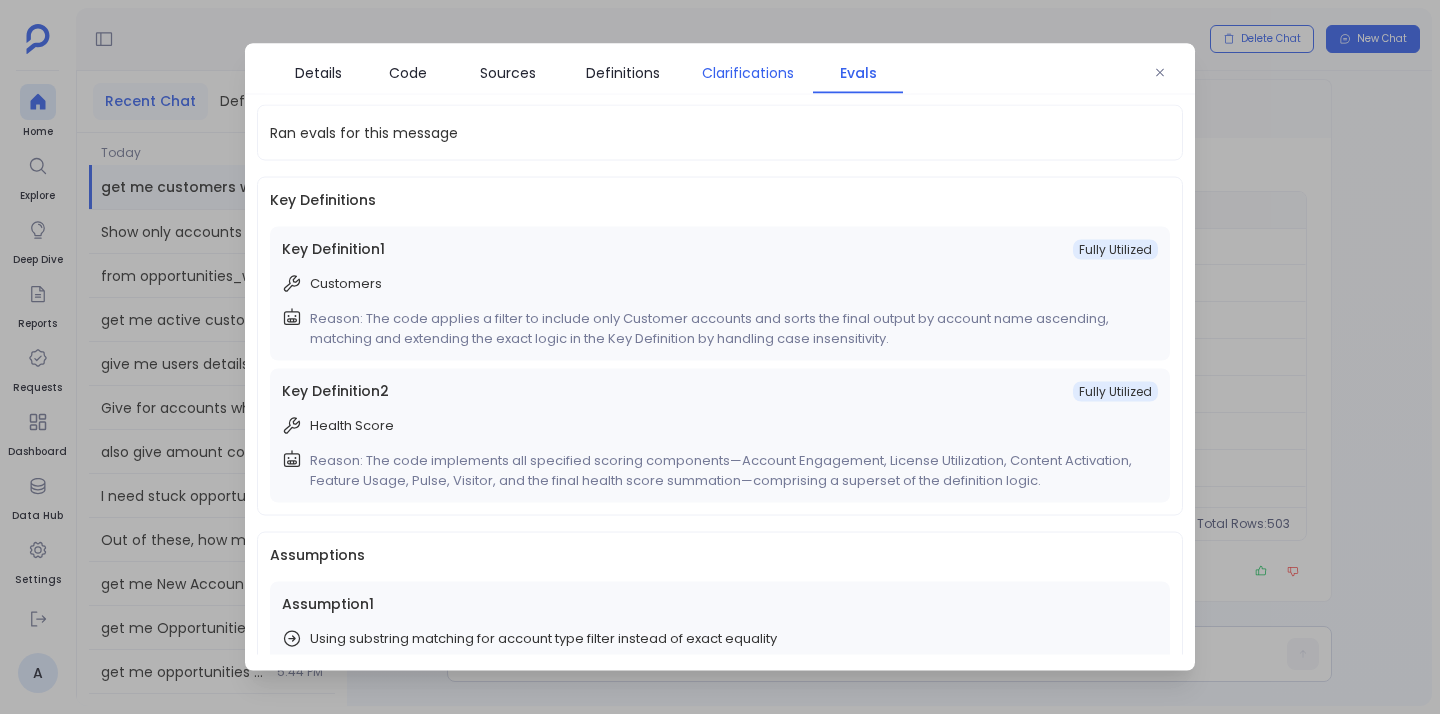 click on "Clarifications" at bounding box center (748, 73) 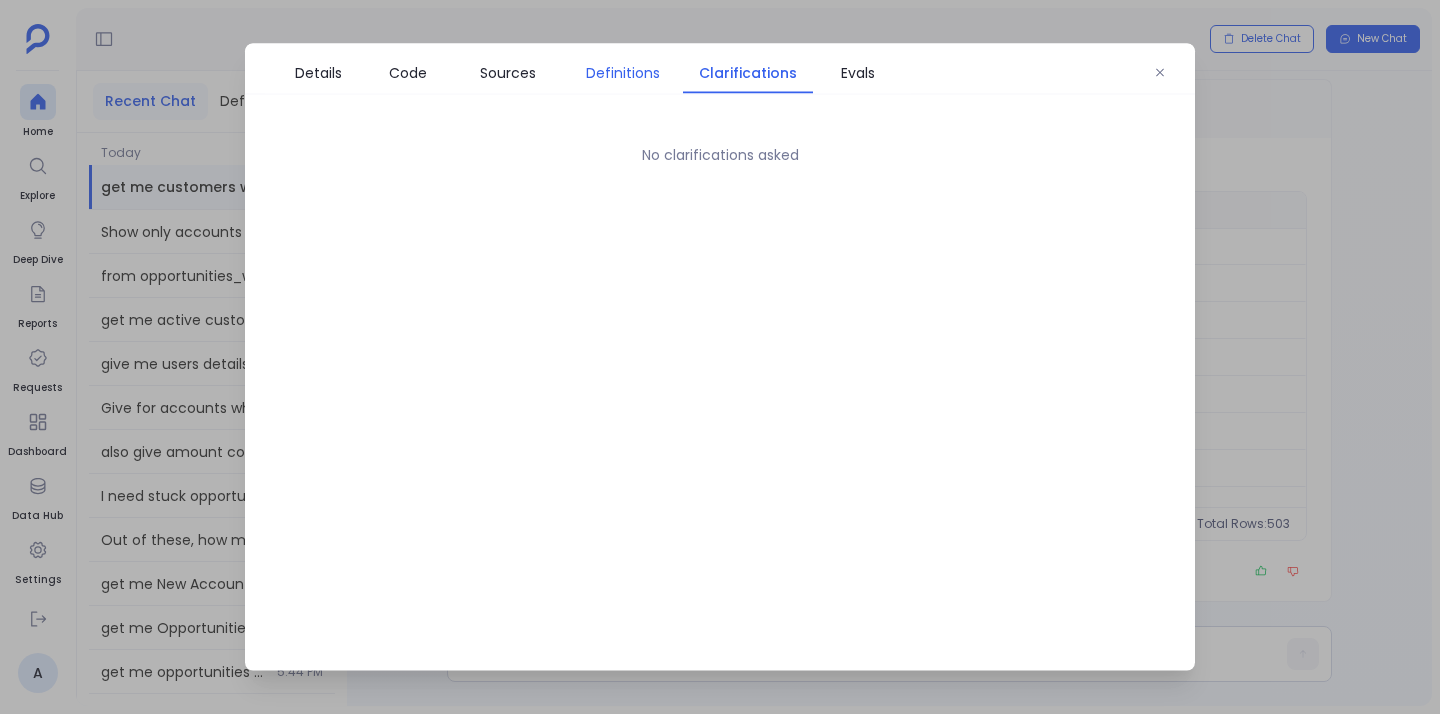 click on "Definitions" at bounding box center (623, 73) 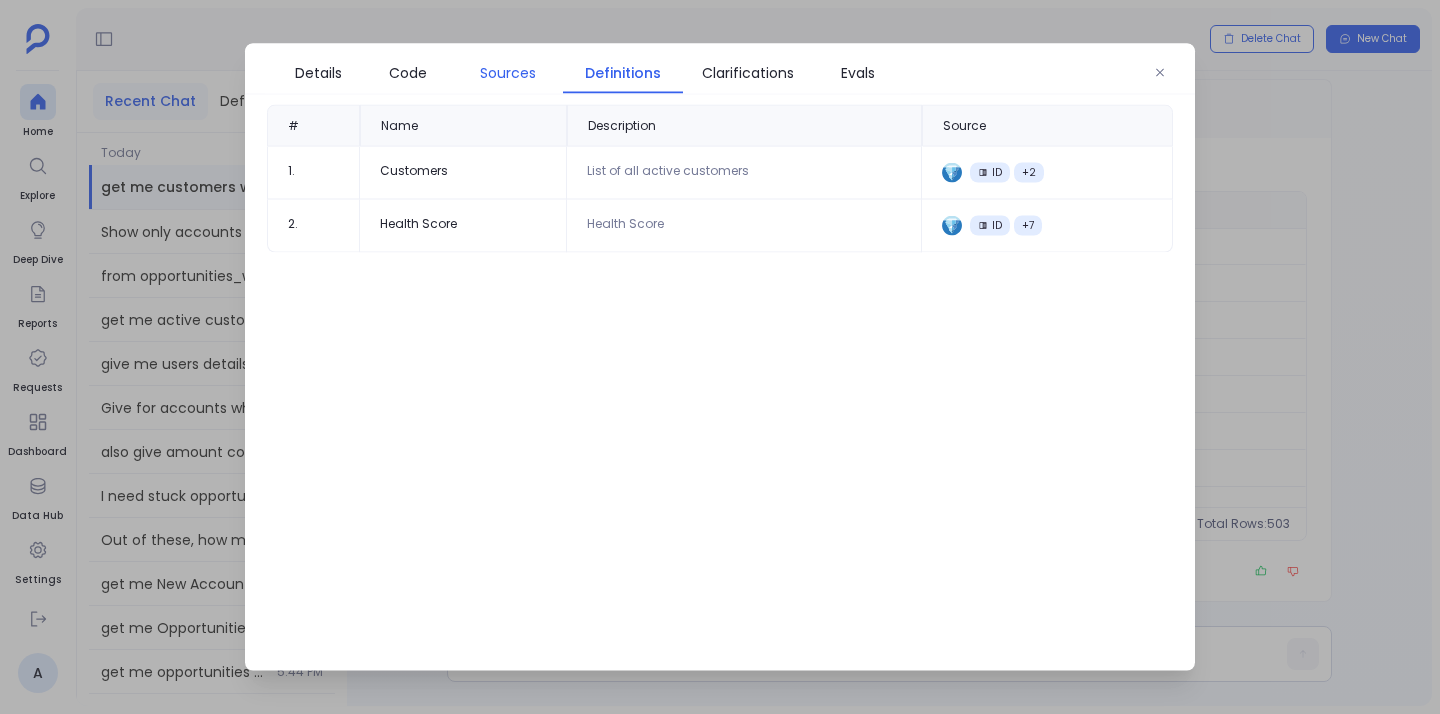 click on "Sources" at bounding box center (508, 73) 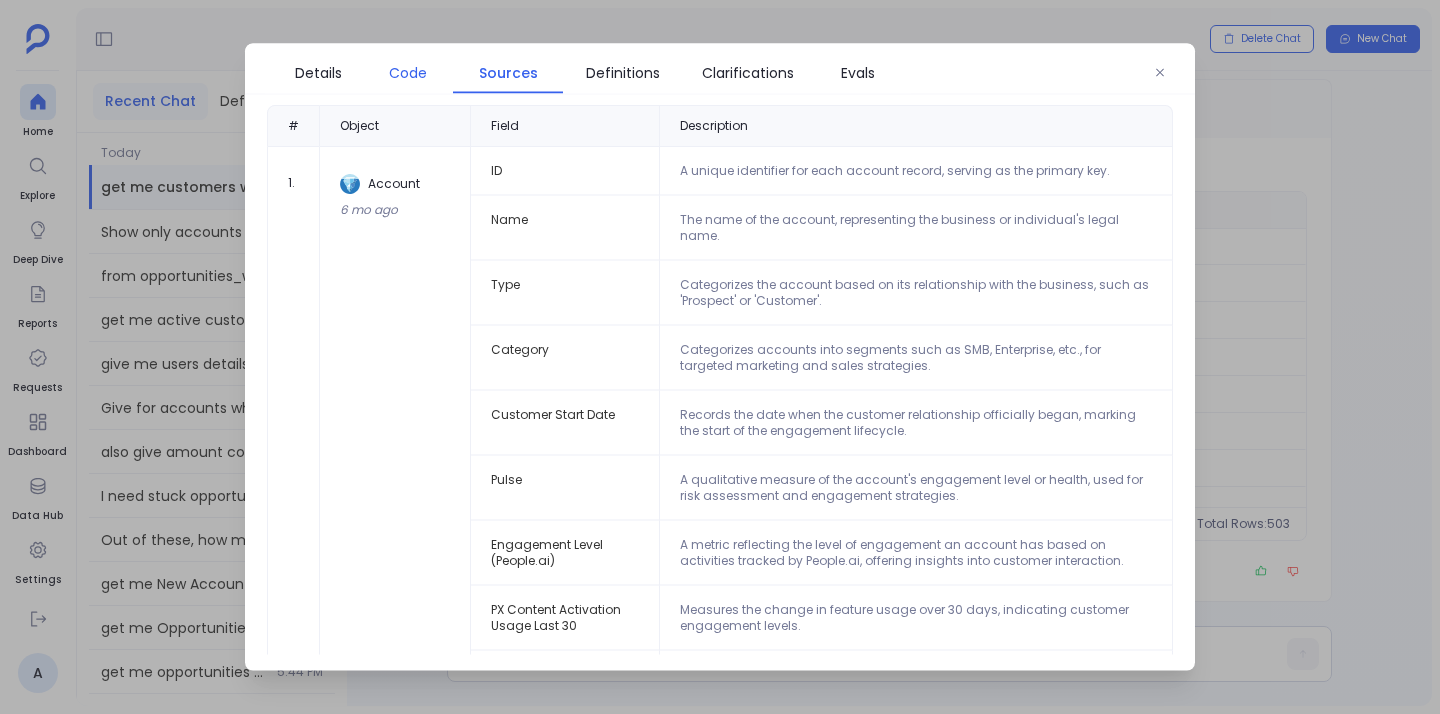 click on "Code" at bounding box center (408, 73) 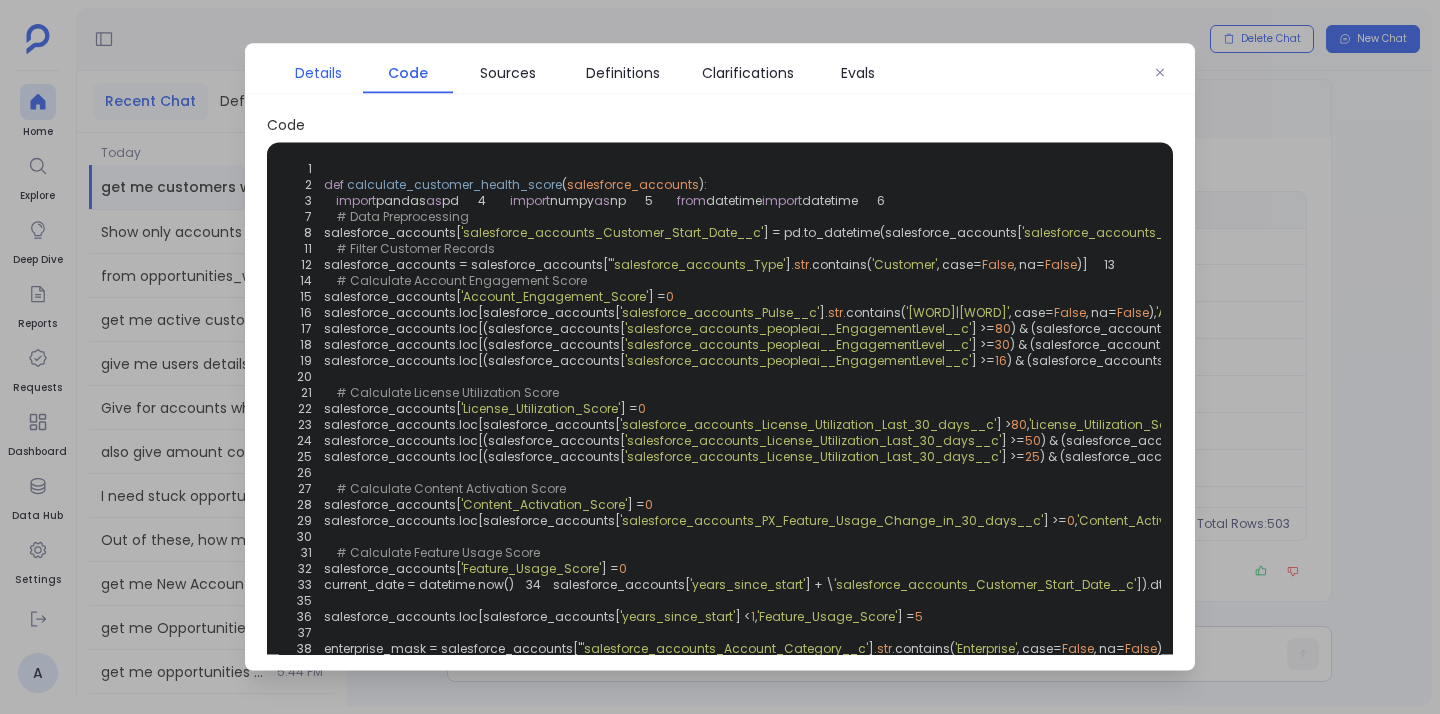 click on "Details" at bounding box center (318, 73) 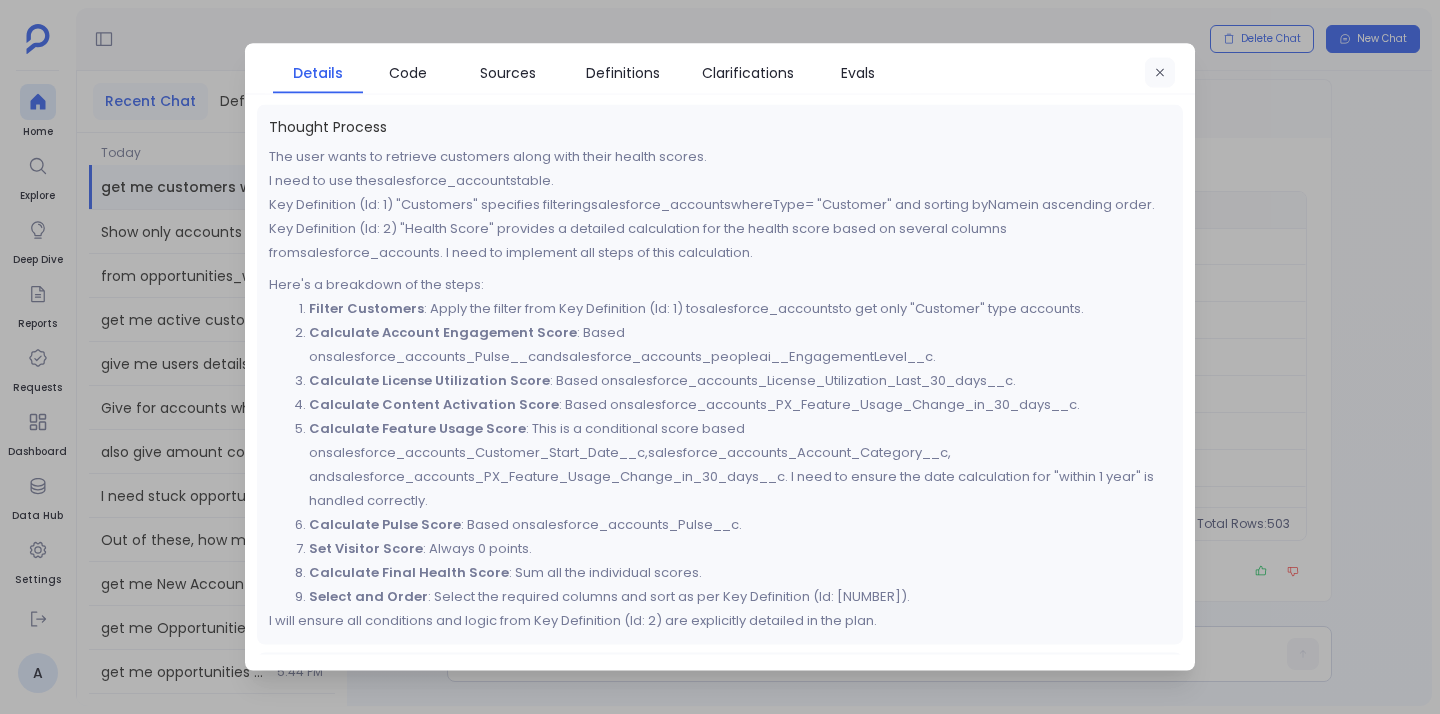 click 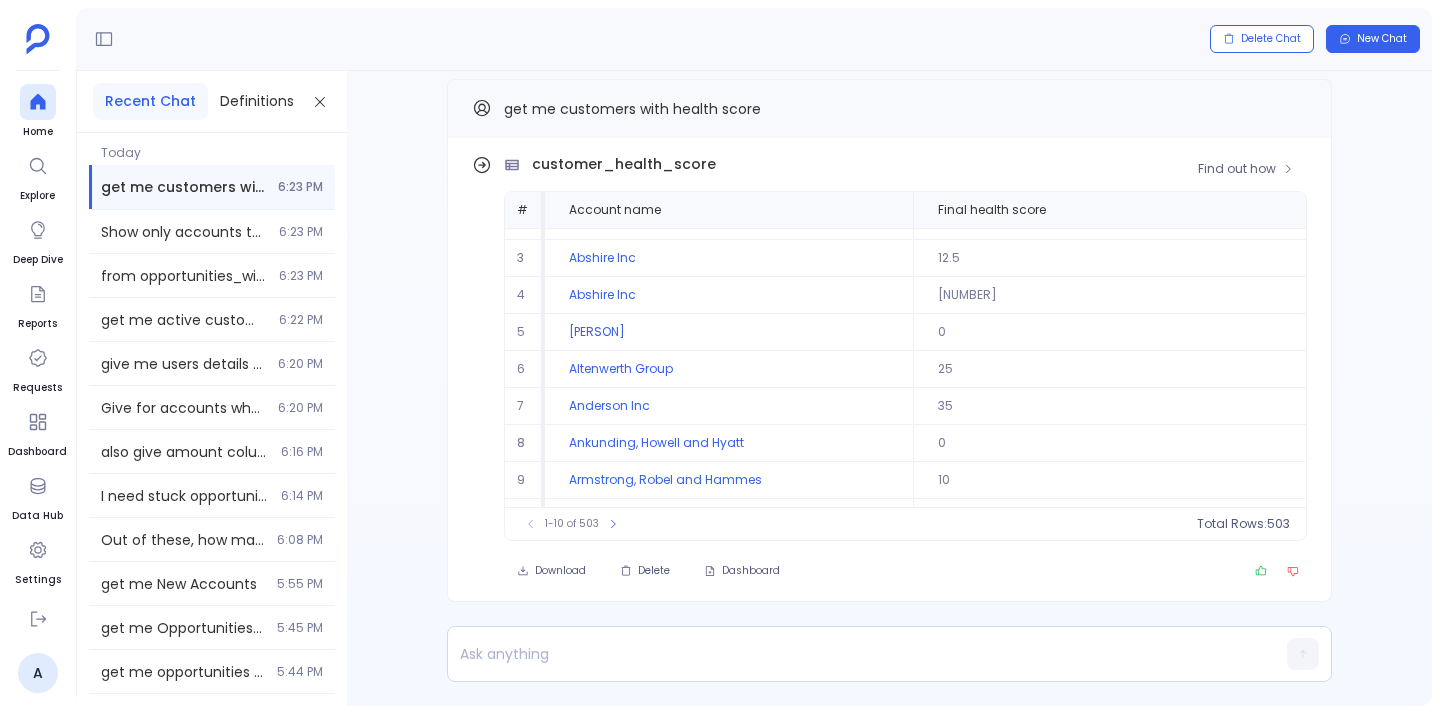 scroll, scrollTop: 0, scrollLeft: 0, axis: both 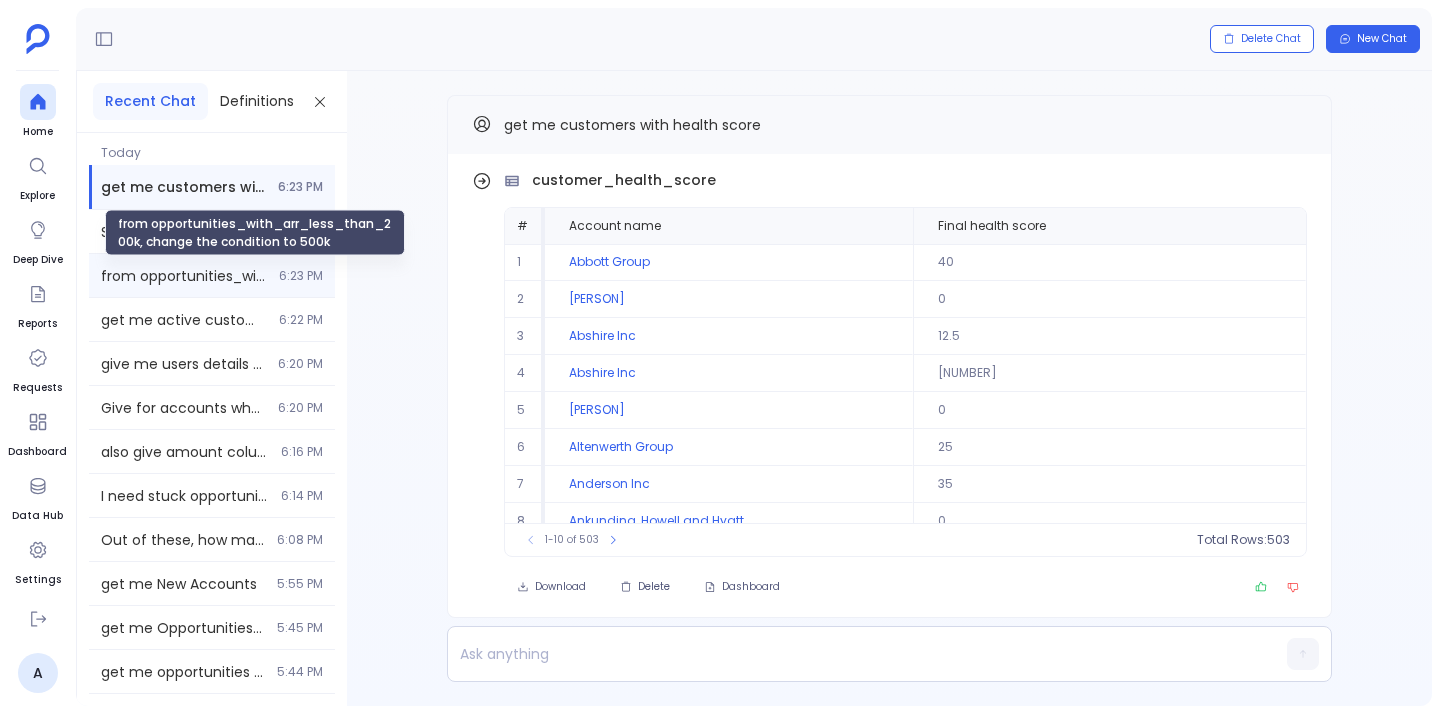 click on "from opportunities_with_arr_less_than_200k, change the condition to 500k" at bounding box center [184, 276] 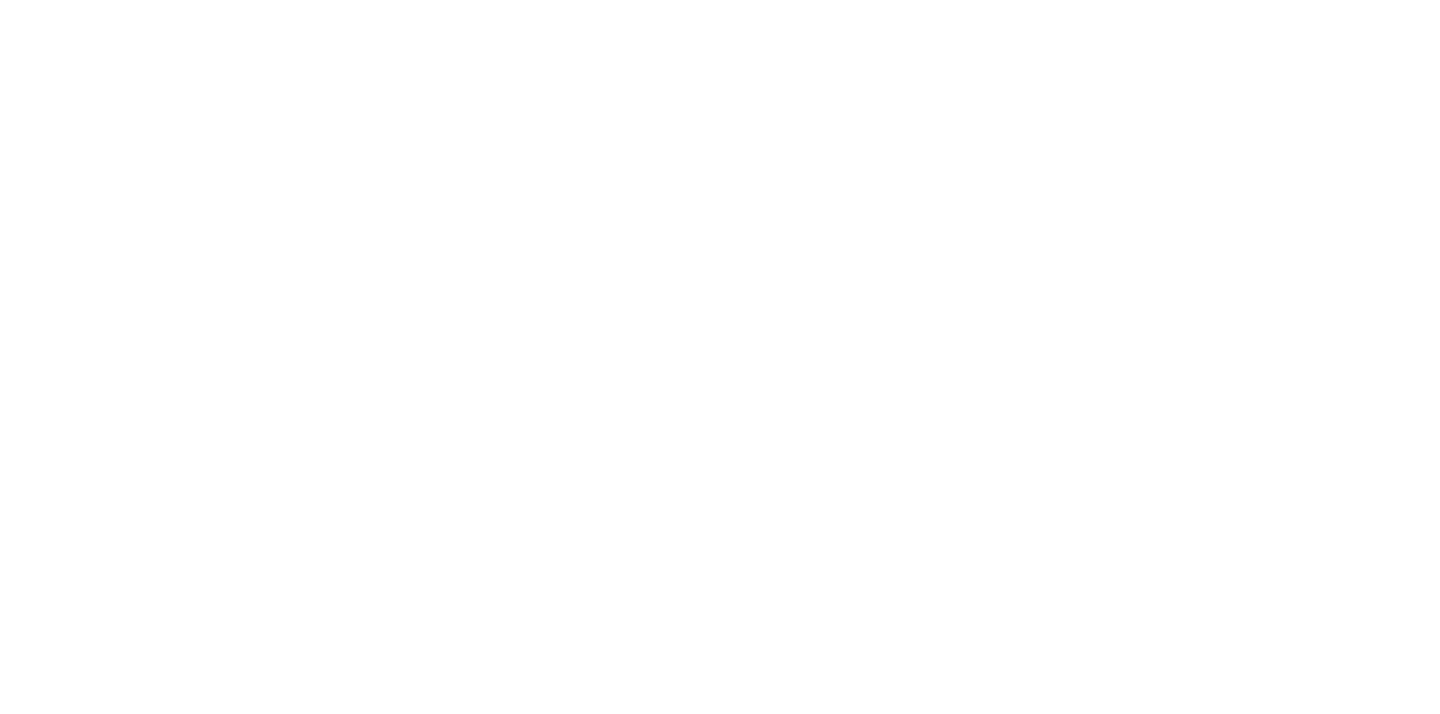 scroll, scrollTop: 0, scrollLeft: 0, axis: both 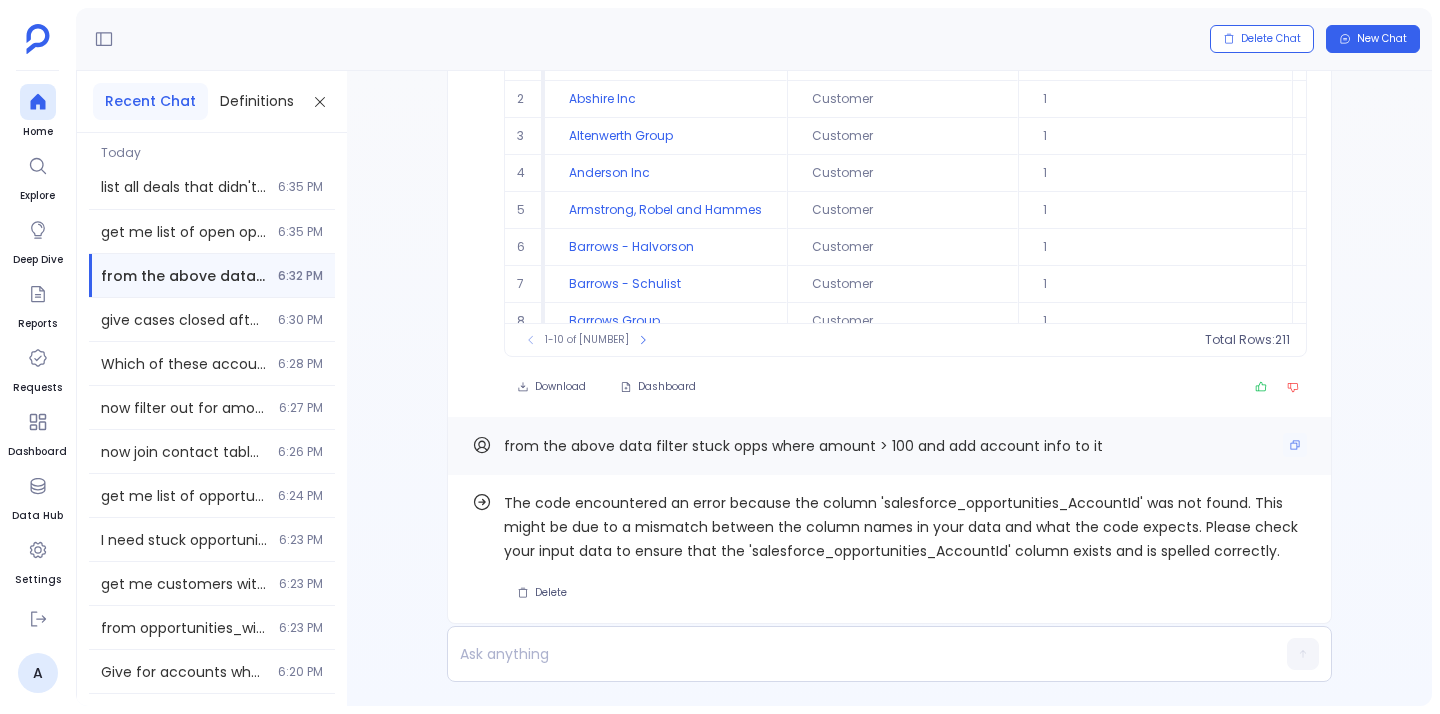click on "from the above data filter stuck opps where amount > 100 and add account info to it" at bounding box center (803, 446) 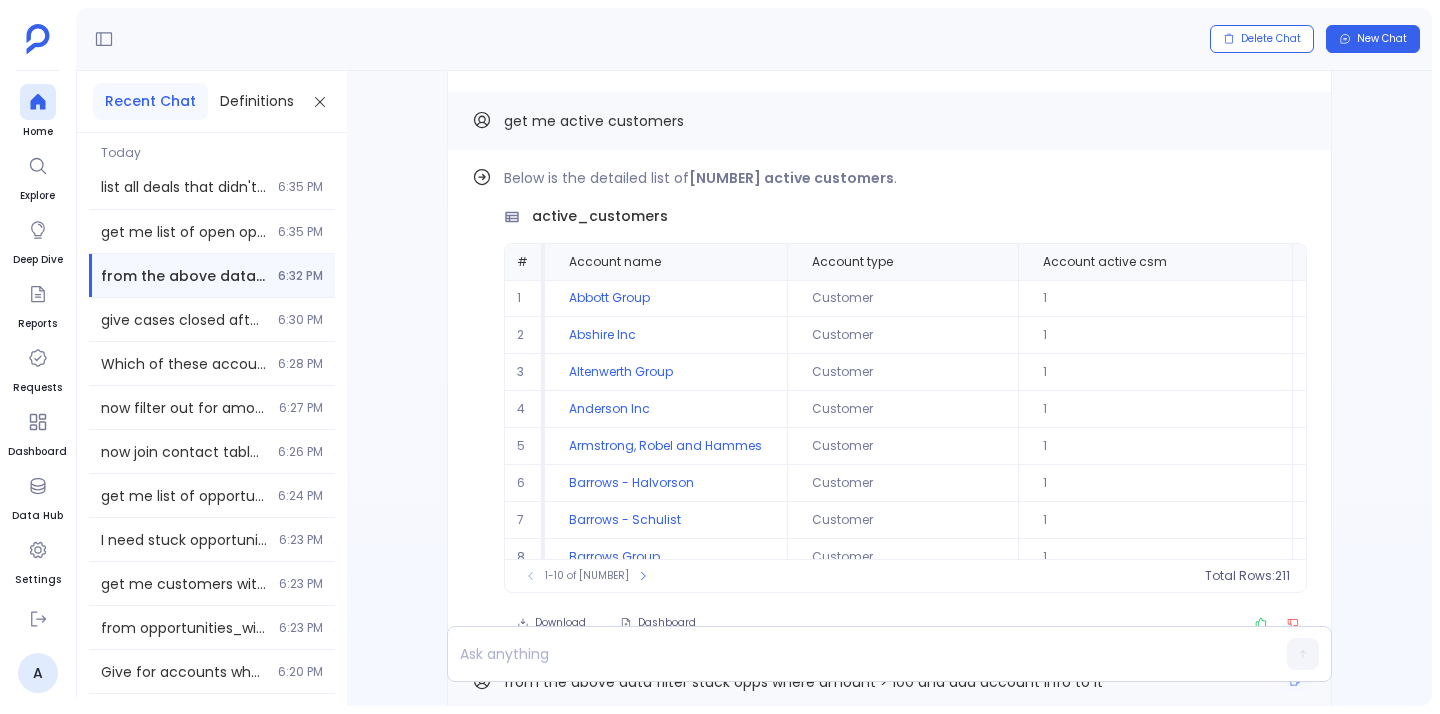 scroll, scrollTop: -261, scrollLeft: 0, axis: vertical 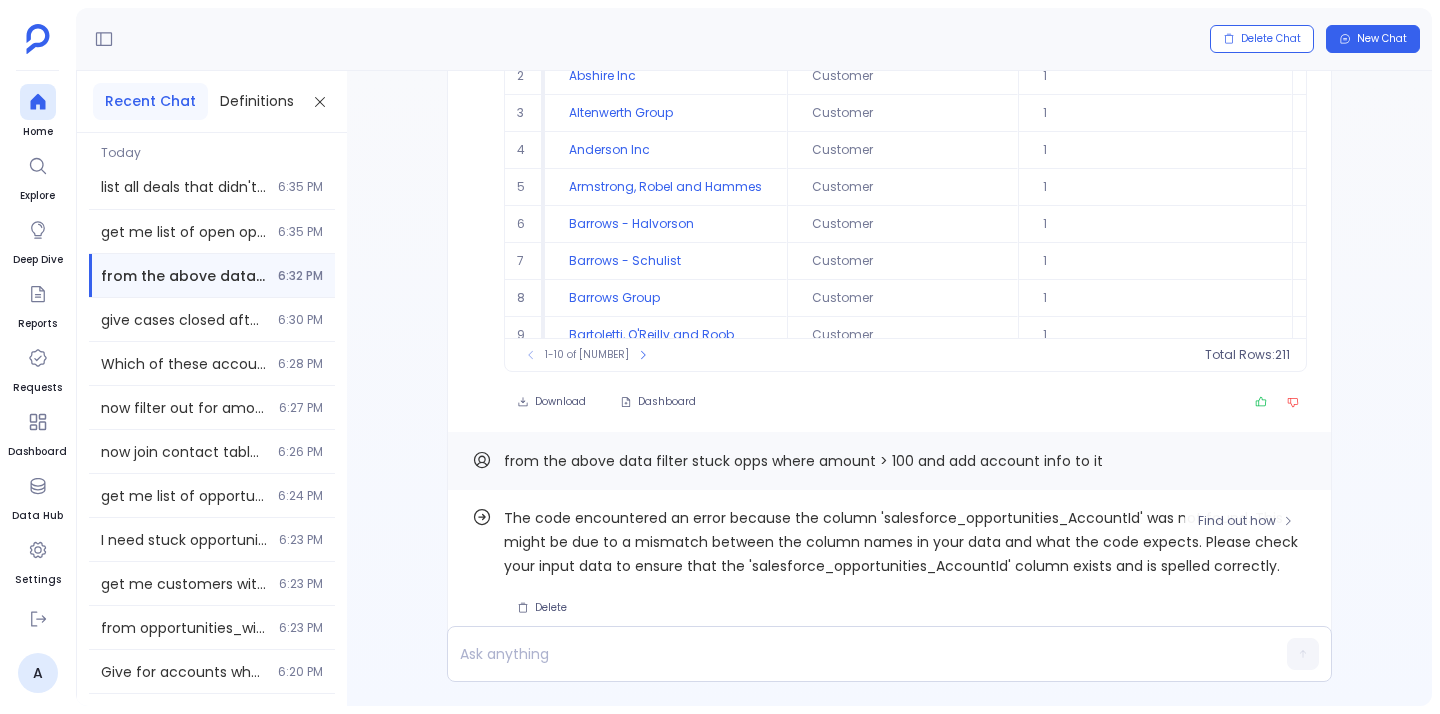 type 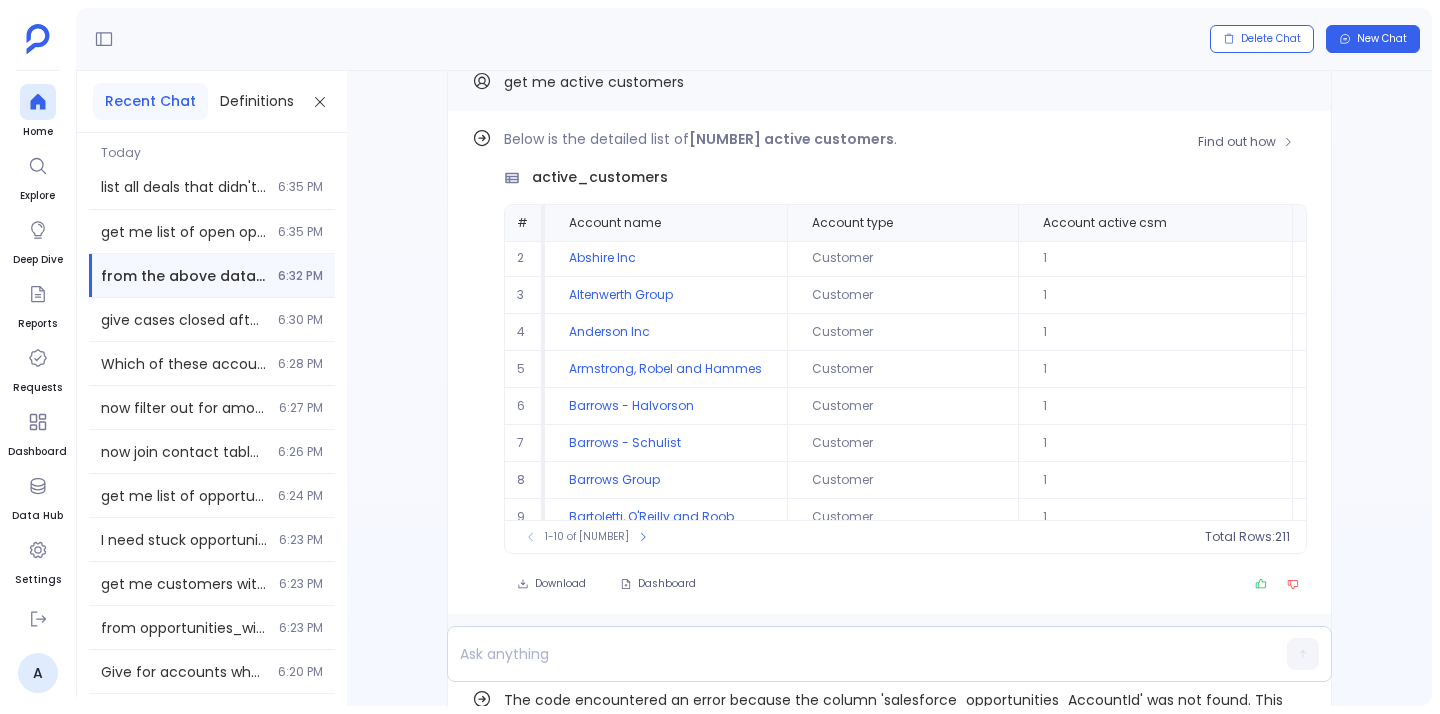 scroll, scrollTop: -305, scrollLeft: 0, axis: vertical 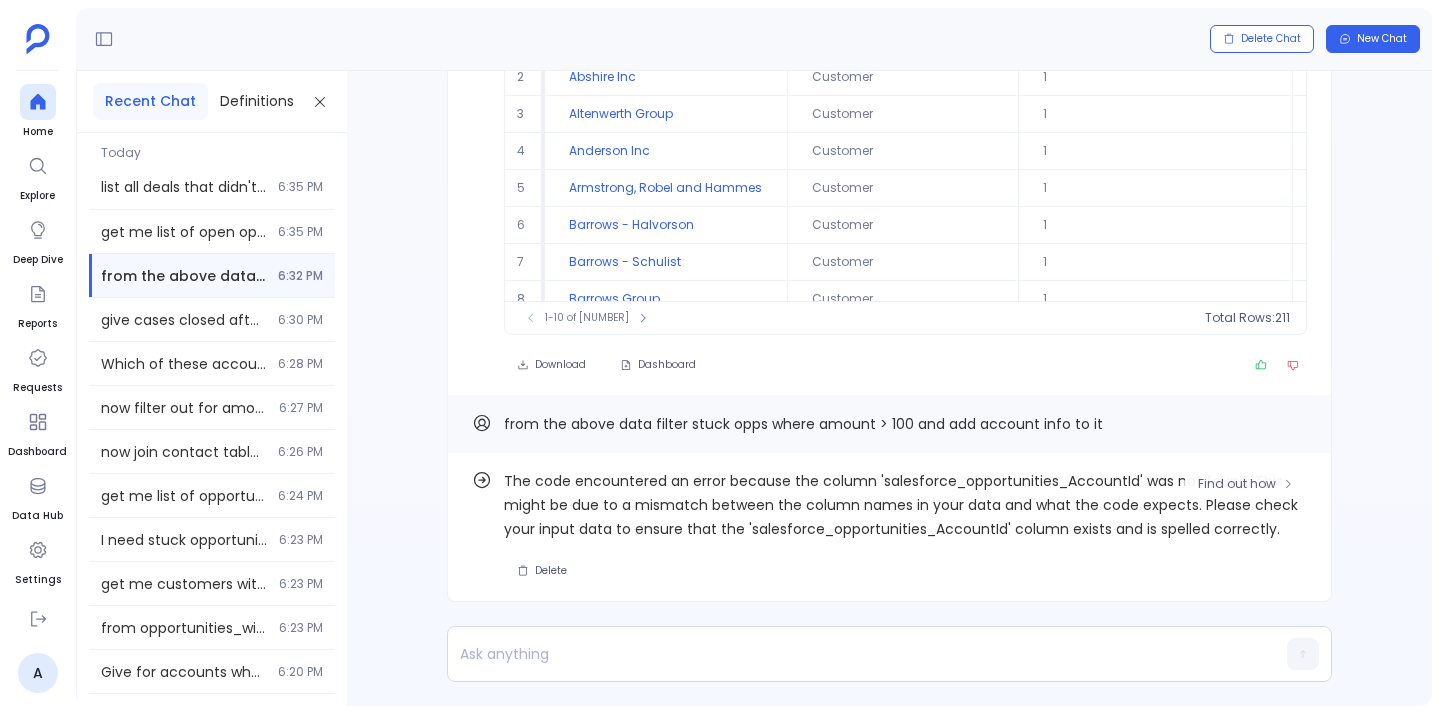 click on "The code encountered an error because the column 'salesforce_opportunities_AccountId' was not found. This might be due to a mismatch between the column names in your data and what the code expects. Please check your input data to ensure that the 'salesforce_opportunities_AccountId' column exists and is spelled correctly." at bounding box center [905, 505] 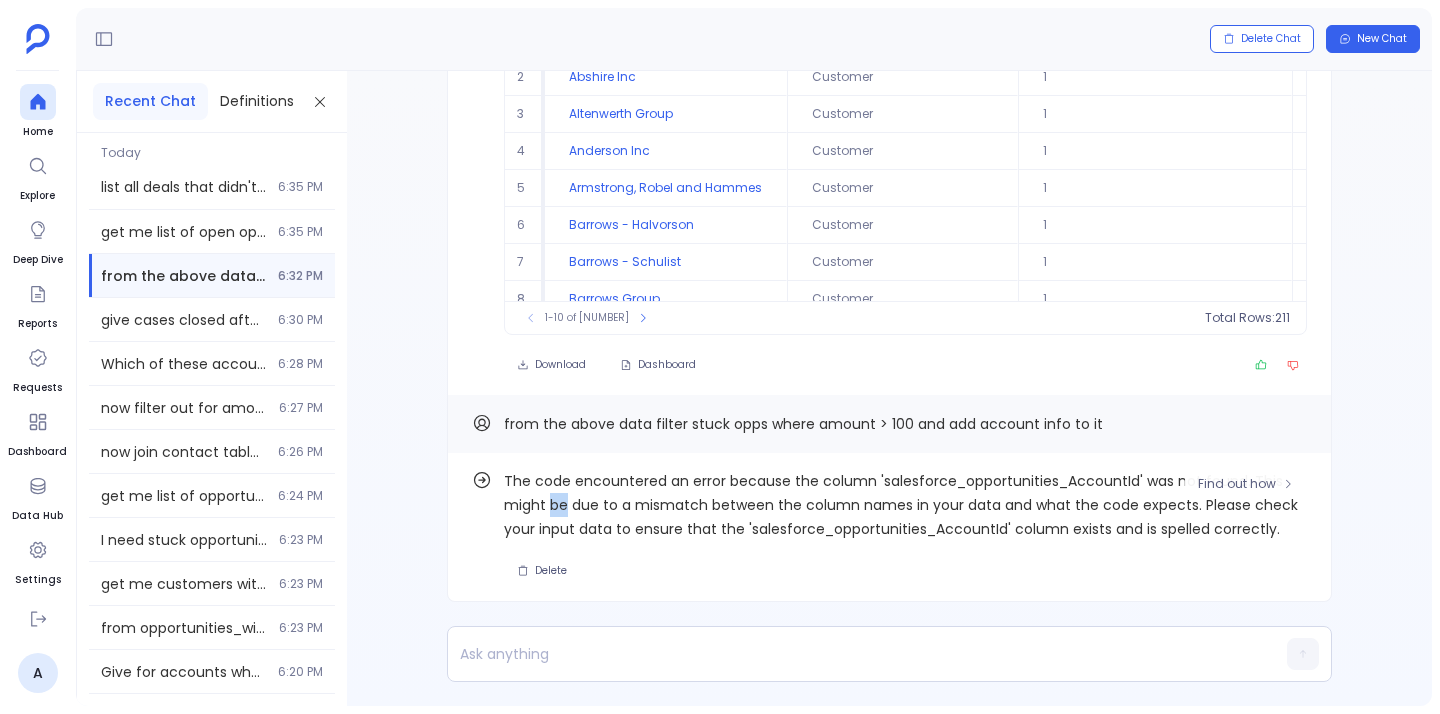 click on "The code encountered an error because the column 'salesforce_opportunities_AccountId' was not found. This might be due to a mismatch between the column names in your data and what the code expects. Please check your input data to ensure that the 'salesforce_opportunities_AccountId' column exists and is spelled correctly." at bounding box center (905, 505) 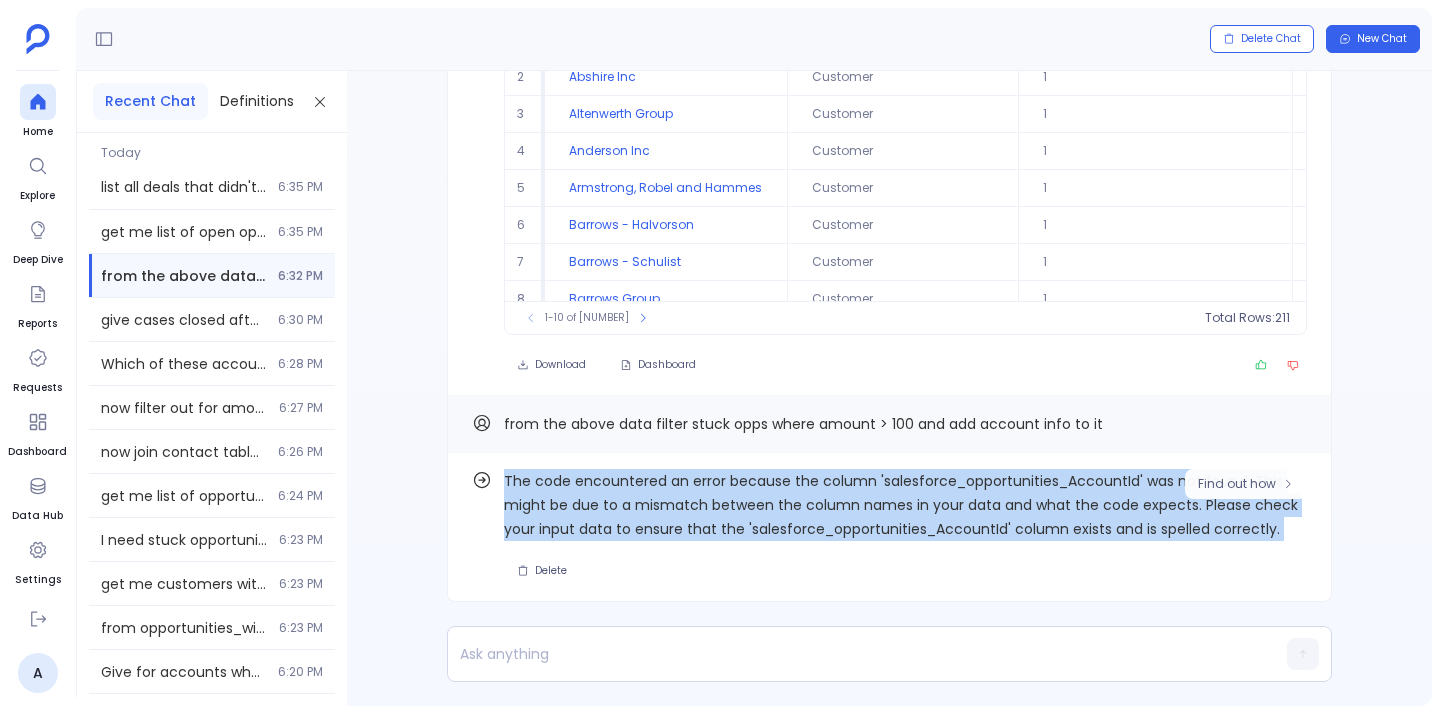 click on "The code encountered an error because the column 'salesforce_opportunities_AccountId' was not found. This might be due to a mismatch between the column names in your data and what the code expects. Please check your input data to ensure that the 'salesforce_opportunities_AccountId' column exists and is spelled correctly." at bounding box center [905, 505] 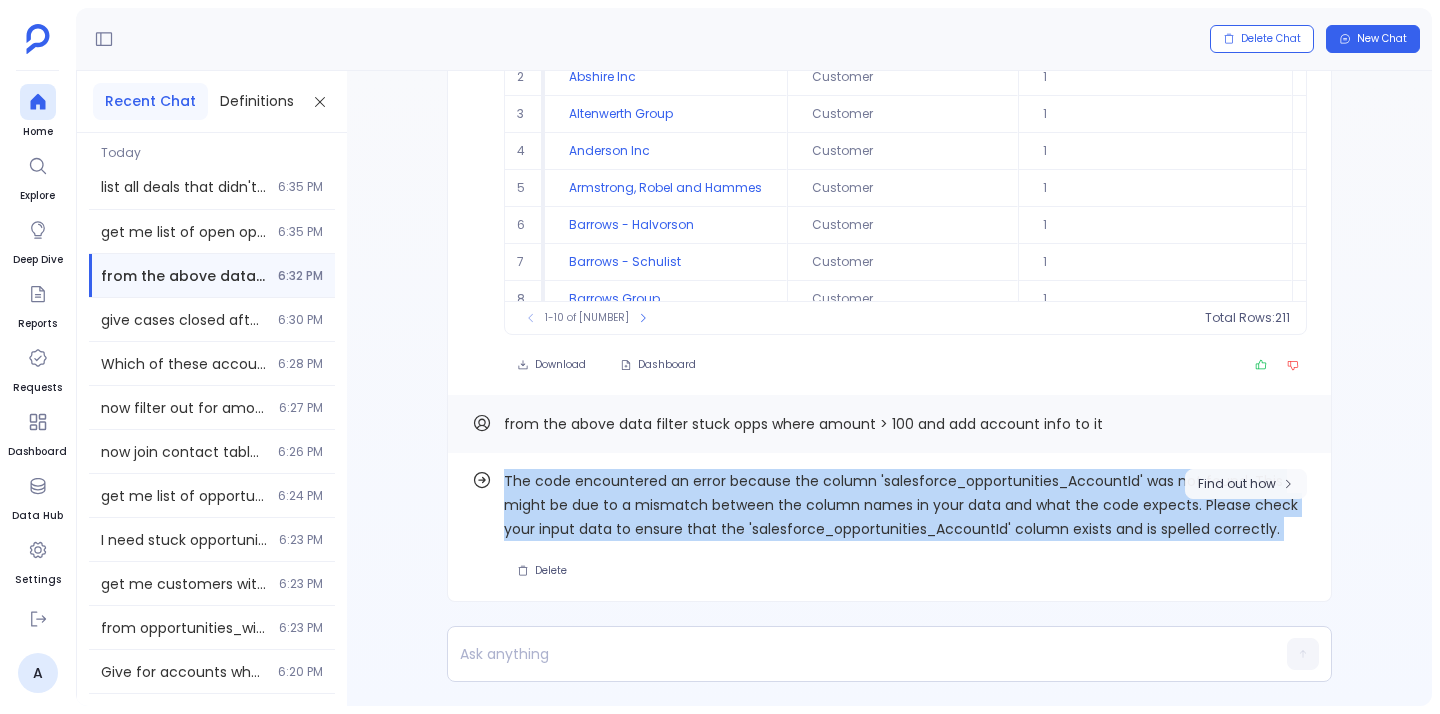 click on "Find out how" at bounding box center (1246, 484) 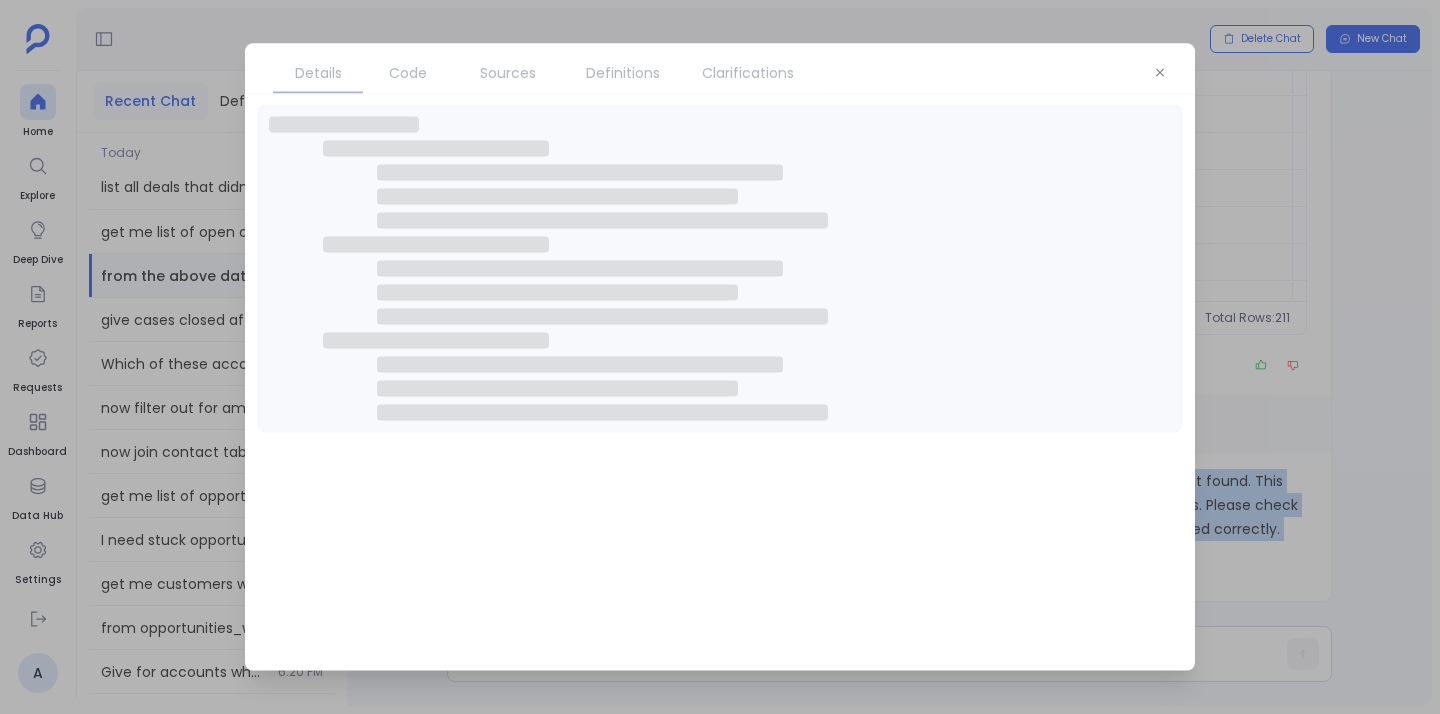 click on "Code" at bounding box center [408, 73] 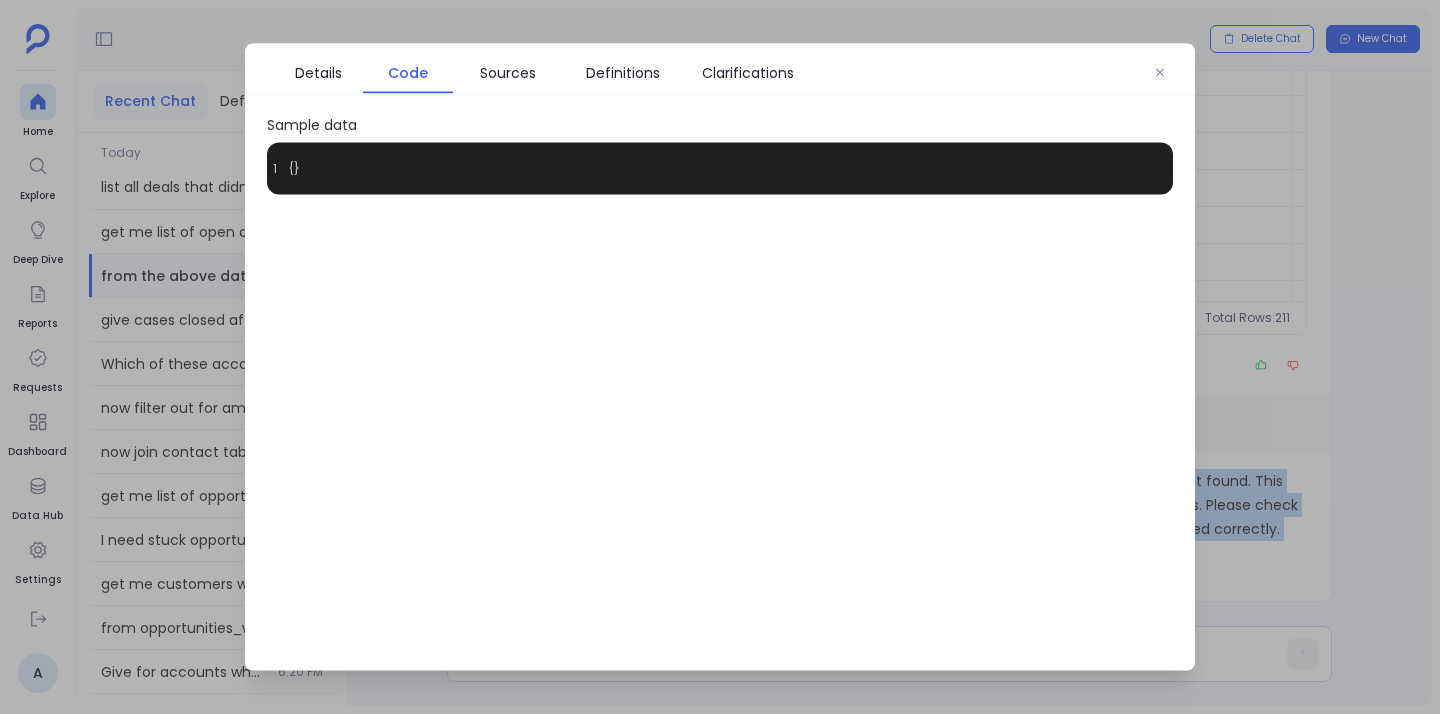 click on "Code" at bounding box center [408, 73] 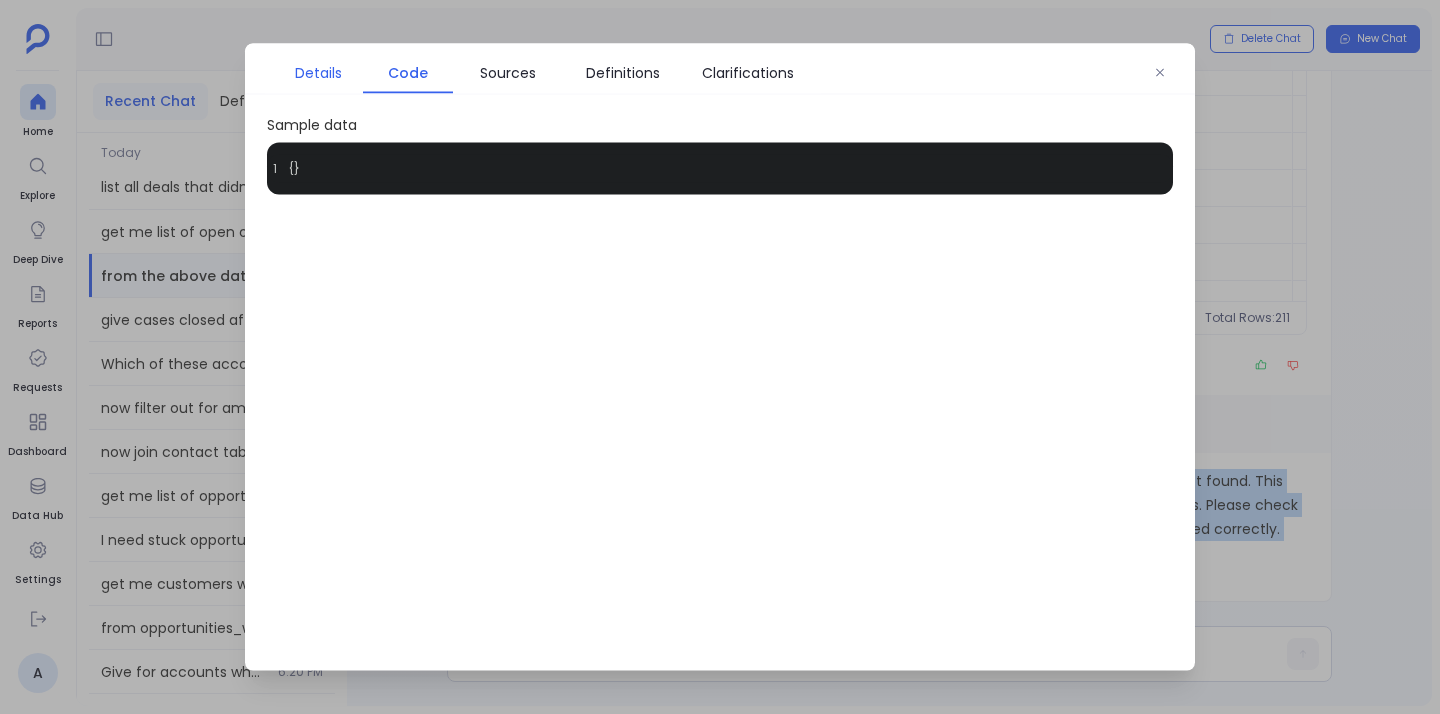 click on "Details" at bounding box center [318, 73] 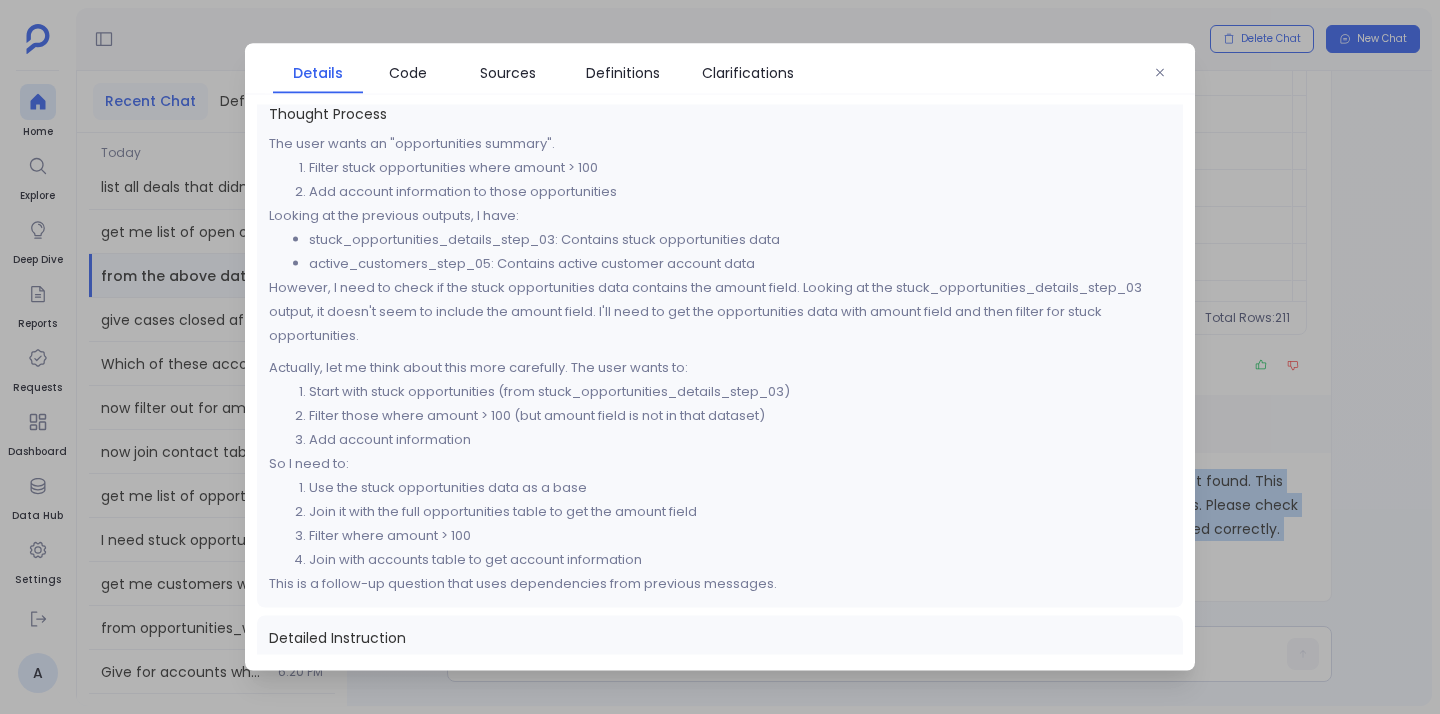 scroll, scrollTop: 0, scrollLeft: 0, axis: both 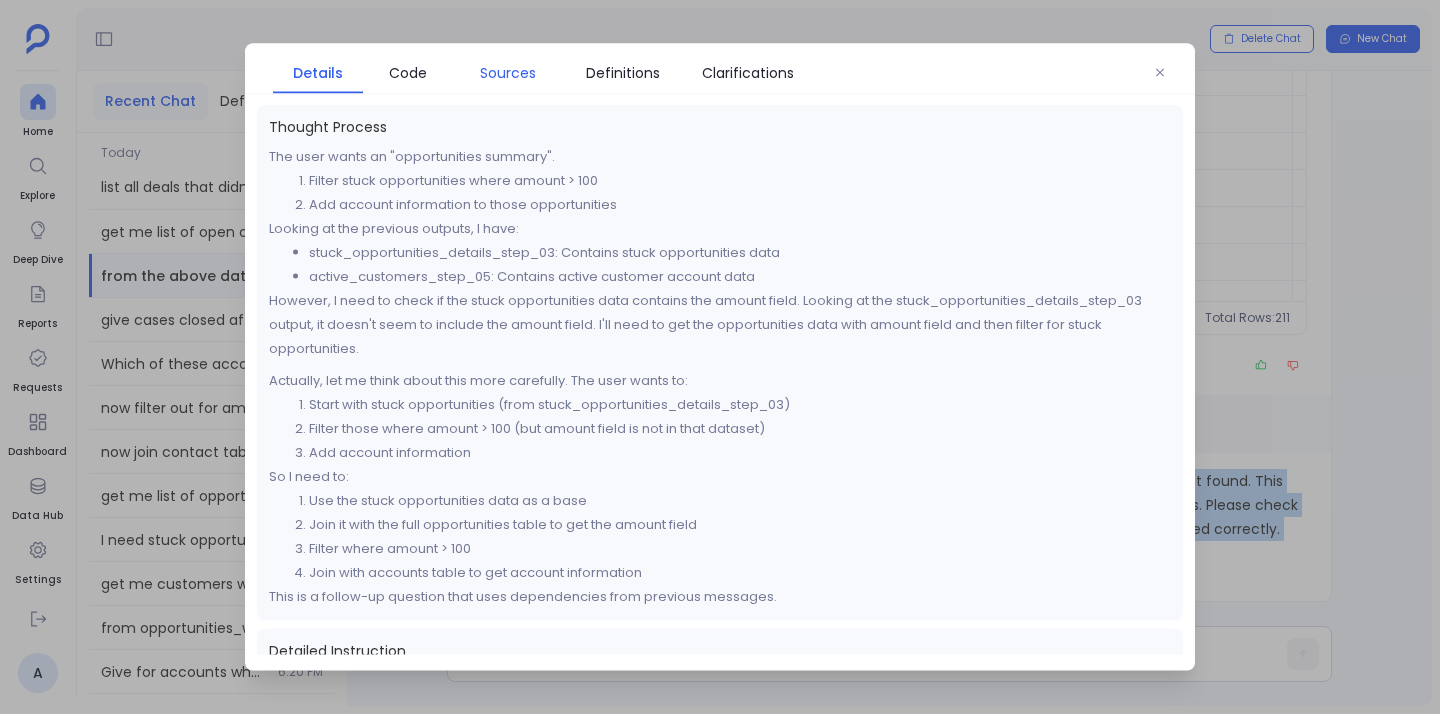 click on "Sources" at bounding box center [508, 73] 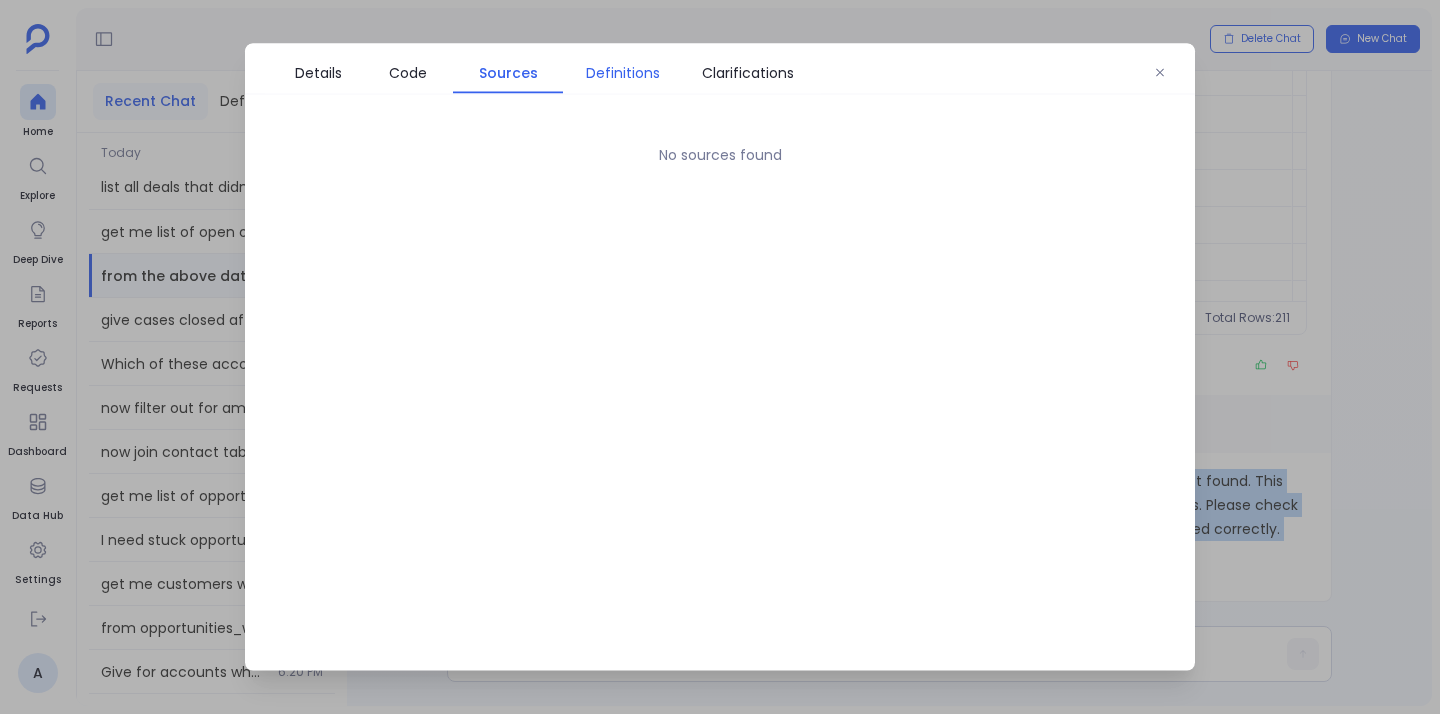 click on "Definitions" at bounding box center (623, 73) 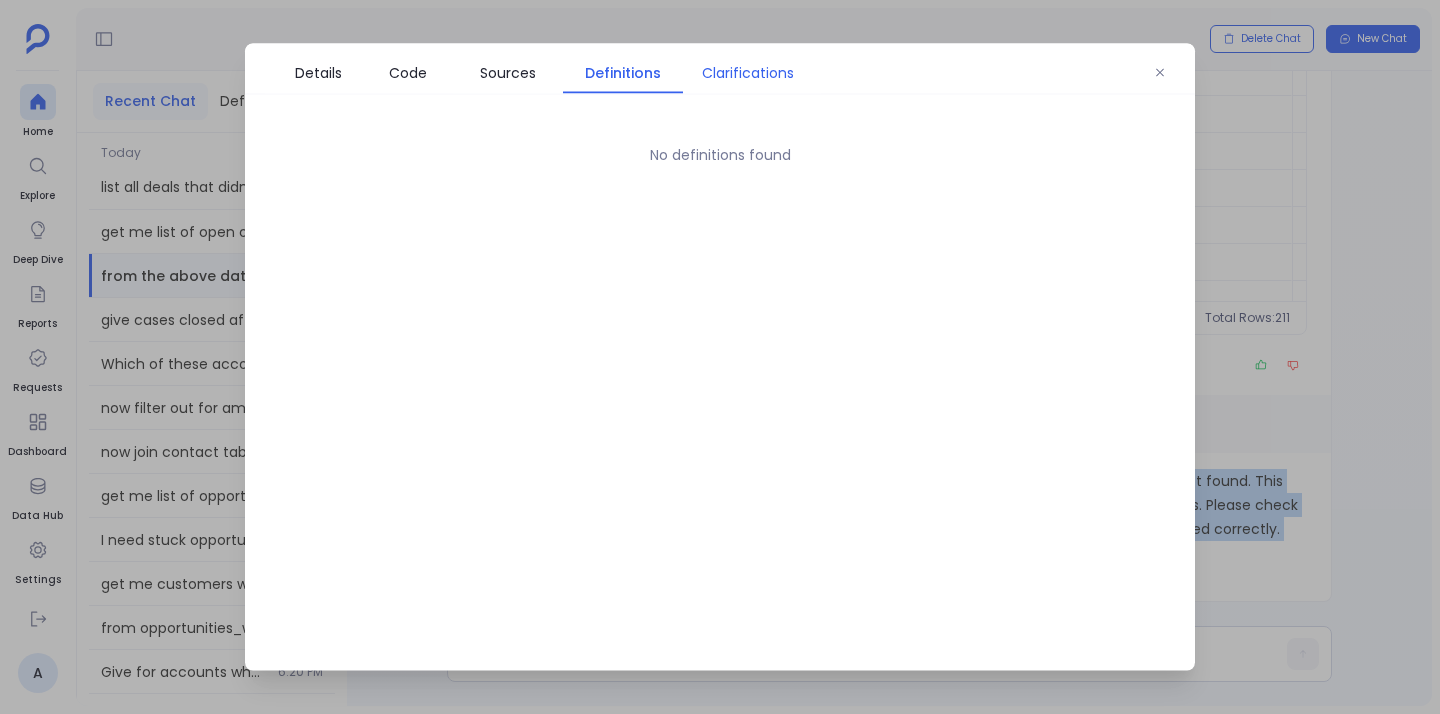 click on "Clarifications" at bounding box center [748, 73] 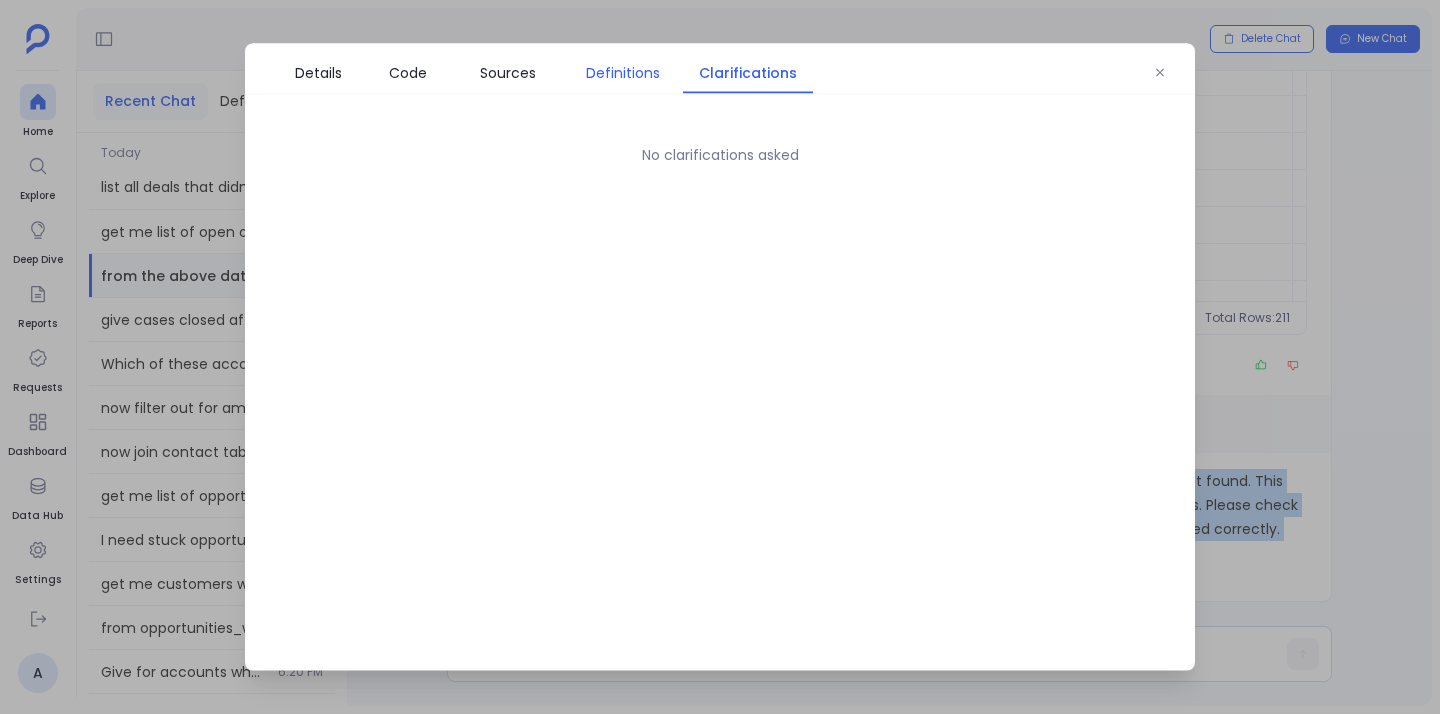 click on "Definitions" at bounding box center [623, 73] 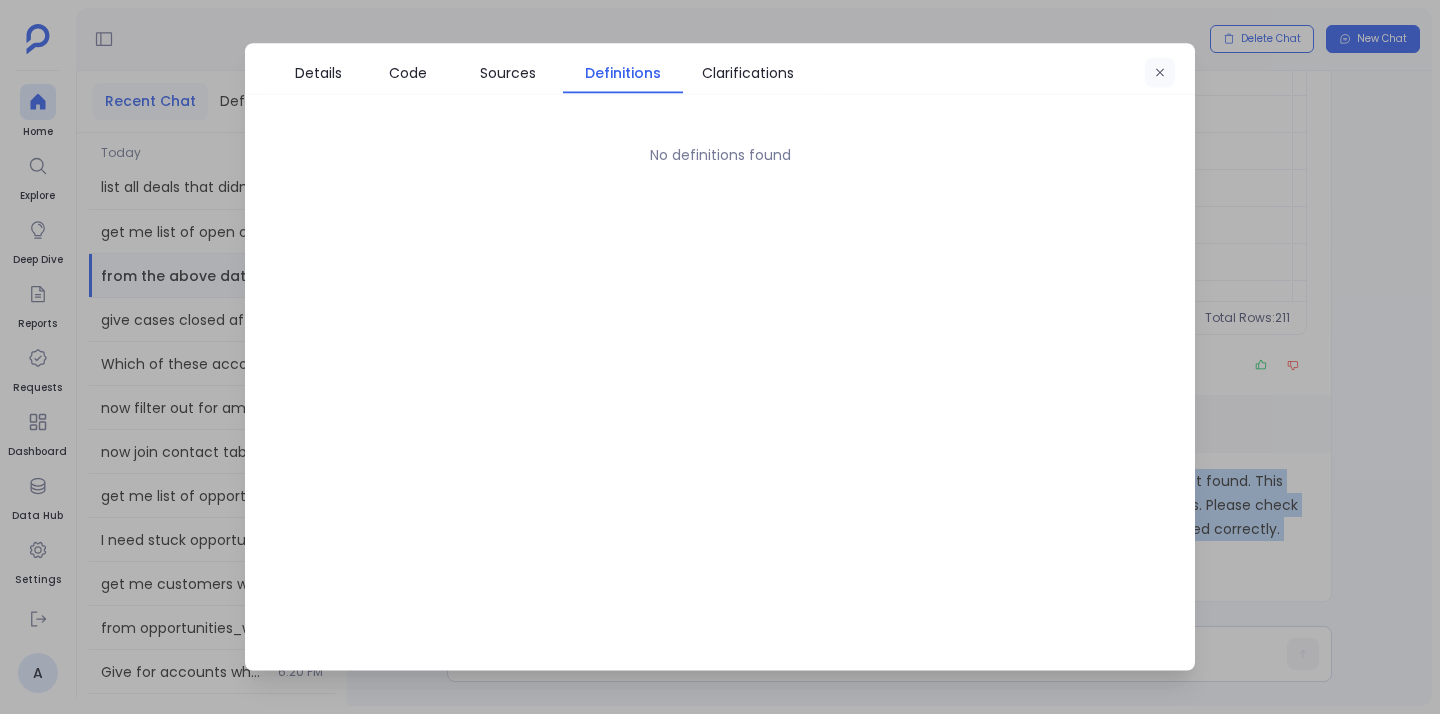 click at bounding box center (1160, 73) 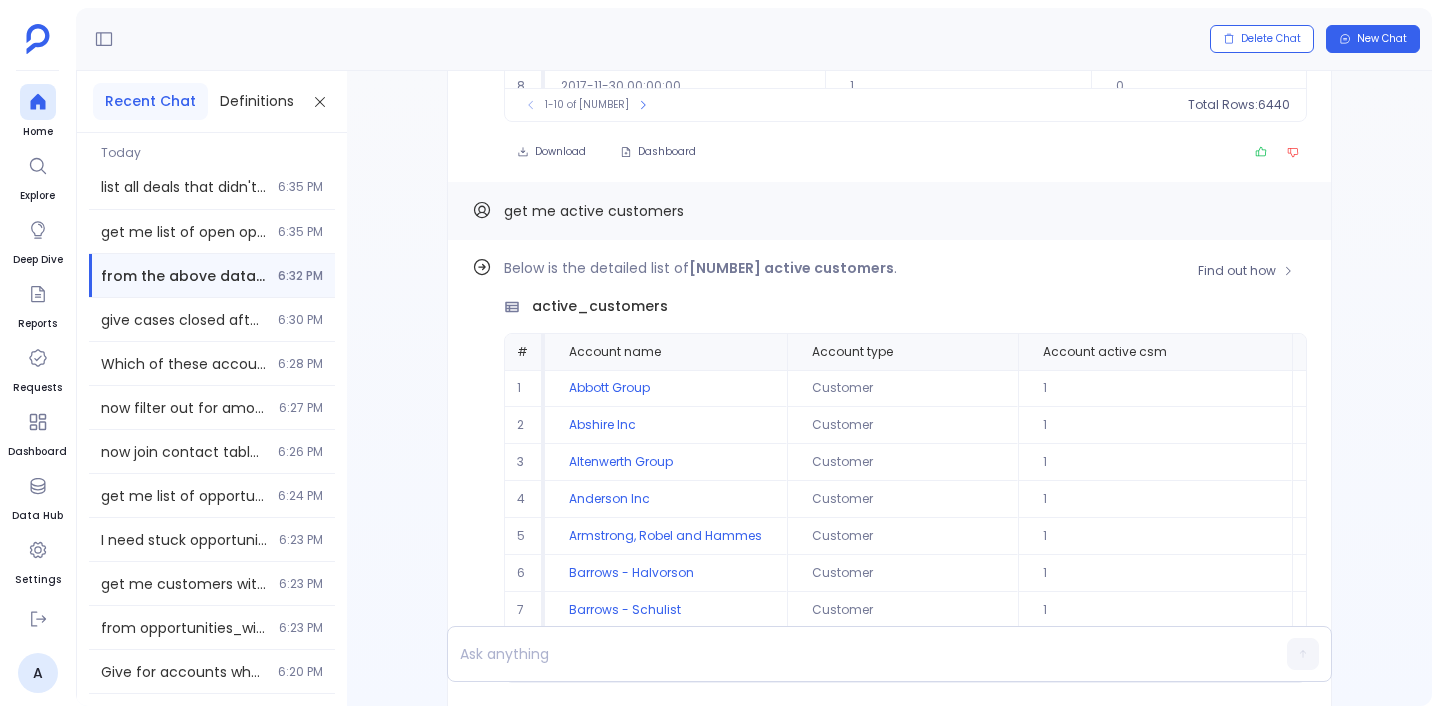 scroll, scrollTop: -516, scrollLeft: 0, axis: vertical 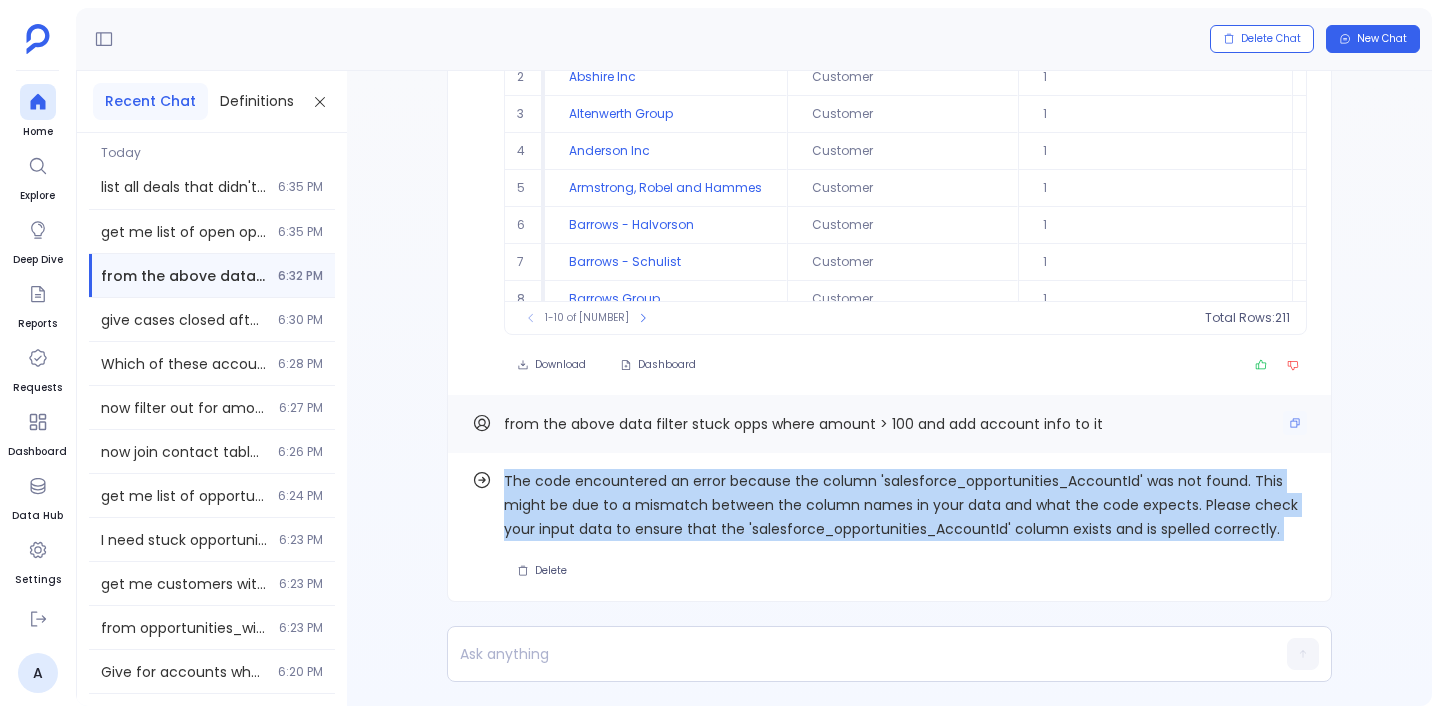 click on "The code encountered an error because the column 'salesforce_opportunities_AccountId' was not found. This might be due to a mismatch between the column names in your data and what the code expects. Please check your input data to ensure that the 'salesforce_opportunities_AccountId' column exists and is spelled correctly." at bounding box center [905, 505] 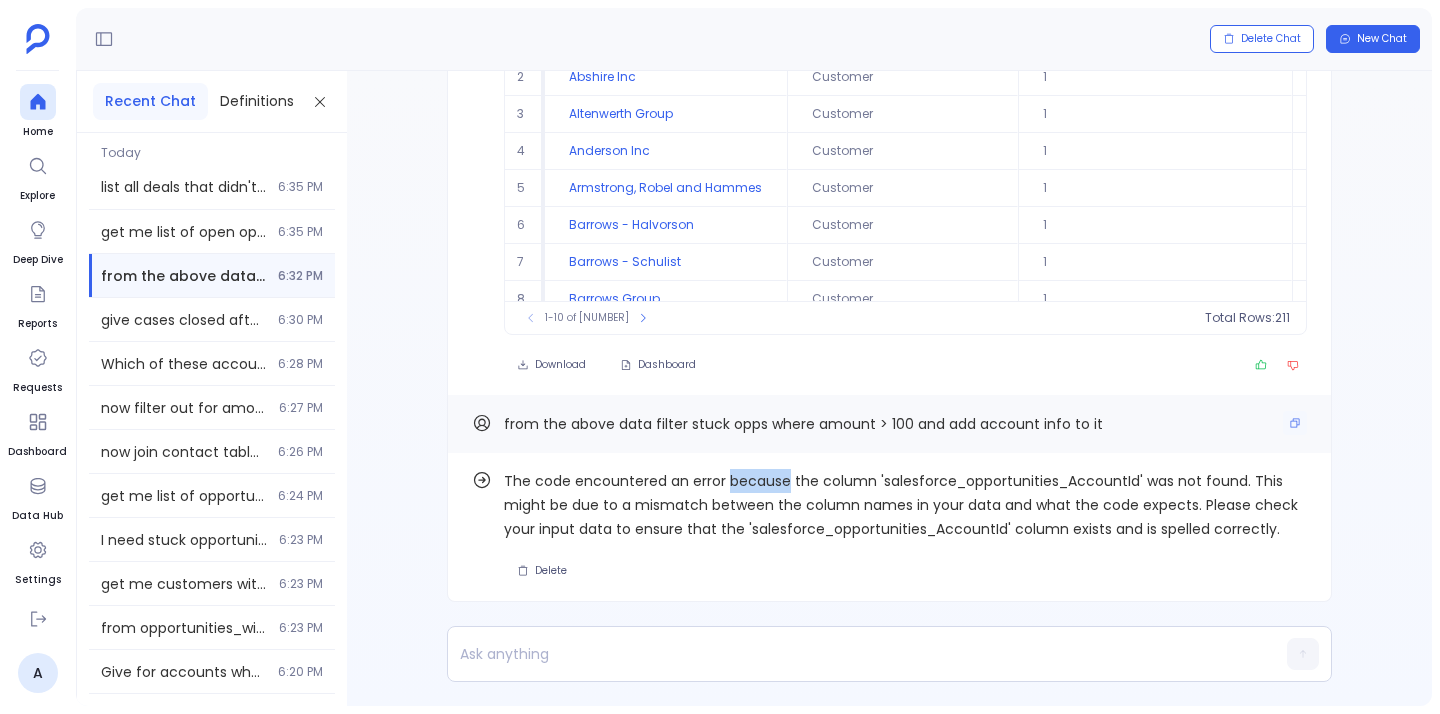 click on "The code encountered an error because the column 'salesforce_opportunities_AccountId' was not found. This might be due to a mismatch between the column names in your data and what the code expects. Please check your input data to ensure that the 'salesforce_opportunities_AccountId' column exists and is spelled correctly." at bounding box center [905, 505] 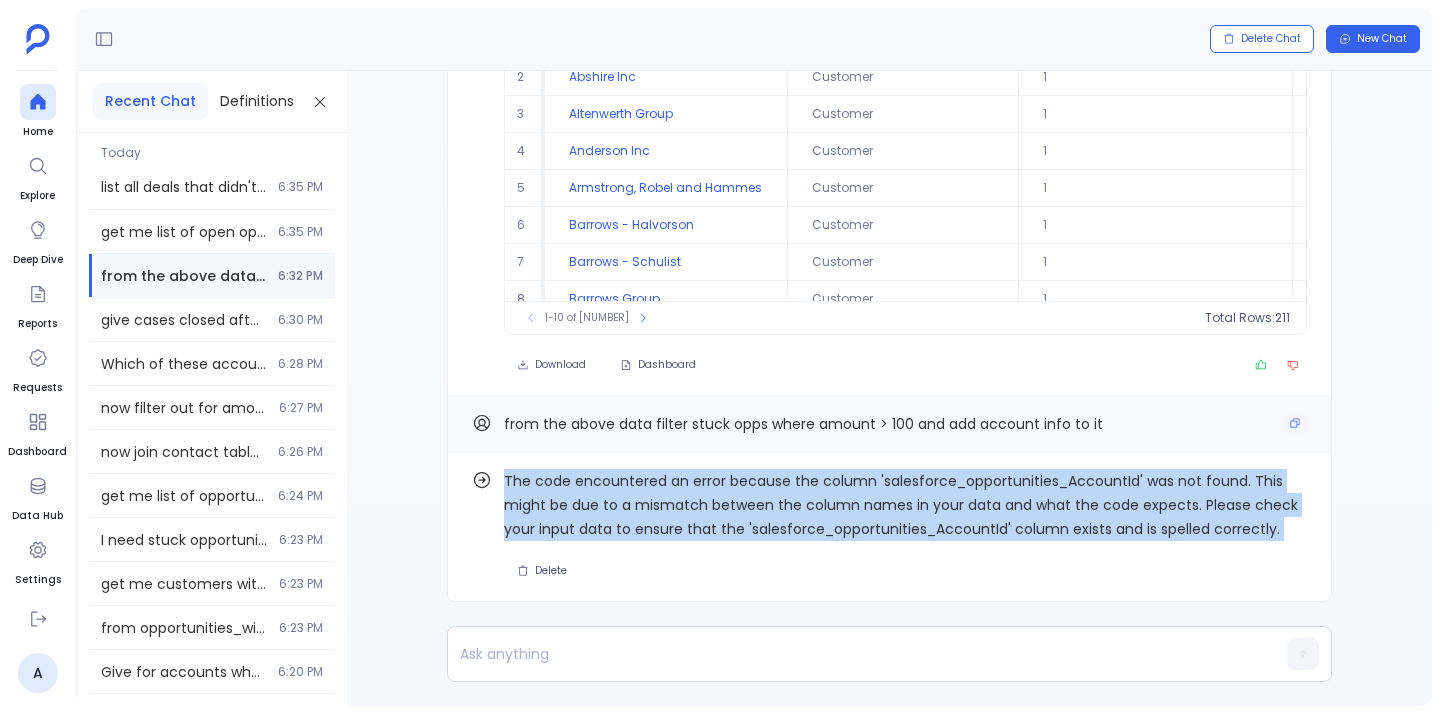click on "The code encountered an error because the column 'salesforce_opportunities_AccountId' was not found. This might be due to a mismatch between the column names in your data and what the code expects. Please check your input data to ensure that the 'salesforce_opportunities_AccountId' column exists and is spelled correctly." at bounding box center [905, 505] 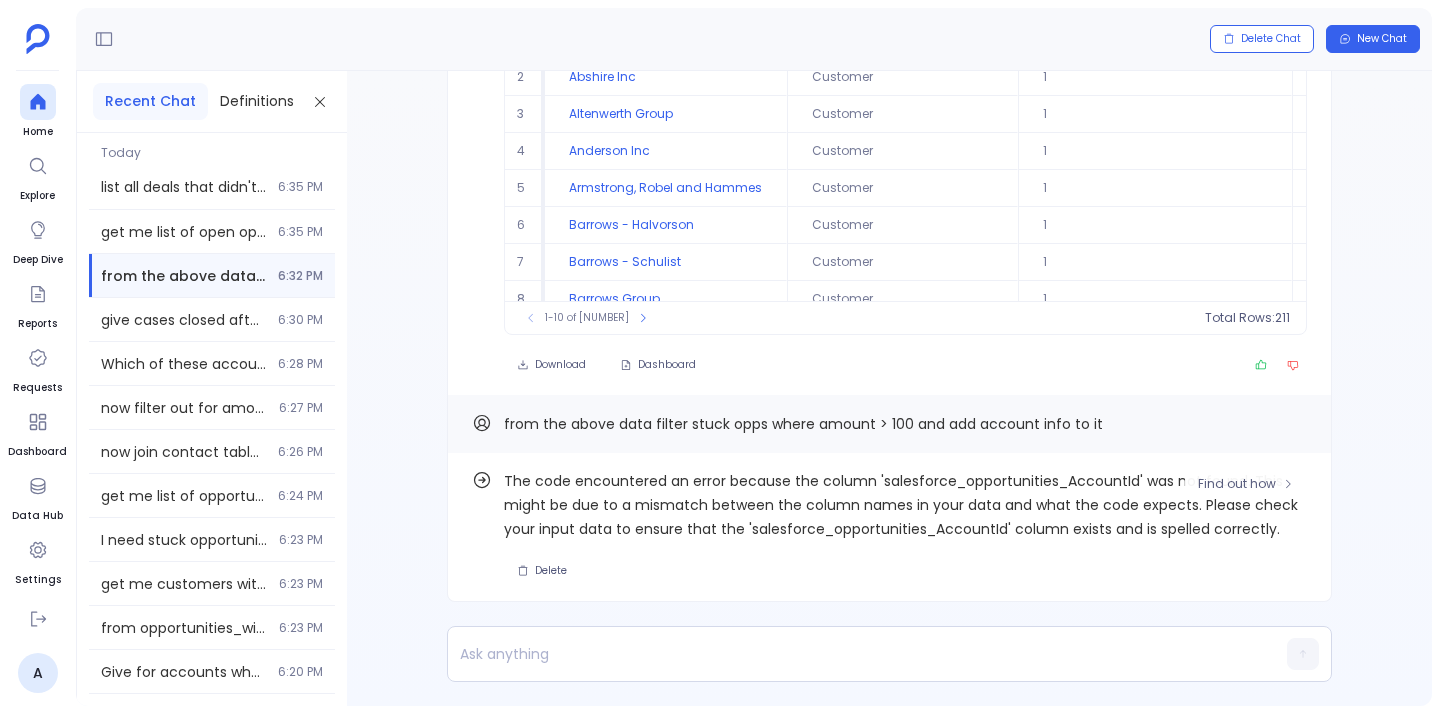 click on "The code encountered an error because the column 'salesforce_opportunities_AccountId' was not found. This might be due to a mismatch between the column names in your data and what the code expects. Please check your input data to ensure that the 'salesforce_opportunities_AccountId' column exists and is spelled correctly." at bounding box center [905, 505] 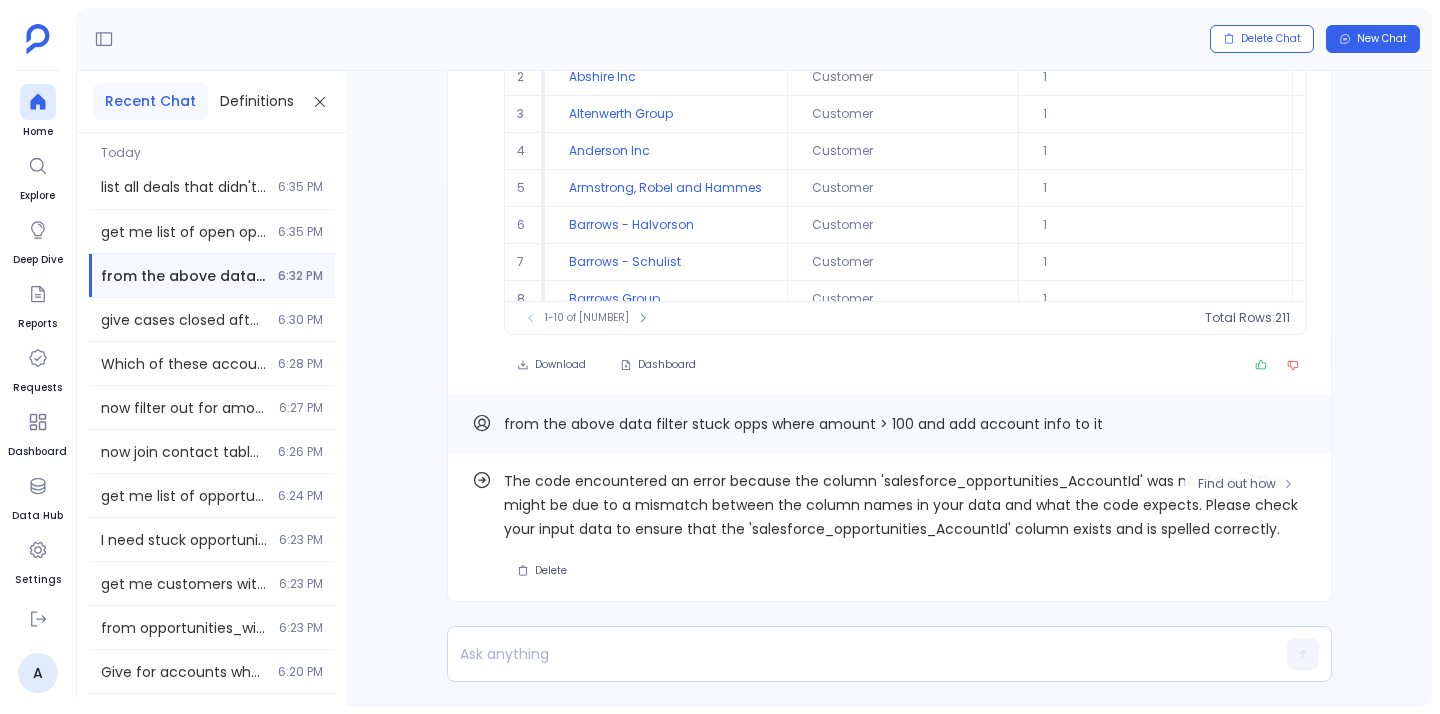 click on "The code encountered an error because the column 'salesforce_opportunities_AccountId' was not found. This might be due to a mismatch between the column names in your data and what the code expects. Please check your input data to ensure that the 'salesforce_opportunities_AccountId' column exists and is spelled correctly." at bounding box center [905, 505] 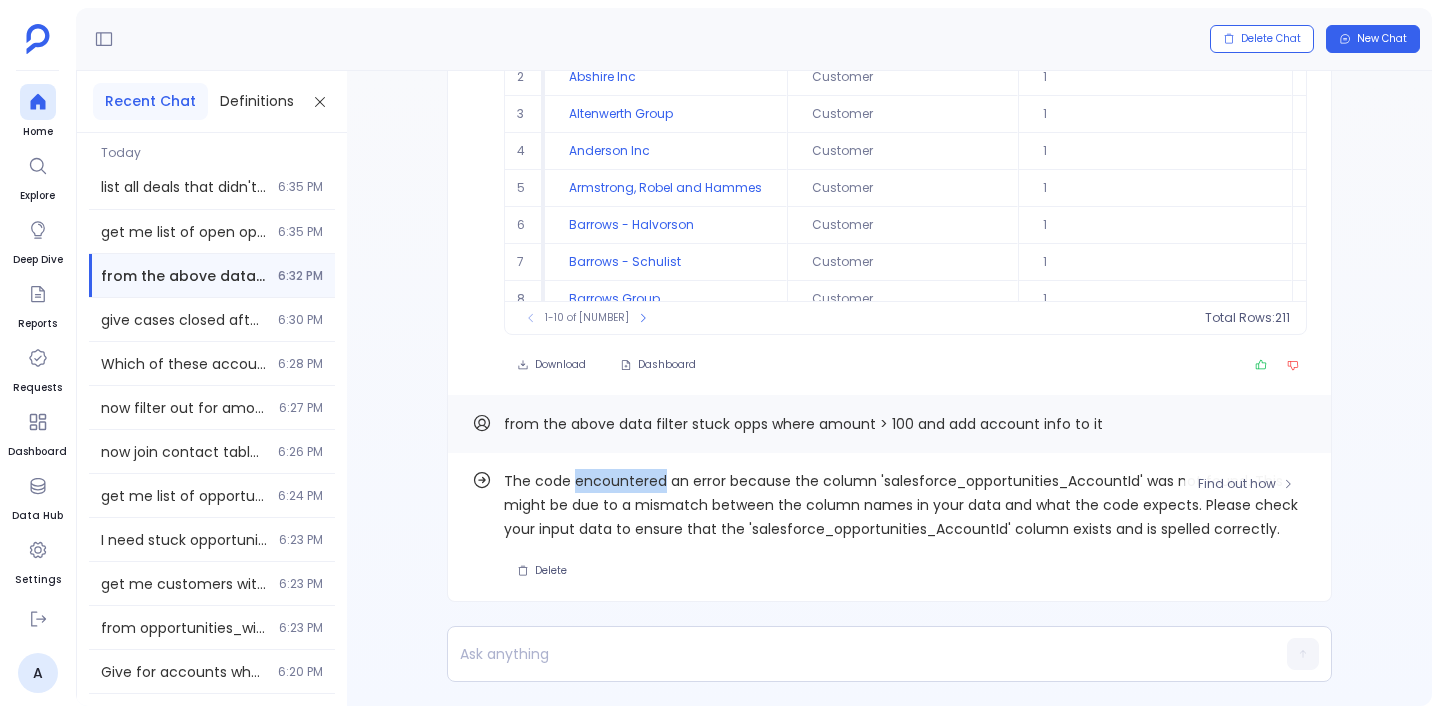 click on "The code encountered an error because the column 'salesforce_opportunities_AccountId' was not found. This might be due to a mismatch between the column names in your data and what the code expects. Please check your input data to ensure that the 'salesforce_opportunities_AccountId' column exists and is spelled correctly." at bounding box center (905, 505) 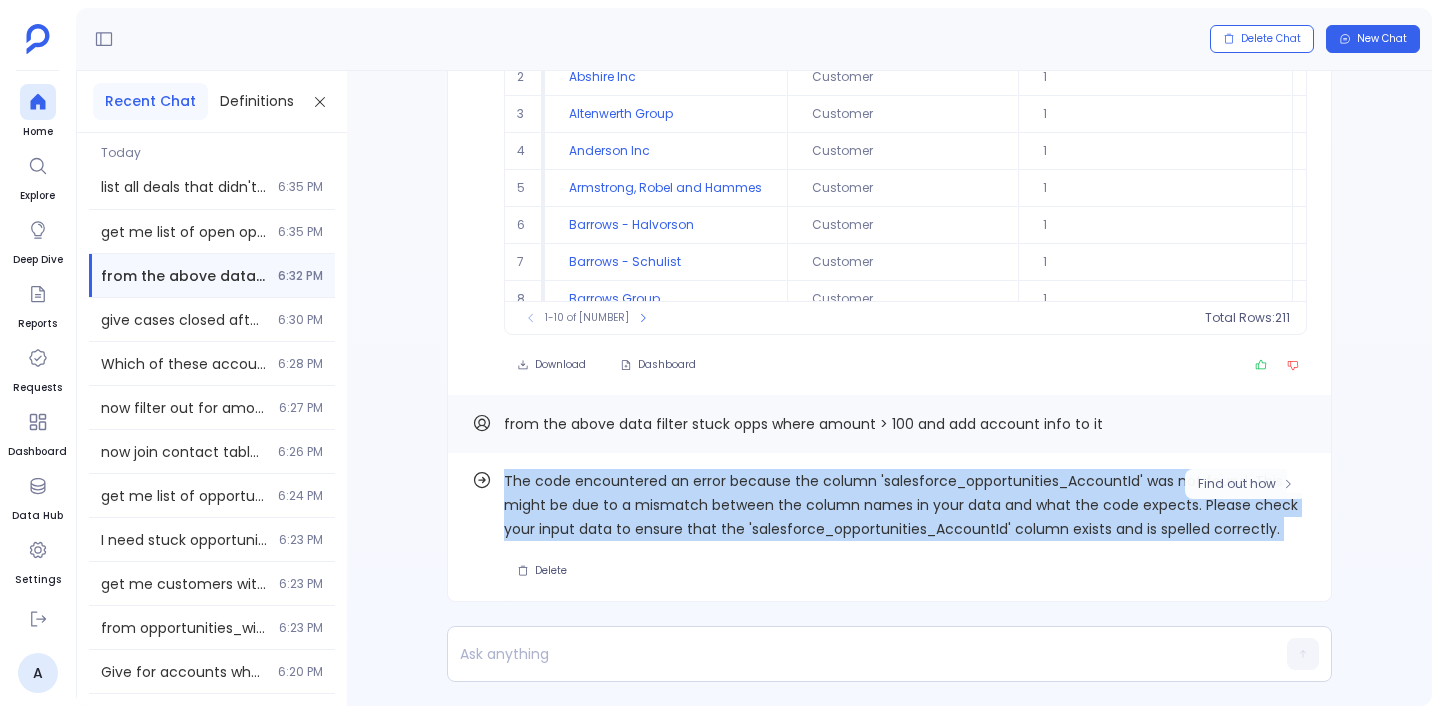 click on "The code encountered an error because the column 'salesforce_opportunities_AccountId' was not found. This might be due to a mismatch between the column names in your data and what the code expects. Please check your input data to ensure that the 'salesforce_opportunities_AccountId' column exists and is spelled correctly." at bounding box center (905, 505) 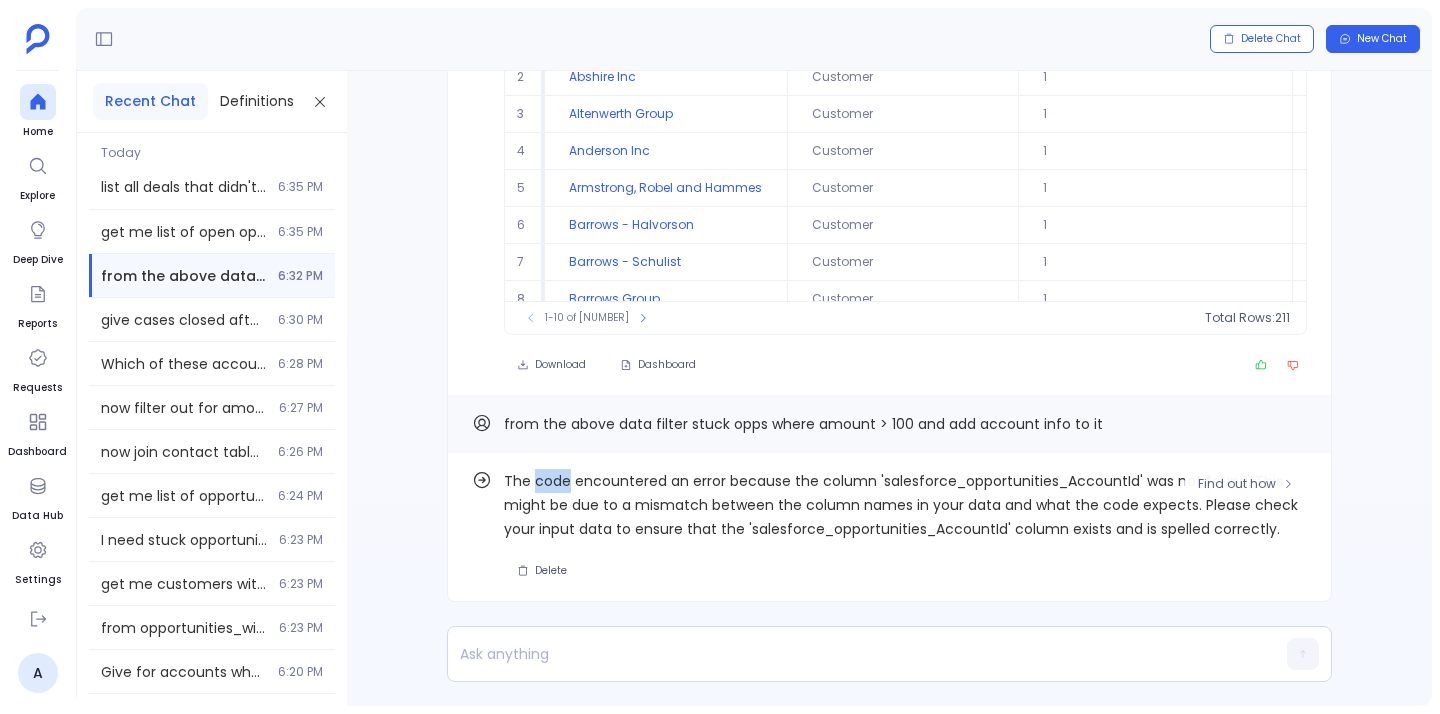 click on "The code encountered an error because the column 'salesforce_opportunities_AccountId' was not found. This might be due to a mismatch between the column names in your data and what the code expects. Please check your input data to ensure that the 'salesforce_opportunities_AccountId' column exists and is spelled correctly." at bounding box center (905, 505) 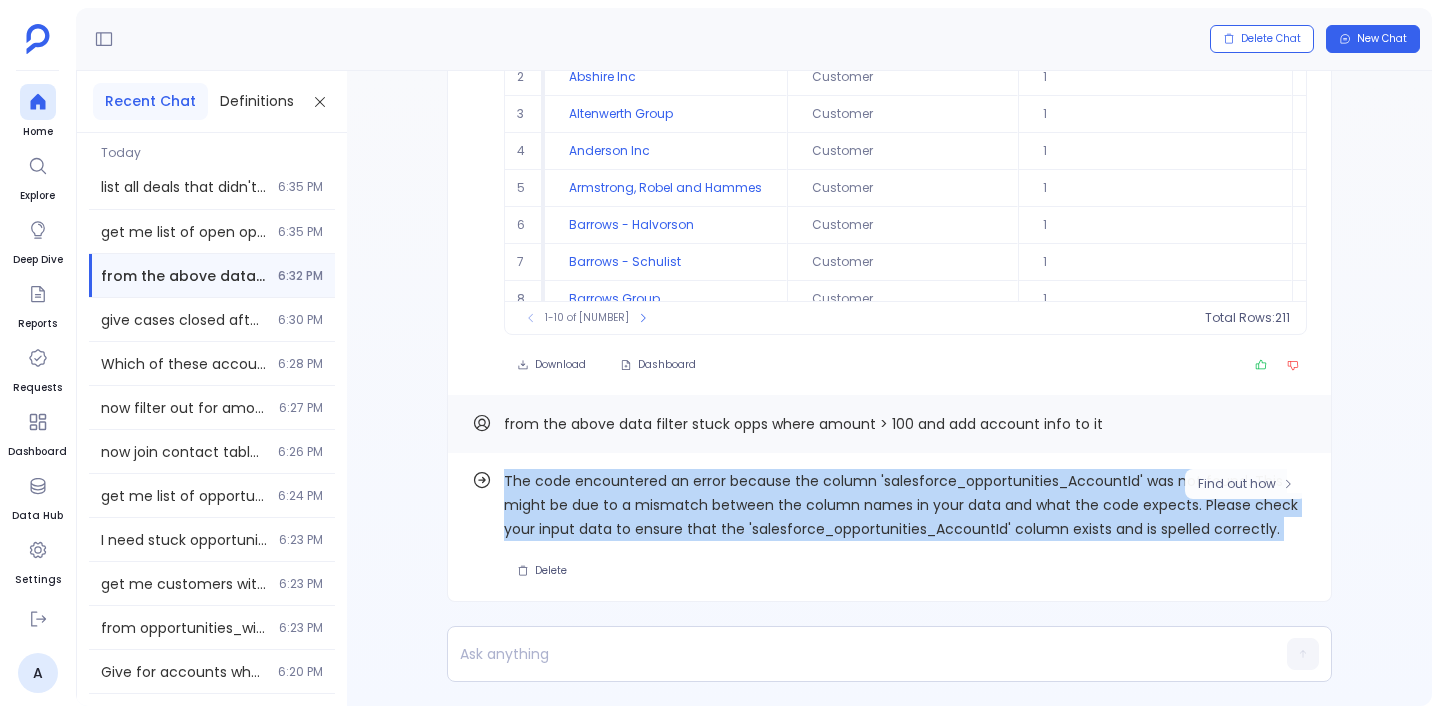 click on "The code encountered an error because the column 'salesforce_opportunities_AccountId' was not found. This might be due to a mismatch between the column names in your data and what the code expects. Please check your input data to ensure that the 'salesforce_opportunities_AccountId' column exists and is spelled correctly." at bounding box center (905, 505) 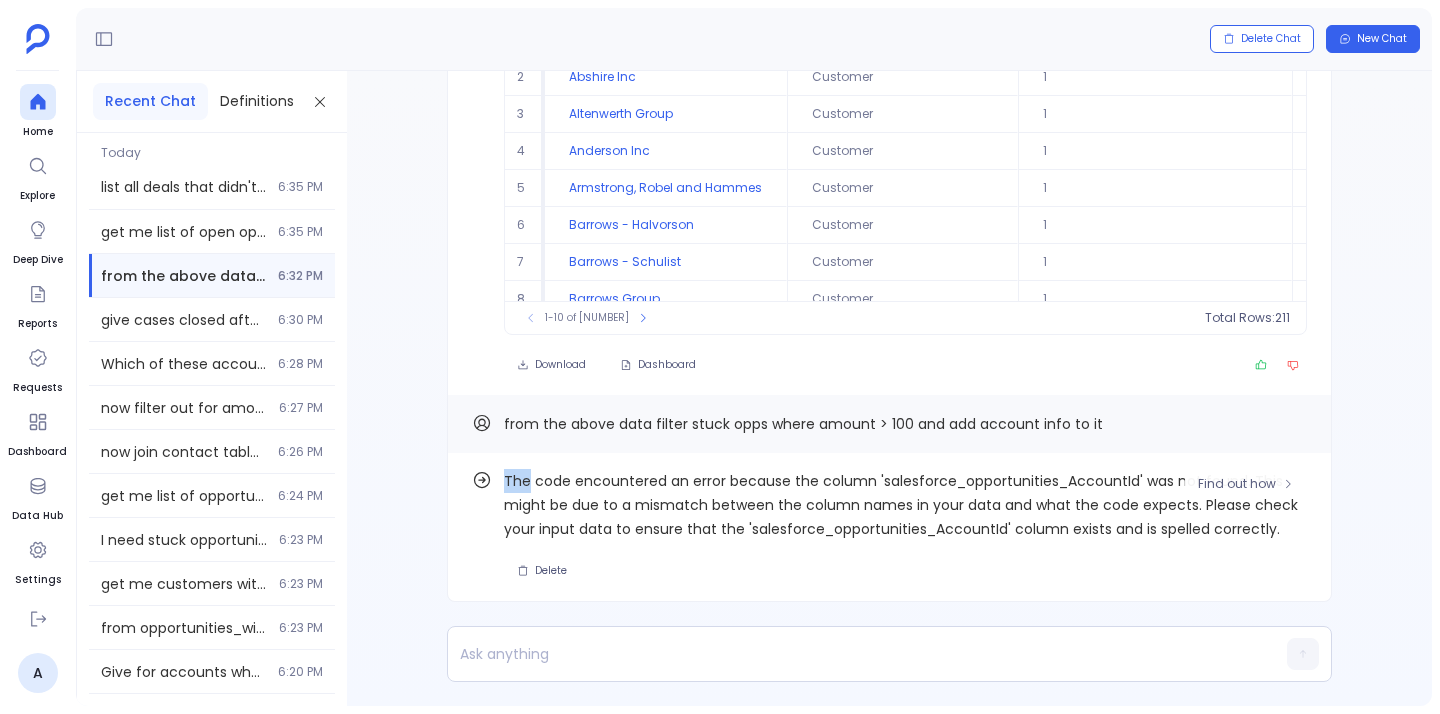 click on "The code encountered an error because the column 'salesforce_opportunities_AccountId' was not found. This might be due to a mismatch between the column names in your data and what the code expects. Please check your input data to ensure that the 'salesforce_opportunities_AccountId' column exists and is spelled correctly." at bounding box center [905, 505] 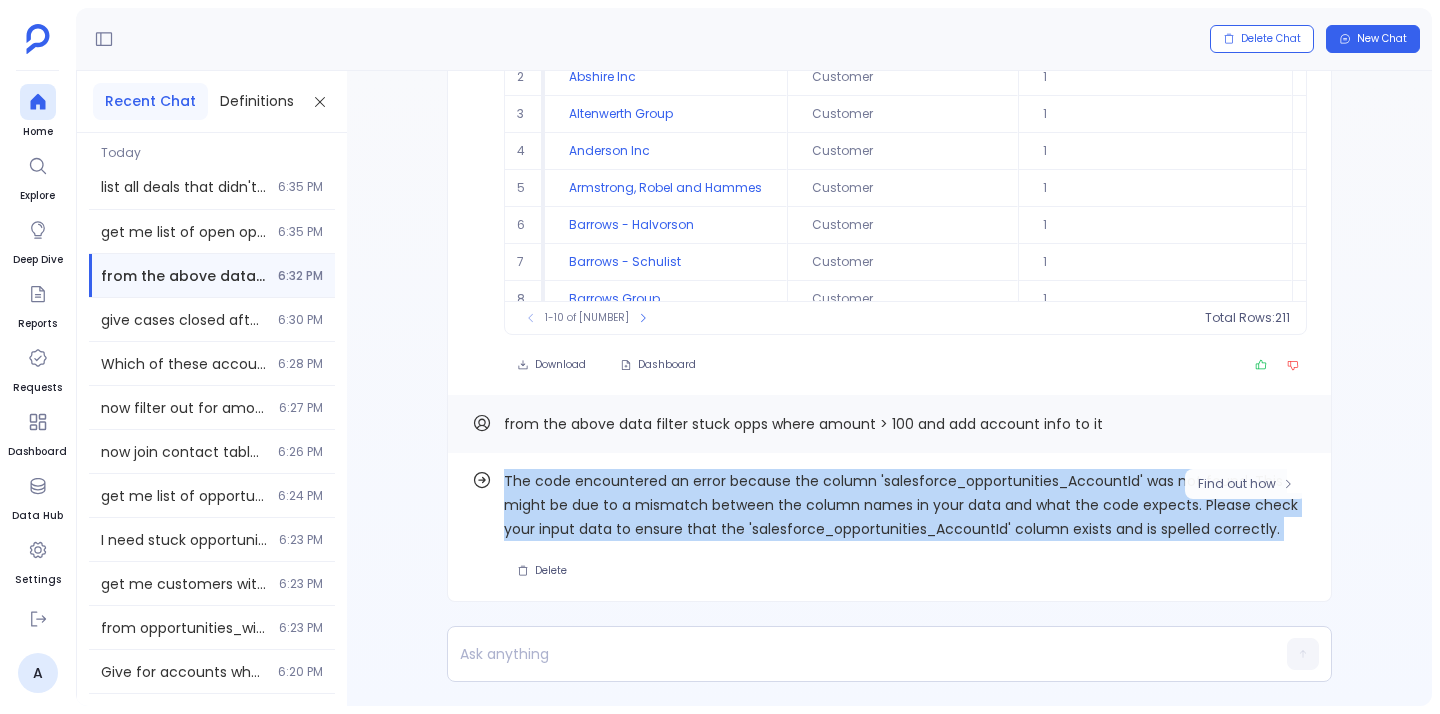 drag, startPoint x: 509, startPoint y: 473, endPoint x: 526, endPoint y: 505, distance: 36.23534 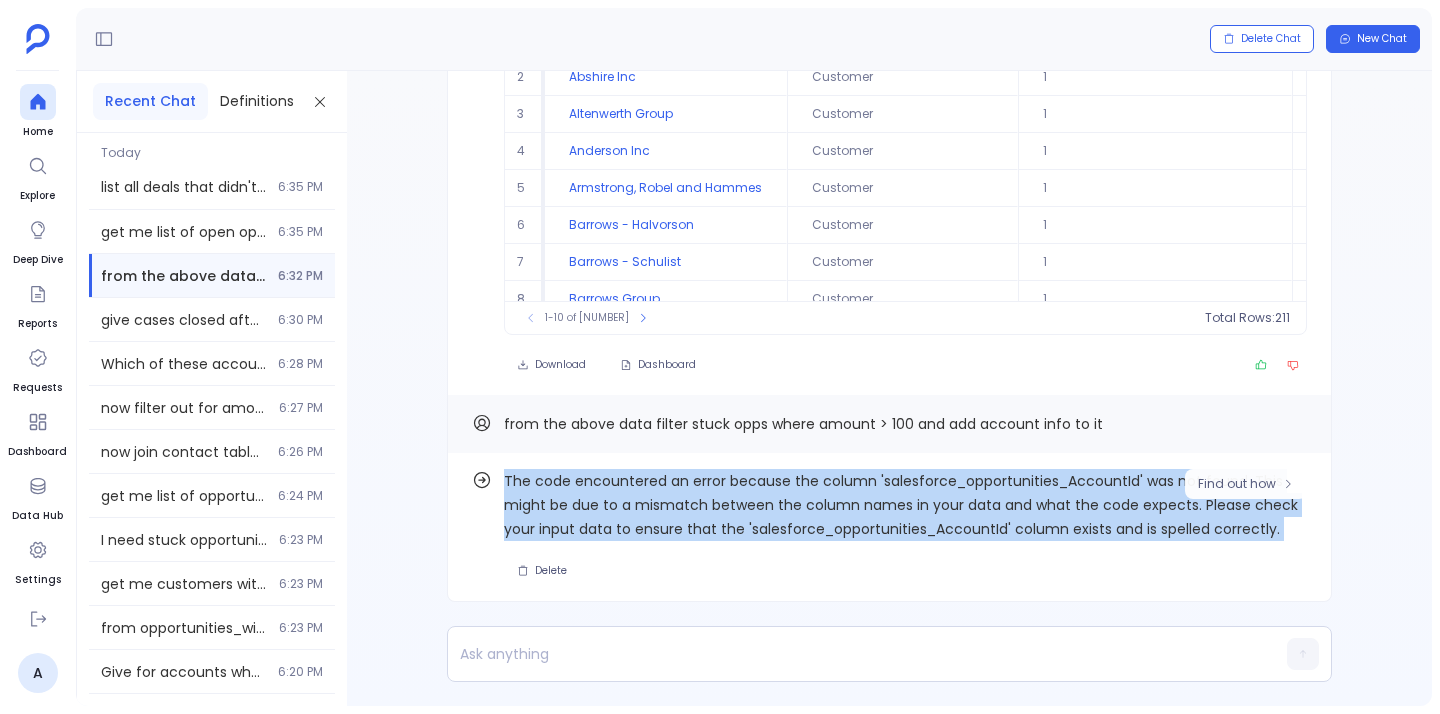 click on "The code encountered an error because the column 'salesforce_opportunities_AccountId' was not found. This might be due to a mismatch between the column names in your data and what the code expects. Please check your input data to ensure that the 'salesforce_opportunities_AccountId' column exists and is spelled correctly." at bounding box center [905, 505] 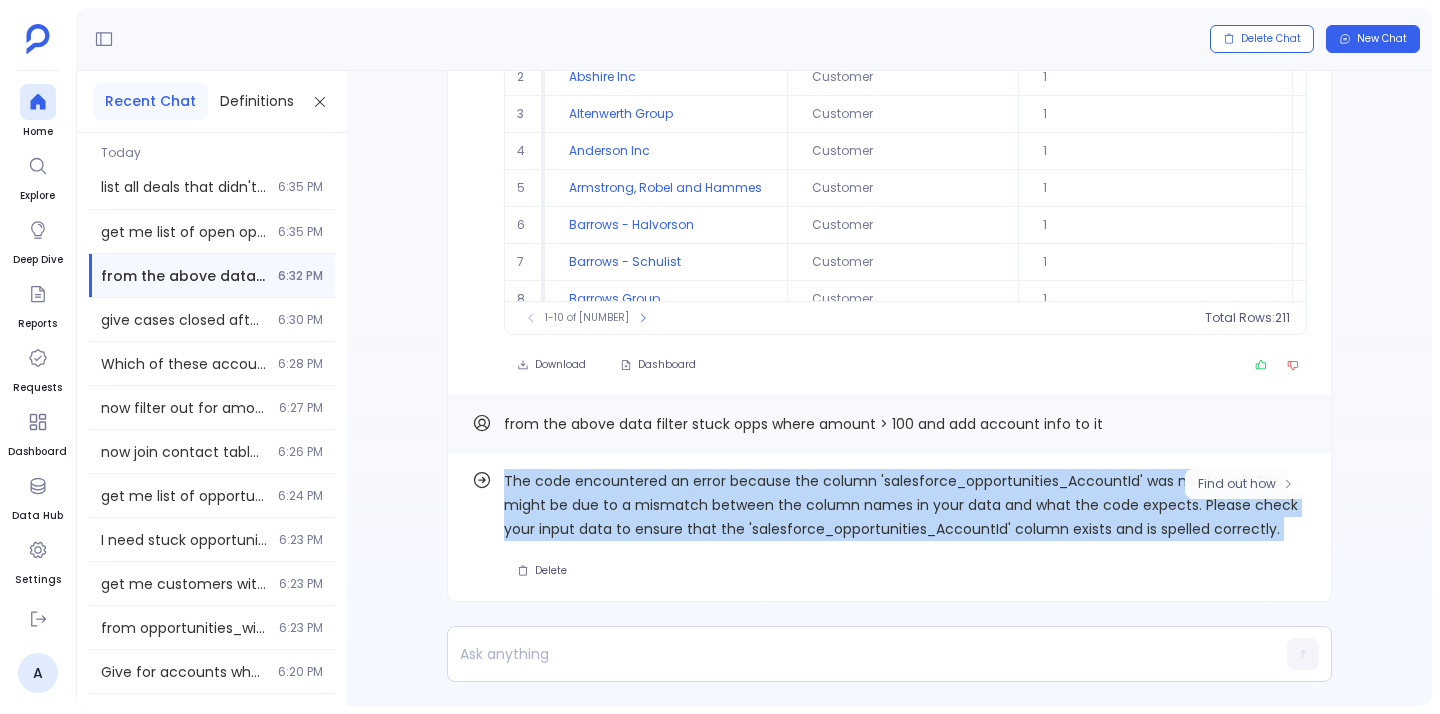 drag, startPoint x: 1275, startPoint y: 528, endPoint x: 512, endPoint y: 483, distance: 764.32587 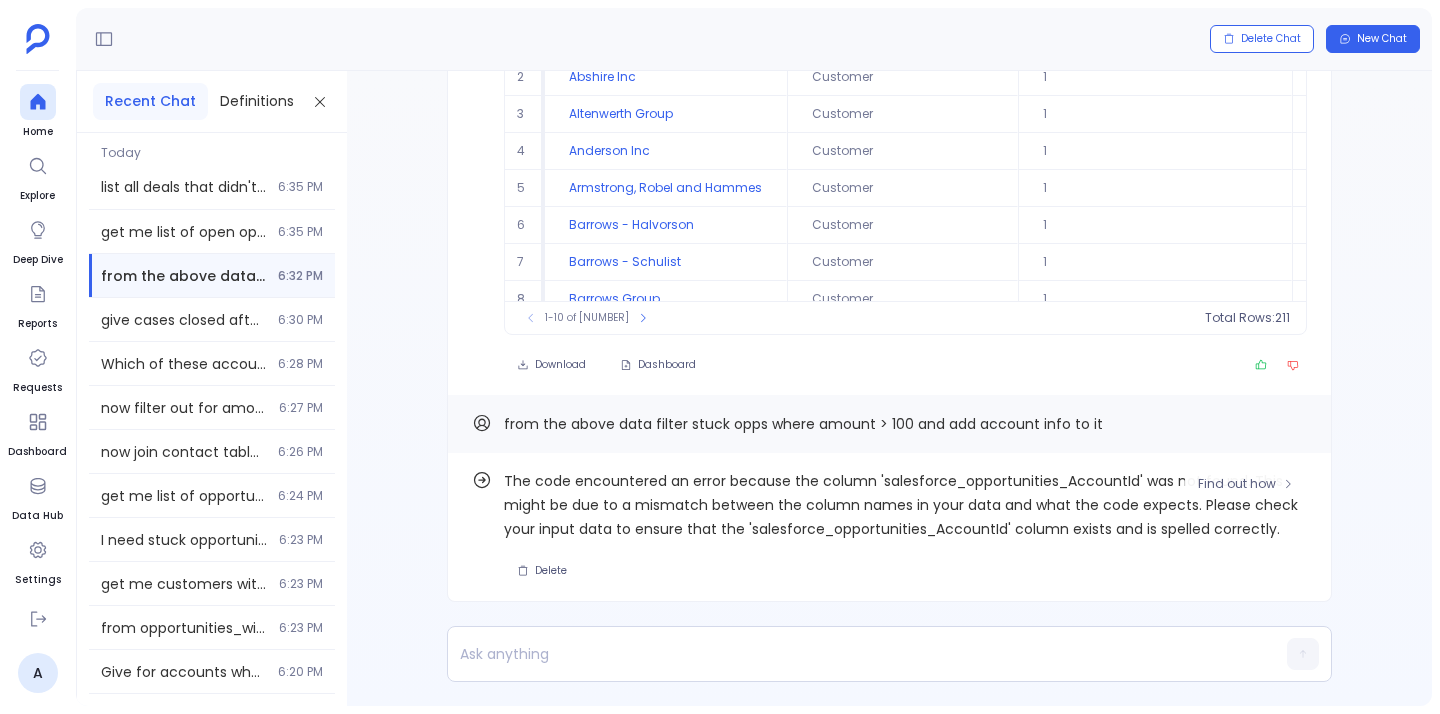 click on "The code encountered an error because the column 'salesforce_opportunities_AccountId' was not found. This might be due to a mismatch between the column names in your data and what the code expects. Please check your input data to ensure that the 'salesforce_opportunities_AccountId' column exists and is spelled correctly." at bounding box center (905, 505) 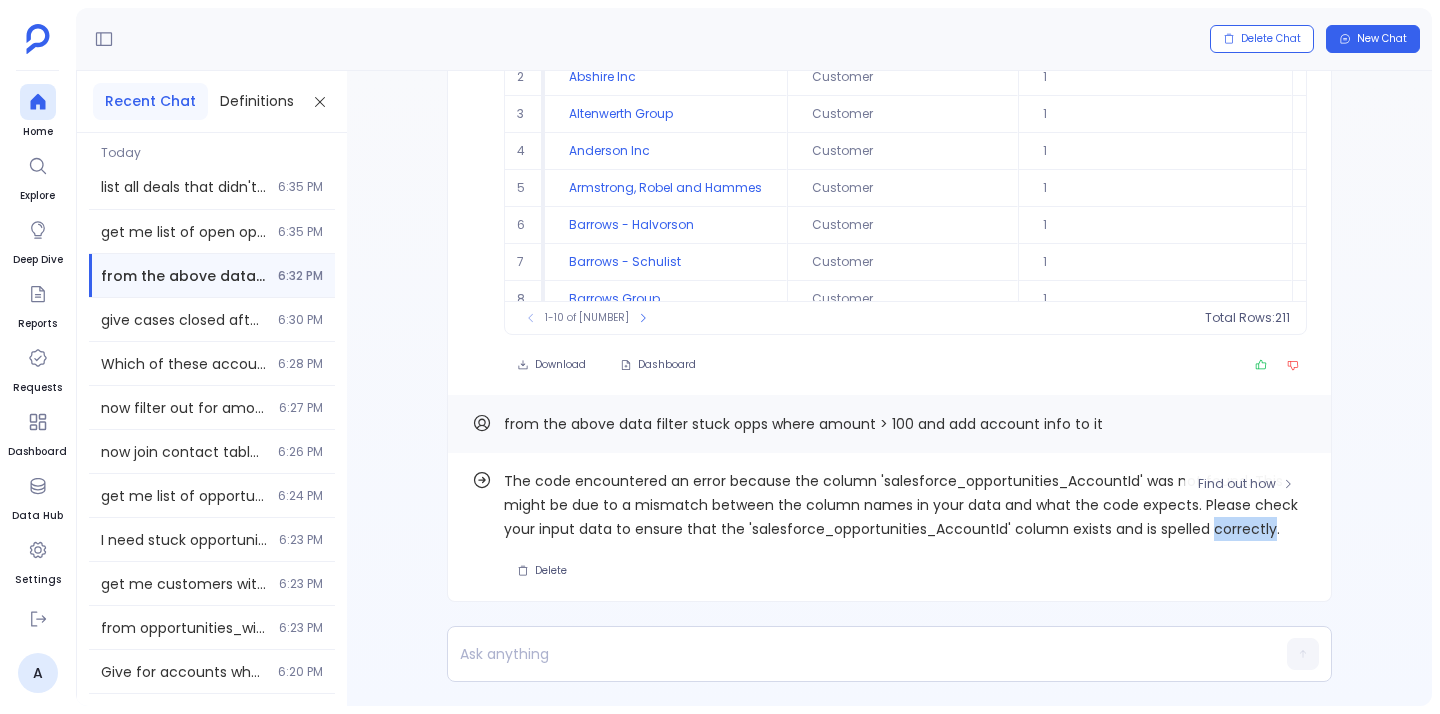 click on "The code encountered an error because the column 'salesforce_opportunities_AccountId' was not found. This might be due to a mismatch between the column names in your data and what the code expects. Please check your input data to ensure that the 'salesforce_opportunities_AccountId' column exists and is spelled correctly." at bounding box center (905, 505) 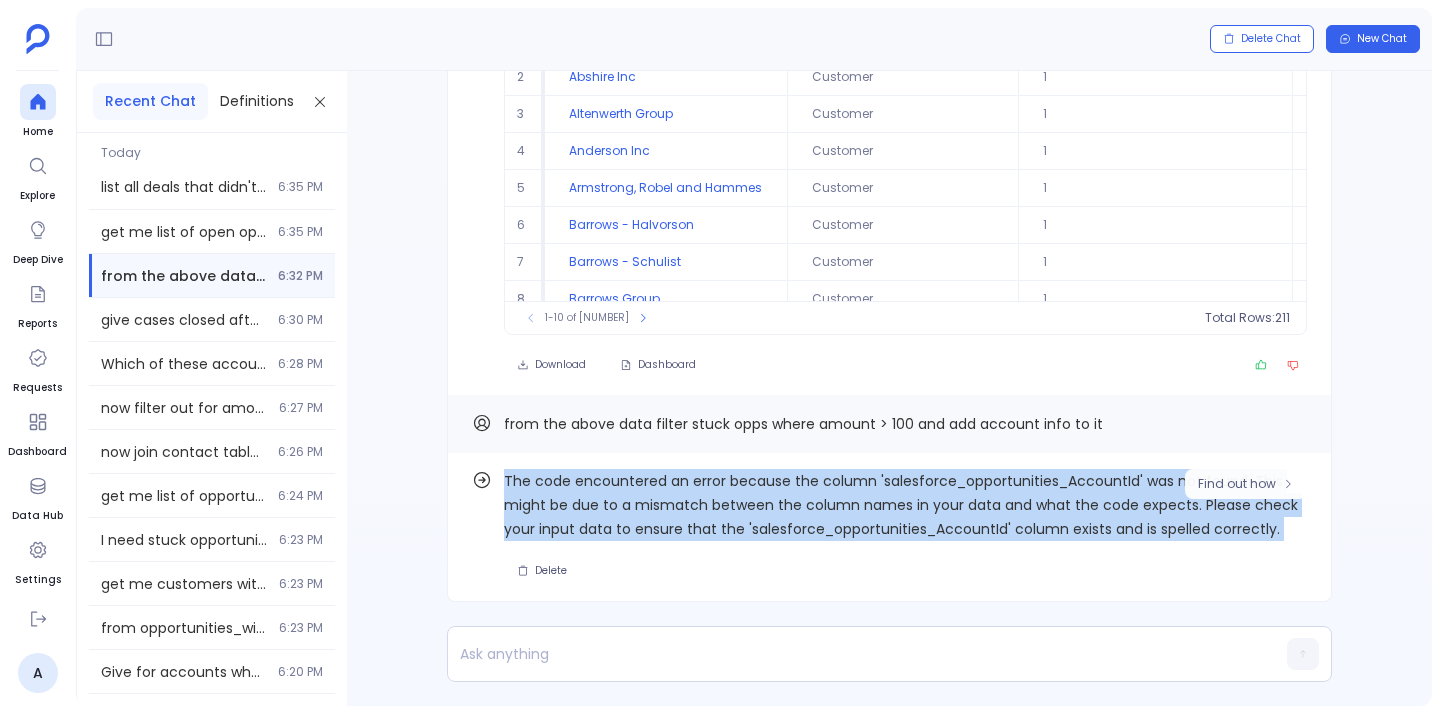 drag, startPoint x: 1238, startPoint y: 526, endPoint x: 737, endPoint y: 462, distance: 505.0713 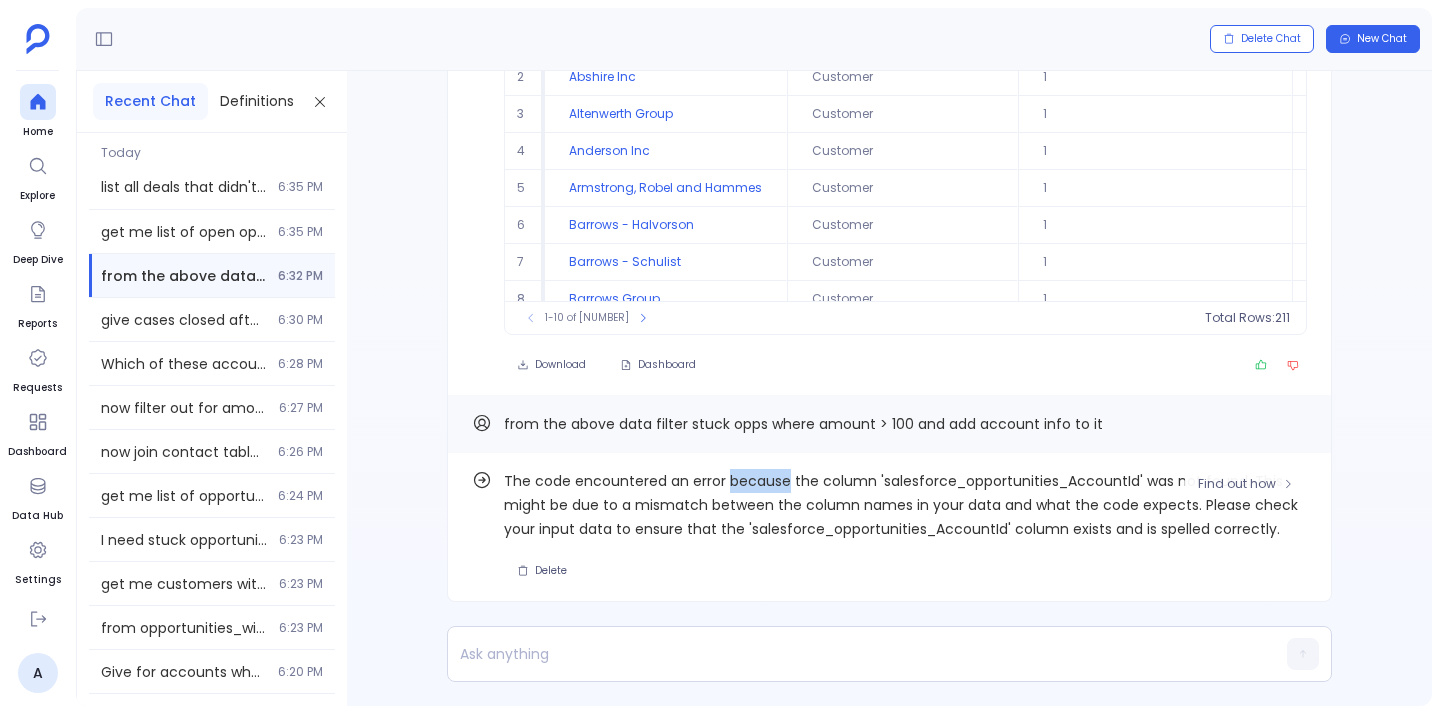 click on "The code encountered an error because the column 'salesforce_opportunities_AccountId' was not found. This might be due to a mismatch between the column names in your data and what the code expects. Please check your input data to ensure that the 'salesforce_opportunities_AccountId' column exists and is spelled correctly." at bounding box center [905, 505] 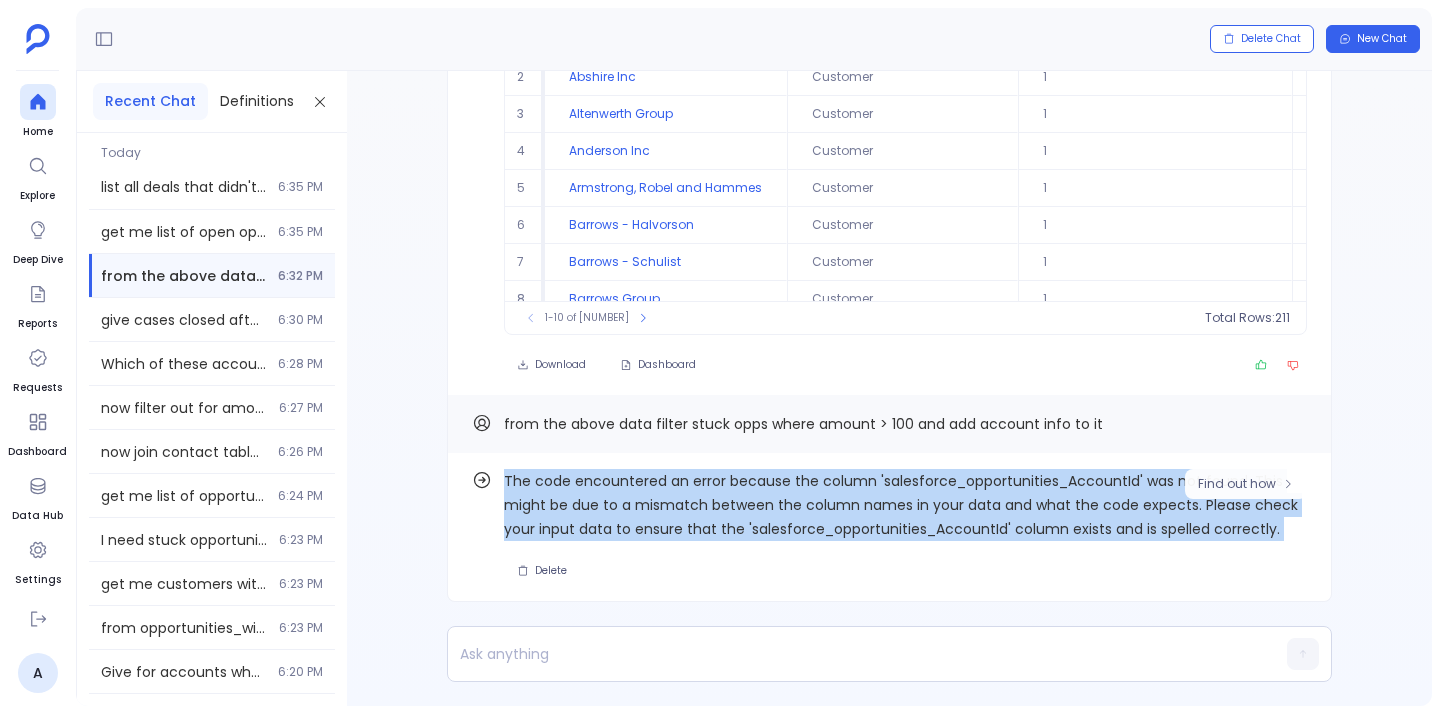 drag, startPoint x: 730, startPoint y: 479, endPoint x: 814, endPoint y: 512, distance: 90.24966 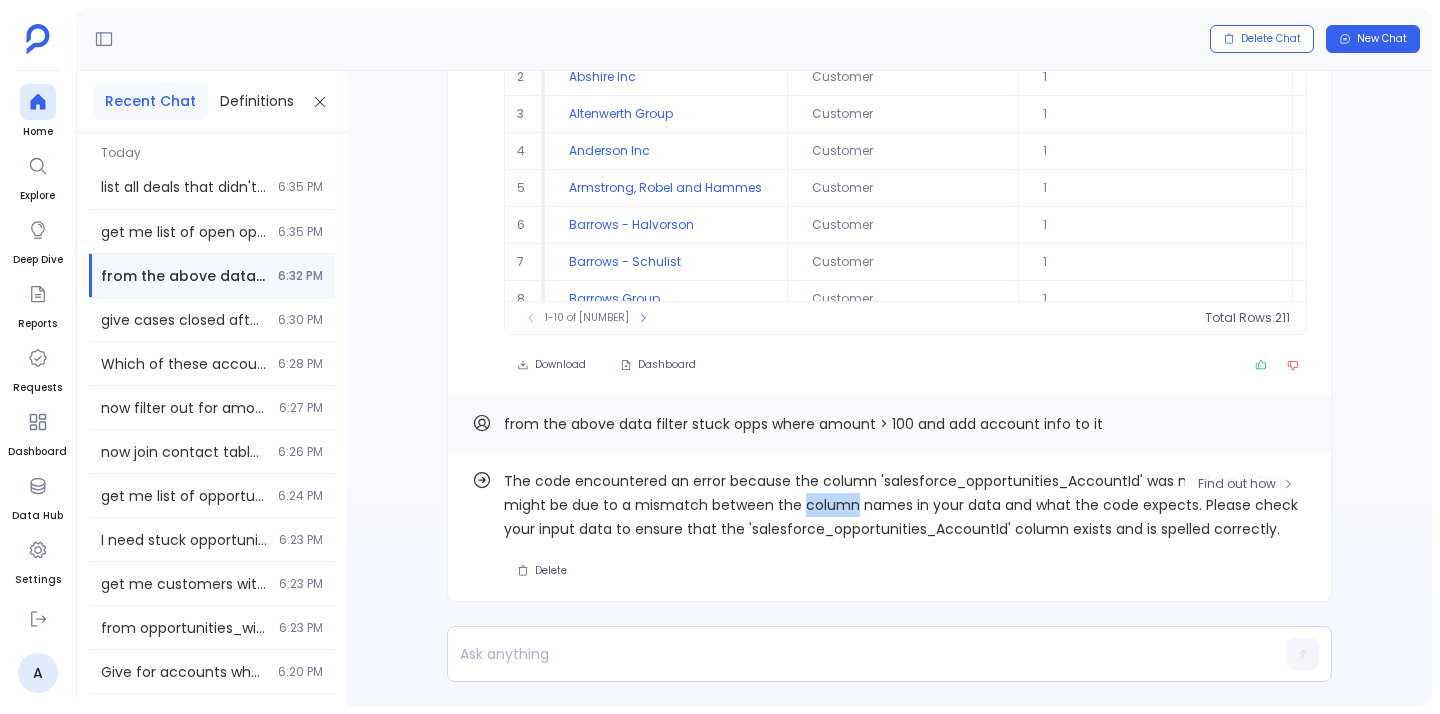 click on "The code encountered an error because the column 'salesforce_opportunities_AccountId' was not found. This might be due to a mismatch between the column names in your data and what the code expects. Please check your input data to ensure that the 'salesforce_opportunities_AccountId' column exists and is spelled correctly." at bounding box center [905, 505] 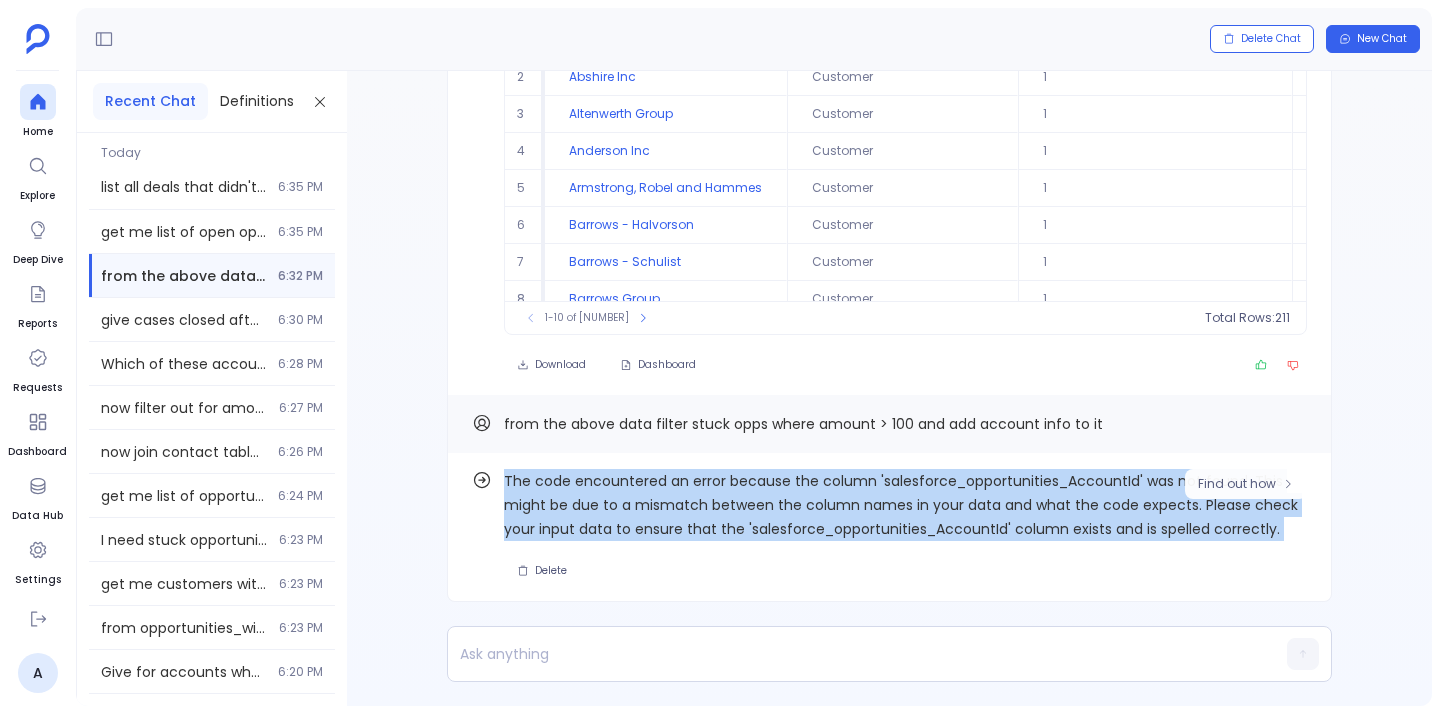 click on "The code encountered an error because the column 'salesforce_opportunities_AccountId' was not found. This might be due to a mismatch between the column names in your data and what the code expects. Please check your input data to ensure that the 'salesforce_opportunities_AccountId' column exists and is spelled correctly." at bounding box center (905, 505) 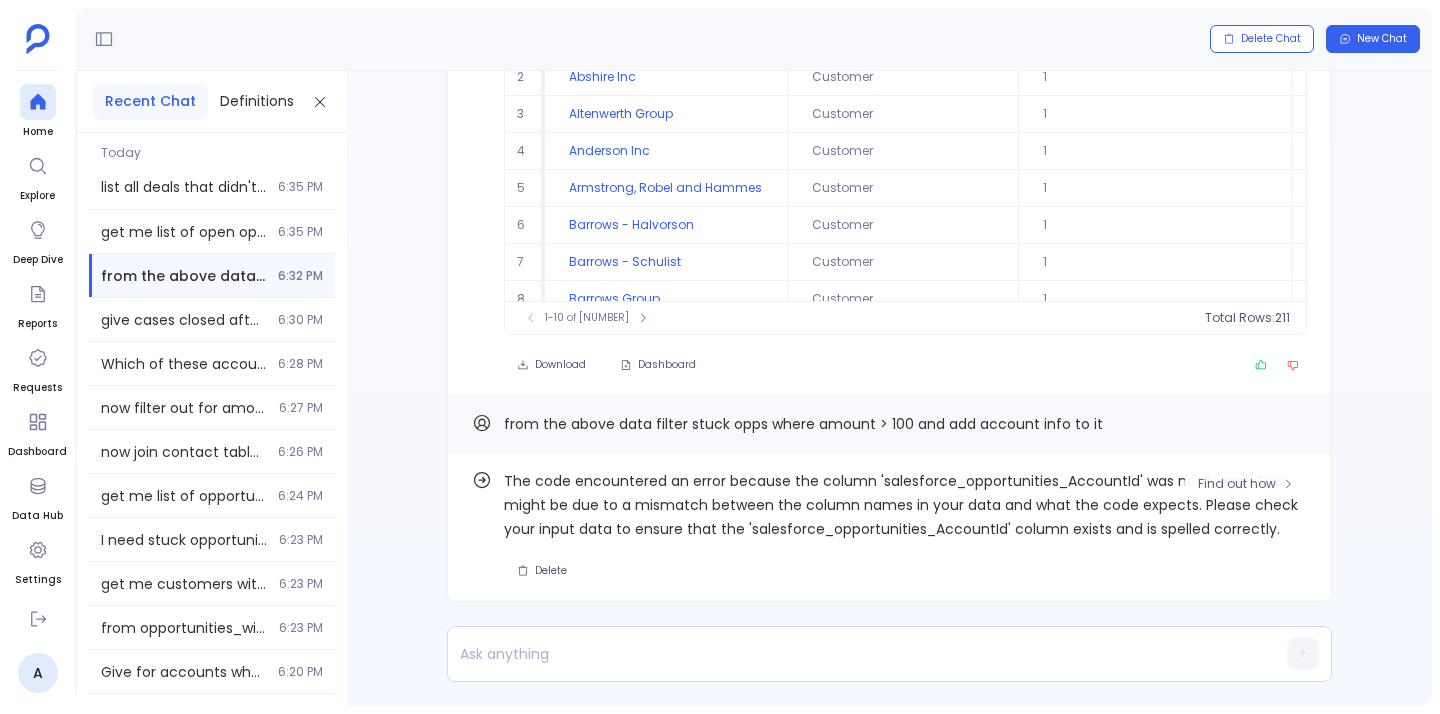 click on "The code encountered an error because the column 'salesforce_opportunities_AccountId' was not found. This might be due to a mismatch between the column names in your data and what the code expects. Please check your input data to ensure that the 'salesforce_opportunities_AccountId' column exists and is spelled correctly." at bounding box center (905, 505) 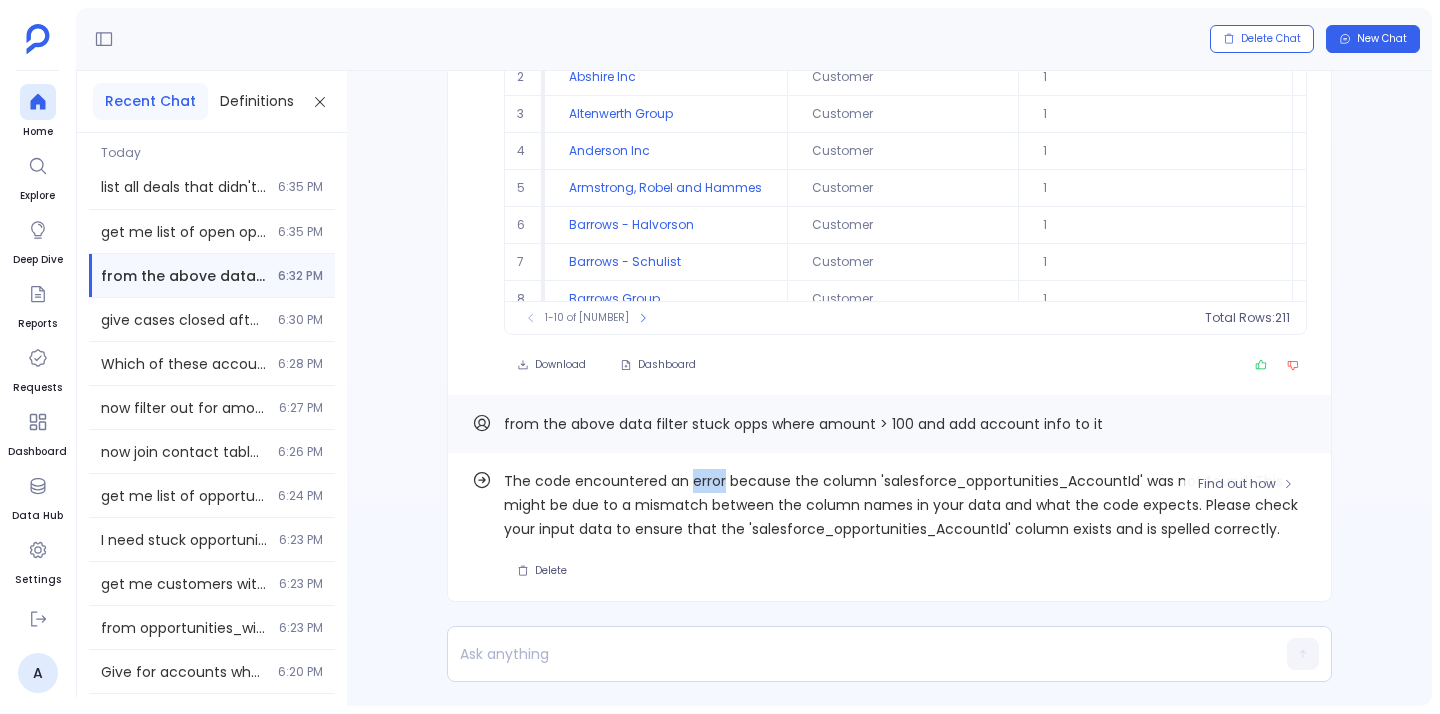 click on "The code encountered an error because the column 'salesforce_opportunities_AccountId' was not found. This might be due to a mismatch between the column names in your data and what the code expects. Please check your input data to ensure that the 'salesforce_opportunities_AccountId' column exists and is spelled correctly." at bounding box center (905, 505) 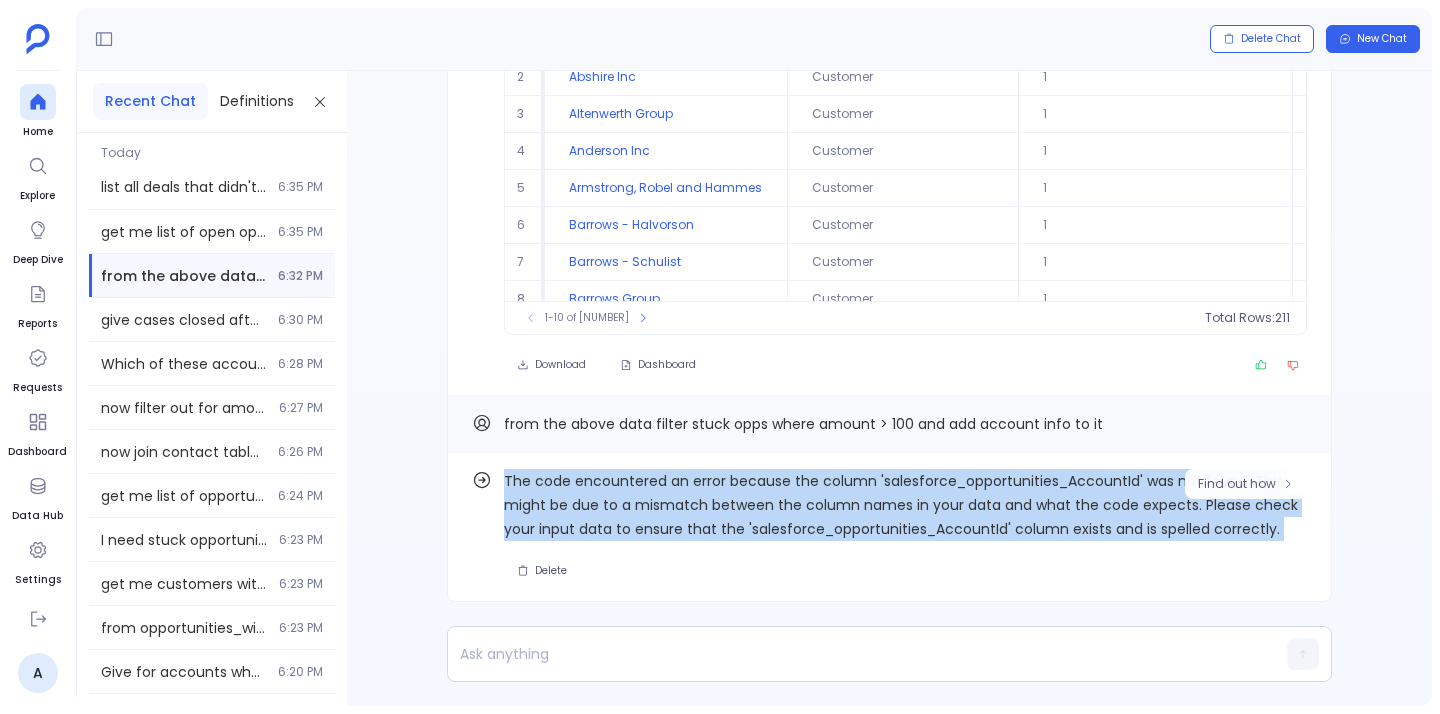 click on "The code encountered an error because the column 'salesforce_opportunities_AccountId' was not found. This might be due to a mismatch between the column names in your data and what the code expects. Please check your input data to ensure that the 'salesforce_opportunities_AccountId' column exists and is spelled correctly." at bounding box center [905, 505] 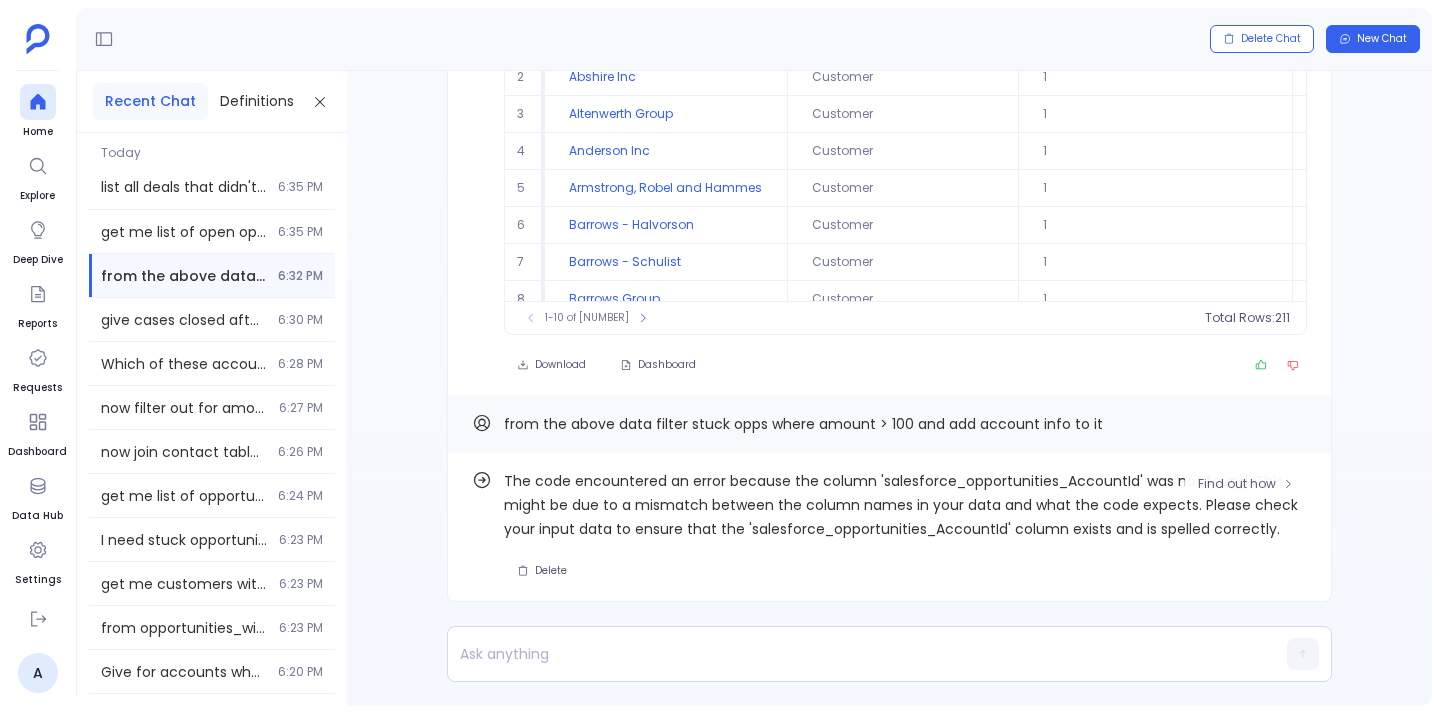 click on "The code encountered an error because the column 'salesforce_opportunities_AccountId' was not found. This might be due to a mismatch between the column names in your data and what the code expects. Please check your input data to ensure that the 'salesforce_opportunities_AccountId' column exists and is spelled correctly." at bounding box center (905, 505) 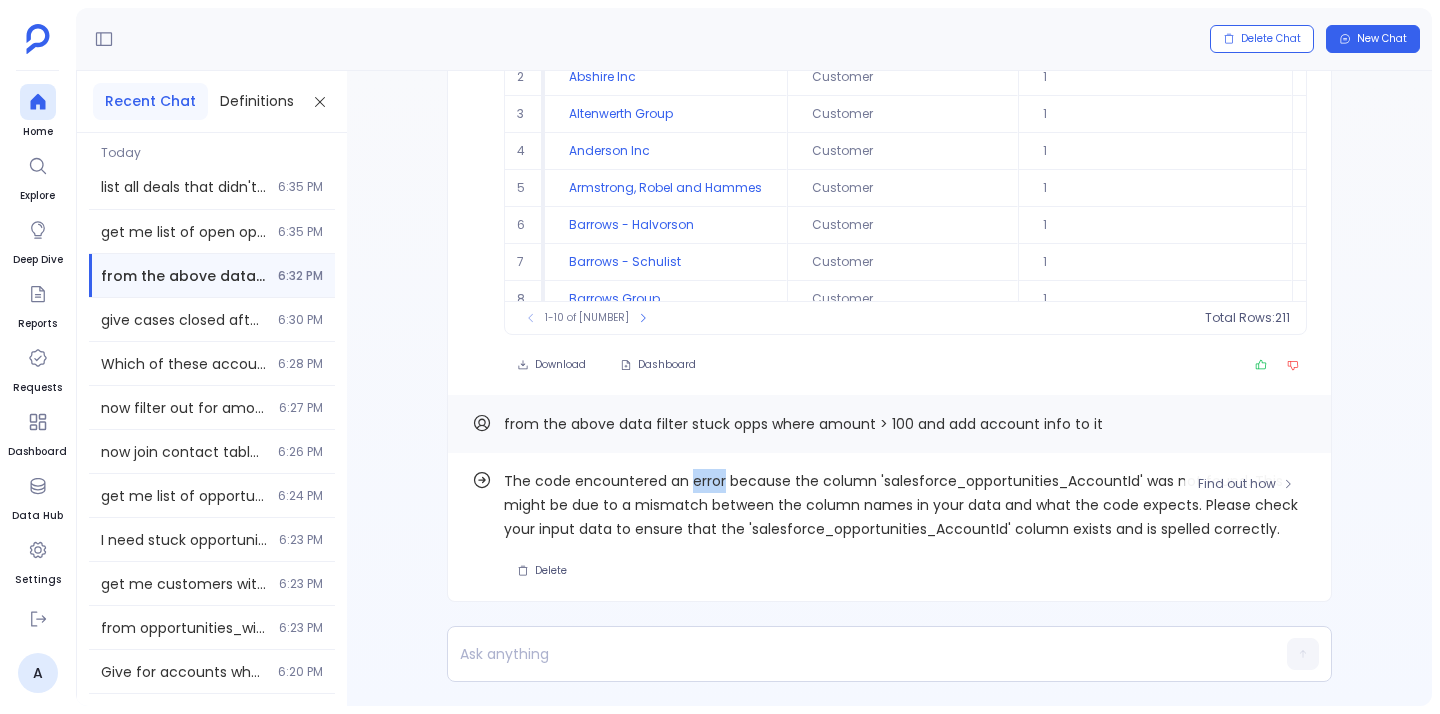 click on "The code encountered an error because the column 'salesforce_opportunities_AccountId' was not found. This might be due to a mismatch between the column names in your data and what the code expects. Please check your input data to ensure that the 'salesforce_opportunities_AccountId' column exists and is spelled correctly." at bounding box center [905, 505] 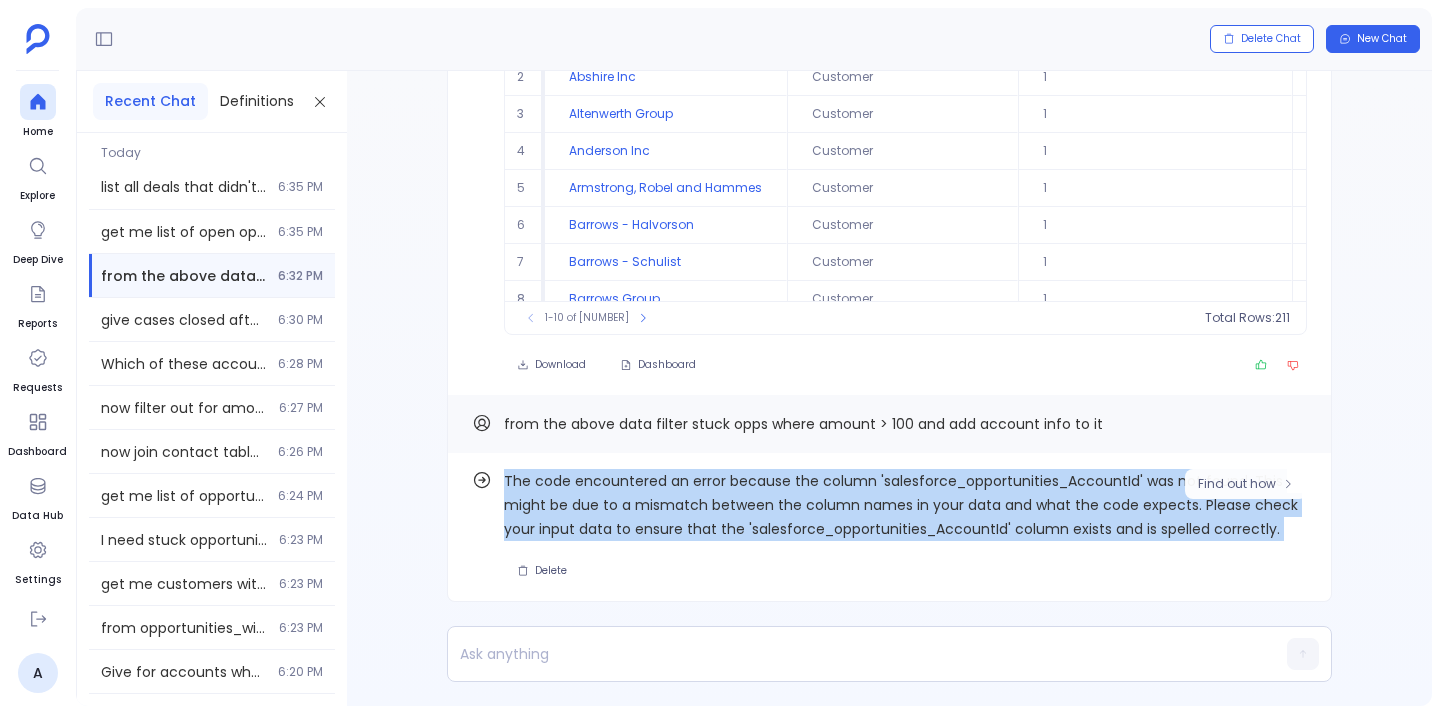 click on "The code encountered an error because the column 'salesforce_opportunities_AccountId' was not found. This might be due to a mismatch between the column names in your data and what the code expects. Please check your input data to ensure that the 'salesforce_opportunities_AccountId' column exists and is spelled correctly." at bounding box center [905, 505] 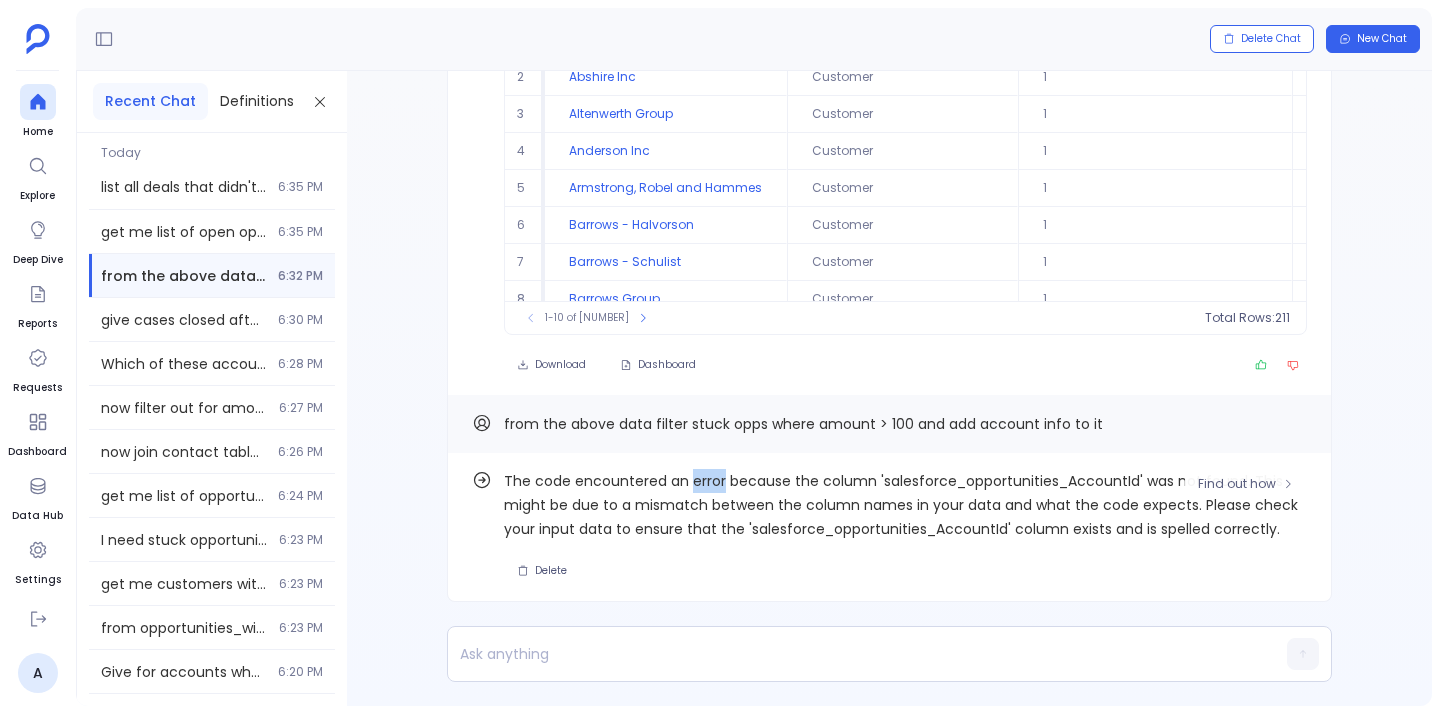 click on "The code encountered an error because the column 'salesforce_opportunities_AccountId' was not found. This might be due to a mismatch between the column names in your data and what the code expects. Please check your input data to ensure that the 'salesforce_opportunities_AccountId' column exists and is spelled correctly." at bounding box center [905, 505] 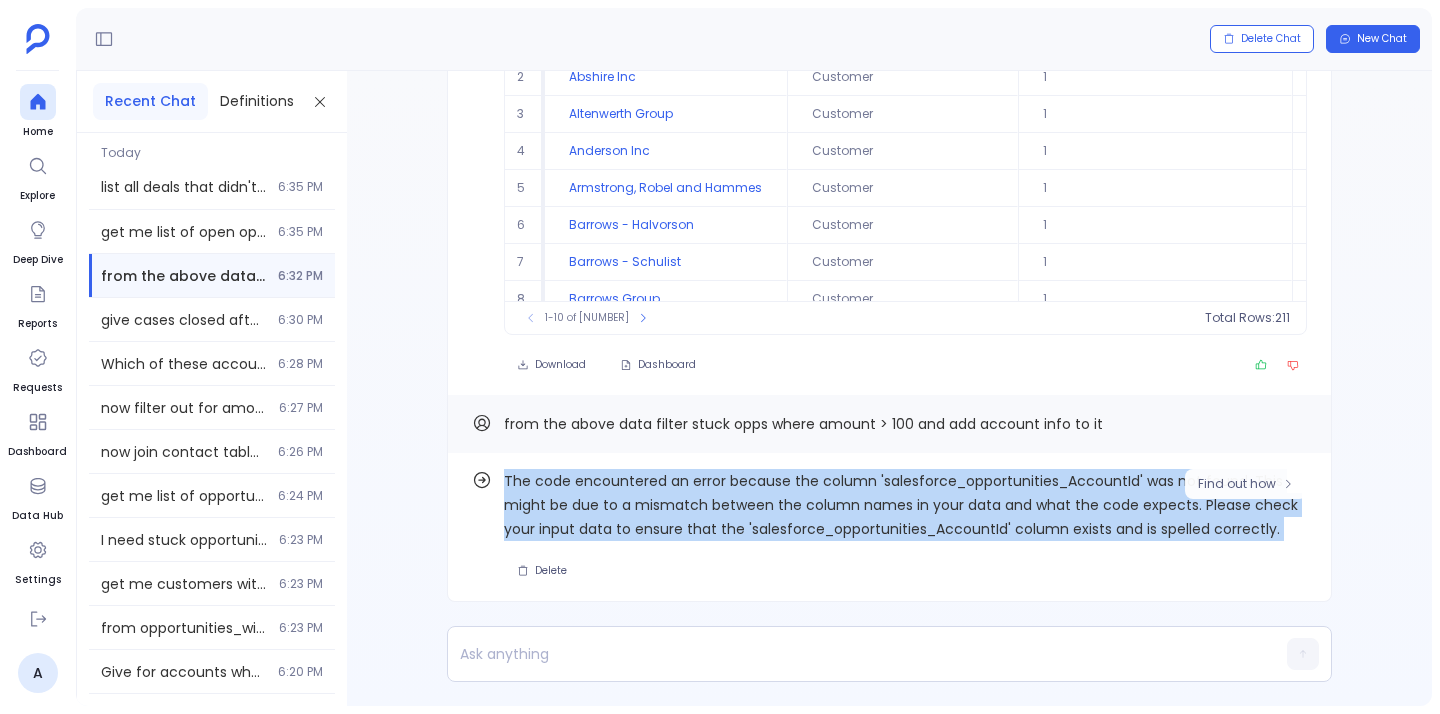 click on "The code encountered an error because the column 'salesforce_opportunities_AccountId' was not found. This might be due to a mismatch between the column names in your data and what the code expects. Please check your input data to ensure that the 'salesforce_opportunities_AccountId' column exists and is spelled correctly." at bounding box center [905, 505] 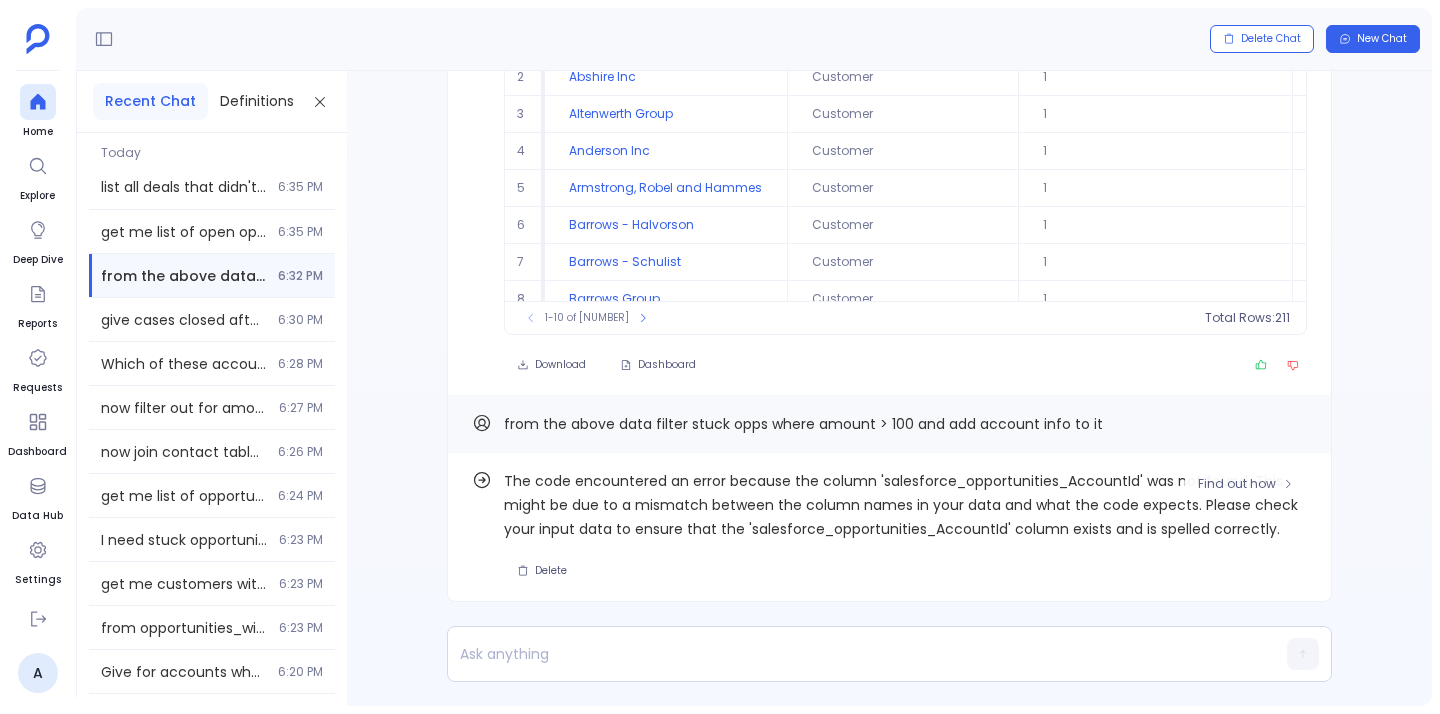 click on "The code encountered an error because the column 'salesforce_opportunities_AccountId' was not found. This might be due to a mismatch between the column names in your data and what the code expects. Please check your input data to ensure that the 'salesforce_opportunities_AccountId' column exists and is spelled correctly." at bounding box center [905, 505] 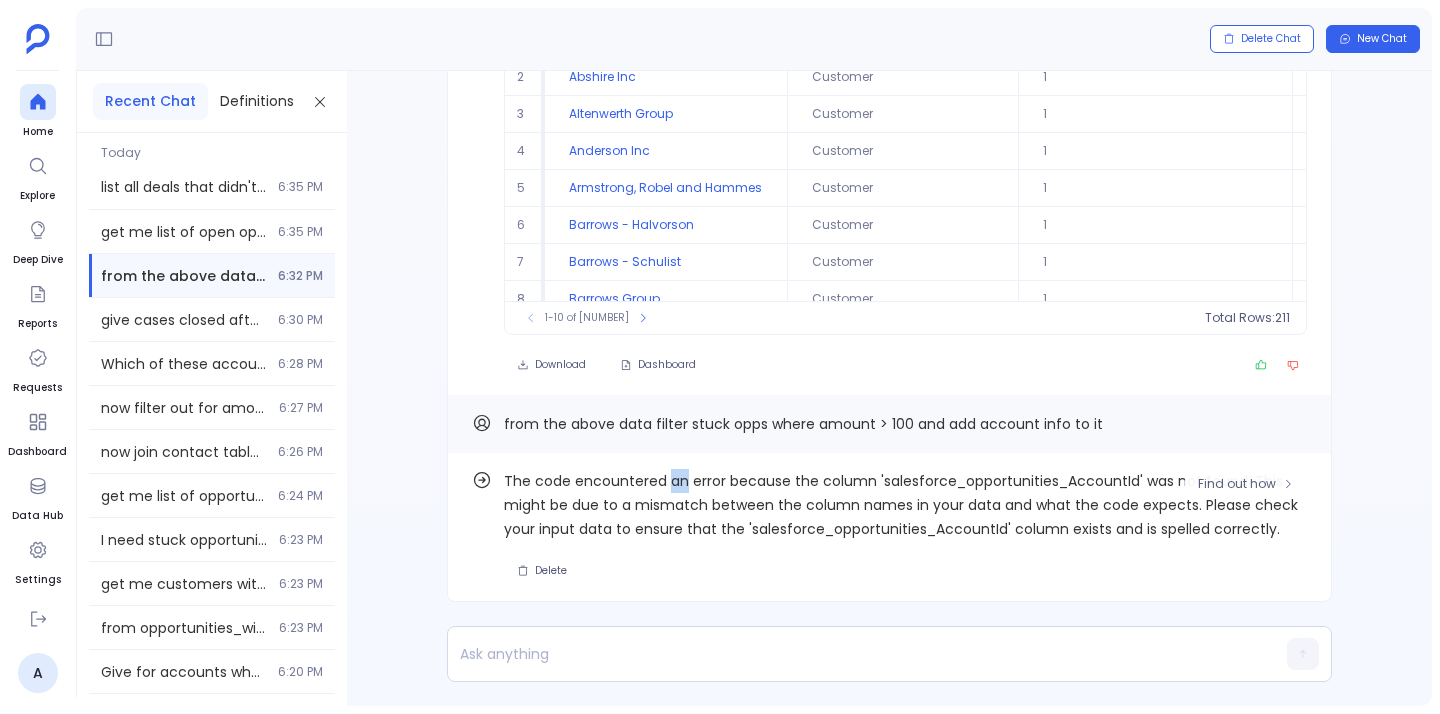 click on "The code encountered an error because the column 'salesforce_opportunities_AccountId' was not found. This might be due to a mismatch between the column names in your data and what the code expects. Please check your input data to ensure that the 'salesforce_opportunities_AccountId' column exists and is spelled correctly." at bounding box center (905, 505) 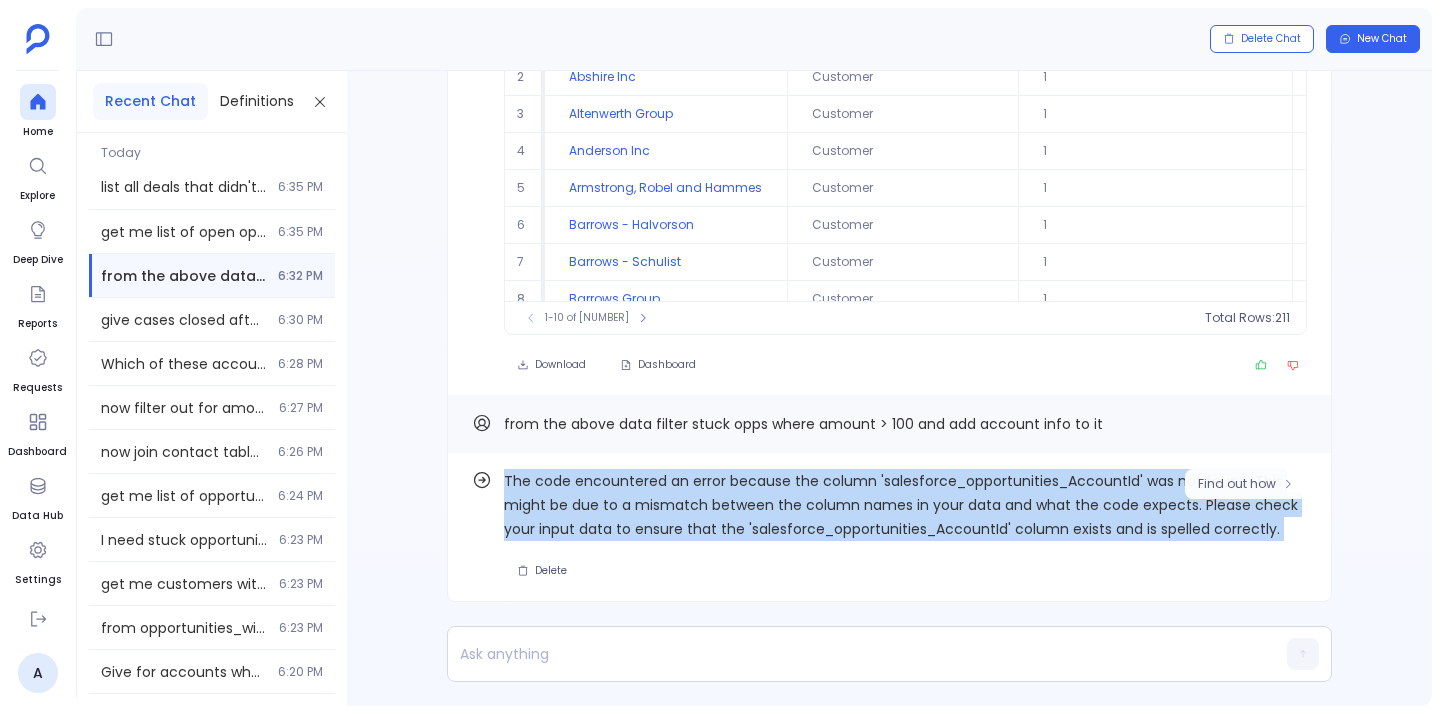 click on "The code encountered an error because the column 'salesforce_opportunities_AccountId' was not found. This might be due to a mismatch between the column names in your data and what the code expects. Please check your input data to ensure that the 'salesforce_opportunities_AccountId' column exists and is spelled correctly." at bounding box center [905, 505] 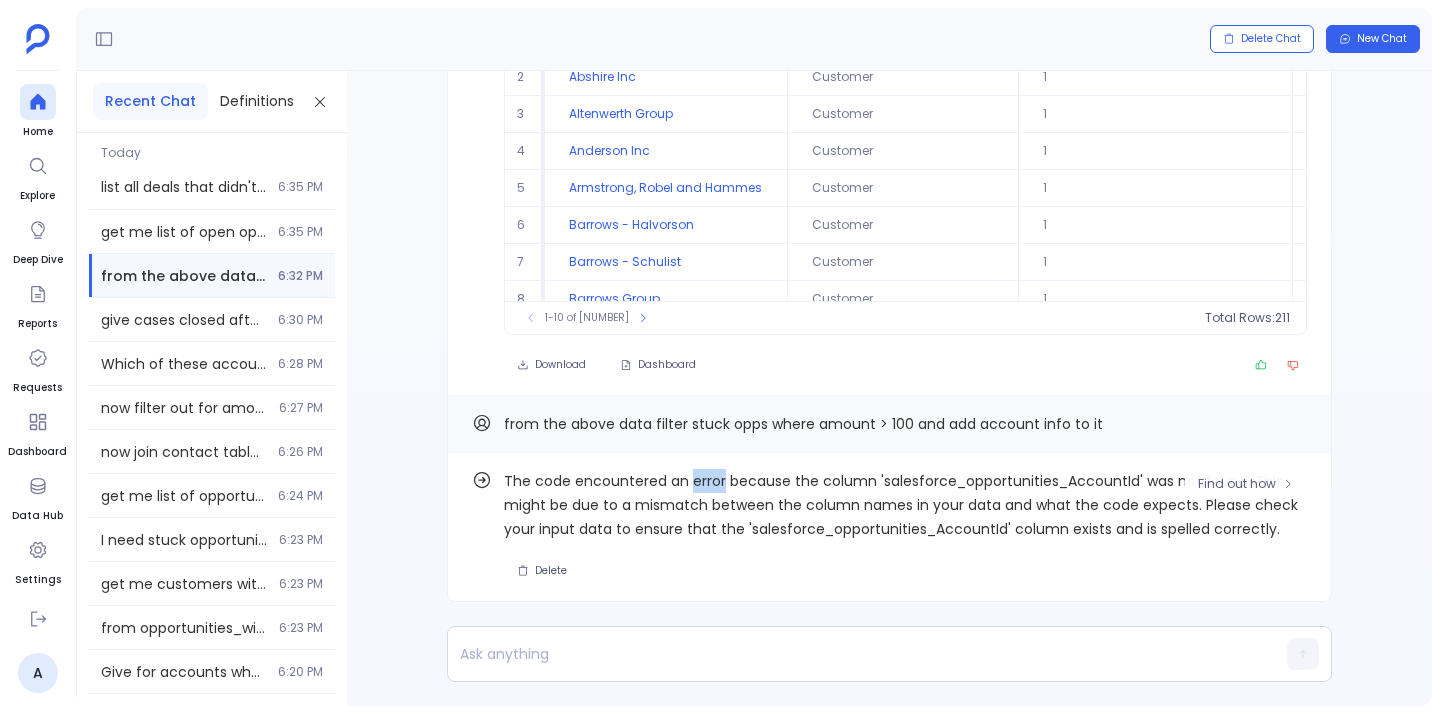 click on "The code encountered an error because the column 'salesforce_opportunities_AccountId' was not found. This might be due to a mismatch between the column names in your data and what the code expects. Please check your input data to ensure that the 'salesforce_opportunities_AccountId' column exists and is spelled correctly." at bounding box center (905, 505) 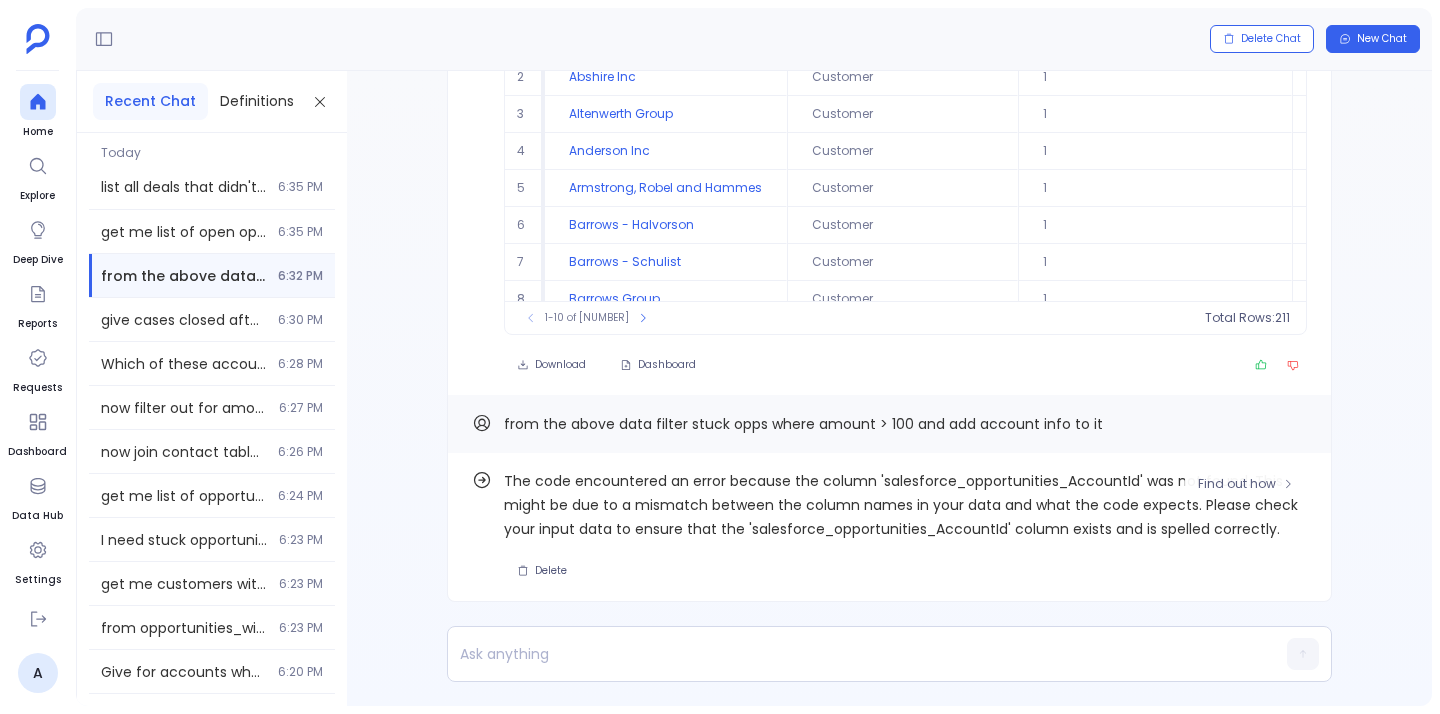 click on "The code encountered an error because the column 'salesforce_opportunities_AccountId' was not found. This might be due to a mismatch between the column names in your data and what the code expects. Please check your input data to ensure that the 'salesforce_opportunities_AccountId' column exists and is spelled correctly." at bounding box center (905, 505) 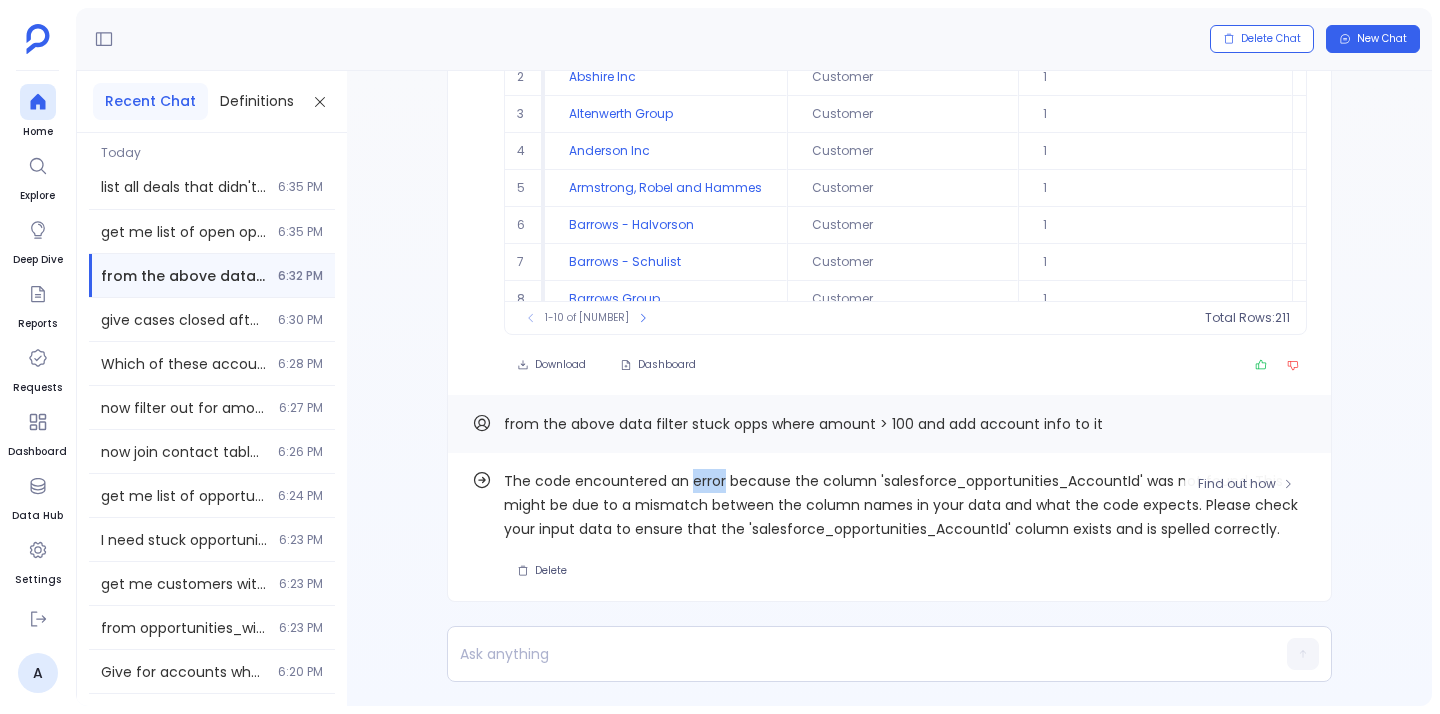 click on "The code encountered an error because the column 'salesforce_opportunities_AccountId' was not found. This might be due to a mismatch between the column names in your data and what the code expects. Please check your input data to ensure that the 'salesforce_opportunities_AccountId' column exists and is spelled correctly." at bounding box center [905, 505] 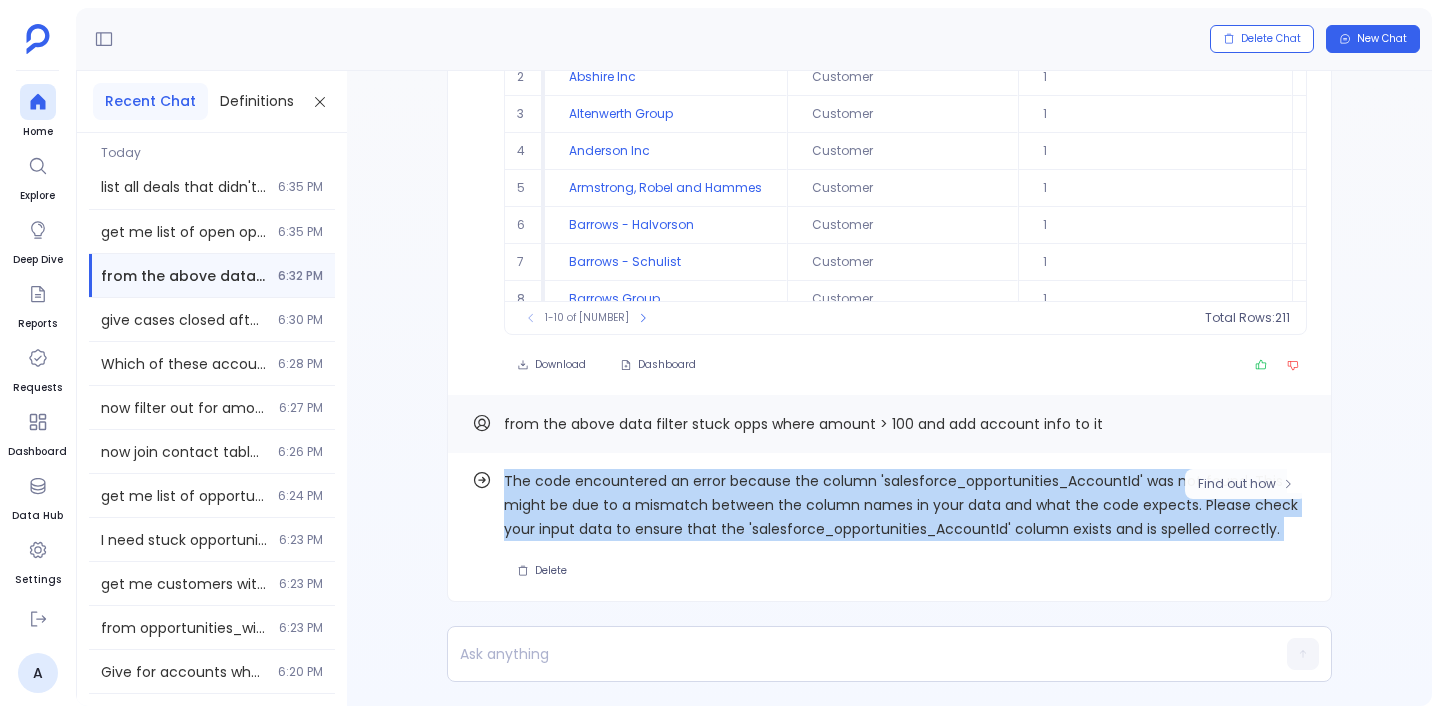 click on "The code encountered an error because the column 'salesforce_opportunities_AccountId' was not found. This might be due to a mismatch between the column names in your data and what the code expects. Please check your input data to ensure that the 'salesforce_opportunities_AccountId' column exists and is spelled correctly." at bounding box center [905, 505] 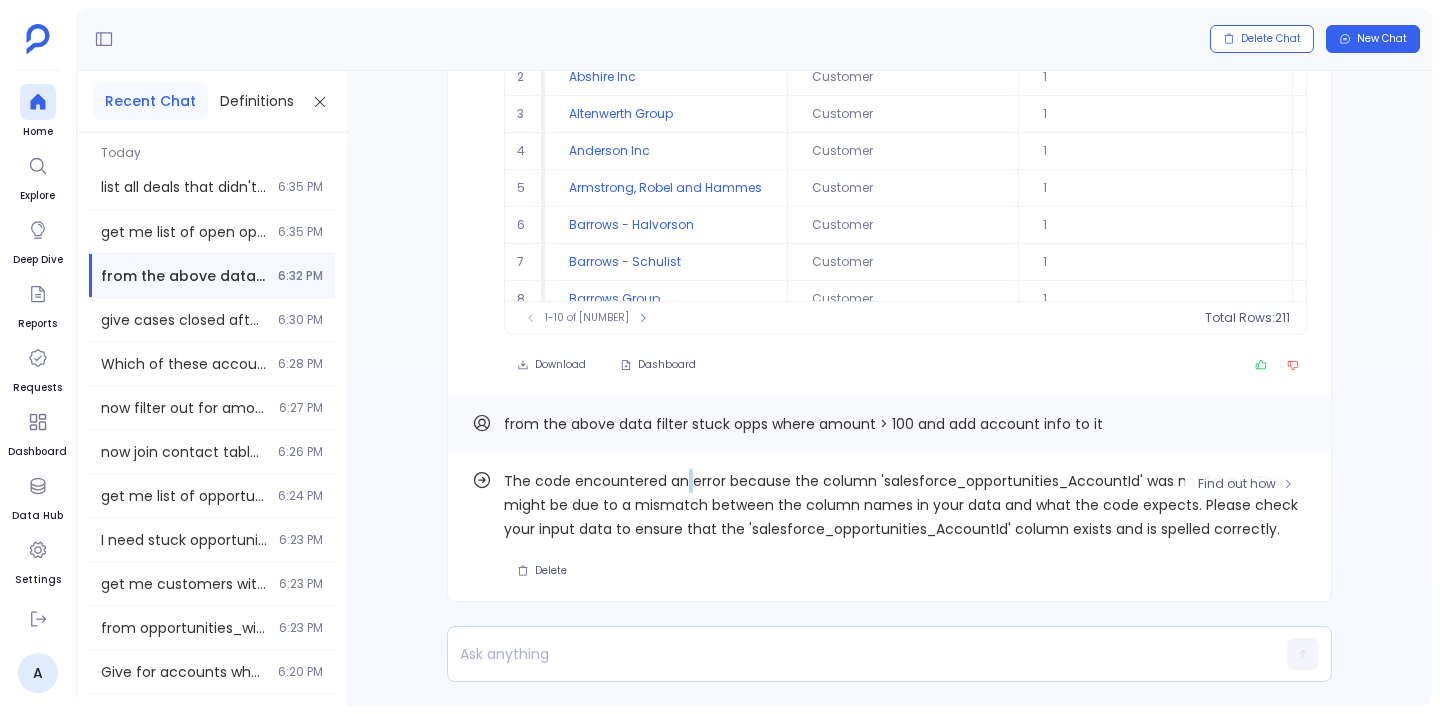 click on "The code encountered an error because the column 'salesforce_opportunities_AccountId' was not found. This might be due to a mismatch between the column names in your data and what the code expects. Please check your input data to ensure that the 'salesforce_opportunities_AccountId' column exists and is spelled correctly." at bounding box center [905, 505] 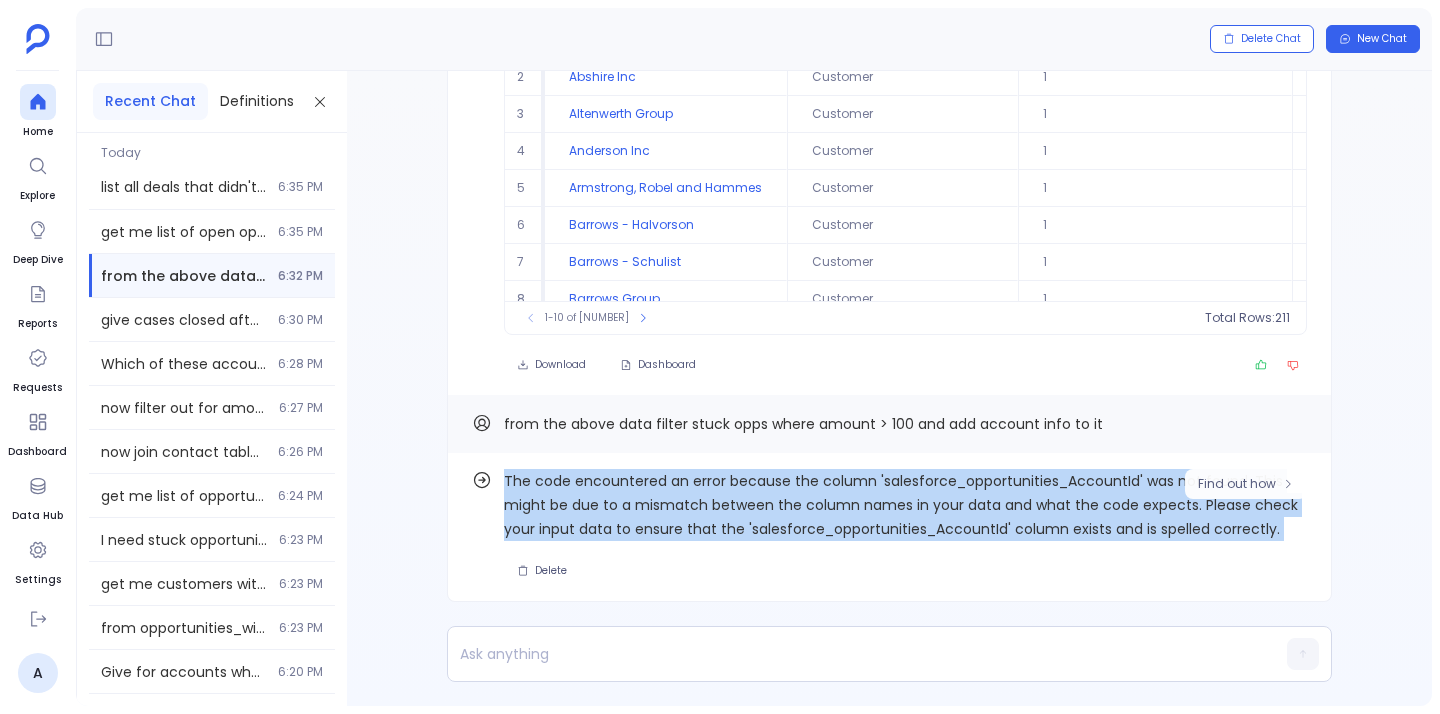 click on "The code encountered an error because the column 'salesforce_opportunities_AccountId' was not found. This might be due to a mismatch between the column names in your data and what the code expects. Please check your input data to ensure that the 'salesforce_opportunities_AccountId' column exists and is spelled correctly." at bounding box center (905, 505) 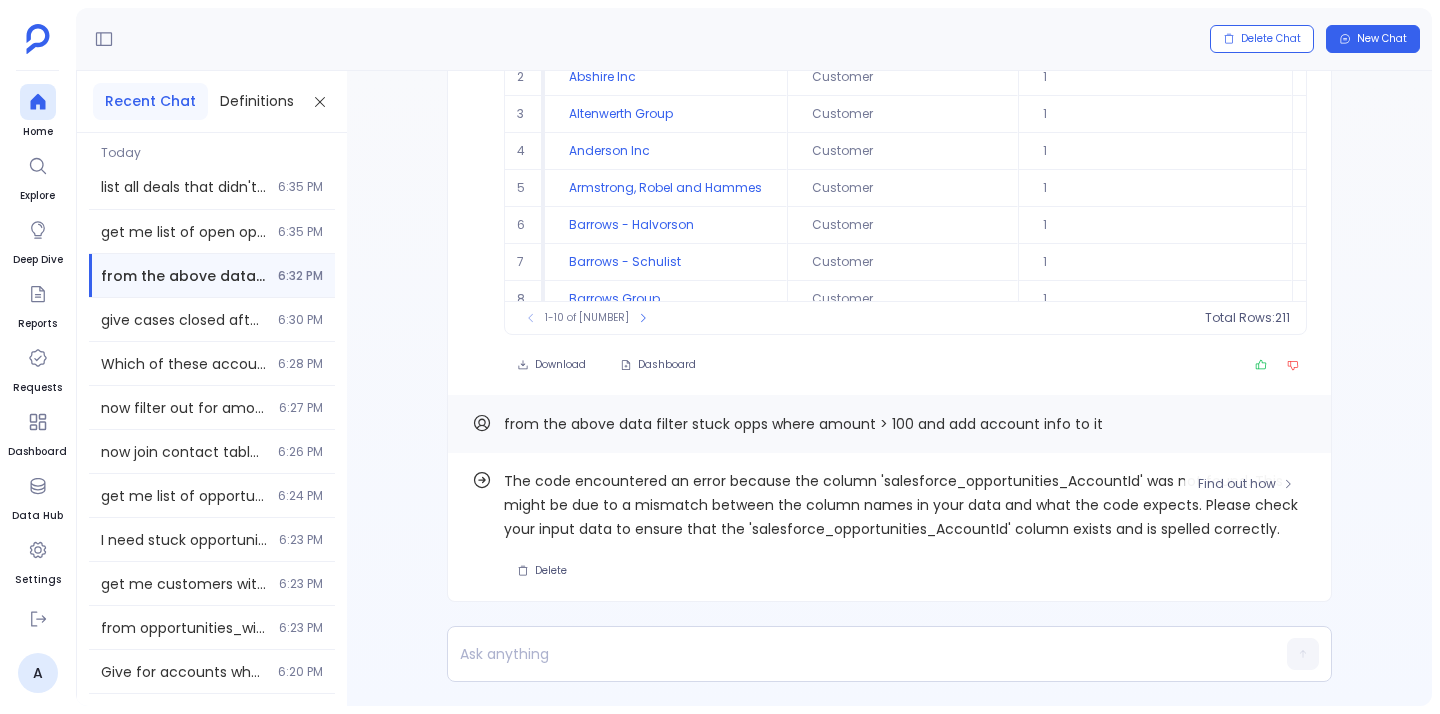 click on "The code encountered an error because the column 'salesforce_opportunities_AccountId' was not found. This might be due to a mismatch between the column names in your data and what the code expects. Please check your input data to ensure that the 'salesforce_opportunities_AccountId' column exists and is spelled correctly." at bounding box center (905, 505) 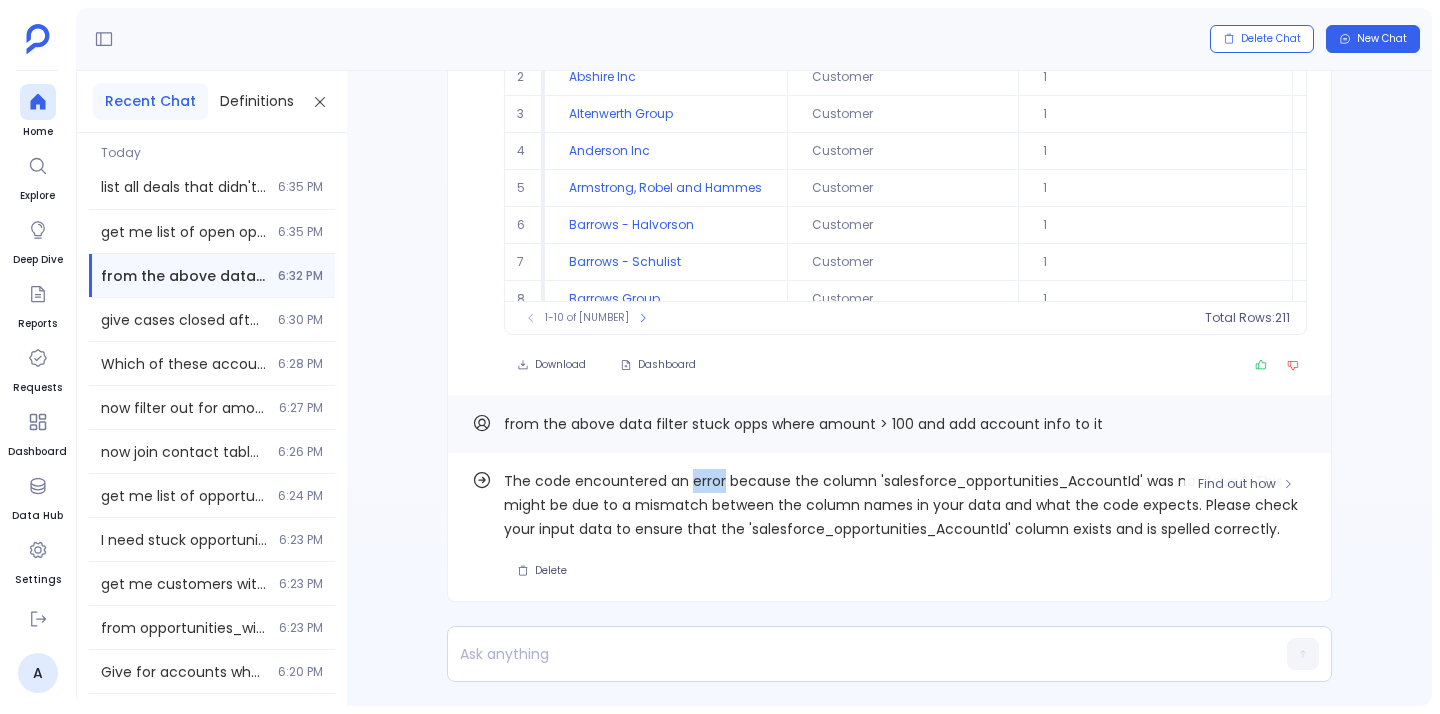 click on "The code encountered an error because the column 'salesforce_opportunities_AccountId' was not found. This might be due to a mismatch between the column names in your data and what the code expects. Please check your input data to ensure that the 'salesforce_opportunities_AccountId' column exists and is spelled correctly." at bounding box center [905, 505] 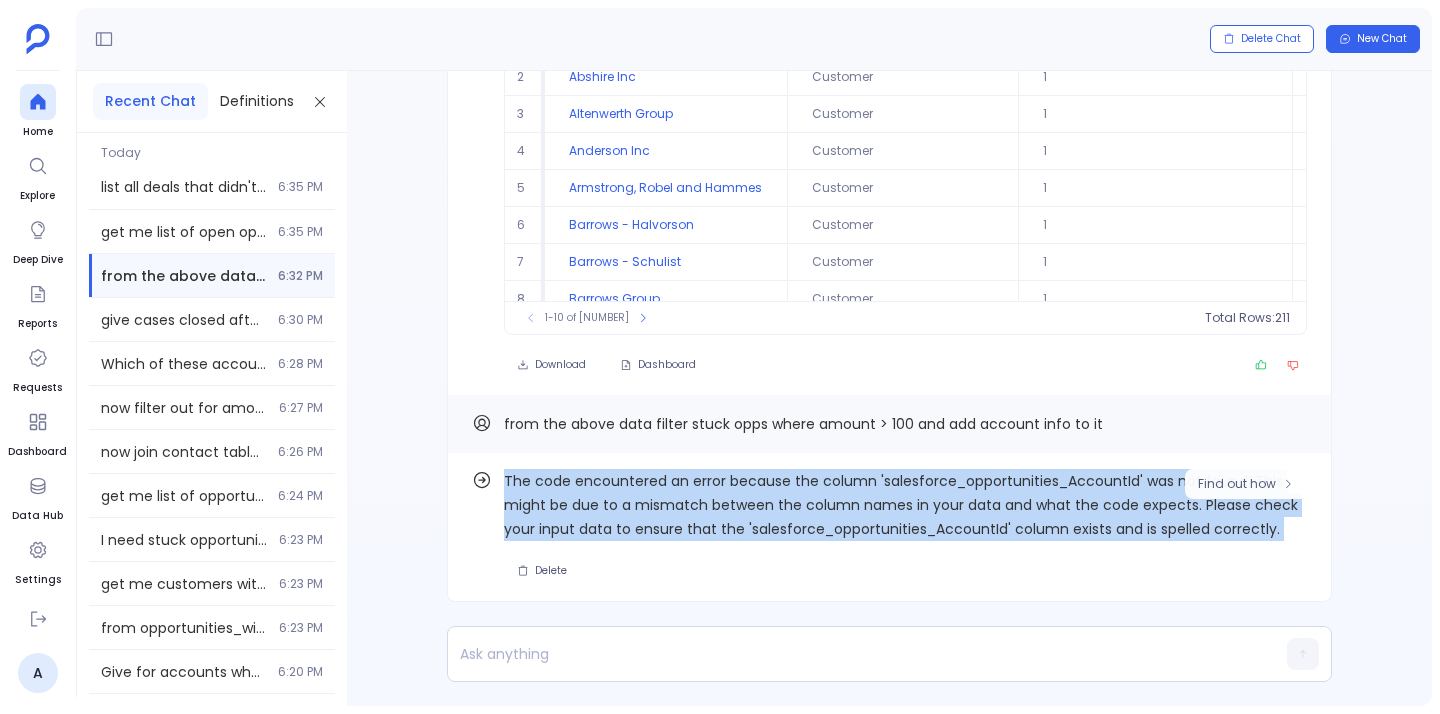 click on "The code encountered an error because the column 'salesforce_opportunities_AccountId' was not found. This might be due to a mismatch between the column names in your data and what the code expects. Please check your input data to ensure that the 'salesforce_opportunities_AccountId' column exists and is spelled correctly." at bounding box center [905, 505] 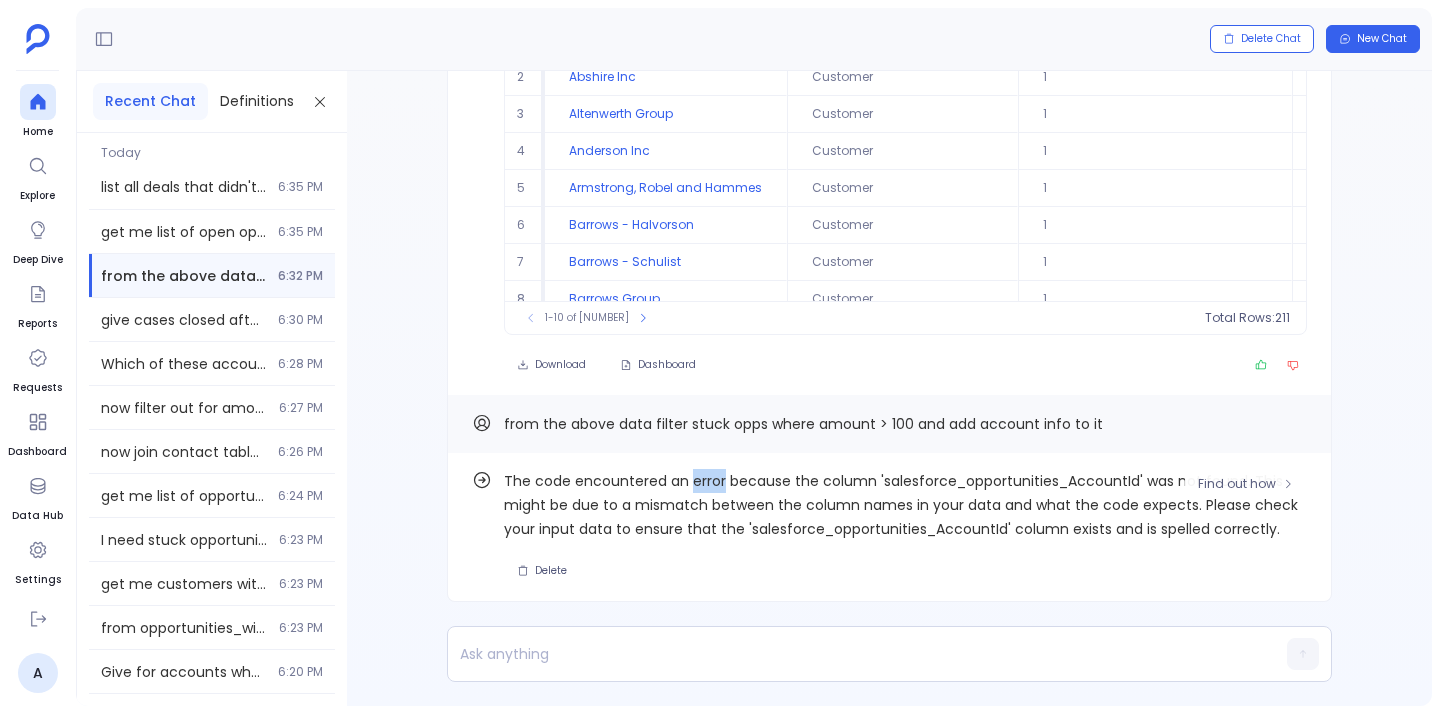 click on "The code encountered an error because the column 'salesforce_opportunities_AccountId' was not found. This might be due to a mismatch between the column names in your data and what the code expects. Please check your input data to ensure that the 'salesforce_opportunities_AccountId' column exists and is spelled correctly." at bounding box center (905, 505) 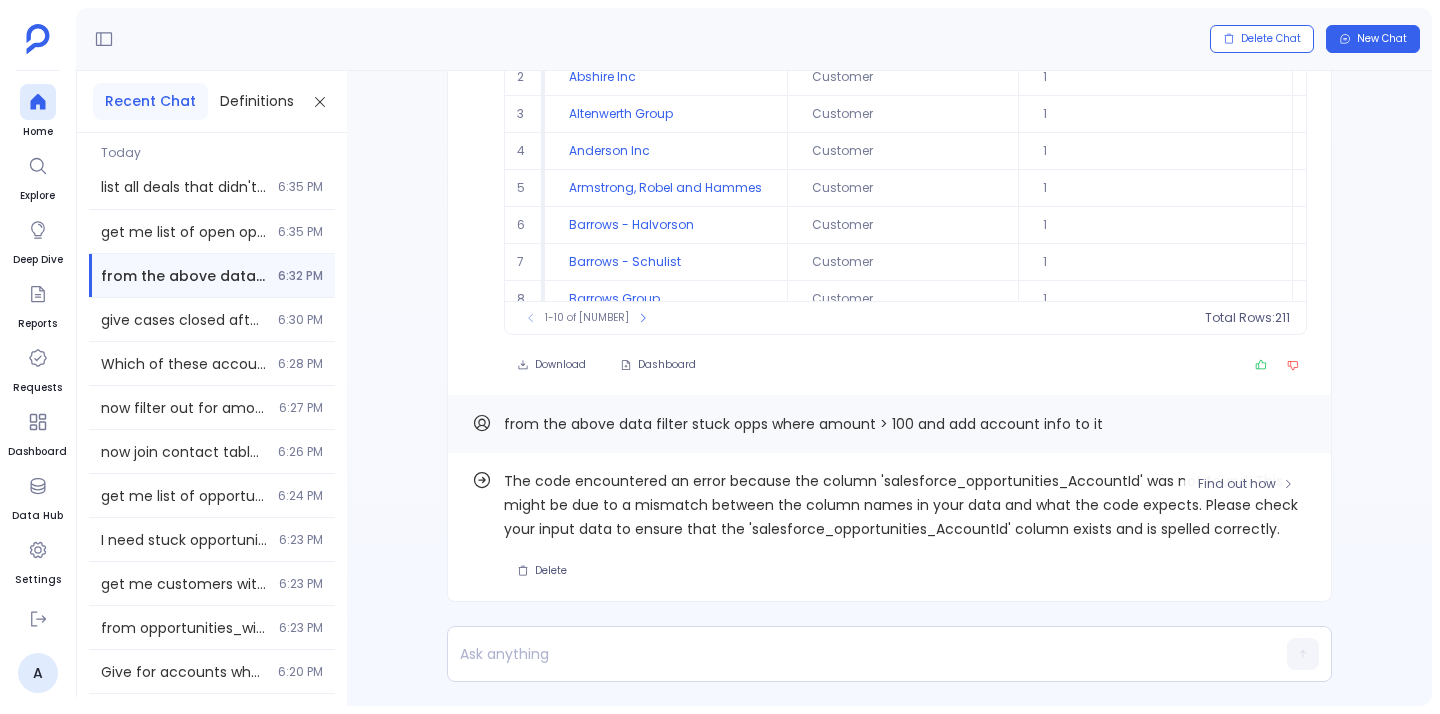 click on "The code encountered an error because the column 'salesforce_opportunities_AccountId' was not found. This might be due to a mismatch between the column names in your data and what the code expects. Please check your input data to ensure that the 'salesforce_opportunities_AccountId' column exists and is spelled correctly." at bounding box center (905, 505) 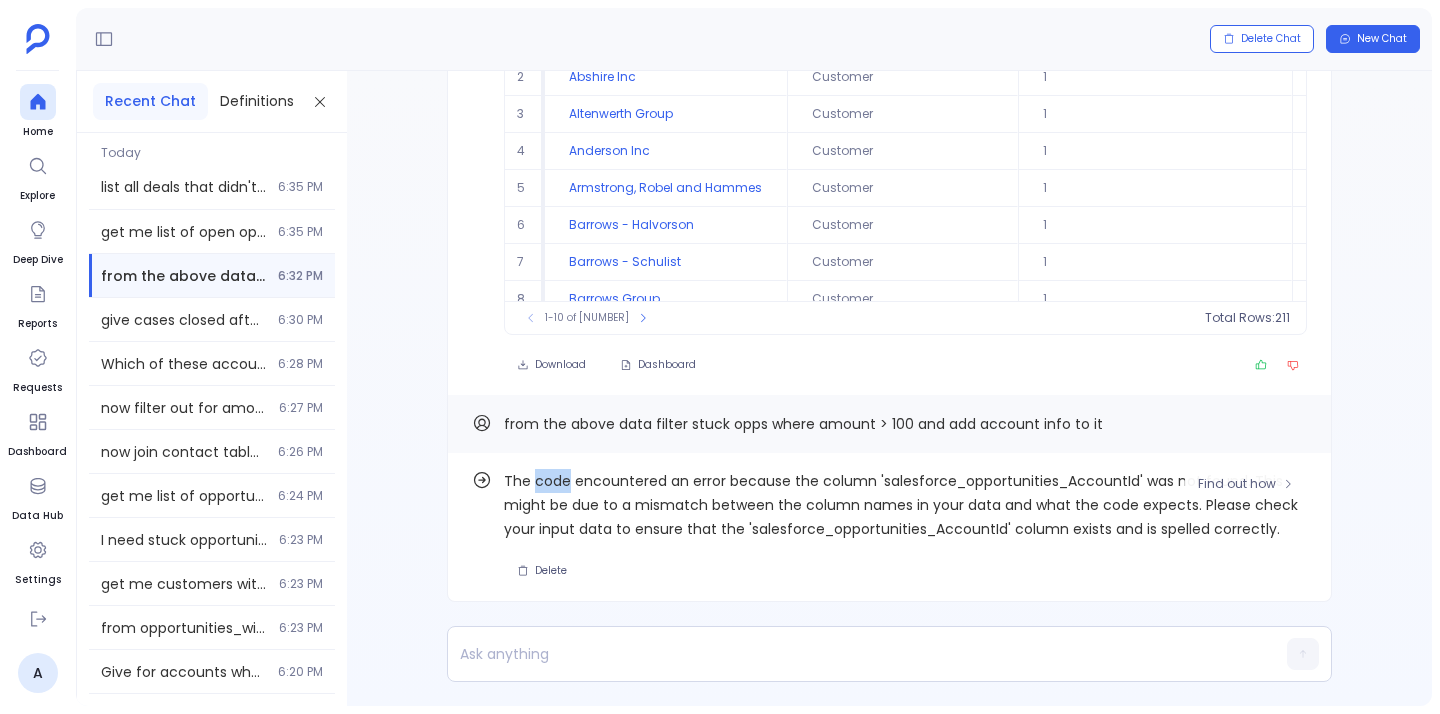 click on "The code encountered an error because the column 'salesforce_opportunities_AccountId' was not found. This might be due to a mismatch between the column names in your data and what the code expects. Please check your input data to ensure that the 'salesforce_opportunities_AccountId' column exists and is spelled correctly." at bounding box center [905, 505] 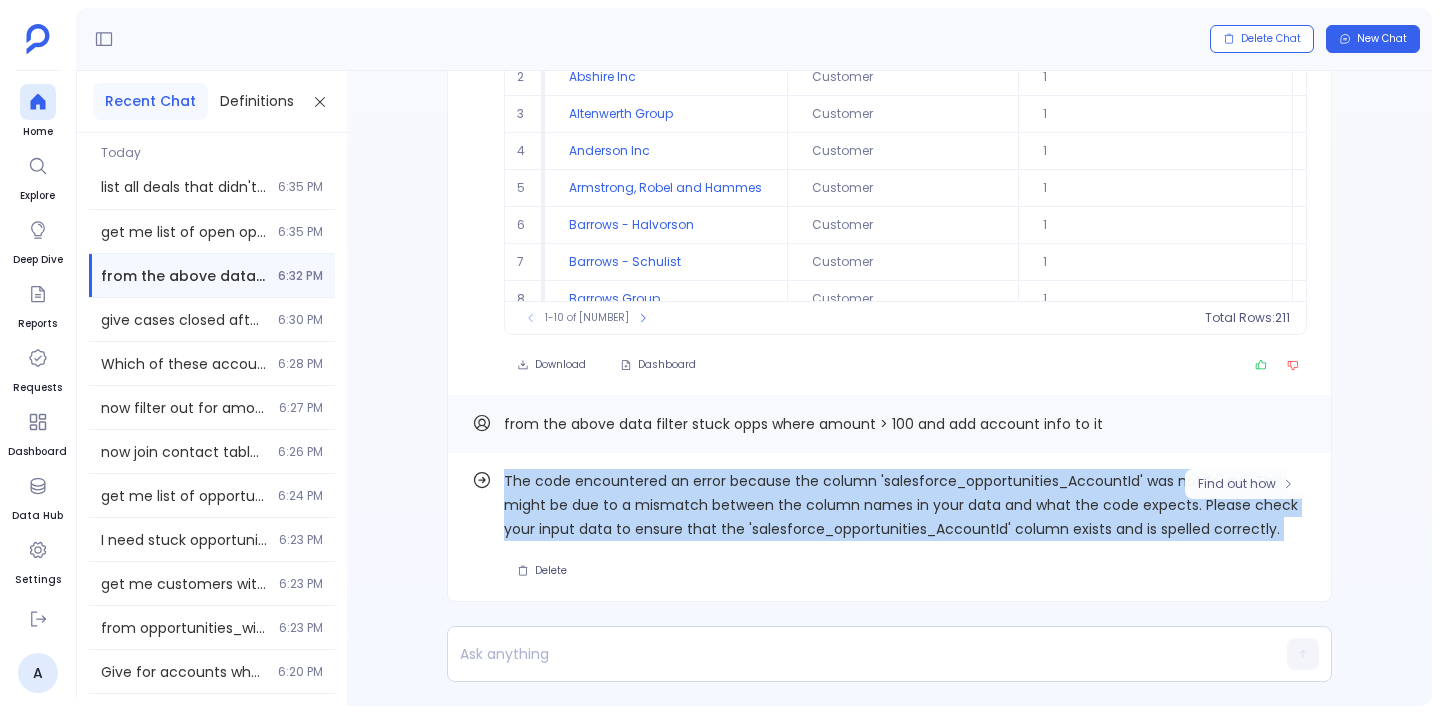 click on "The code encountered an error because the column 'salesforce_opportunities_AccountId' was not found. This might be due to a mismatch between the column names in your data and what the code expects. Please check your input data to ensure that the 'salesforce_opportunities_AccountId' column exists and is spelled correctly." at bounding box center (905, 505) 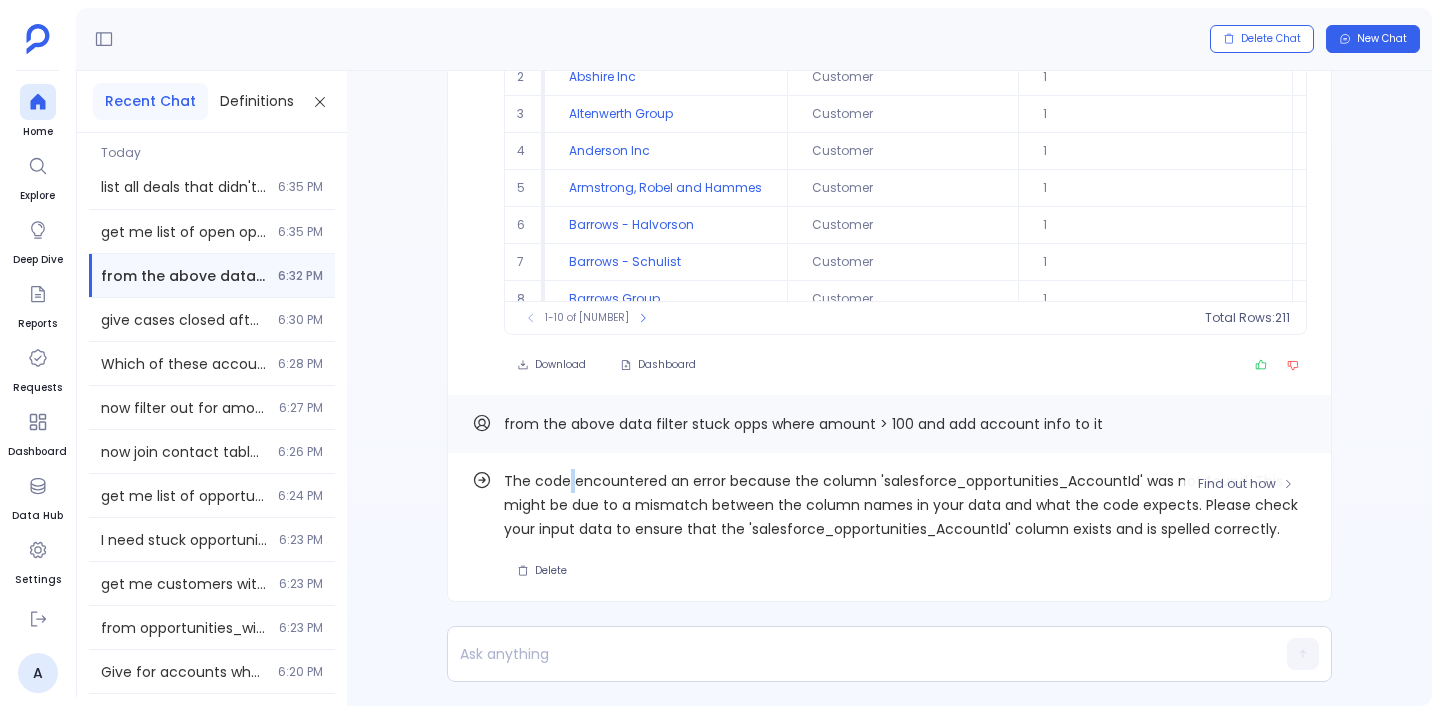 click on "The code encountered an error because the column 'salesforce_opportunities_AccountId' was not found. This might be due to a mismatch between the column names in your data and what the code expects. Please check your input data to ensure that the 'salesforce_opportunities_AccountId' column exists and is spelled correctly." at bounding box center (905, 505) 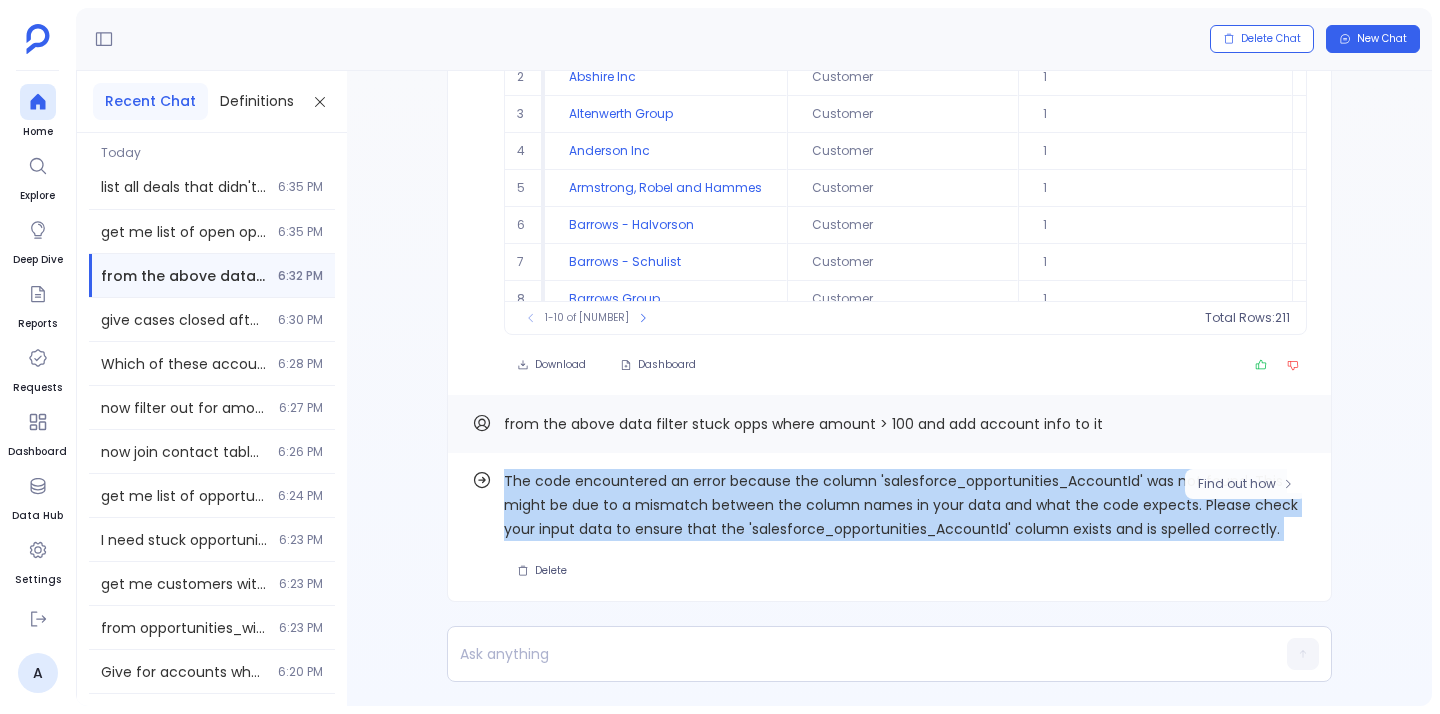 click on "The code encountered an error because the column 'salesforce_opportunities_AccountId' was not found. This might be due to a mismatch between the column names in your data and what the code expects. Please check your input data to ensure that the 'salesforce_opportunities_AccountId' column exists and is spelled correctly." at bounding box center (905, 505) 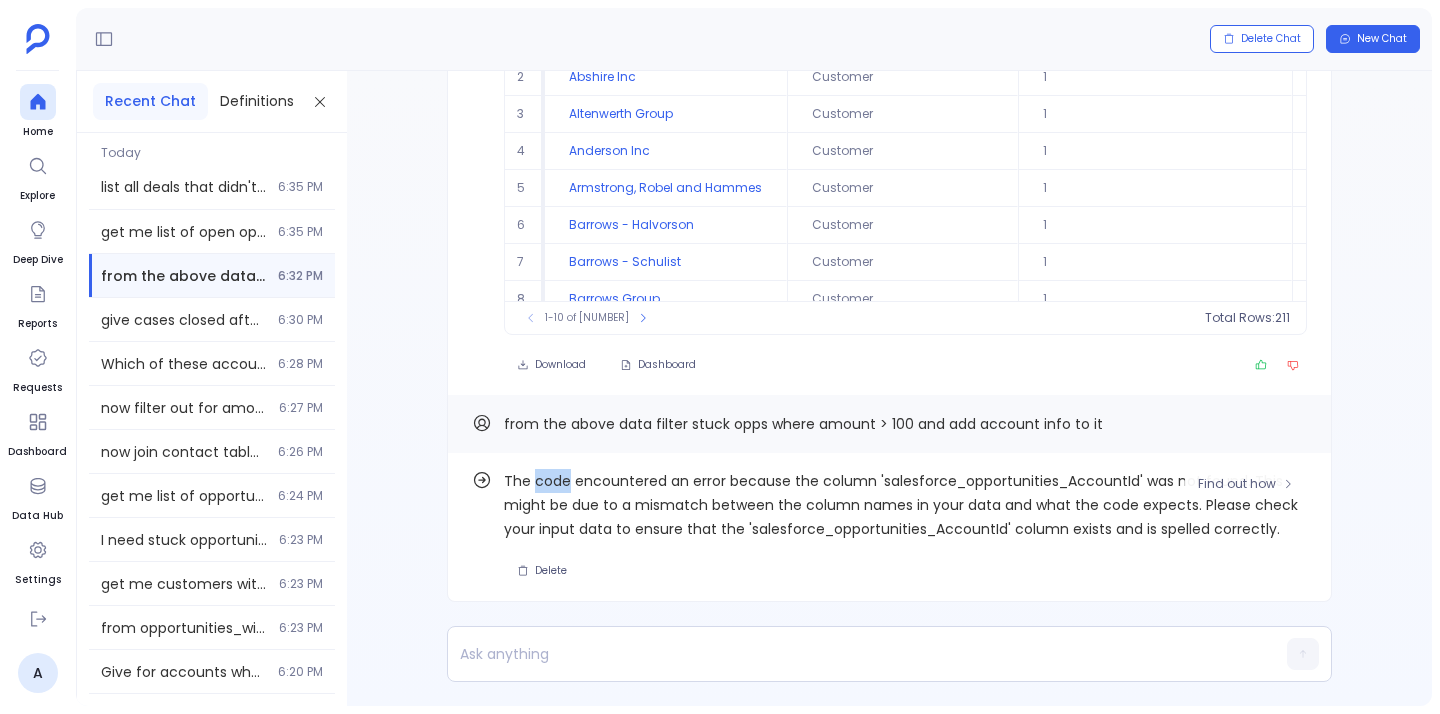 click on "The code encountered an error because the column 'salesforce_opportunities_AccountId' was not found. This might be due to a mismatch between the column names in your data and what the code expects. Please check your input data to ensure that the 'salesforce_opportunities_AccountId' column exists and is spelled correctly." at bounding box center [905, 505] 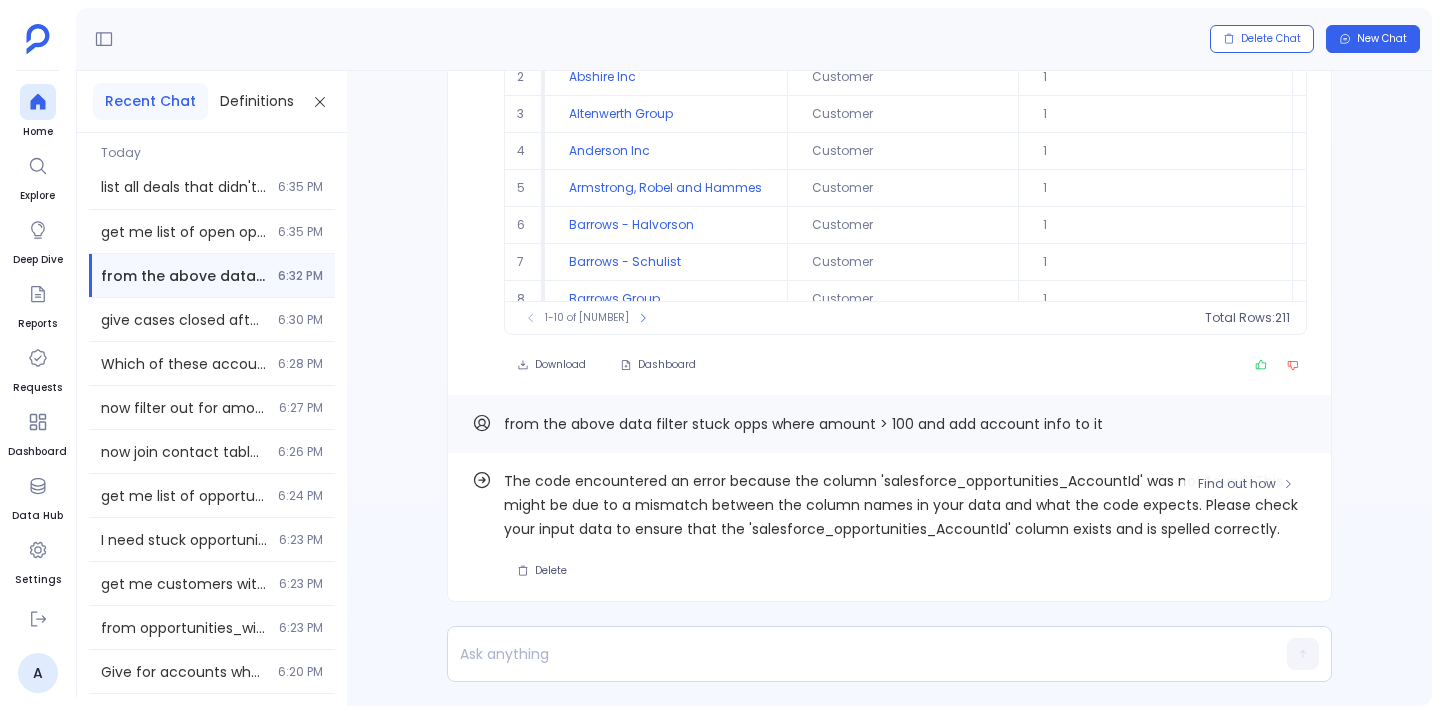 click on "The code encountered an error because the column 'salesforce_opportunities_AccountId' was not found. This might be due to a mismatch between the column names in your data and what the code expects. Please check your input data to ensure that the 'salesforce_opportunities_AccountId' column exists and is spelled correctly." at bounding box center [905, 505] 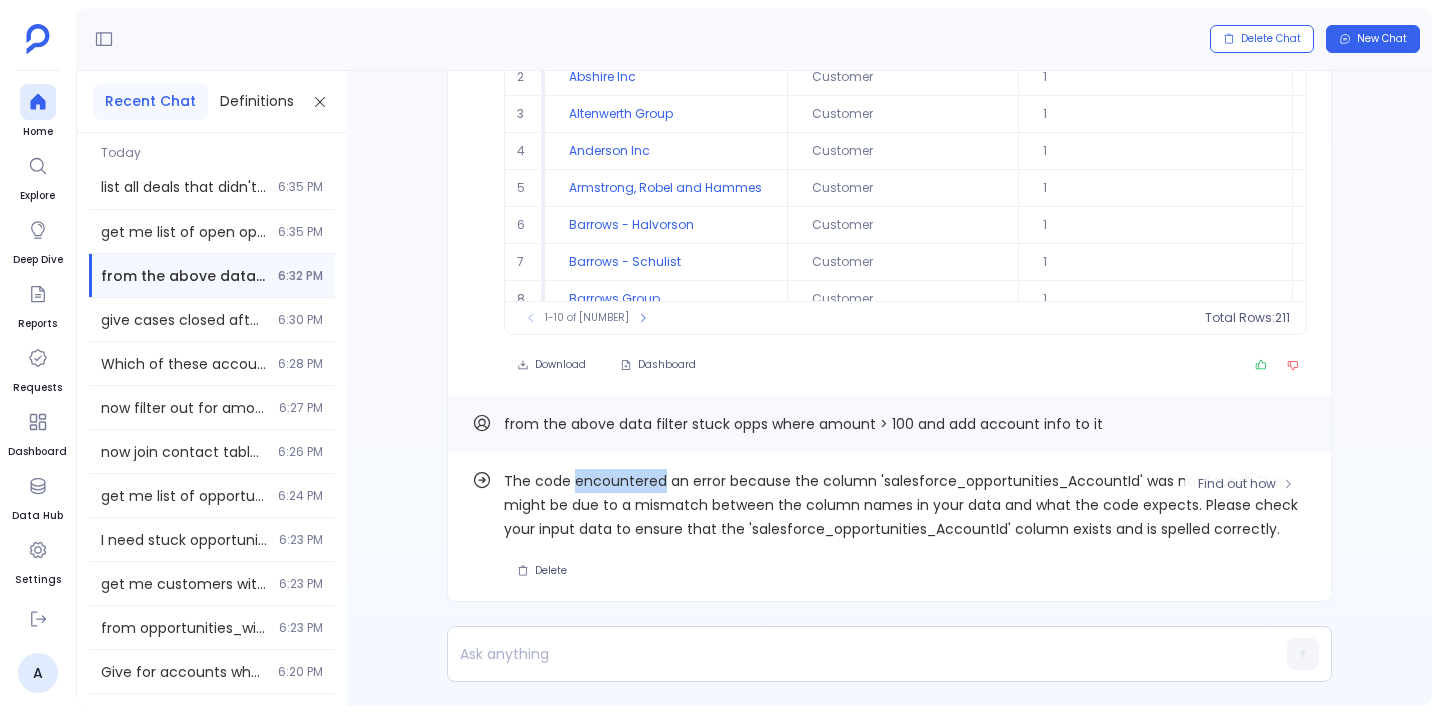 click on "The code encountered an error because the column 'salesforce_opportunities_AccountId' was not found. This might be due to a mismatch between the column names in your data and what the code expects. Please check your input data to ensure that the 'salesforce_opportunities_AccountId' column exists and is spelled correctly." at bounding box center [905, 505] 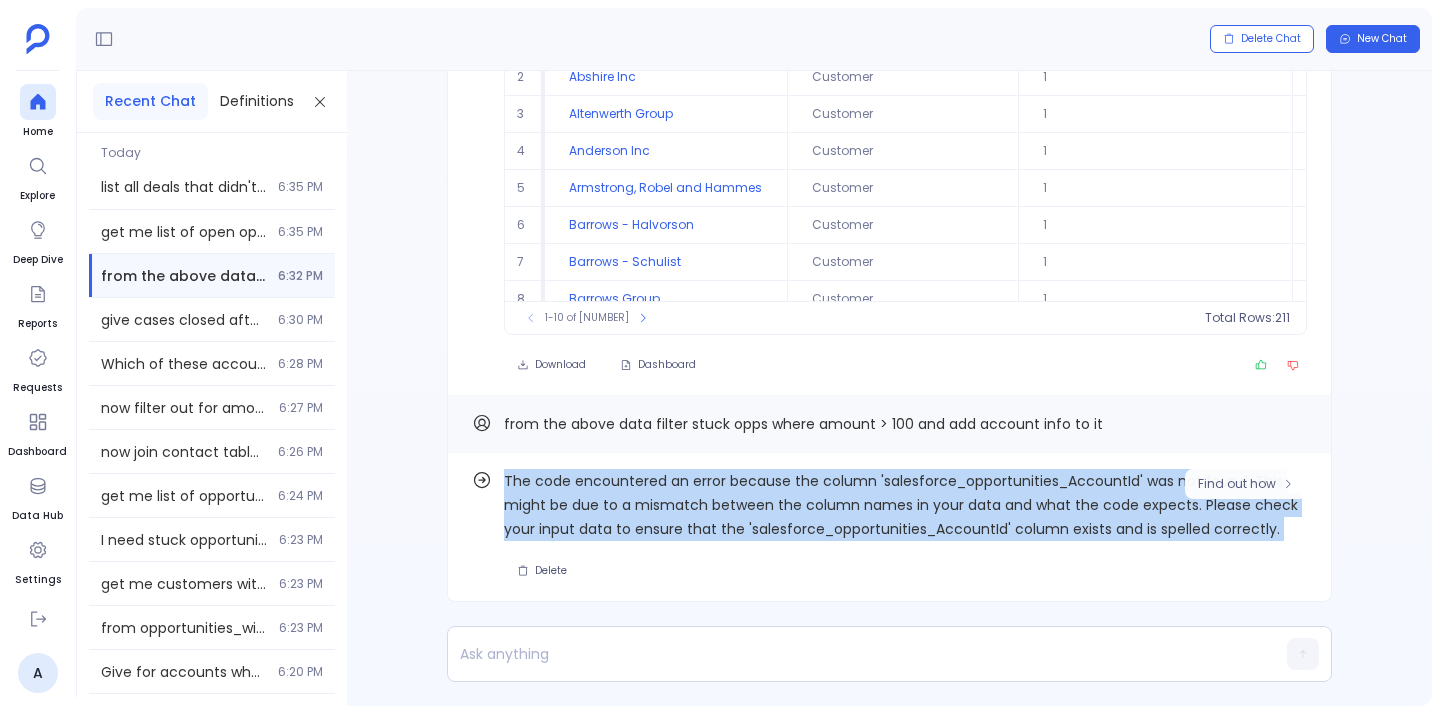 click on "The code encountered an error because the column 'salesforce_opportunities_AccountId' was not found. This might be due to a mismatch between the column names in your data and what the code expects. Please check your input data to ensure that the 'salesforce_opportunities_AccountId' column exists and is spelled correctly." at bounding box center (905, 505) 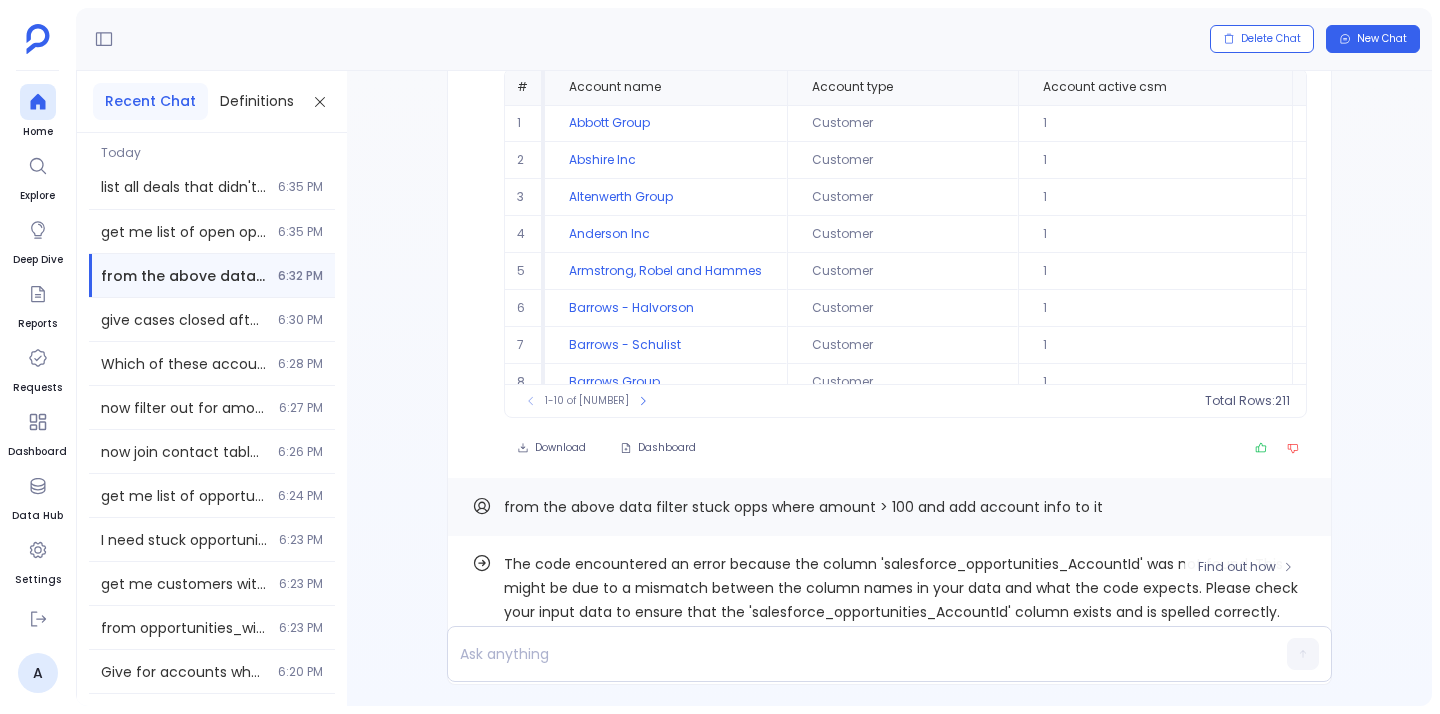 scroll, scrollTop: -87, scrollLeft: 0, axis: vertical 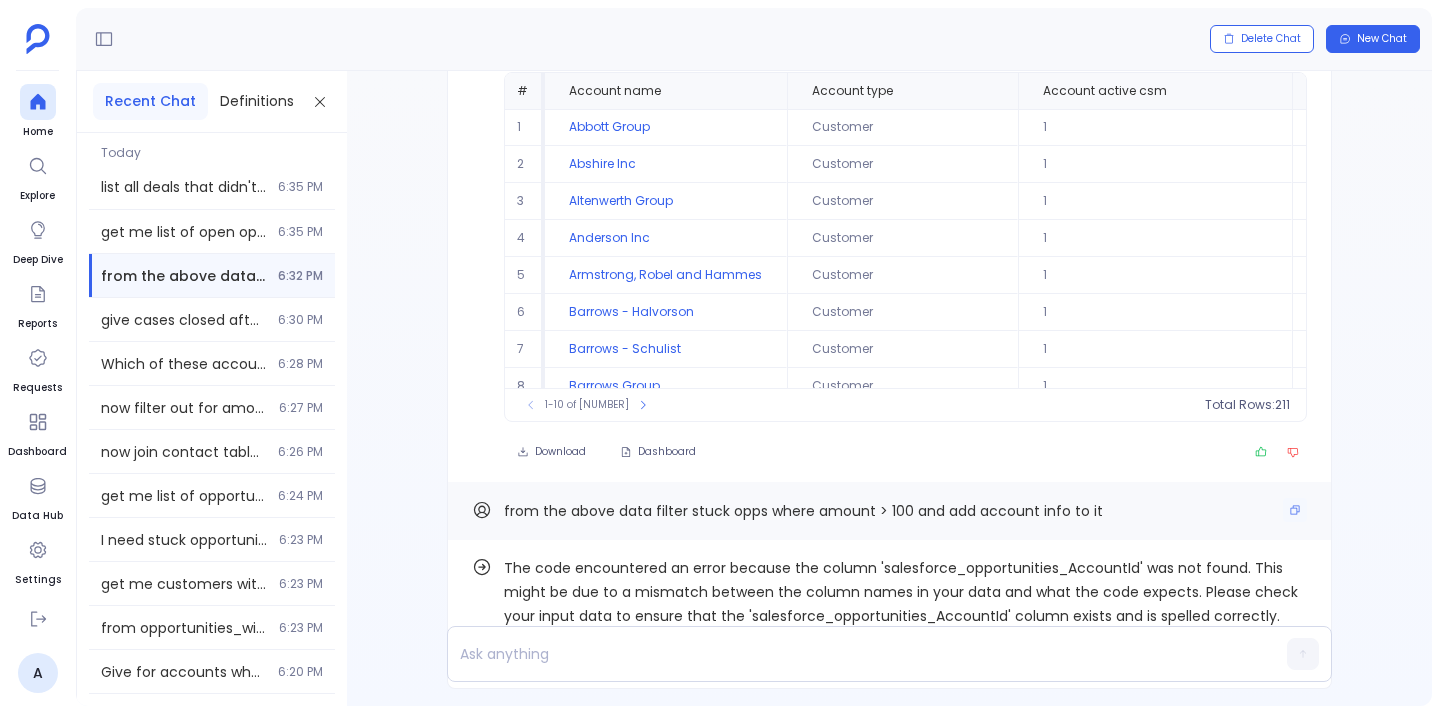 click on "from the above data filter stuck opps where amount > 100 and add account info to it" at bounding box center [803, 511] 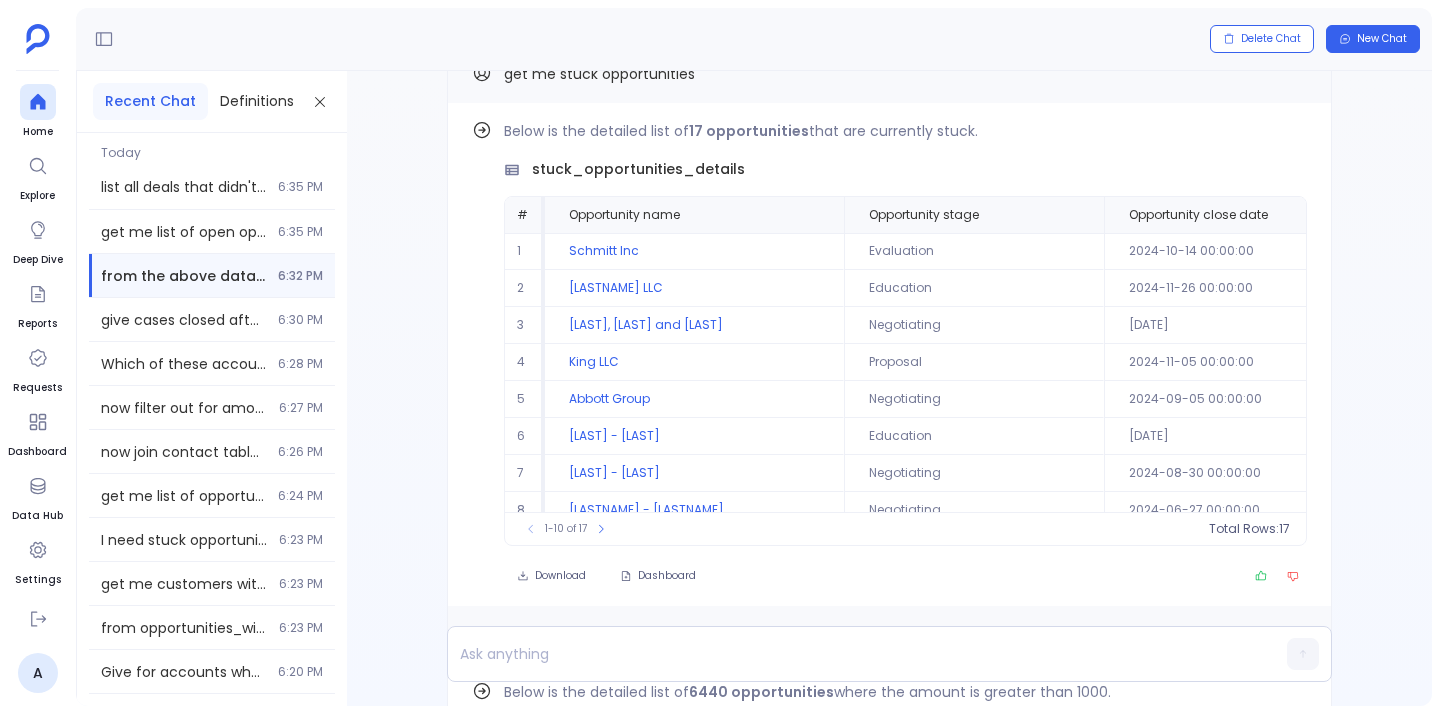 scroll, scrollTop: -1829, scrollLeft: 0, axis: vertical 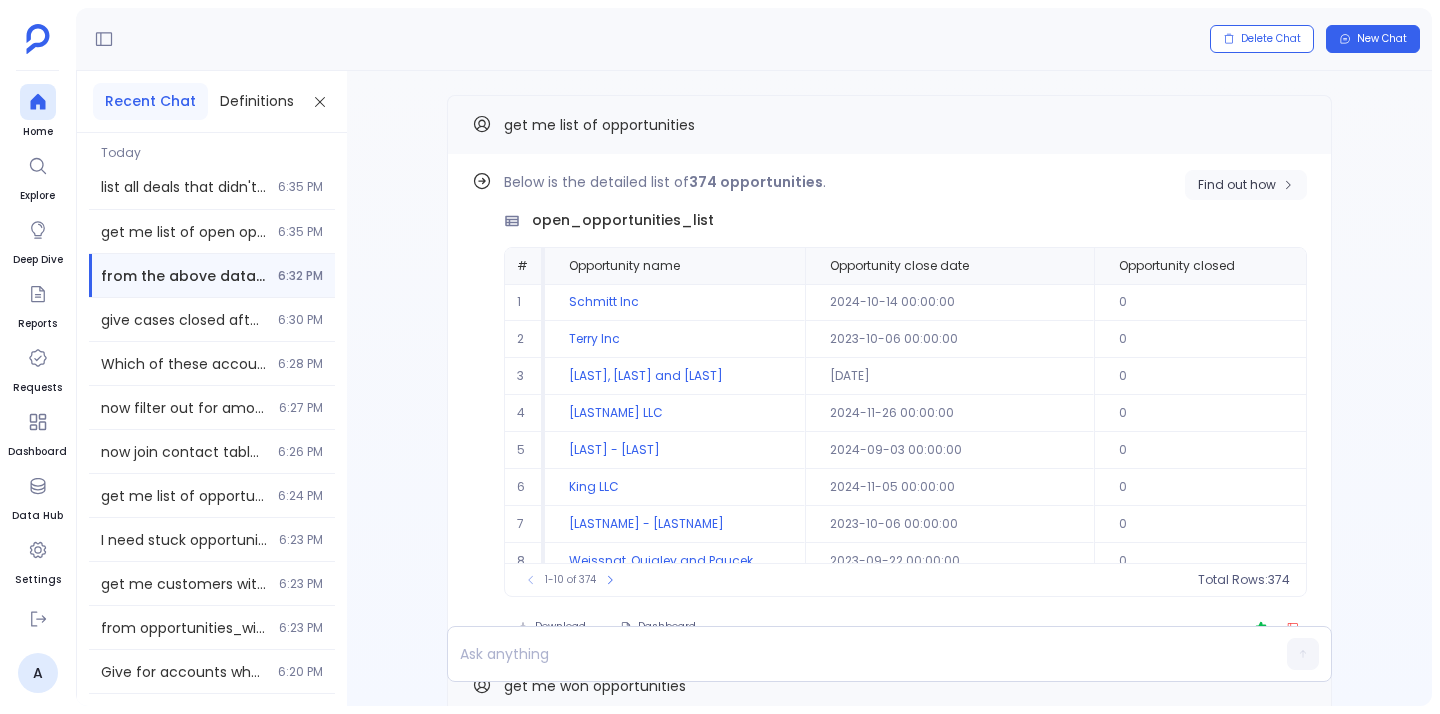 click on "Find out how" at bounding box center (1237, 185) 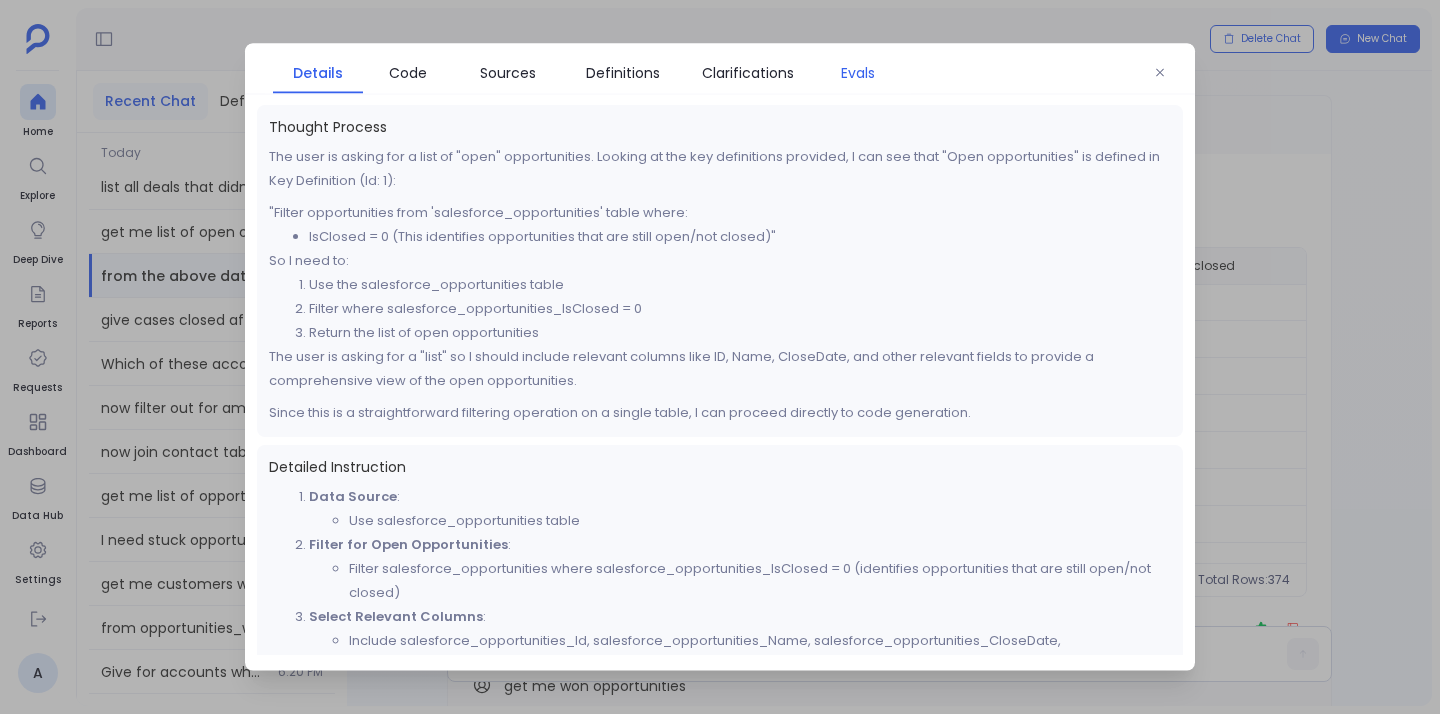 click on "Evals" at bounding box center (858, 73) 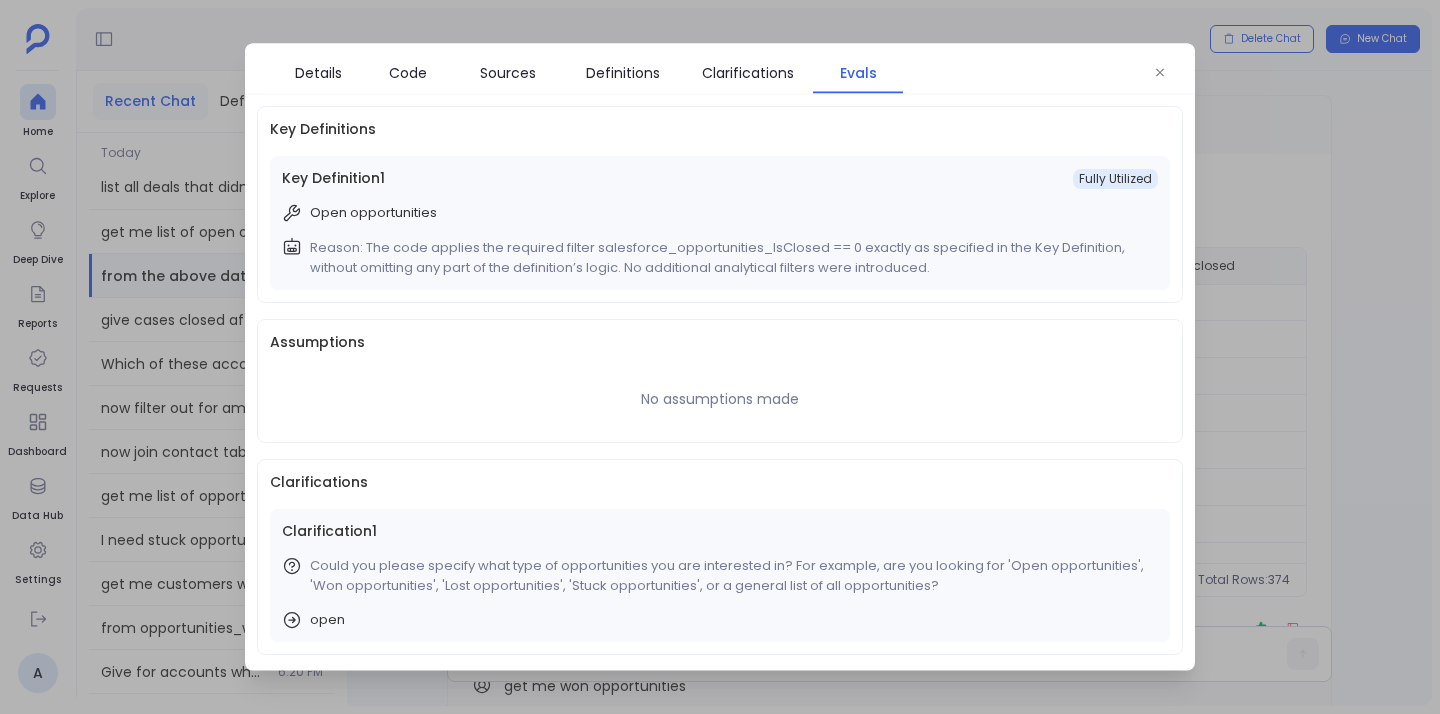 scroll, scrollTop: 0, scrollLeft: 0, axis: both 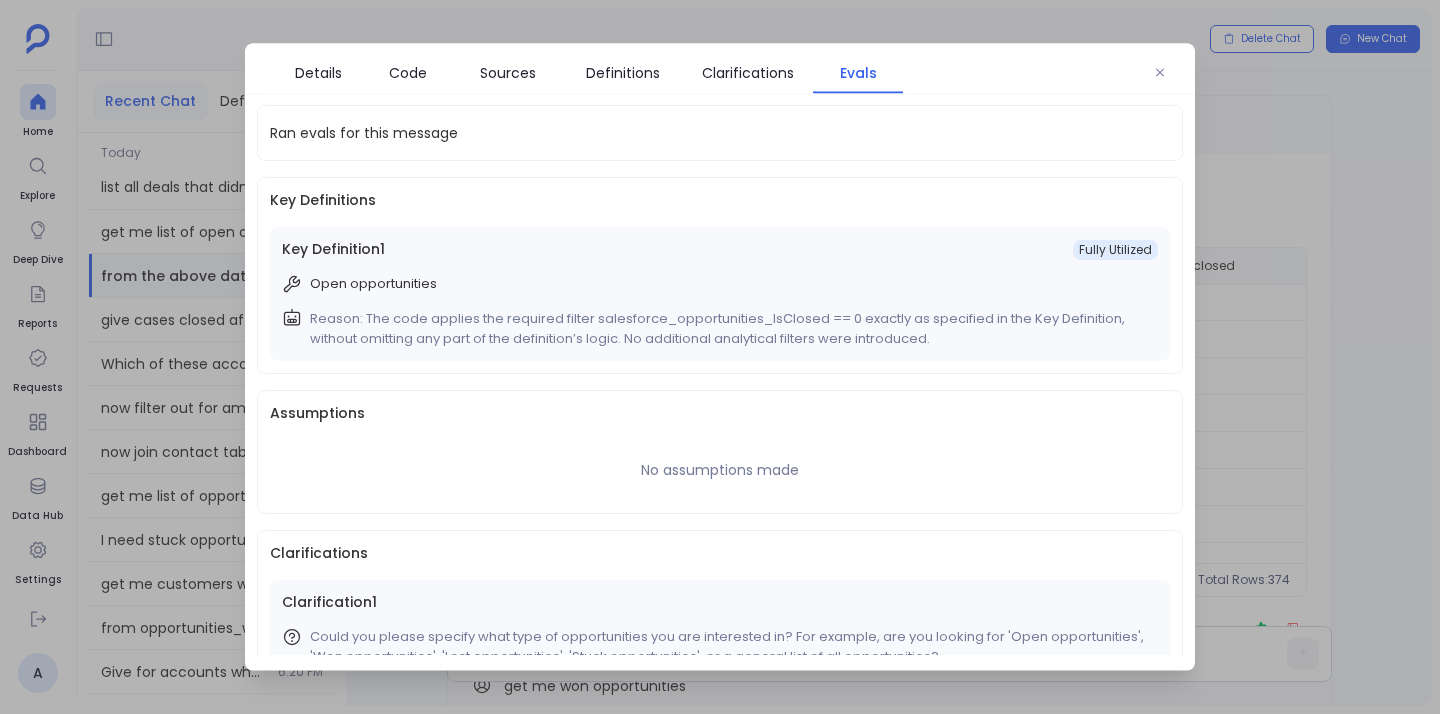 click on "Reason: The code applies the required filter salesforce_opportunities_IsClosed == 0 exactly as specified in the Key Definition, without omitting any part of the definition’s logic. No additional analytical filters were introduced." at bounding box center [730, 329] 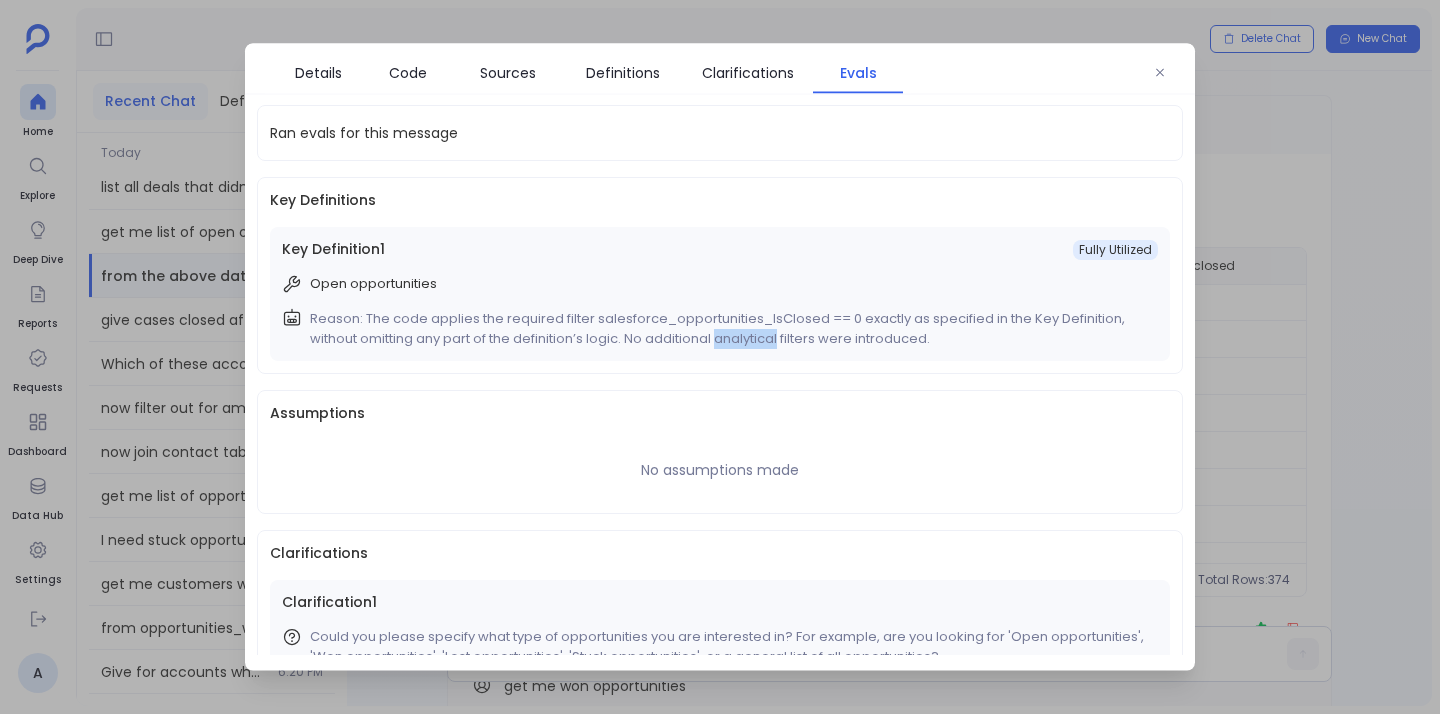 click on "Reason: The code applies the required filter salesforce_opportunities_IsClosed == 0 exactly as specified in the Key Definition, without omitting any part of the definition’s logic. No additional analytical filters were introduced." at bounding box center (730, 329) 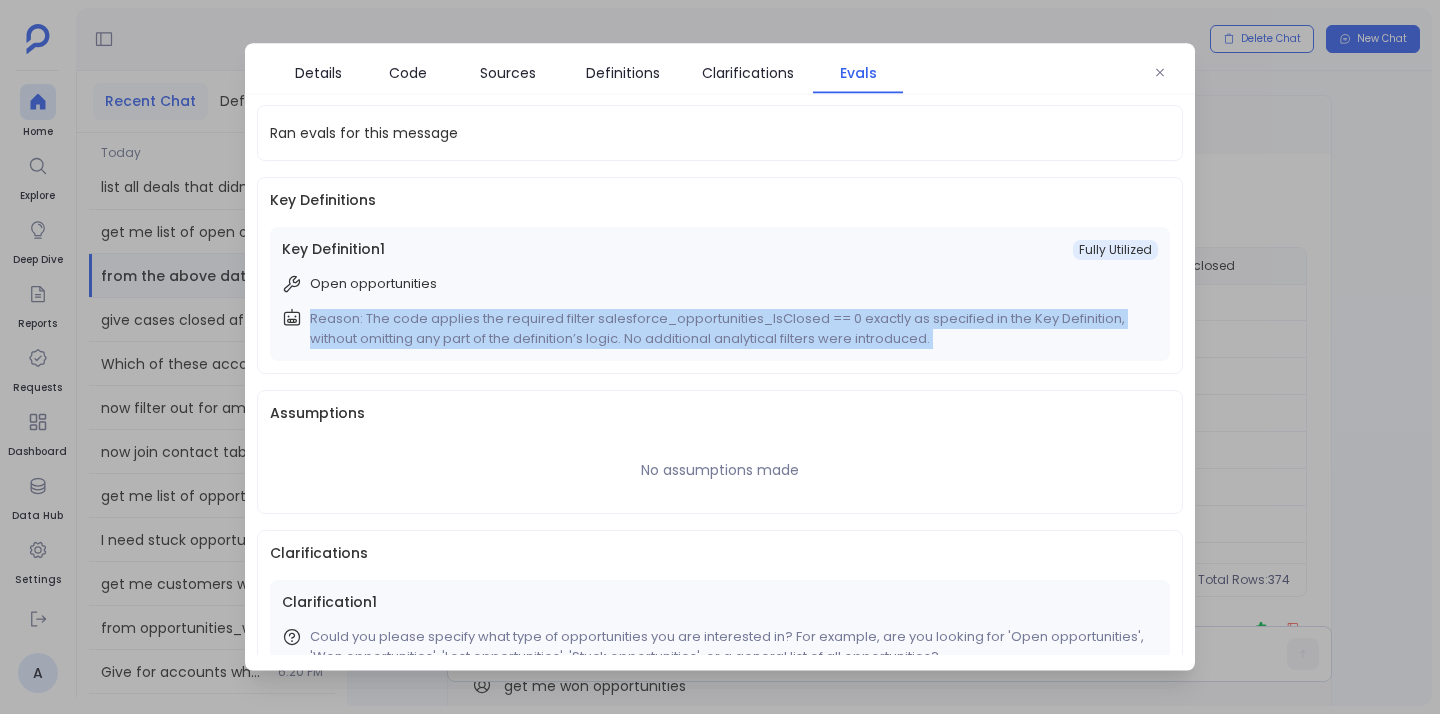 click on "Reason: The code applies the required filter salesforce_opportunities_IsClosed == 0 exactly as specified in the Key Definition, without omitting any part of the definition’s logic. No additional analytical filters were introduced." at bounding box center (730, 329) 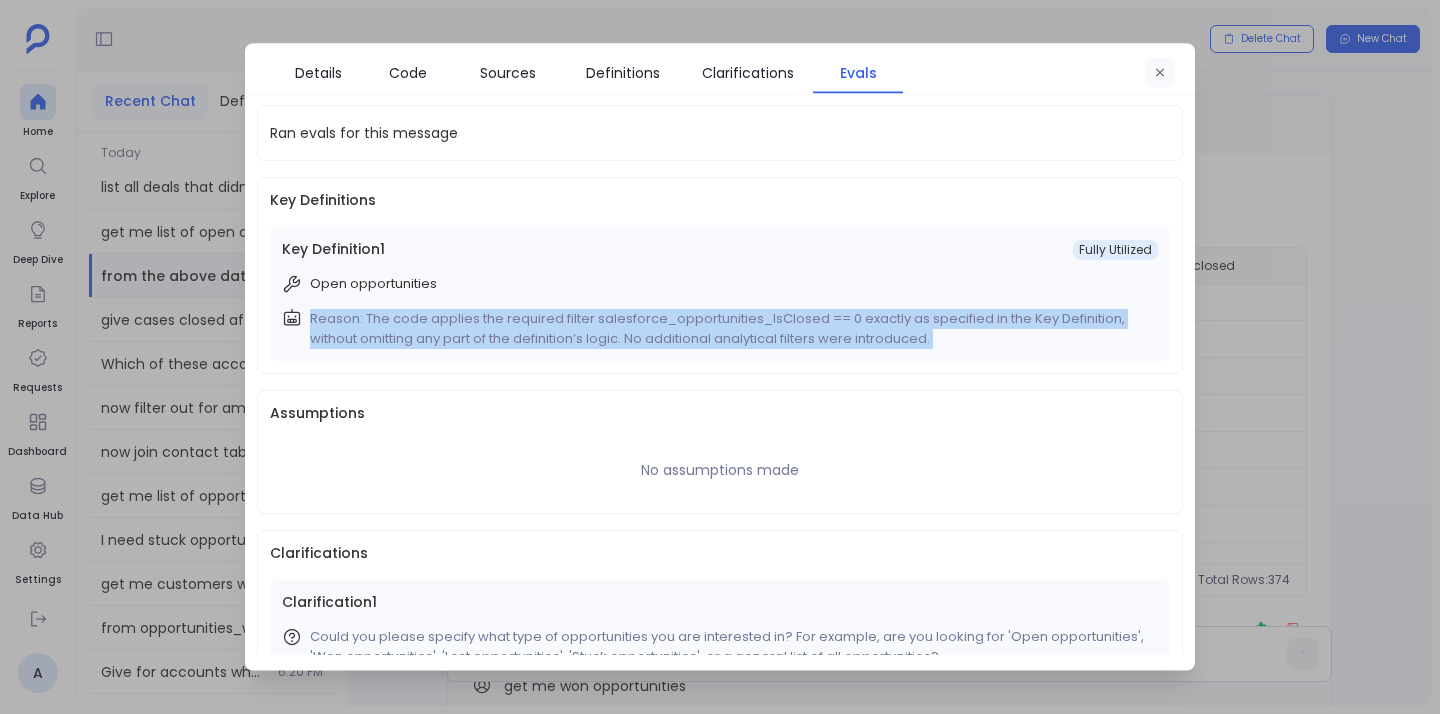 click 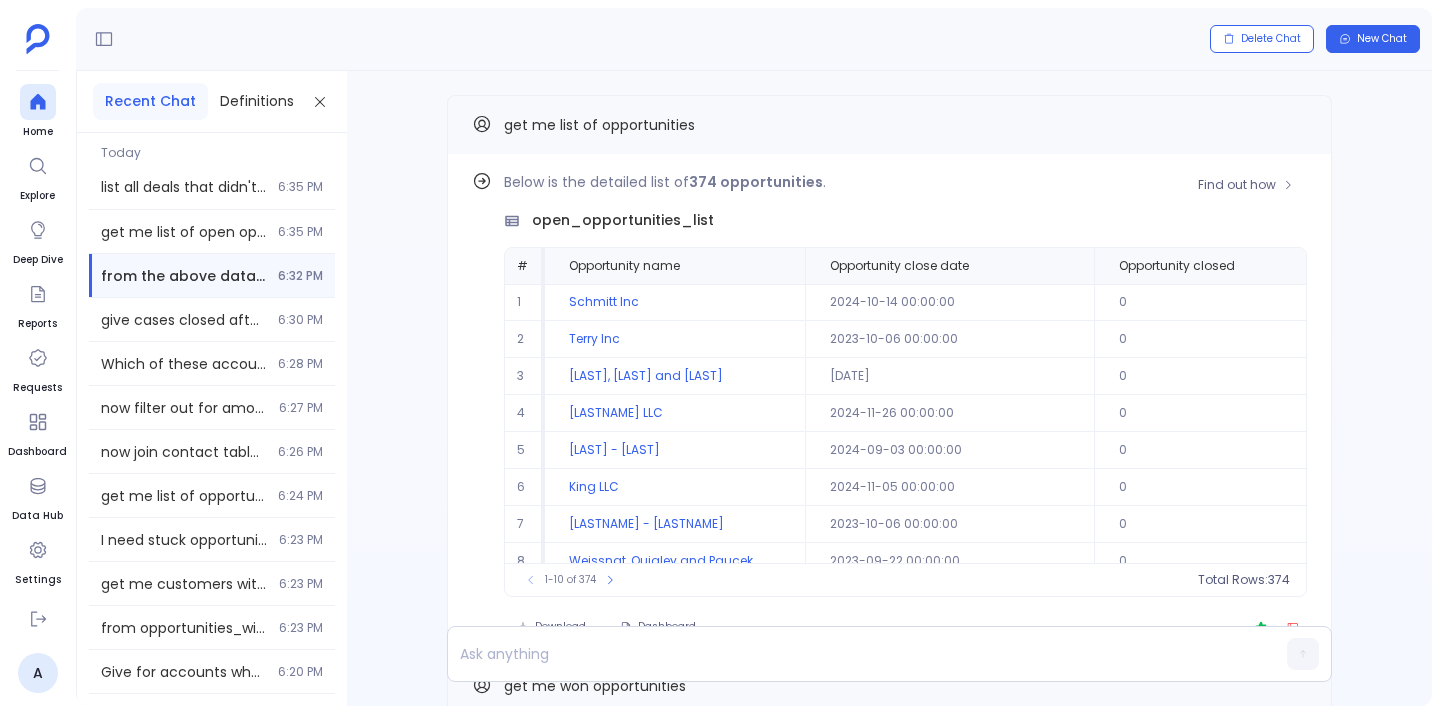 scroll, scrollTop: 96, scrollLeft: 0, axis: vertical 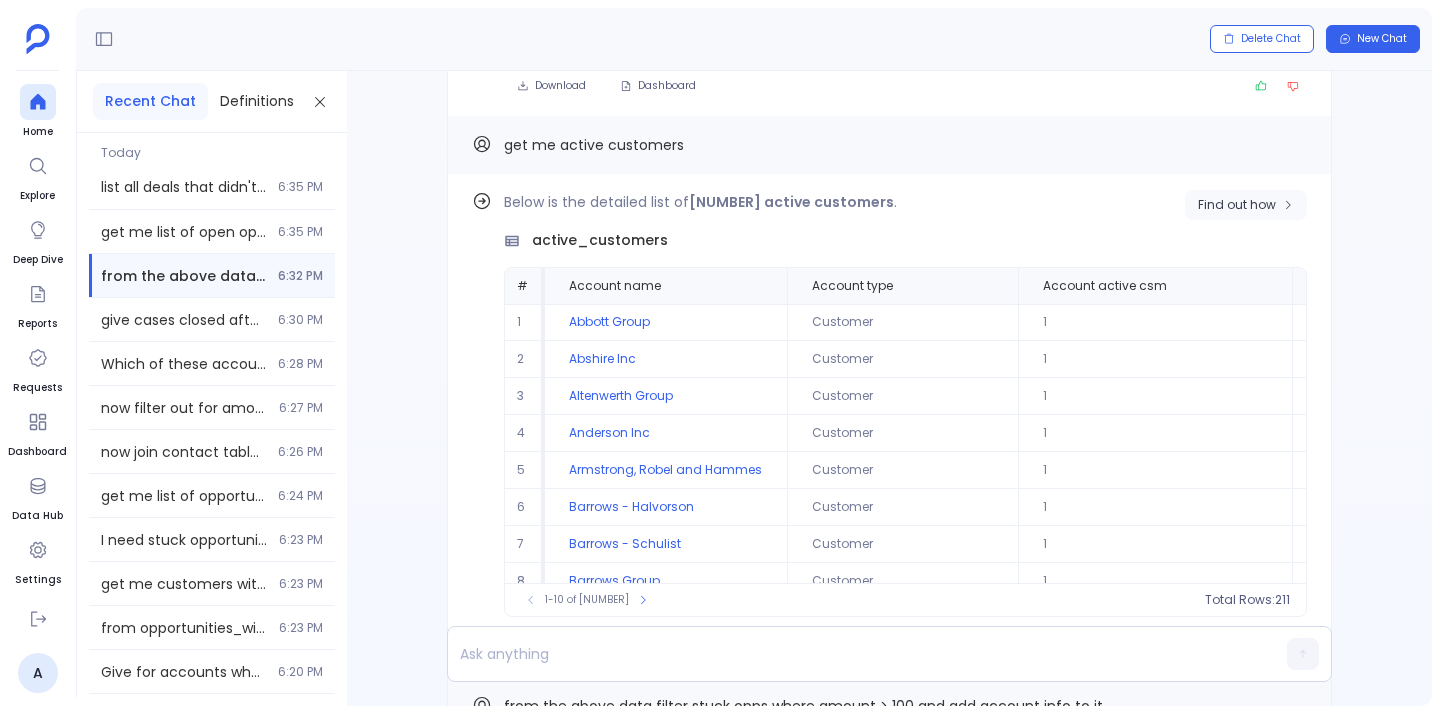 click on "Find out how" at bounding box center [1237, 205] 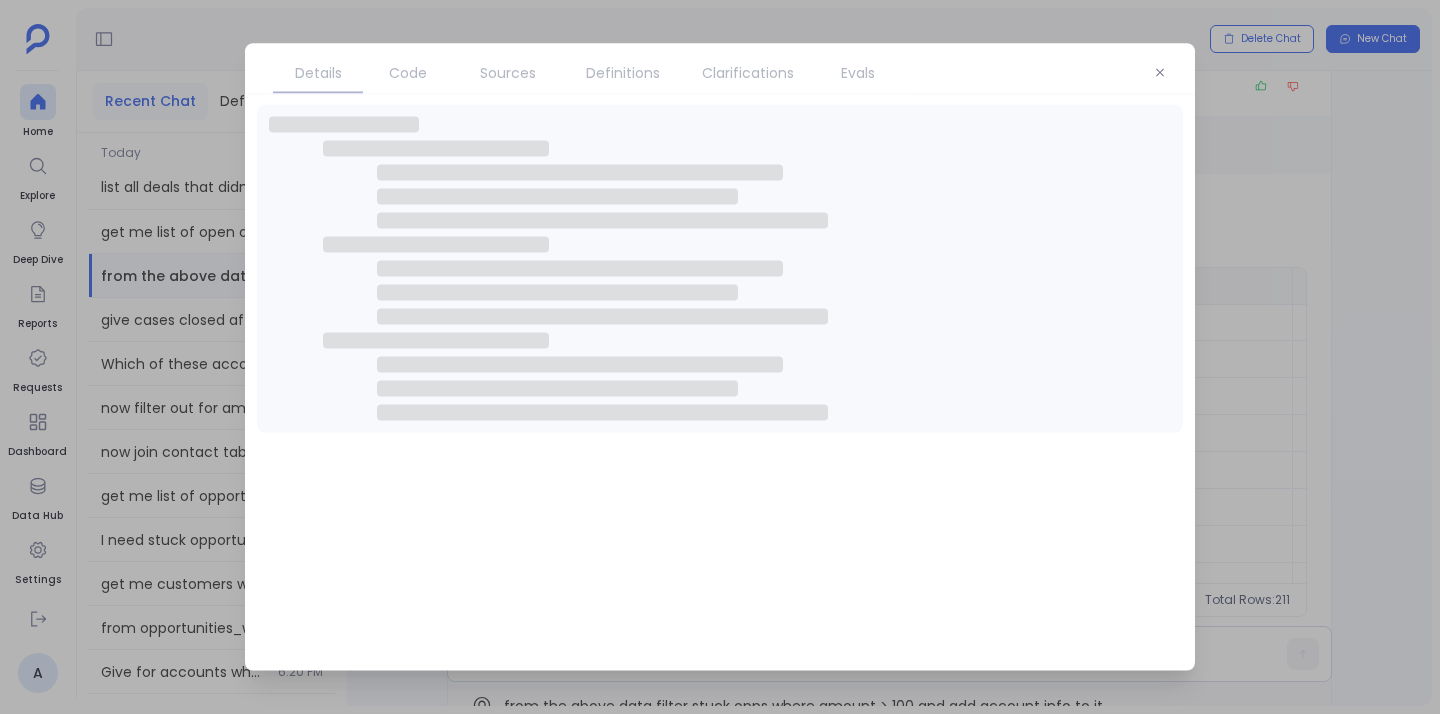 click on "Evals" at bounding box center [858, 73] 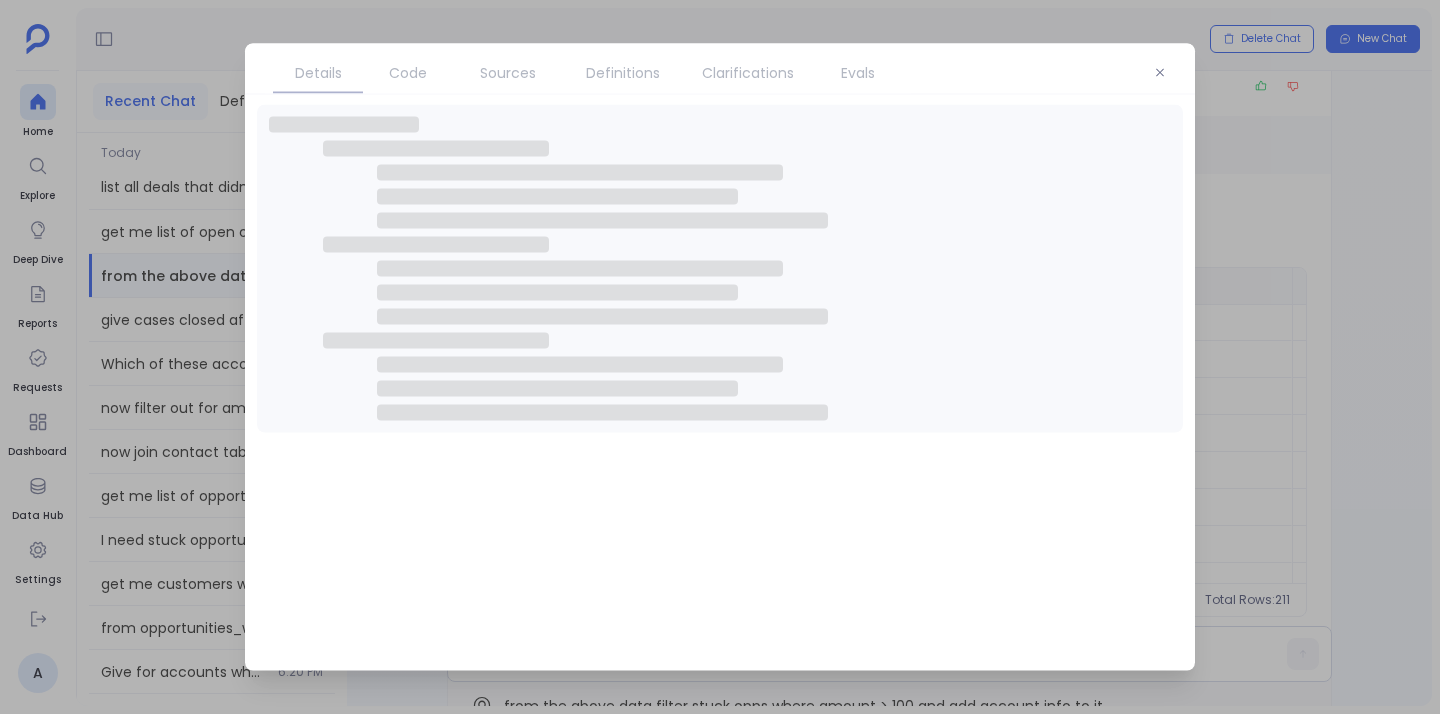 click on "Evals" at bounding box center (858, 73) 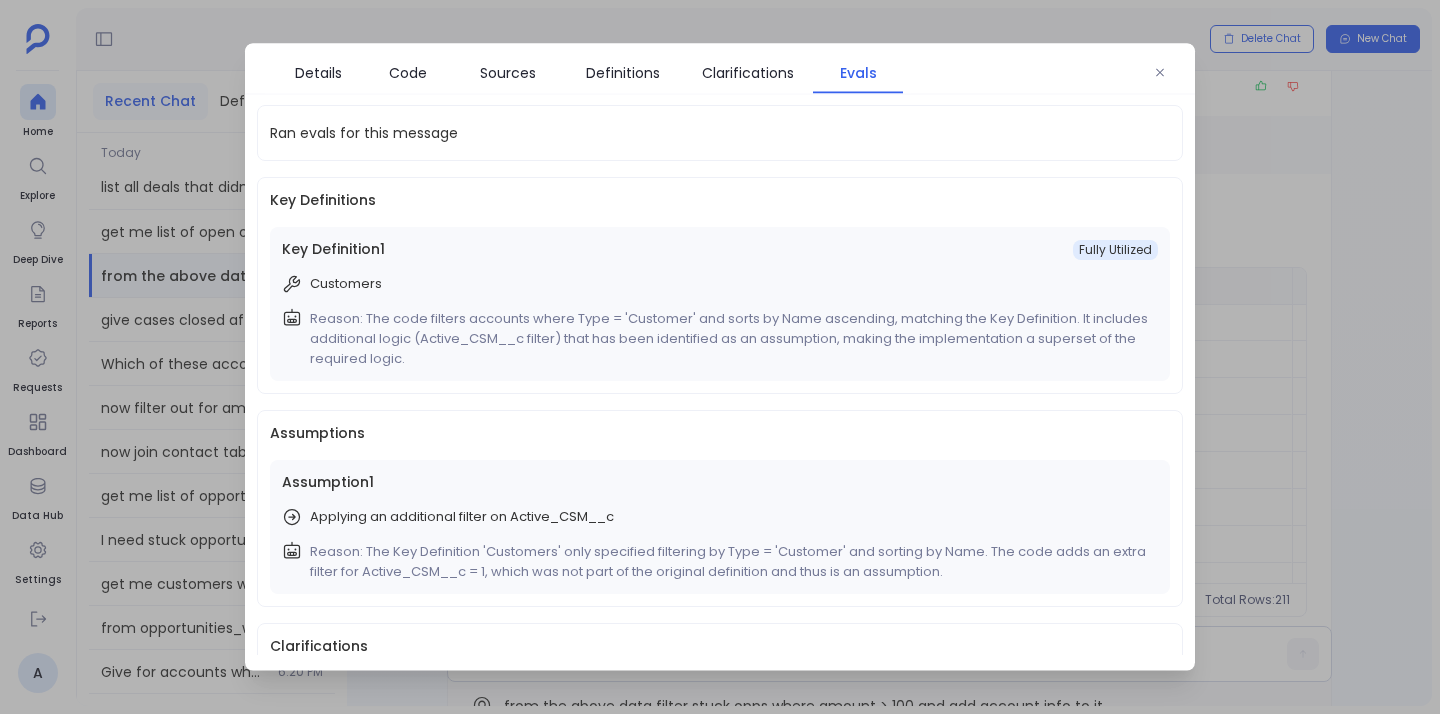 click on "Reason: The code filters accounts where Type = 'Customer' and sorts by Name ascending, matching the Key Definition. It includes additional logic (Active_CSM__c filter) that has been identified as an assumption, making the implementation a superset of the required logic." at bounding box center (730, 339) 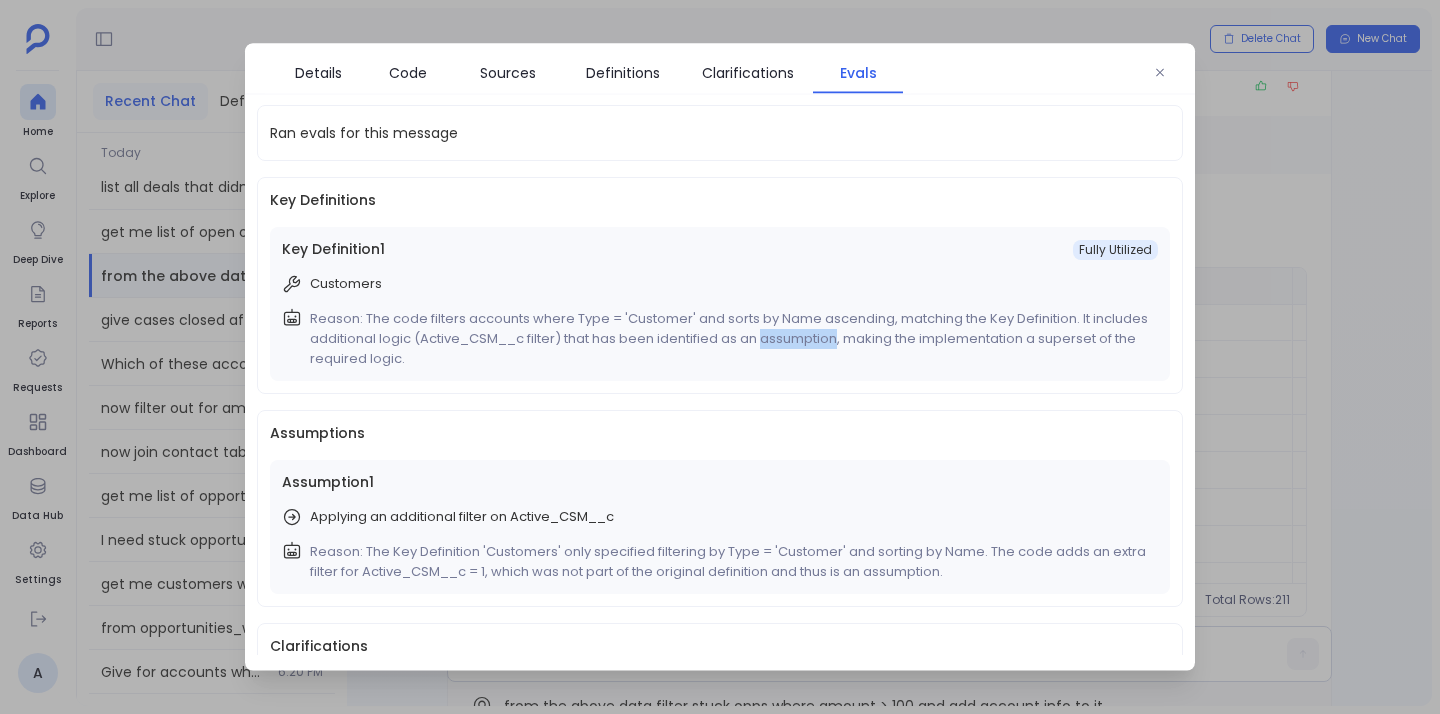click on "Reason: The code filters accounts where Type = 'Customer' and sorts by Name ascending, matching the Key Definition. It includes additional logic (Active_CSM__c filter) that has been identified as an assumption, making the implementation a superset of the required logic." at bounding box center (730, 339) 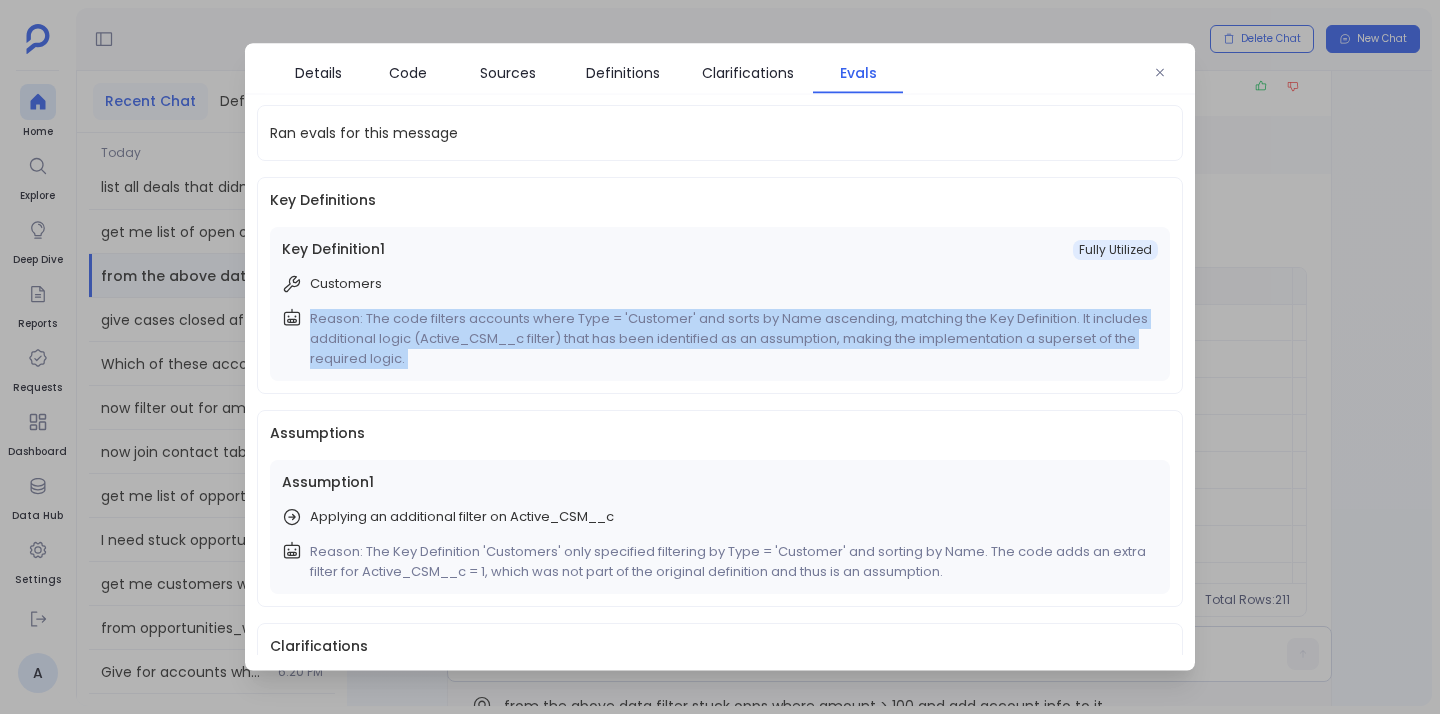 click on "Reason: The code filters accounts where Type = 'Customer' and sorts by Name ascending, matching the Key Definition. It includes additional logic (Active_CSM__c filter) that has been identified as an assumption, making the implementation a superset of the required logic." at bounding box center (730, 339) 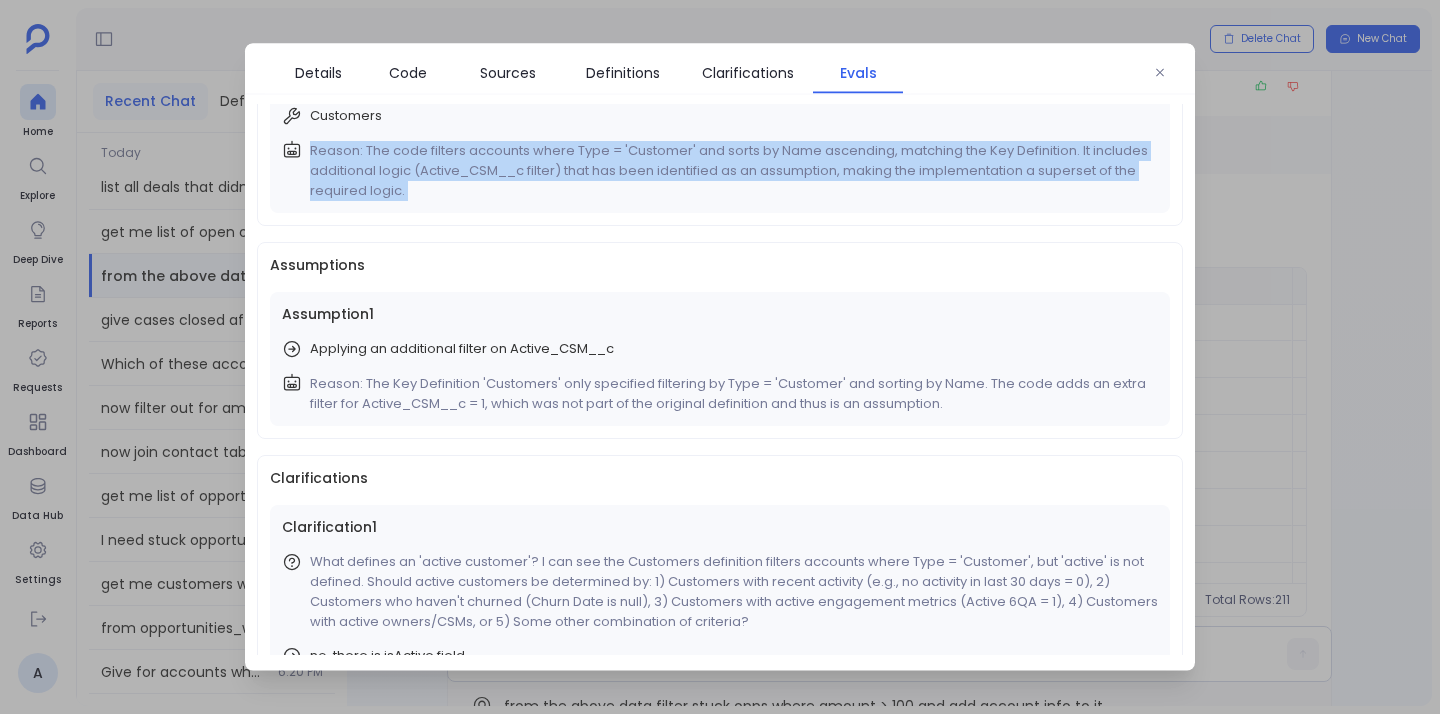 scroll, scrollTop: 166, scrollLeft: 0, axis: vertical 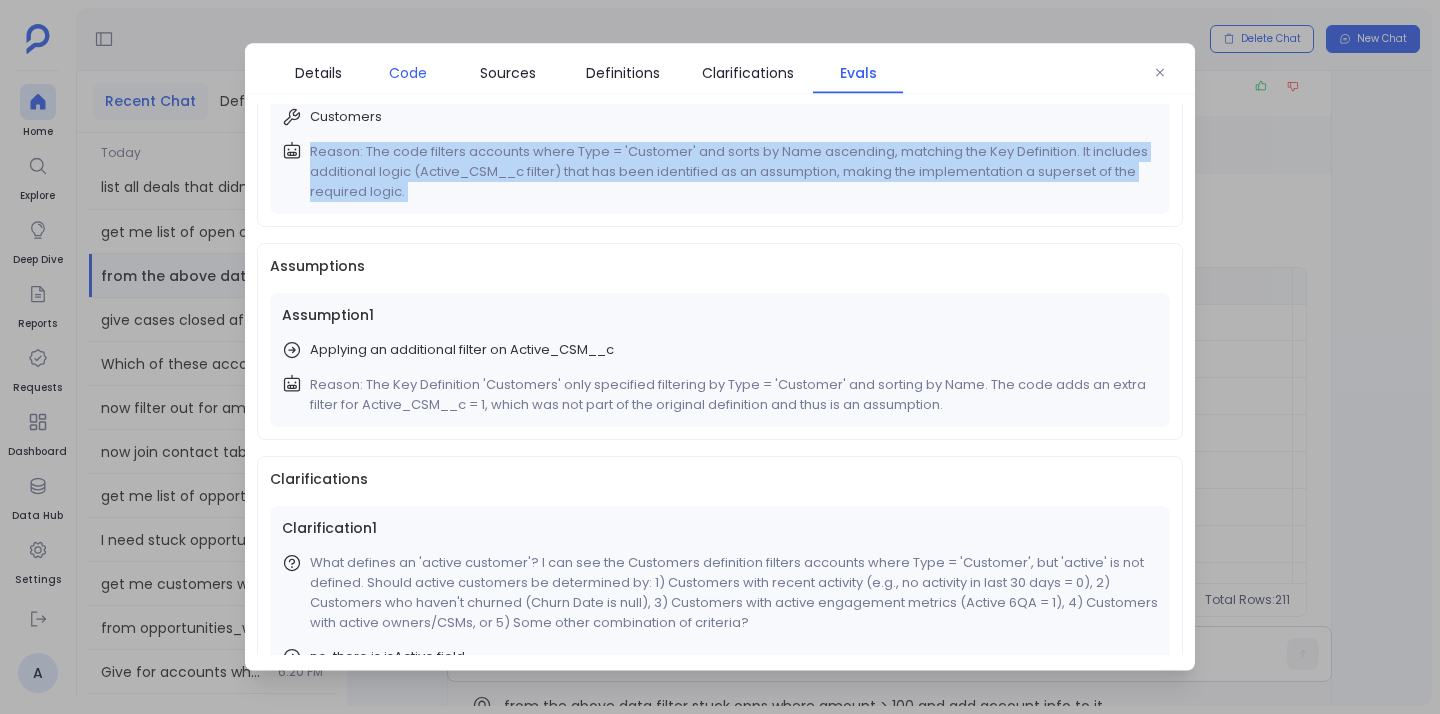 click on "Code" at bounding box center (408, 73) 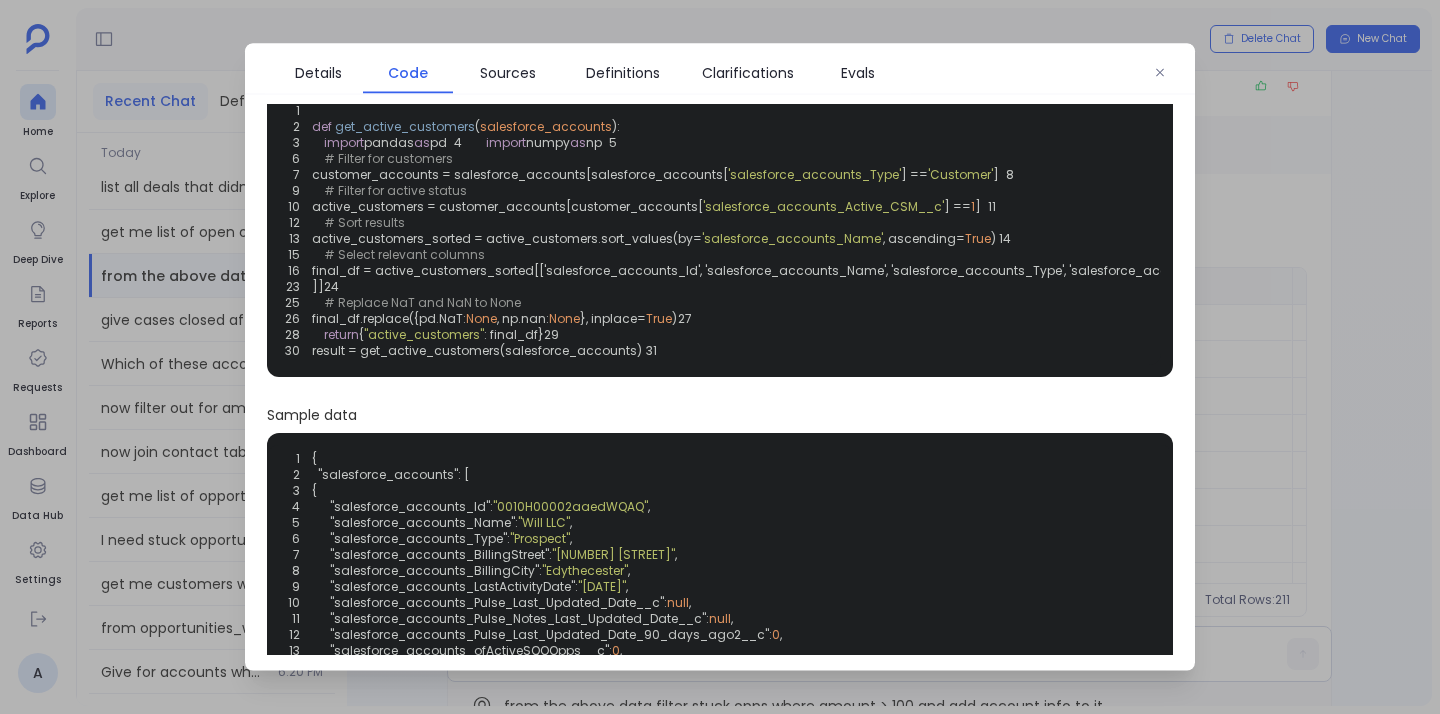scroll, scrollTop: 0, scrollLeft: 0, axis: both 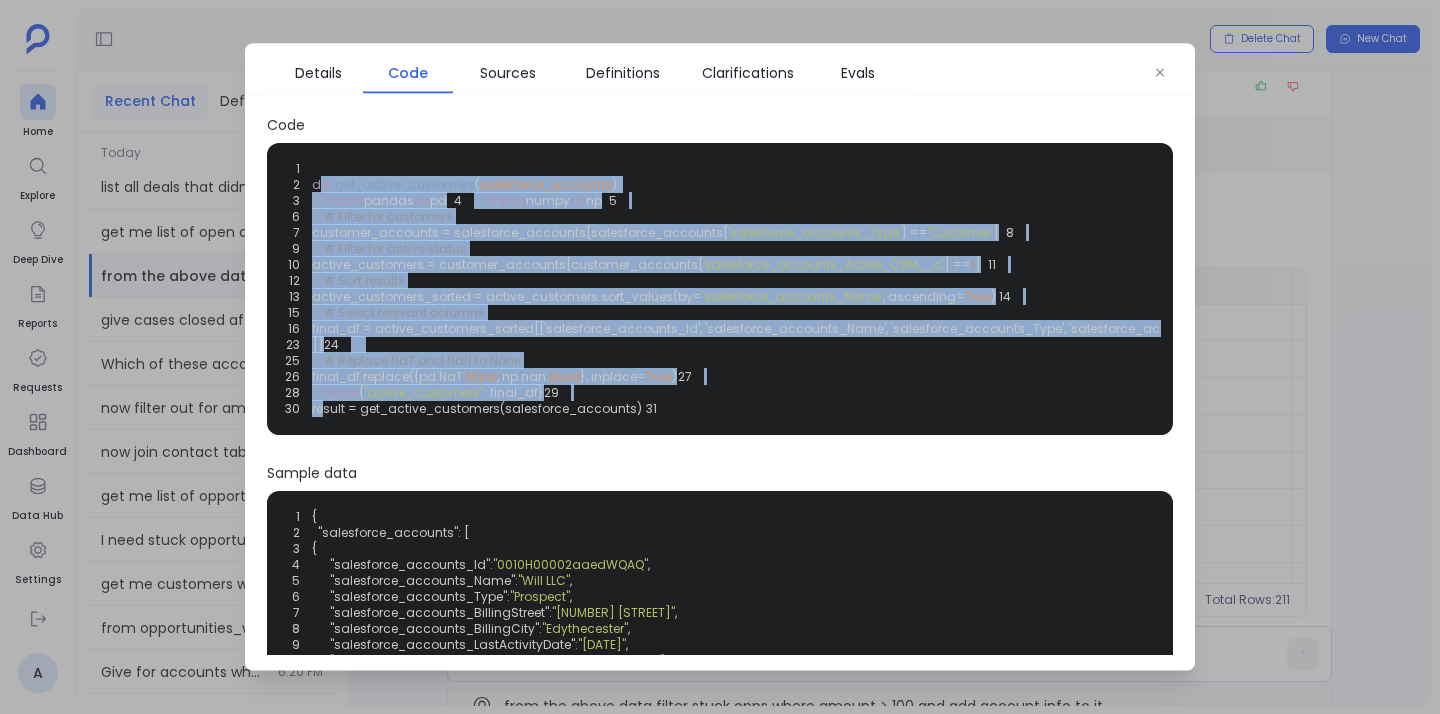 drag, startPoint x: 316, startPoint y: 186, endPoint x: 326, endPoint y: 637, distance: 451.11084 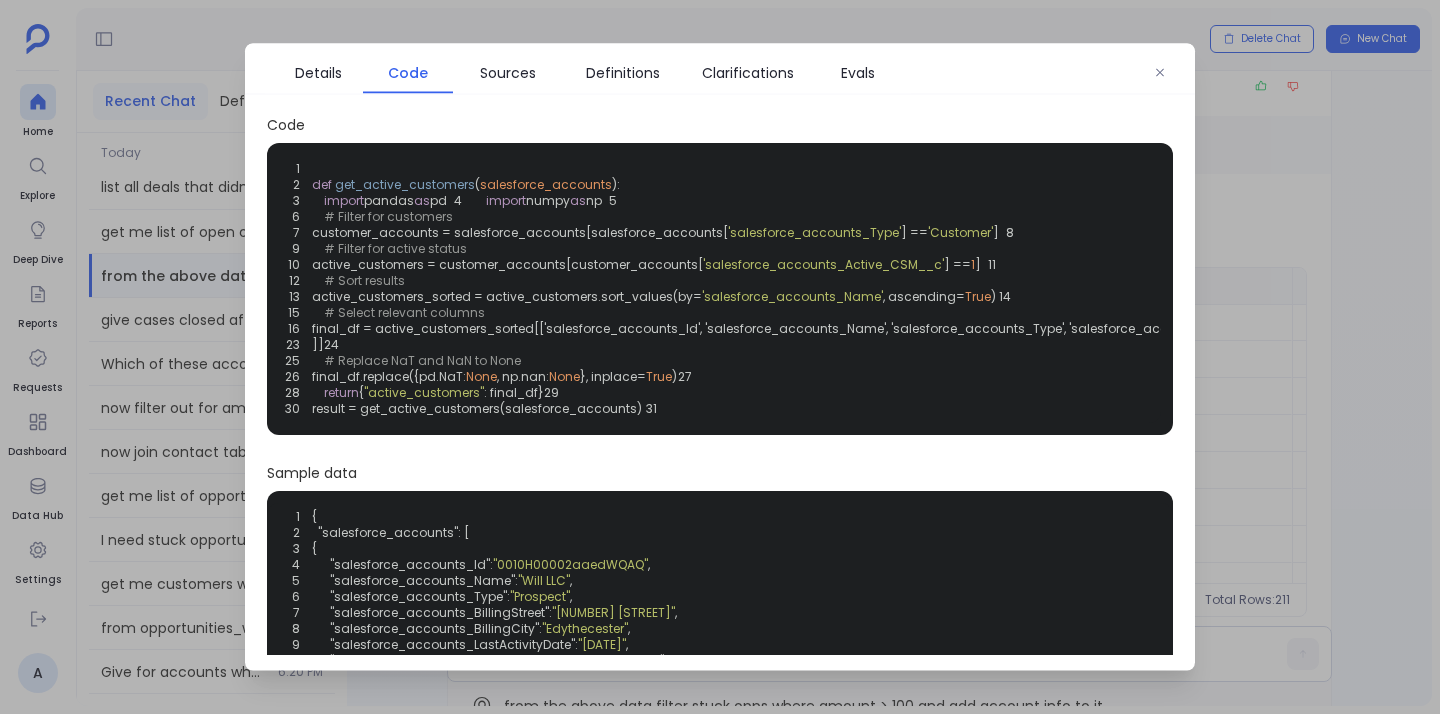 click on "customer_accounts = salesforce_accounts[salesforce_accounts[" at bounding box center (520, 232) 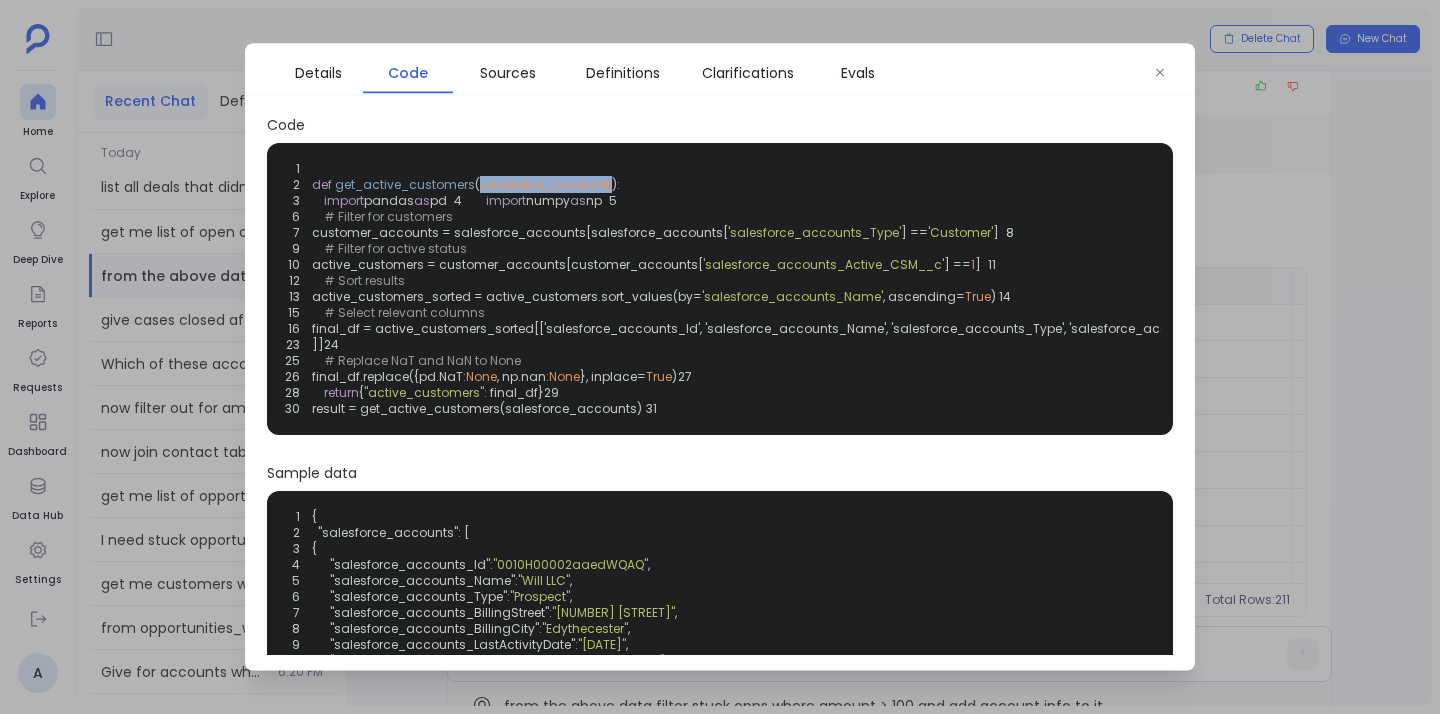 click on "salesforce_accounts" at bounding box center [546, 184] 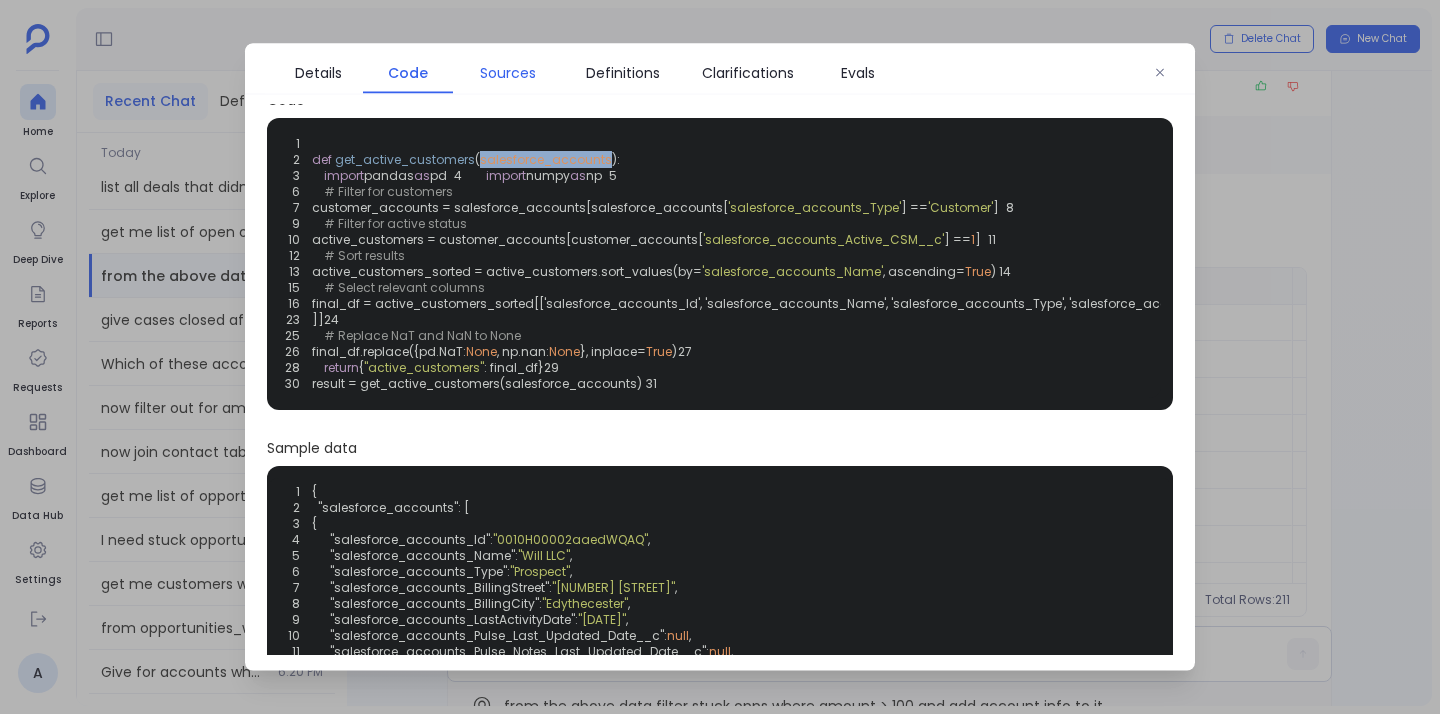 click on "Sources" at bounding box center (508, 73) 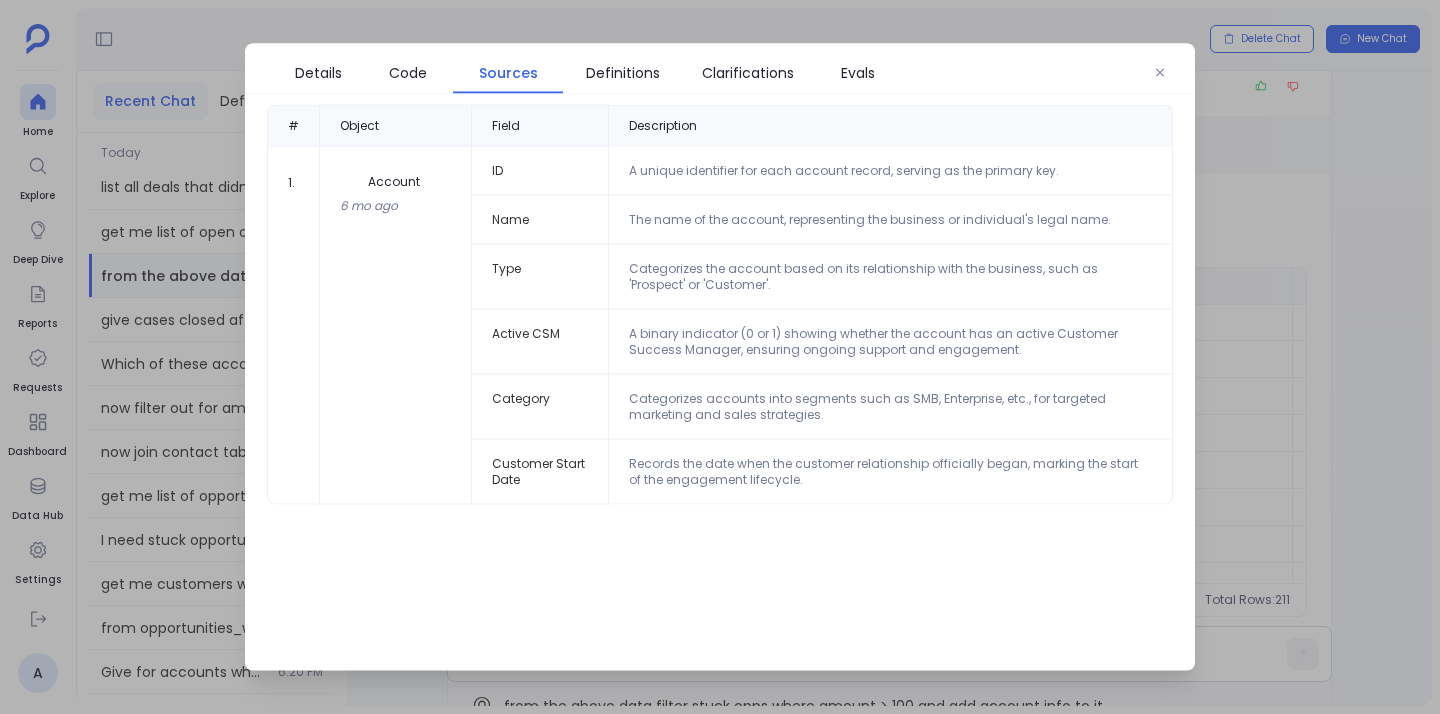 scroll, scrollTop: 0, scrollLeft: 0, axis: both 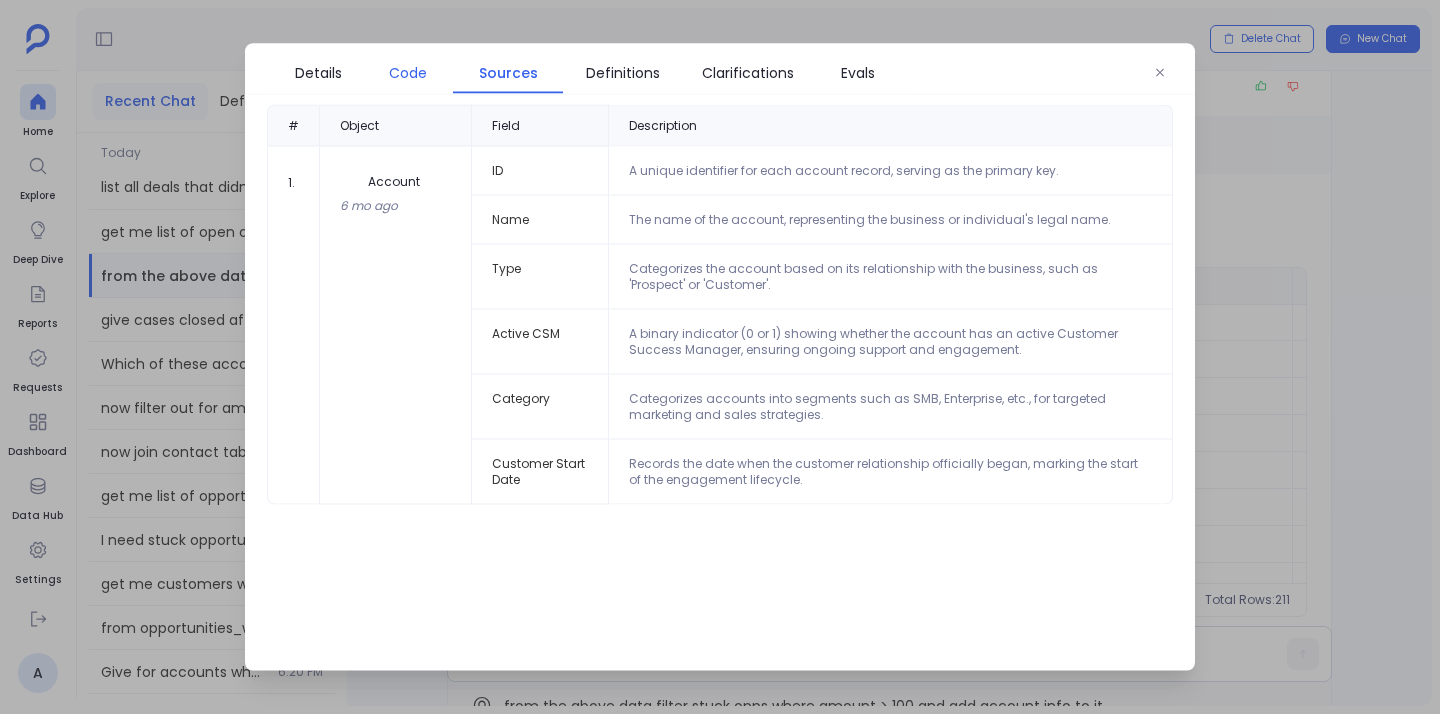 click on "Code" at bounding box center (408, 73) 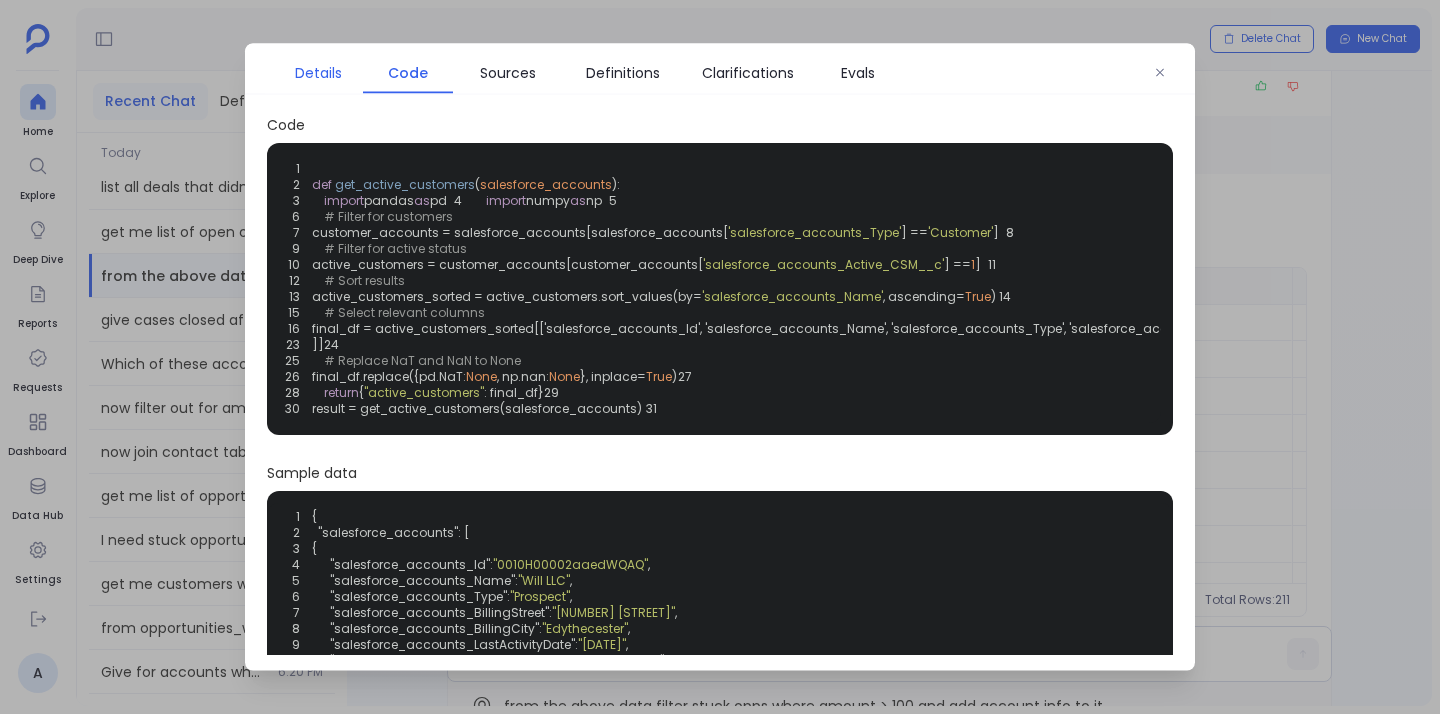 click on "Details" at bounding box center [318, 73] 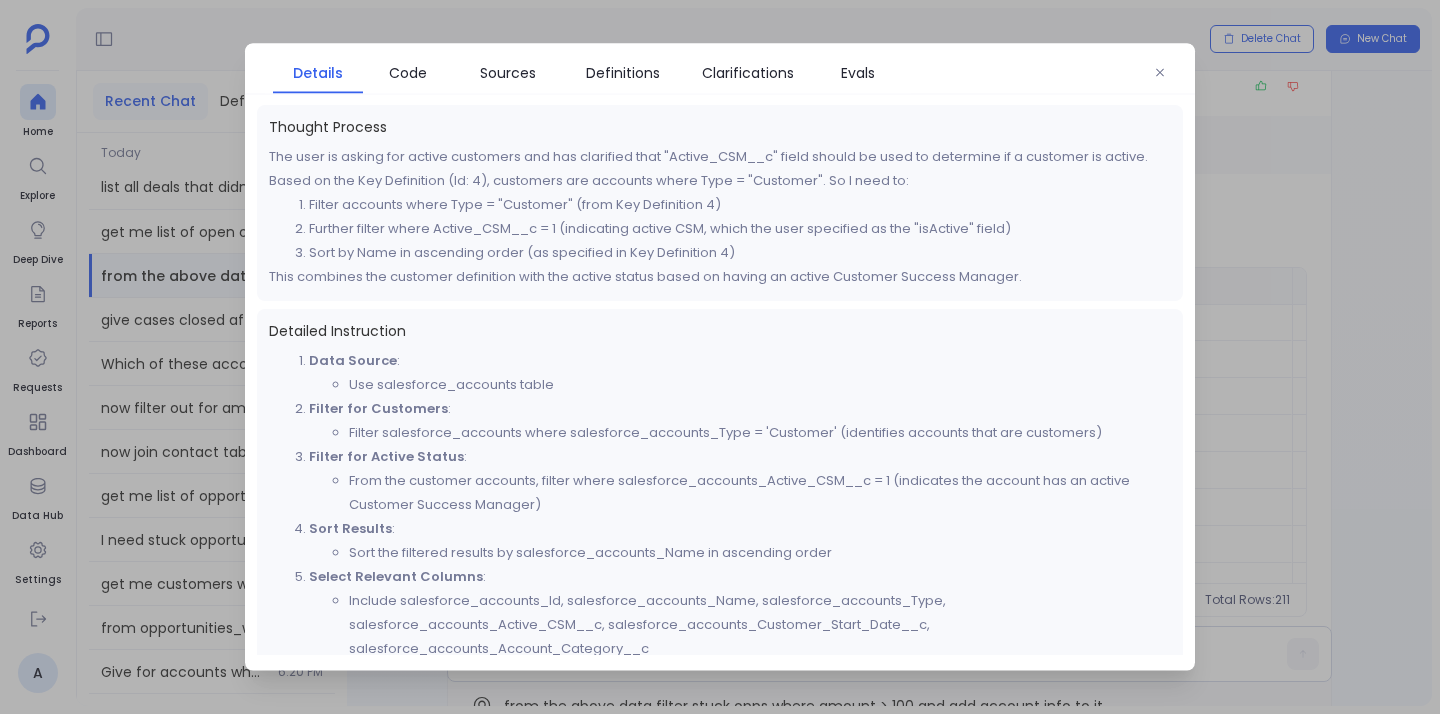 click at bounding box center [720, 357] 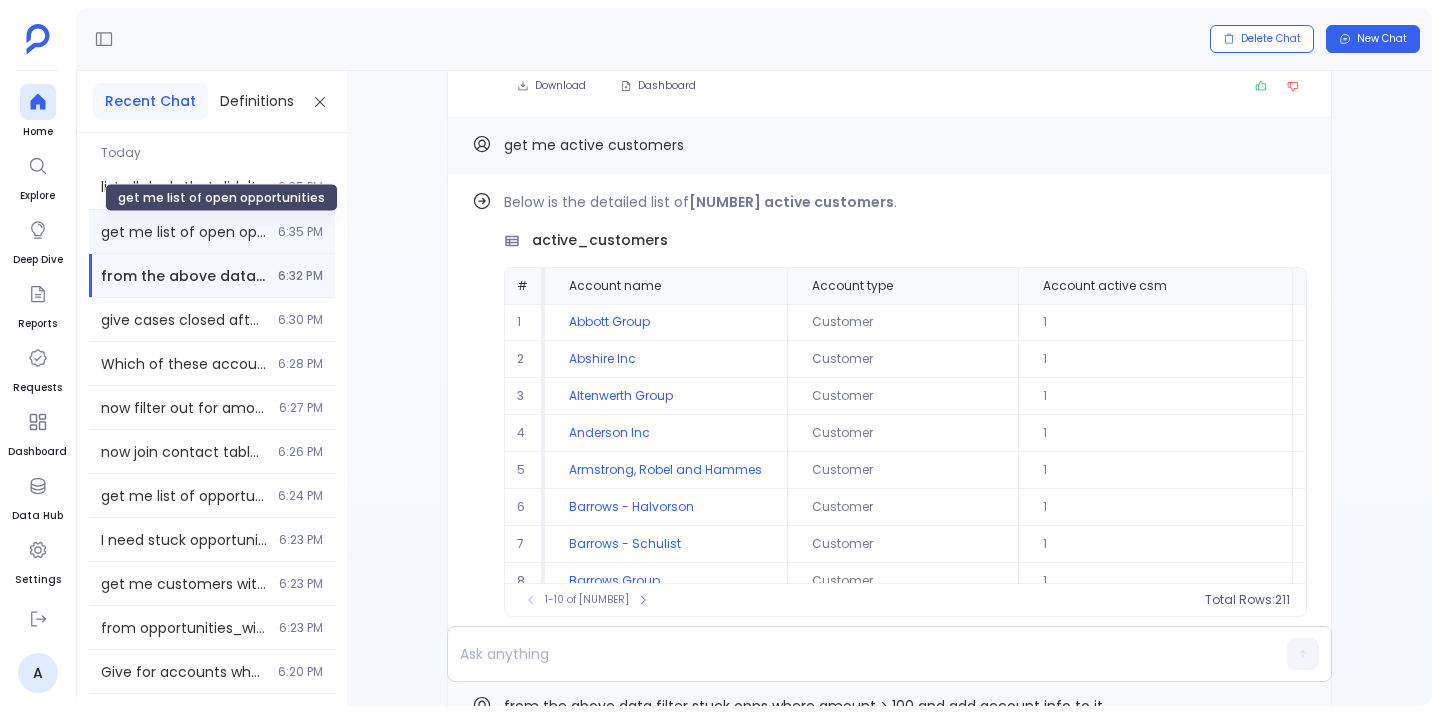click on "get me list of open opportunities" at bounding box center [221, 198] 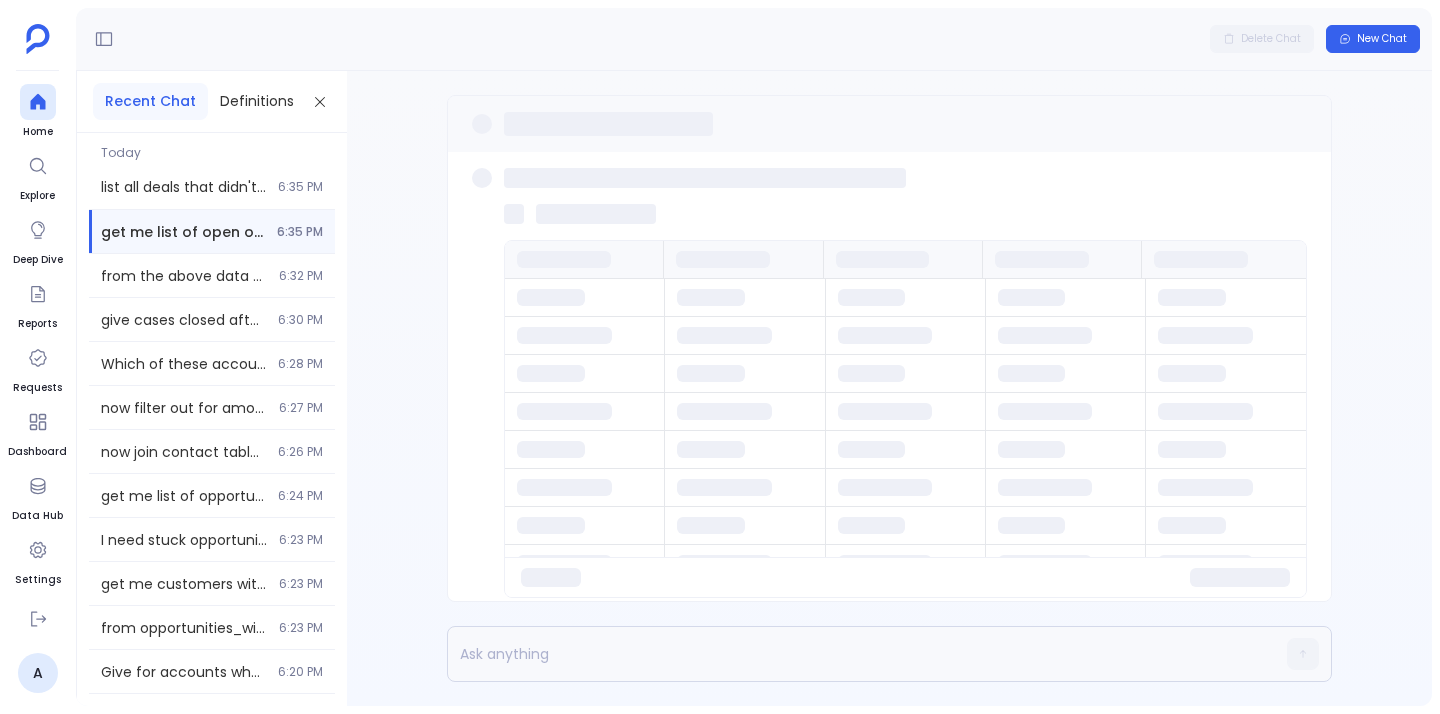 click on "get me list of open opportunities 6:35 PM" at bounding box center [212, 231] 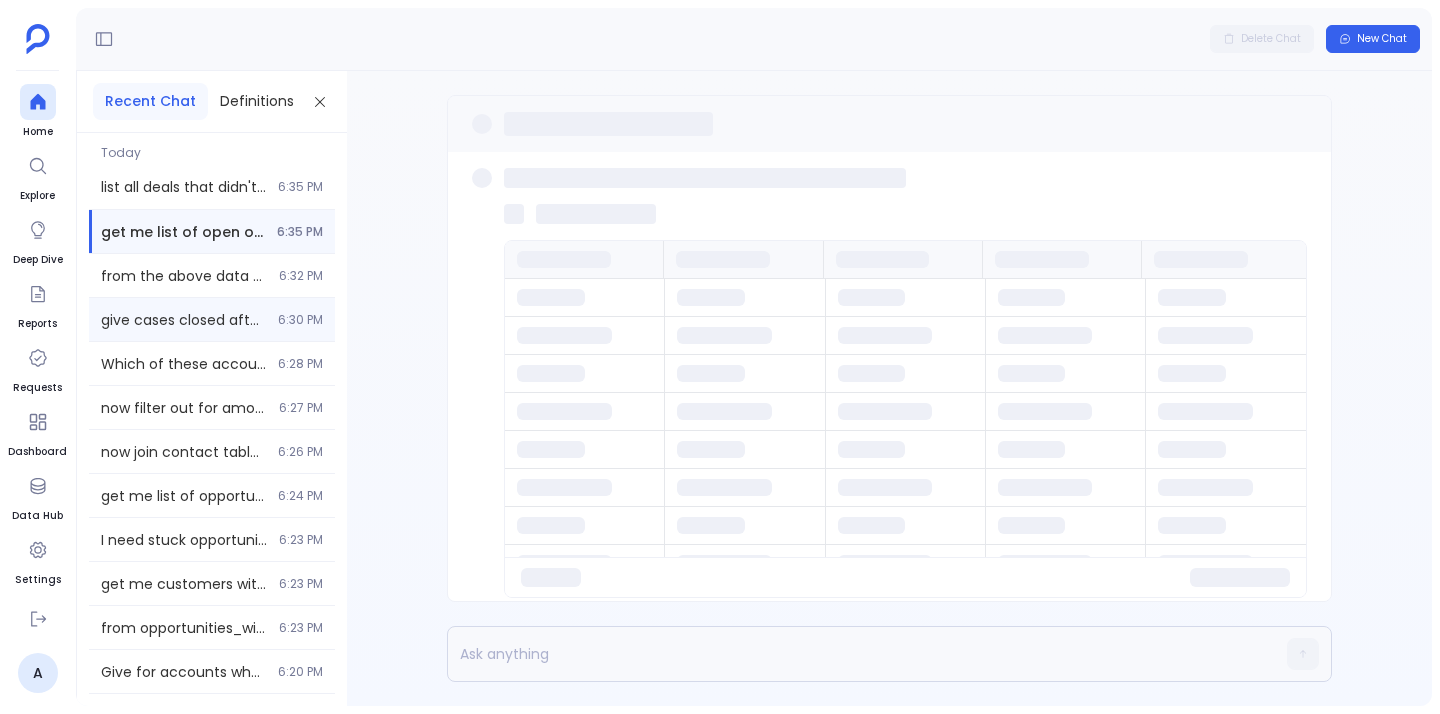 click on "give cases closed after last year 6:30 PM" at bounding box center (212, 319) 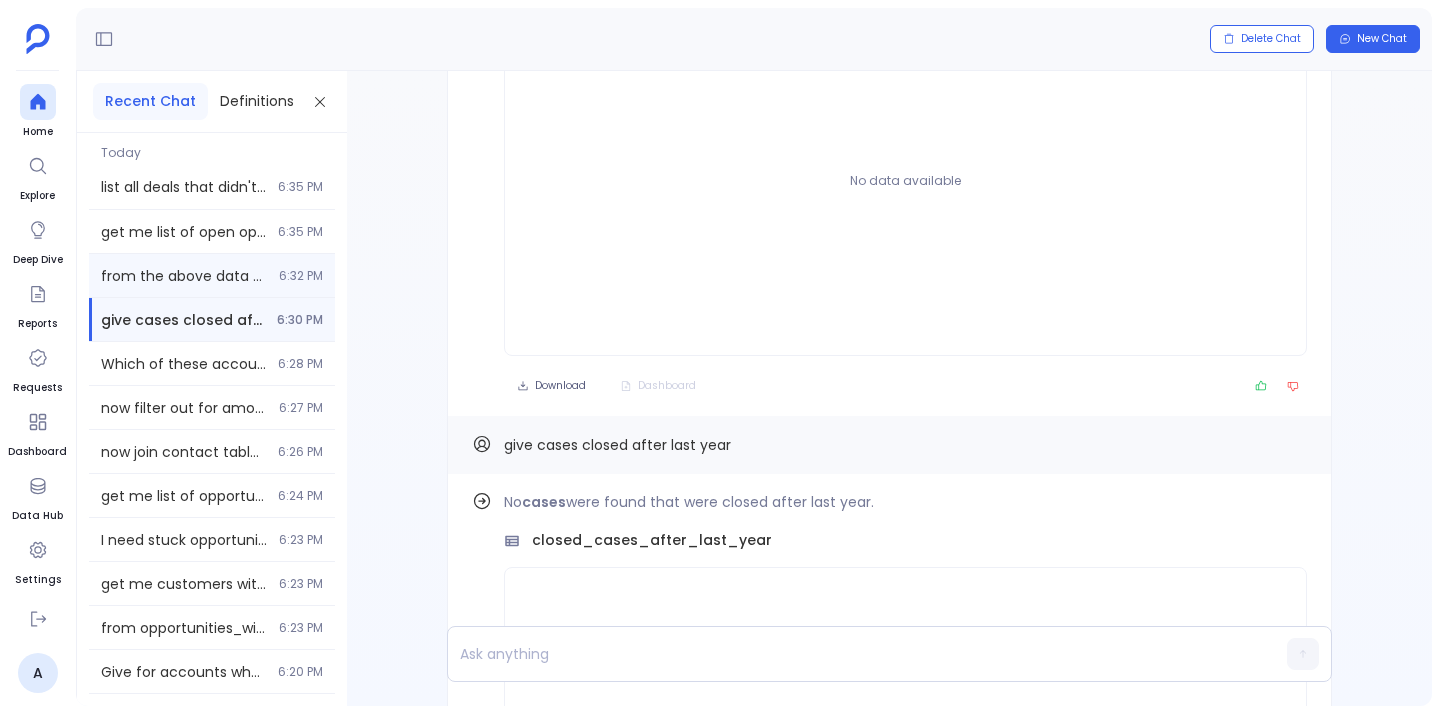 scroll, scrollTop: -415, scrollLeft: 0, axis: vertical 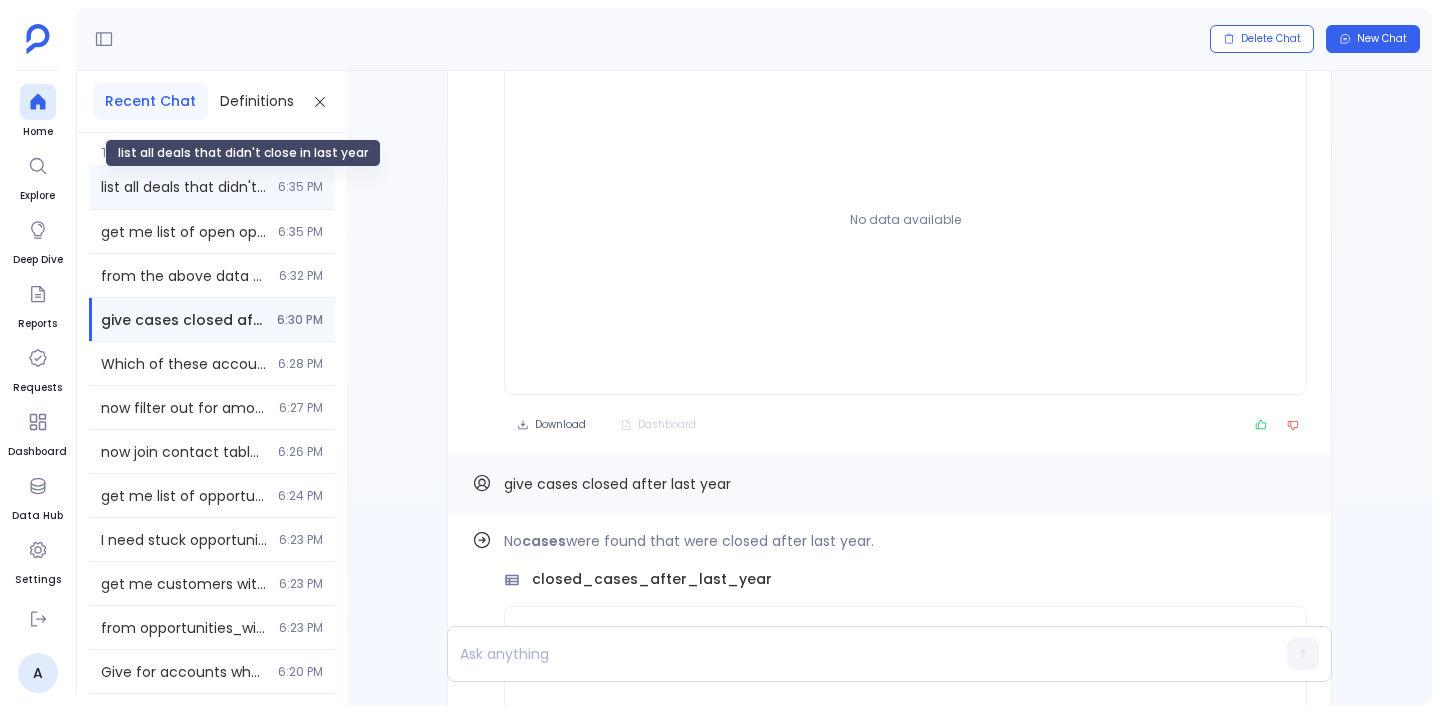 click on "list all deals that didn't close in last year" at bounding box center [183, 187] 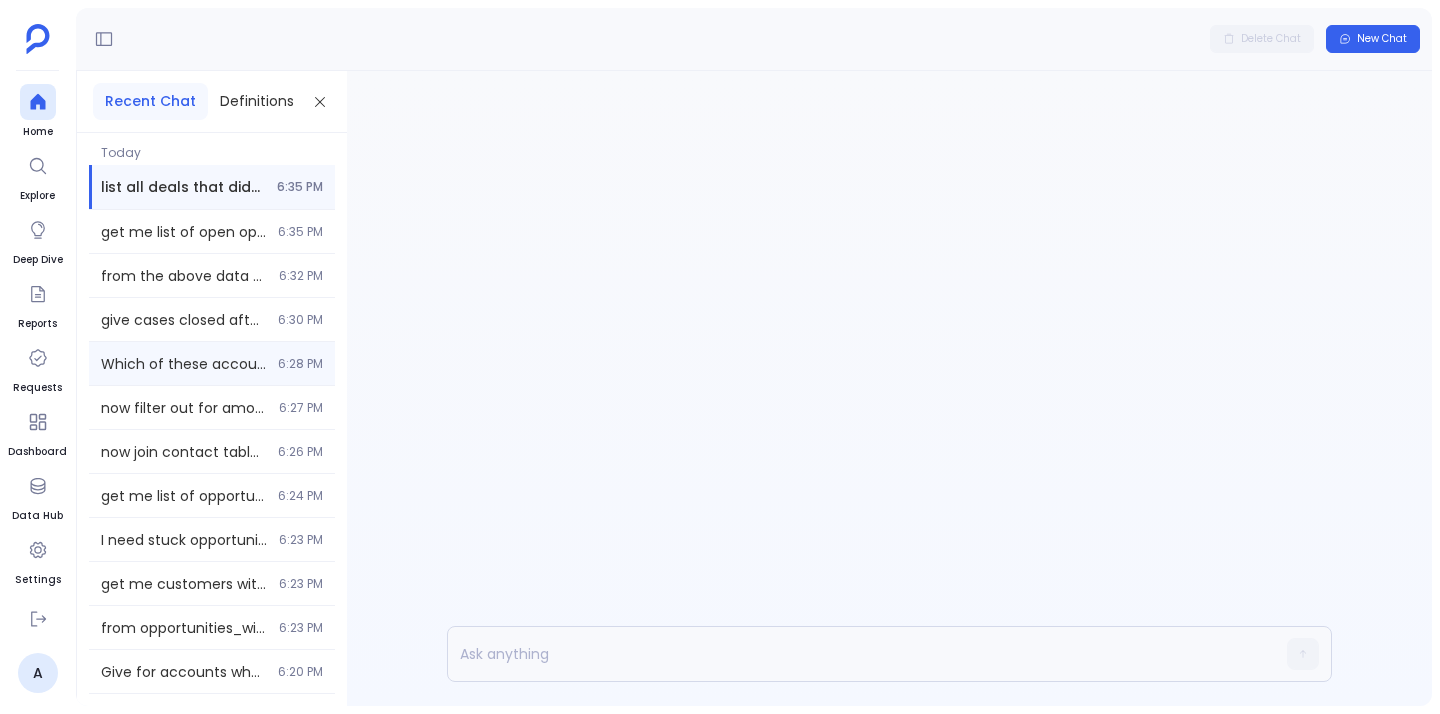 scroll, scrollTop: 0, scrollLeft: 0, axis: both 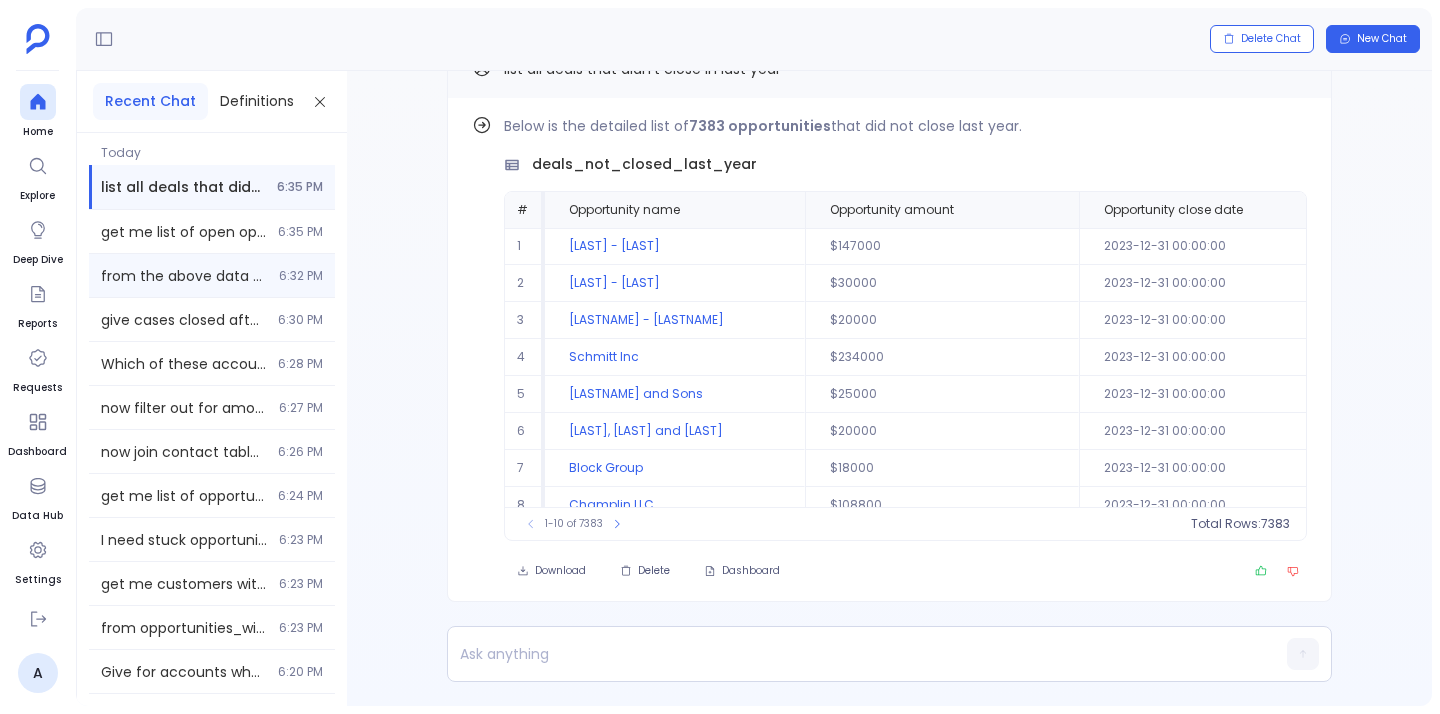 click 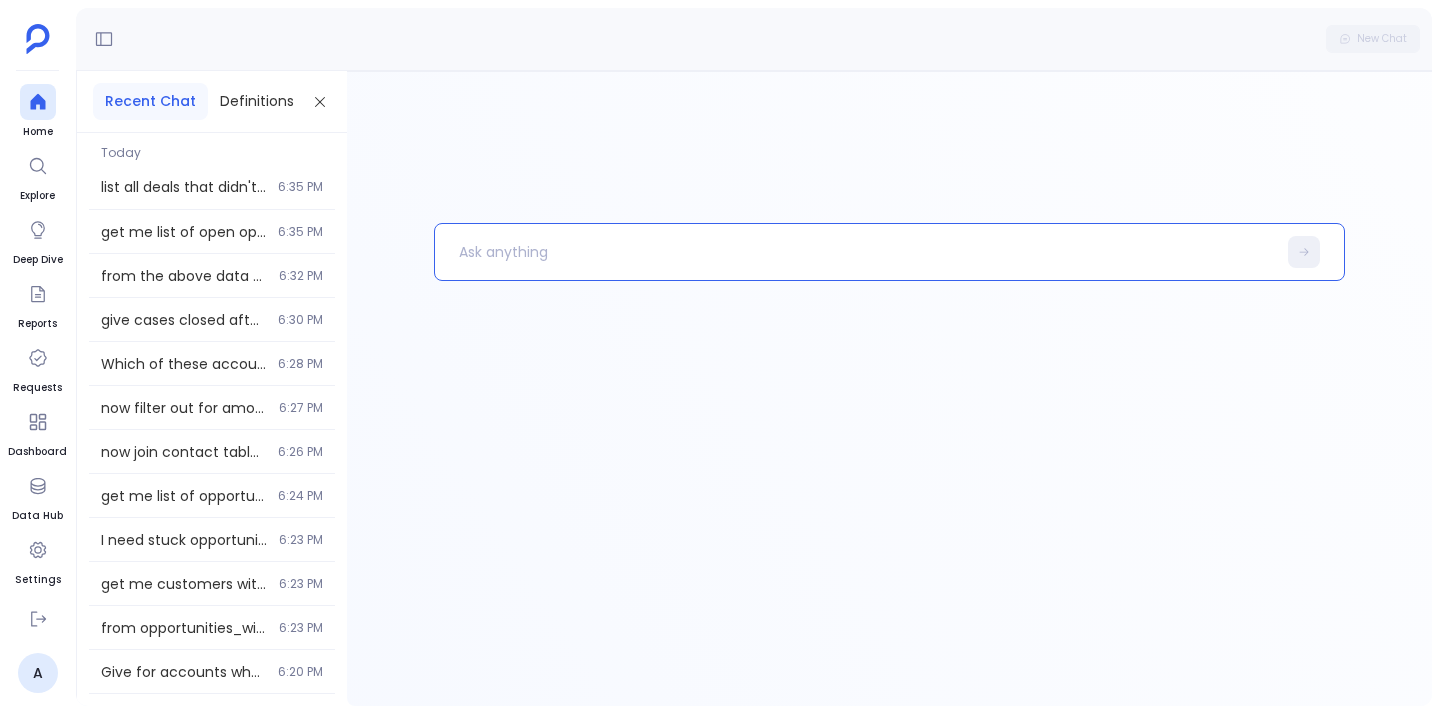 click at bounding box center [855, 252] 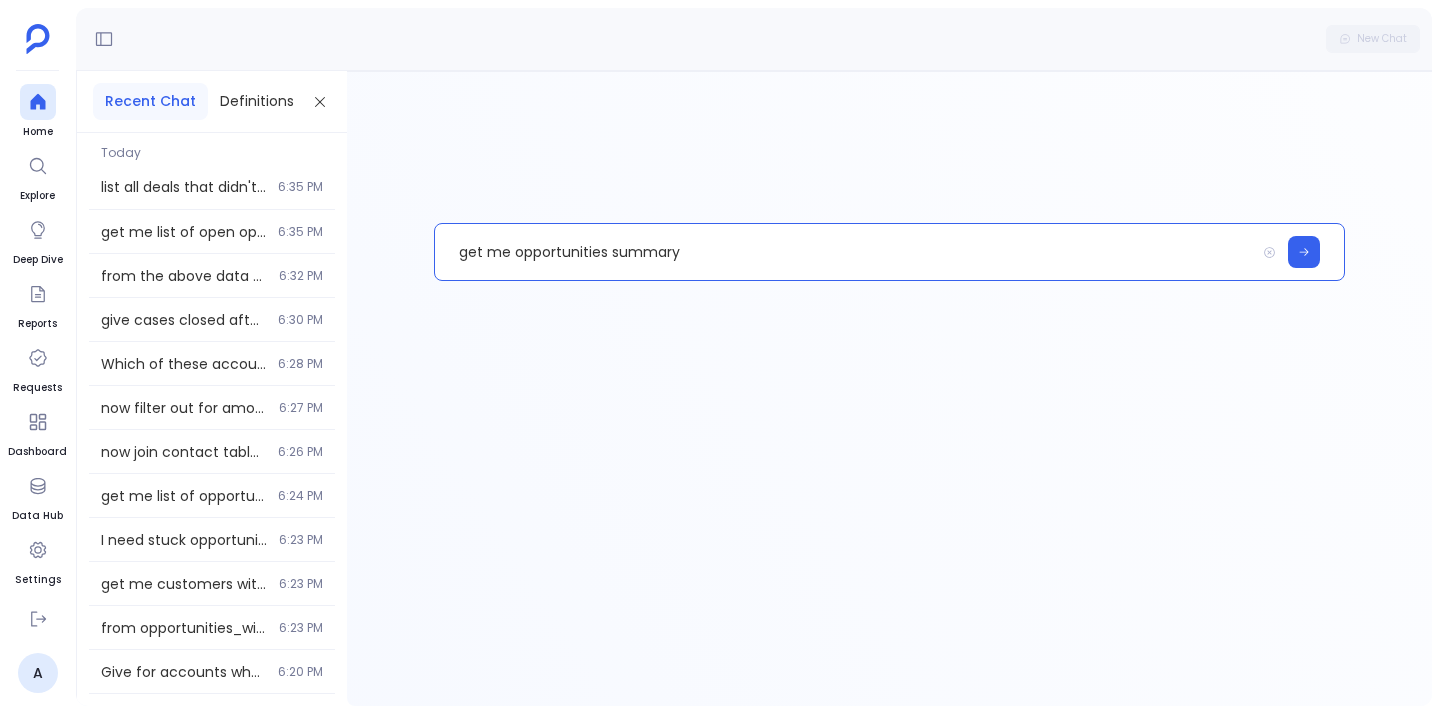 click on "get me opportunities summary" at bounding box center [845, 252] 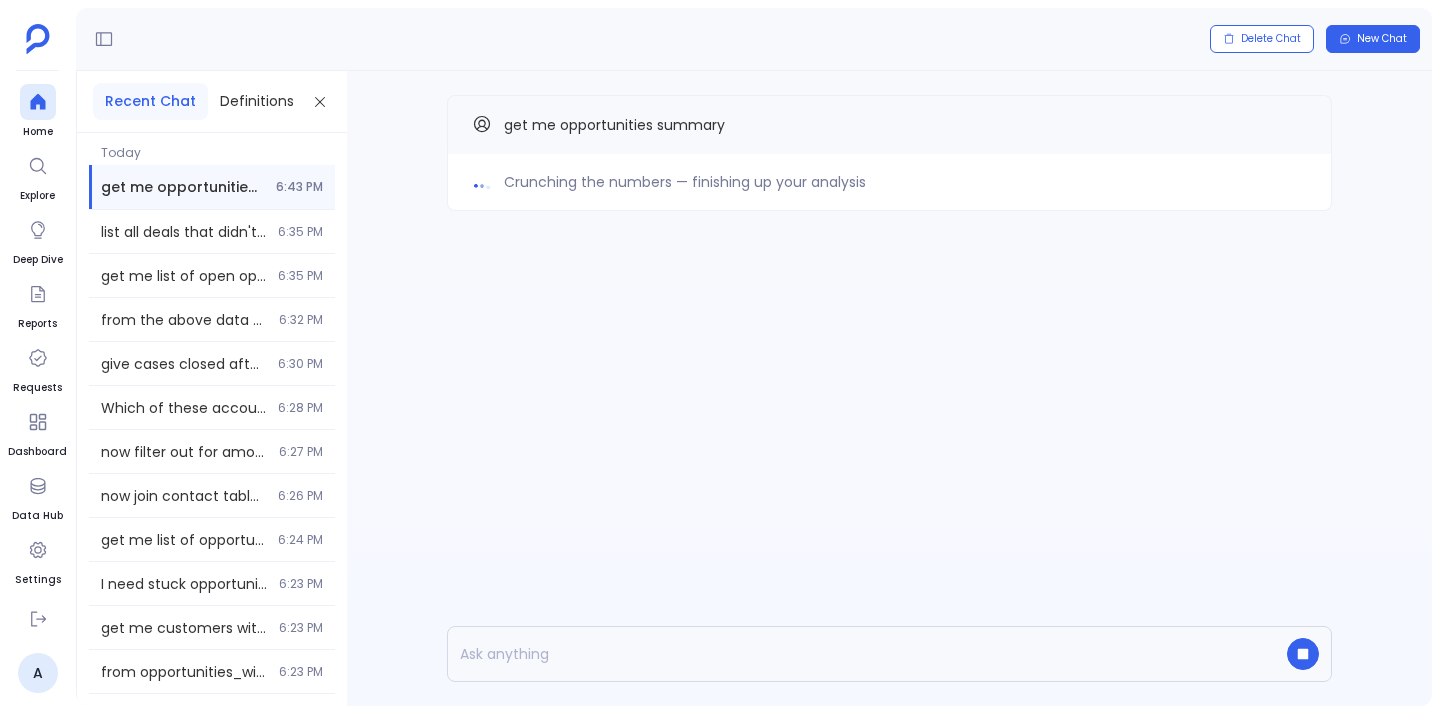click on "Crunching the numbers — finishing up your analysis" at bounding box center [889, 182] 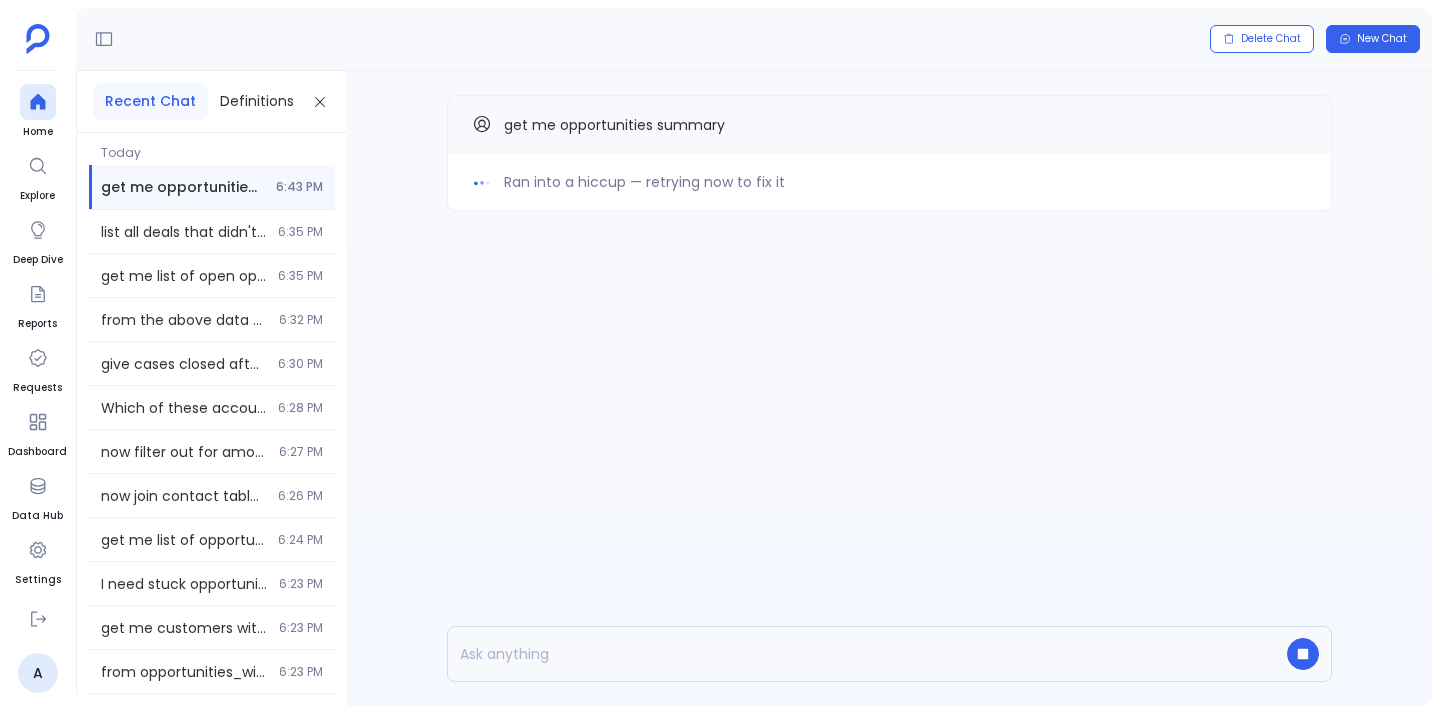 click on "Ran into a hiccup — retrying now to fix it" at bounding box center [644, 182] 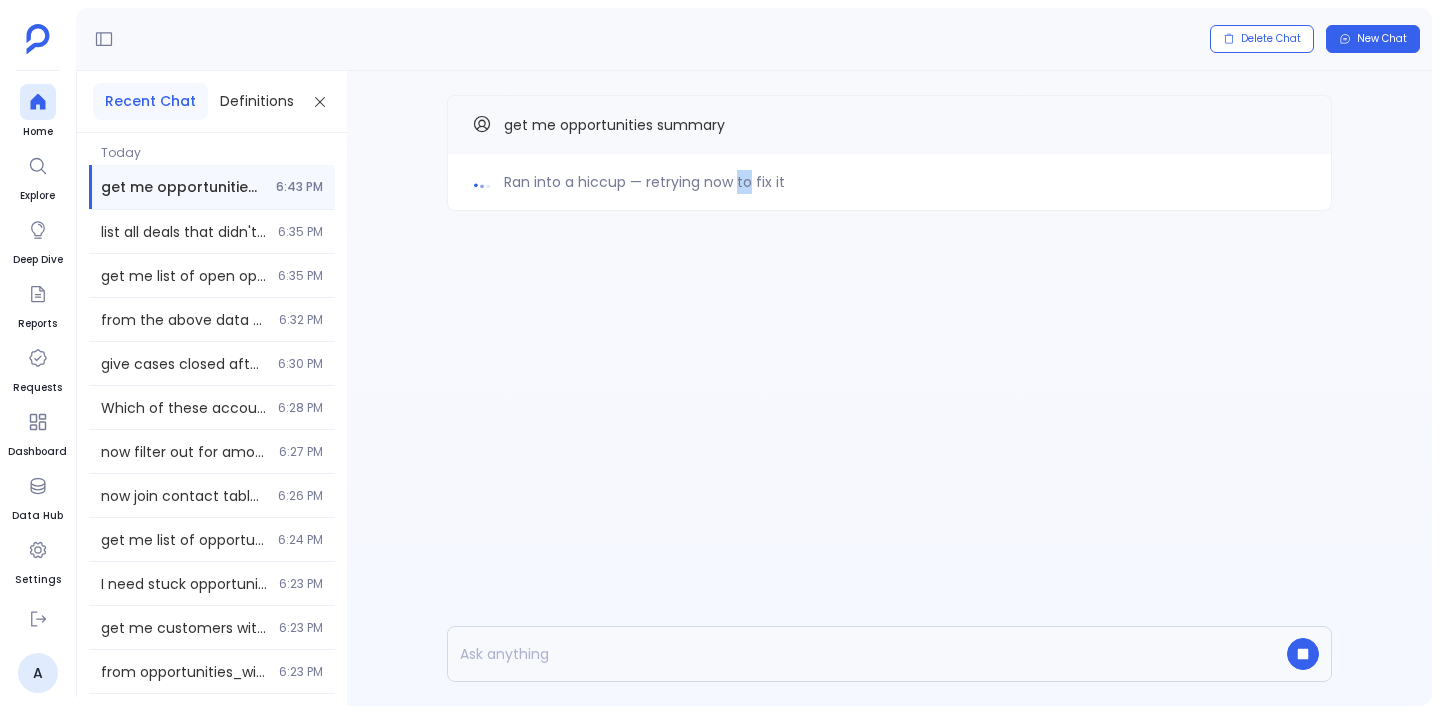 click on "Ran into a hiccup — retrying now to fix it" at bounding box center [644, 182] 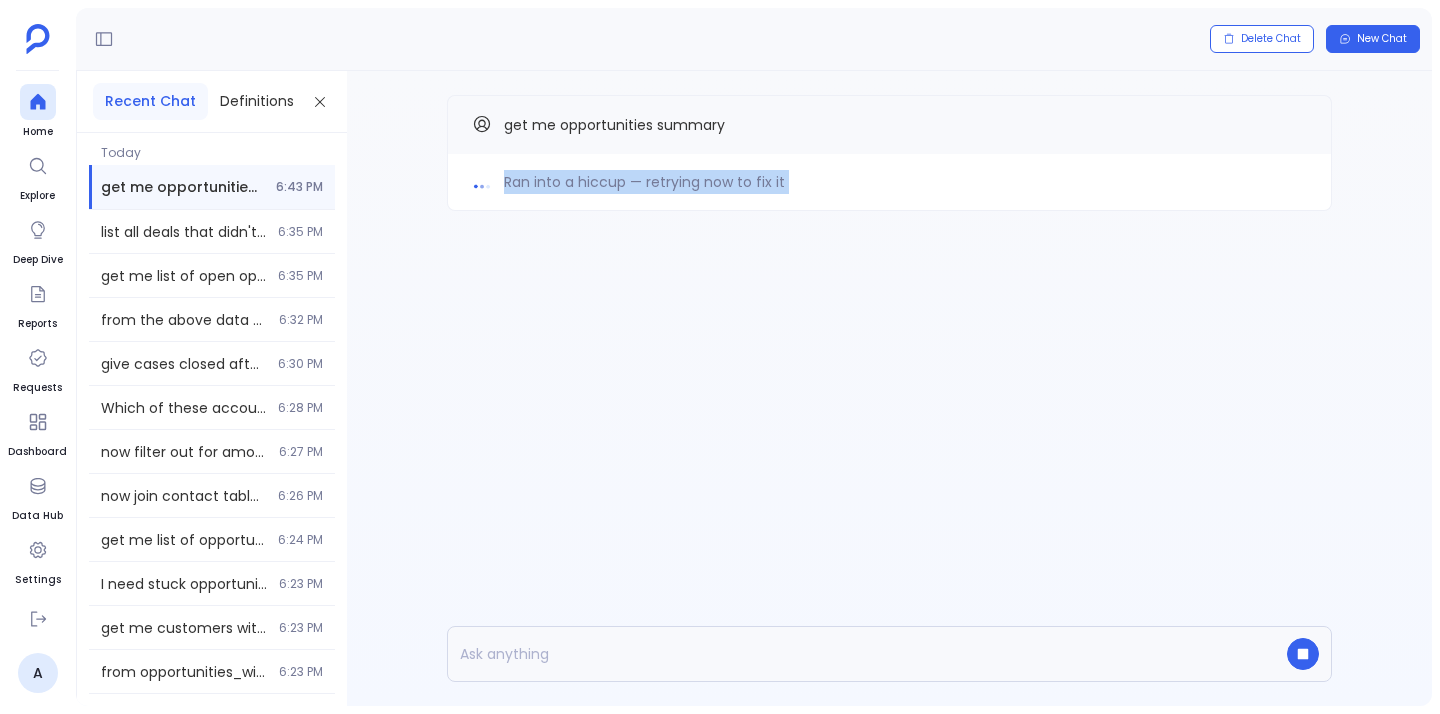 click on "Ran into a hiccup — retrying now to fix it" at bounding box center [644, 182] 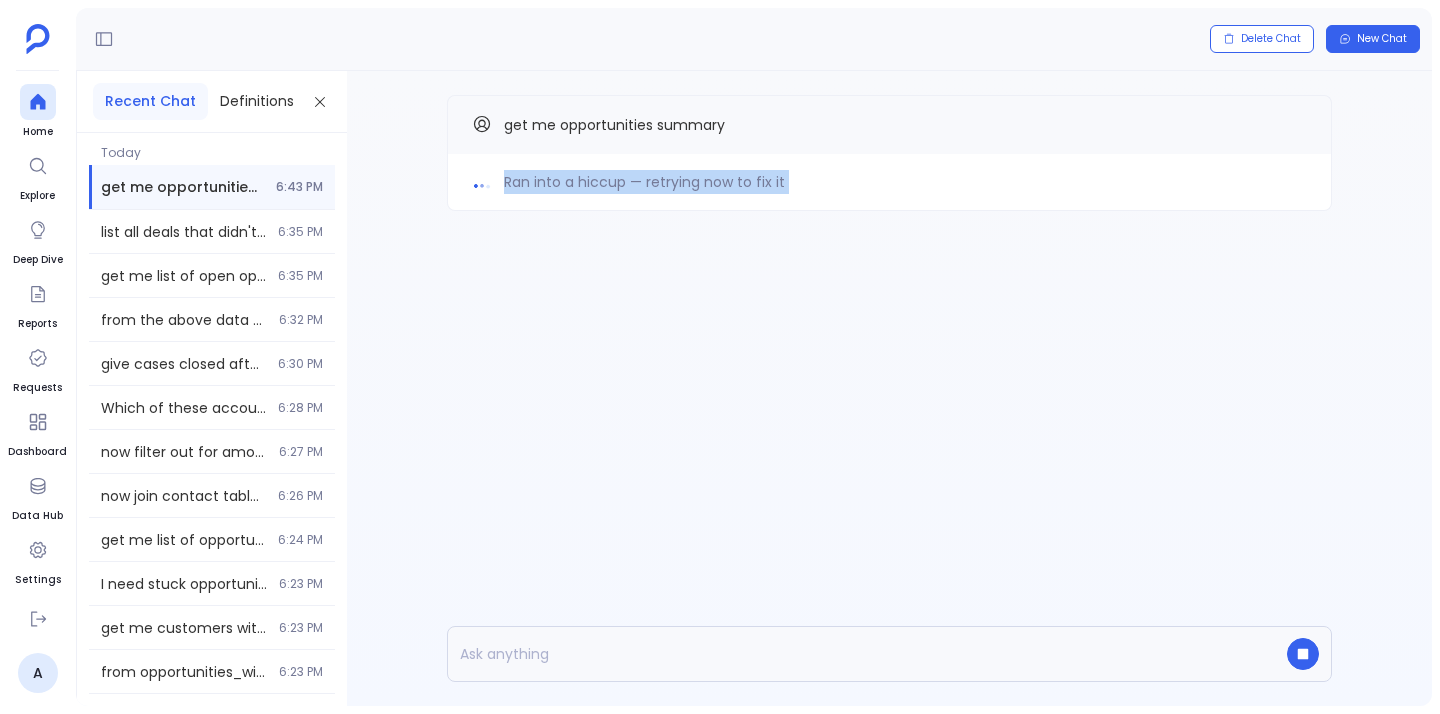 click on "Ran into a hiccup — retrying now to fix it" at bounding box center (644, 182) 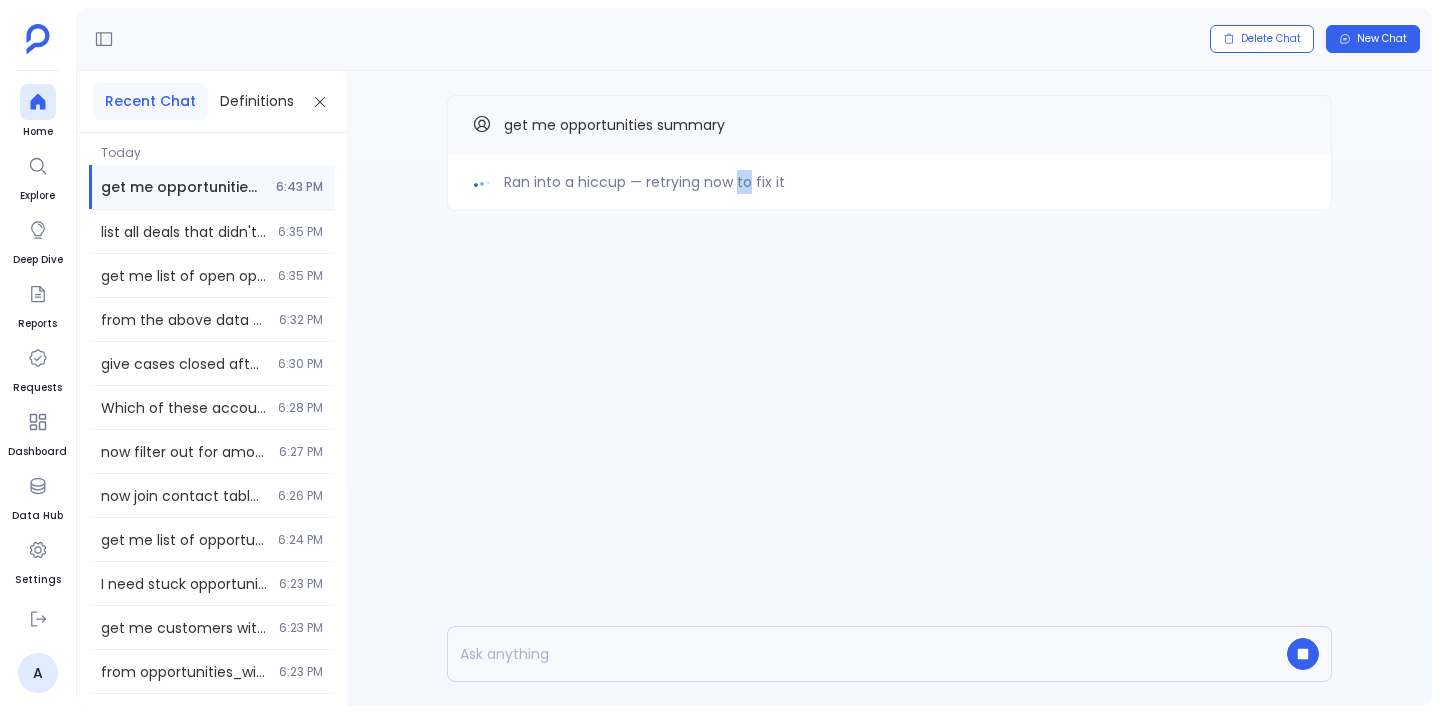 click on "Ran into a hiccup — retrying now to fix it" at bounding box center [644, 182] 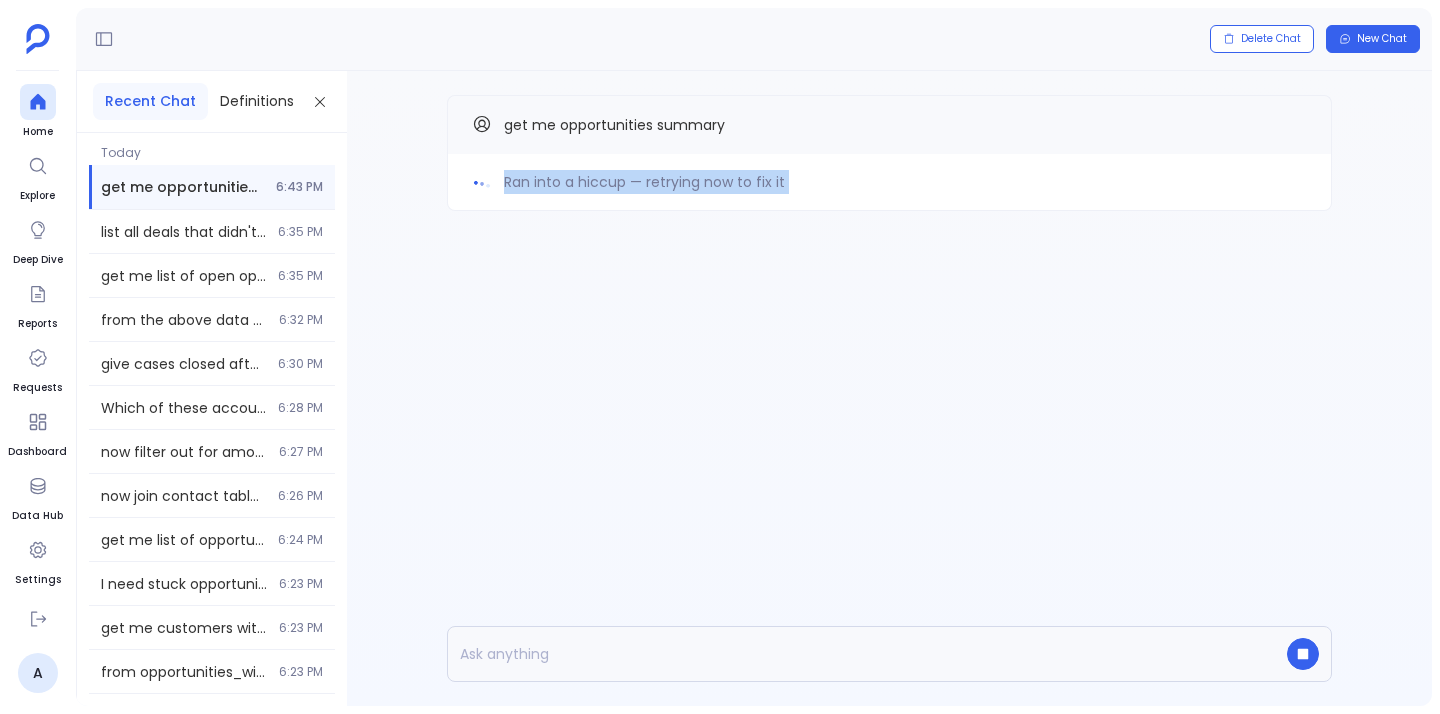 click on "Ran into a hiccup — retrying now to fix it" at bounding box center (644, 182) 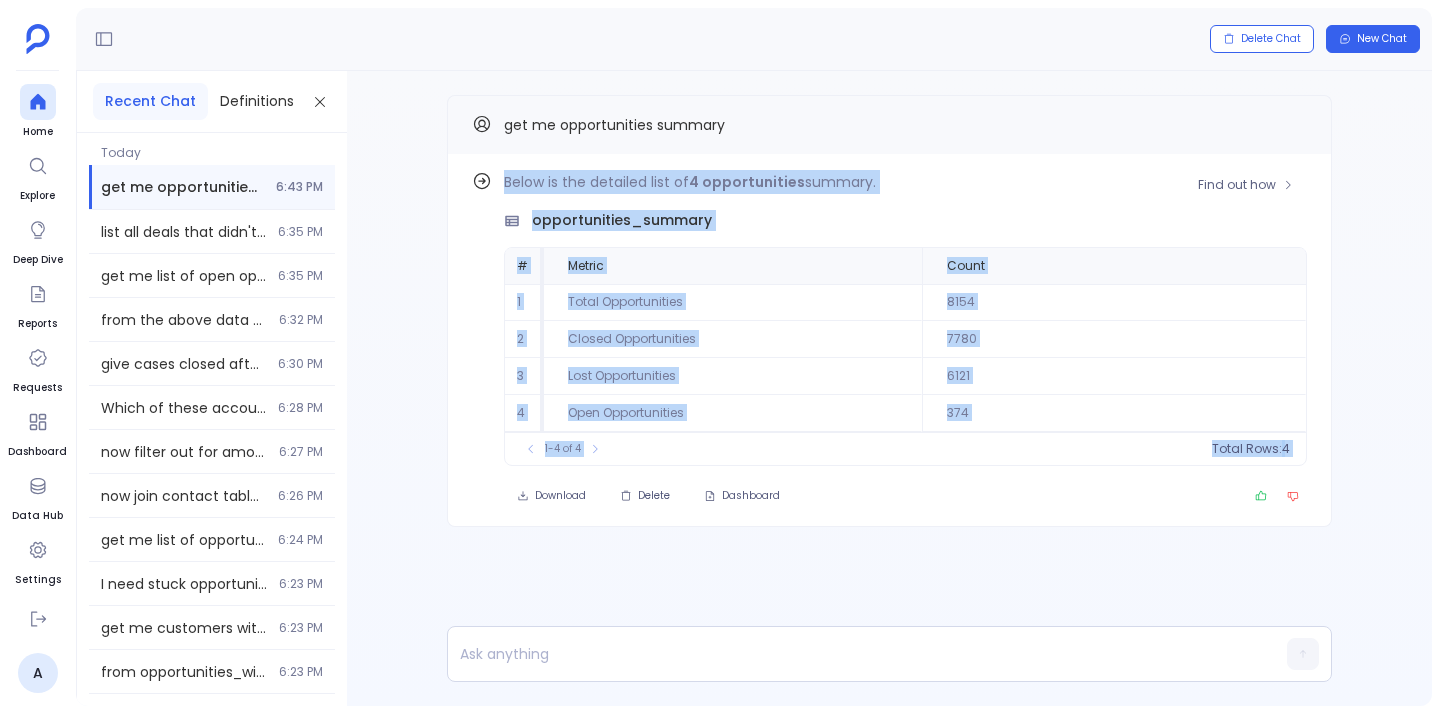 click on "4 opportunities" at bounding box center (747, 182) 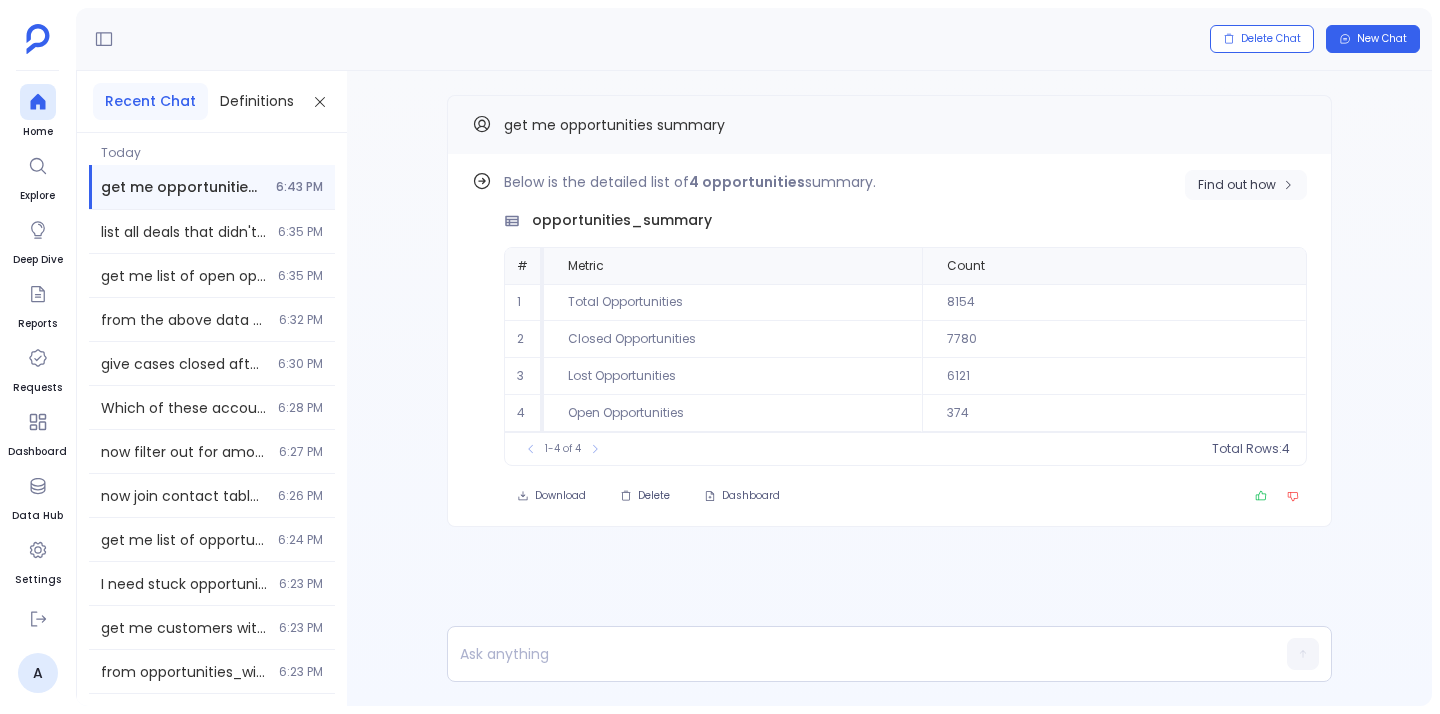 click on "Find out how" at bounding box center (1246, 185) 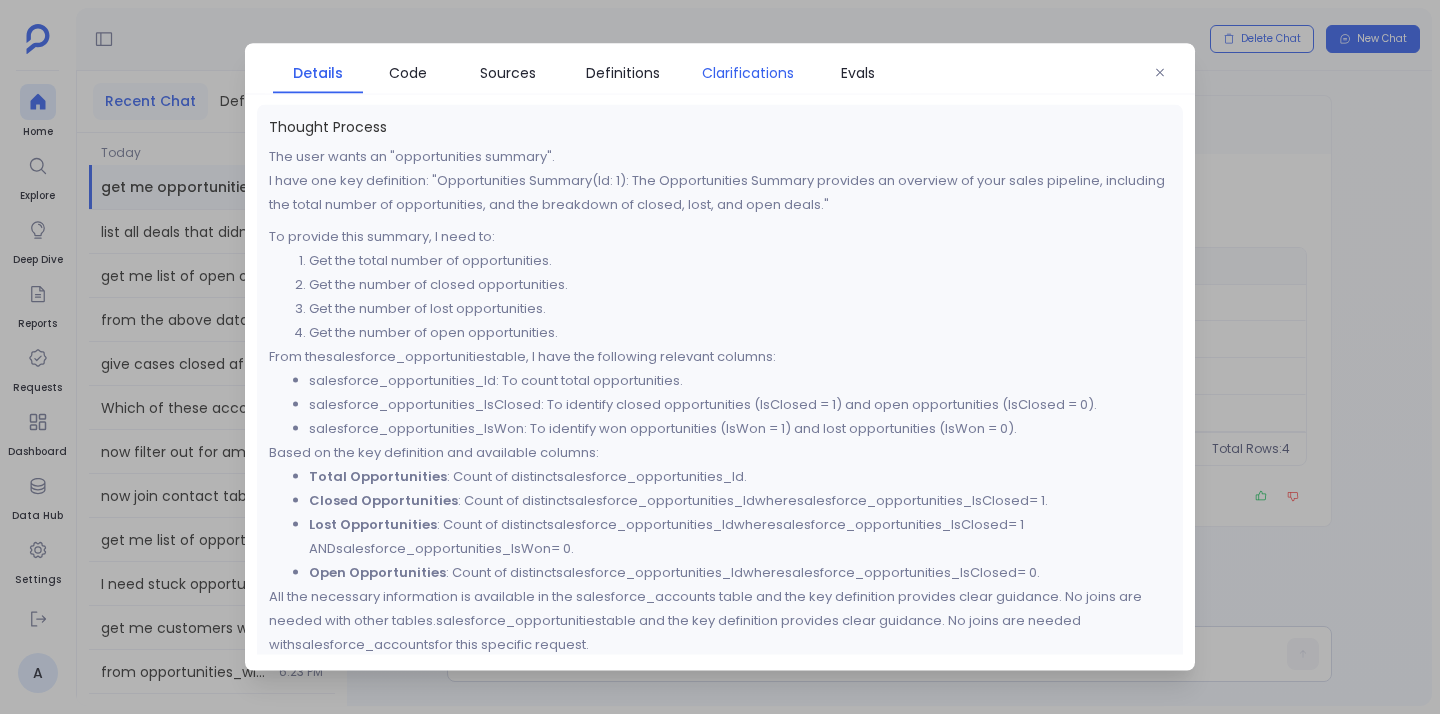click on "Clarifications" at bounding box center (748, 73) 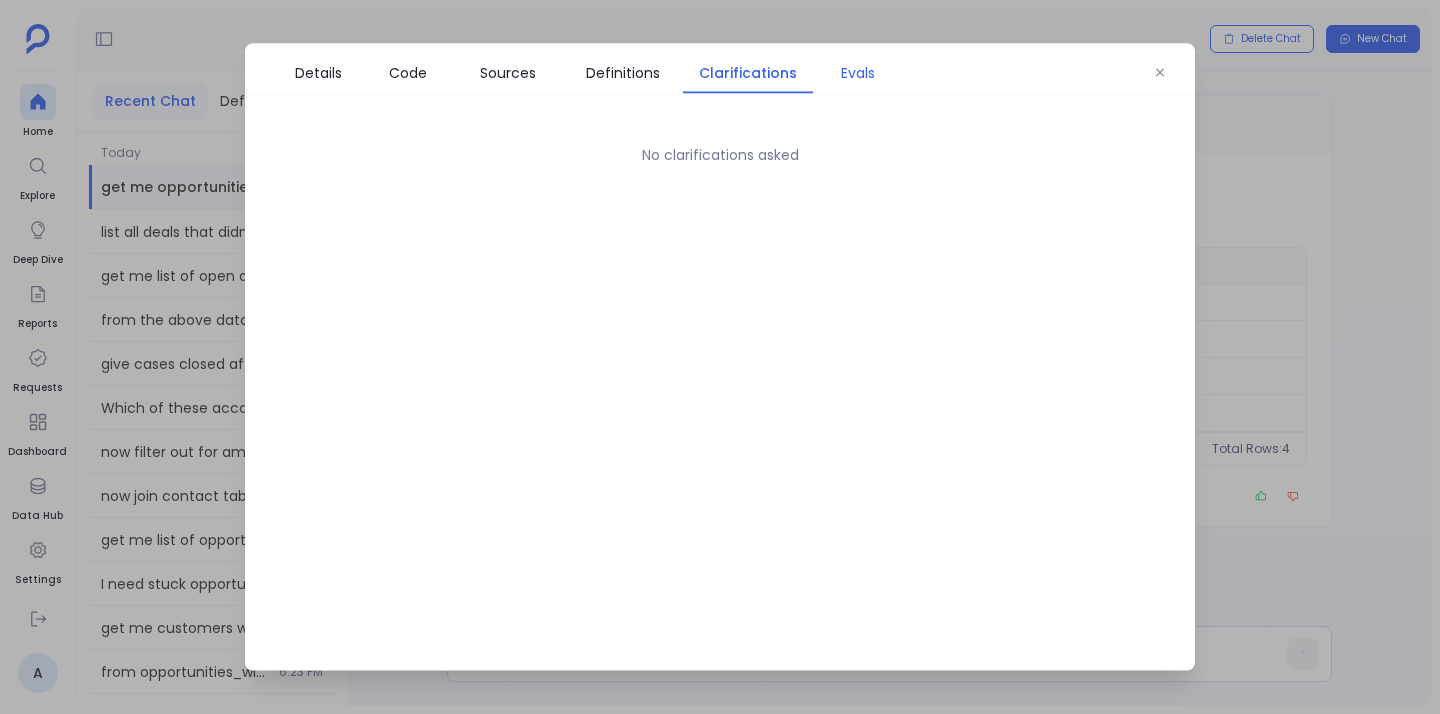 click on "Evals" at bounding box center (858, 73) 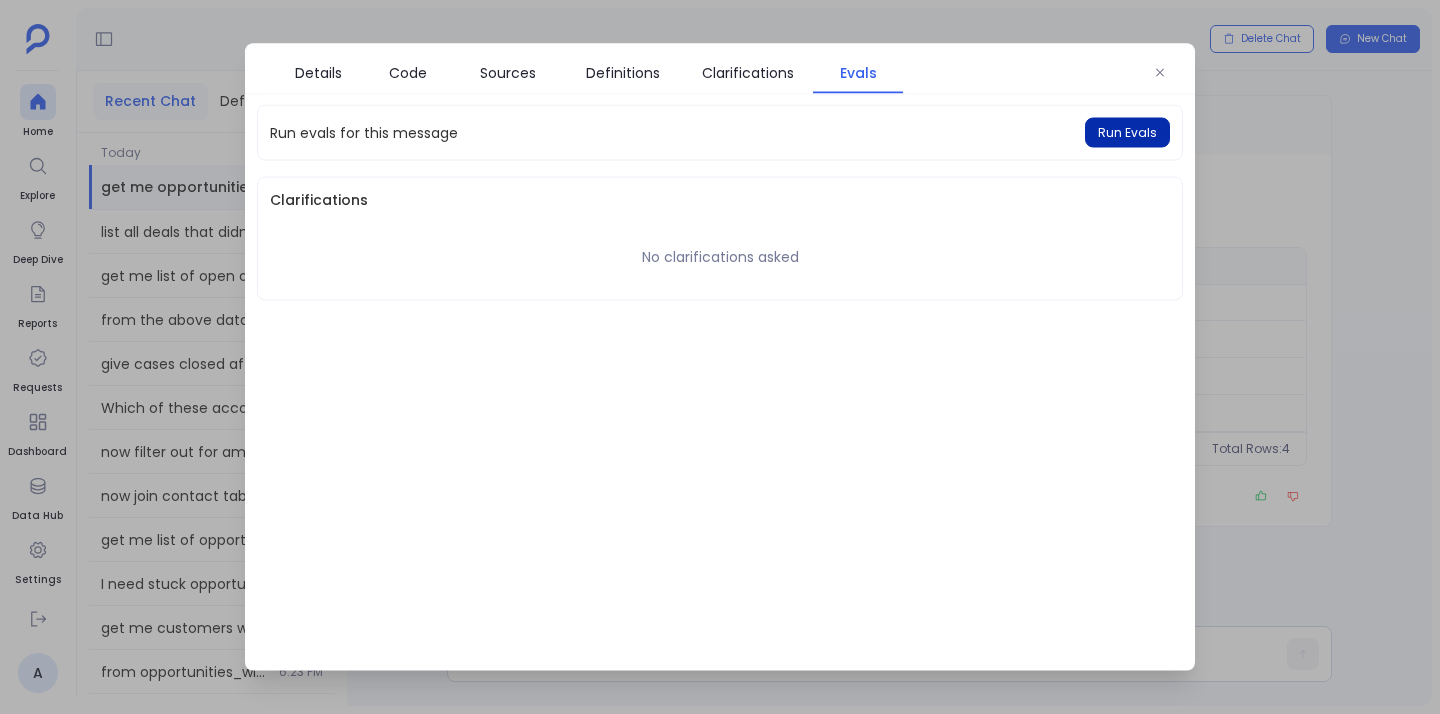 click on "Run Evals" at bounding box center (1127, 133) 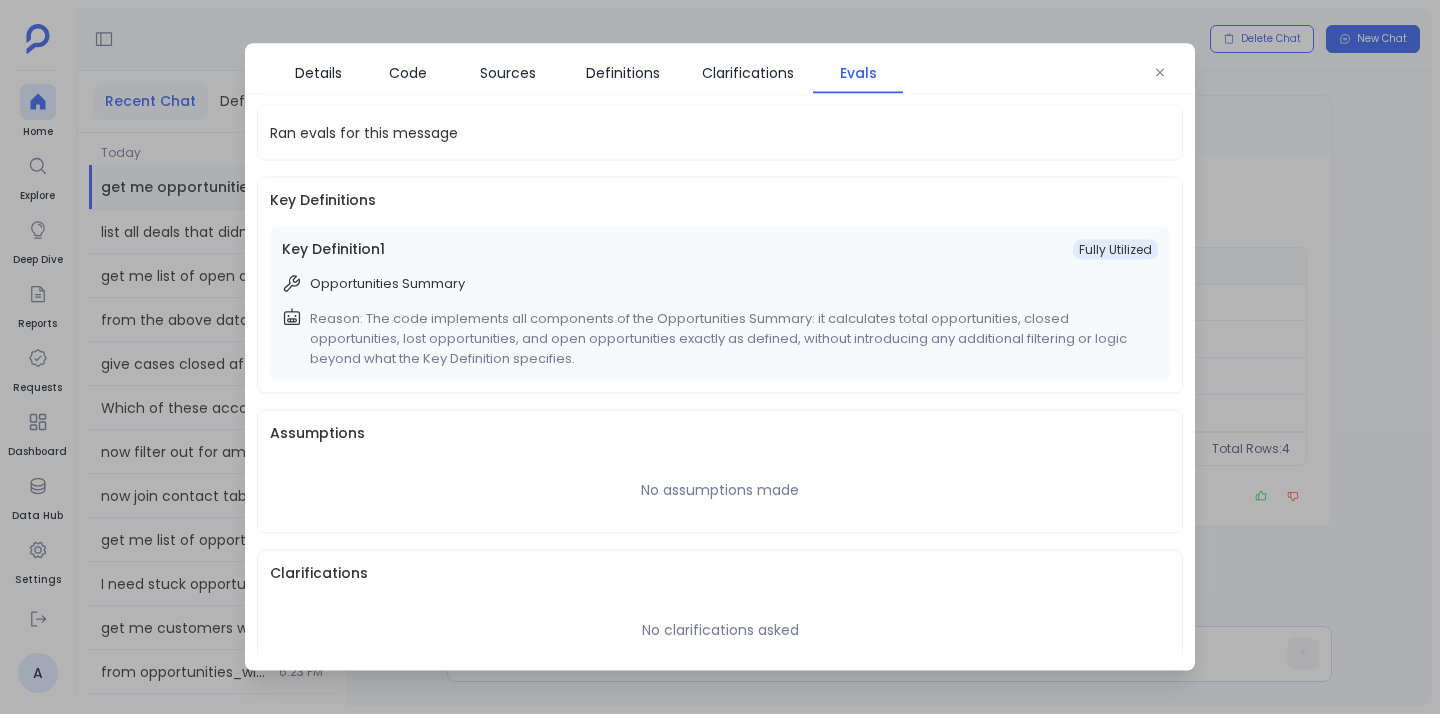 click on "Reason: The code implements all components of the Opportunities Summary: it calculates total opportunities, closed opportunities, lost opportunities, and open opportunities exactly as defined, without introducing any additional filtering or logic beyond what the Key Definition specifies." at bounding box center (730, 339) 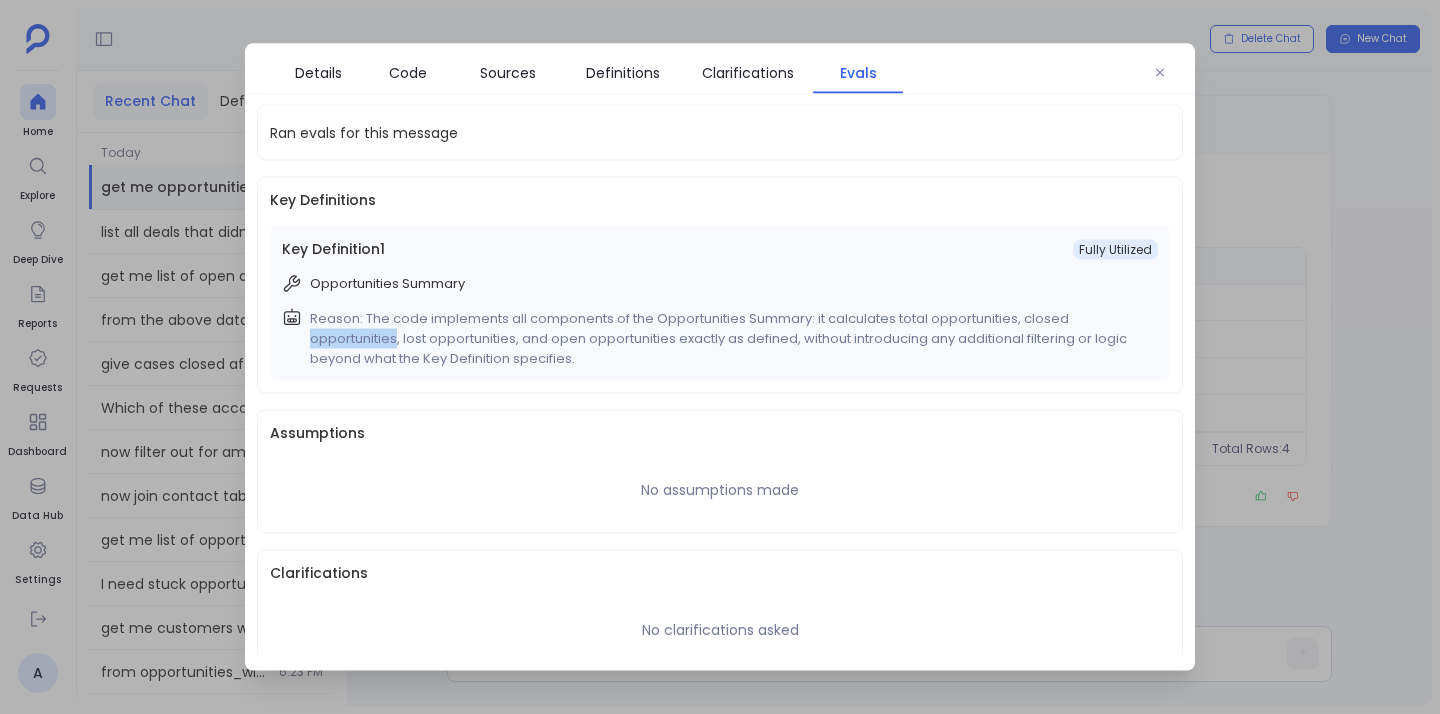 click on "Reason: The code implements all components of the Opportunities Summary: it calculates total opportunities, closed opportunities, lost opportunities, and open opportunities exactly as defined, without introducing any additional filtering or logic beyond what the Key Definition specifies." at bounding box center (730, 339) 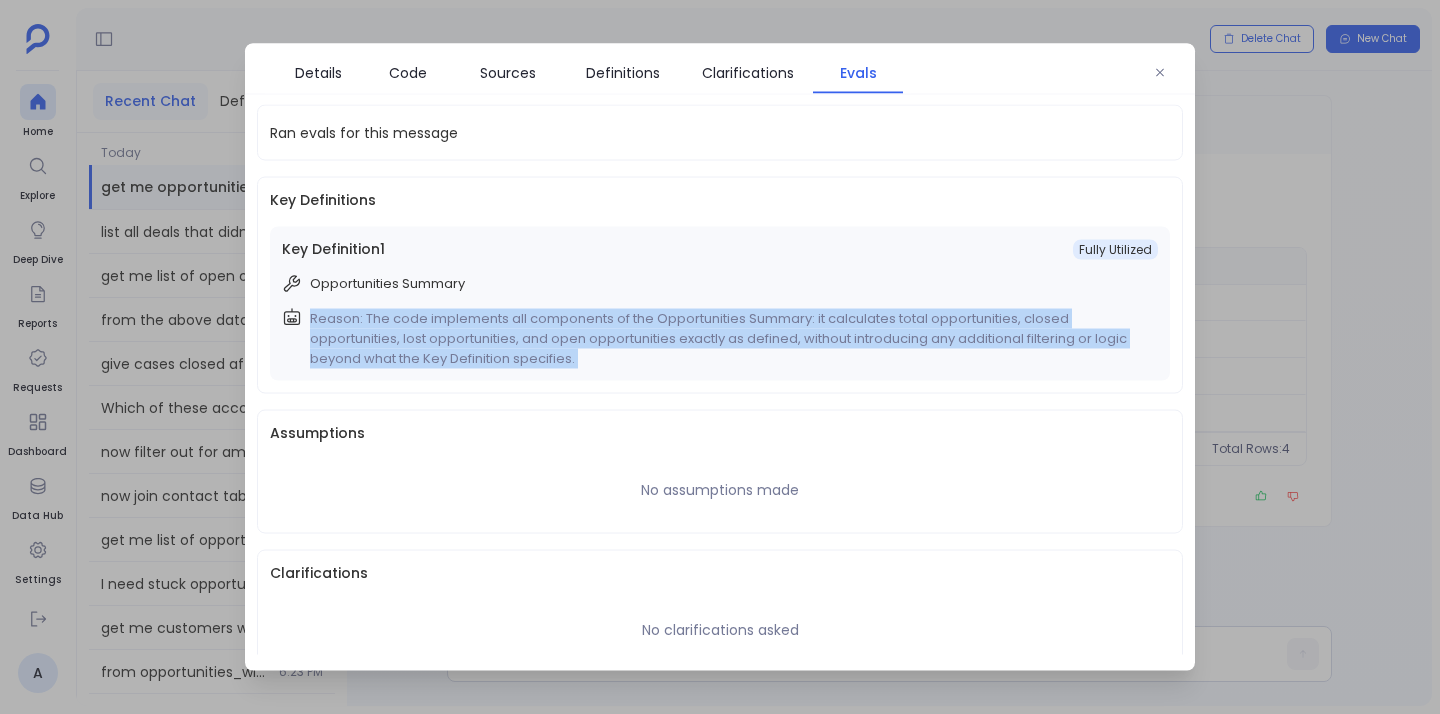 click on "Reason: The code implements all components of the Opportunities Summary: it calculates total opportunities, closed opportunities, lost opportunities, and open opportunities exactly as defined, without introducing any additional filtering or logic beyond what the Key Definition specifies." at bounding box center (730, 339) 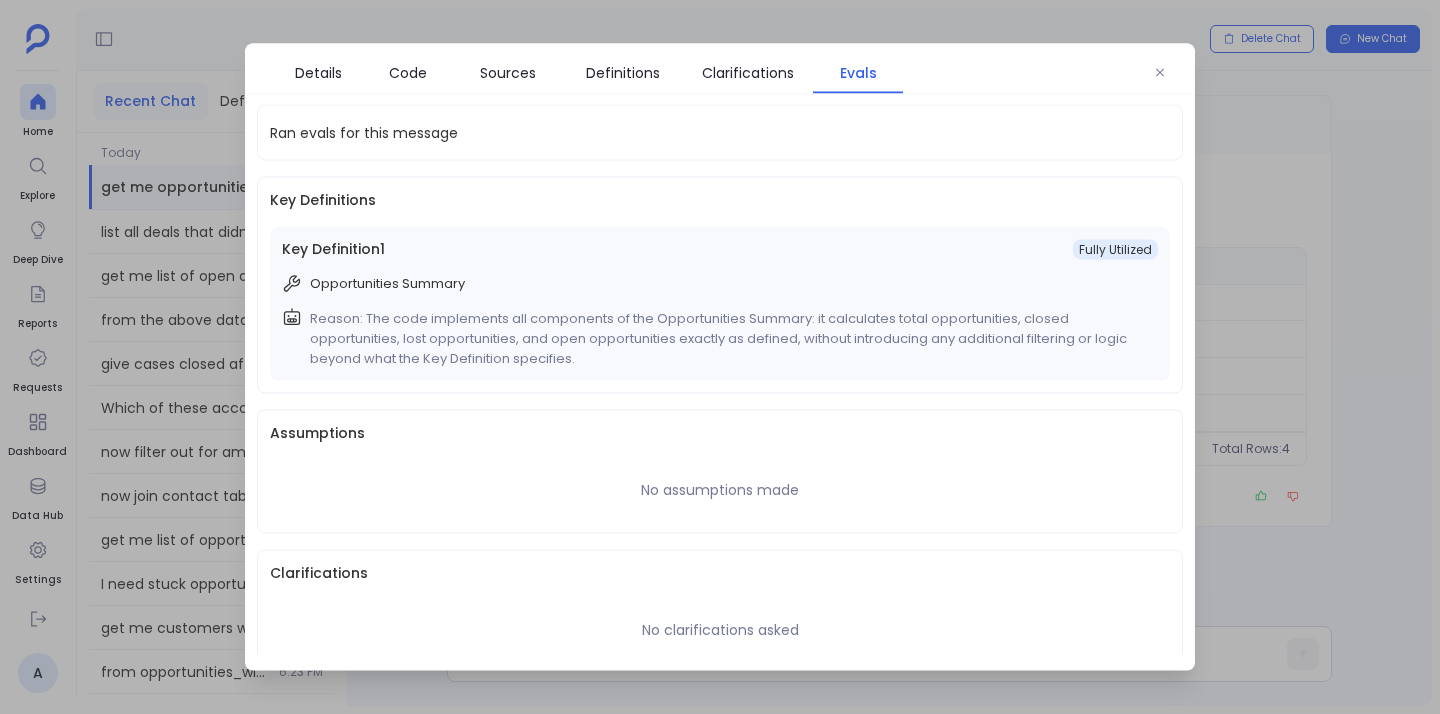 click on "Reason: The code implements all components of the Opportunities Summary: it calculates total opportunities, closed opportunities, lost opportunities, and open opportunities exactly as defined, without introducing any additional filtering or logic beyond what the Key Definition specifies." at bounding box center (730, 339) 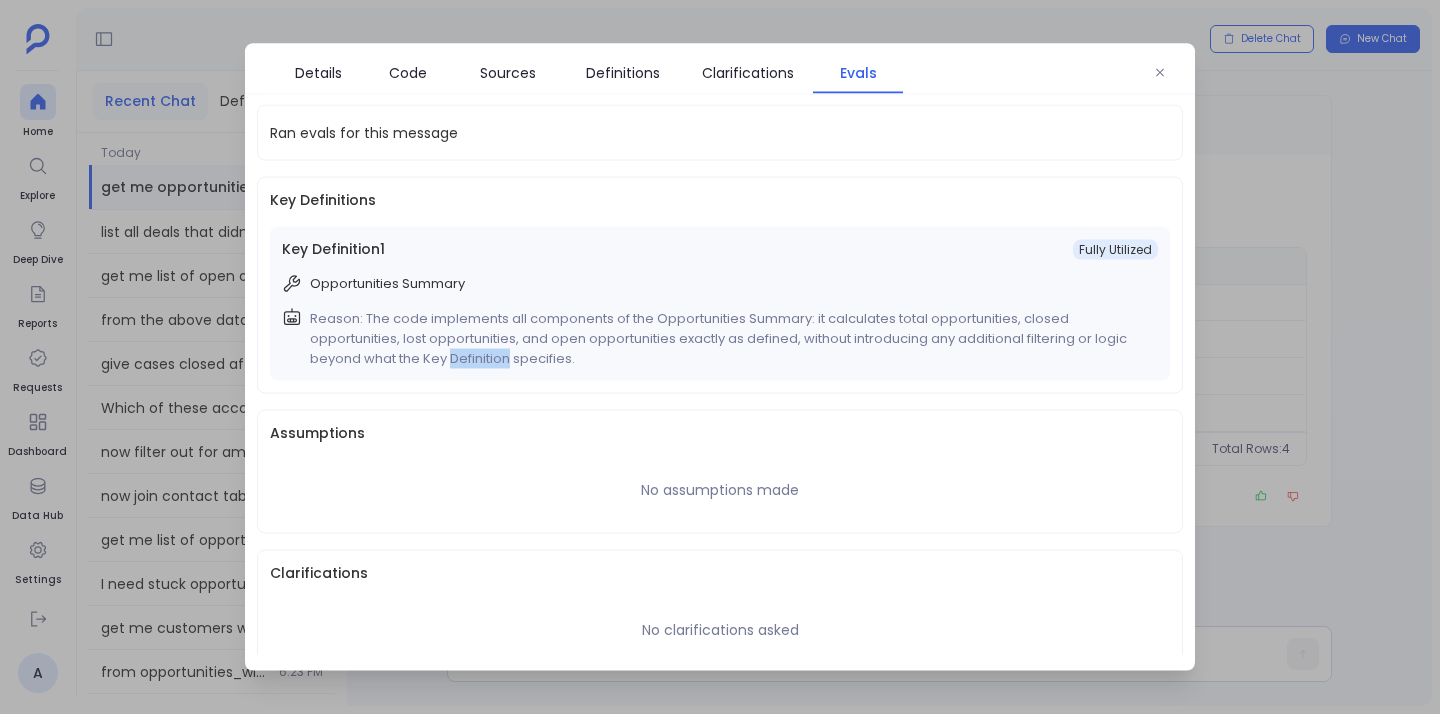 click on "Reason: The code implements all components of the Opportunities Summary: it calculates total opportunities, closed opportunities, lost opportunities, and open opportunities exactly as defined, without introducing any additional filtering or logic beyond what the Key Definition specifies." at bounding box center [730, 339] 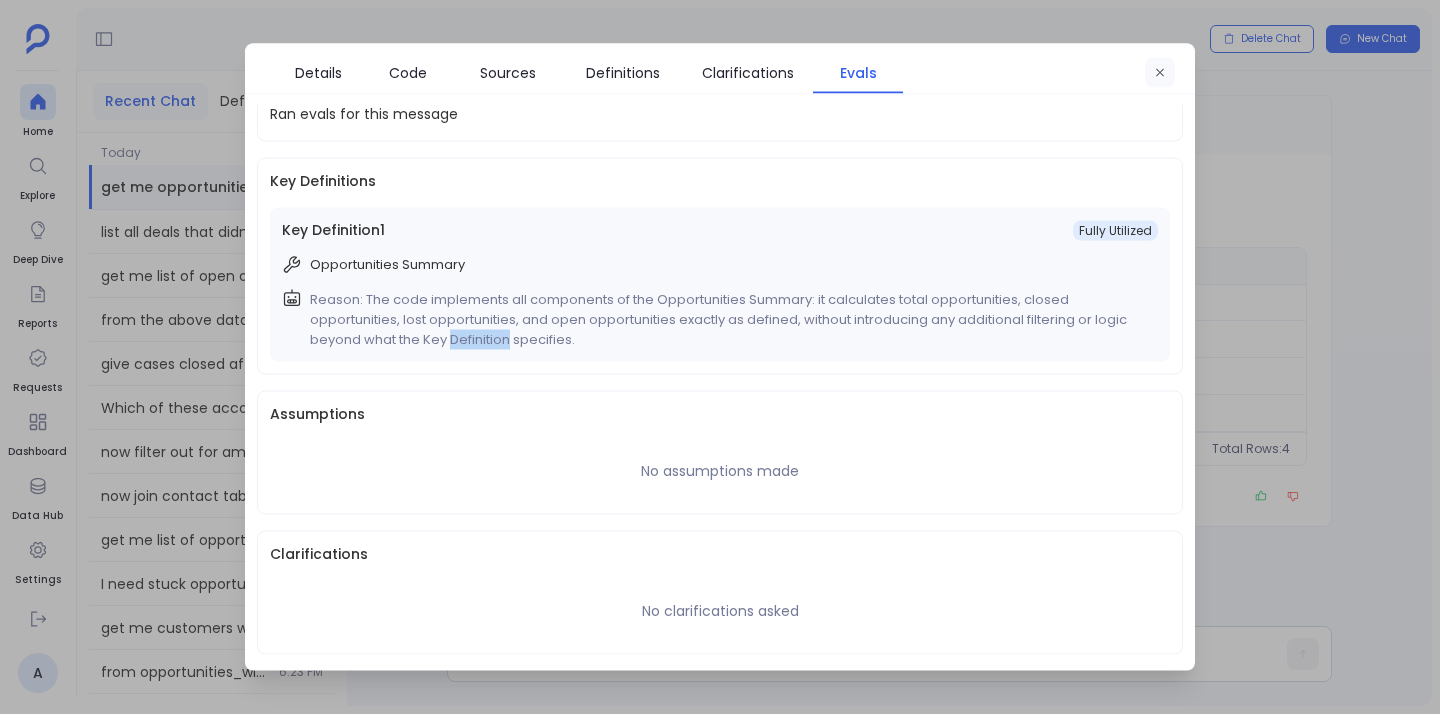 click at bounding box center [1160, 73] 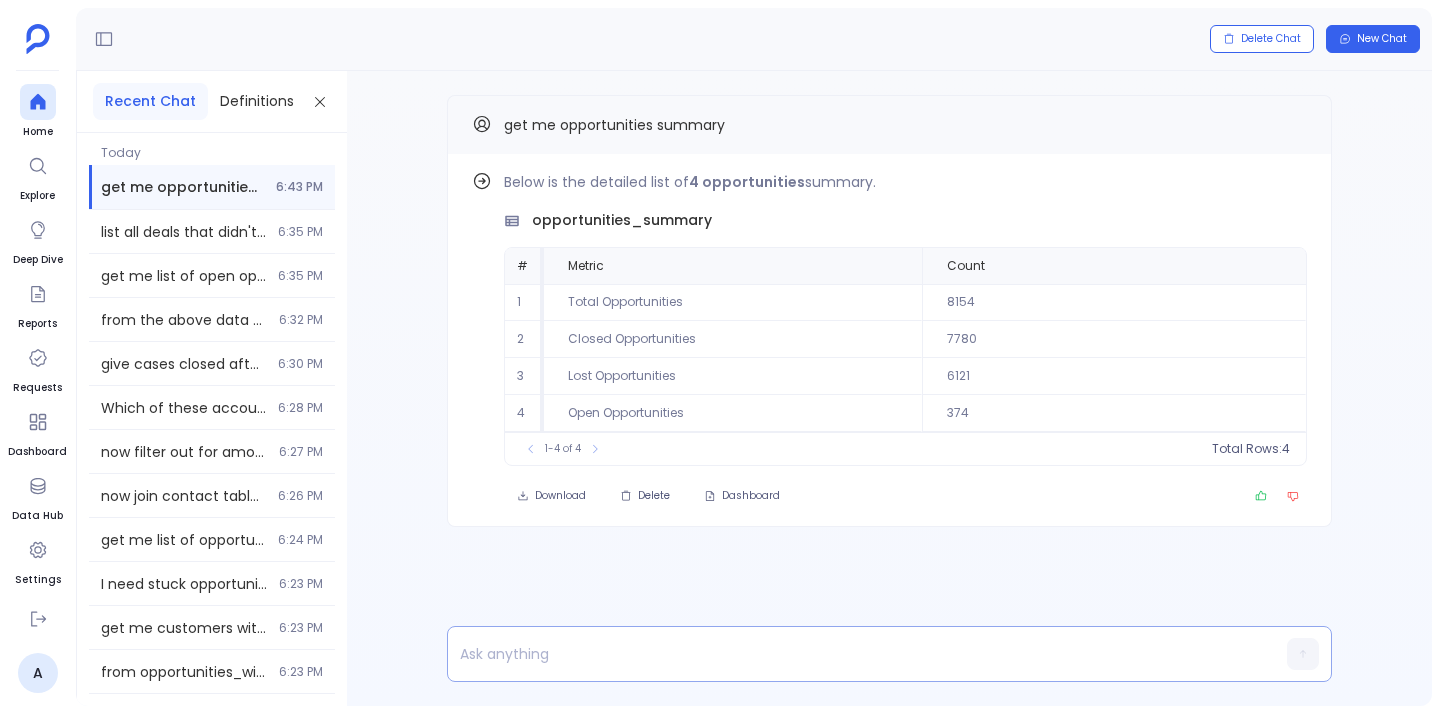 click at bounding box center (851, 654) 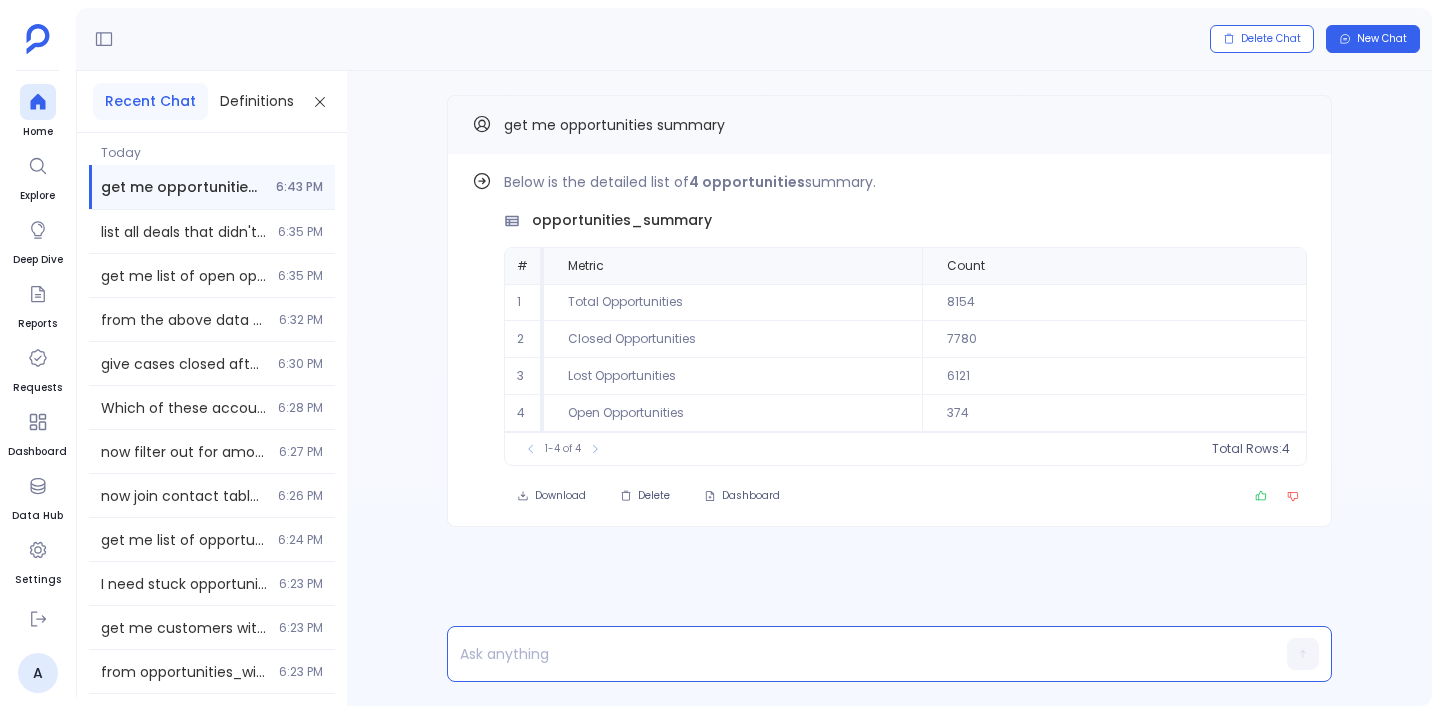 type 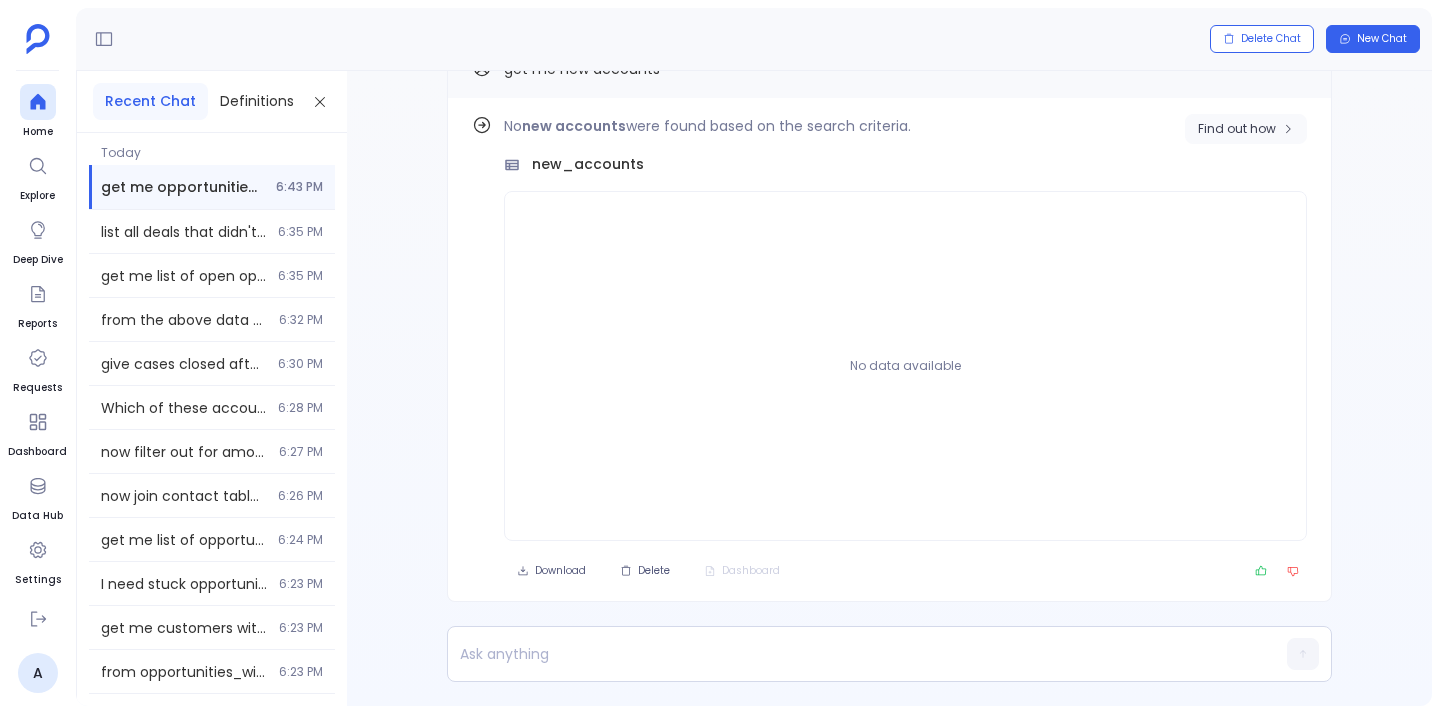 click on "Find out how" at bounding box center (1246, 129) 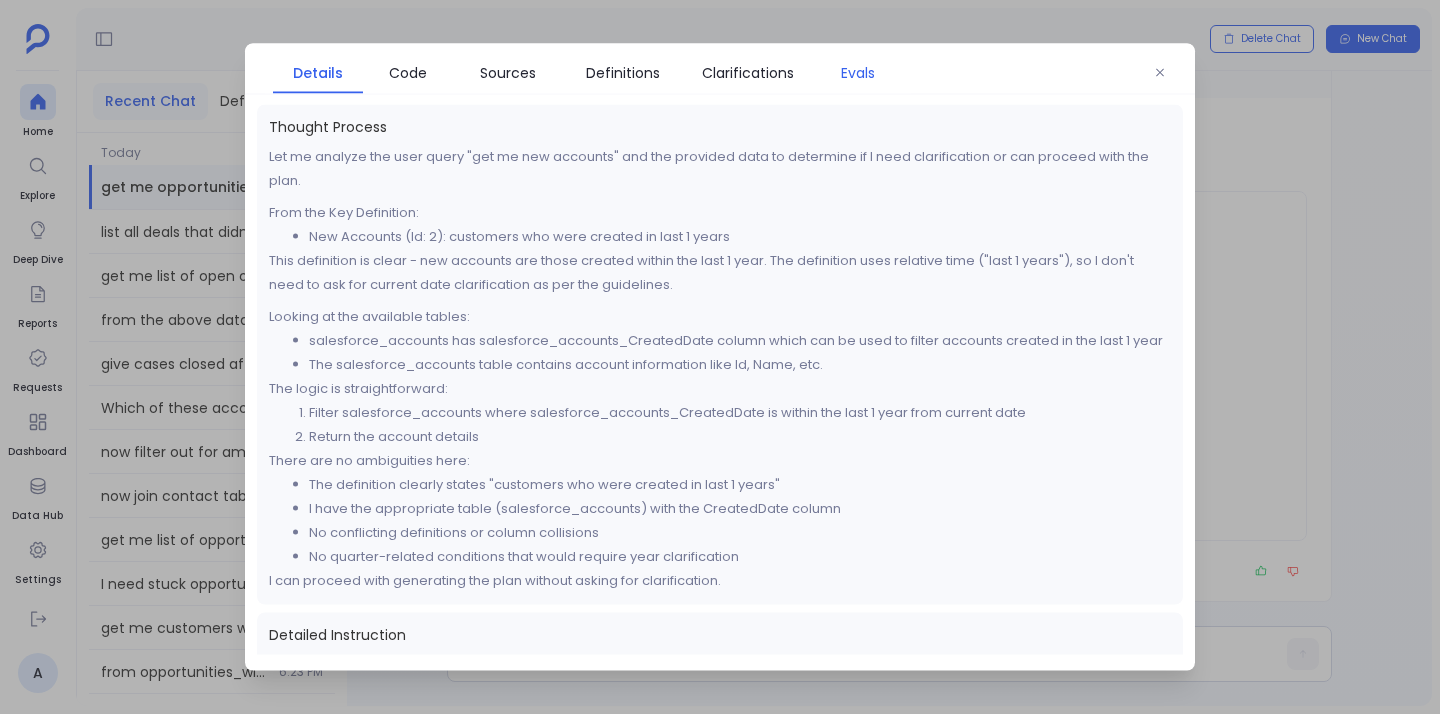 click on "Evals" at bounding box center [858, 73] 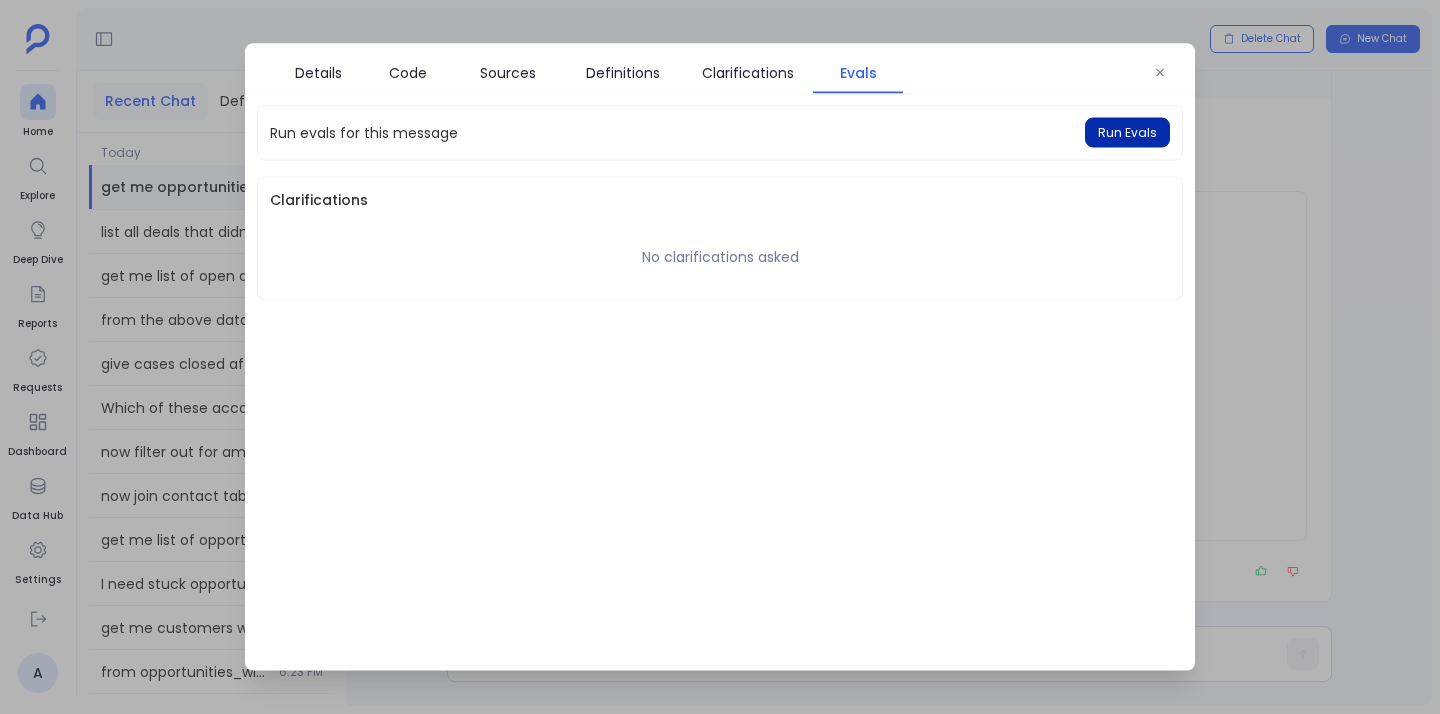 click on "Run Evals" at bounding box center (1127, 133) 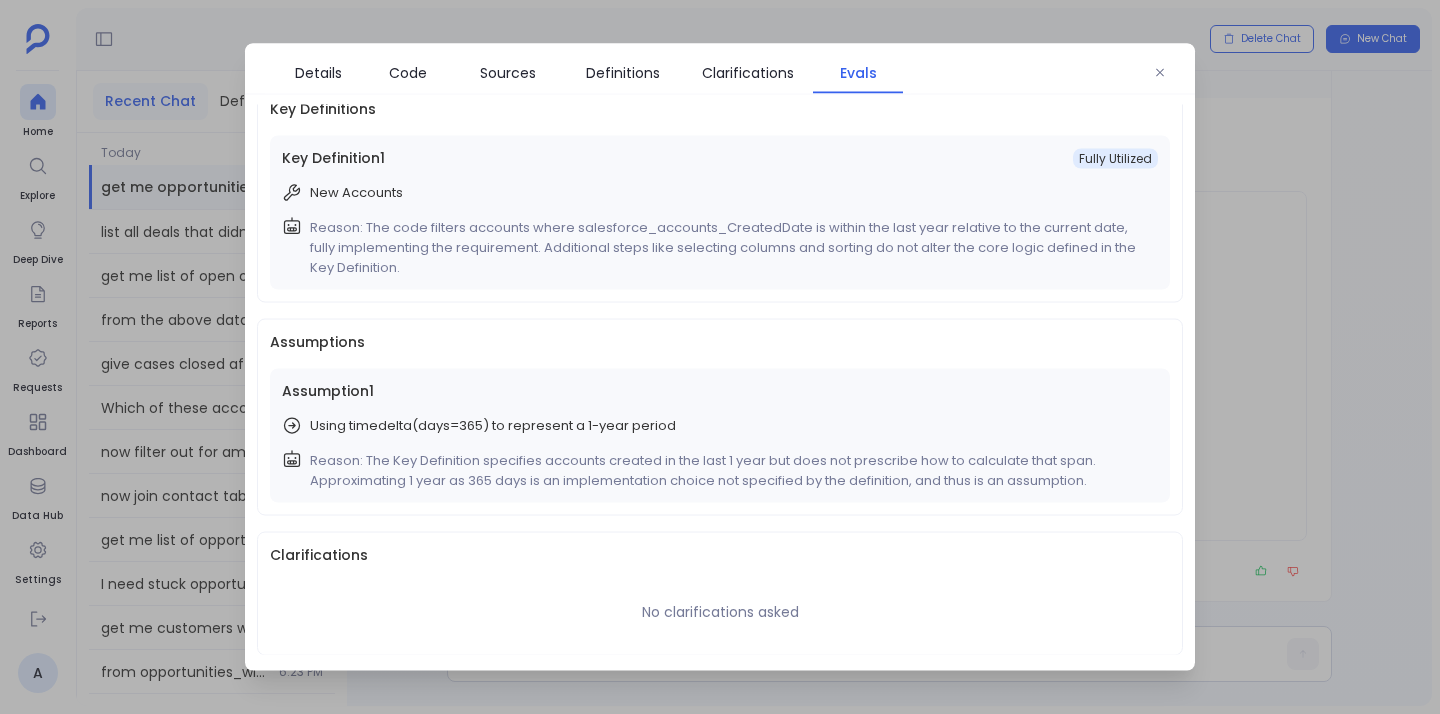 scroll, scrollTop: 92, scrollLeft: 0, axis: vertical 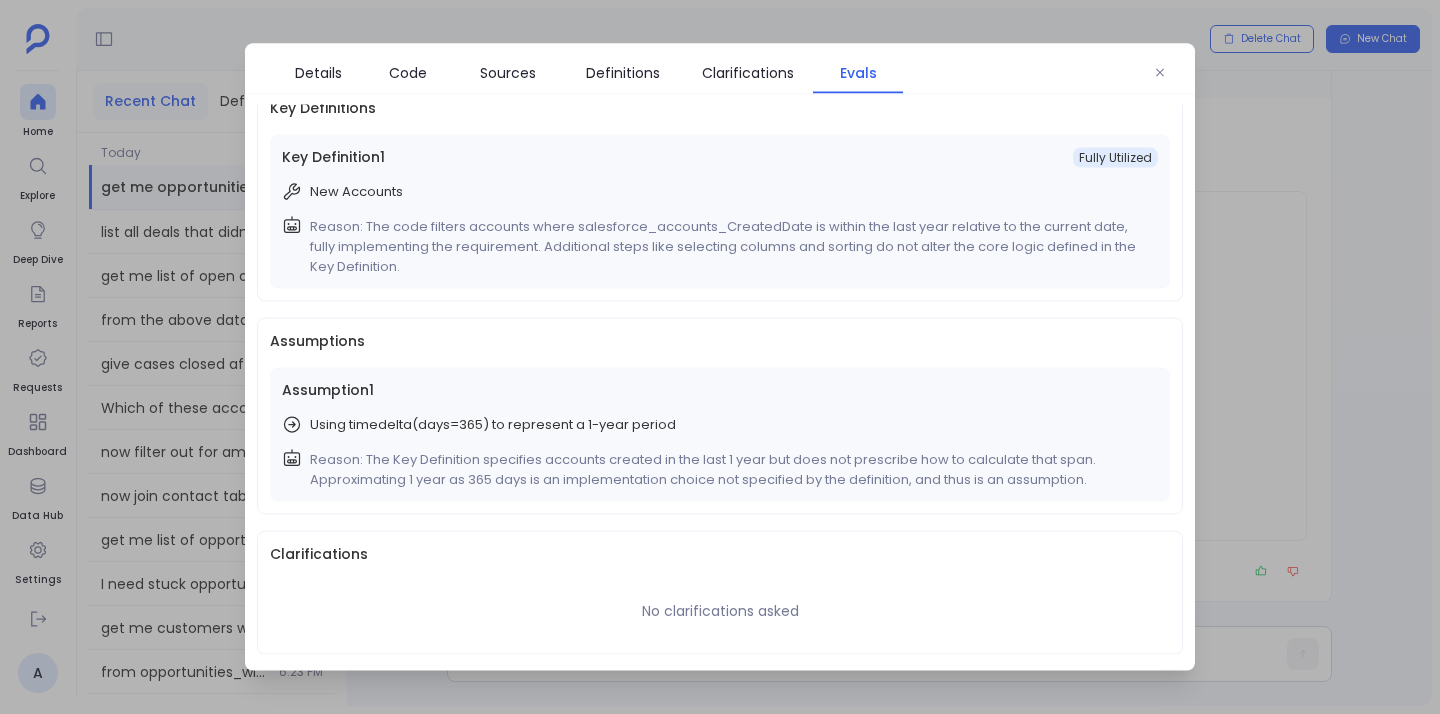 click on "Reason: The Key Definition specifies accounts created in the last 1 year but does not prescribe how to calculate that span. Approximating 1 year as 365 days is an implementation choice not specified by the definition, and thus is an assumption." at bounding box center (730, 470) 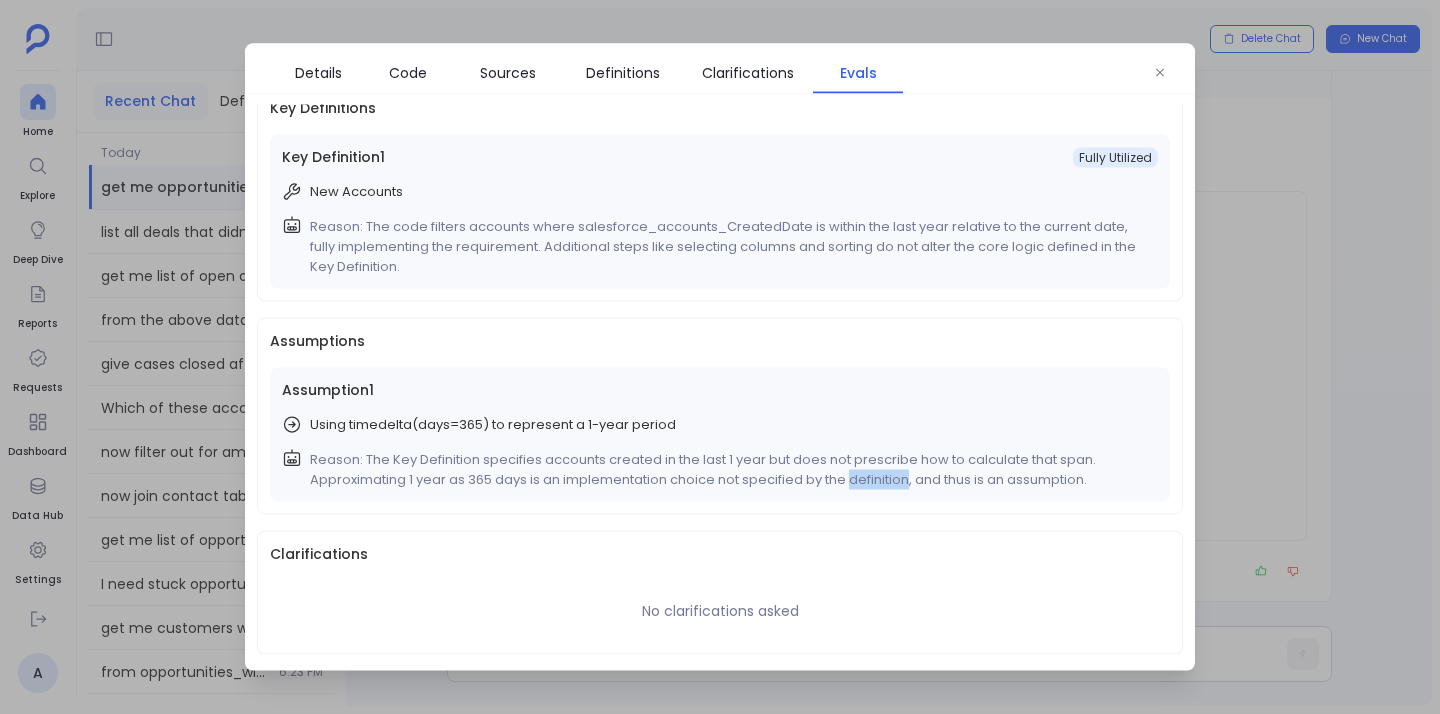 click on "Reason: The Key Definition specifies accounts created in the last 1 year but does not prescribe how to calculate that span. Approximating 1 year as 365 days is an implementation choice not specified by the definition, and thus is an assumption." at bounding box center [730, 470] 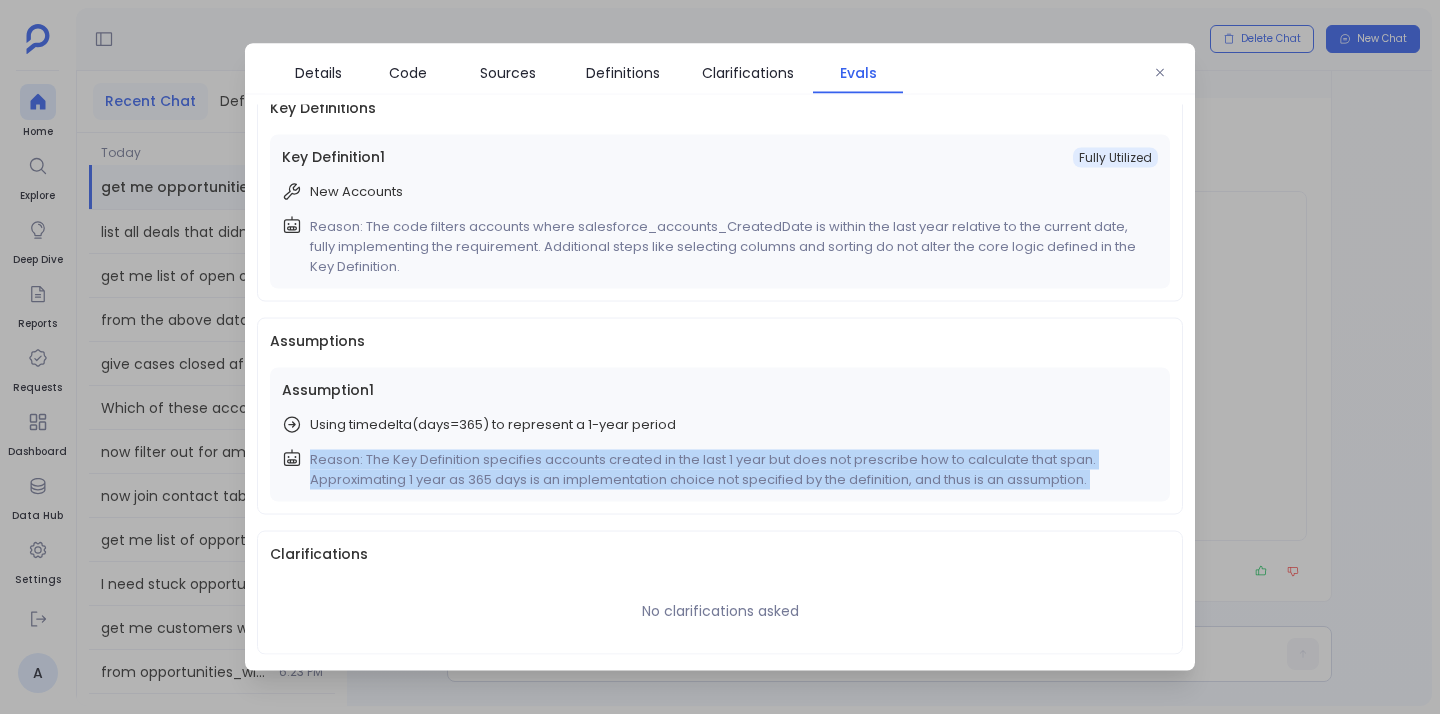 click on "Reason: The Key Definition specifies accounts created in the last 1 year but does not prescribe how to calculate that span. Approximating 1 year as 365 days is an implementation choice not specified by the definition, and thus is an assumption." at bounding box center [730, 470] 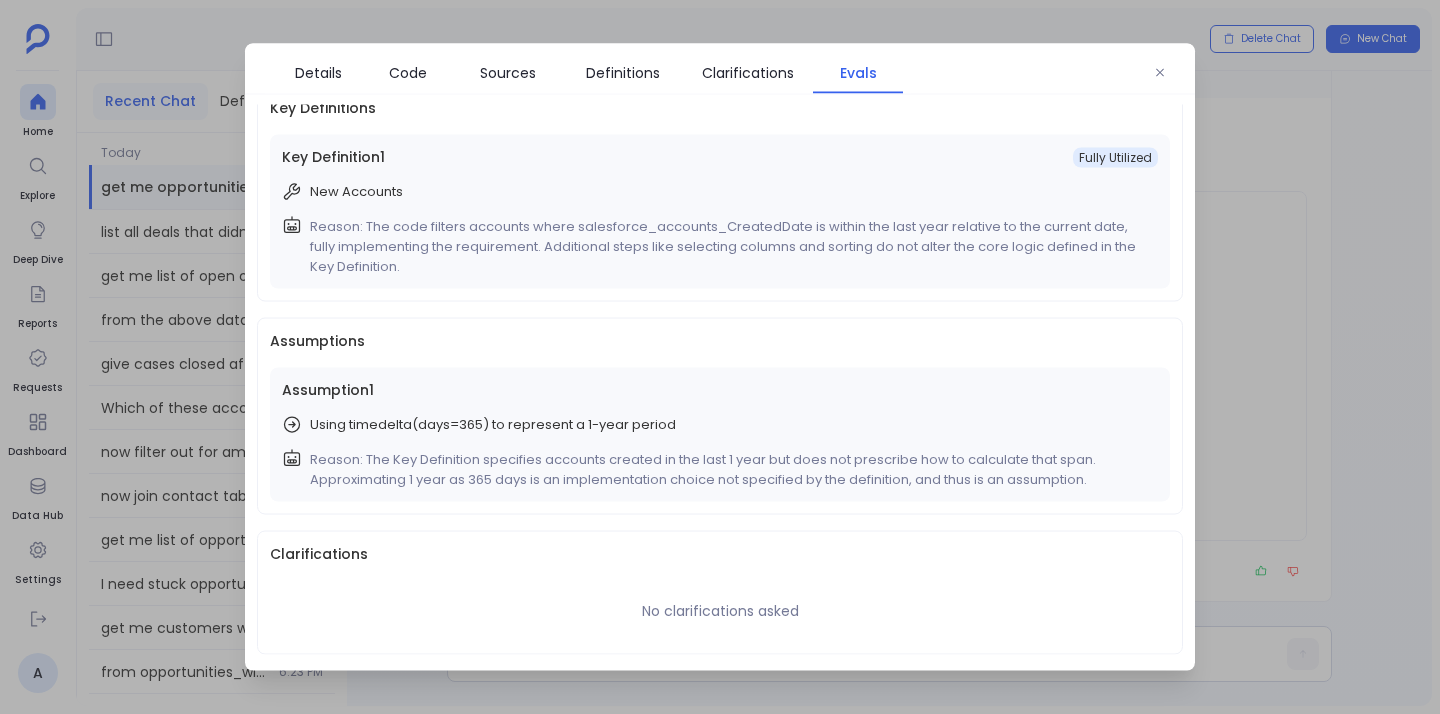 click on "Assumption  1" at bounding box center [720, 390] 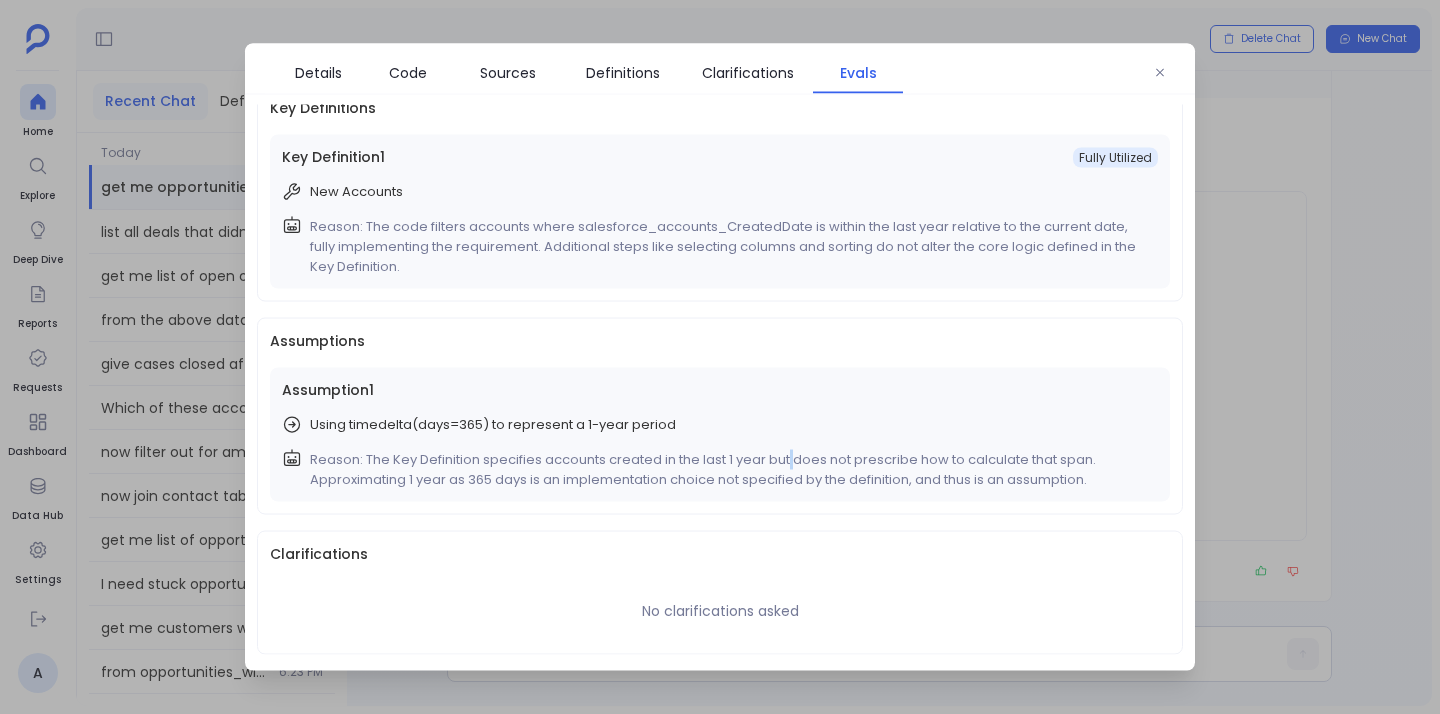 click on "Reason: The Key Definition specifies accounts created in the last 1 year but does not prescribe how to calculate that span. Approximating 1 year as 365 days is an implementation choice not specified by the definition, and thus is an assumption." at bounding box center [730, 470] 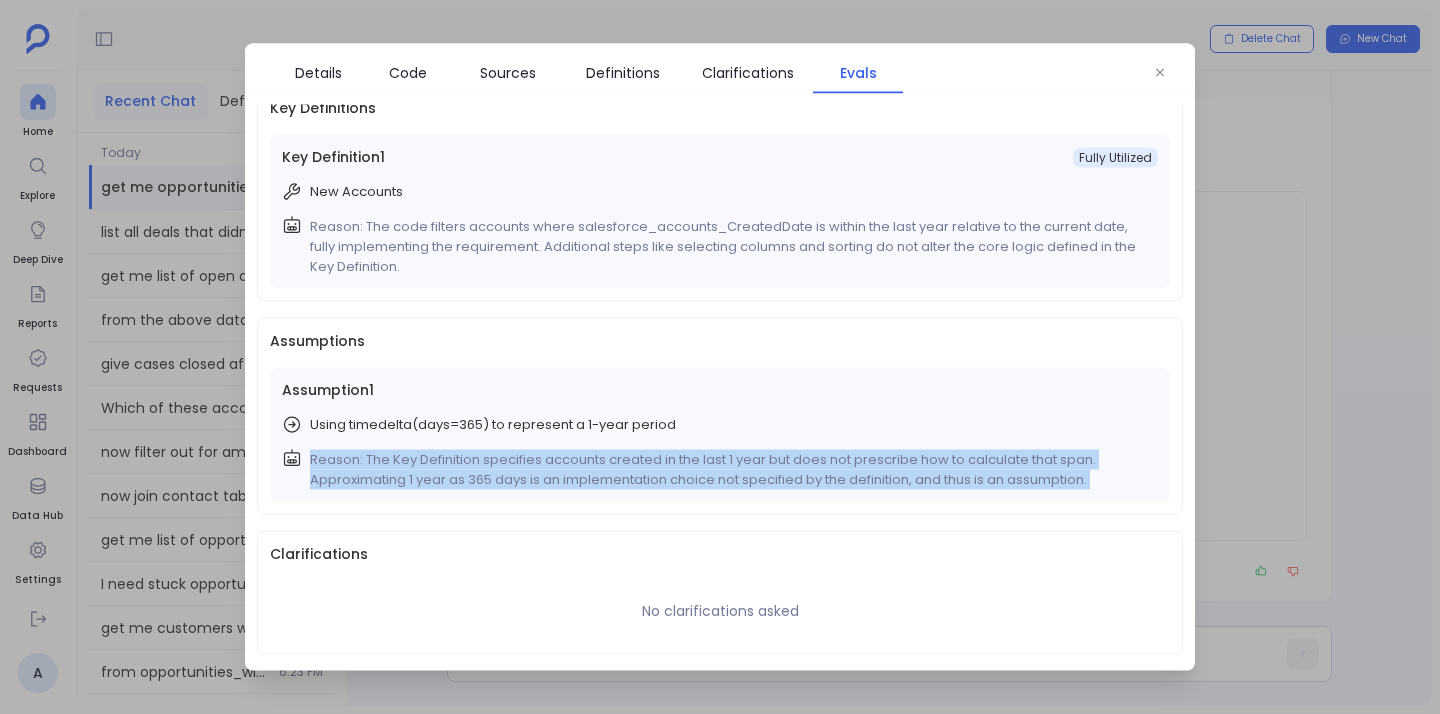 click on "Reason: The Key Definition specifies accounts created in the last 1 year but does not prescribe how to calculate that span. Approximating 1 year as 365 days is an implementation choice not specified by the definition, and thus is an assumption." at bounding box center (730, 470) 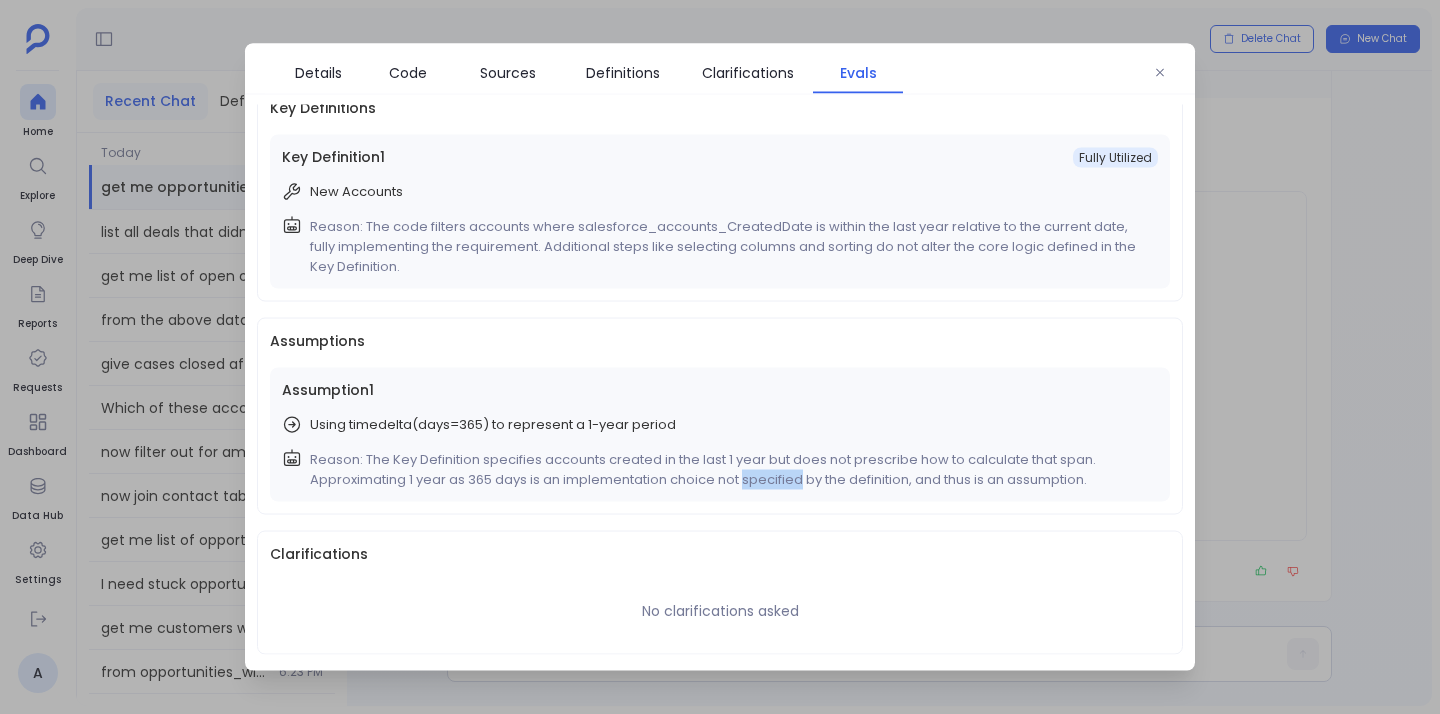click on "Reason: The Key Definition specifies accounts created in the last 1 year but does not prescribe how to calculate that span. Approximating 1 year as 365 days is an implementation choice not specified by the definition, and thus is an assumption." at bounding box center (730, 470) 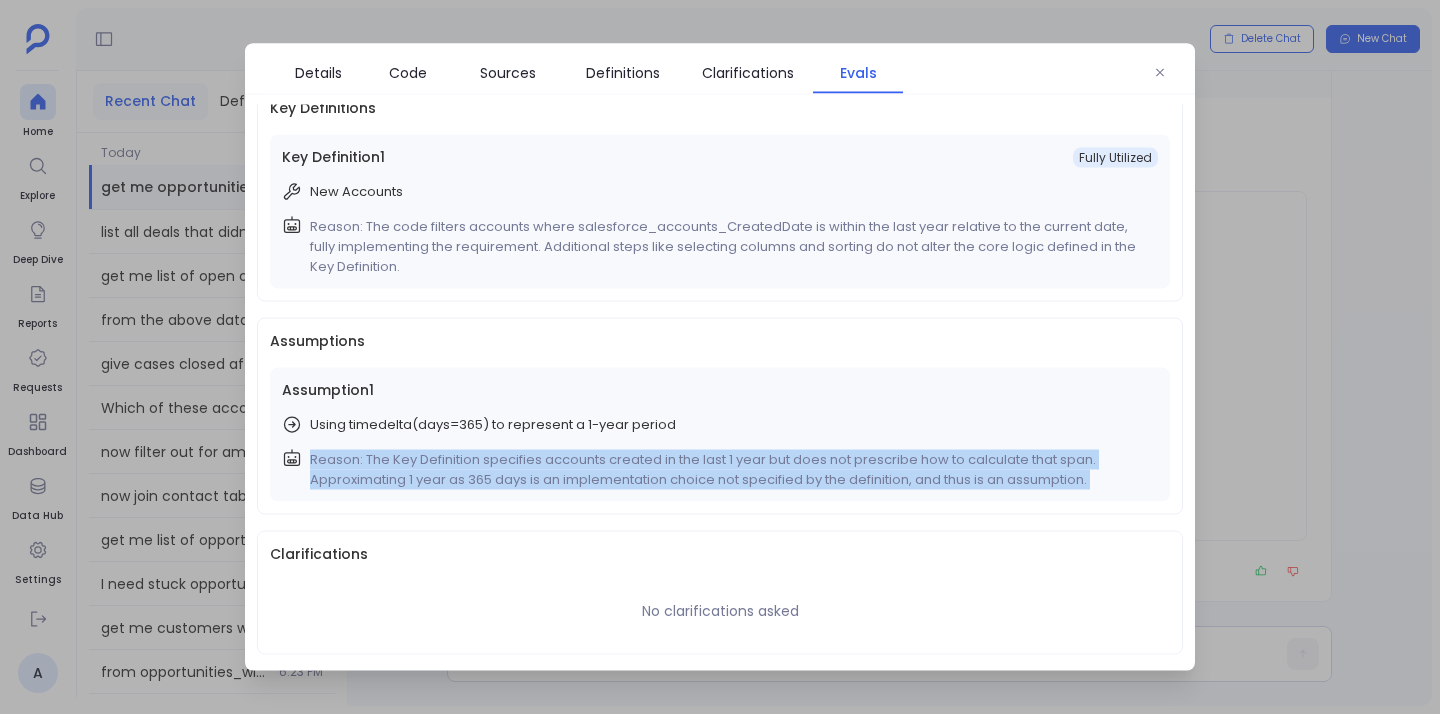 click on "Reason: The Key Definition specifies accounts created in the last 1 year but does not prescribe how to calculate that span. Approximating 1 year as 365 days is an implementation choice not specified by the definition, and thus is an assumption." at bounding box center (730, 470) 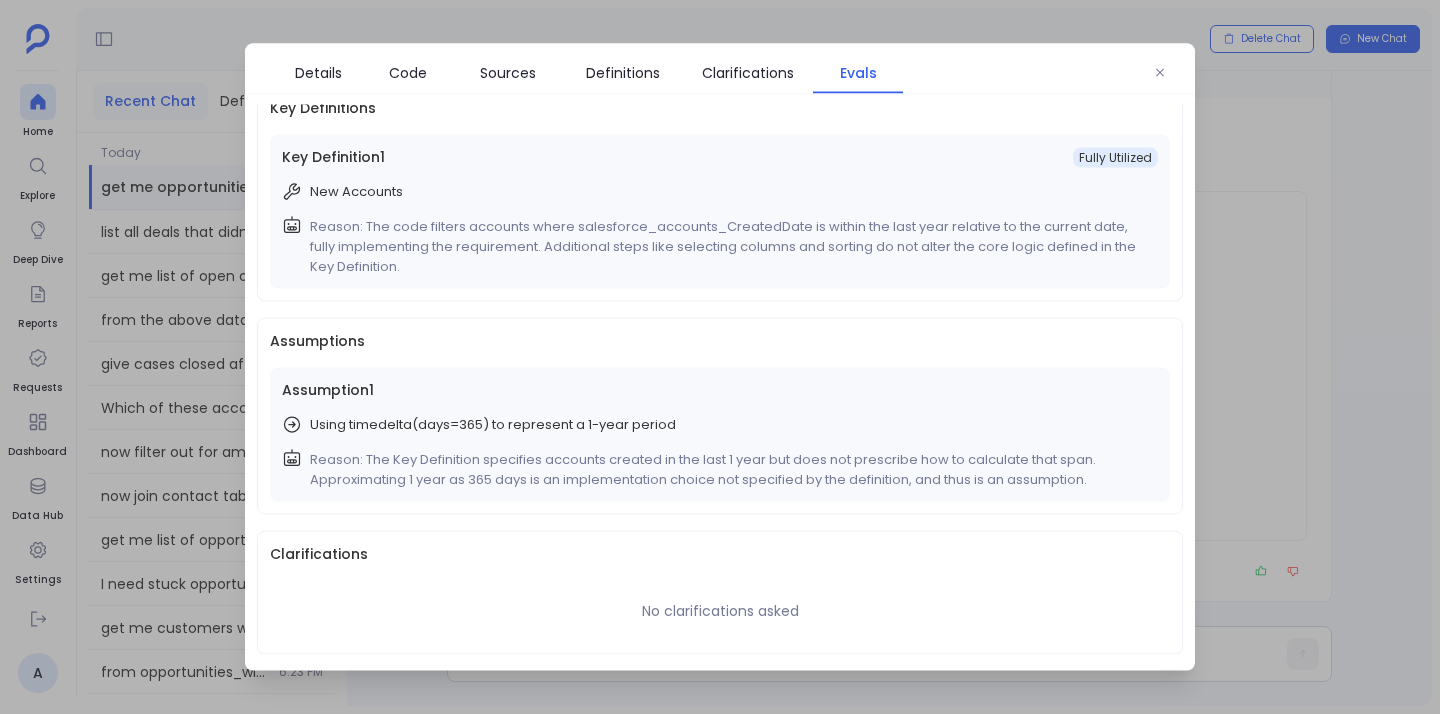 click on "Reason: The Key Definition specifies accounts created in the last 1 year but does not prescribe how to calculate that span. Approximating 1 year as 365 days is an implementation choice not specified by the definition, and thus is an assumption." at bounding box center [730, 470] 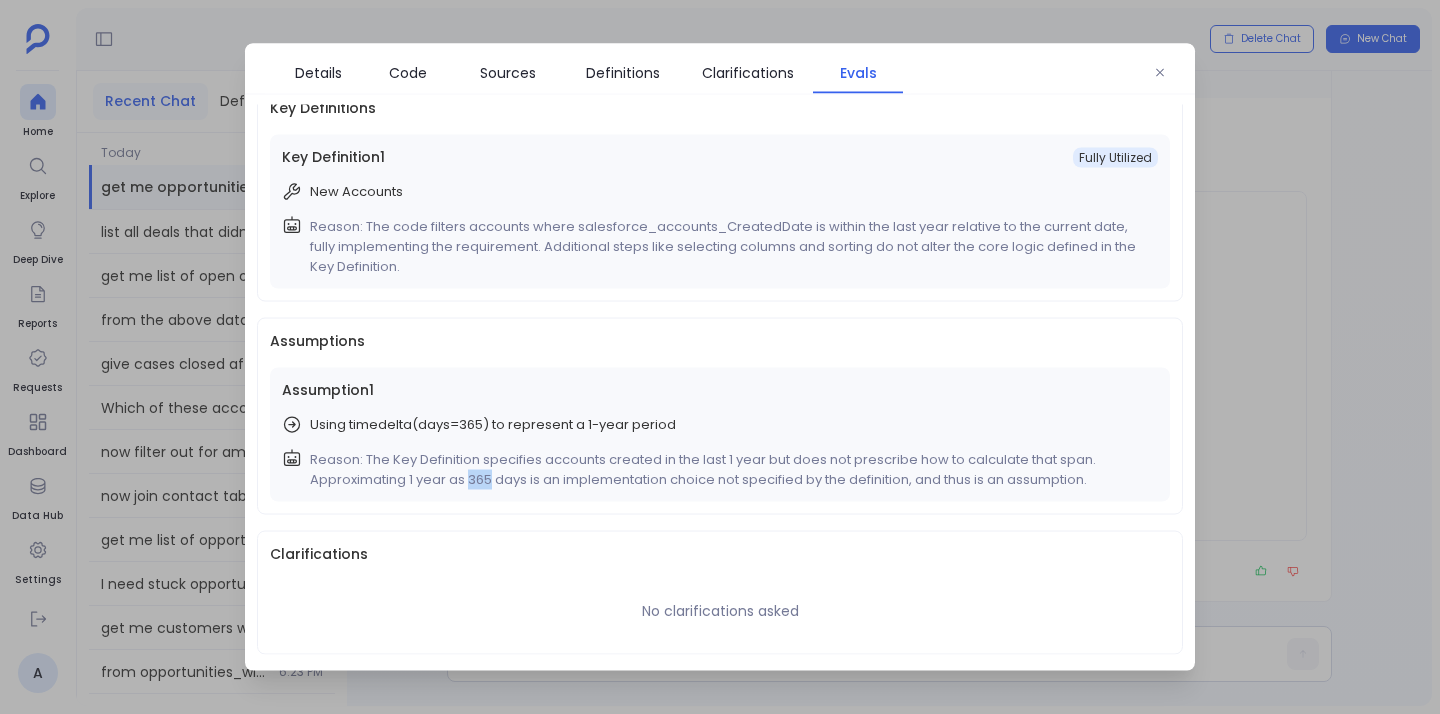 click on "Reason: The Key Definition specifies accounts created in the last 1 year but does not prescribe how to calculate that span. Approximating 1 year as 365 days is an implementation choice not specified by the definition, and thus is an assumption." at bounding box center [730, 470] 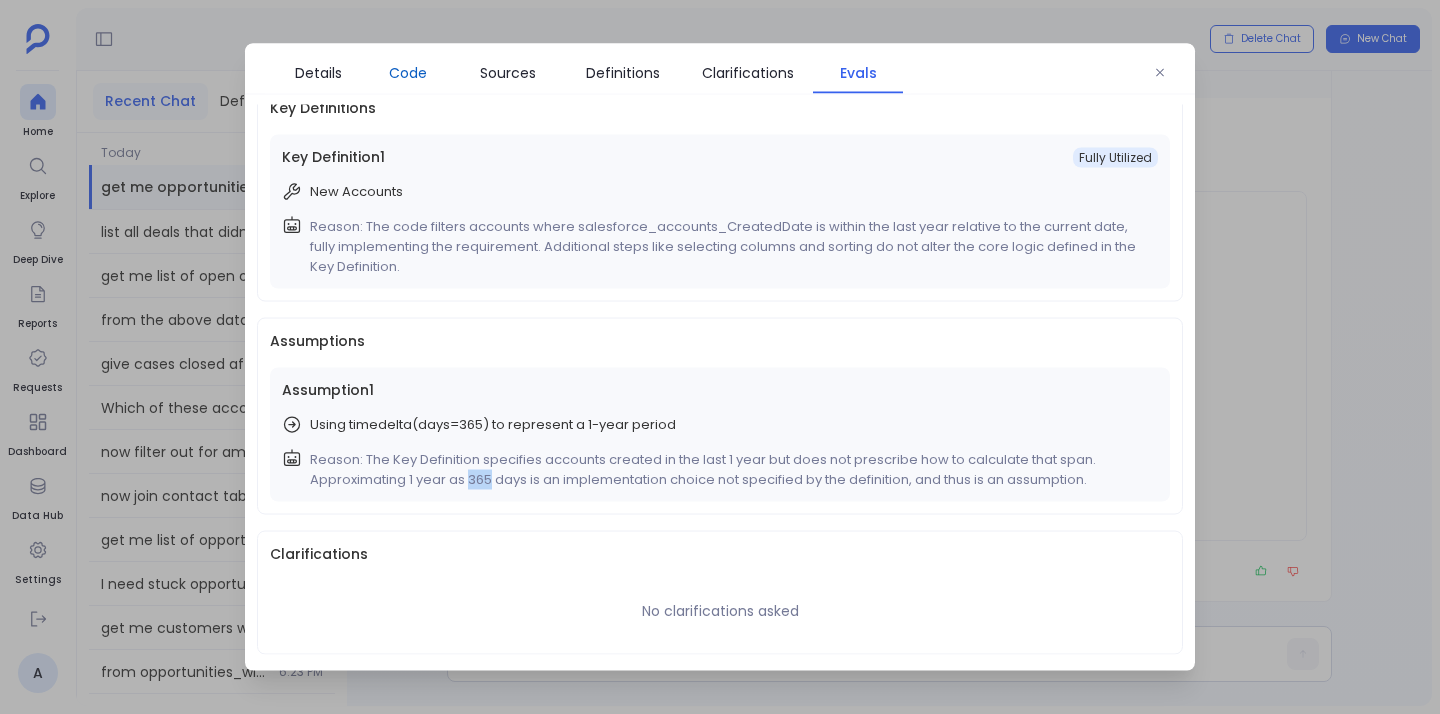 click on "Code" at bounding box center [408, 73] 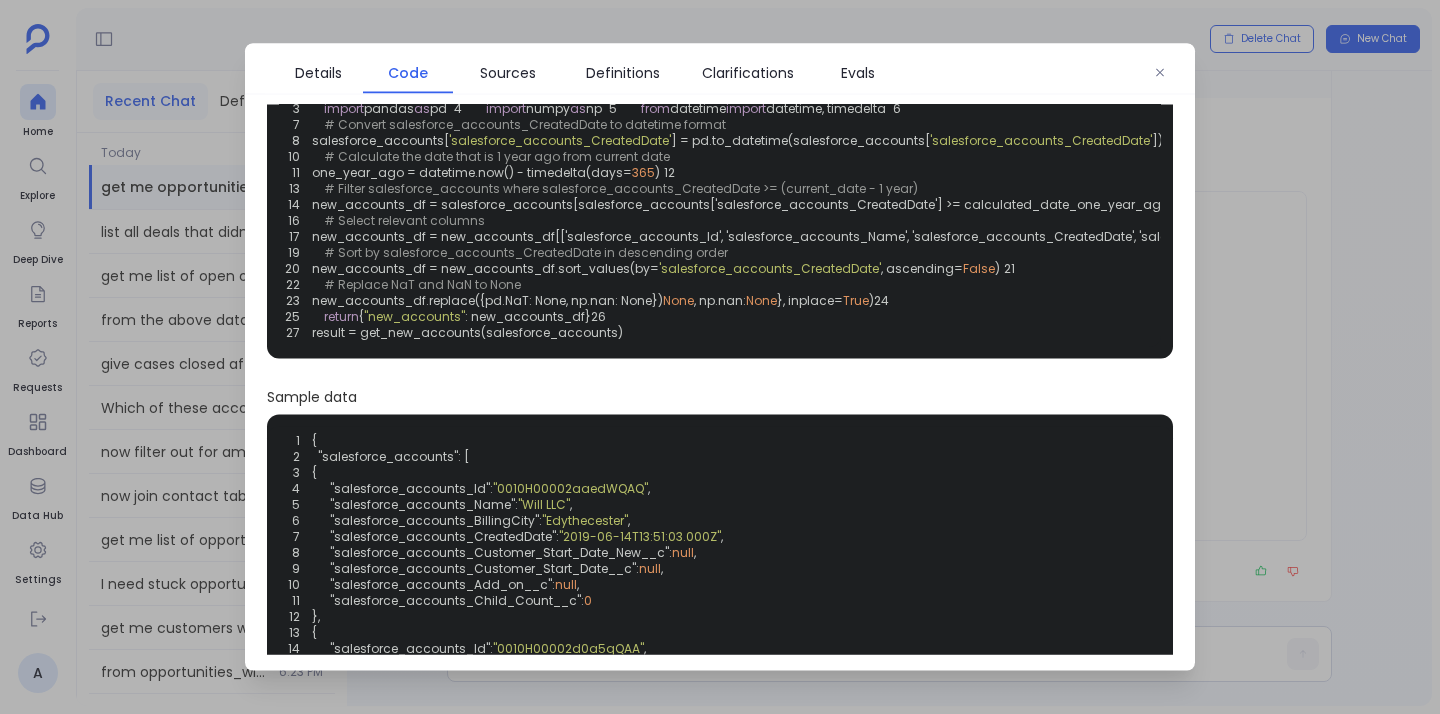 scroll, scrollTop: 49, scrollLeft: 0, axis: vertical 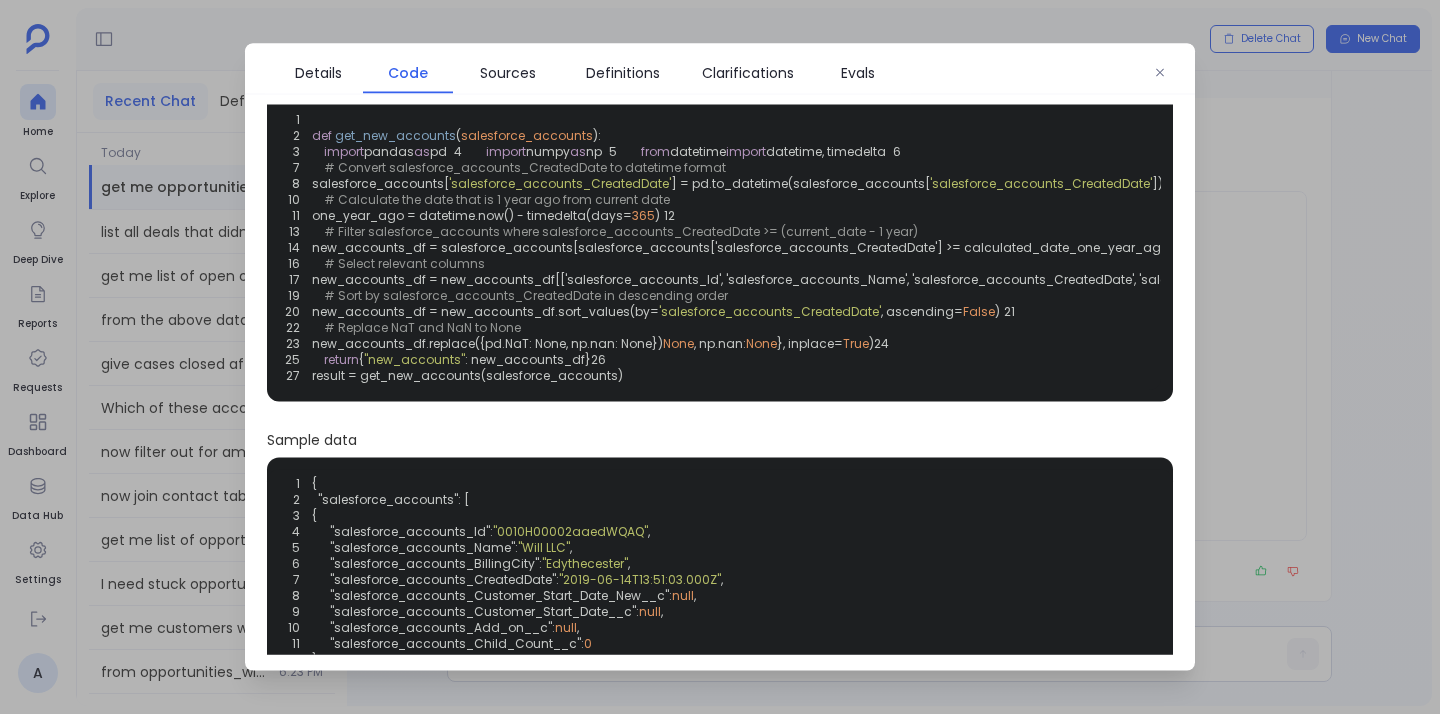 click on "365" at bounding box center [643, 215] 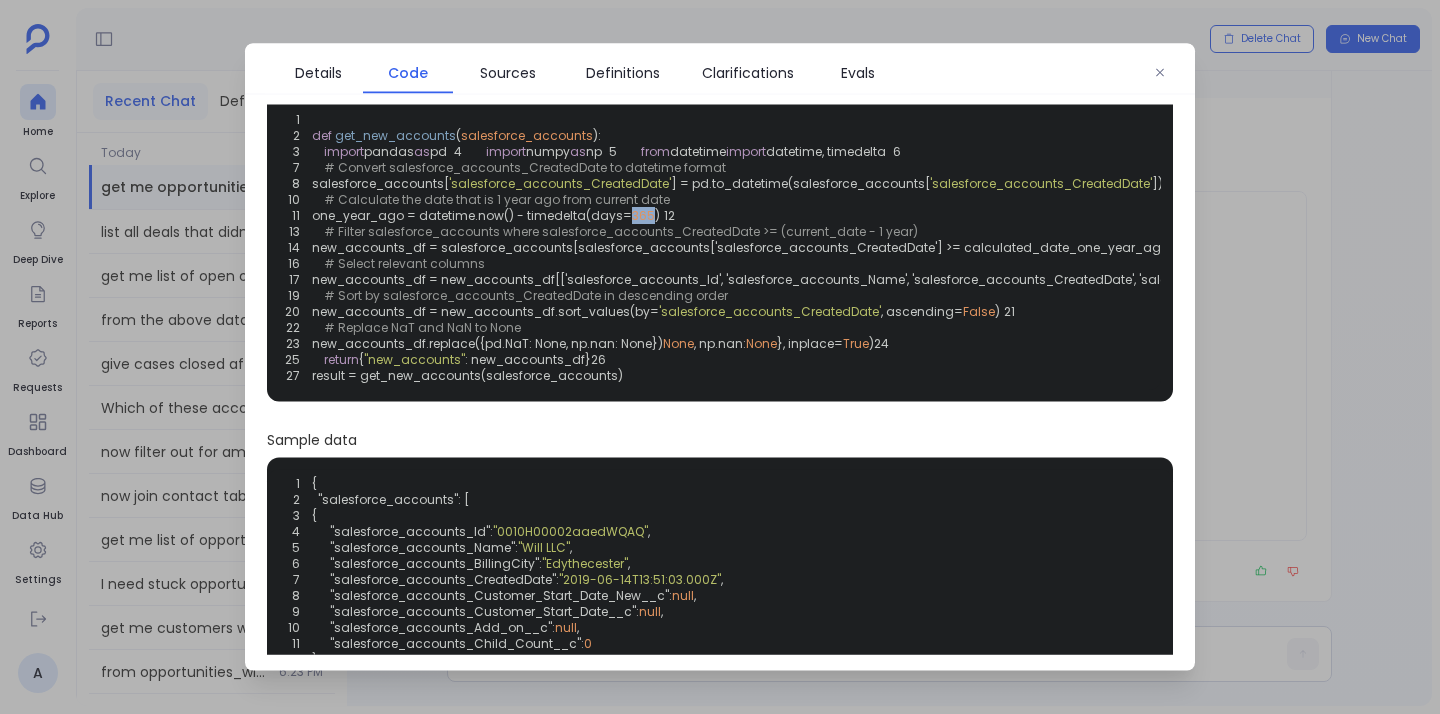 click on "365" at bounding box center (643, 215) 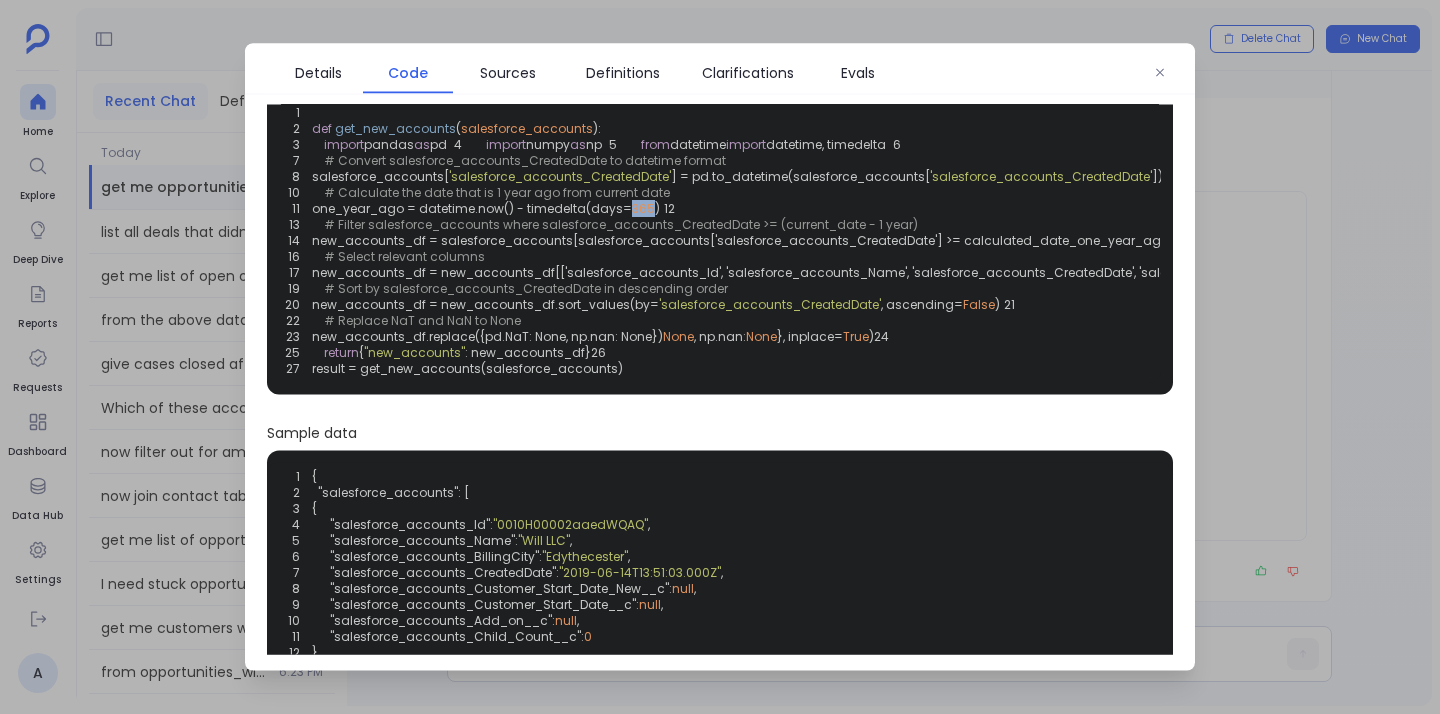 scroll, scrollTop: 61, scrollLeft: 0, axis: vertical 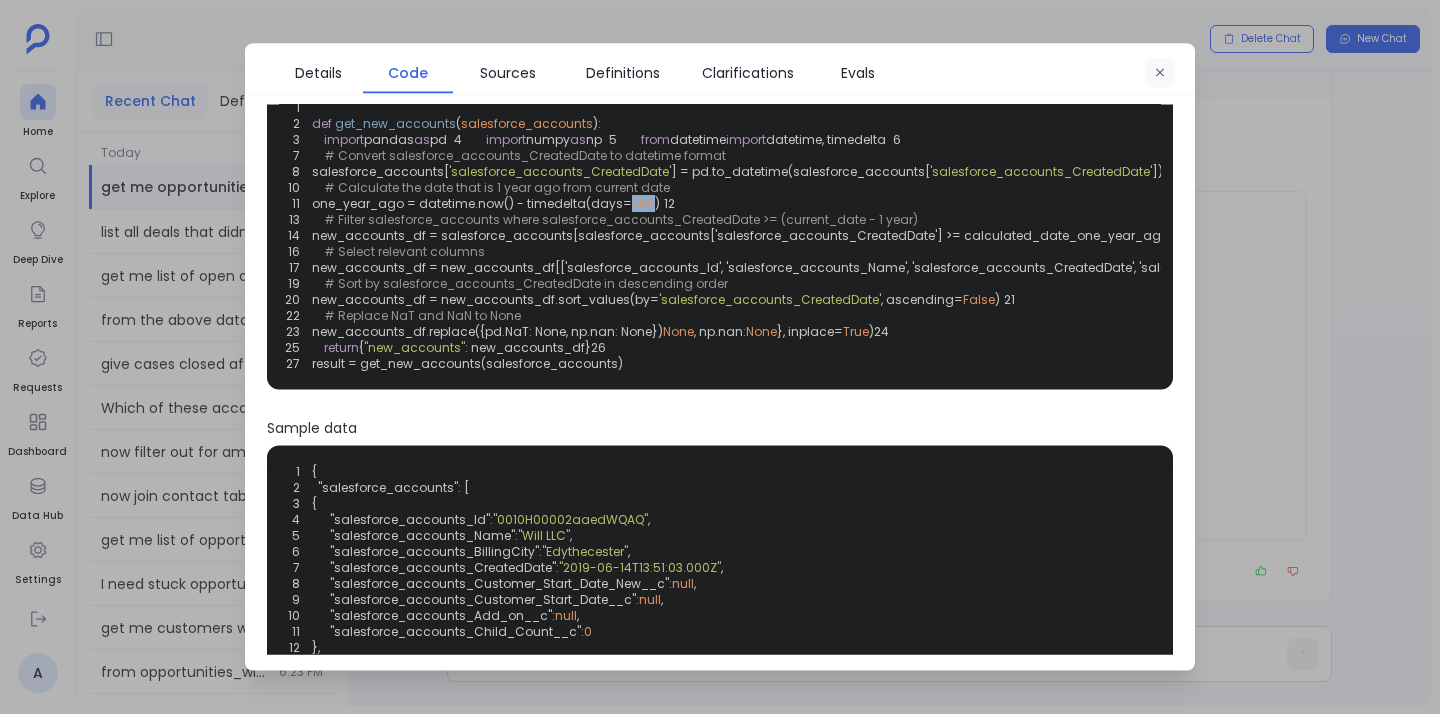 click at bounding box center [1160, 73] 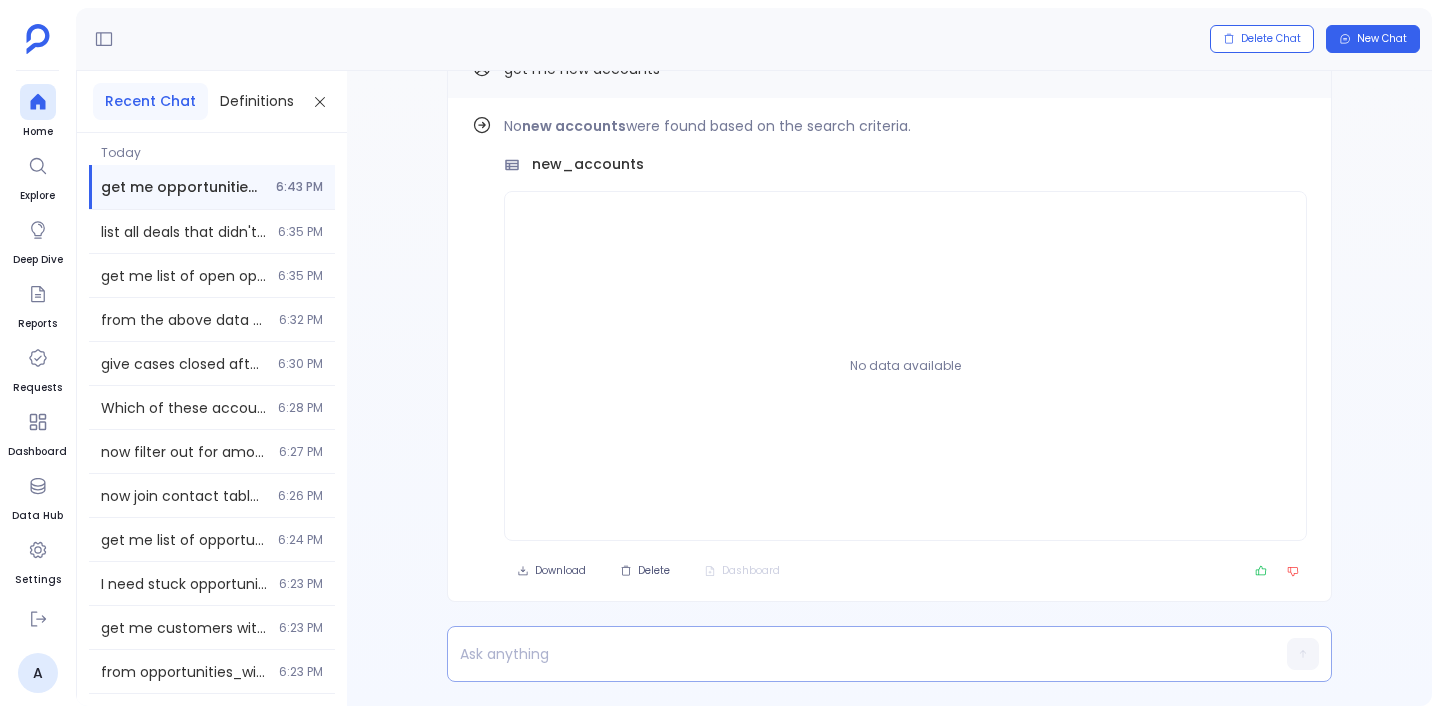 click at bounding box center (851, 654) 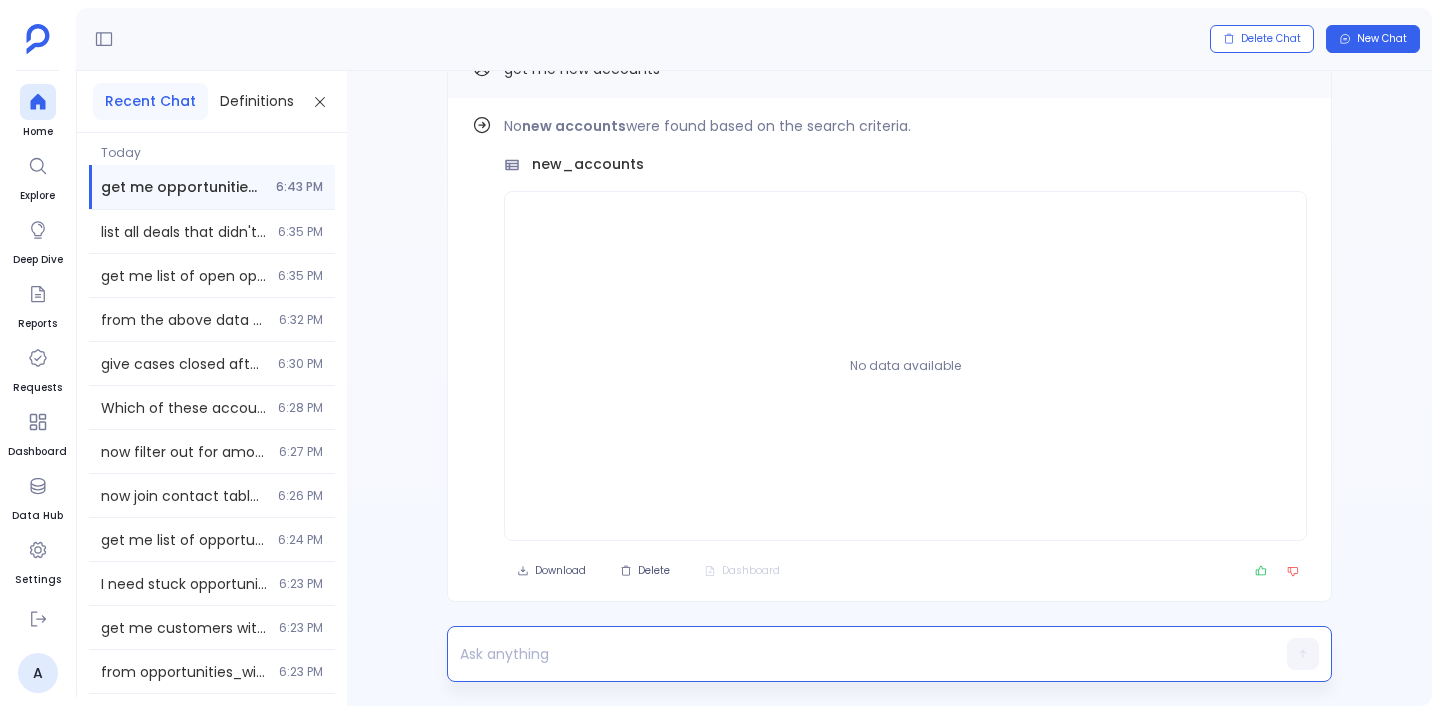 click at bounding box center (851, 654) 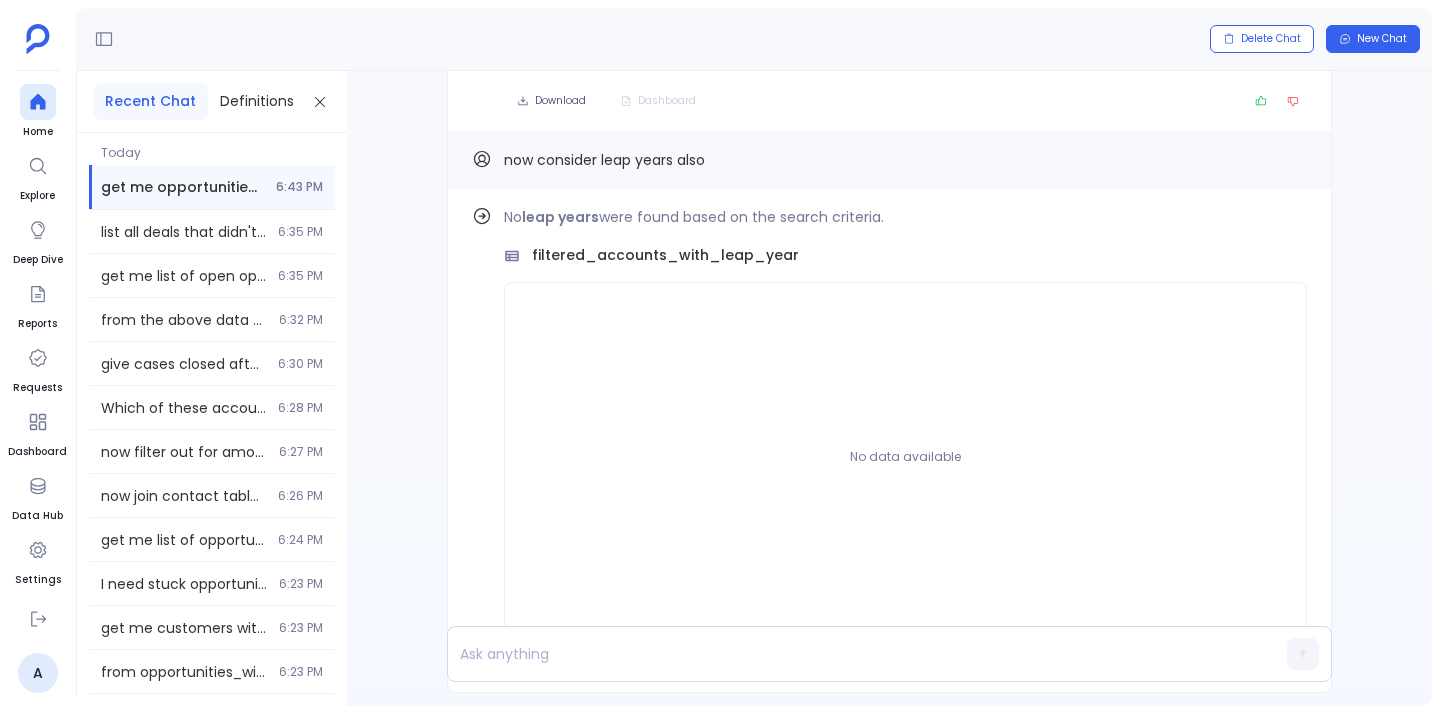 scroll, scrollTop: -148, scrollLeft: 0, axis: vertical 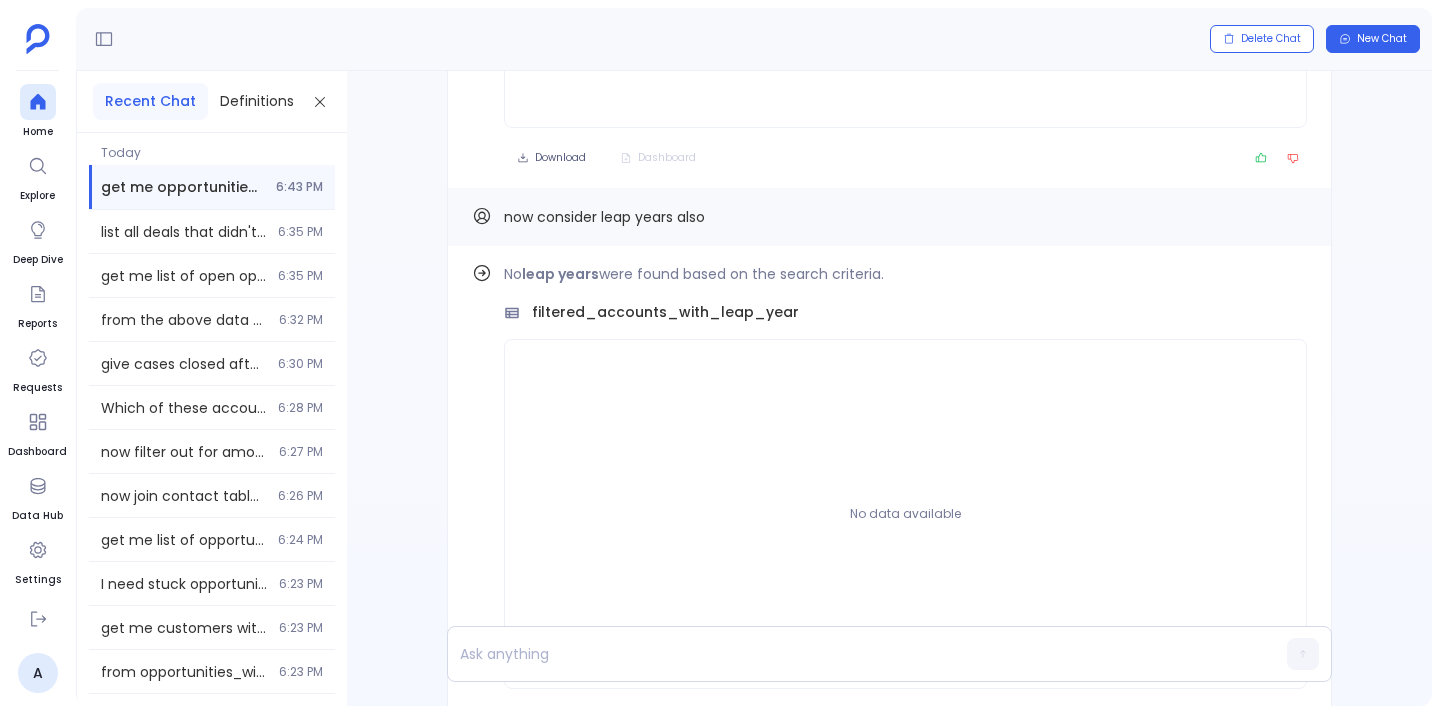 click on "Find out how" at bounding box center [1246, 277] 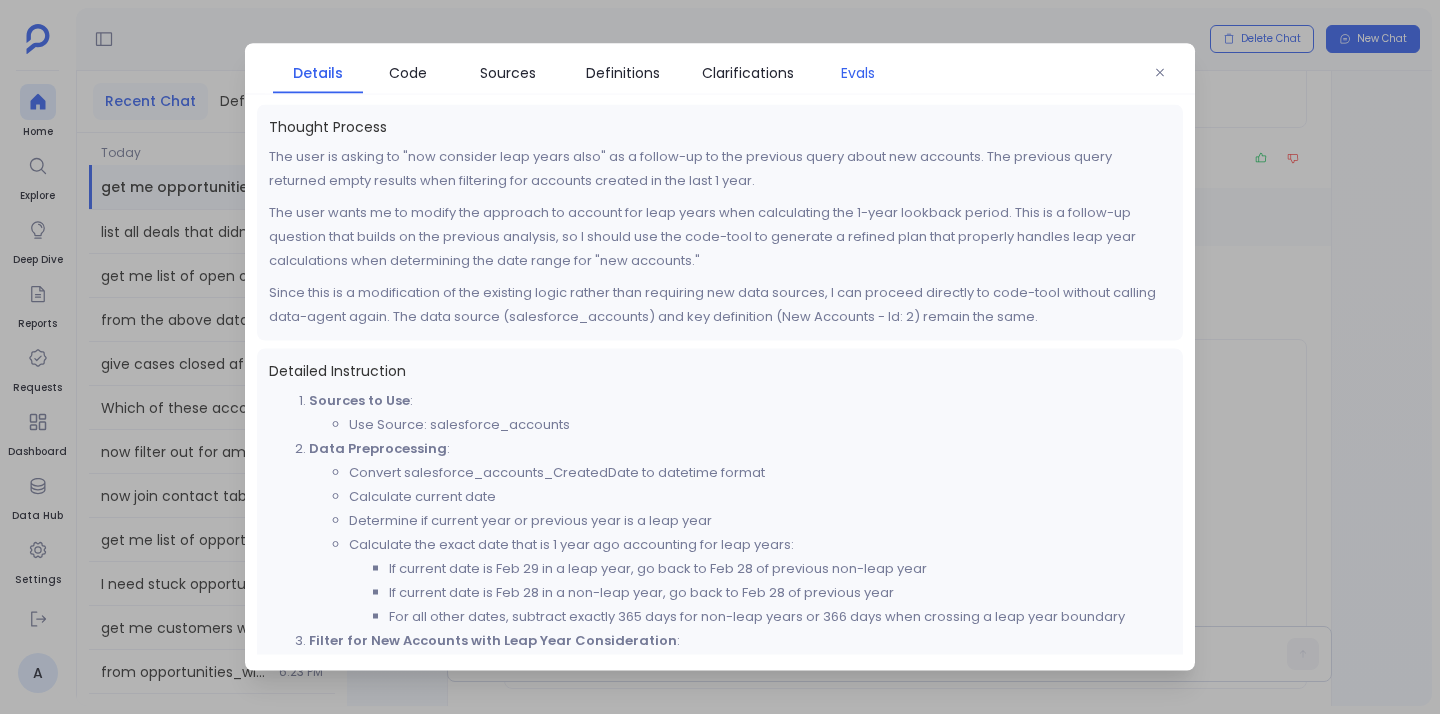 click on "Evals" at bounding box center (858, 73) 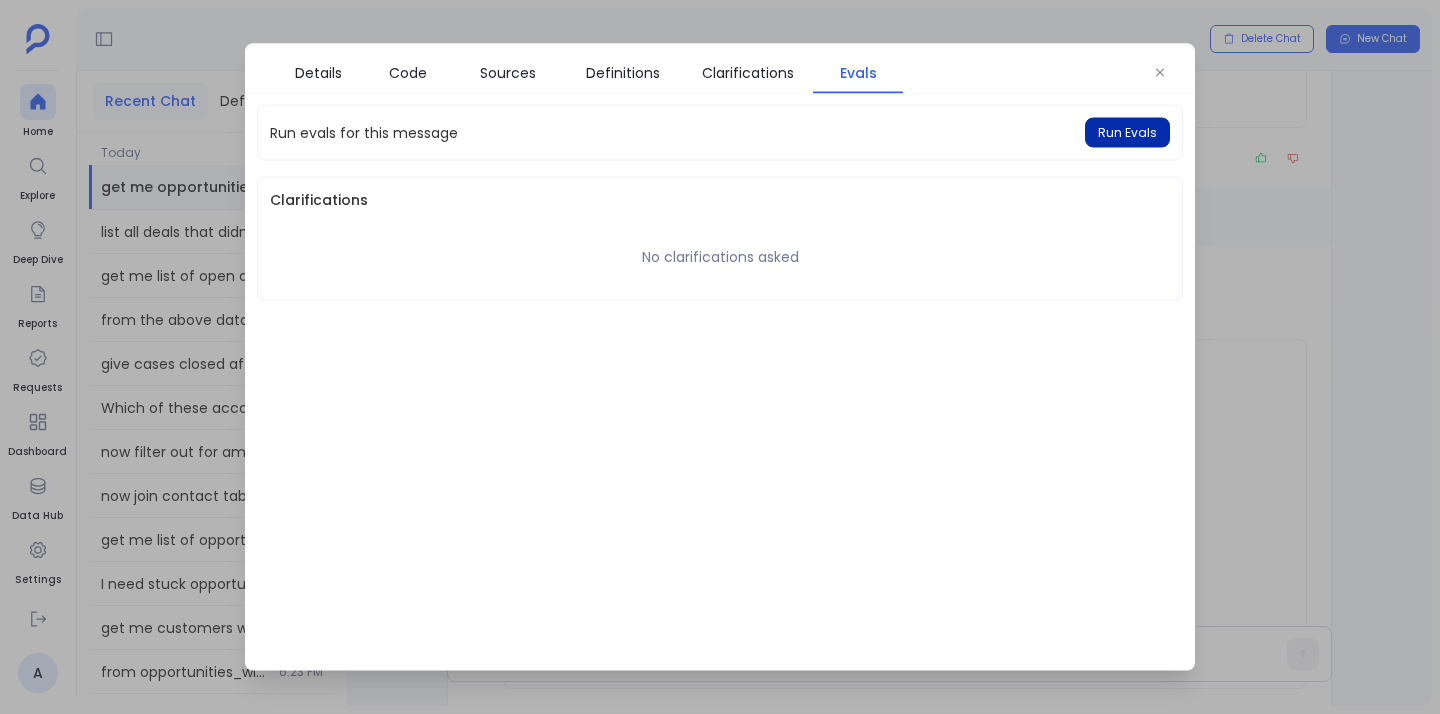 click on "Run Evals" at bounding box center (1127, 133) 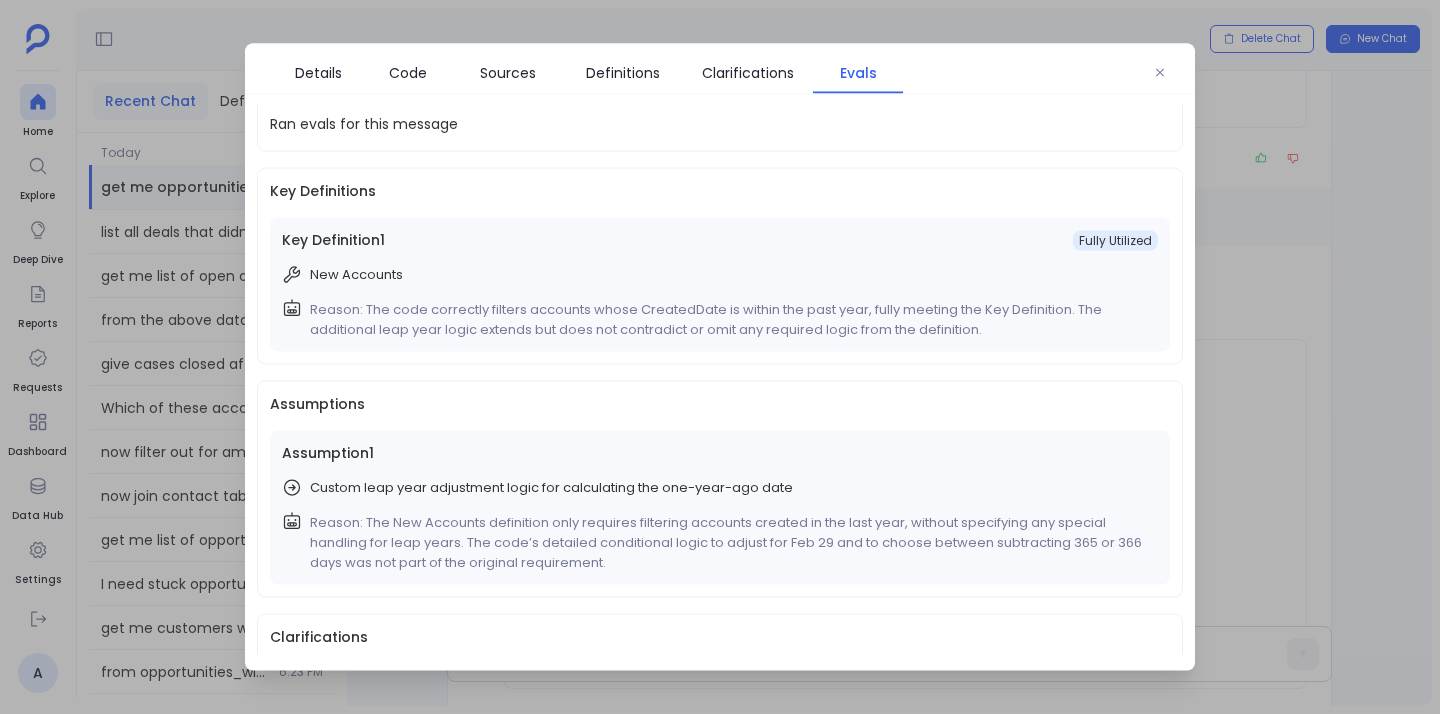 scroll, scrollTop: 12, scrollLeft: 0, axis: vertical 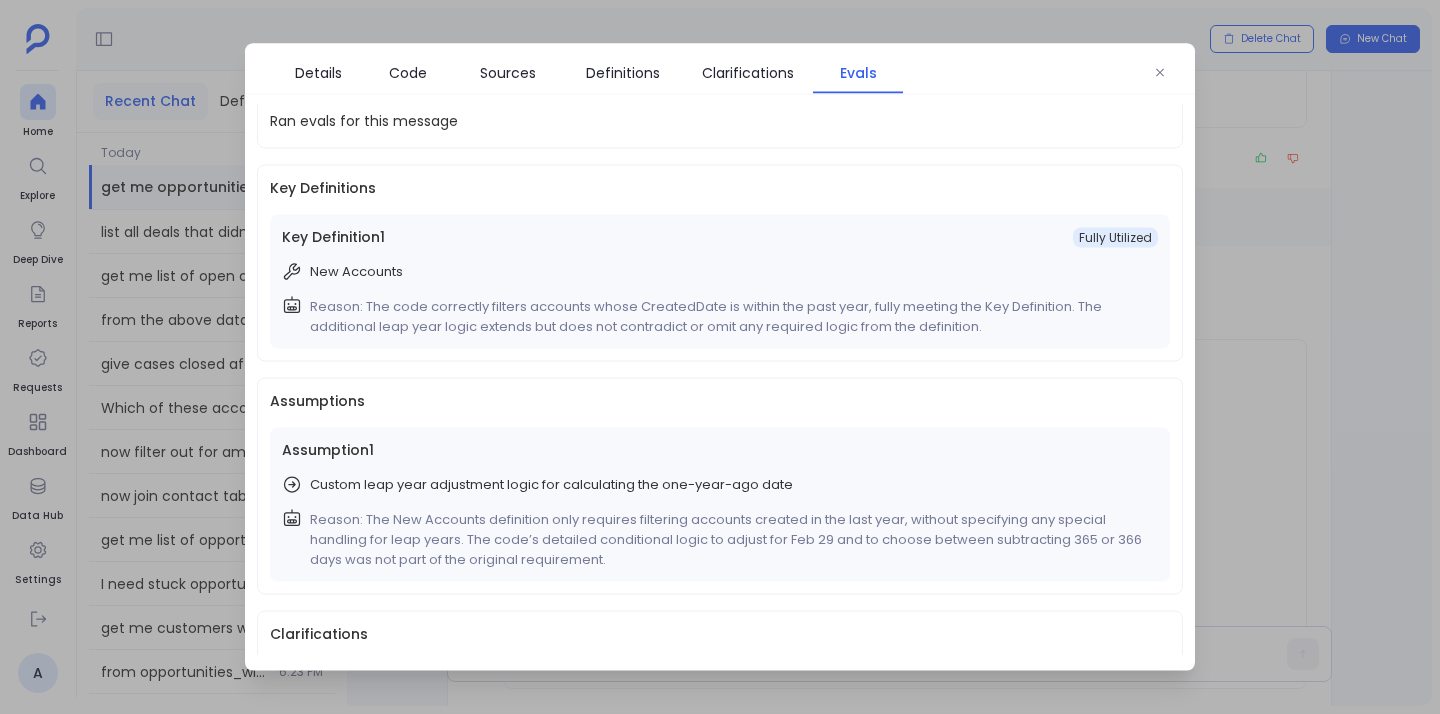 click on "Reason: The New Accounts definition only requires filtering accounts created in the last year, without specifying any special handling for leap years. The code’s detailed conditional logic to adjust for Feb 29 and to choose between subtracting 365 or 366 days was not part of the original requirement." at bounding box center (730, 540) 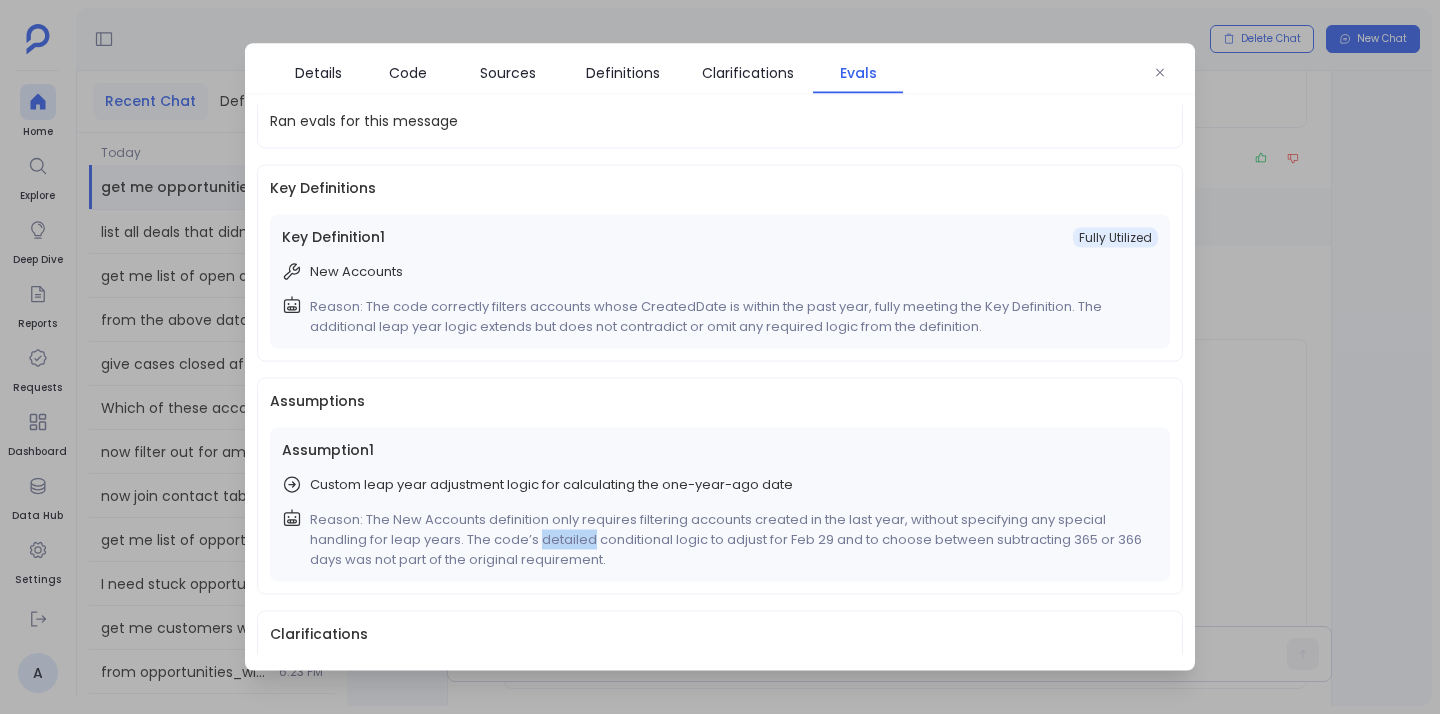 click on "Reason: The New Accounts definition only requires filtering accounts created in the last year, without specifying any special handling for leap years. The code’s detailed conditional logic to adjust for Feb 29 and to choose between subtracting 365 or 366 days was not part of the original requirement." at bounding box center [730, 540] 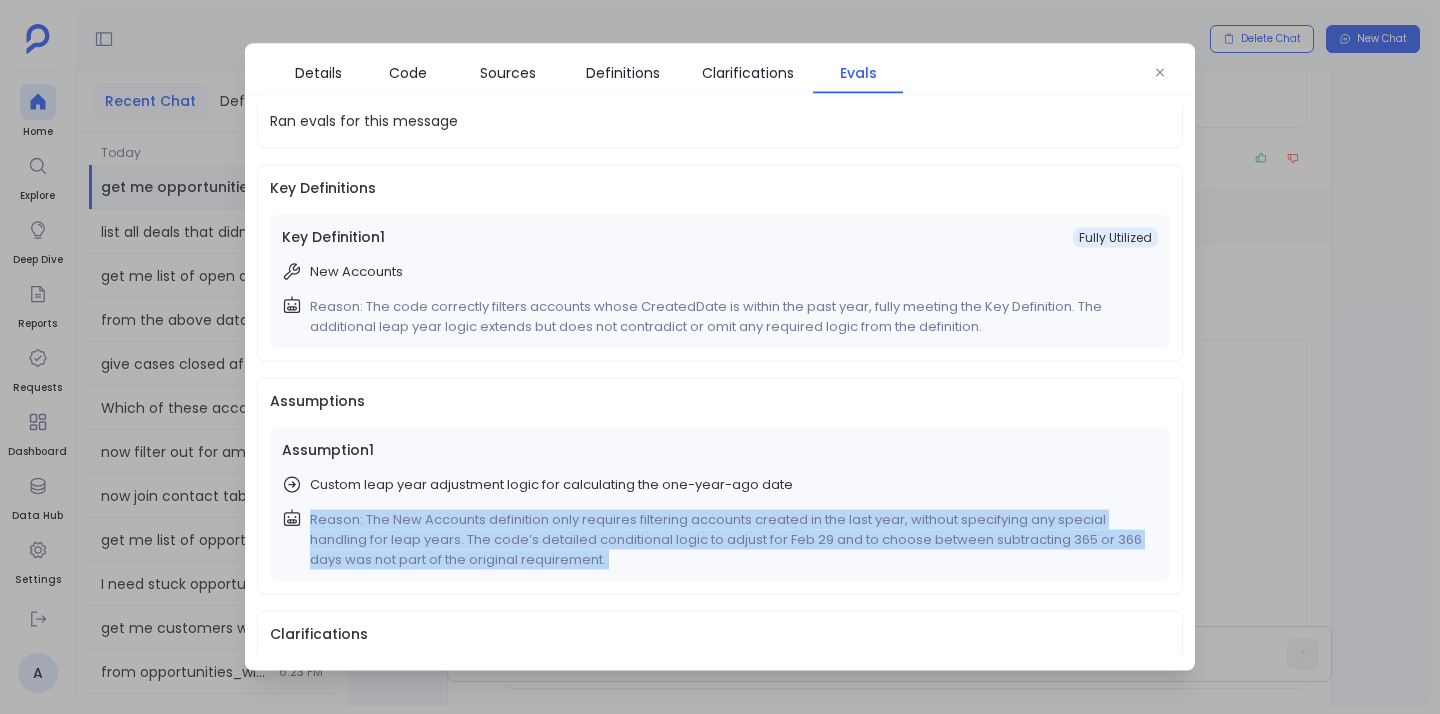 click on "Reason: The New Accounts definition only requires filtering accounts created in the last year, without specifying any special handling for leap years. The code’s detailed conditional logic to adjust for Feb 29 and to choose between subtracting 365 or 366 days was not part of the original requirement." at bounding box center [730, 540] 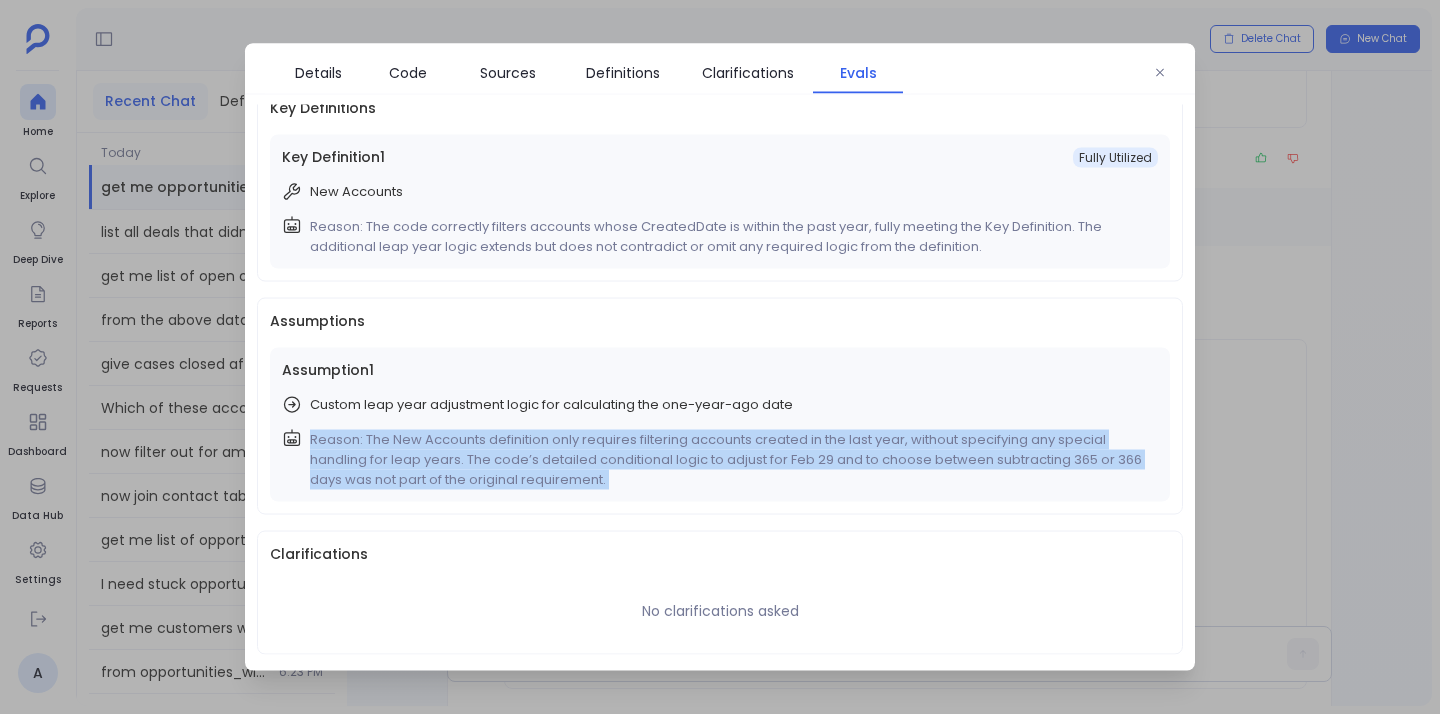 click 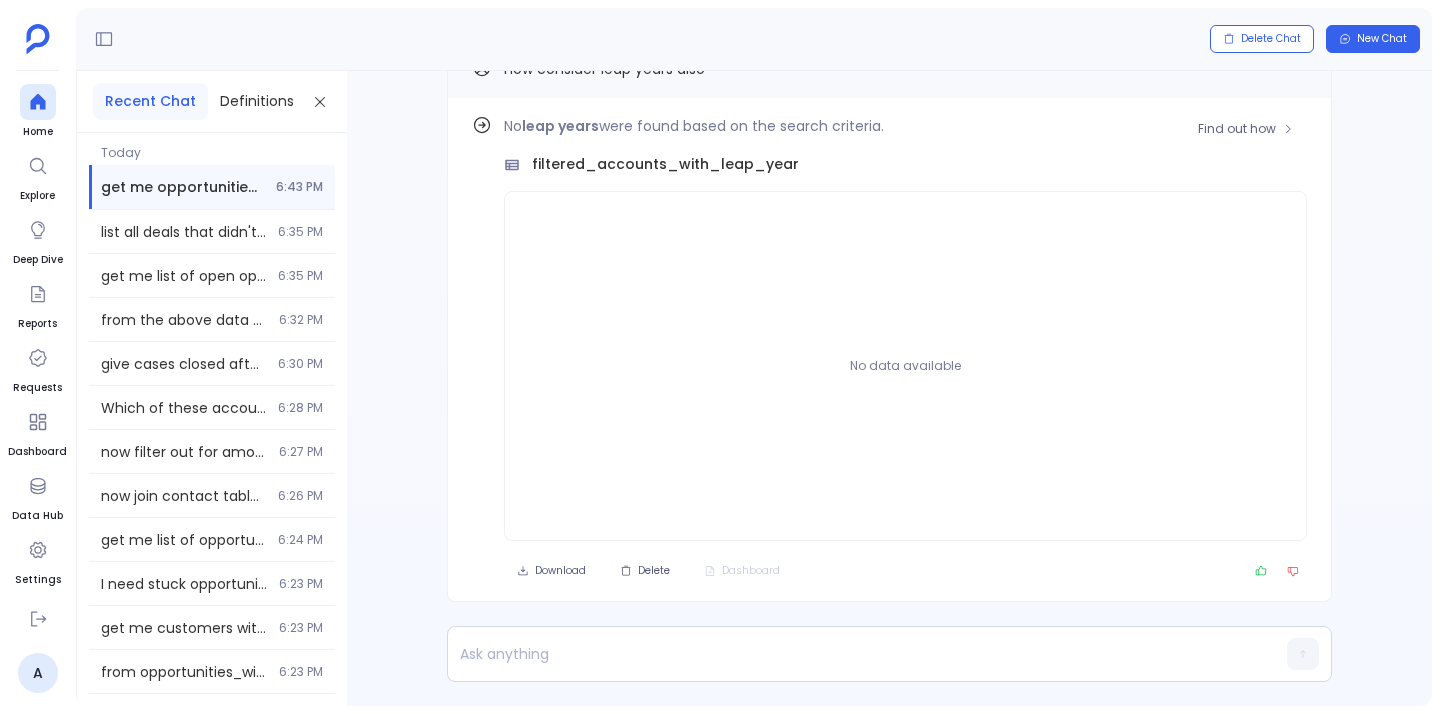 scroll, scrollTop: -189, scrollLeft: 0, axis: vertical 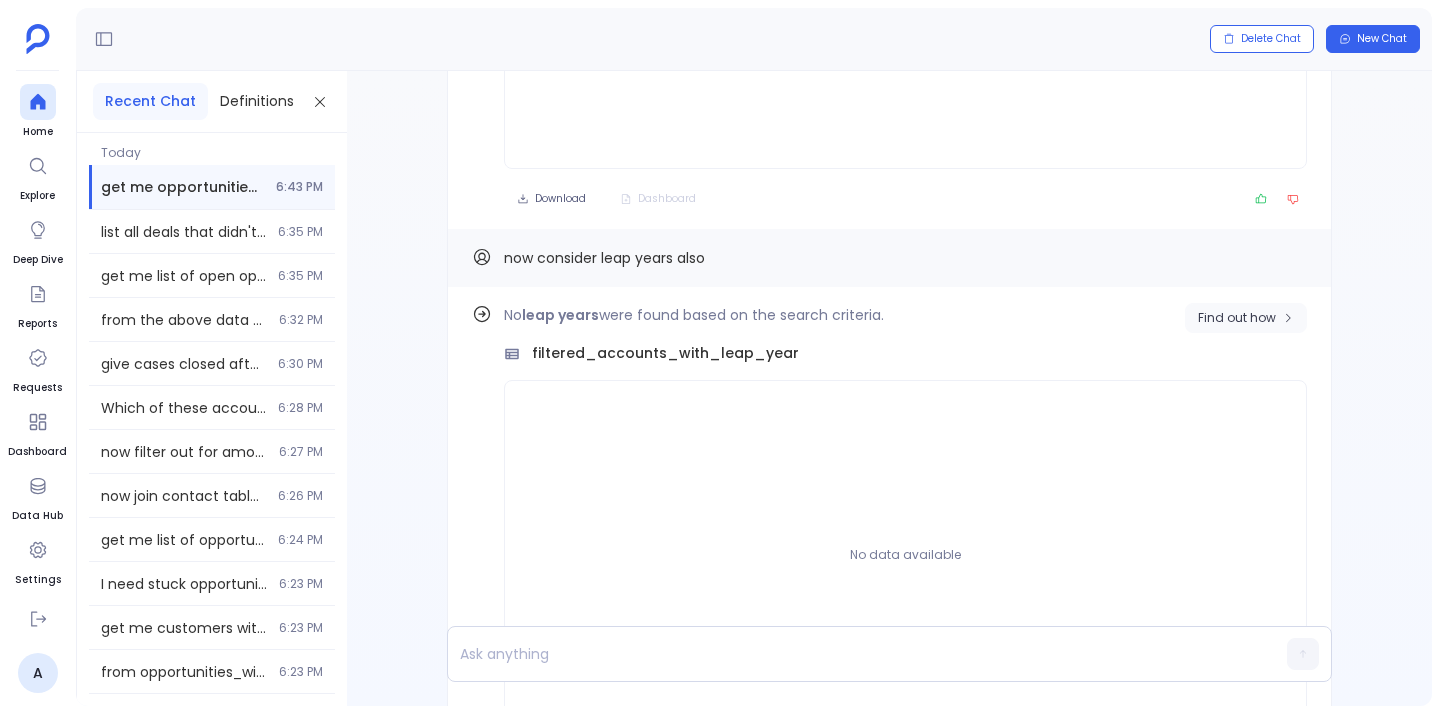 click on "Find out how" at bounding box center [1246, 318] 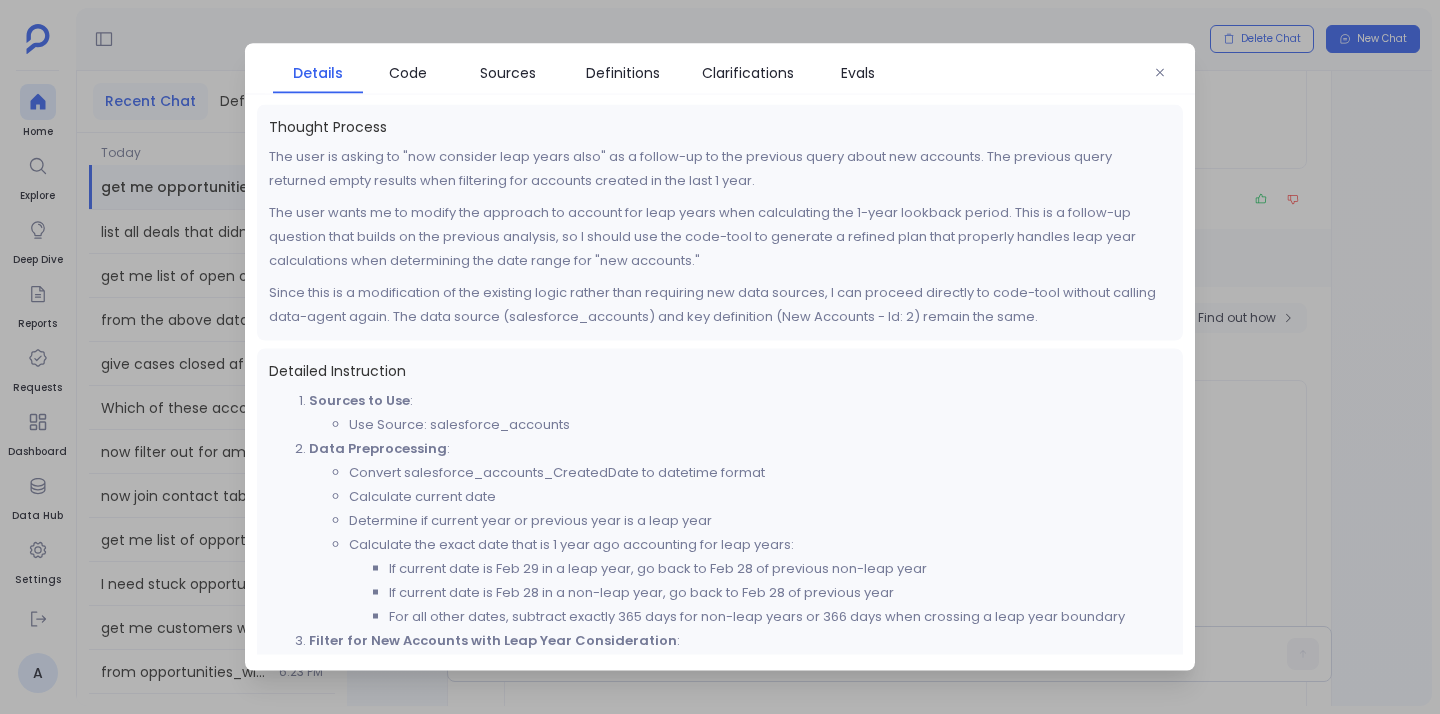 click at bounding box center [720, 357] 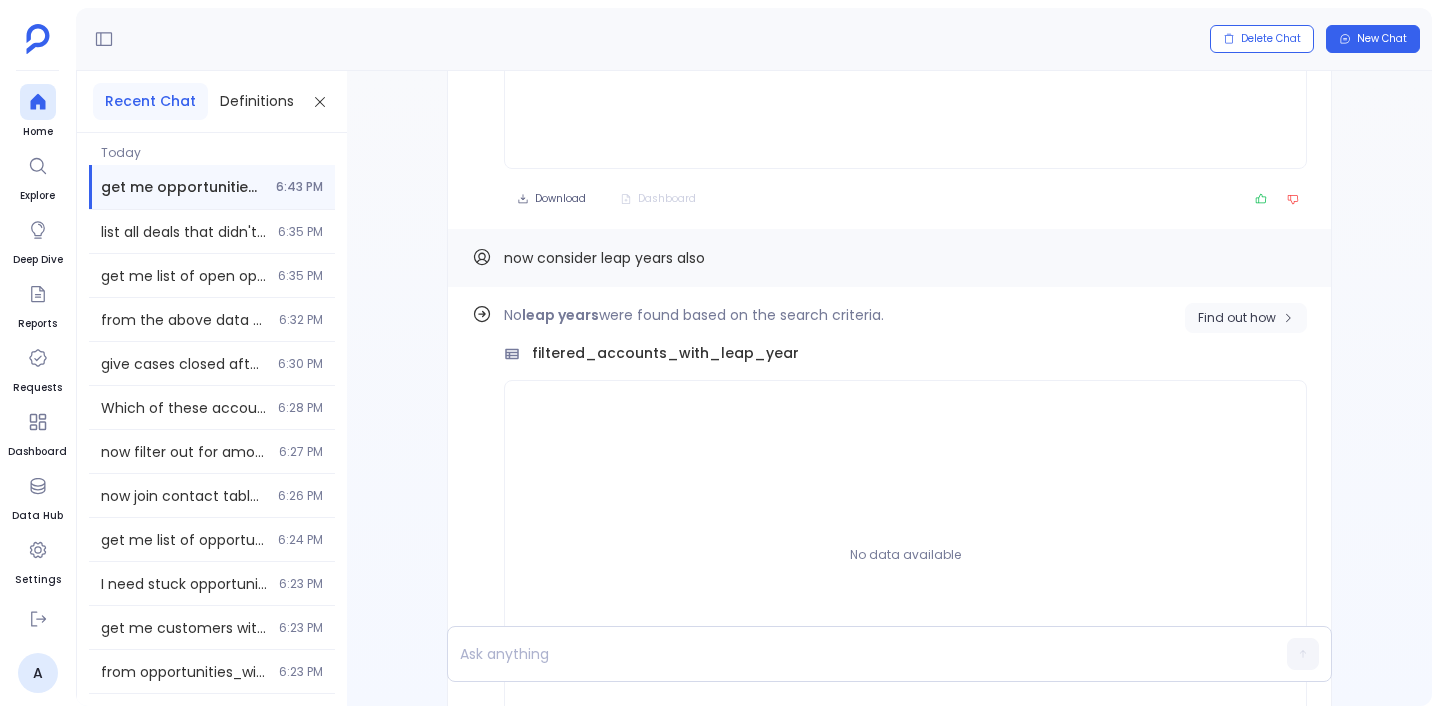 click on "Find out how" at bounding box center (1246, 318) 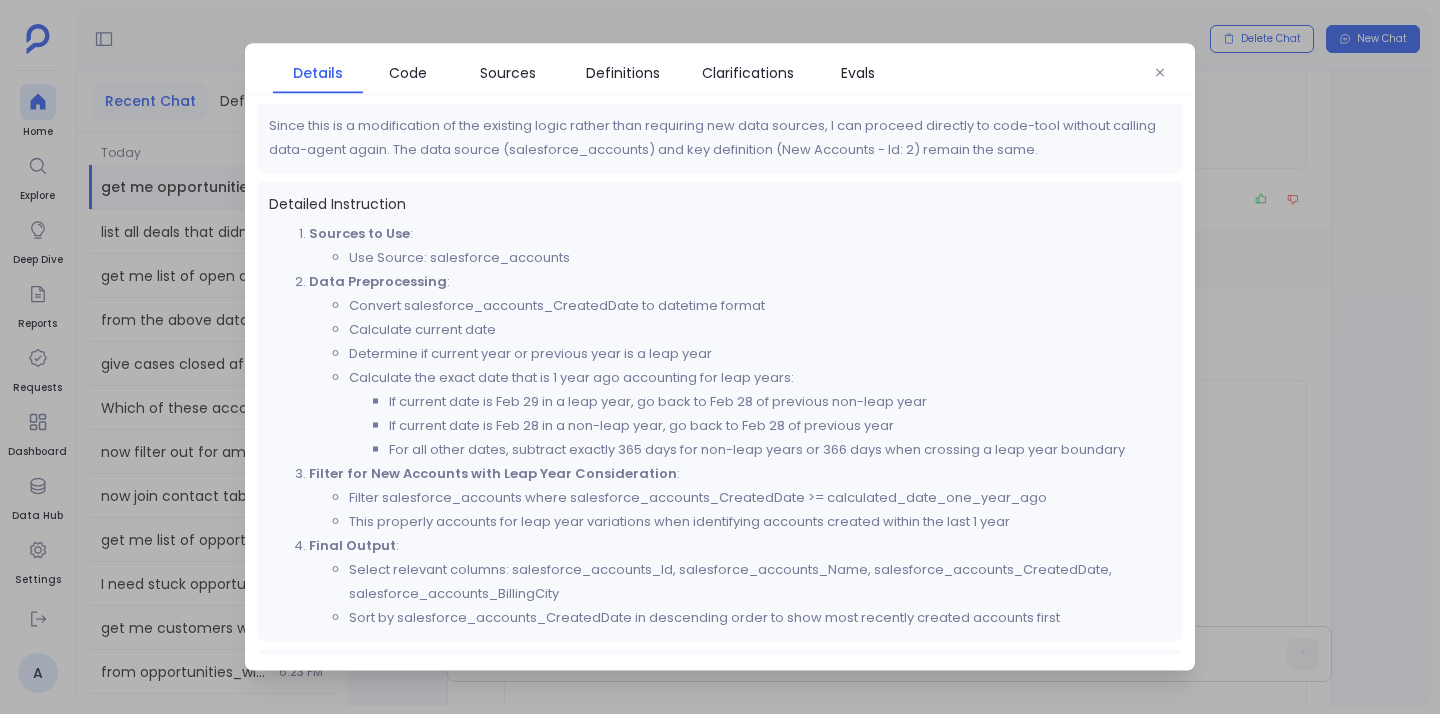scroll, scrollTop: 182, scrollLeft: 0, axis: vertical 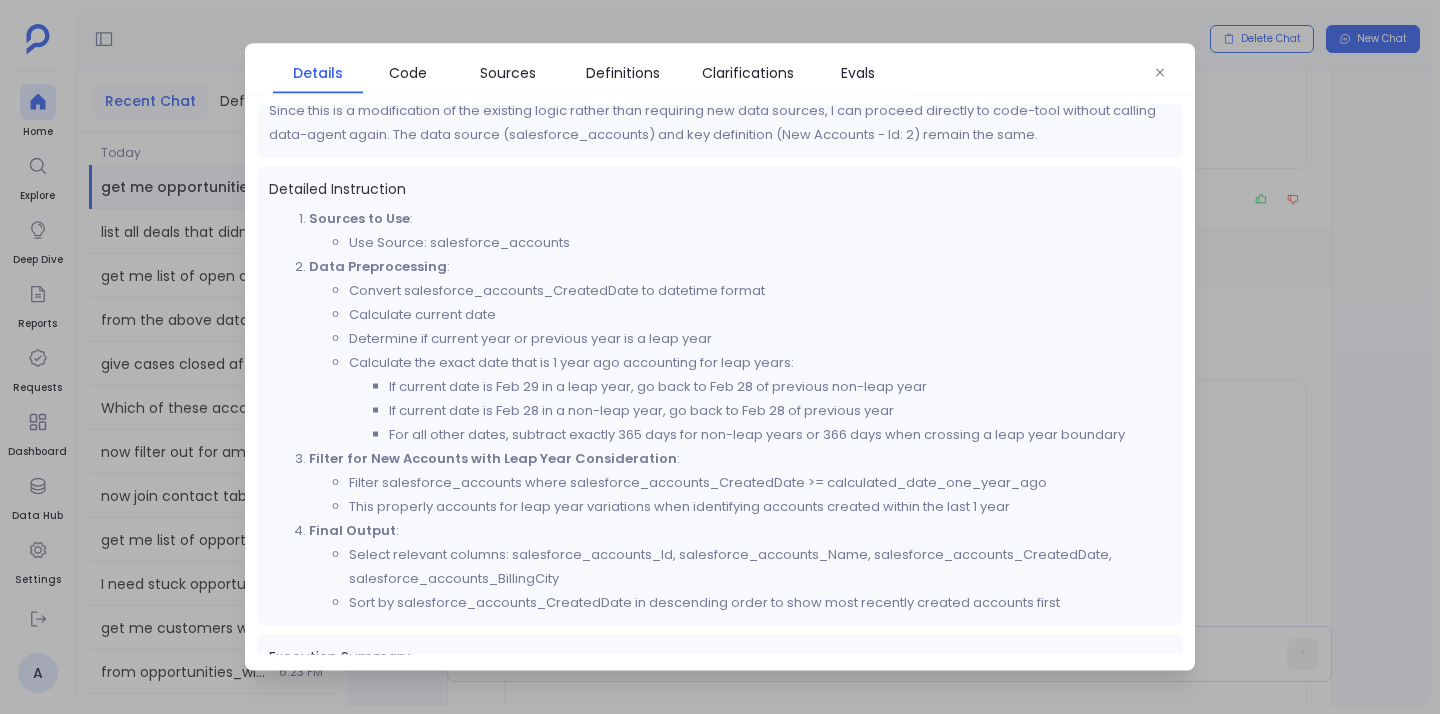 click on "Details Code Sources Definitions Clarifications Evals" at bounding box center [720, 69] 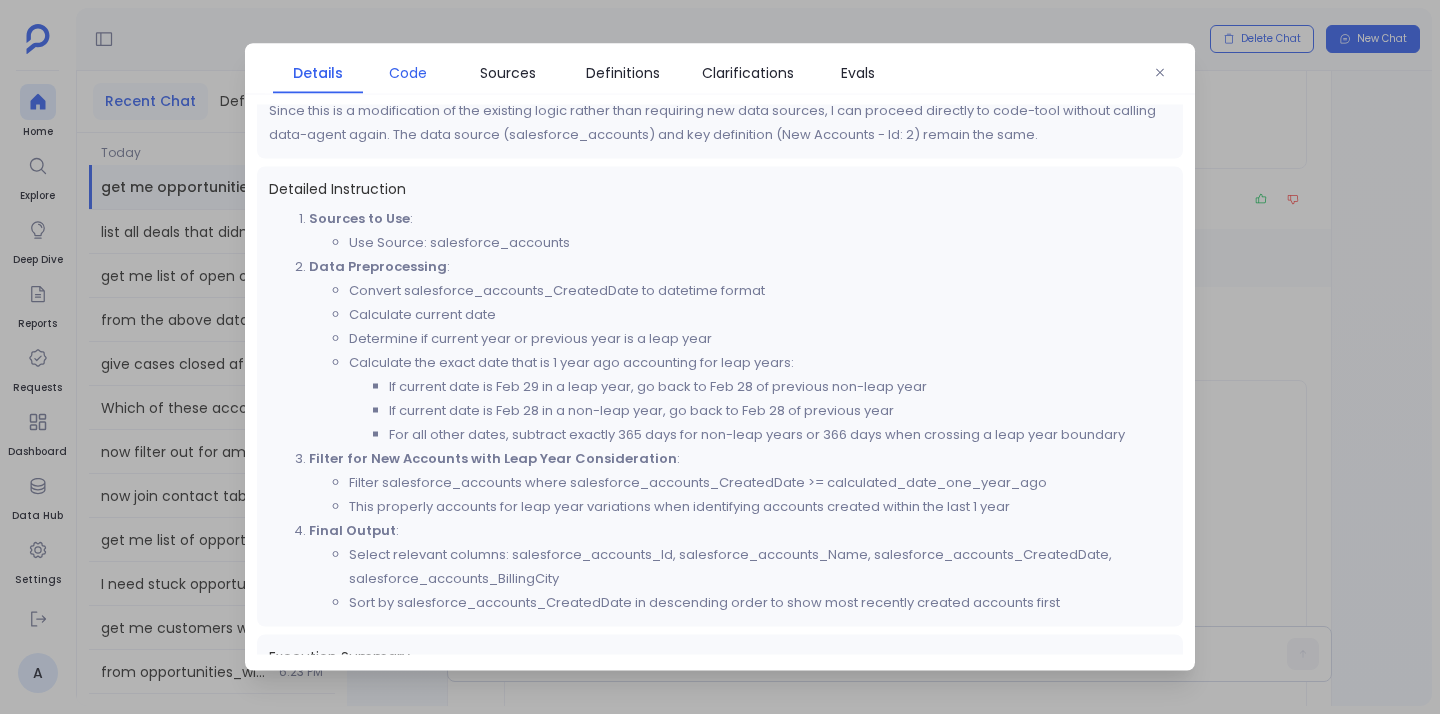 click on "Code" at bounding box center [408, 73] 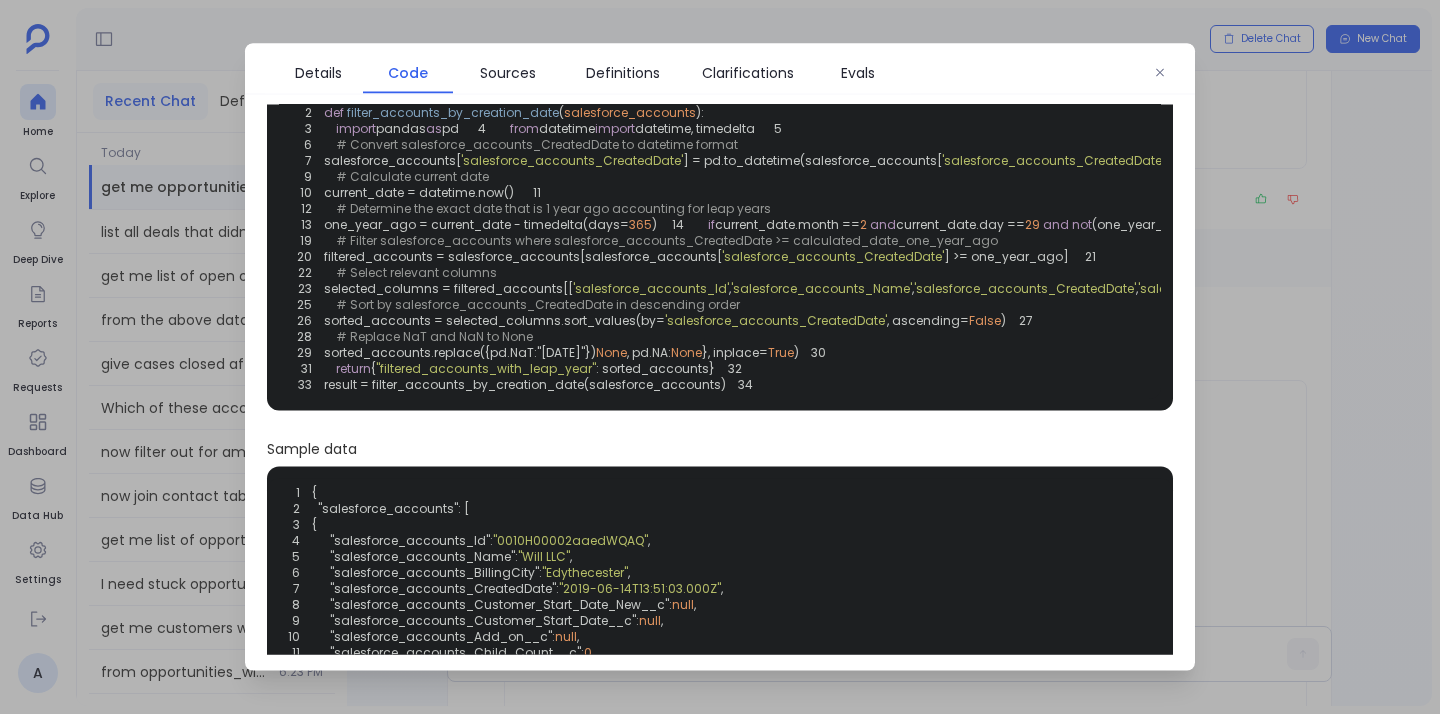 scroll, scrollTop: 69, scrollLeft: 0, axis: vertical 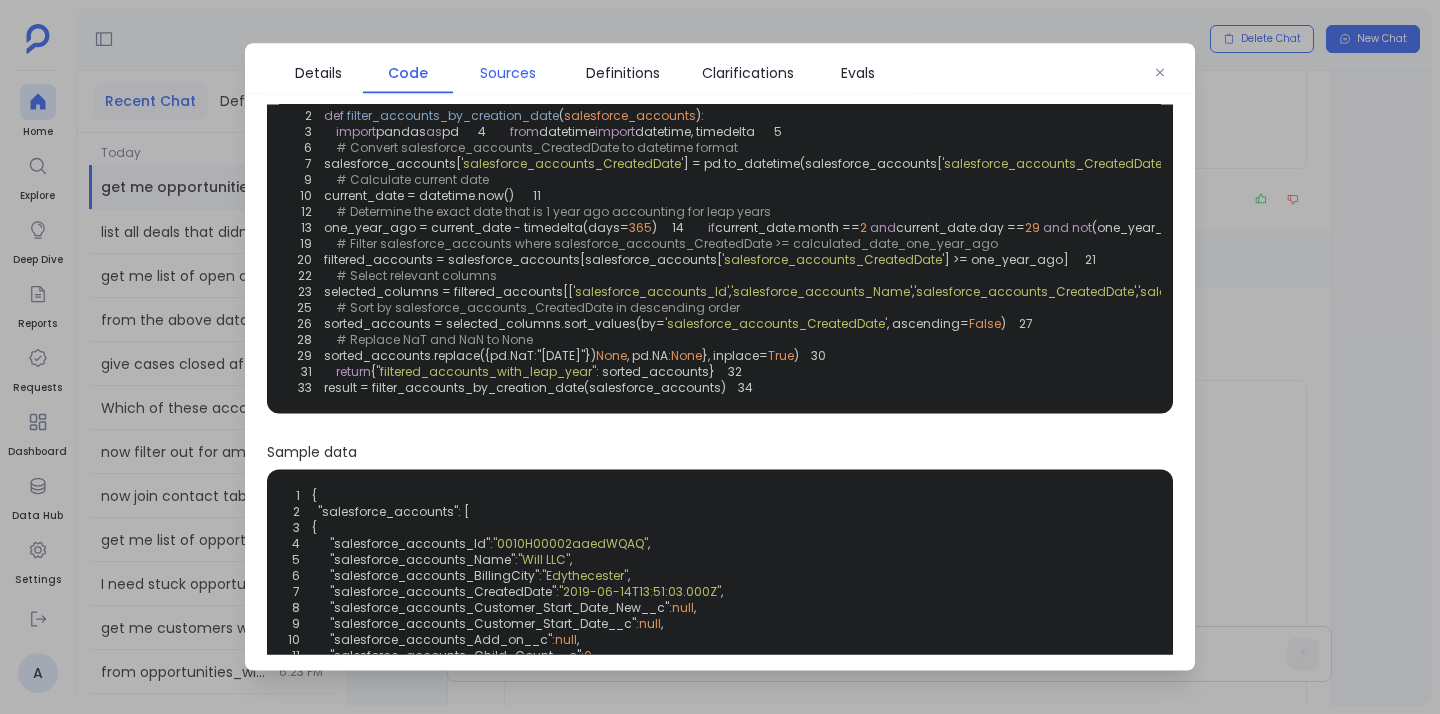 click on "Sources" at bounding box center [508, 73] 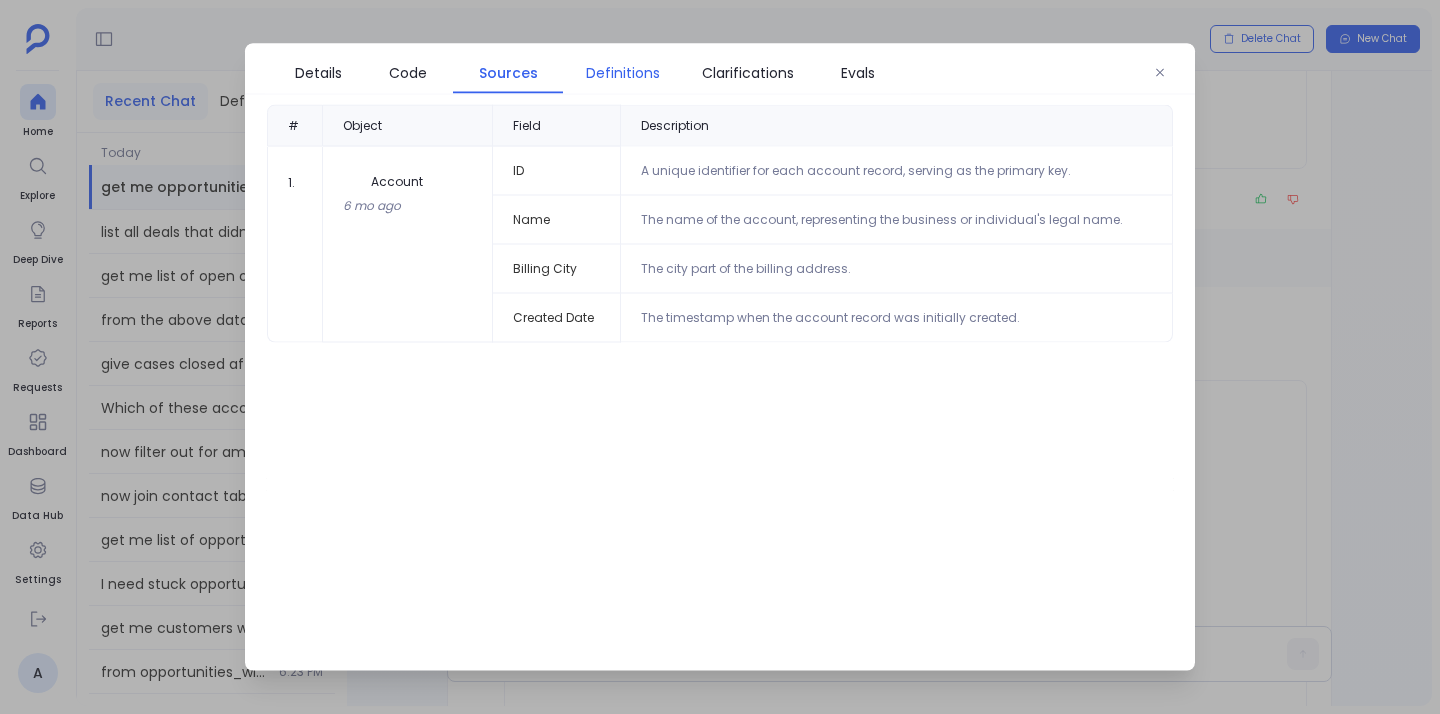 scroll, scrollTop: 0, scrollLeft: 0, axis: both 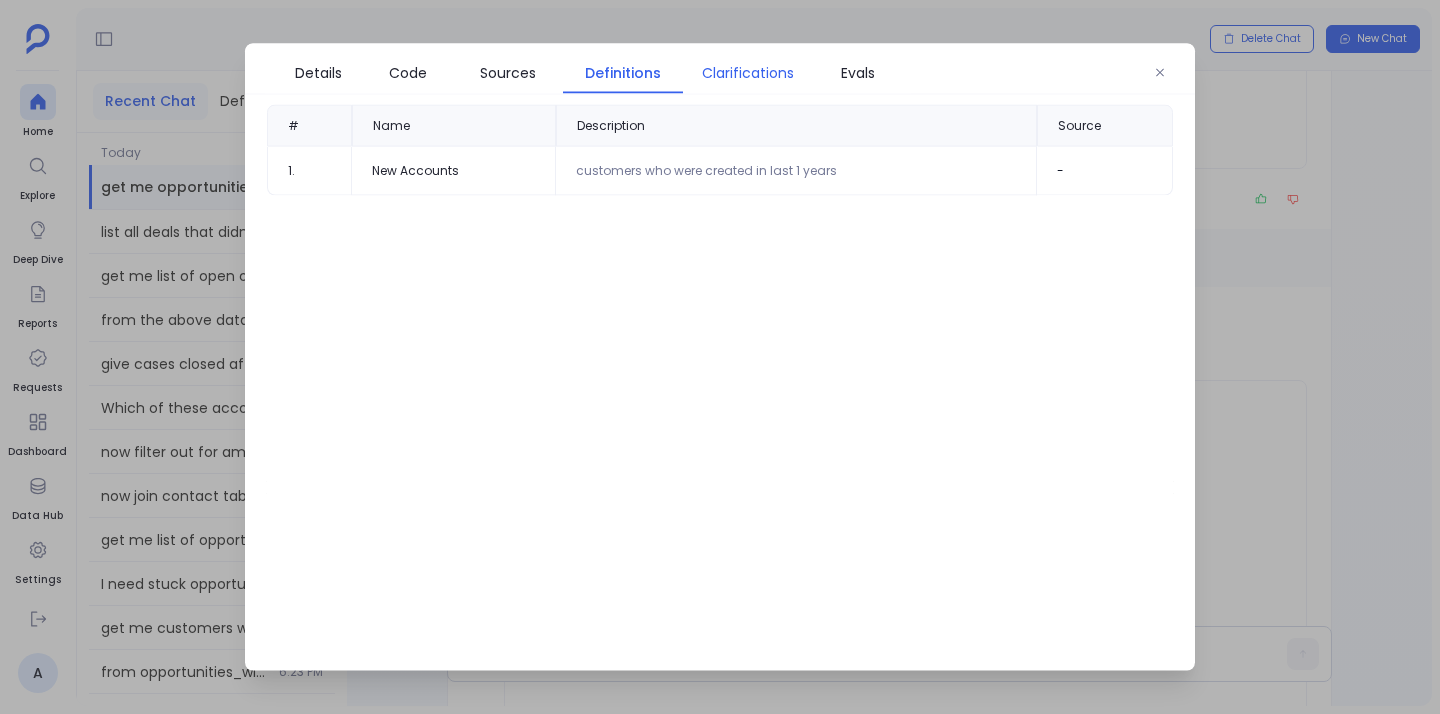 click on "Clarifications" at bounding box center (748, 73) 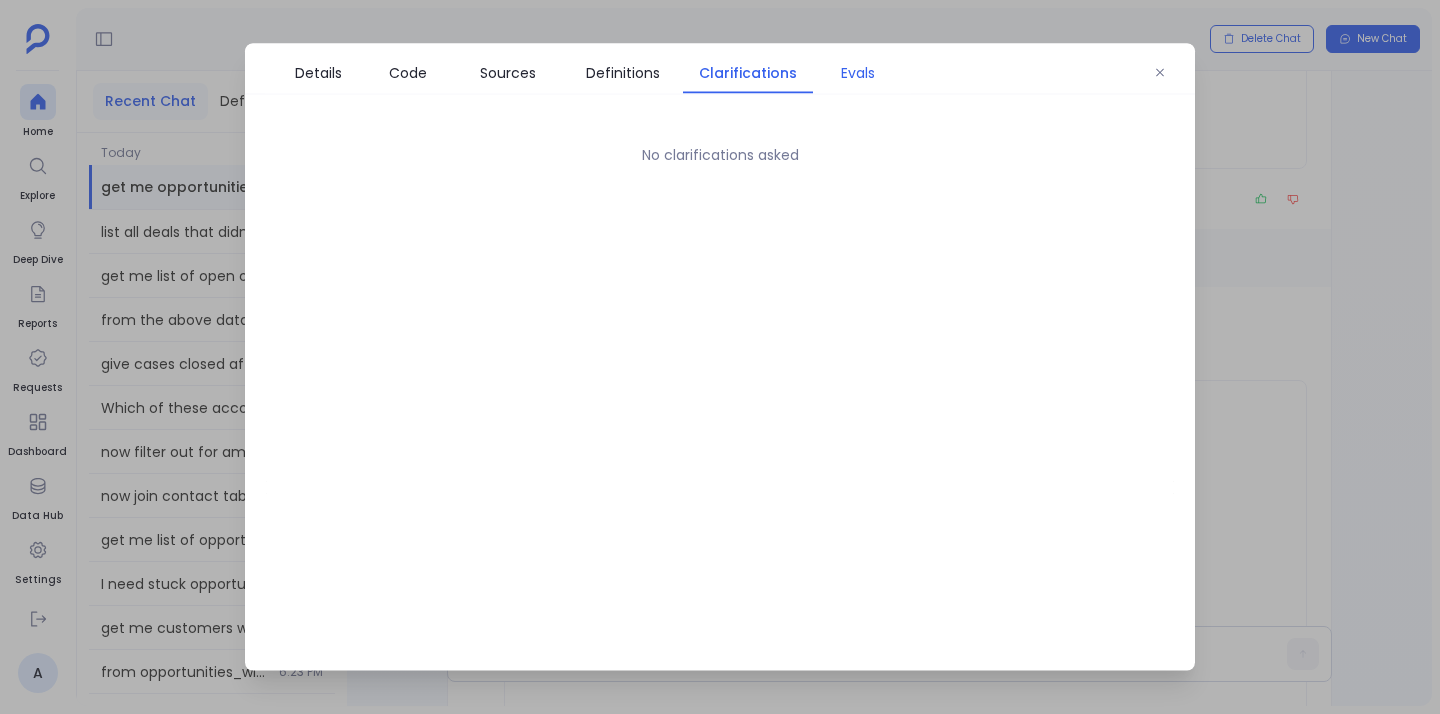 click on "Evals" at bounding box center [858, 73] 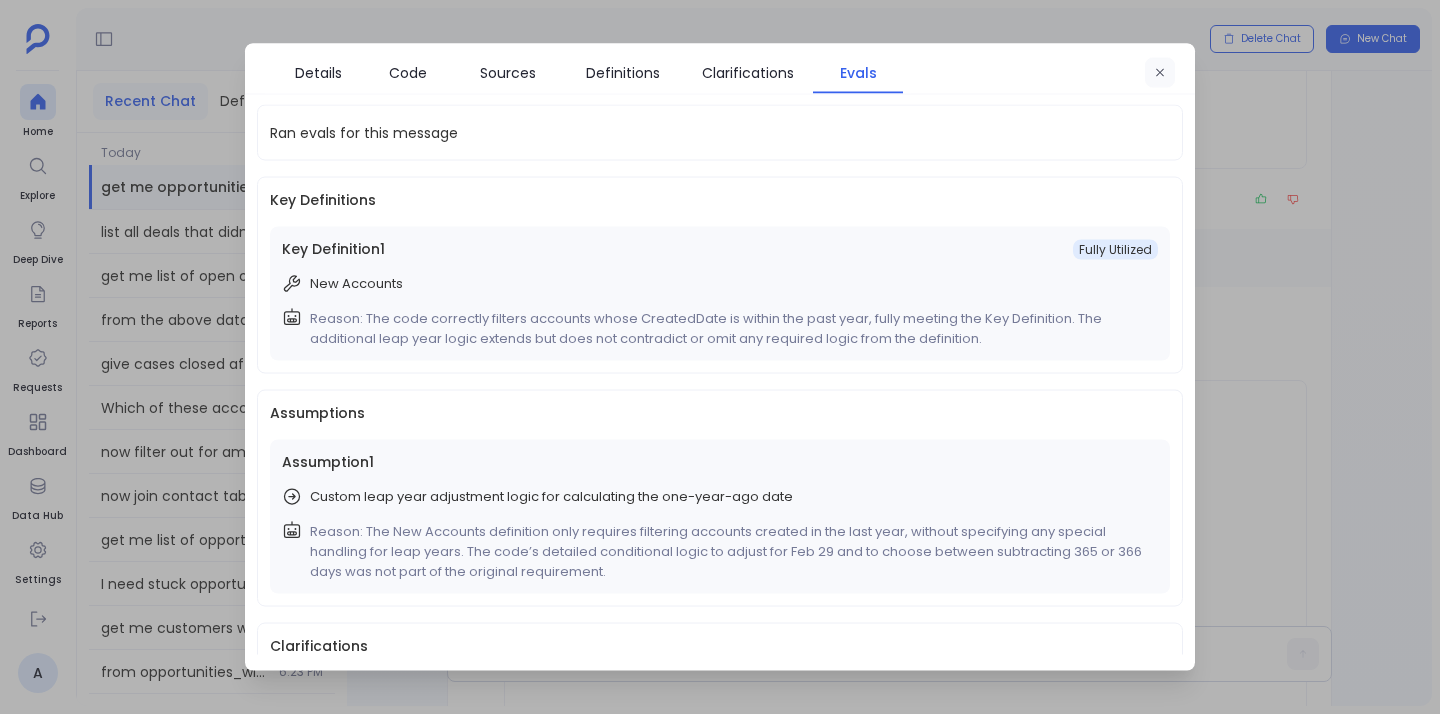 click 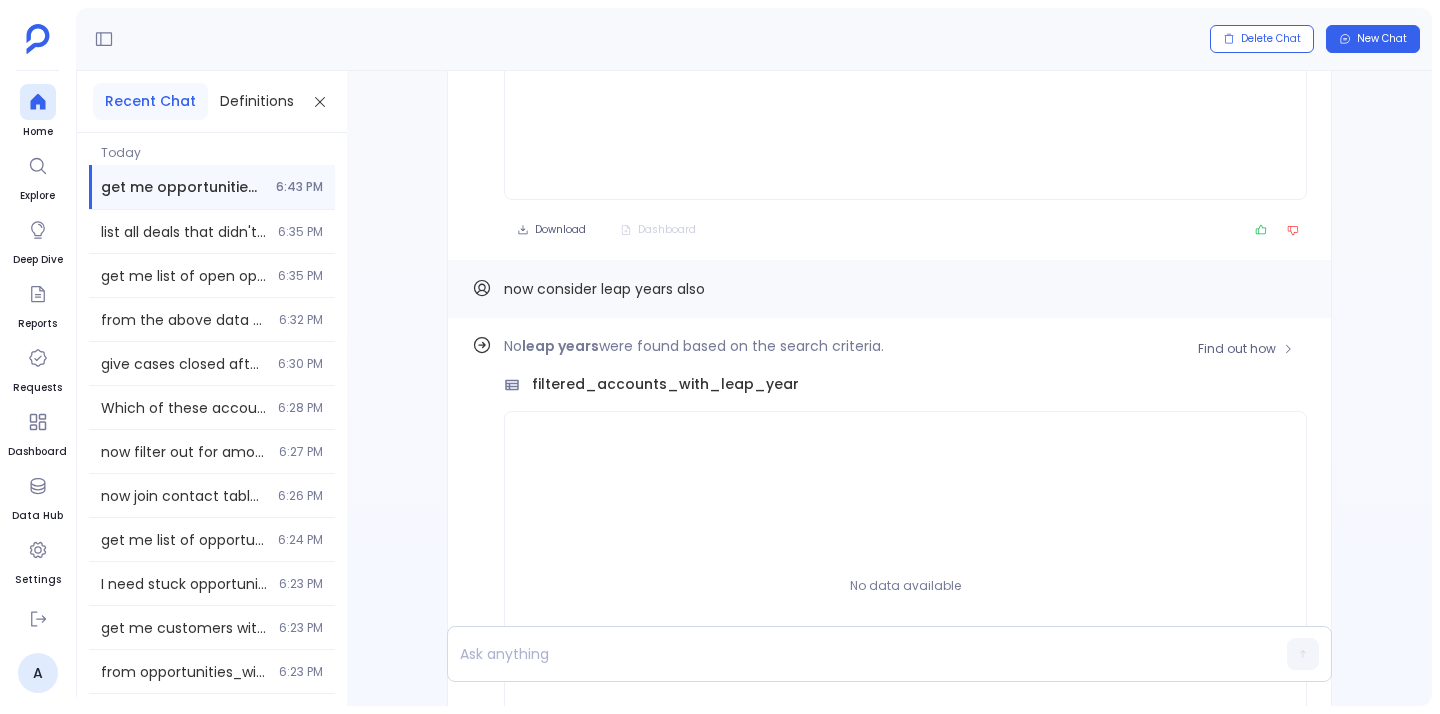 scroll, scrollTop: 0, scrollLeft: 0, axis: both 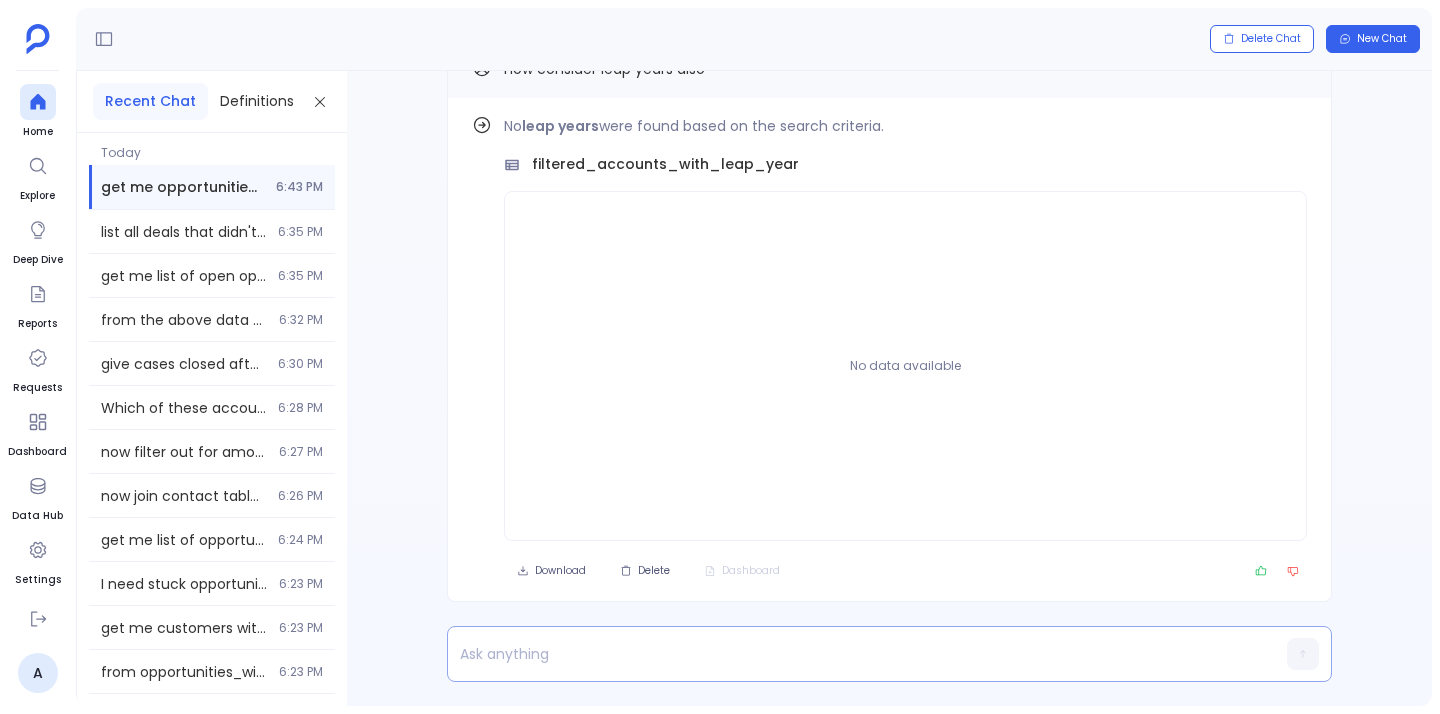 click at bounding box center [851, 654] 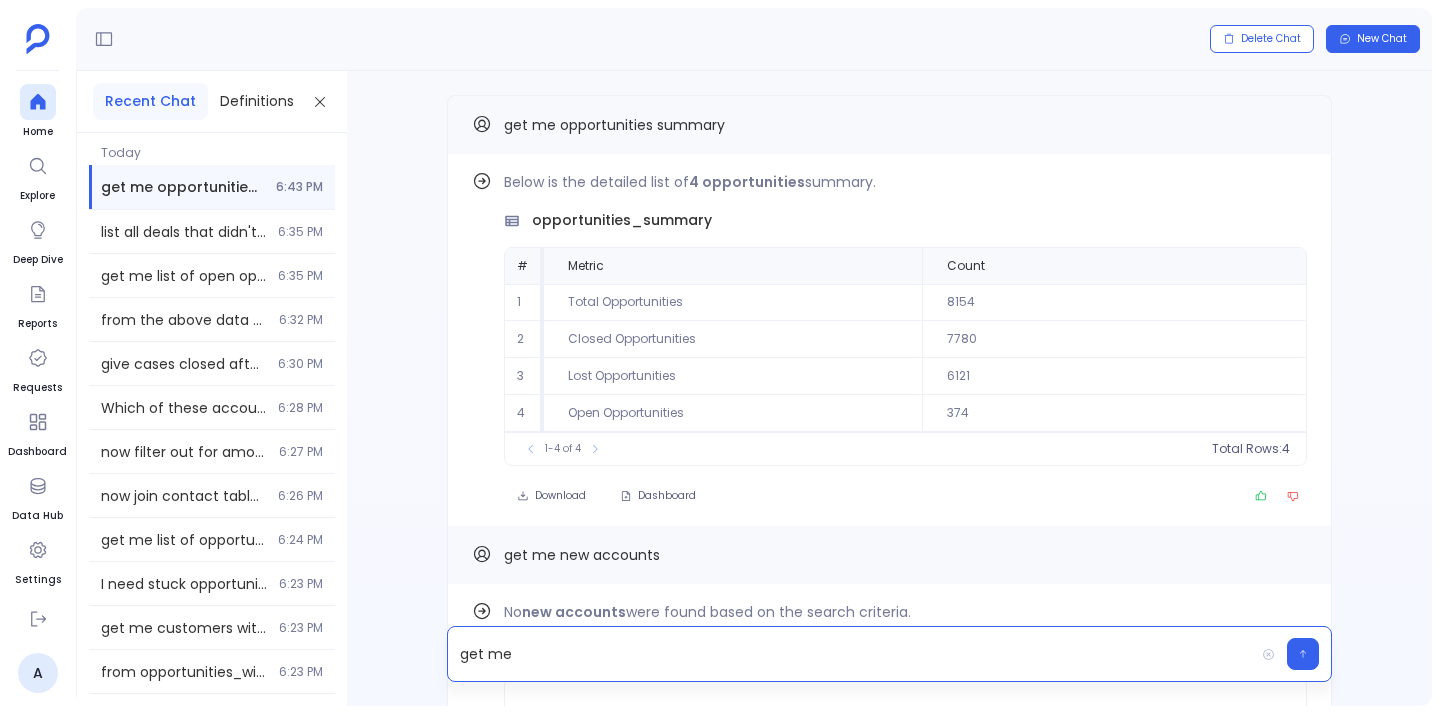 scroll, scrollTop: 0, scrollLeft: 0, axis: both 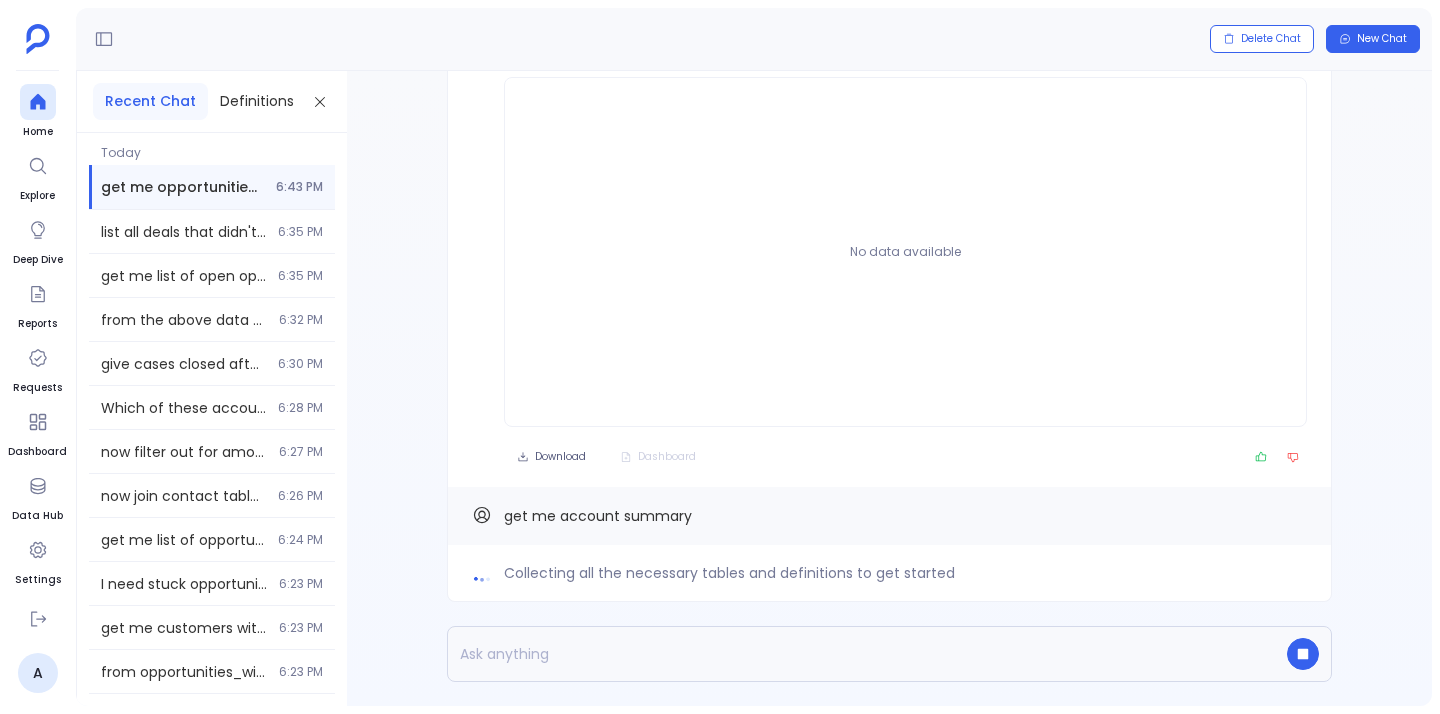 click on "Collecting all the necessary tables and definitions to get started" at bounding box center [729, 573] 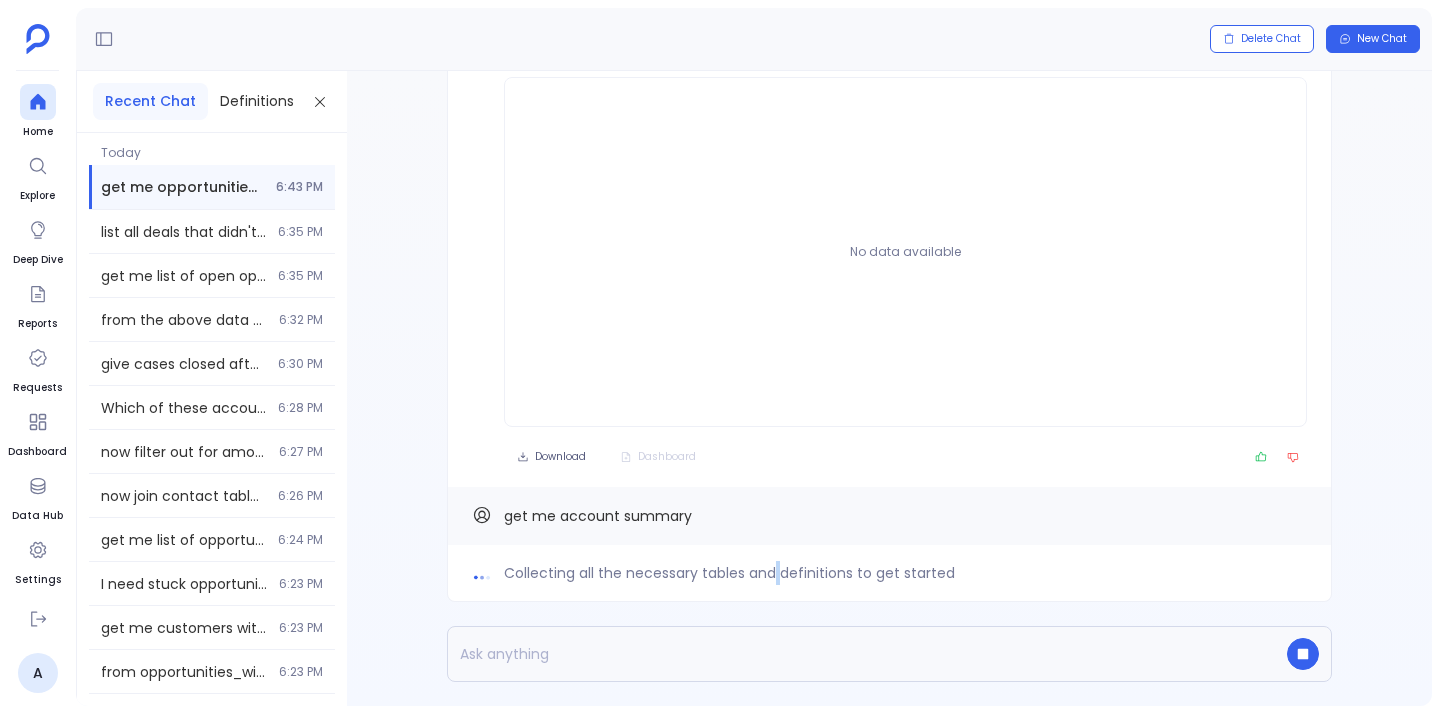 click on "Collecting all the necessary tables and definitions to get started" at bounding box center [729, 573] 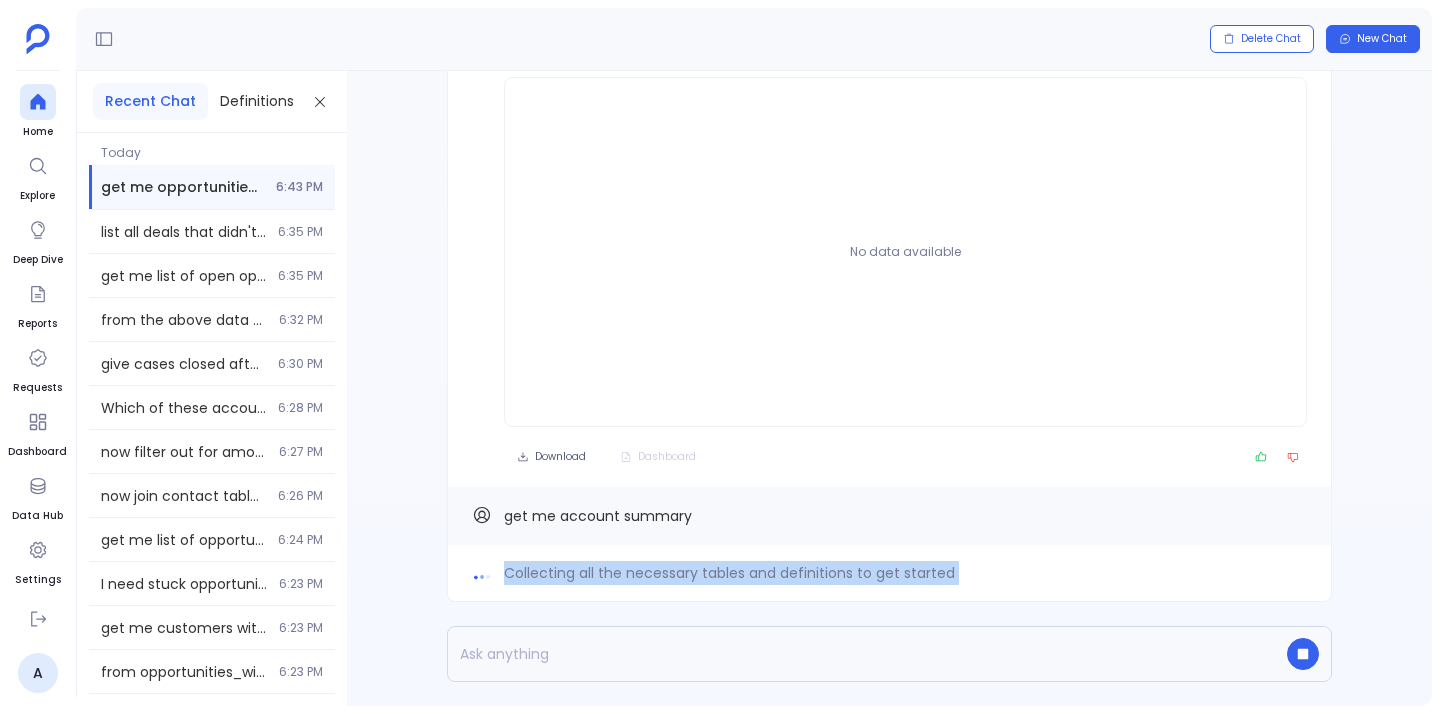 click on "Collecting all the necessary tables and definitions to get started" at bounding box center [729, 573] 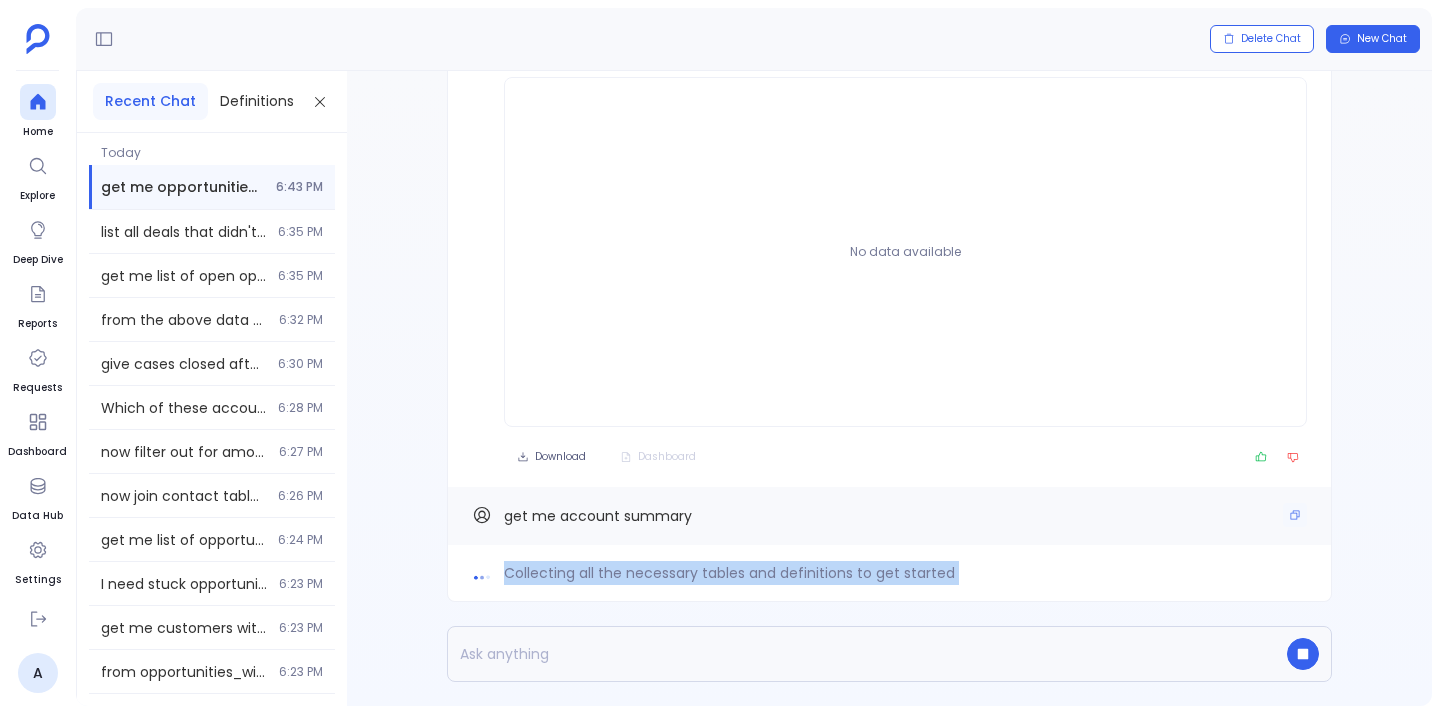 click on "get me account summary" at bounding box center (598, 516) 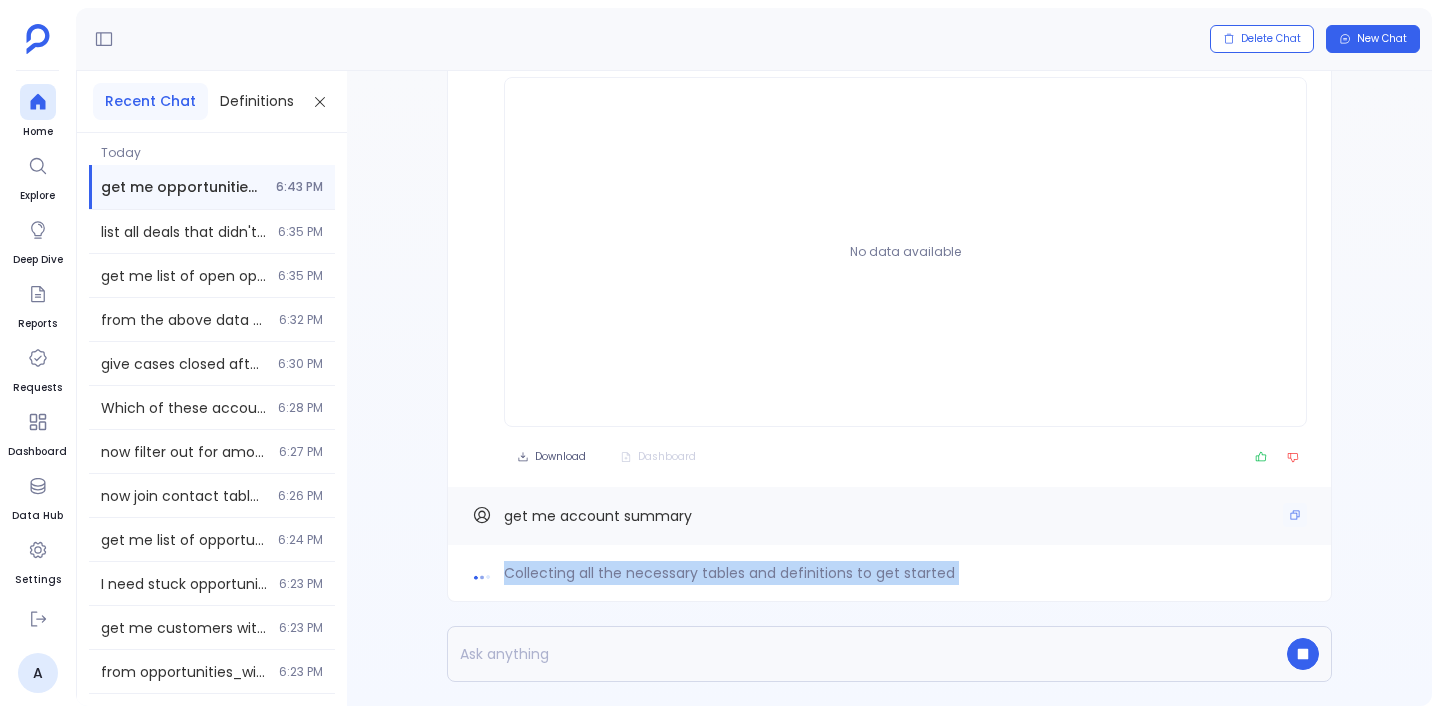 click on "get me account summary" at bounding box center [598, 516] 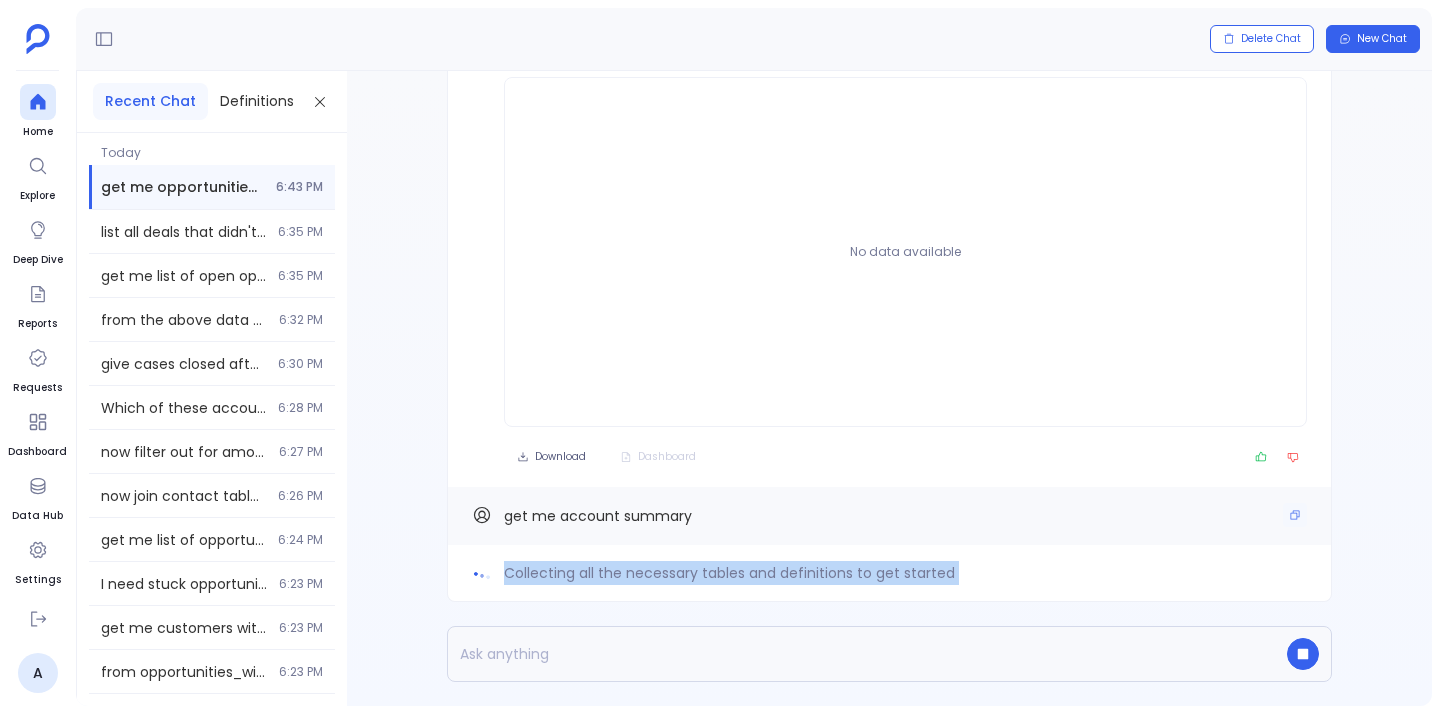 click on "get me account summary" at bounding box center (598, 516) 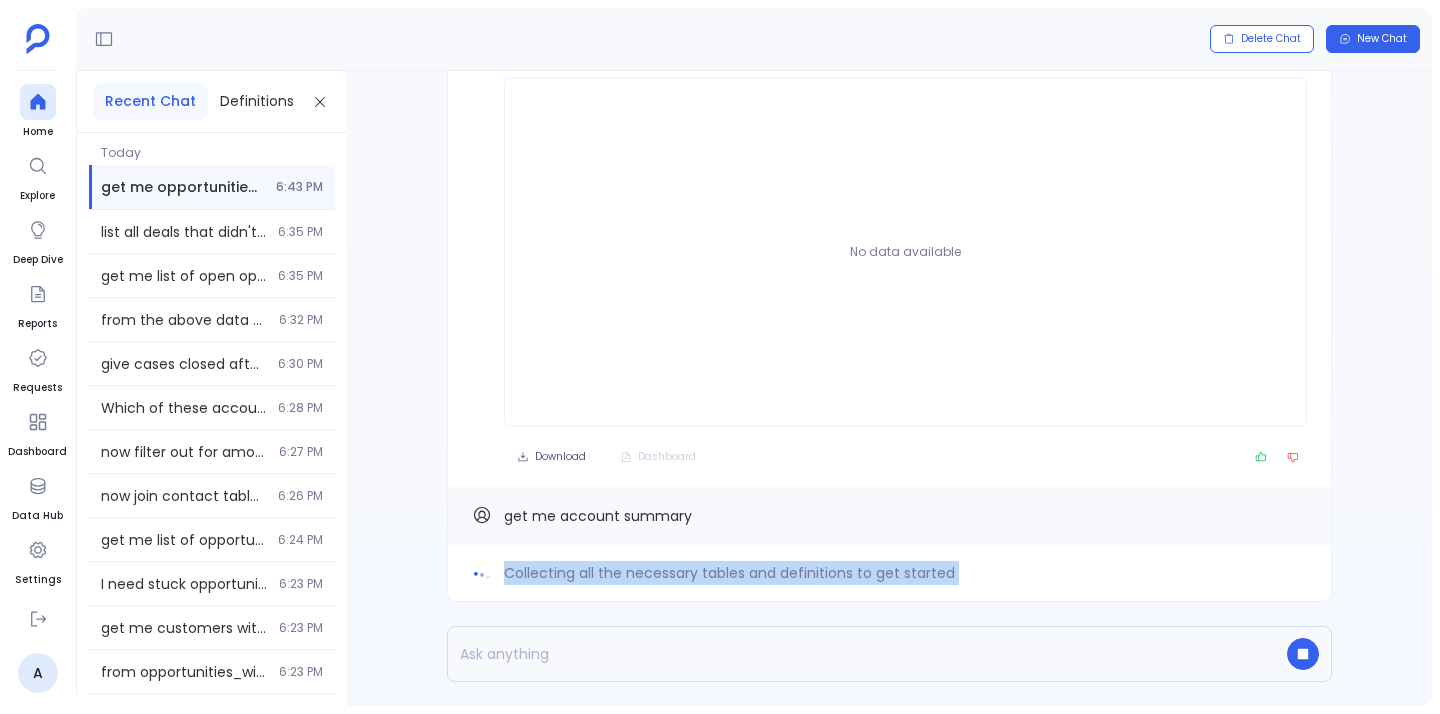 click on "Collecting all the necessary tables and definitions to get started" at bounding box center [889, 573] 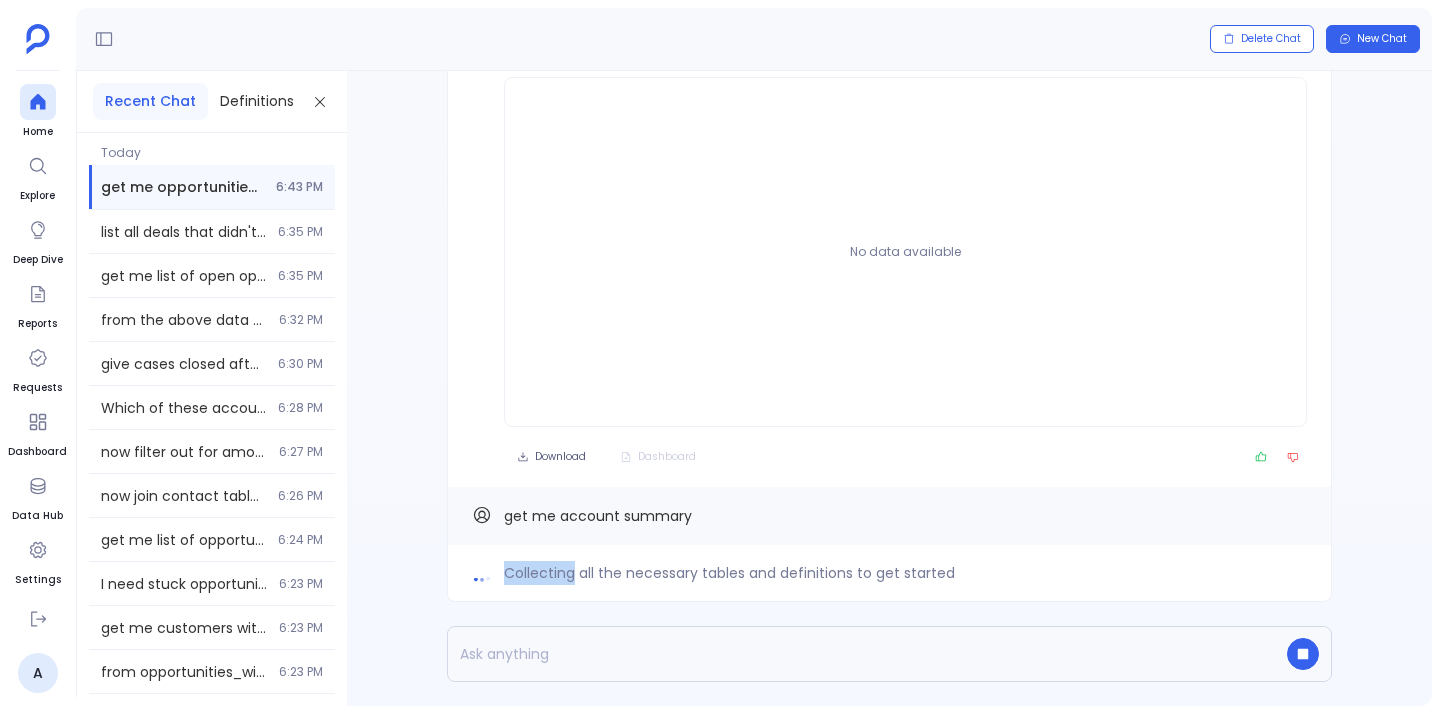 click on "Collecting all the necessary tables and definitions to get started" at bounding box center (889, 573) 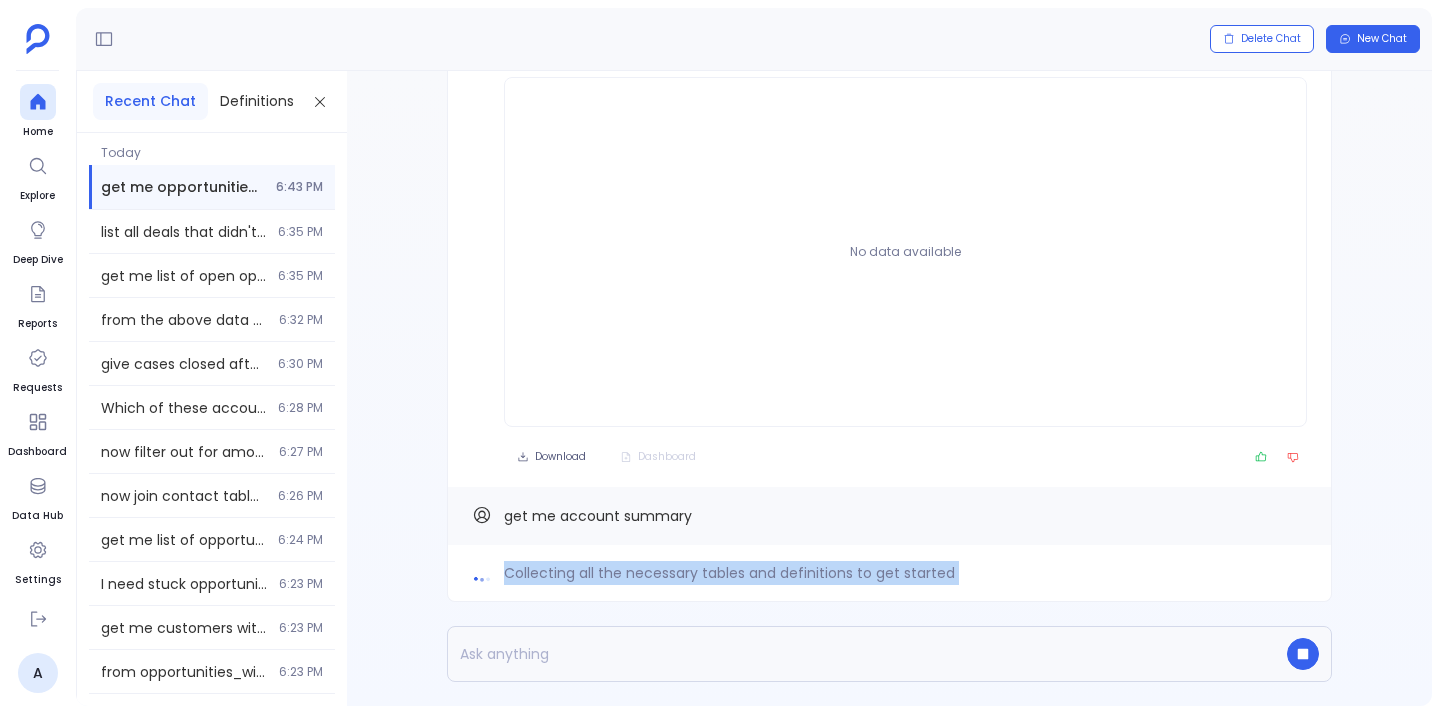 click on "Collecting all the necessary tables and definitions to get started" at bounding box center (889, 573) 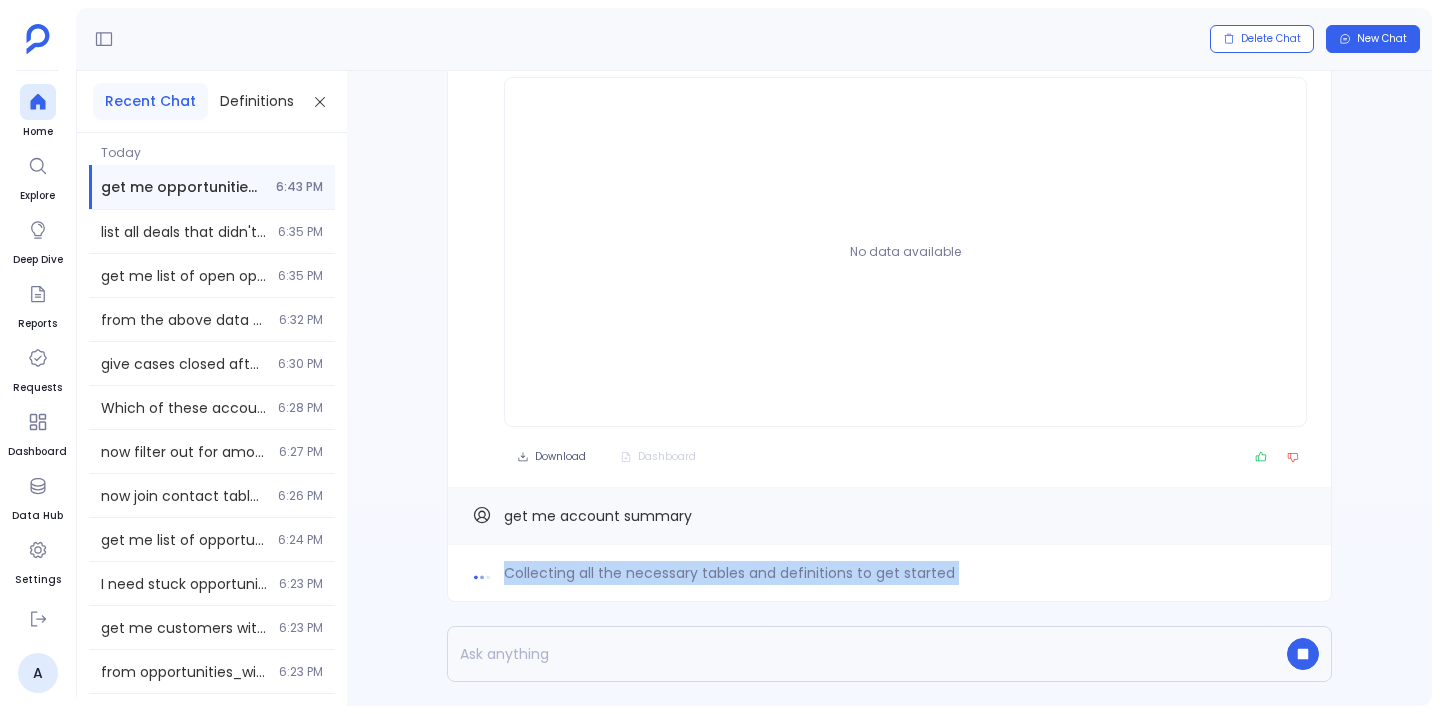 click on "Collecting all the necessary tables and definitions to get started" at bounding box center [889, 573] 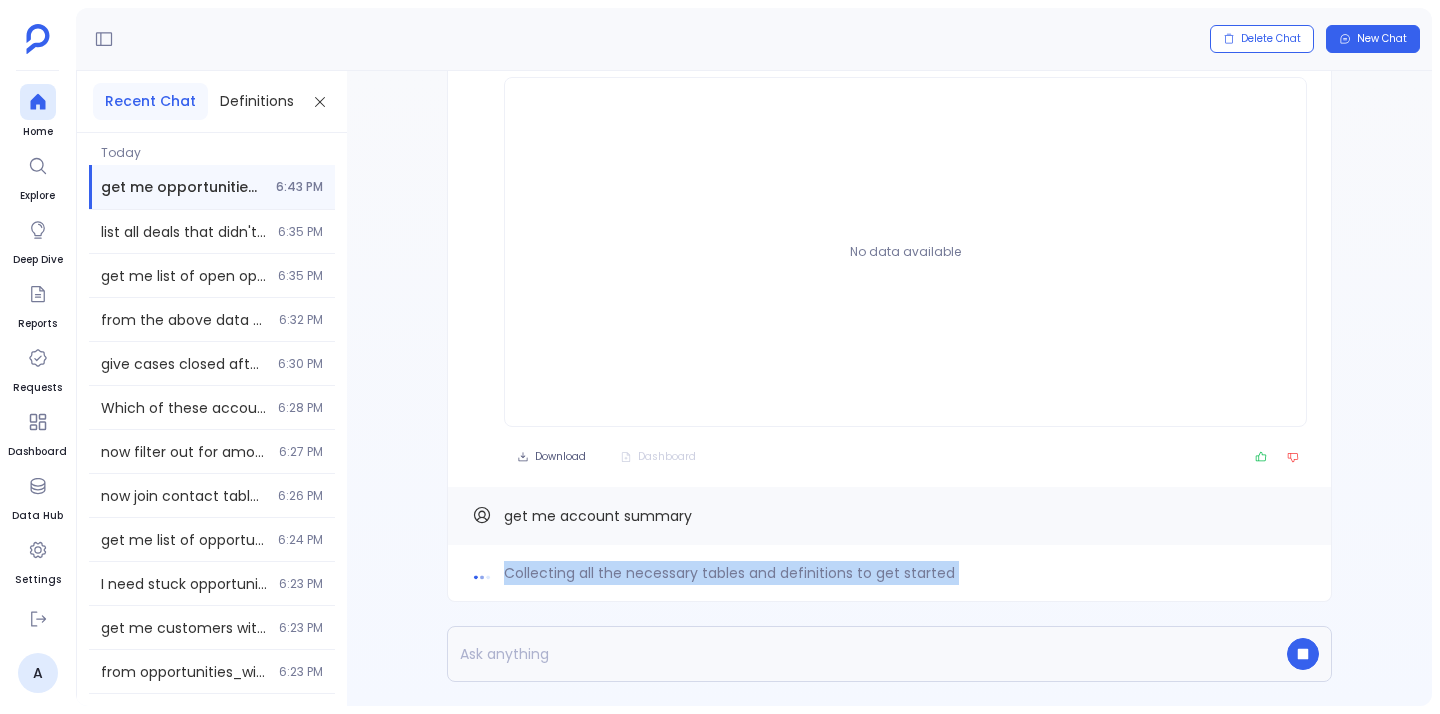 click on "Collecting all the necessary tables and definitions to get started" at bounding box center [729, 573] 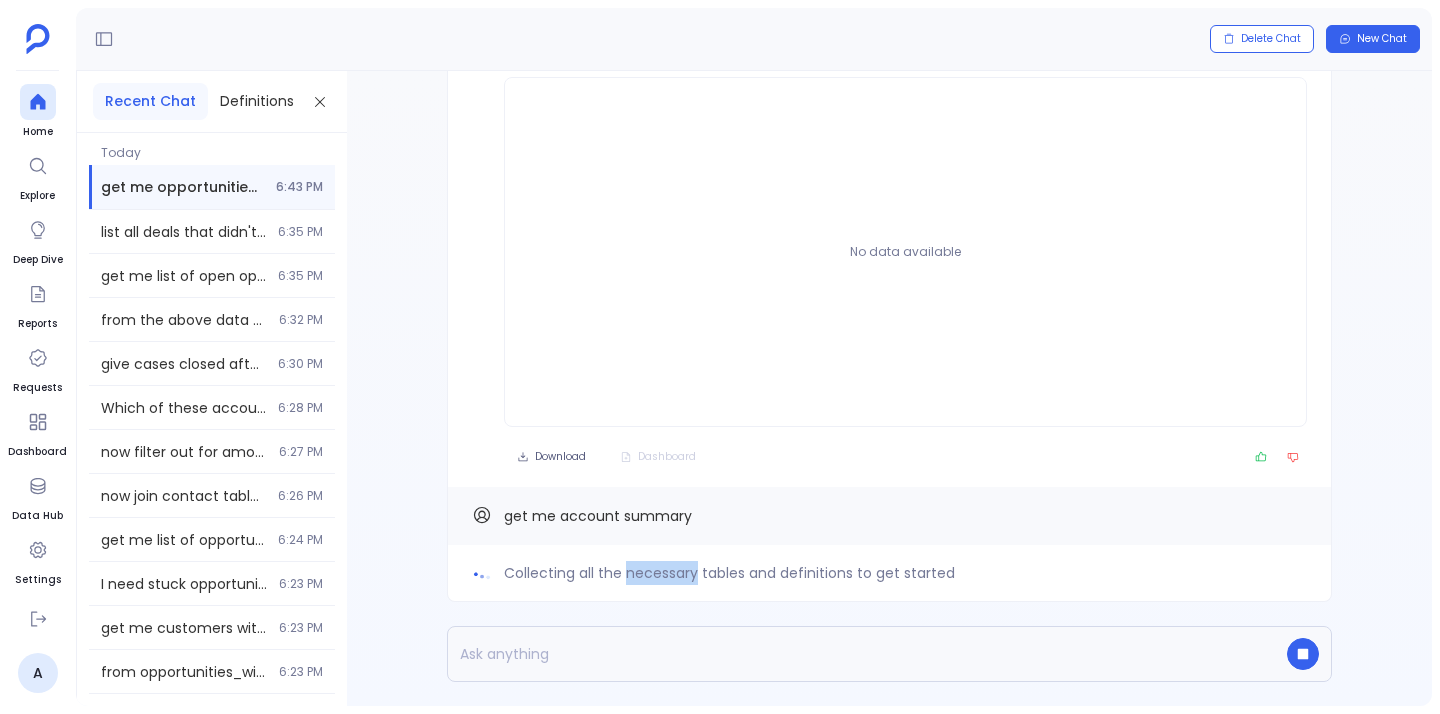 click on "Collecting all the necessary tables and definitions to get started" at bounding box center (729, 573) 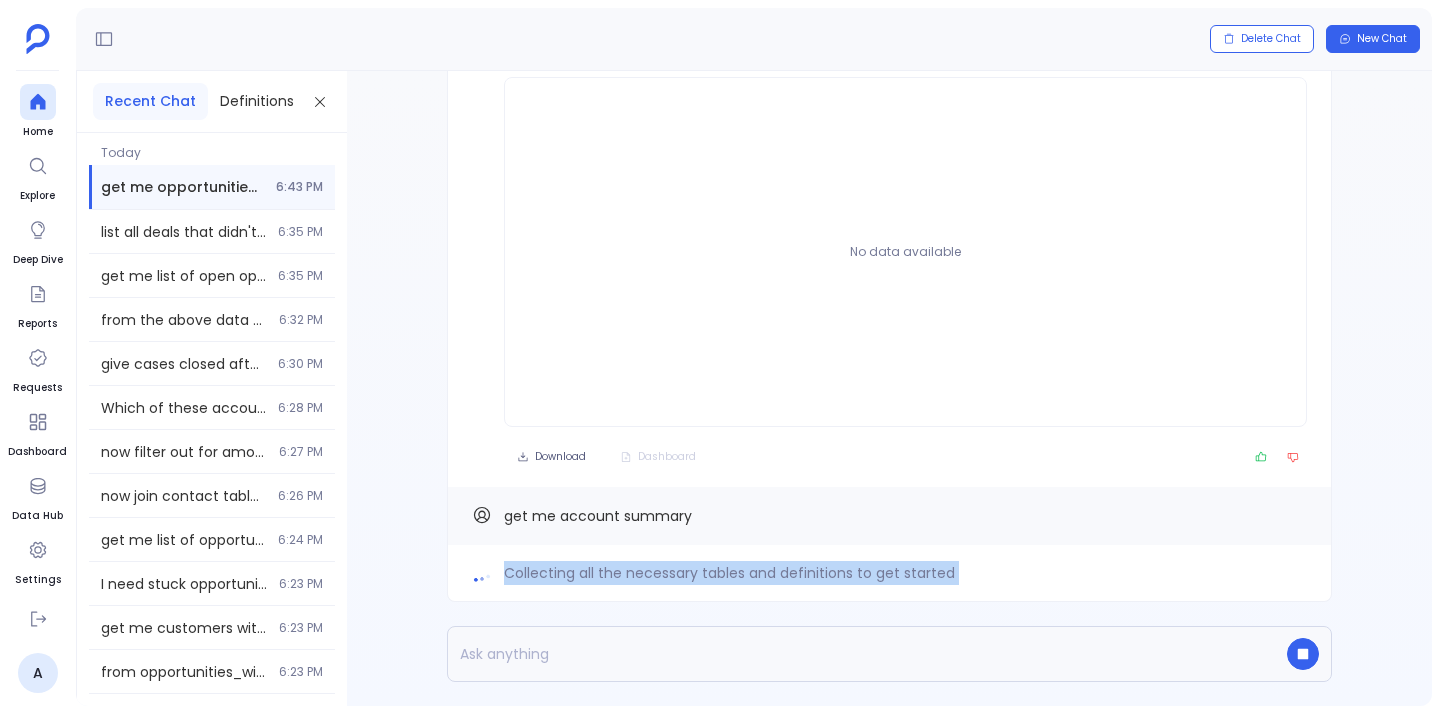 click on "Collecting all the necessary tables and definitions to get started" at bounding box center (729, 573) 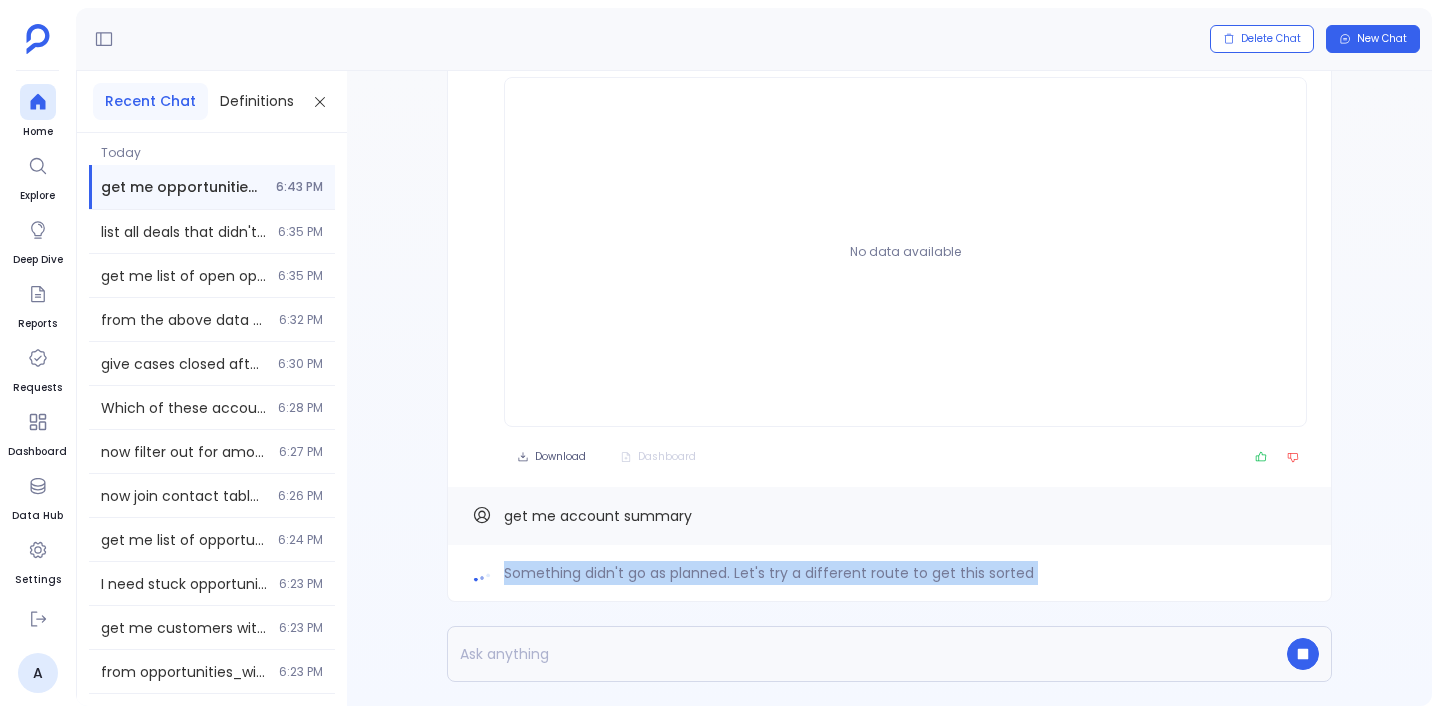 click on "Something didn't go as planned. Let's try a different route to get this sorted" at bounding box center (769, 573) 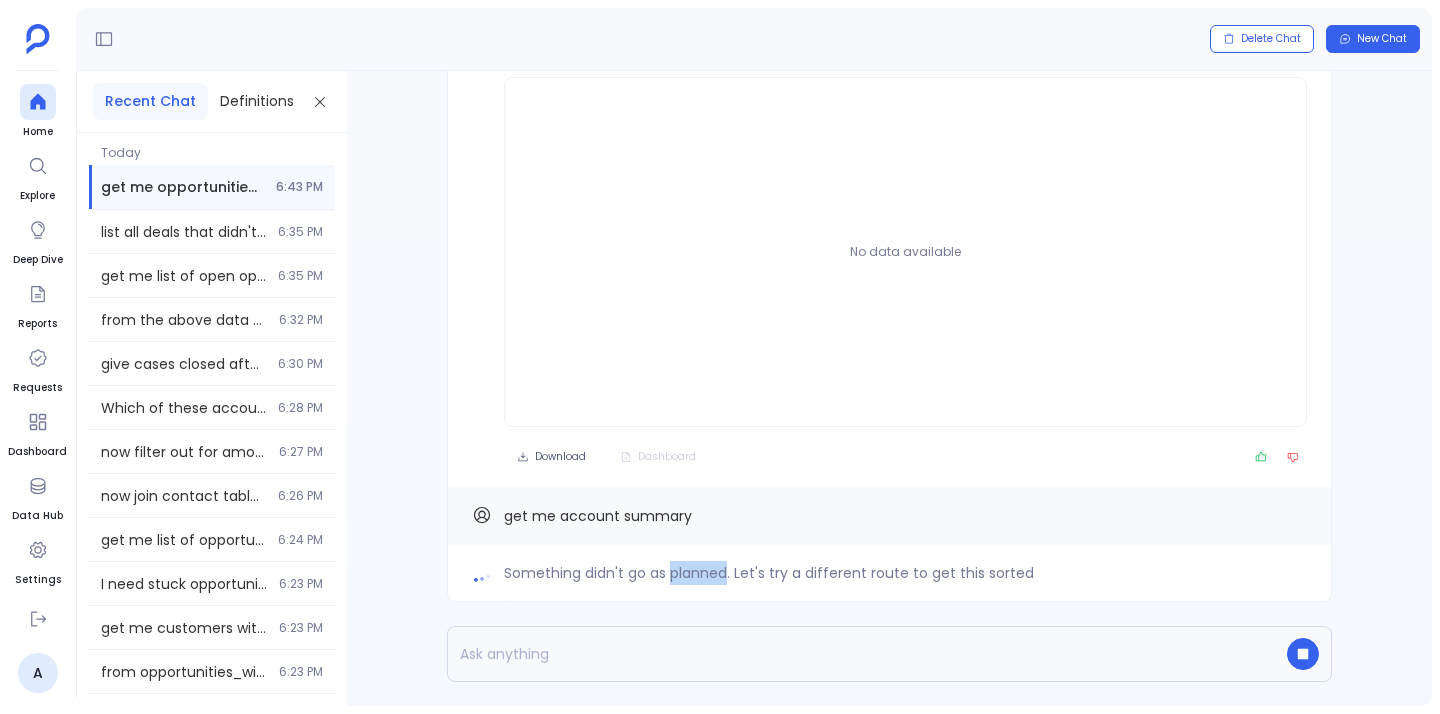 click on "Something didn't go as planned. Let's try a different route to get this sorted" at bounding box center [769, 573] 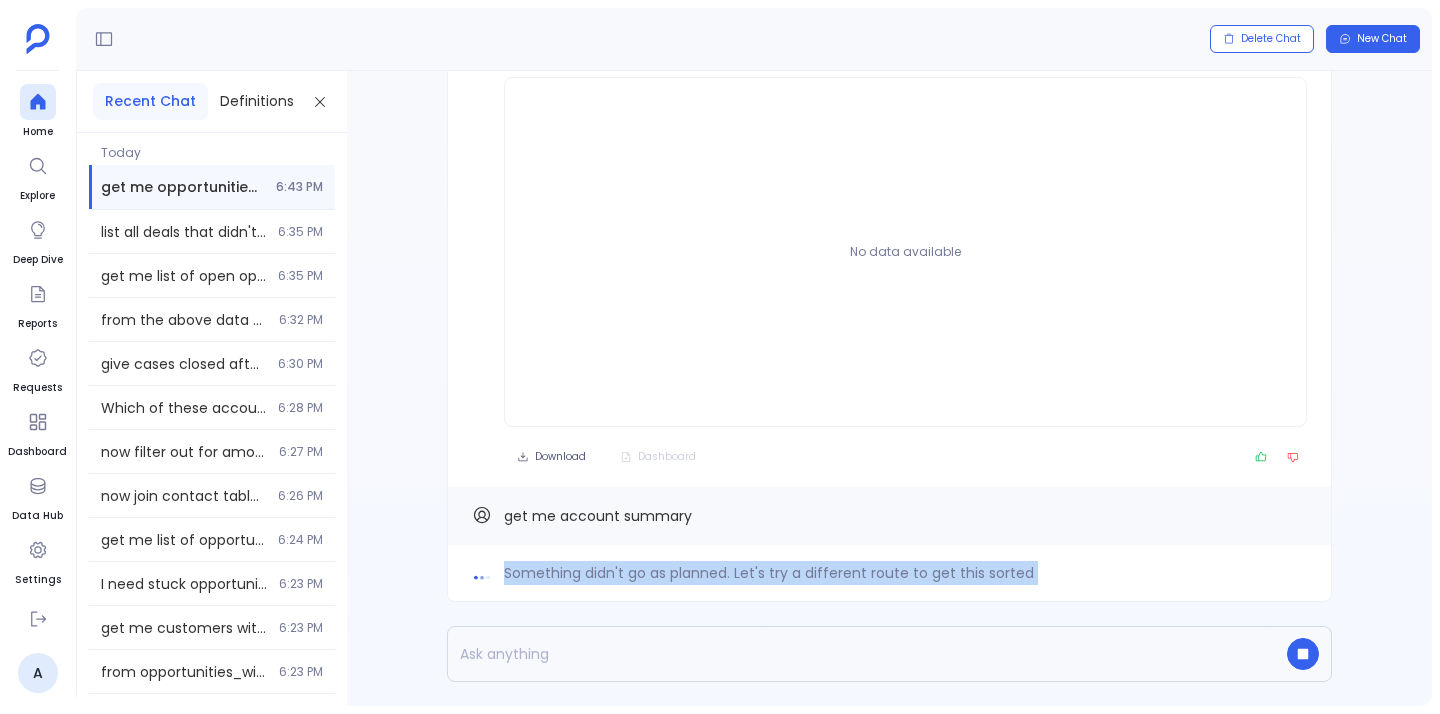 click on "Something didn't go as planned. Let's try a different route to get this sorted" at bounding box center (769, 573) 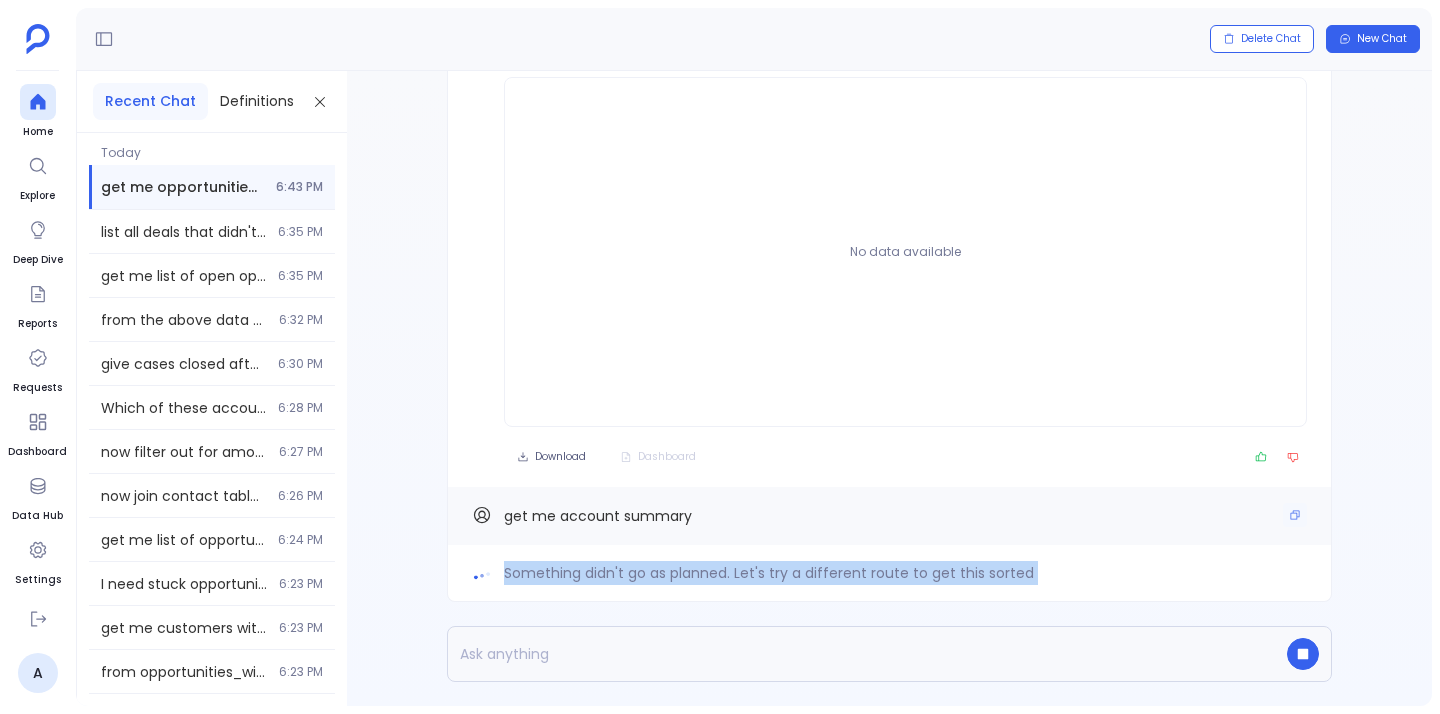 click on "get me account summary" at bounding box center (598, 516) 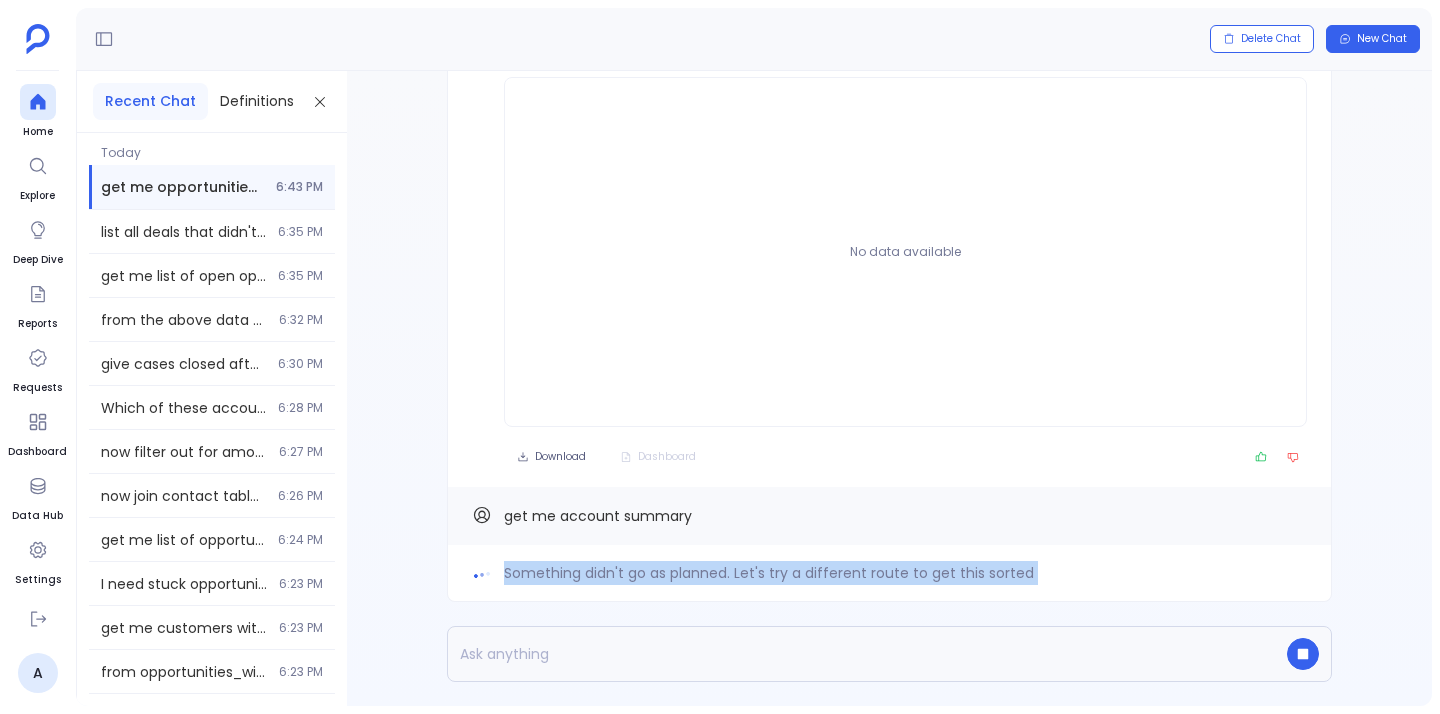 click on "Something didn't go as planned. Let's try a different route to get this sorted" at bounding box center [889, 573] 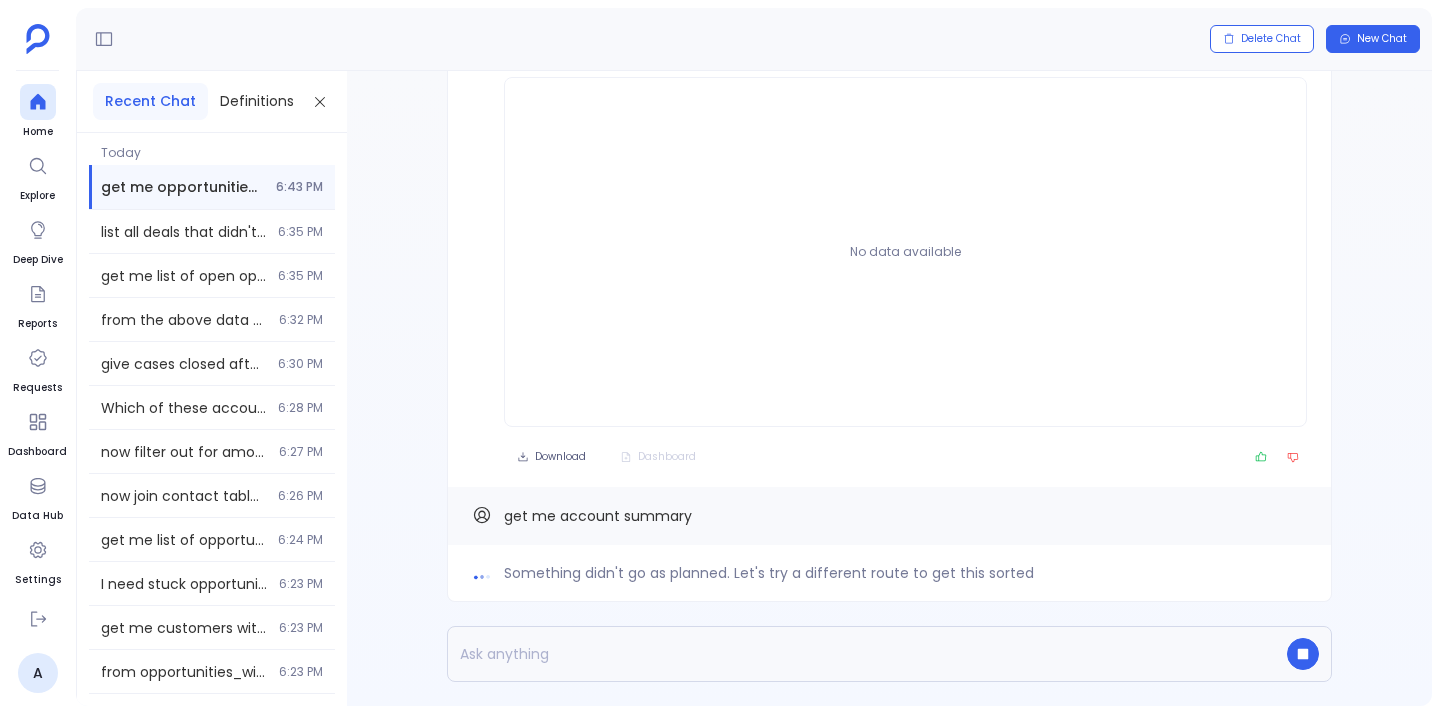 click on "Something didn't go as planned. Let's try a different route to get this sorted" at bounding box center [889, 573] 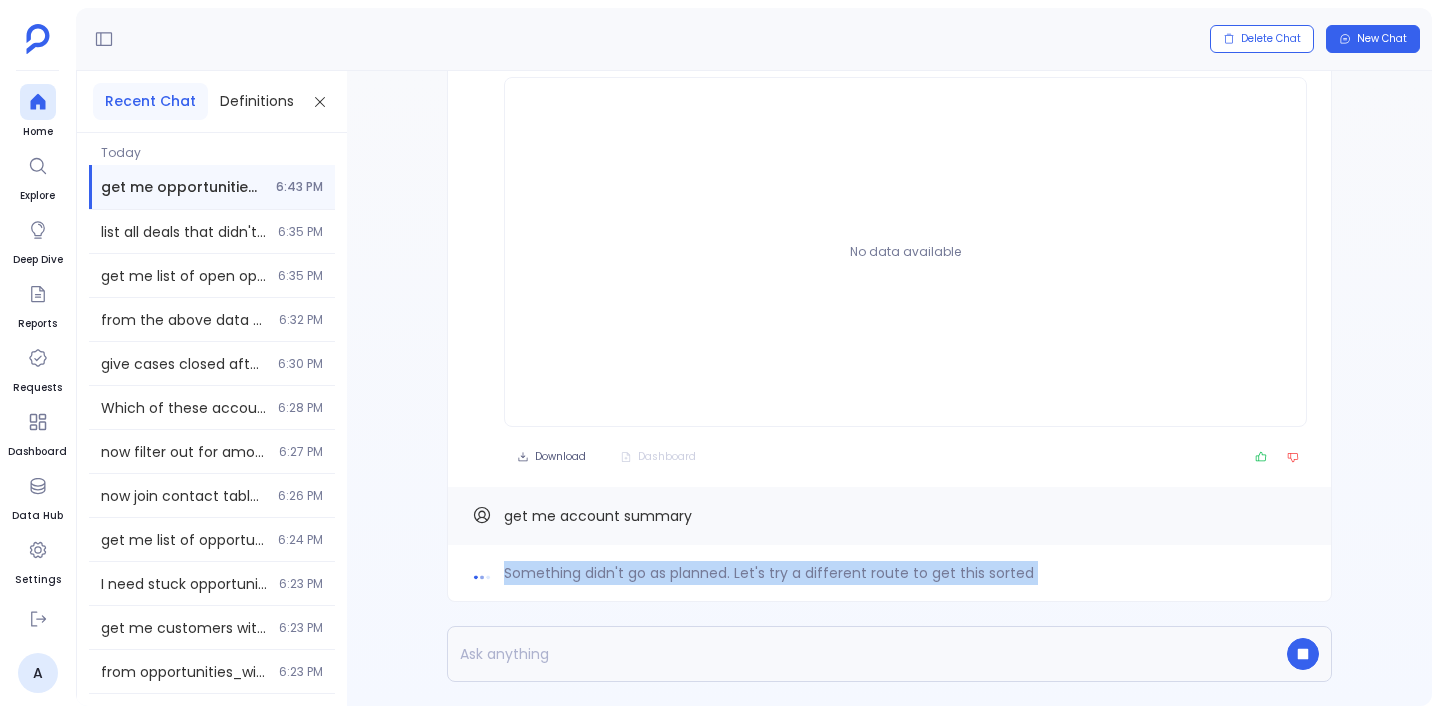click on "Something didn't go as planned. Let's try a different route to get this sorted" at bounding box center (889, 573) 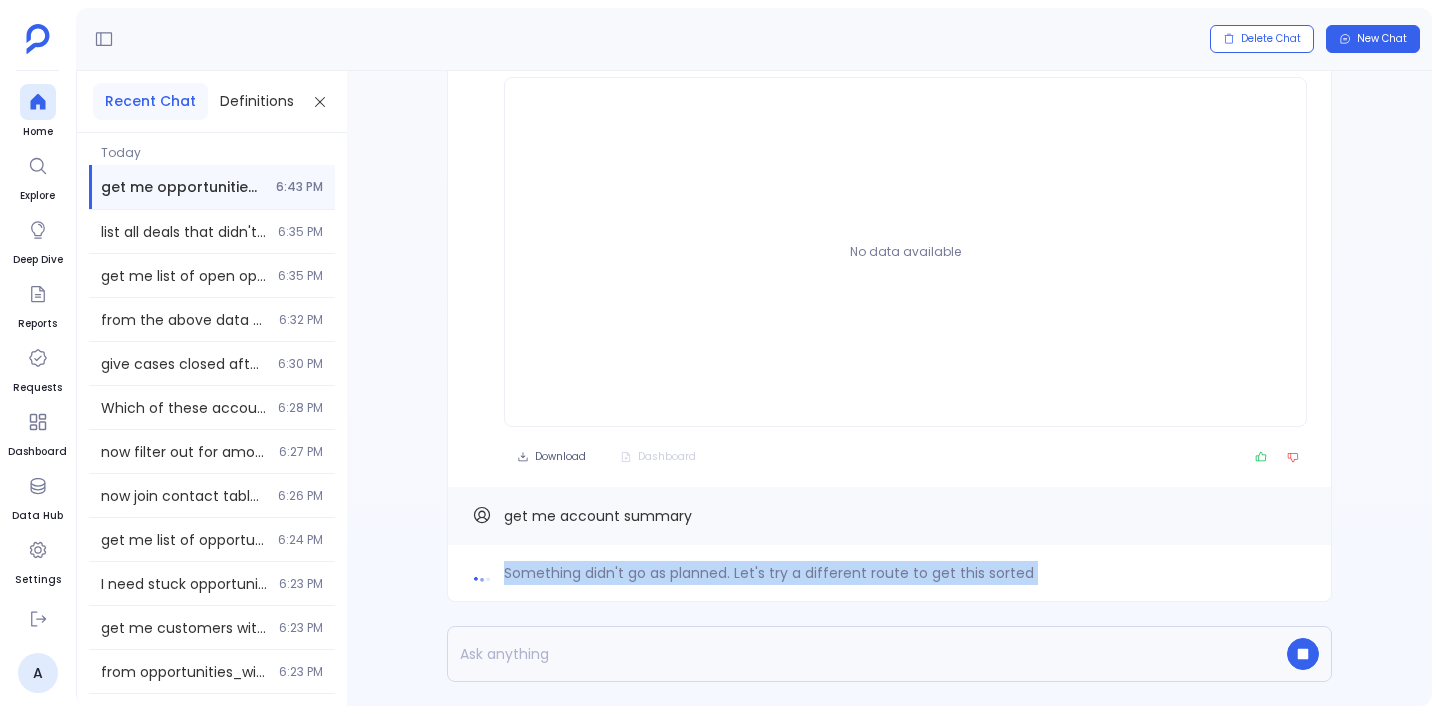 click on "Something didn't go as planned. Let's try a different route to get this sorted" at bounding box center (769, 573) 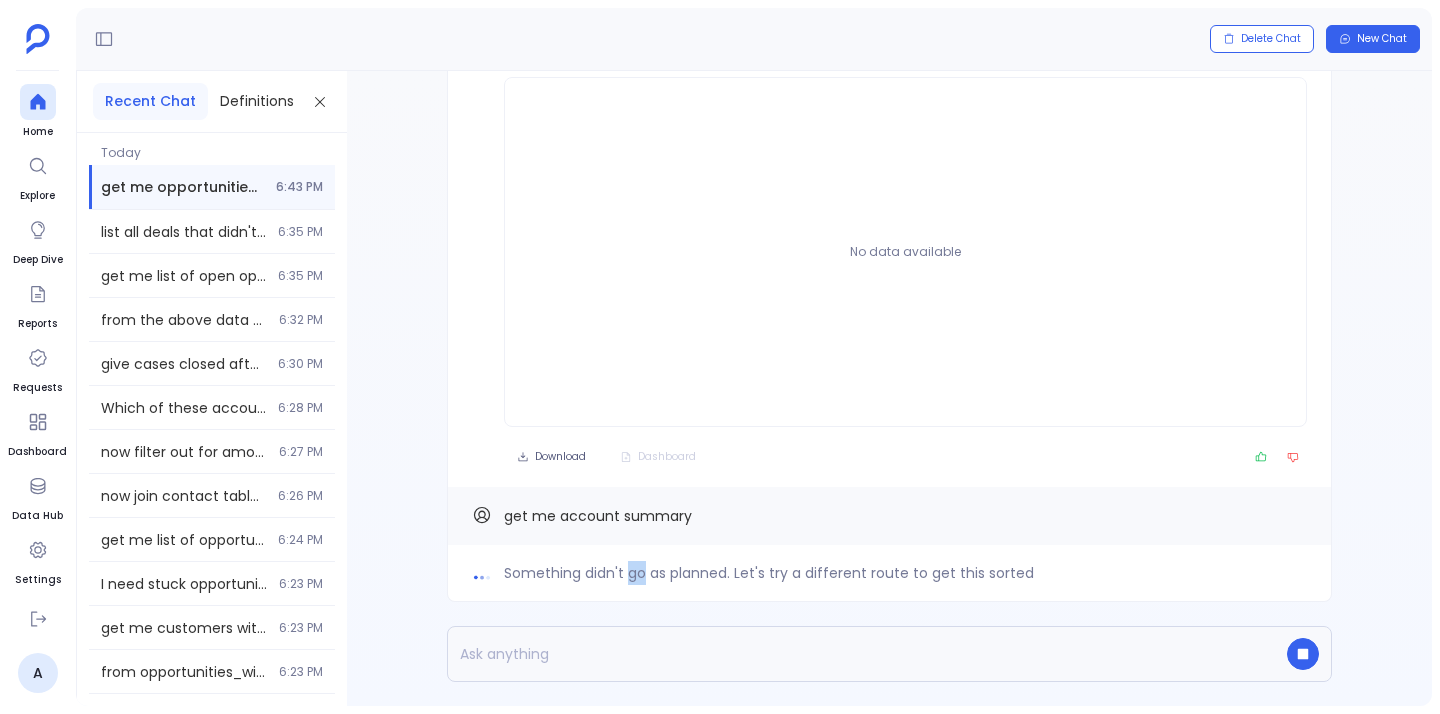 click on "Something didn't go as planned. Let's try a different route to get this sorted" at bounding box center (769, 573) 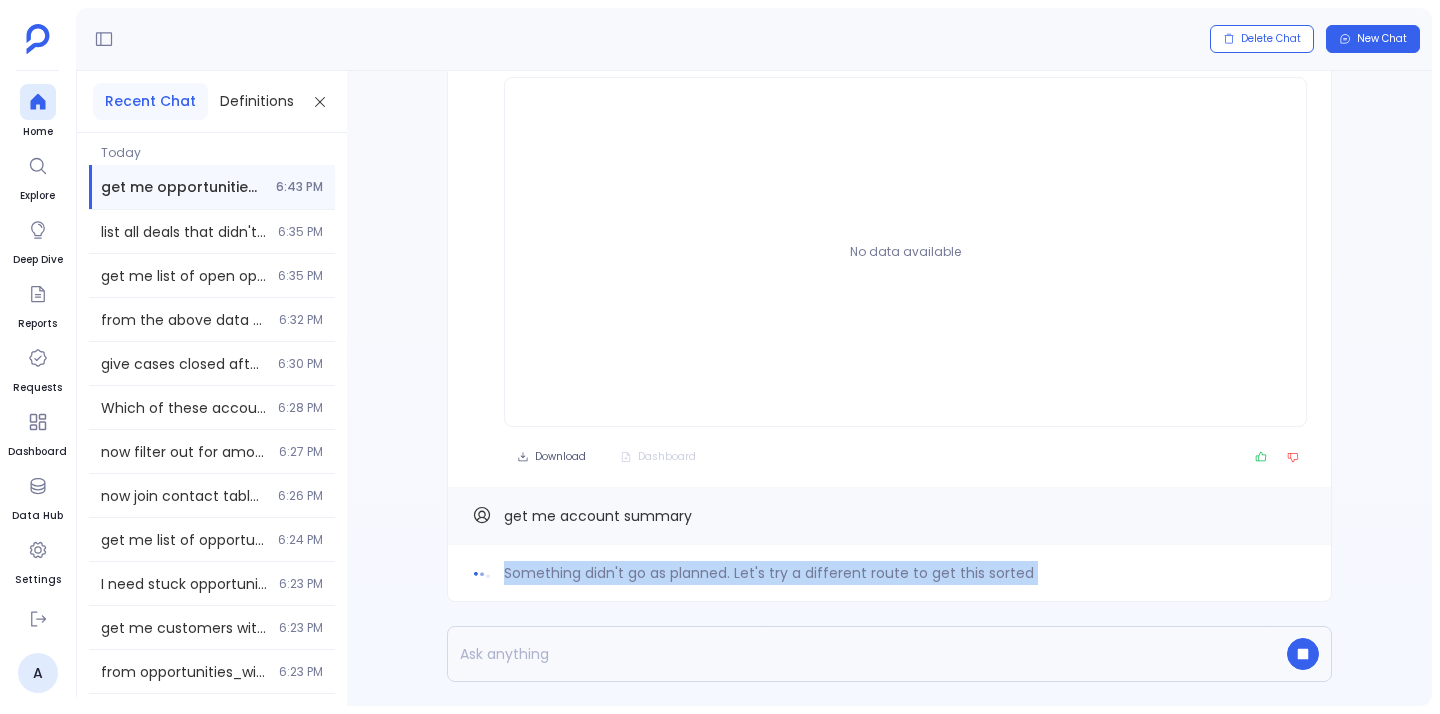 click on "Something didn't go as planned. Let's try a different route to get this sorted" at bounding box center (769, 573) 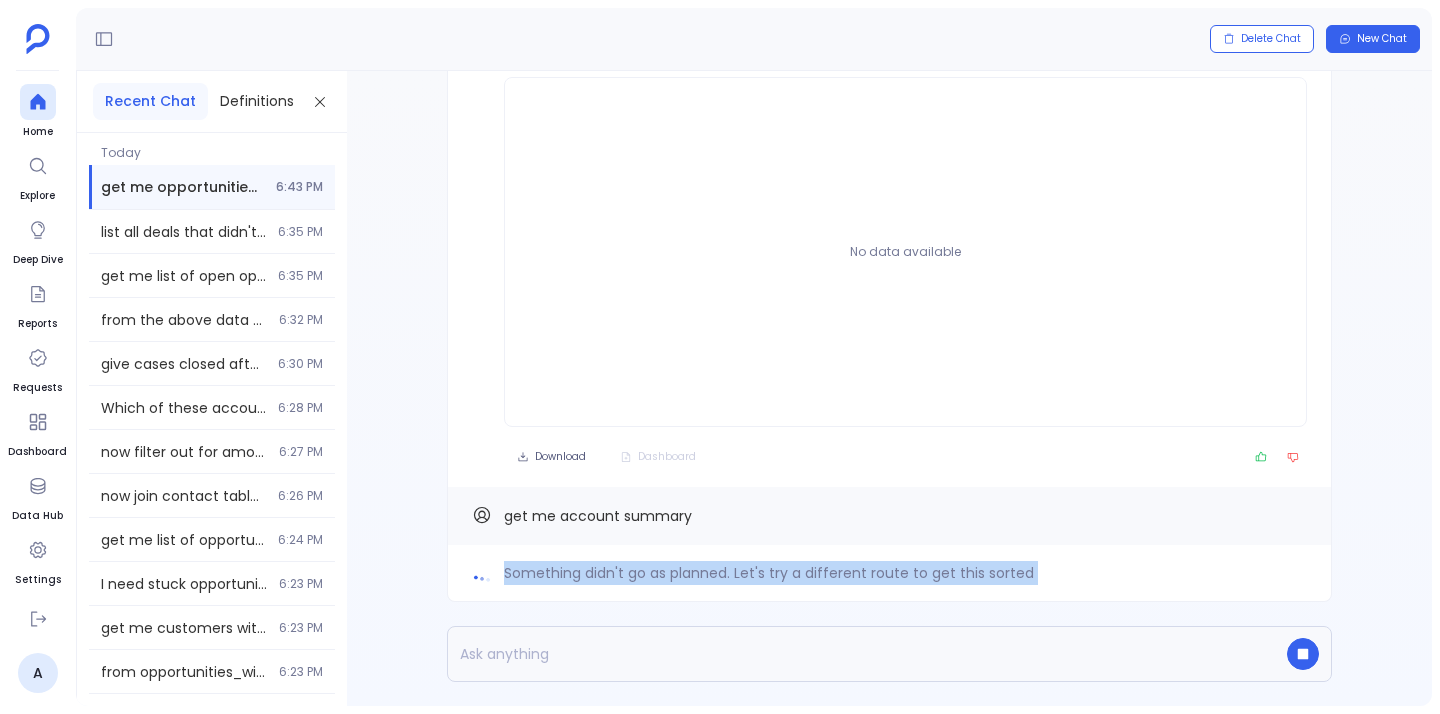 click on "Something didn't go as planned. Let's try a different route to get this sorted" at bounding box center (769, 573) 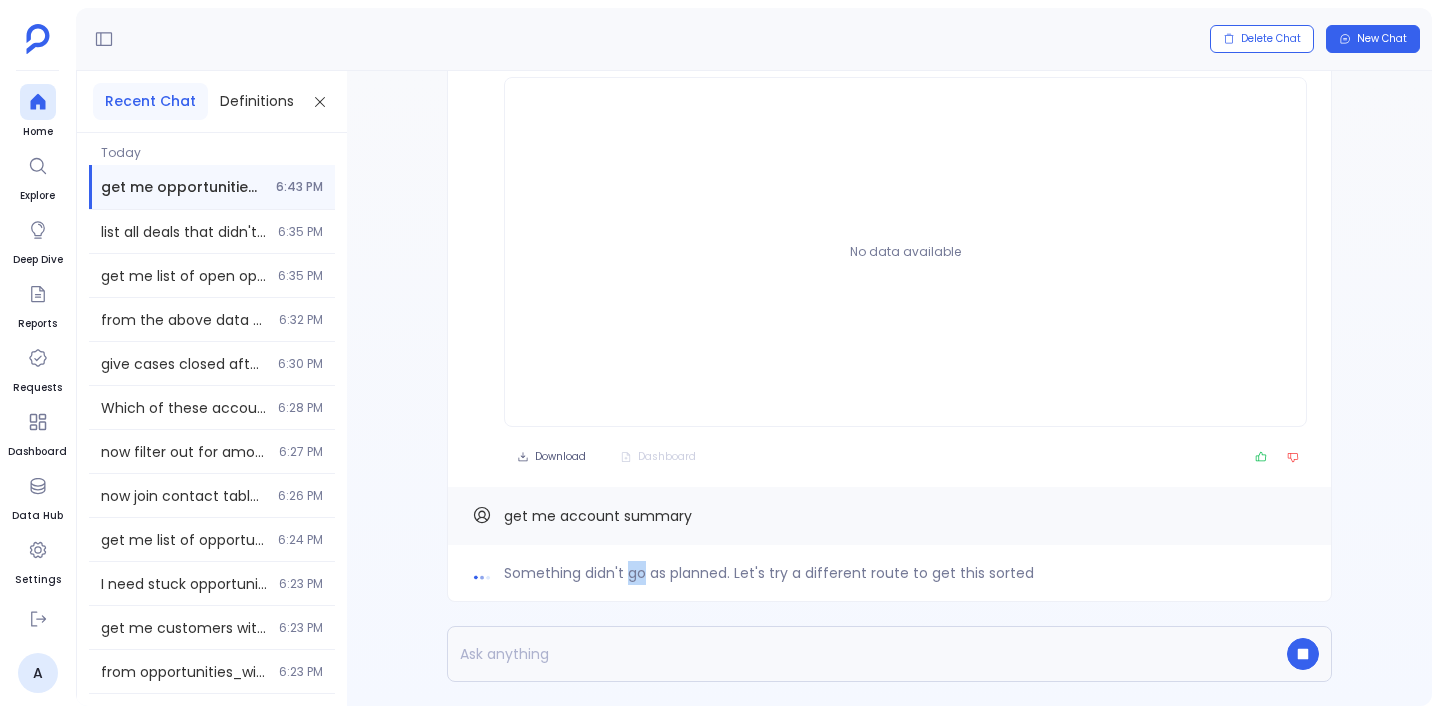 click on "Something didn't go as planned. Let's try a different route to get this sorted" at bounding box center (769, 573) 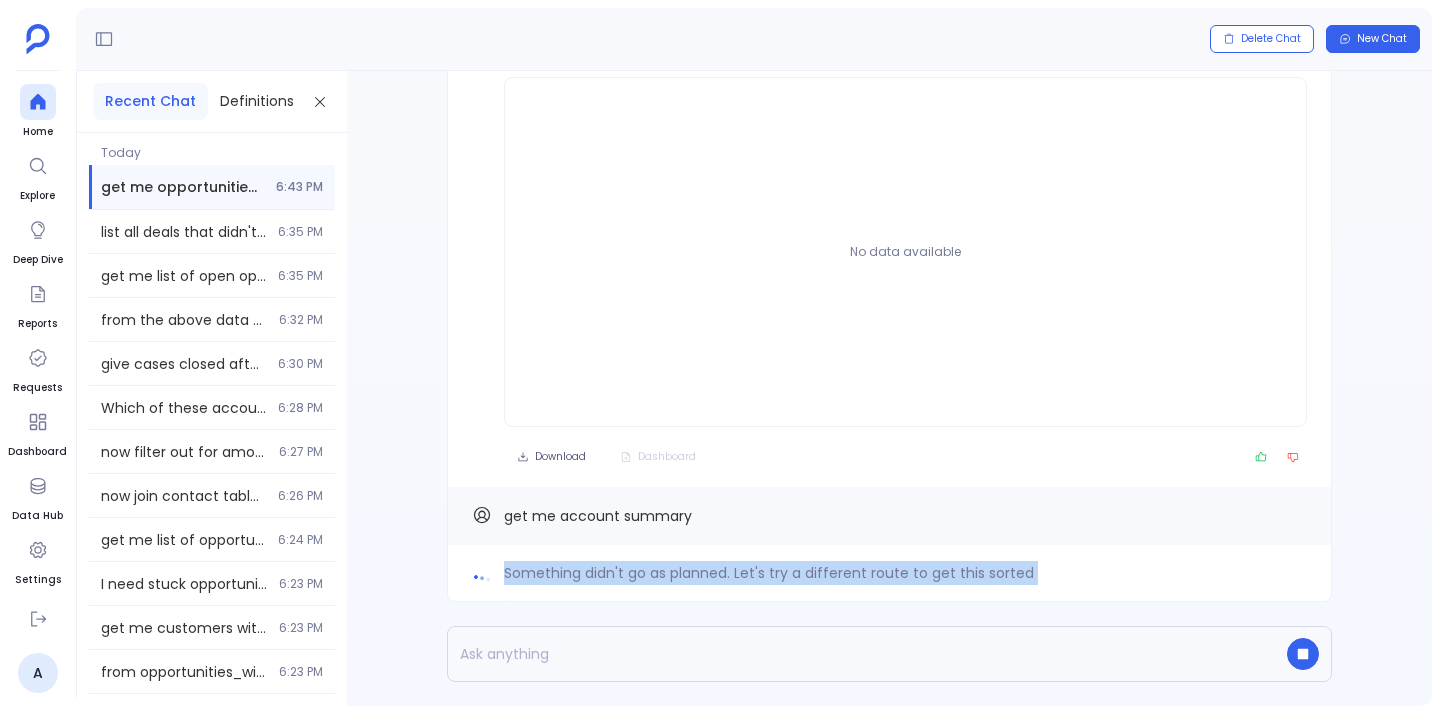 click on "Something didn't go as planned. Let's try a different route to get this sorted" at bounding box center (769, 573) 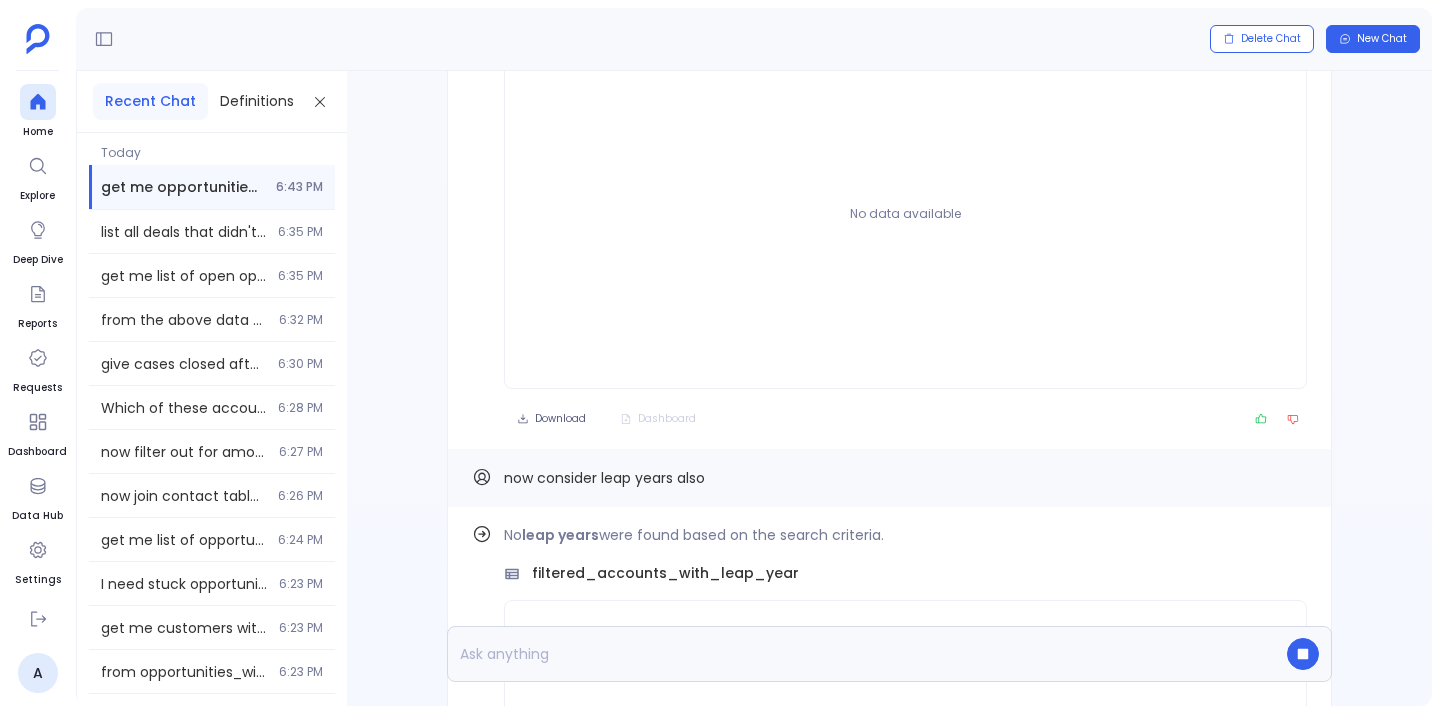 scroll, scrollTop: 0, scrollLeft: 0, axis: both 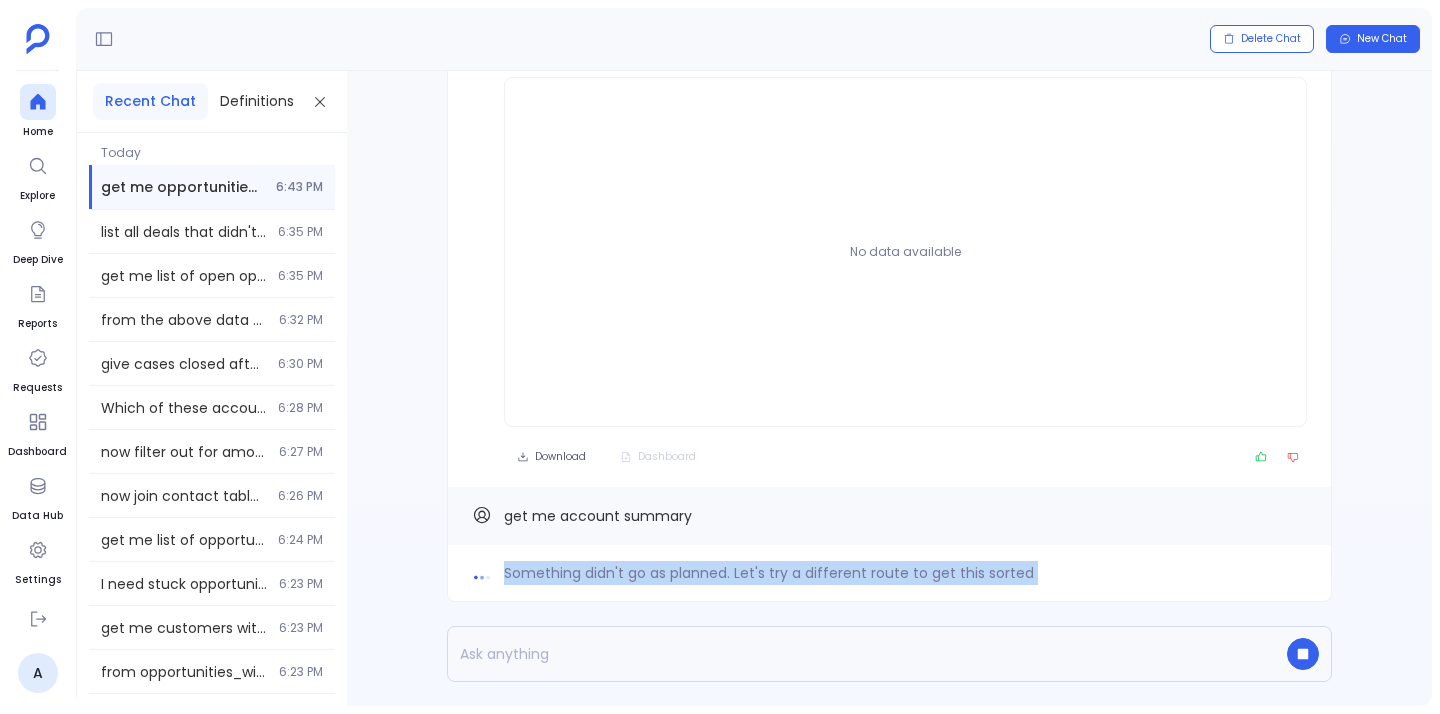 click on "Something didn't go as planned. Let's try a different route to get this sorted" at bounding box center (769, 573) 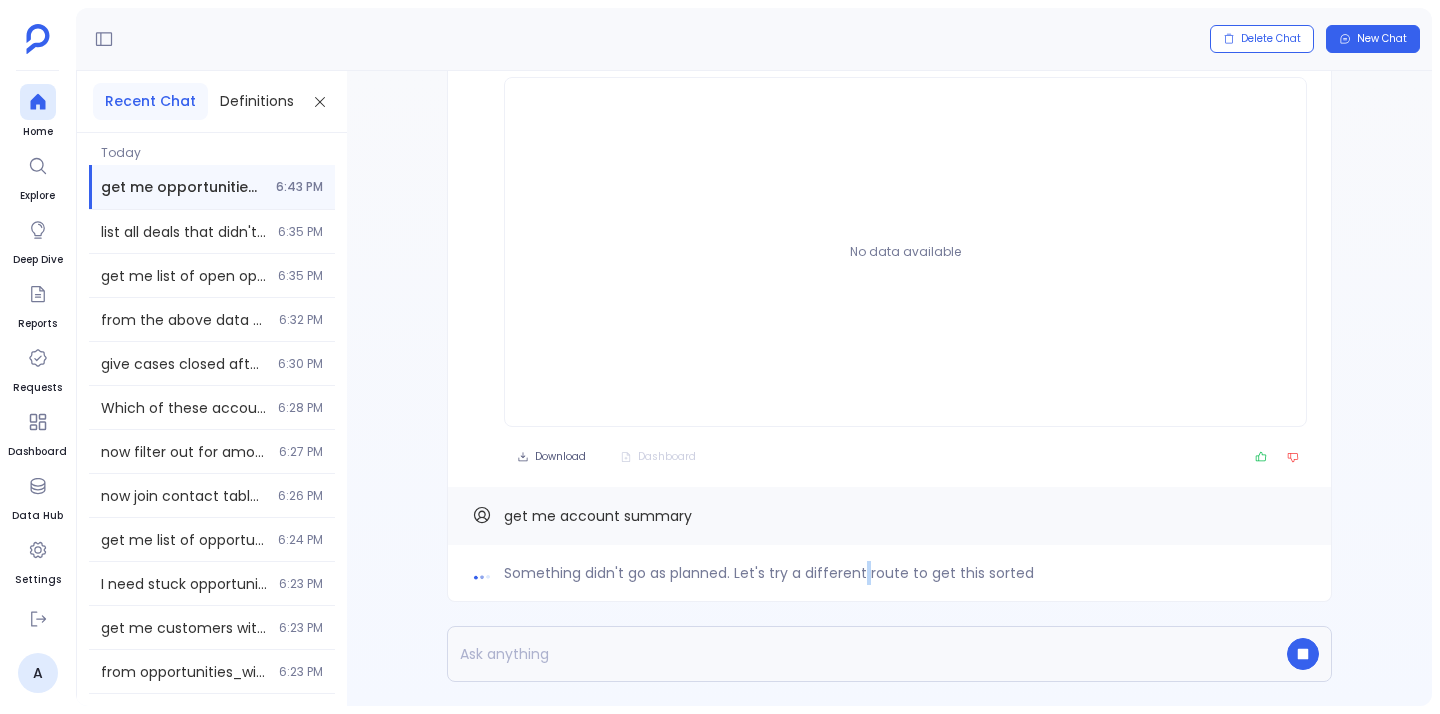 click on "Something didn't go as planned. Let's try a different route to get this sorted" at bounding box center (769, 573) 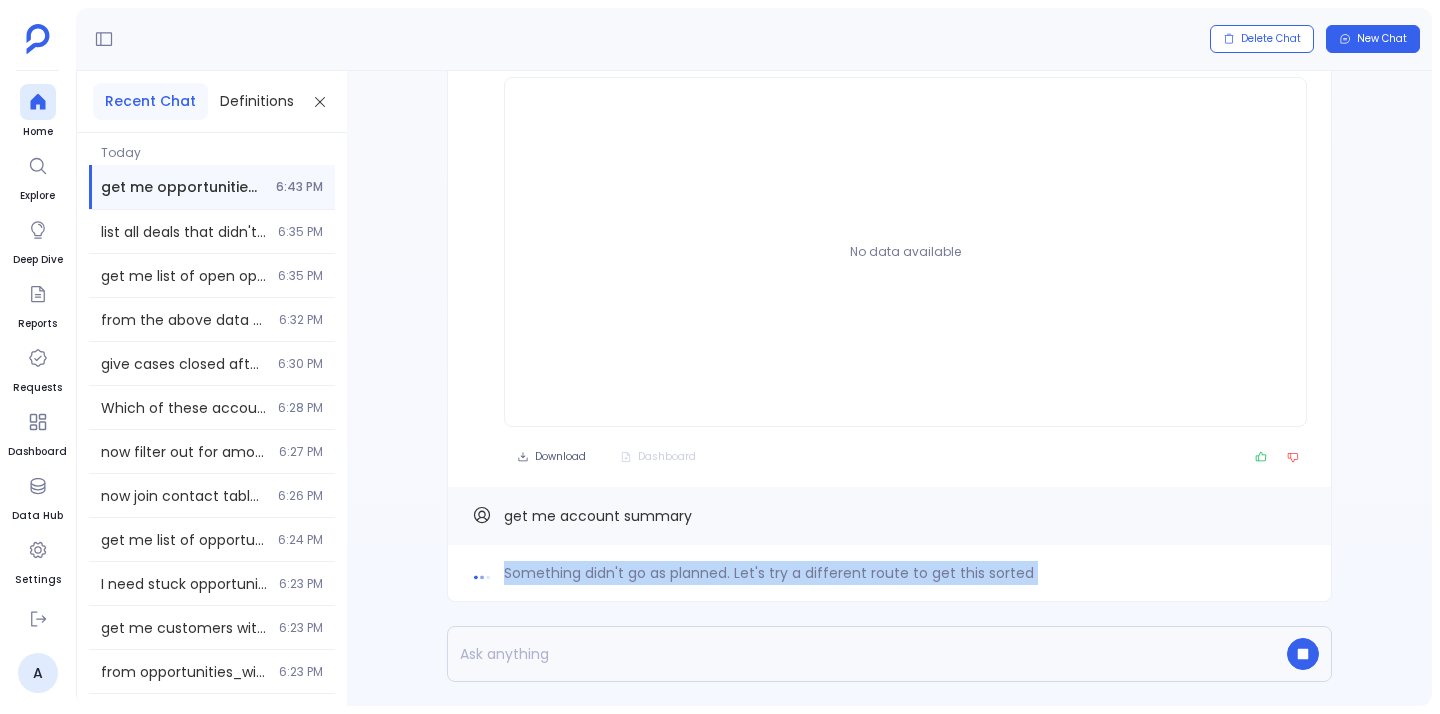 click on "Something didn't go as planned. Let's try a different route to get this sorted" at bounding box center [769, 573] 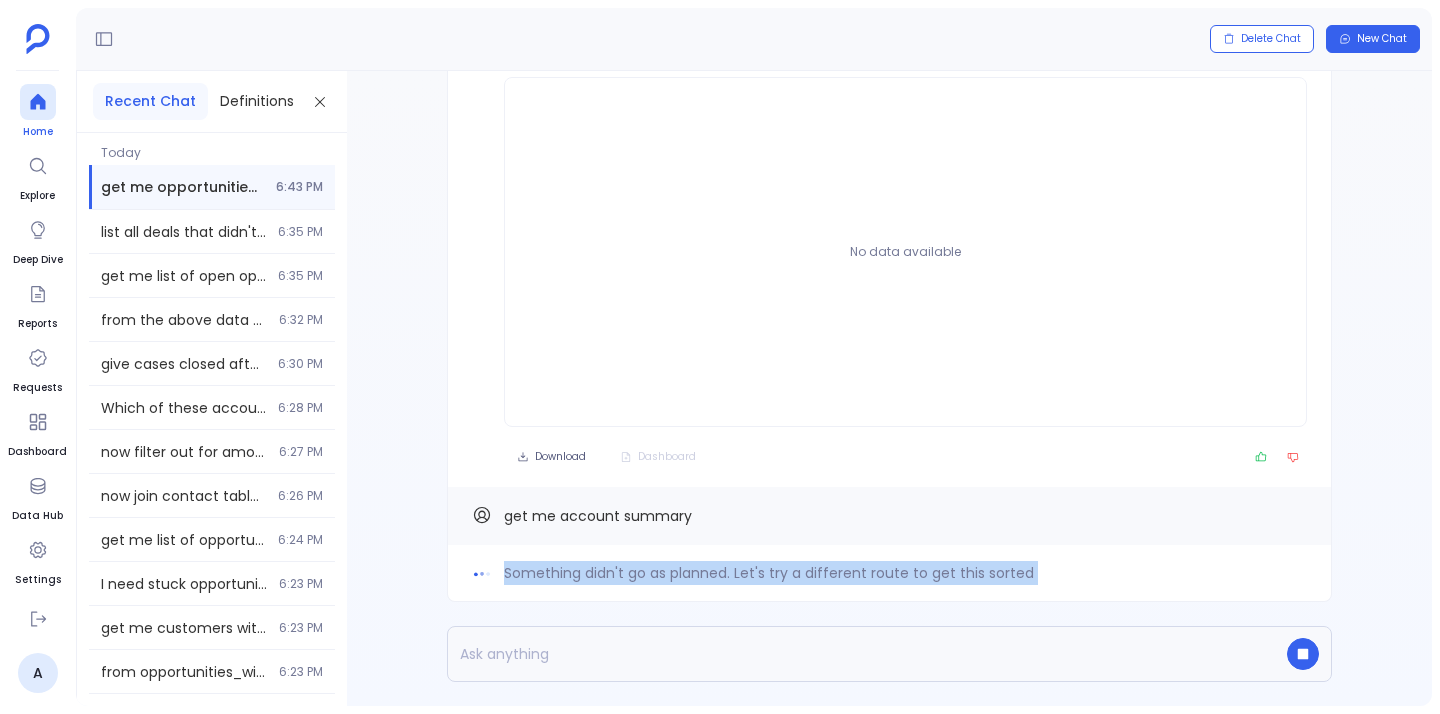 click at bounding box center [38, 102] 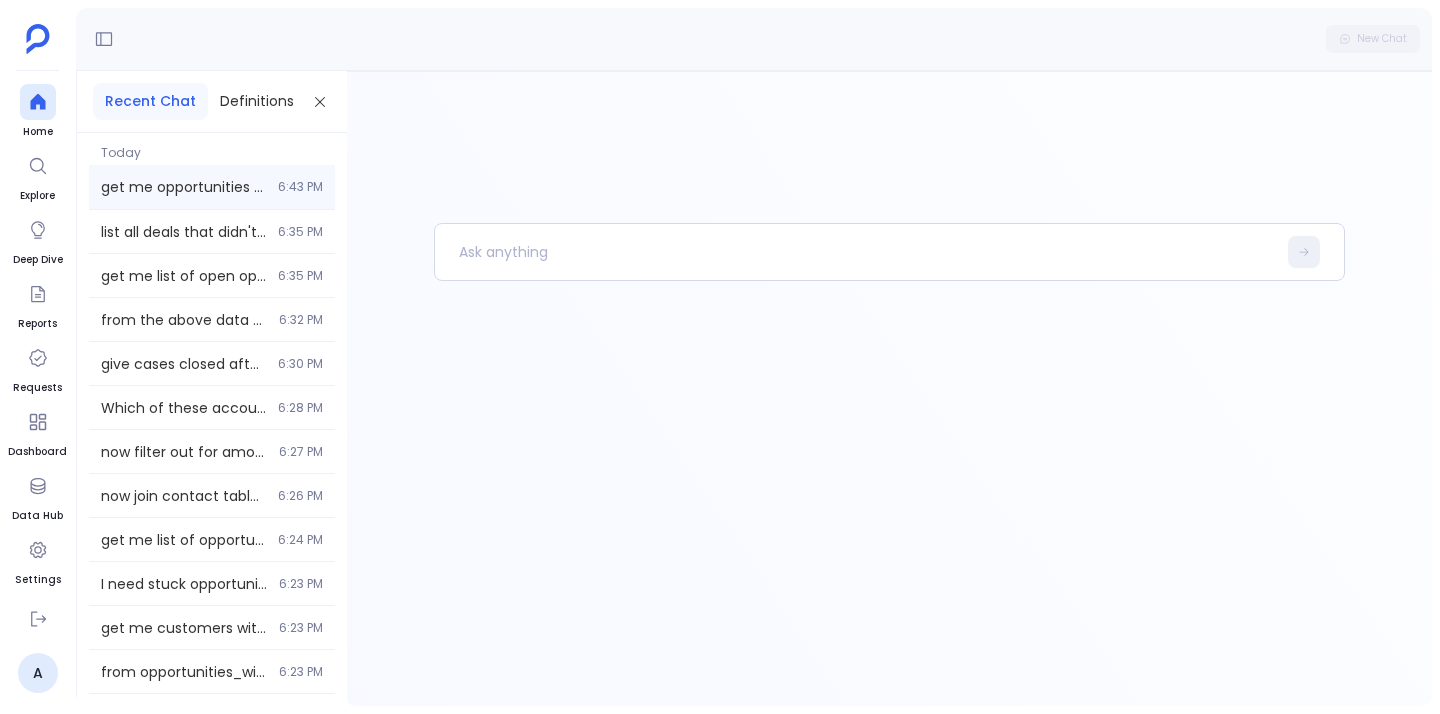 click on "get me opportunities summary" at bounding box center (183, 187) 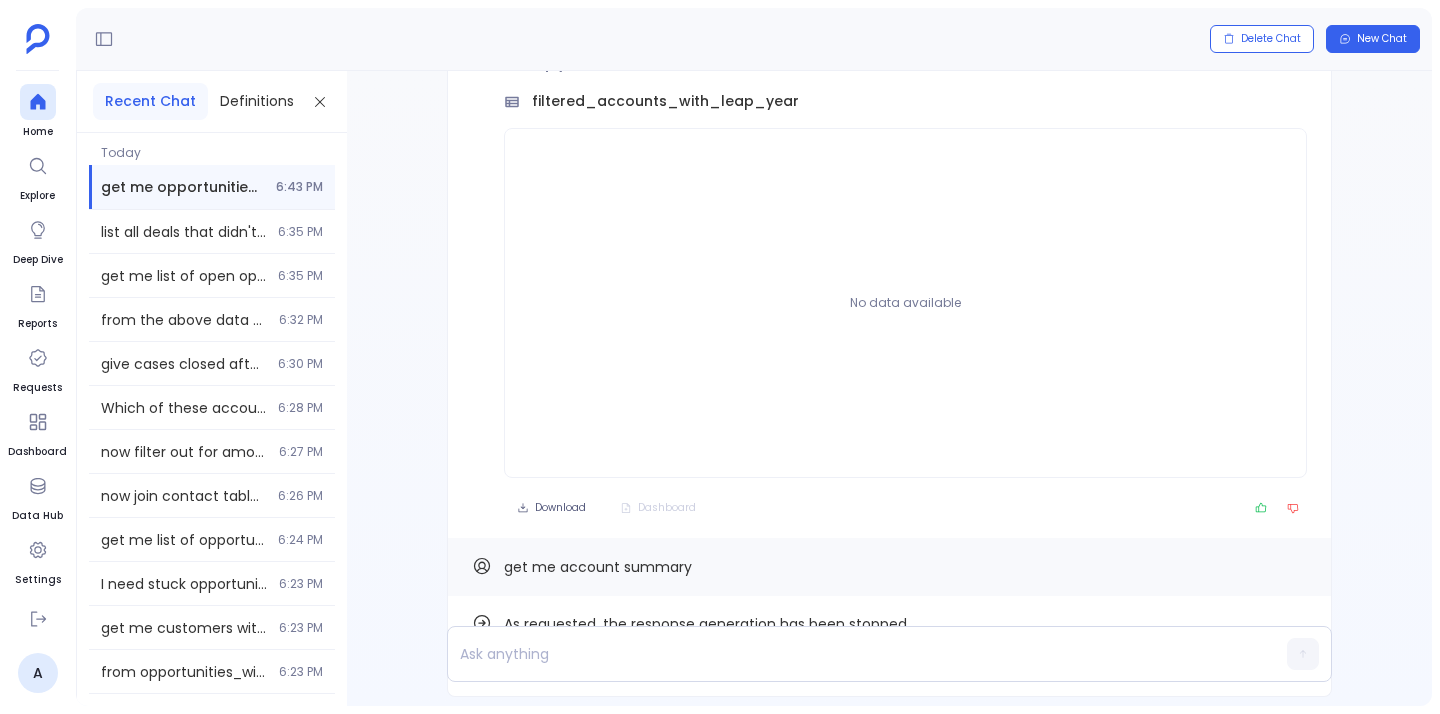scroll, scrollTop: 0, scrollLeft: 0, axis: both 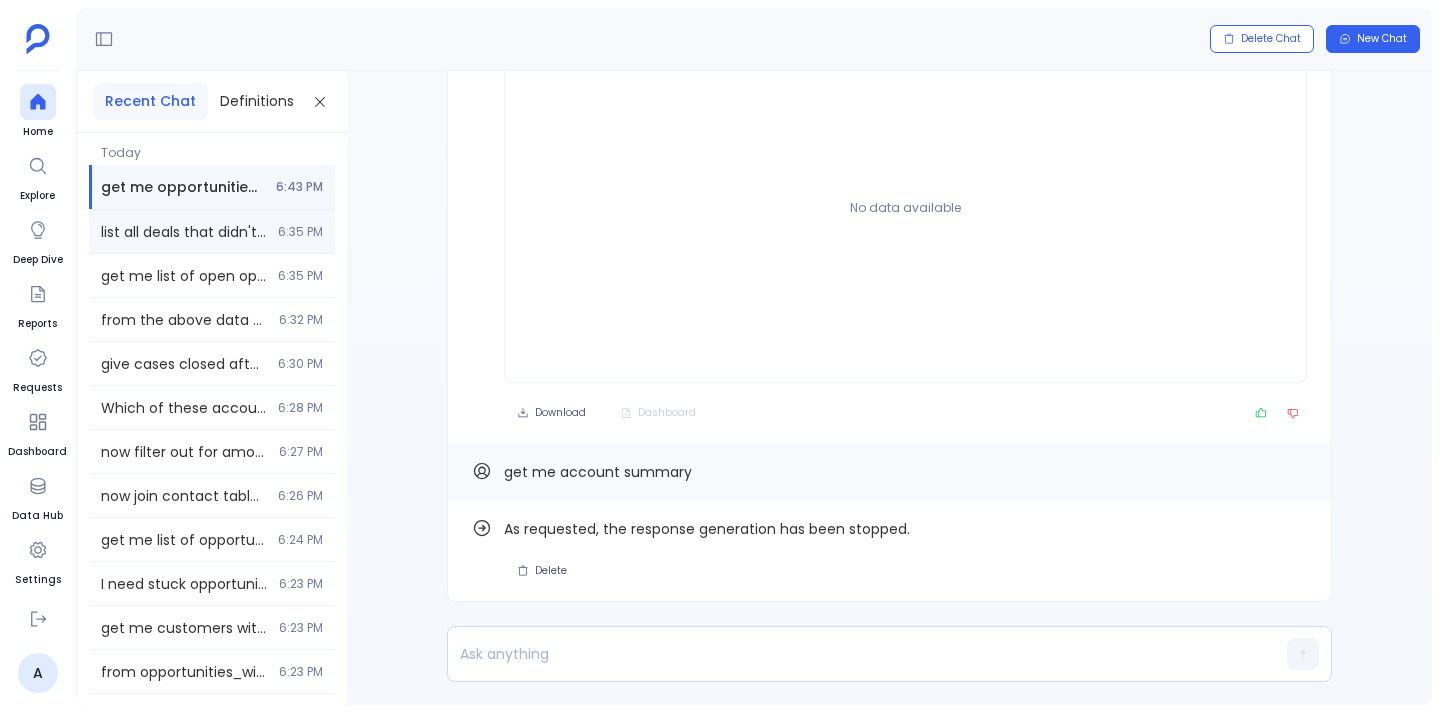 click on "list all deals that didn't close in last year" at bounding box center (183, 232) 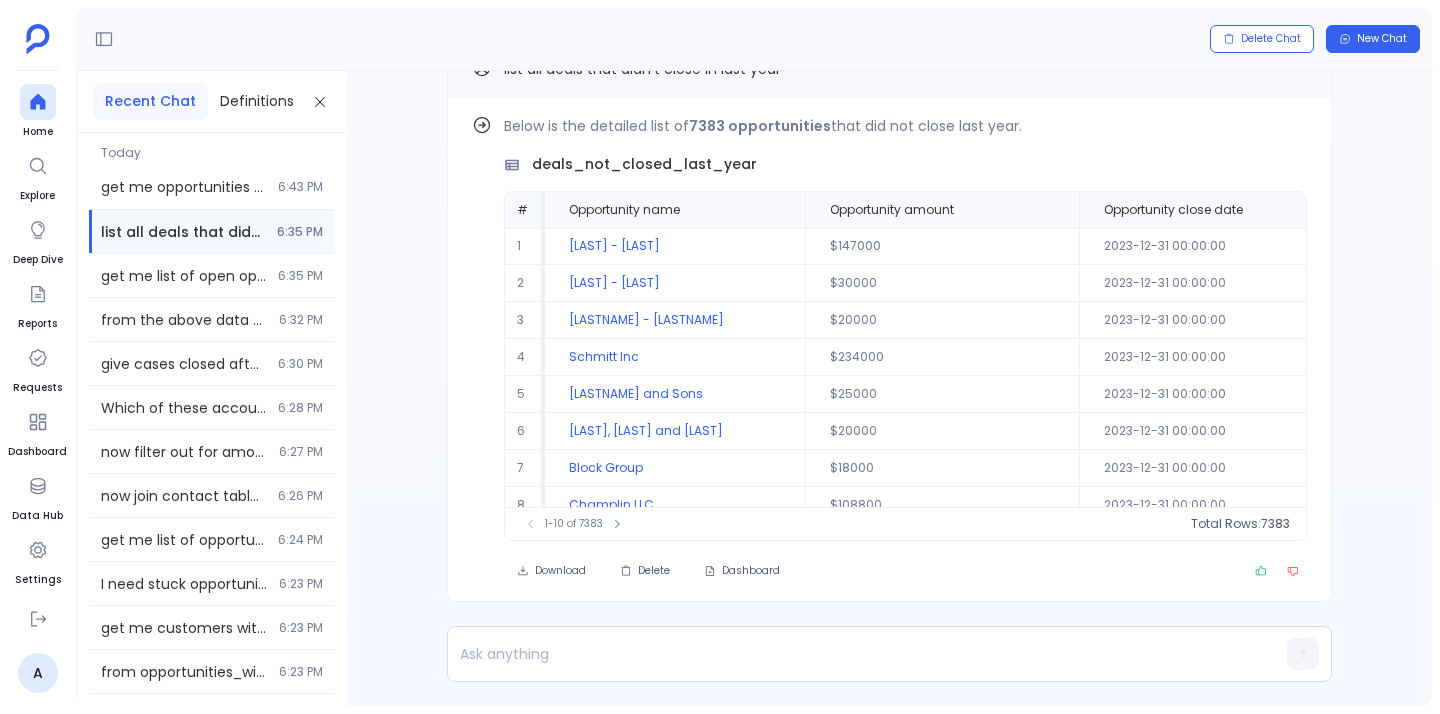 click 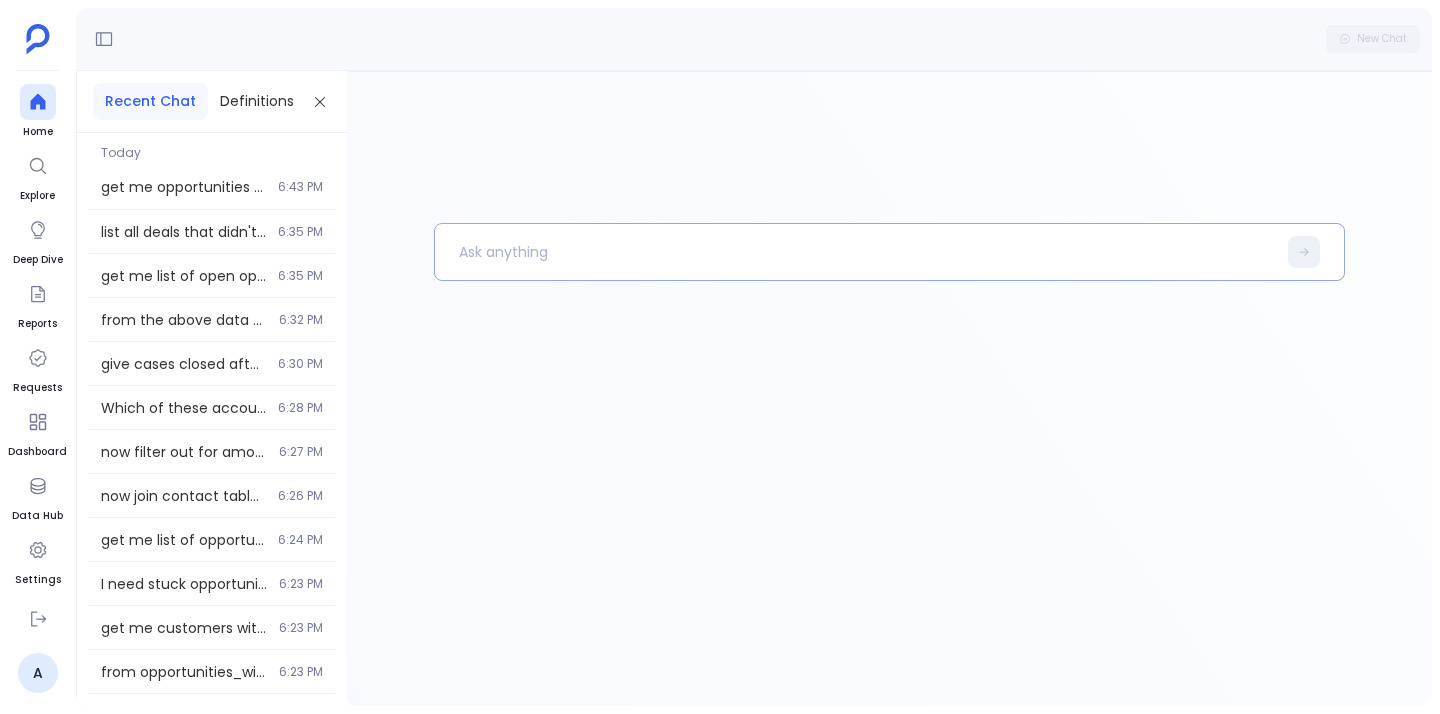 click at bounding box center [855, 252] 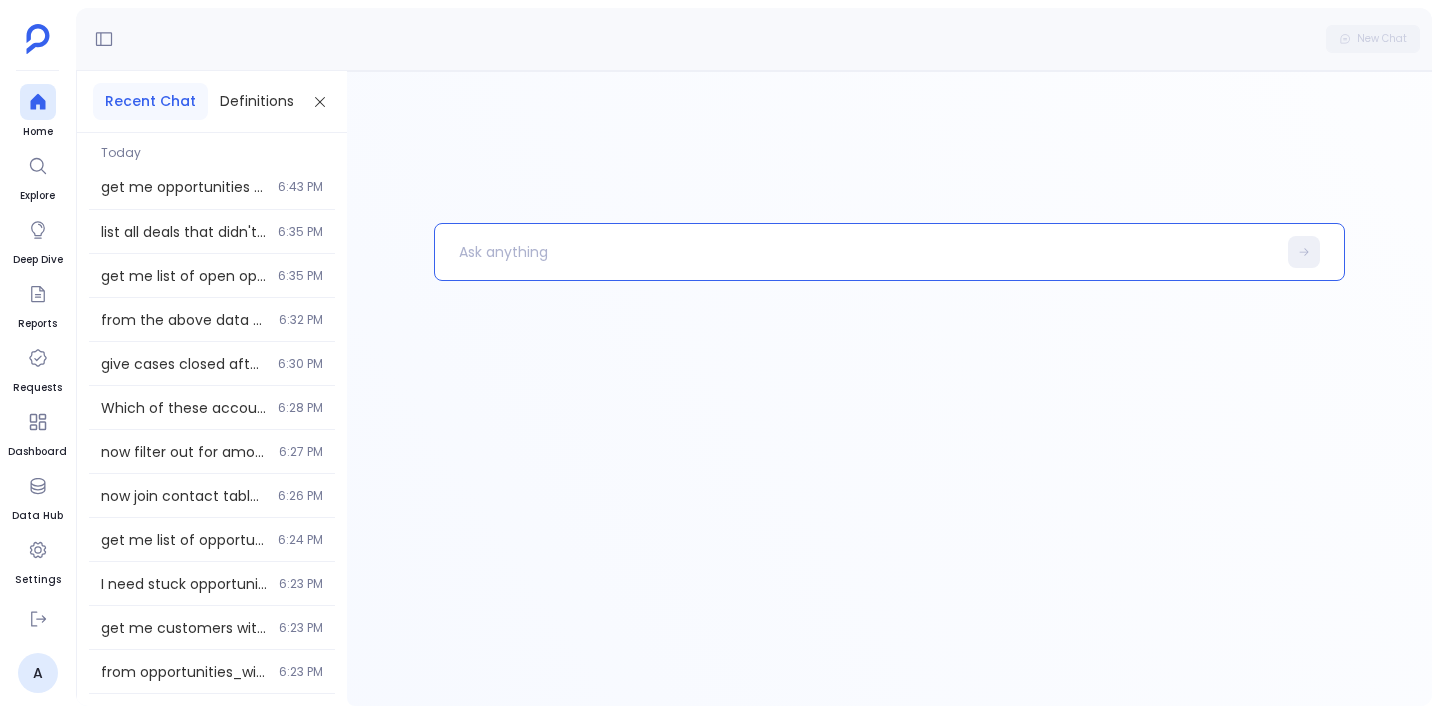 type 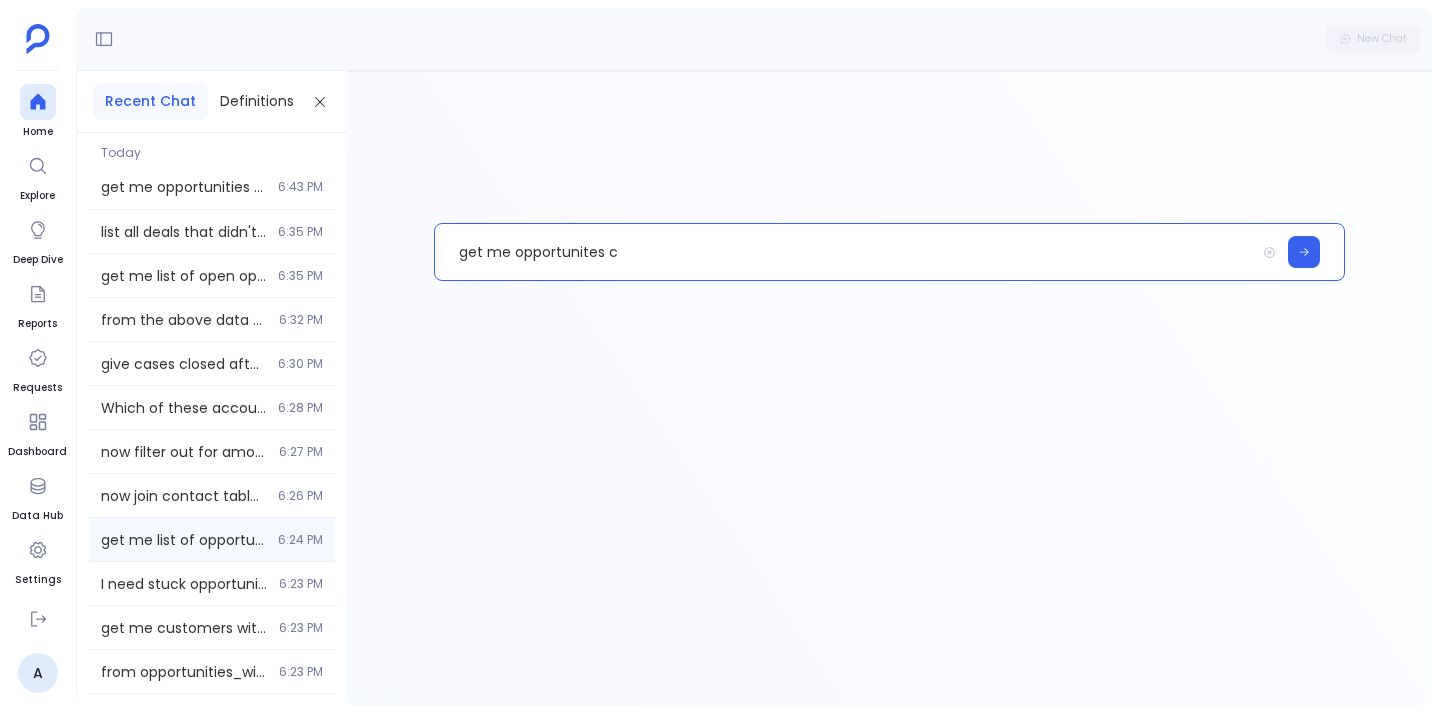 click on "get me list of opportunities" at bounding box center (183, 540) 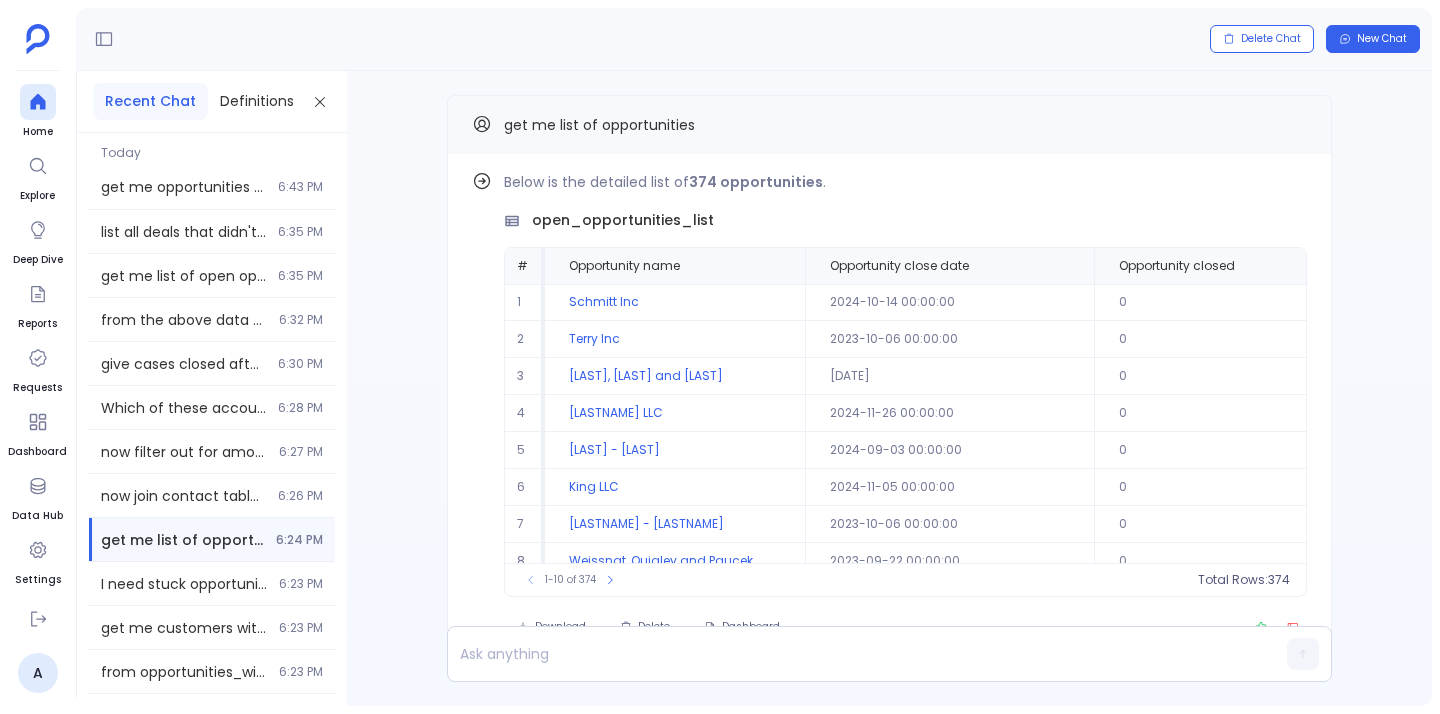 scroll, scrollTop: 0, scrollLeft: 0, axis: both 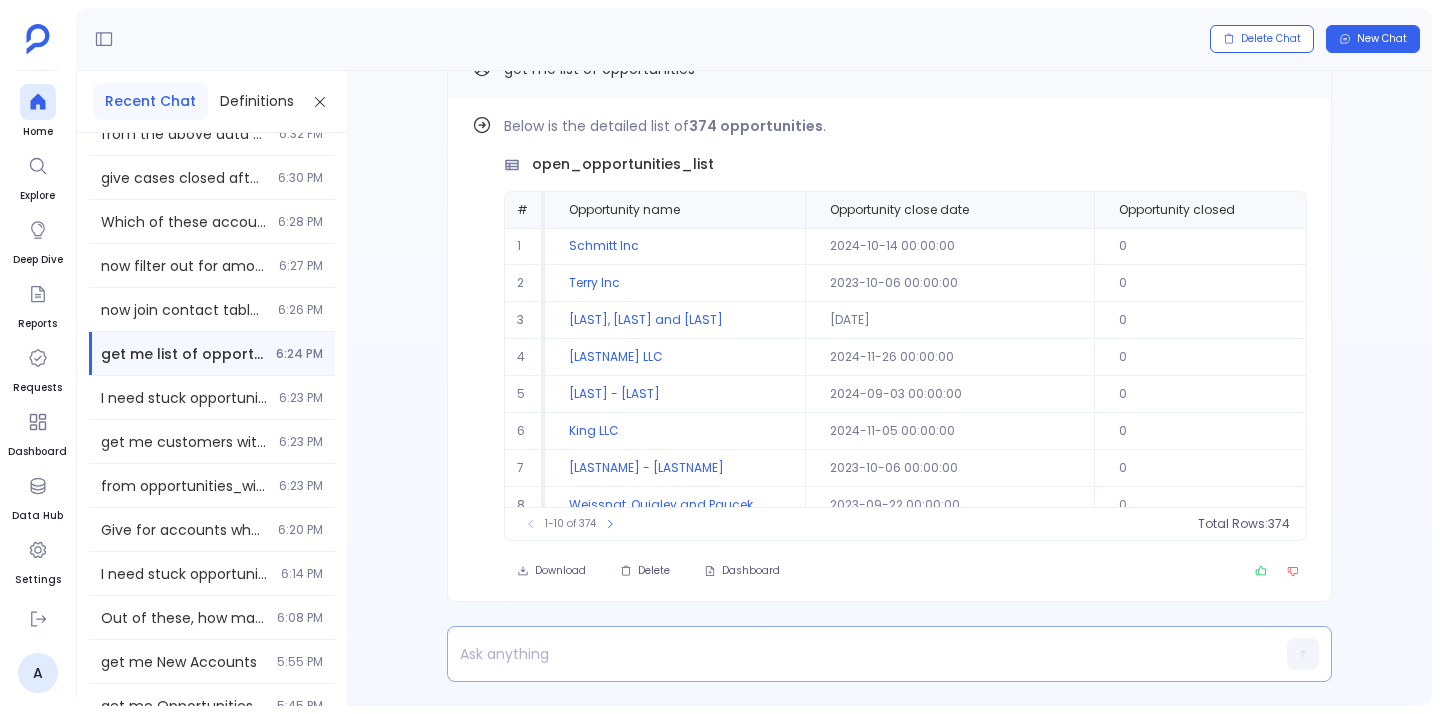 click at bounding box center (851, 654) 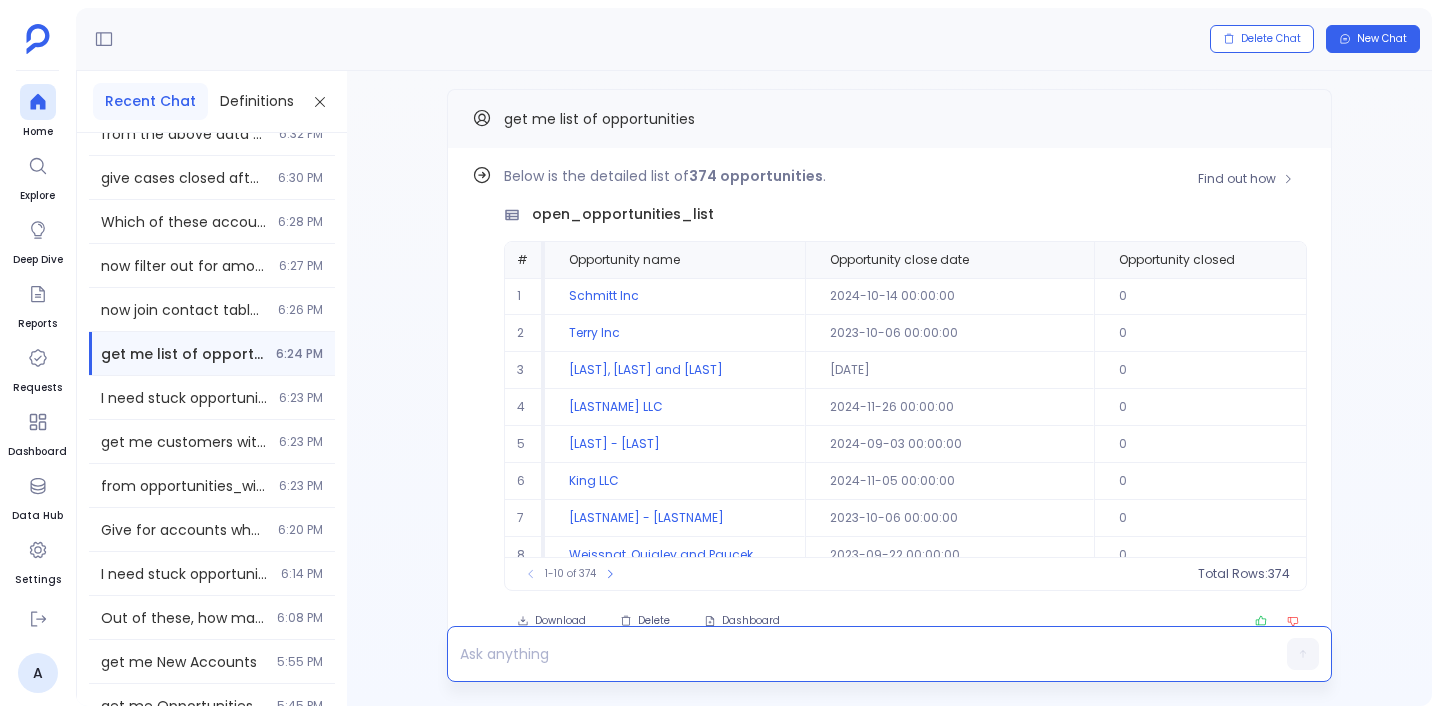 scroll, scrollTop: 0, scrollLeft: 0, axis: both 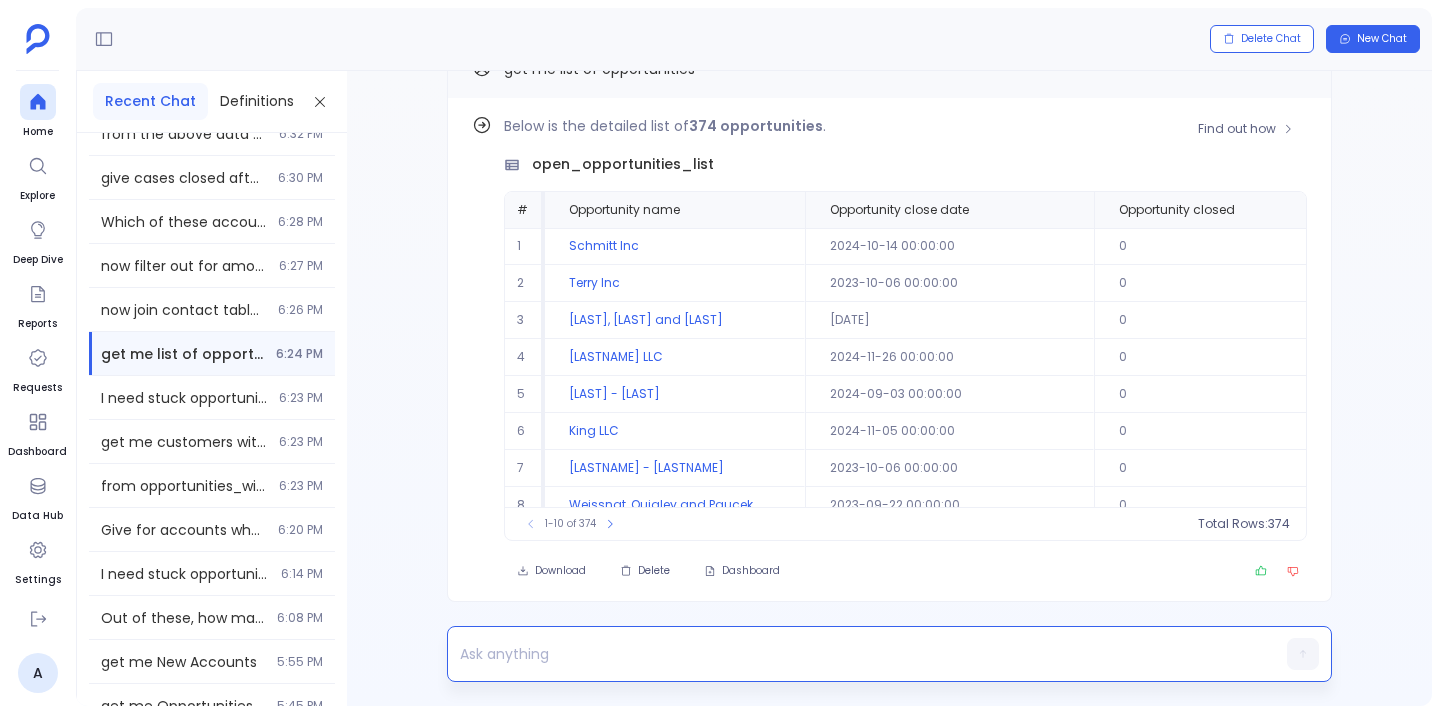 type 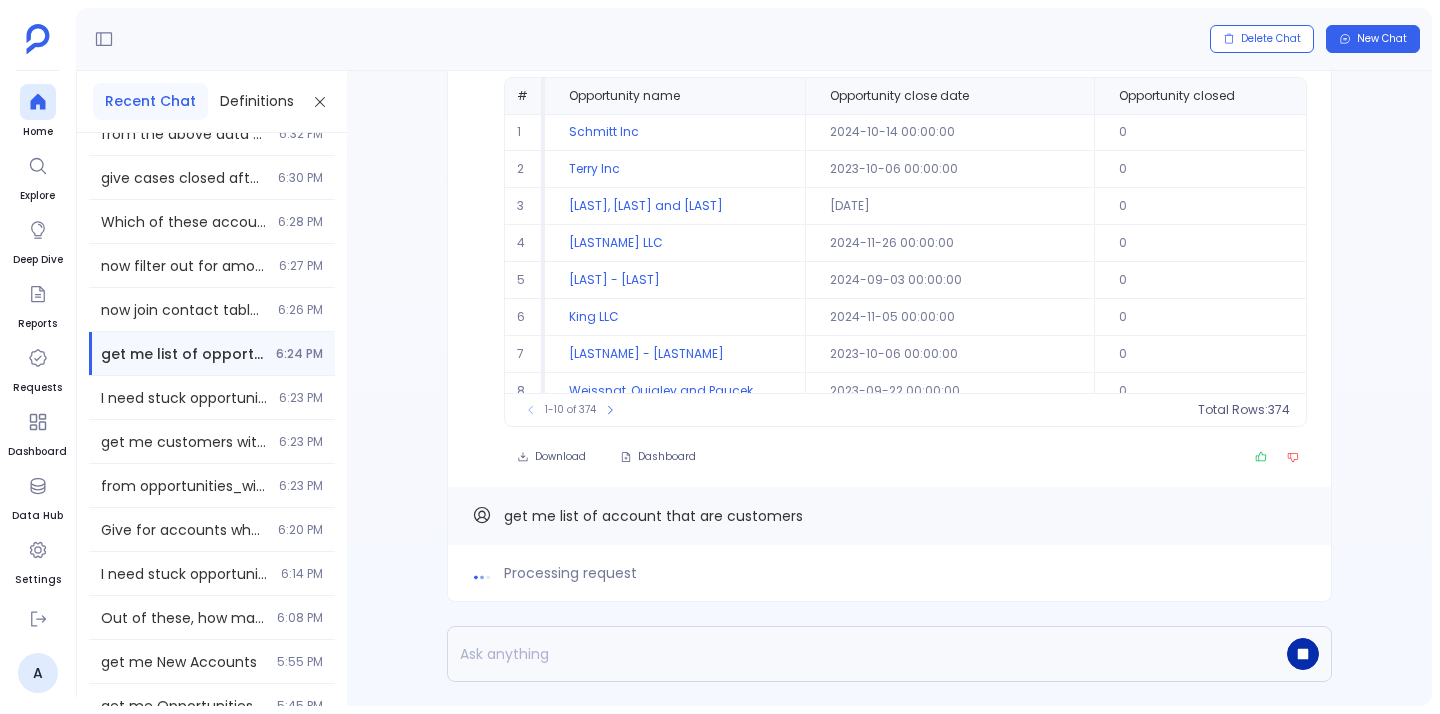click 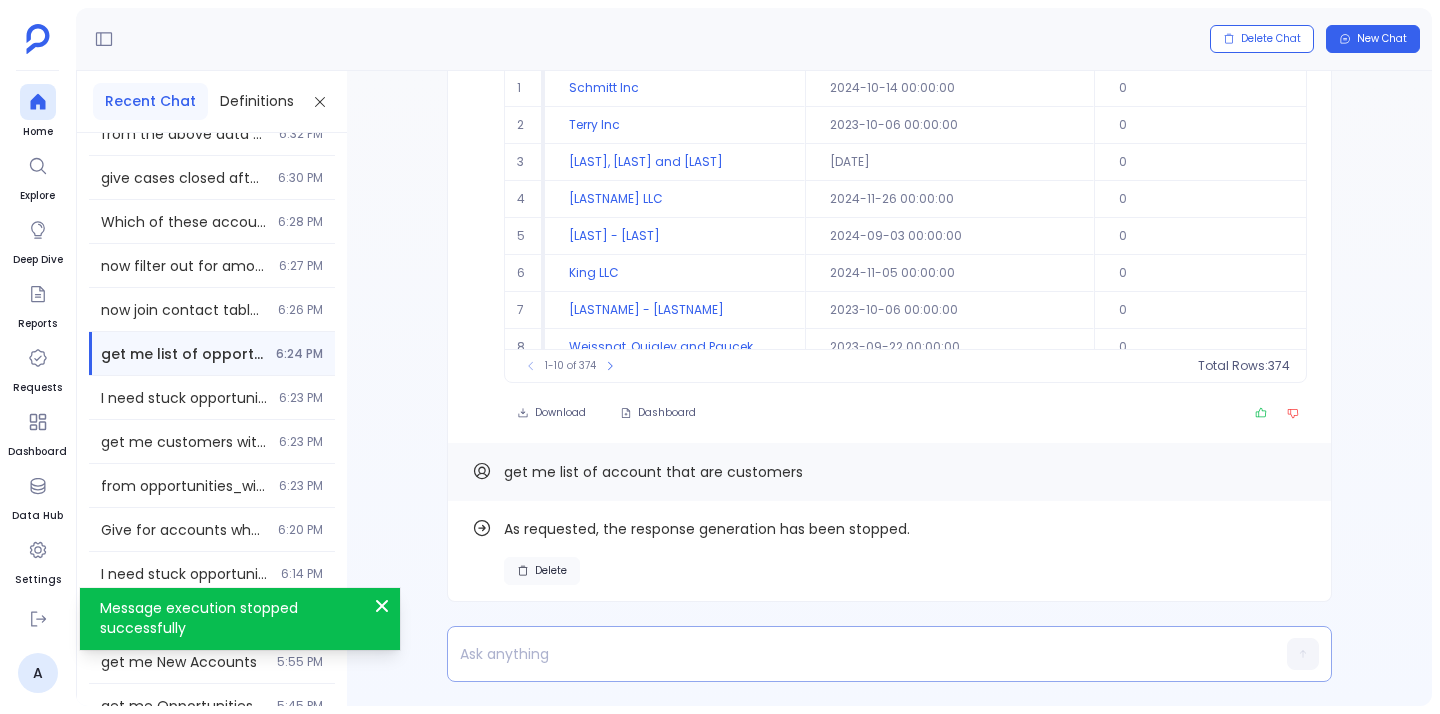click on "Delete" at bounding box center [551, 571] 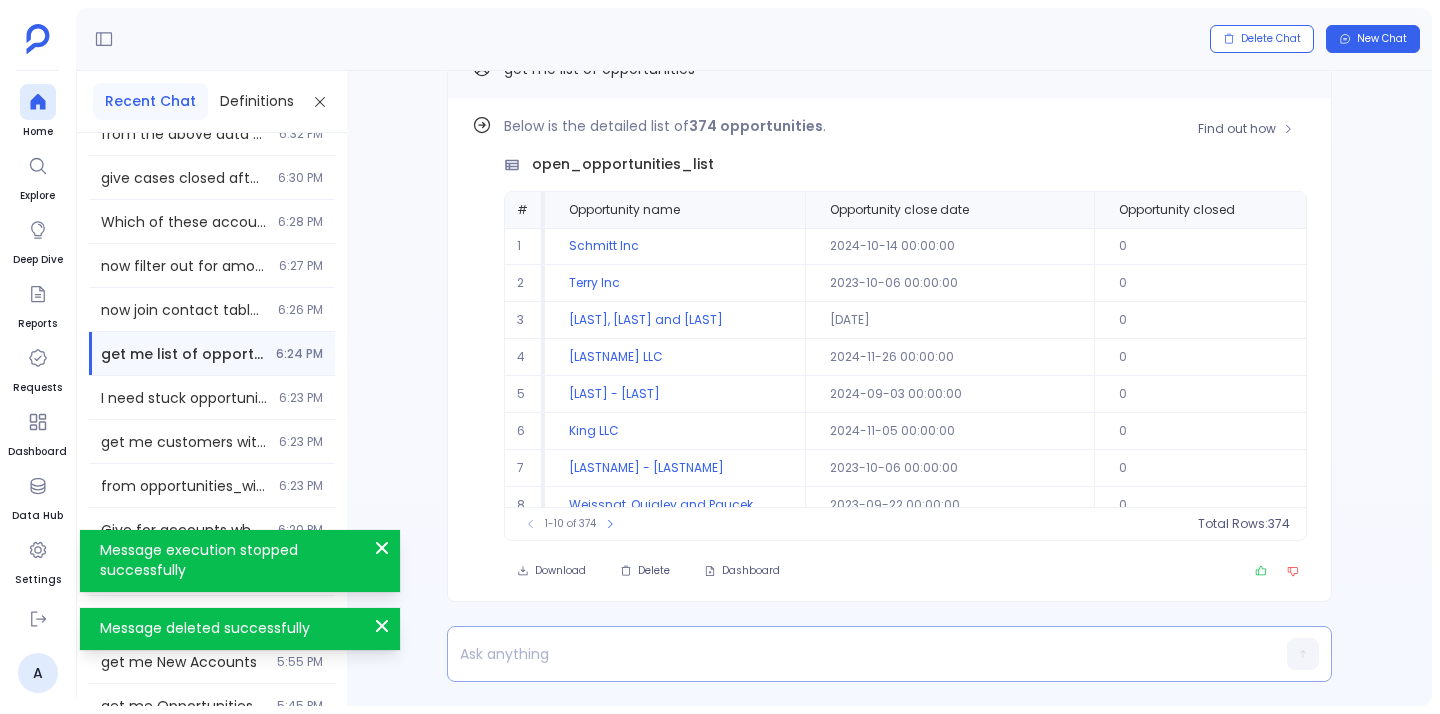 scroll, scrollTop: -56, scrollLeft: 0, axis: vertical 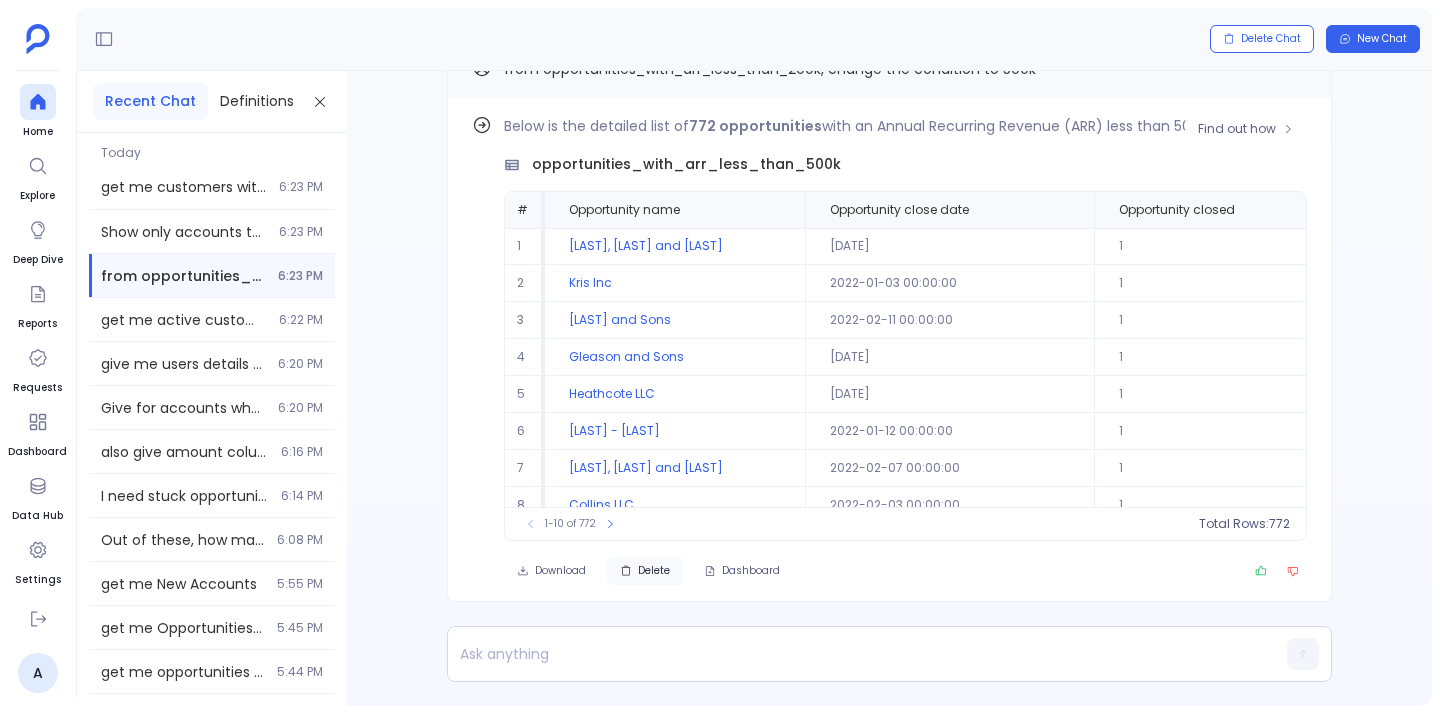 click on "Delete" at bounding box center (654, 571) 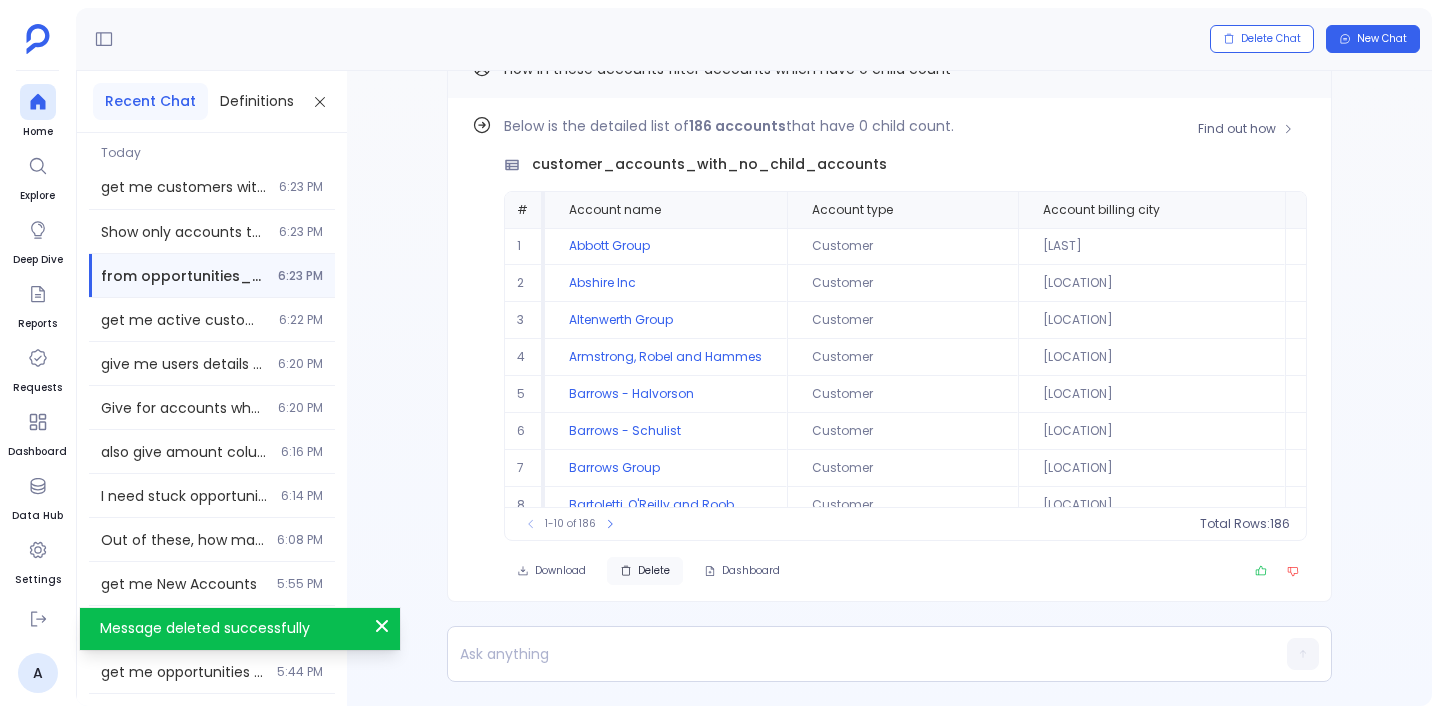 click on "Delete" at bounding box center [654, 571] 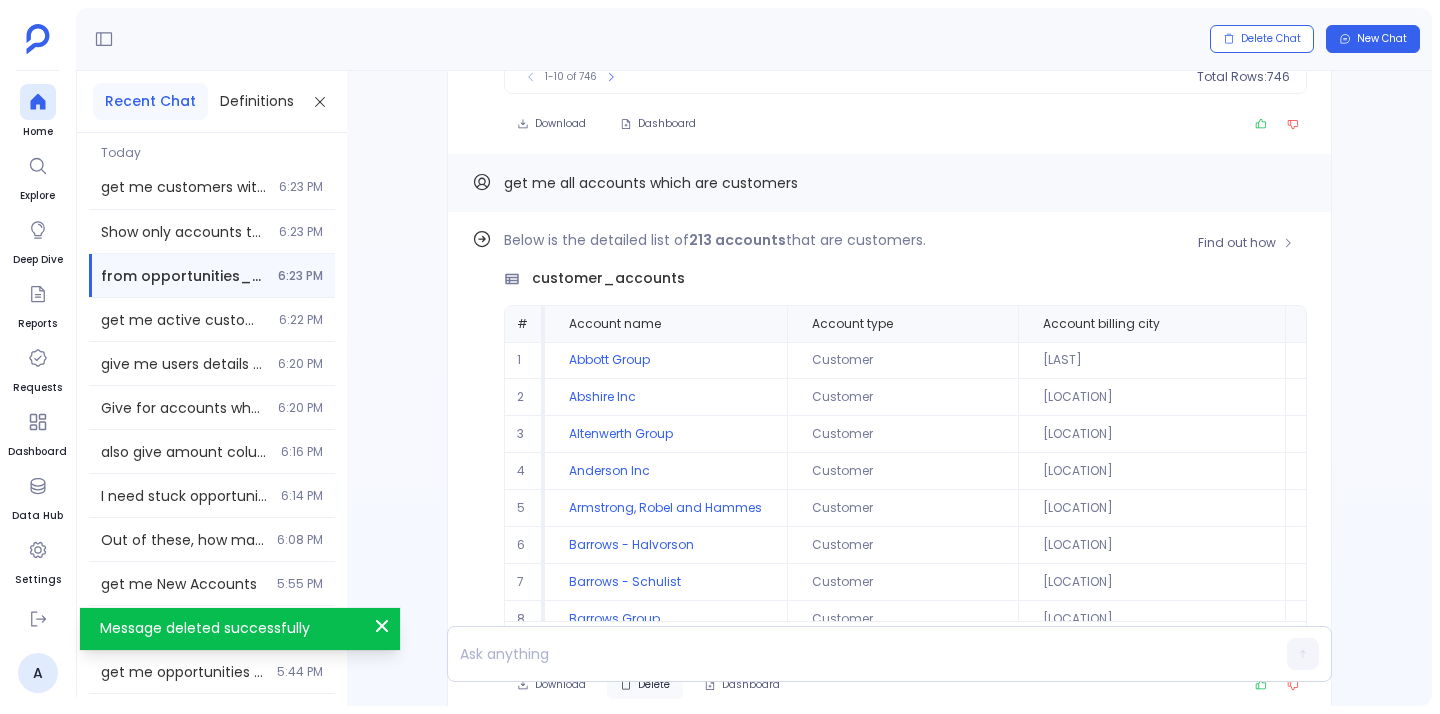scroll, scrollTop: -113, scrollLeft: 0, axis: vertical 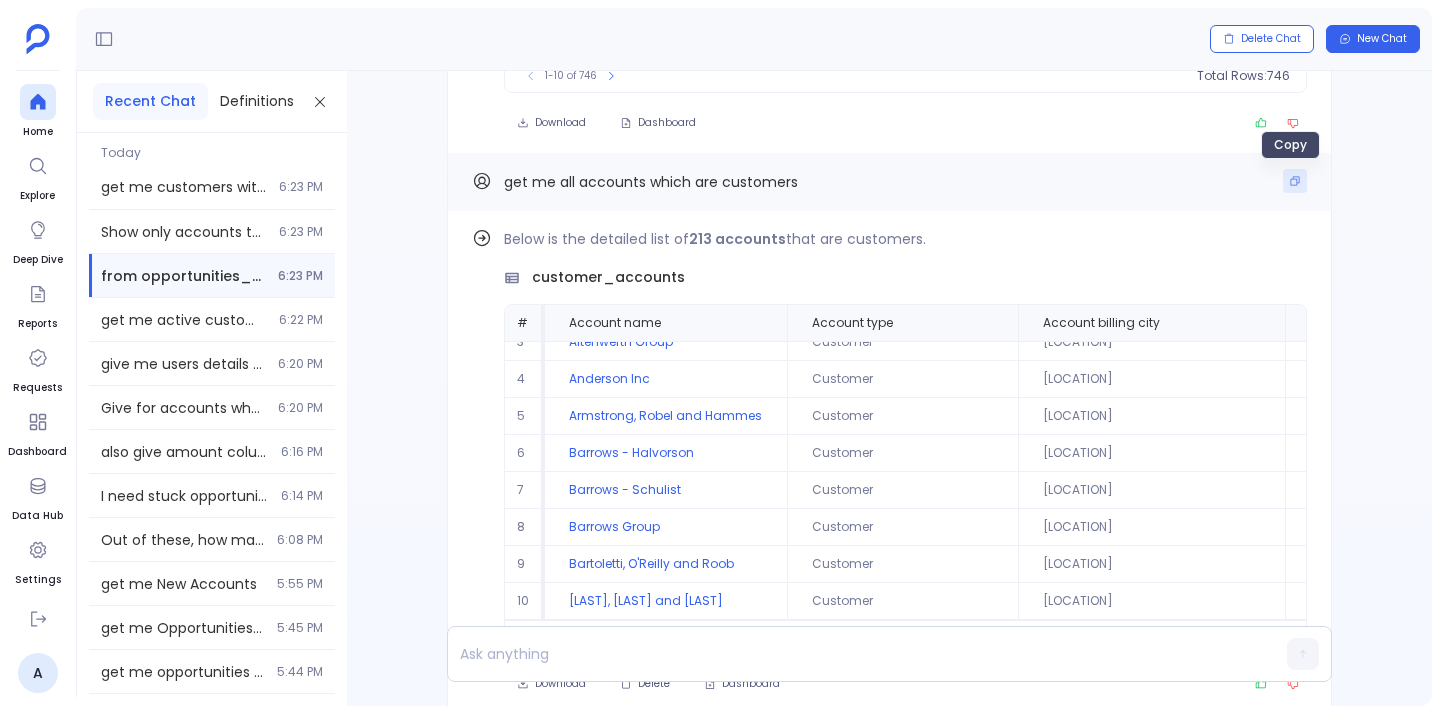 click 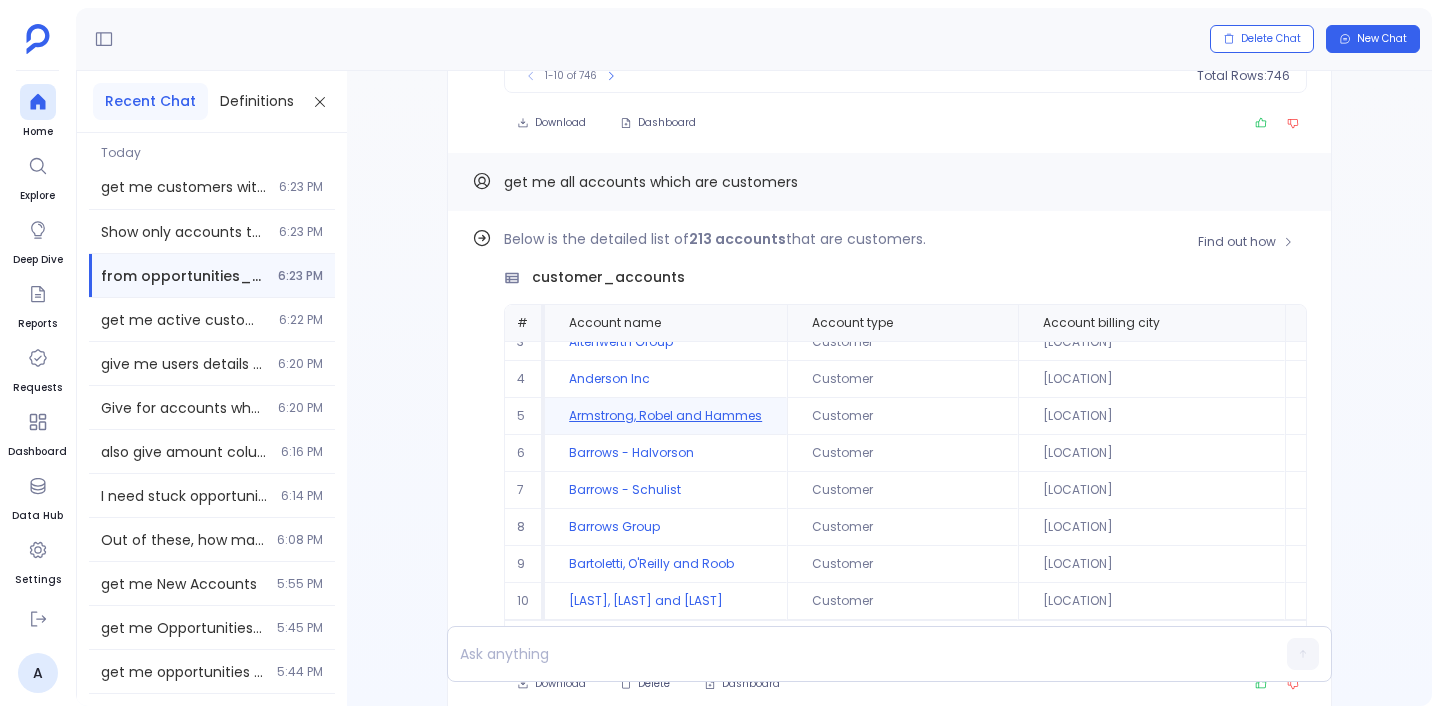 scroll, scrollTop: 0, scrollLeft: 0, axis: both 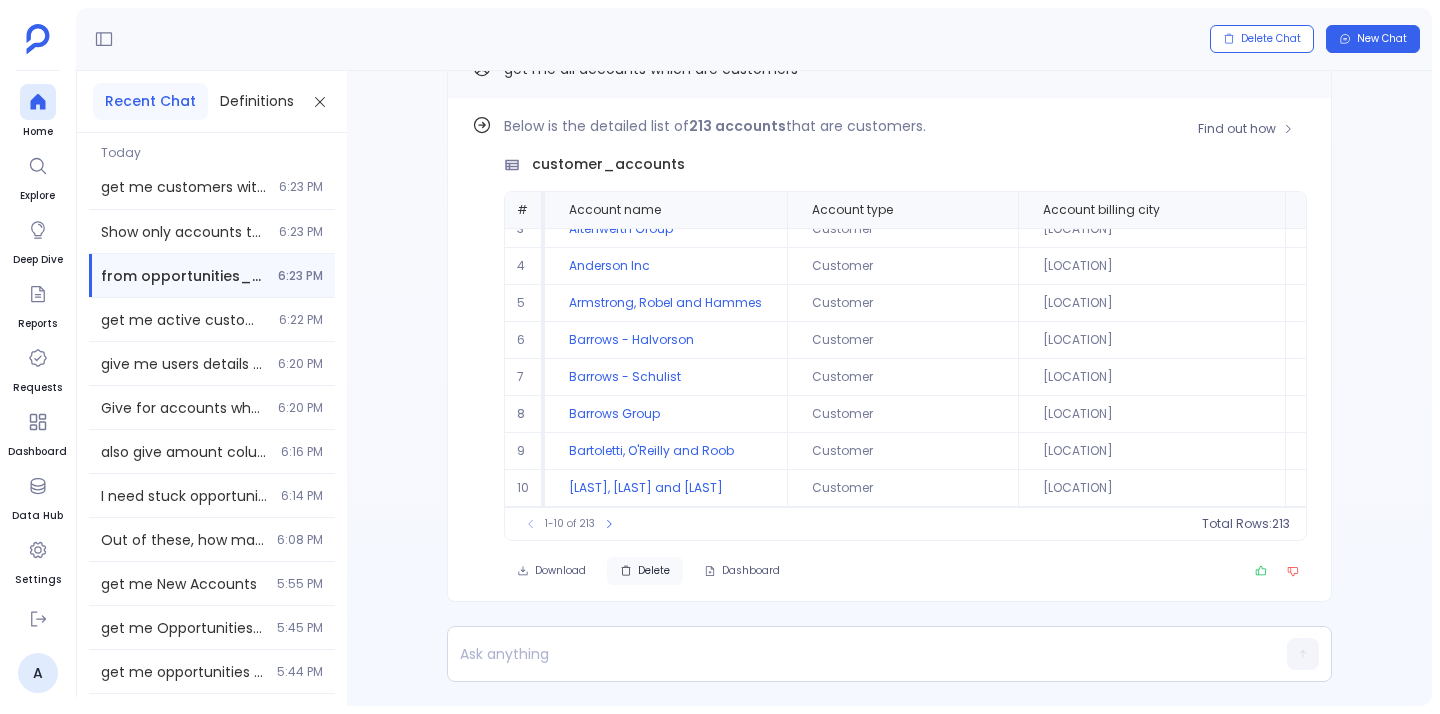 click on "Delete" at bounding box center [645, 571] 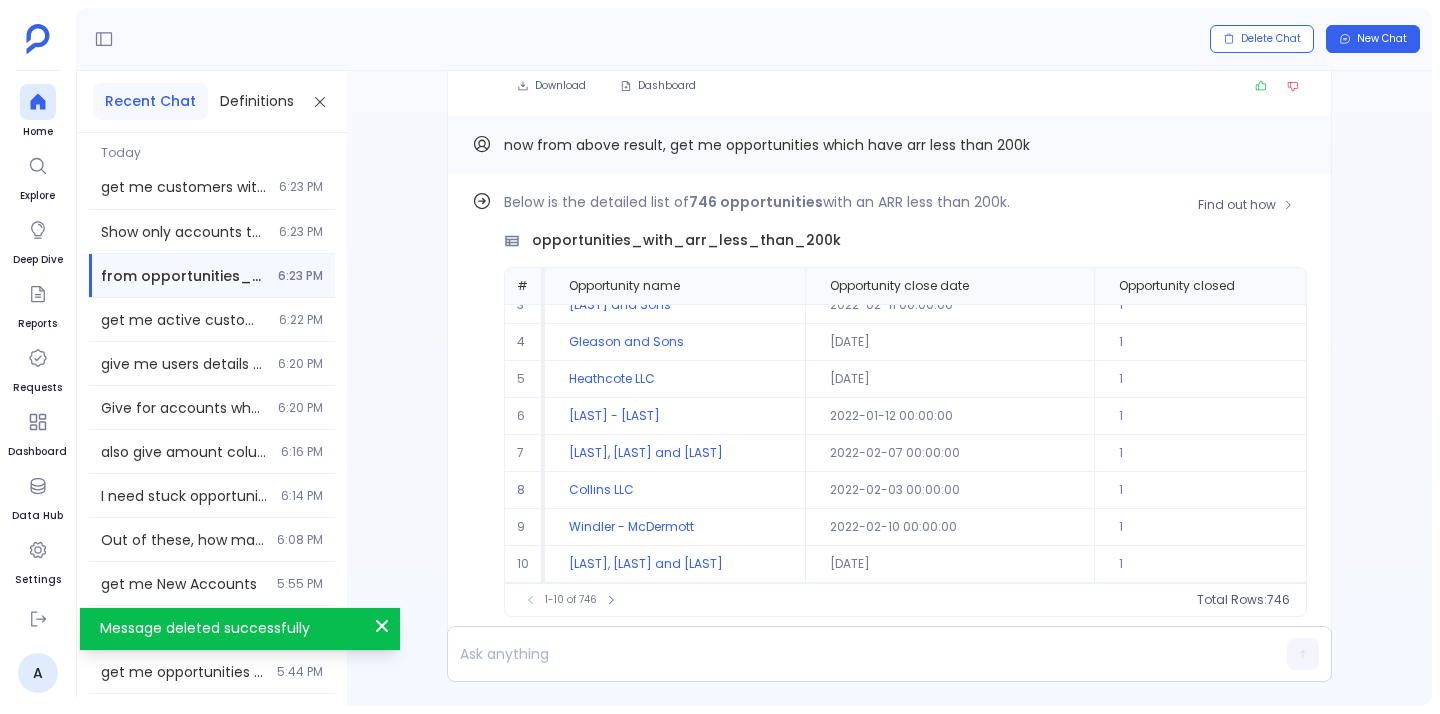 scroll, scrollTop: 0, scrollLeft: 0, axis: both 